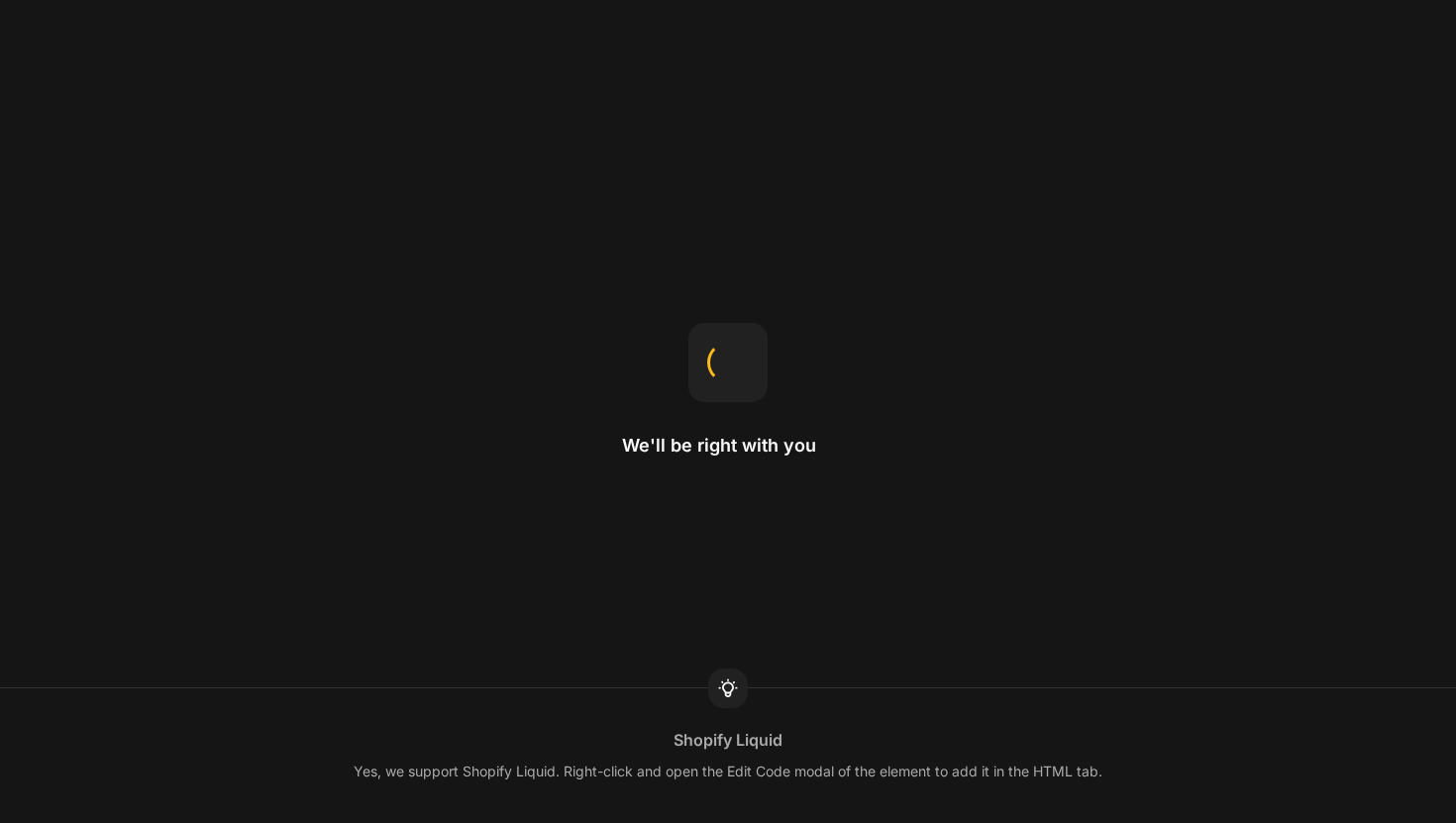 scroll, scrollTop: 0, scrollLeft: 0, axis: both 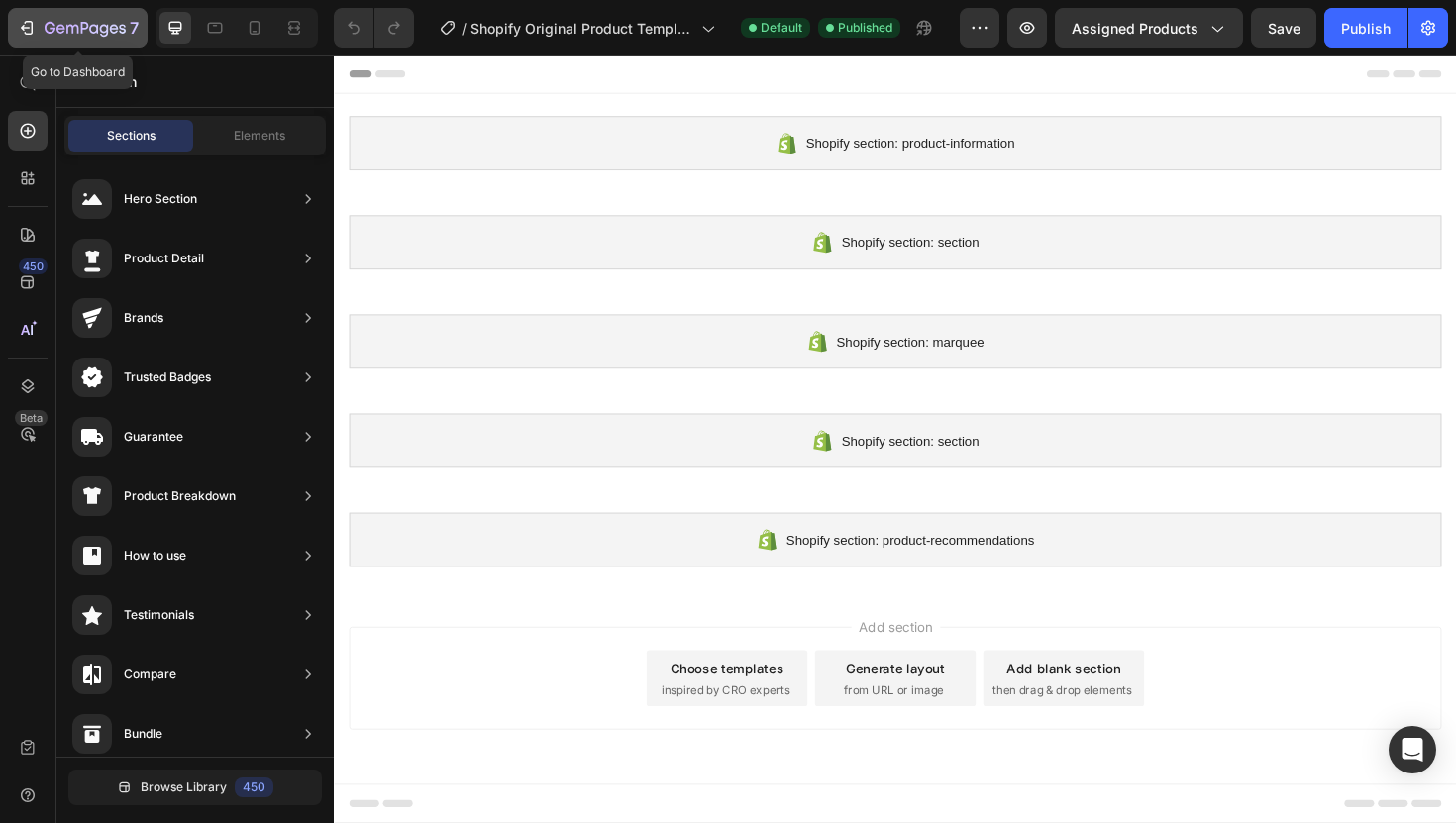 click 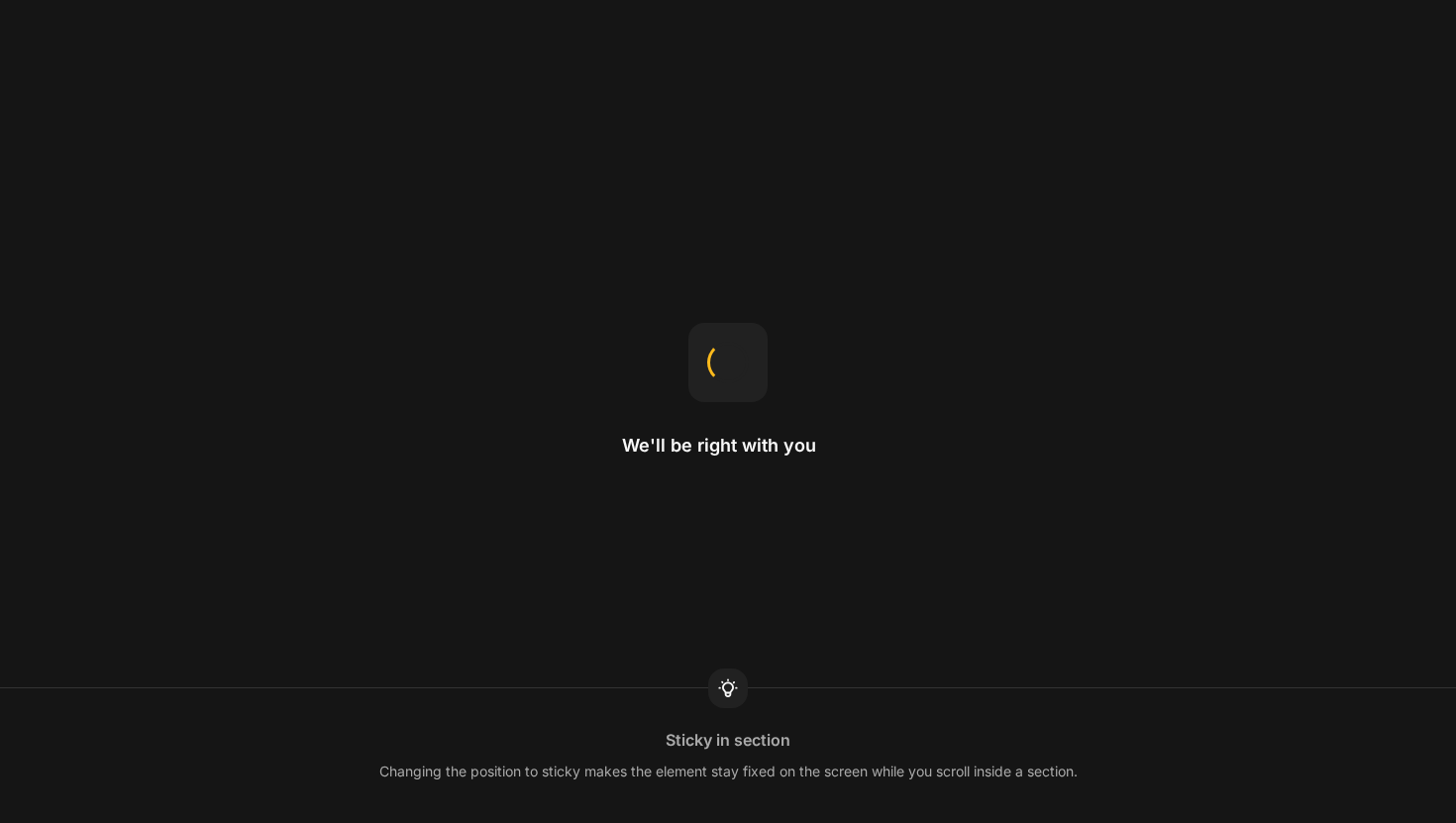 scroll, scrollTop: 0, scrollLeft: 0, axis: both 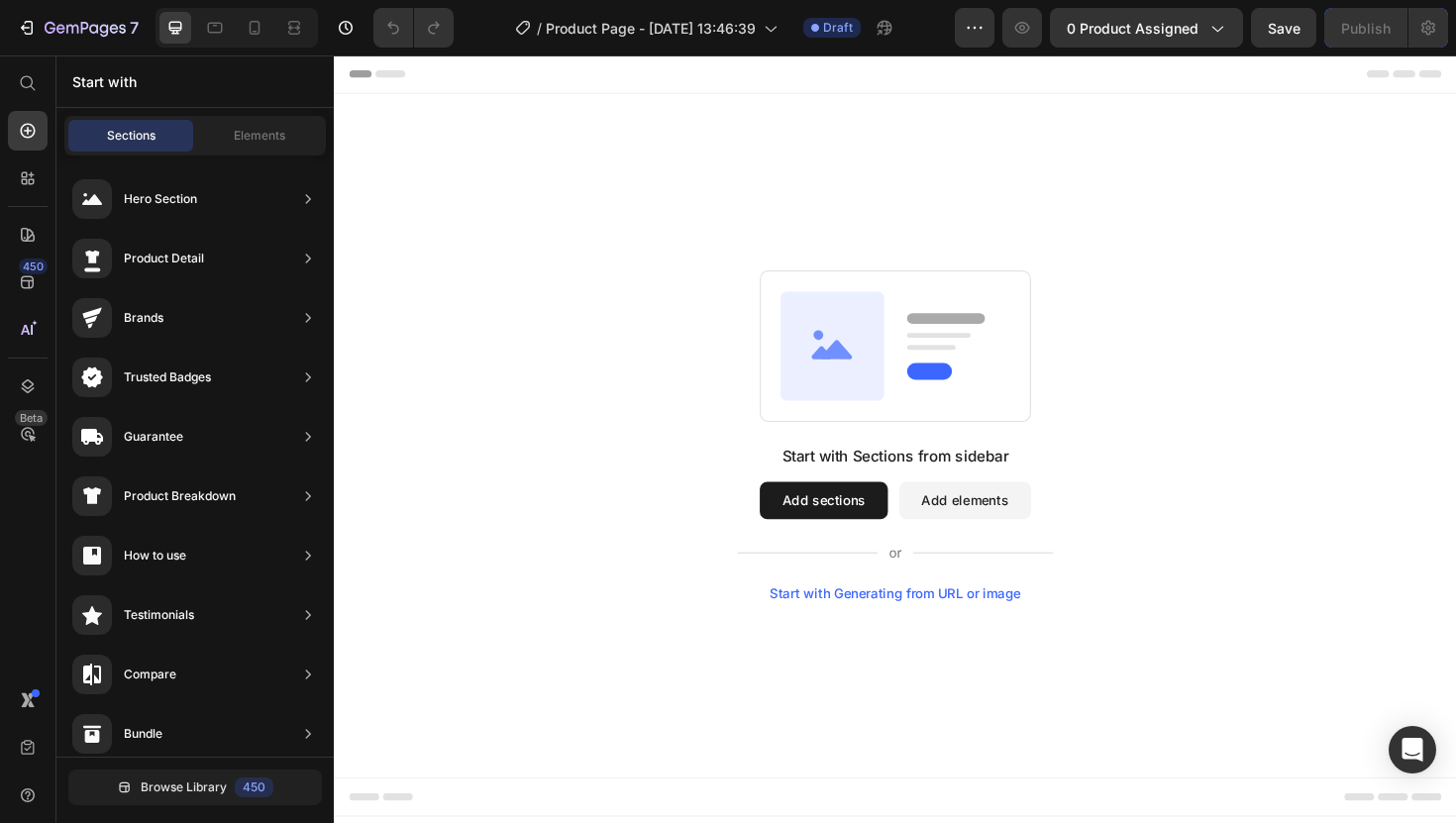 click on "Add sections" at bounding box center (852, 527) 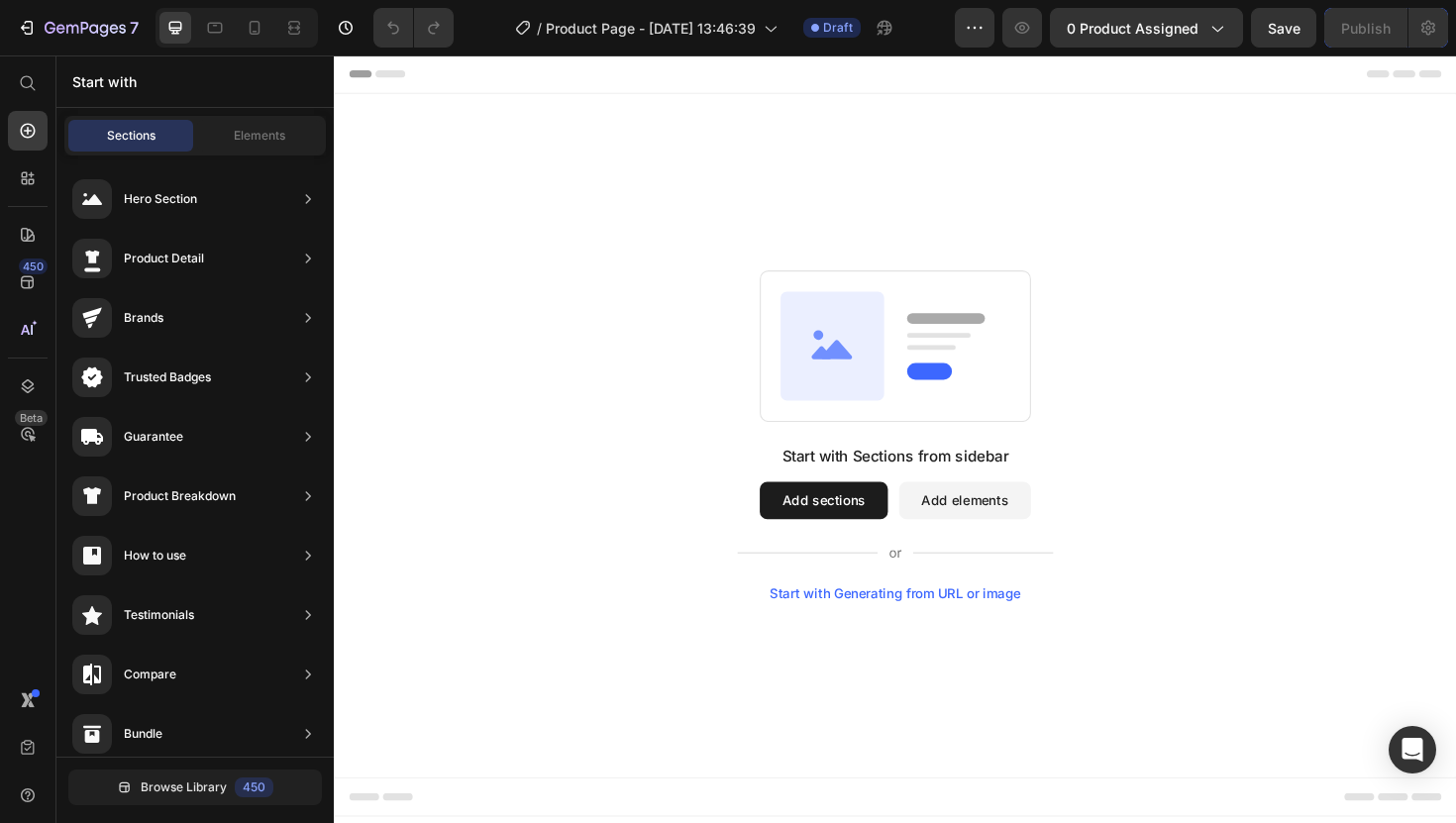 click on "Add sections" at bounding box center [852, 527] 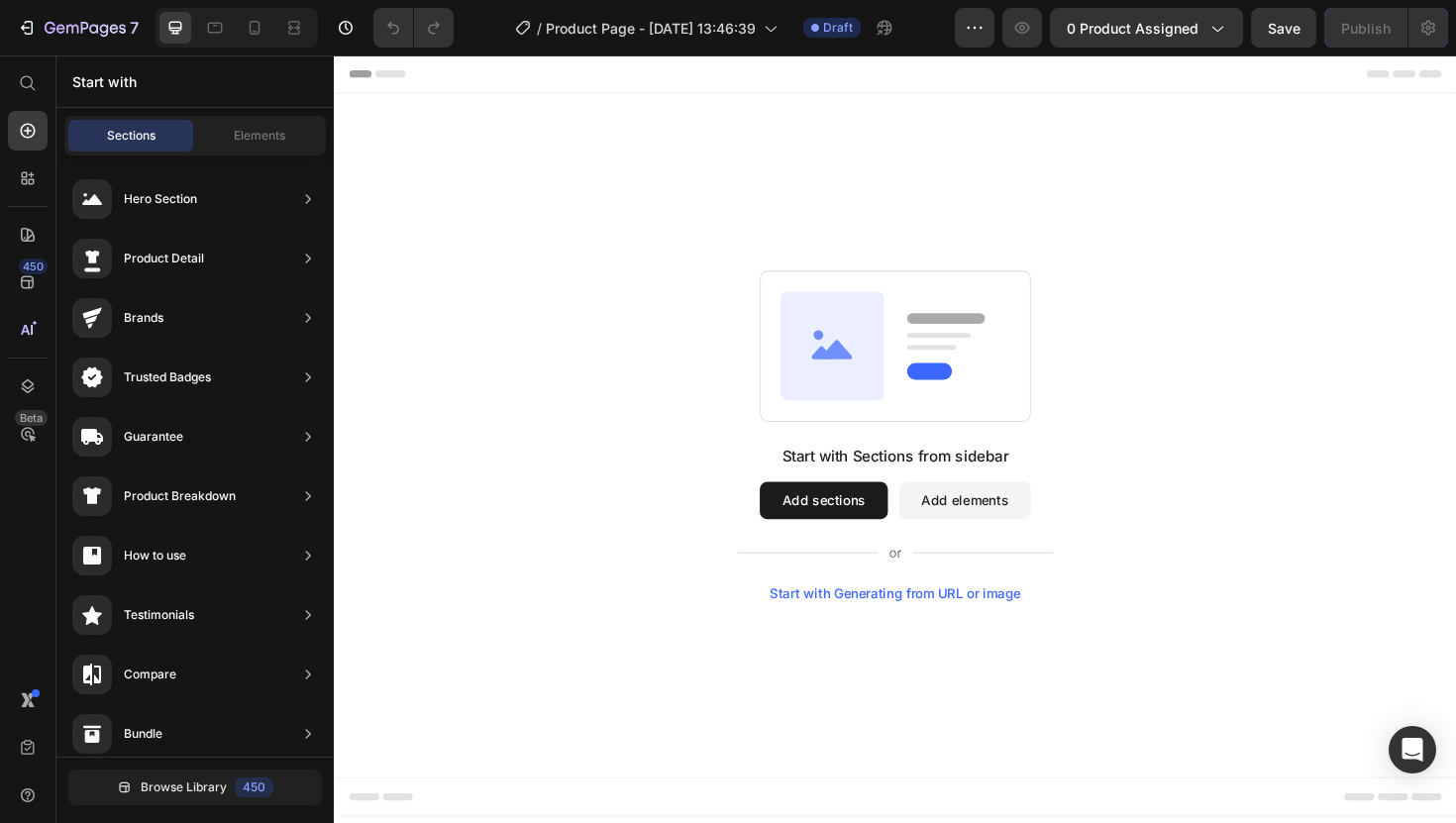 click on "Add sections" at bounding box center [852, 527] 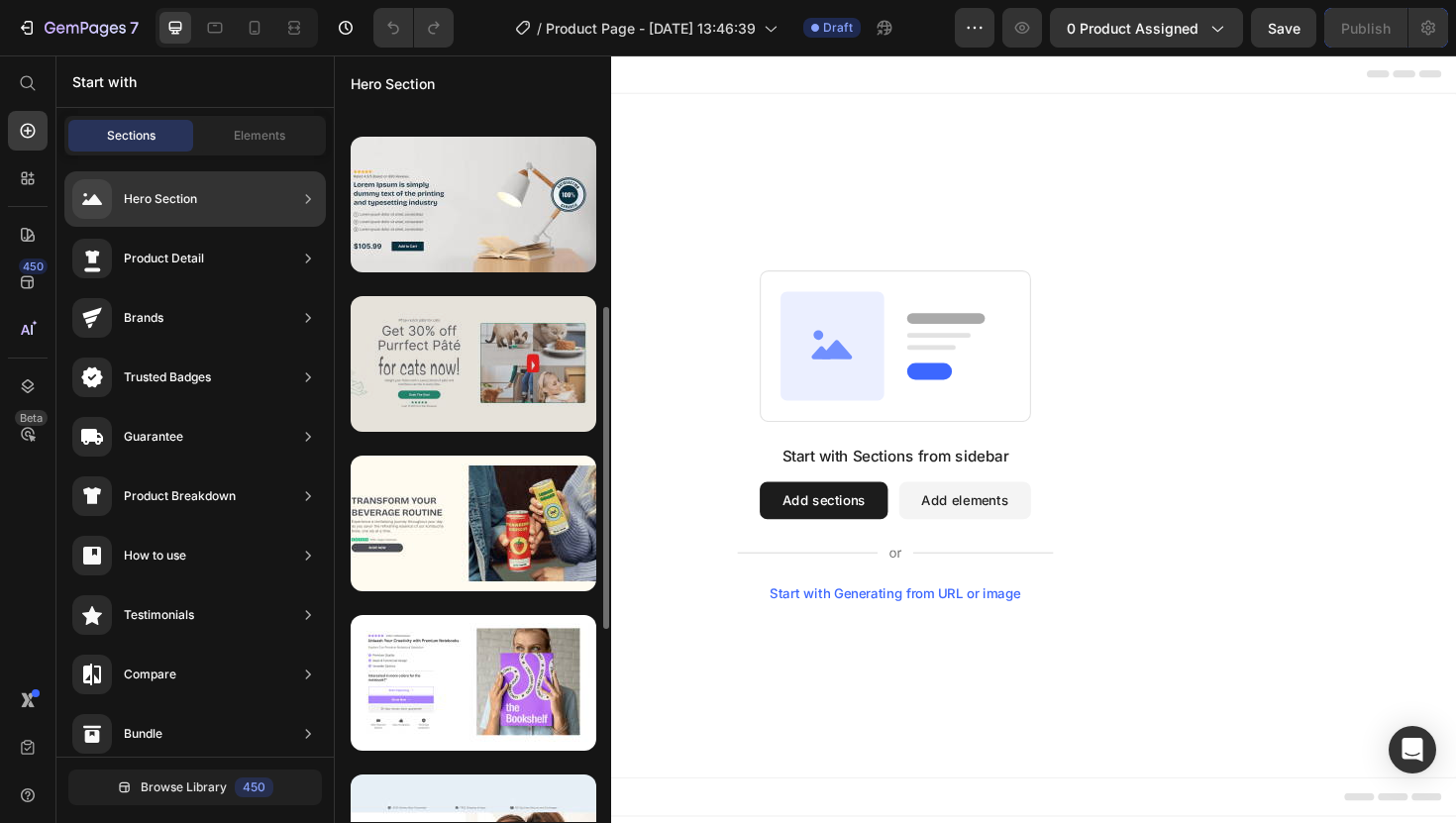 scroll, scrollTop: 460, scrollLeft: 0, axis: vertical 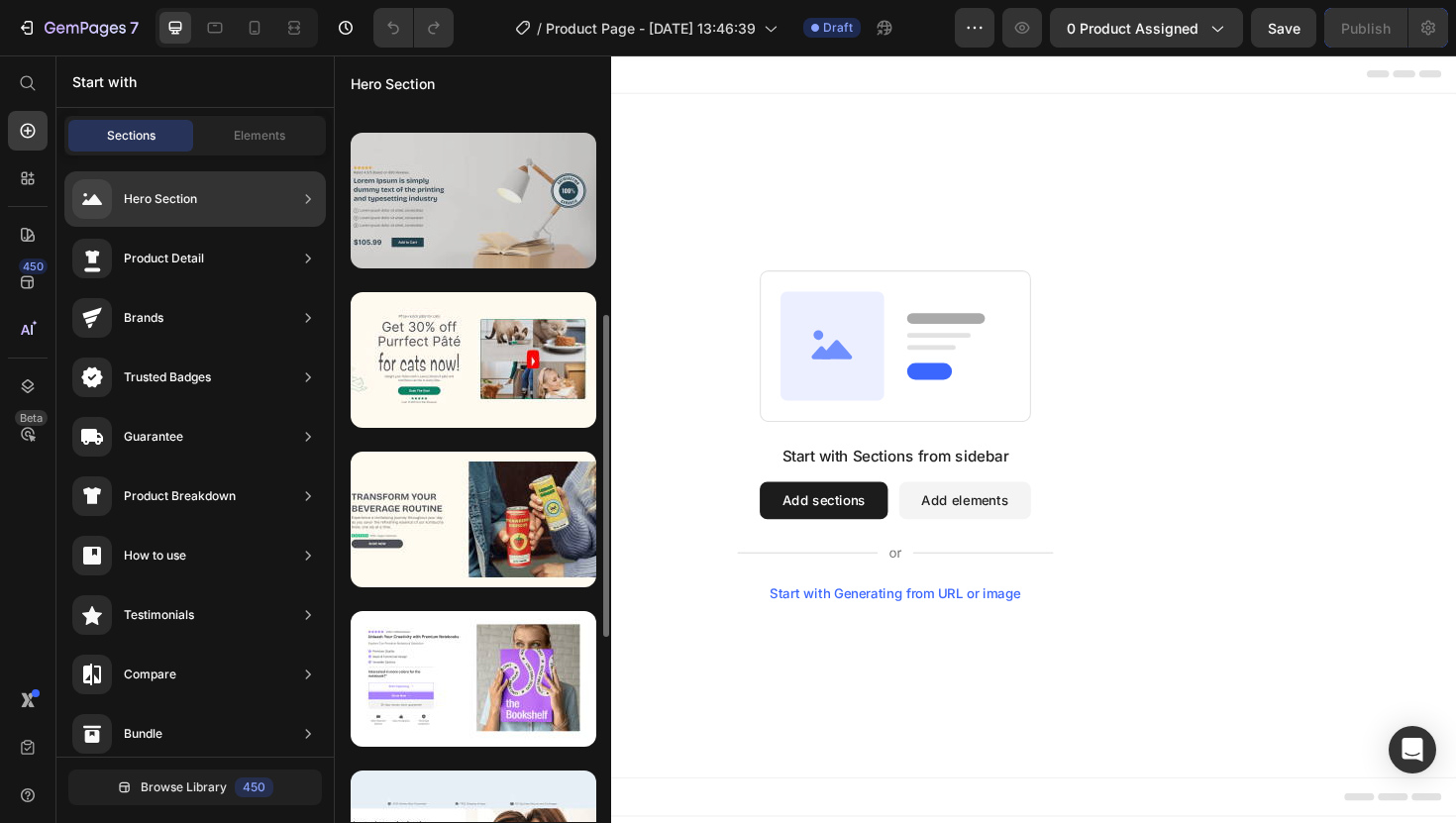 click at bounding box center [473, 200] 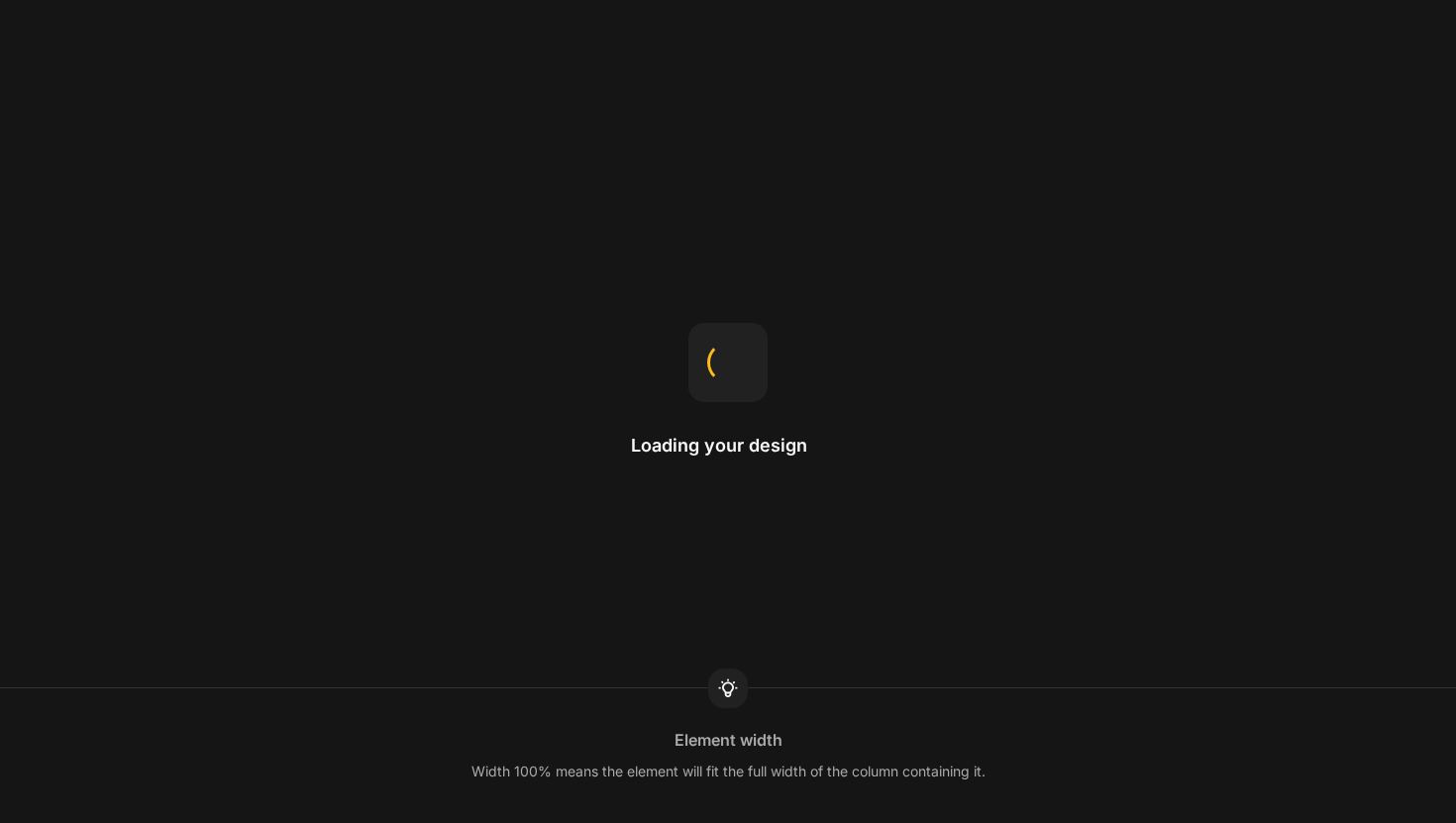 scroll, scrollTop: 0, scrollLeft: 0, axis: both 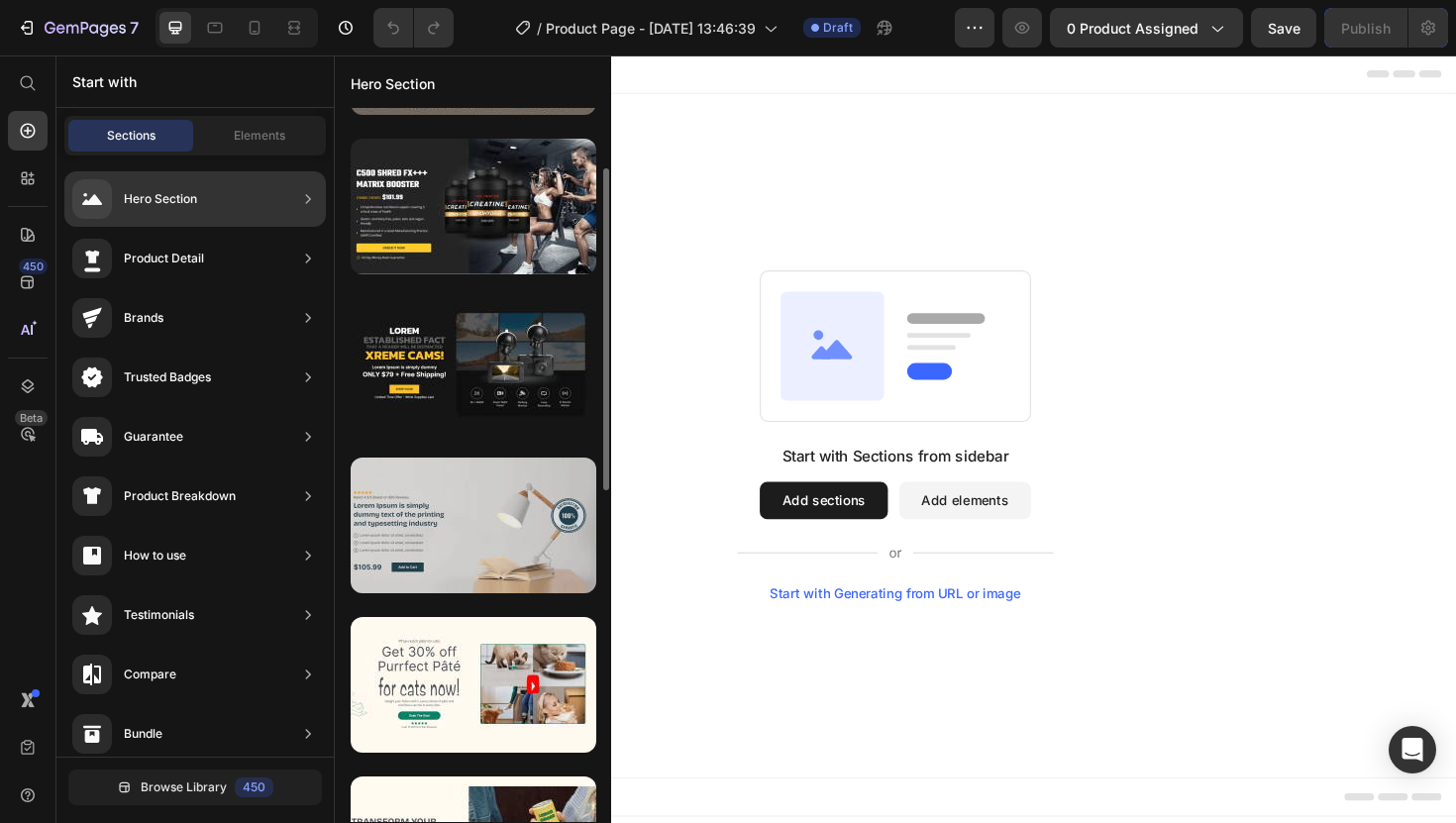 click at bounding box center [473, 525] 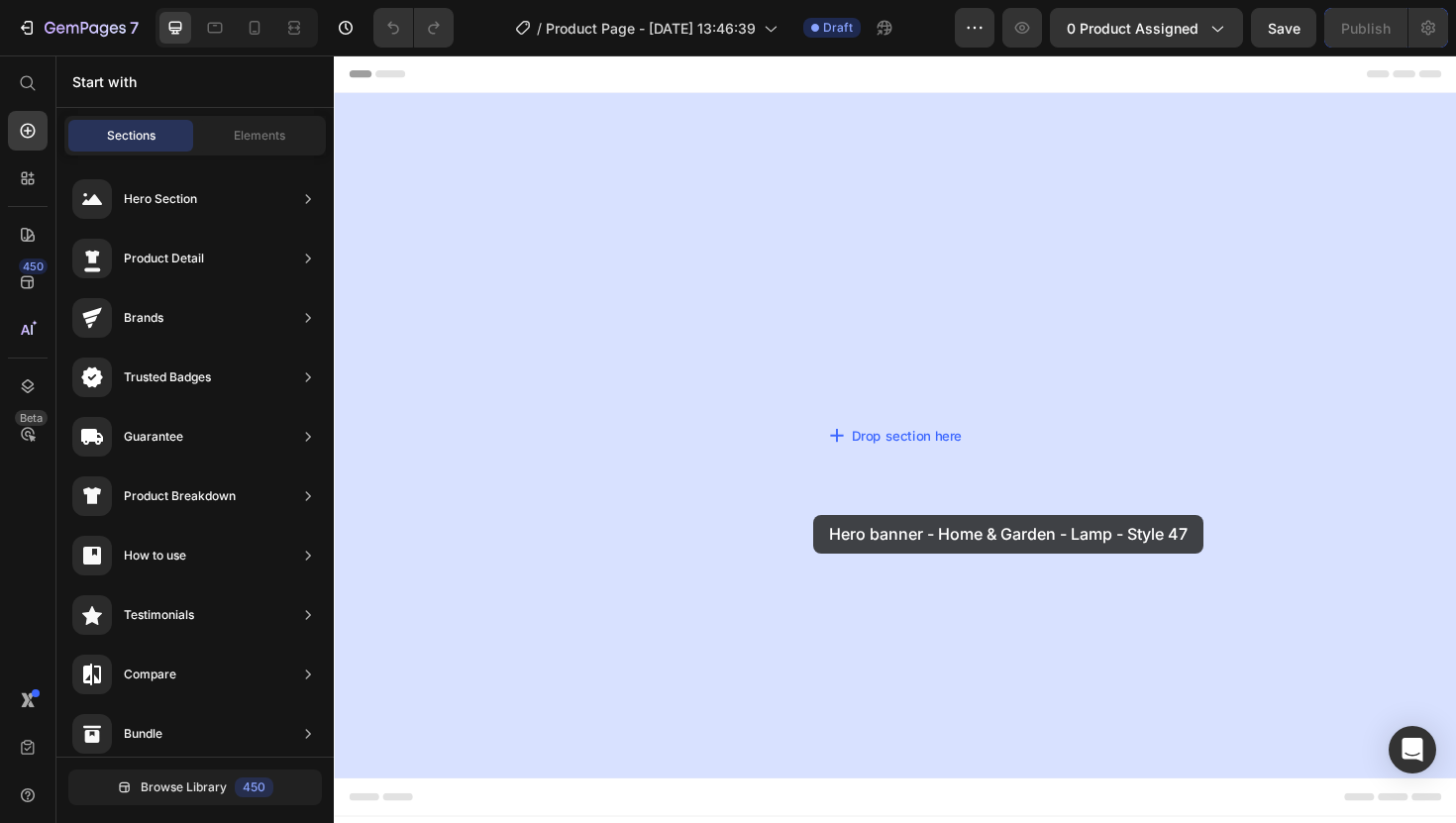 drag, startPoint x: 846, startPoint y: 603, endPoint x: 840, endPoint y: 542, distance: 61.294372 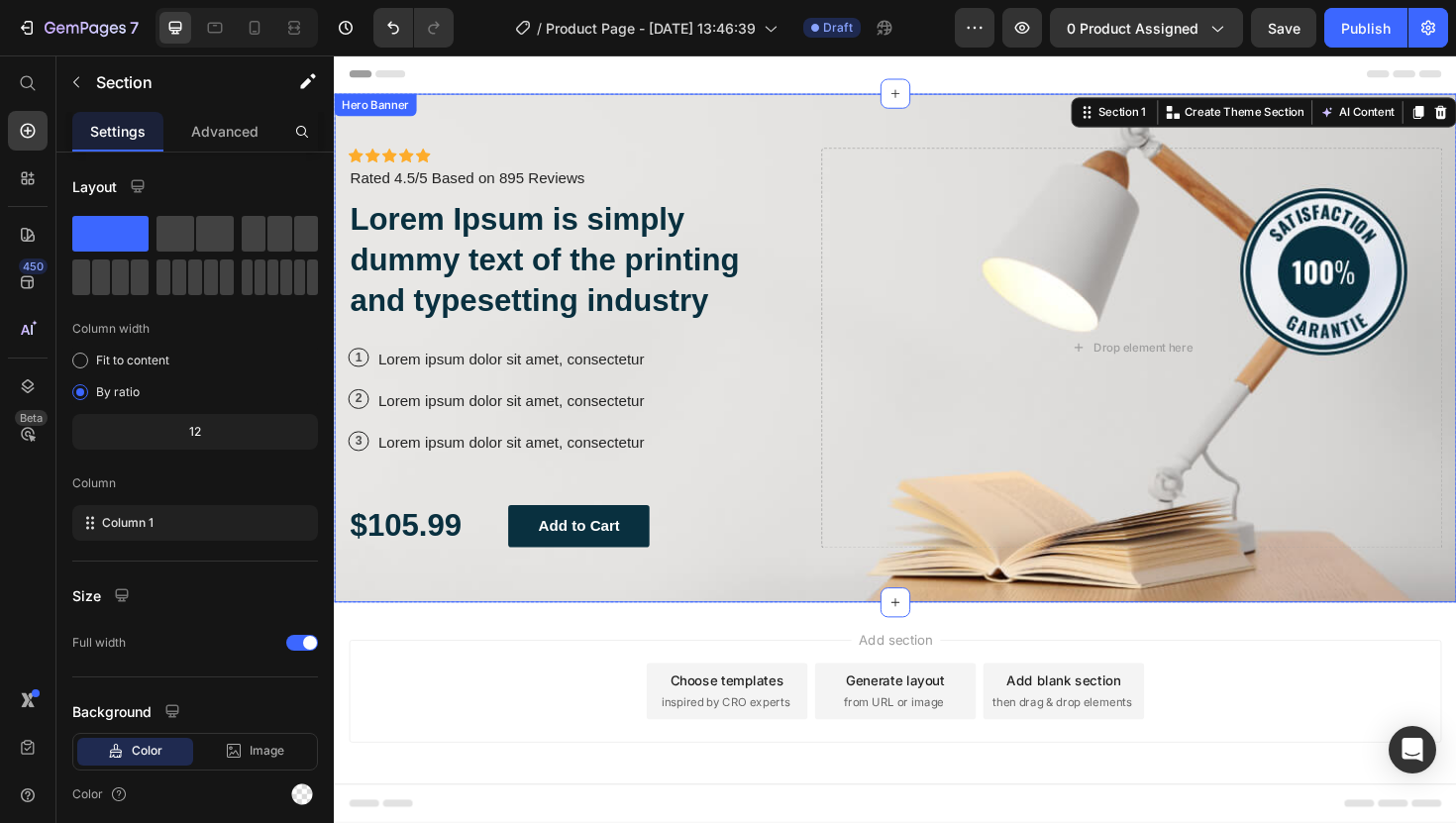 scroll, scrollTop: 10, scrollLeft: 0, axis: vertical 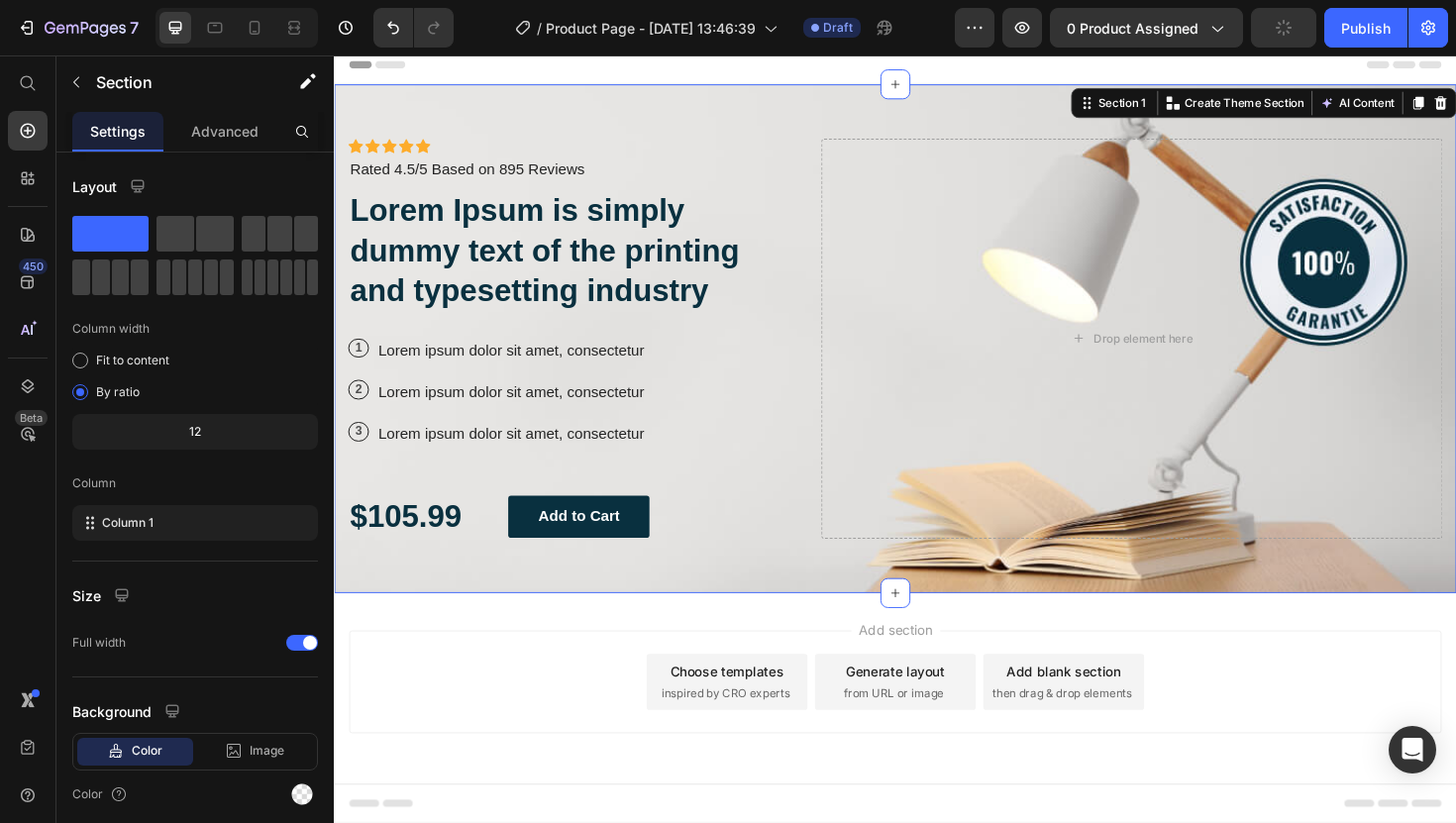 click on "Add blank section" at bounding box center (1106, 707) 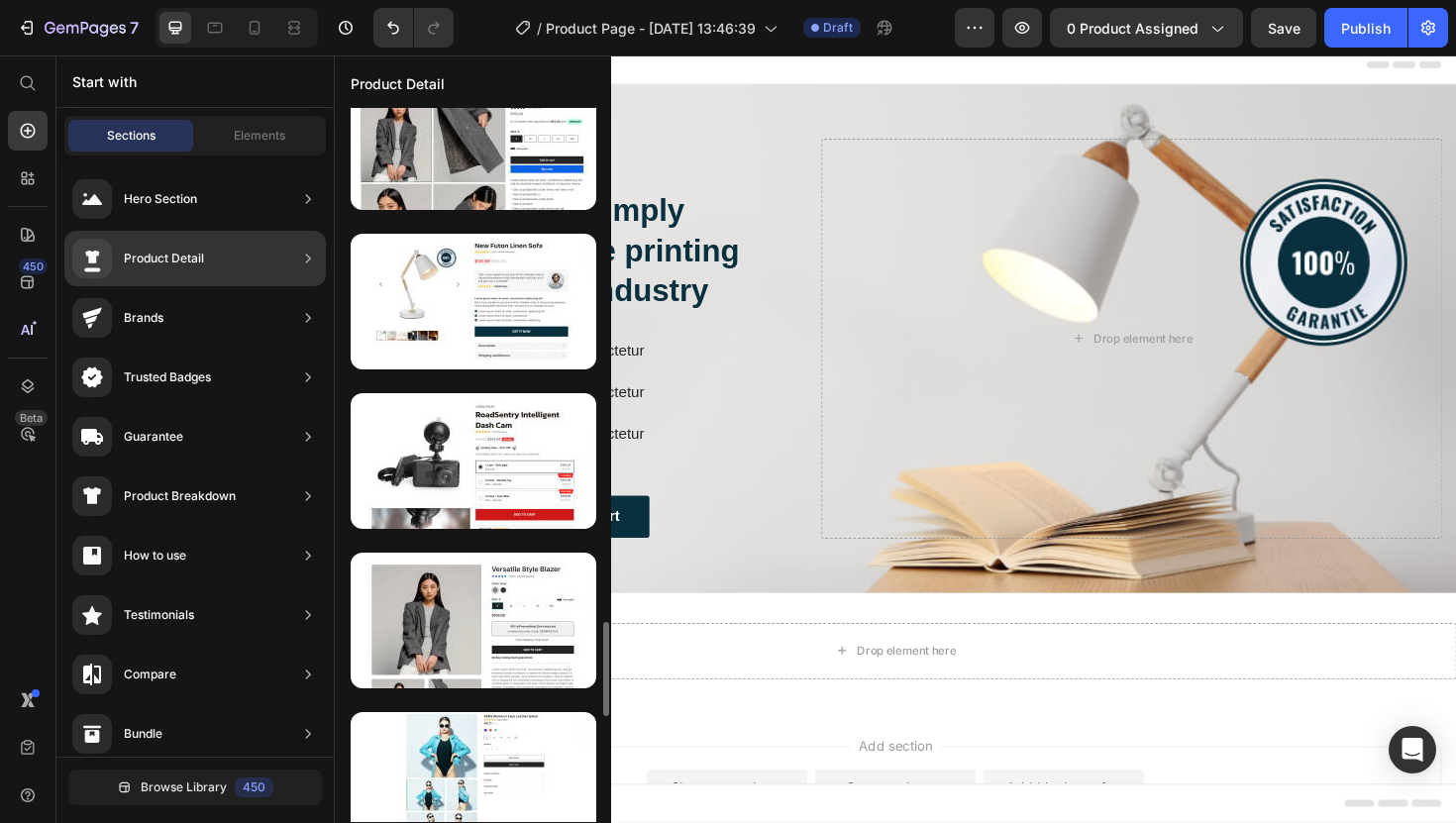 scroll, scrollTop: 4012, scrollLeft: 0, axis: vertical 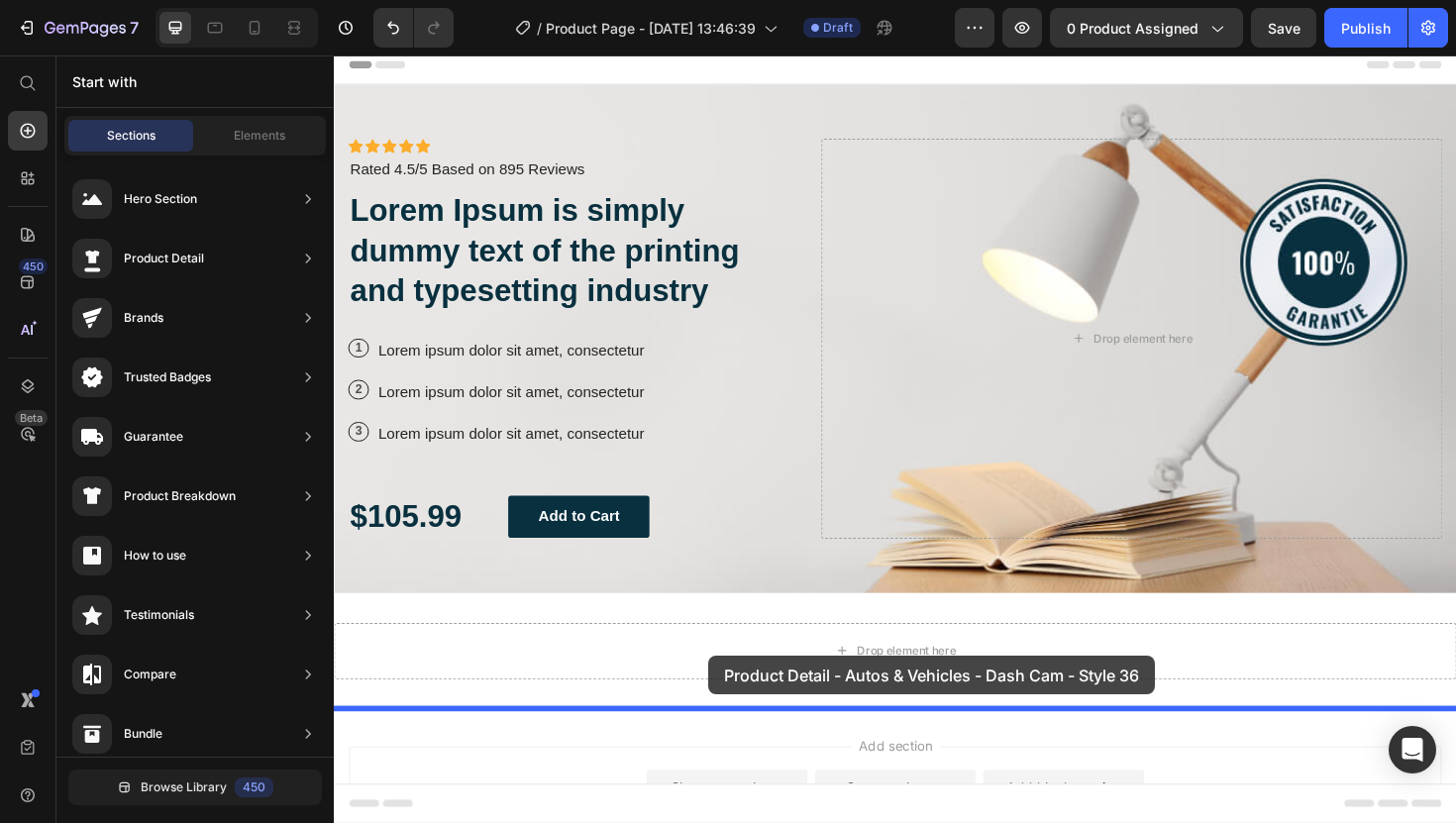drag, startPoint x: 839, startPoint y: 559, endPoint x: 728, endPoint y: 690, distance: 171.70323 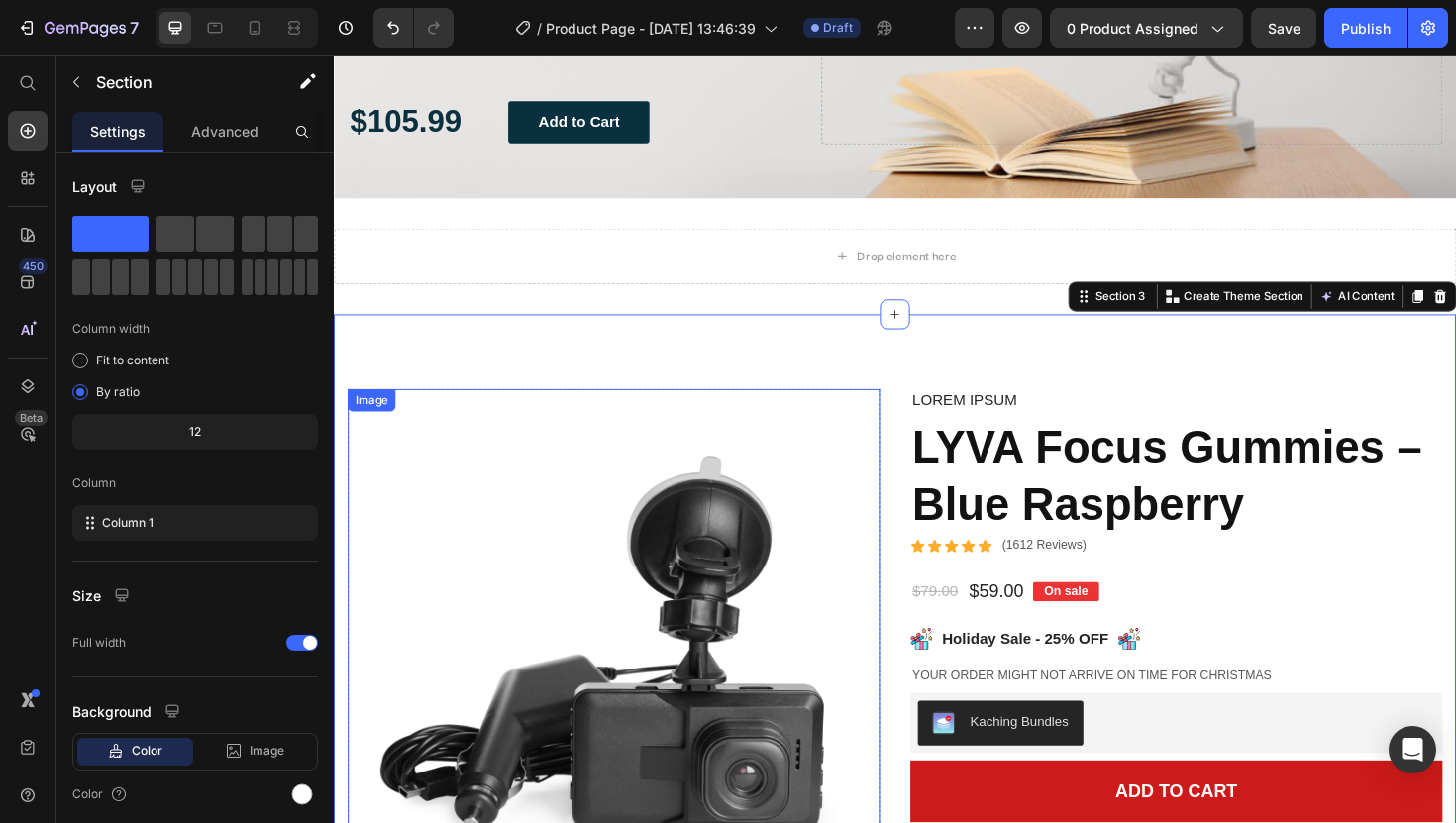 scroll, scrollTop: 0, scrollLeft: 0, axis: both 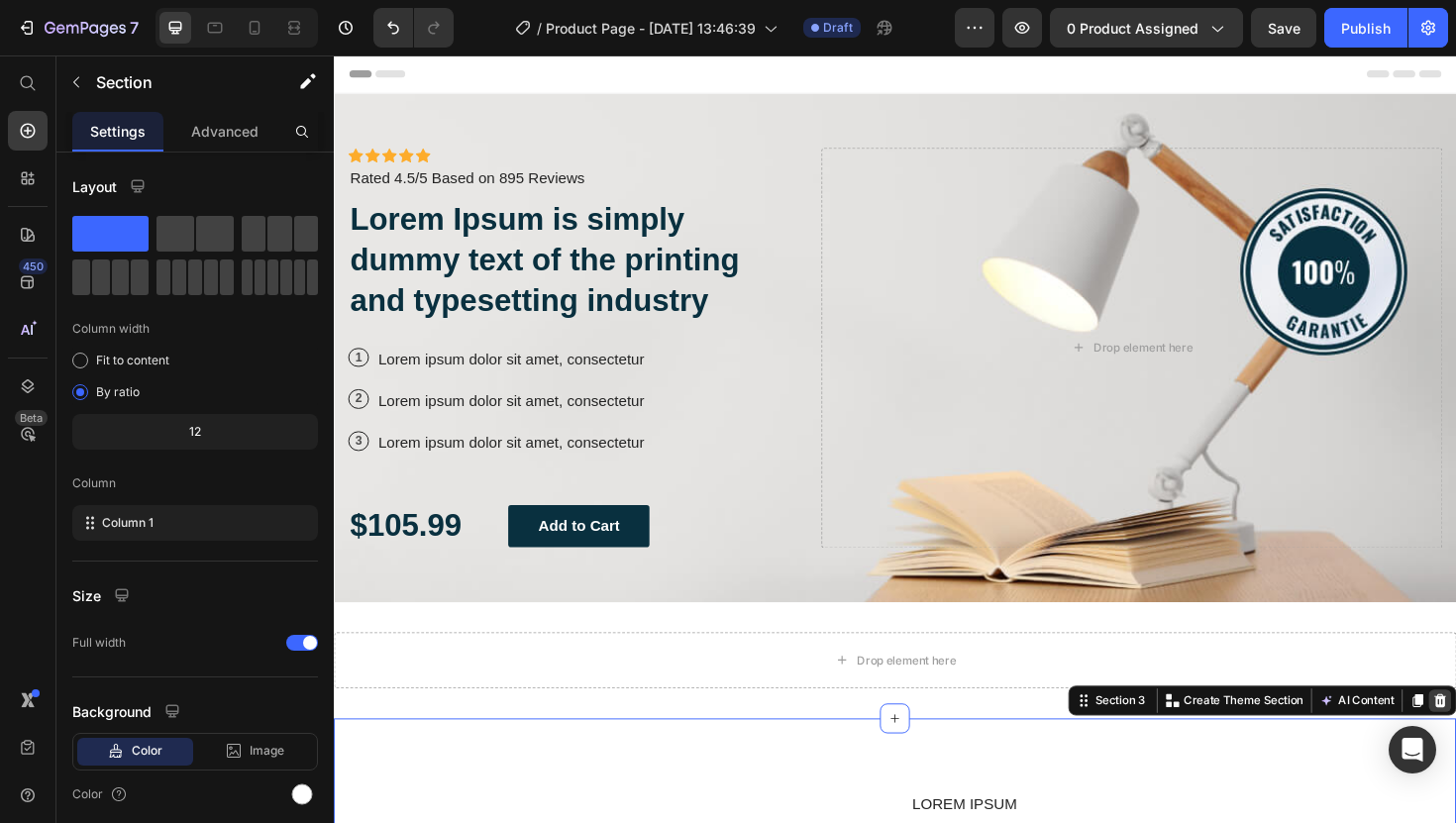 click at bounding box center [1506, 739] 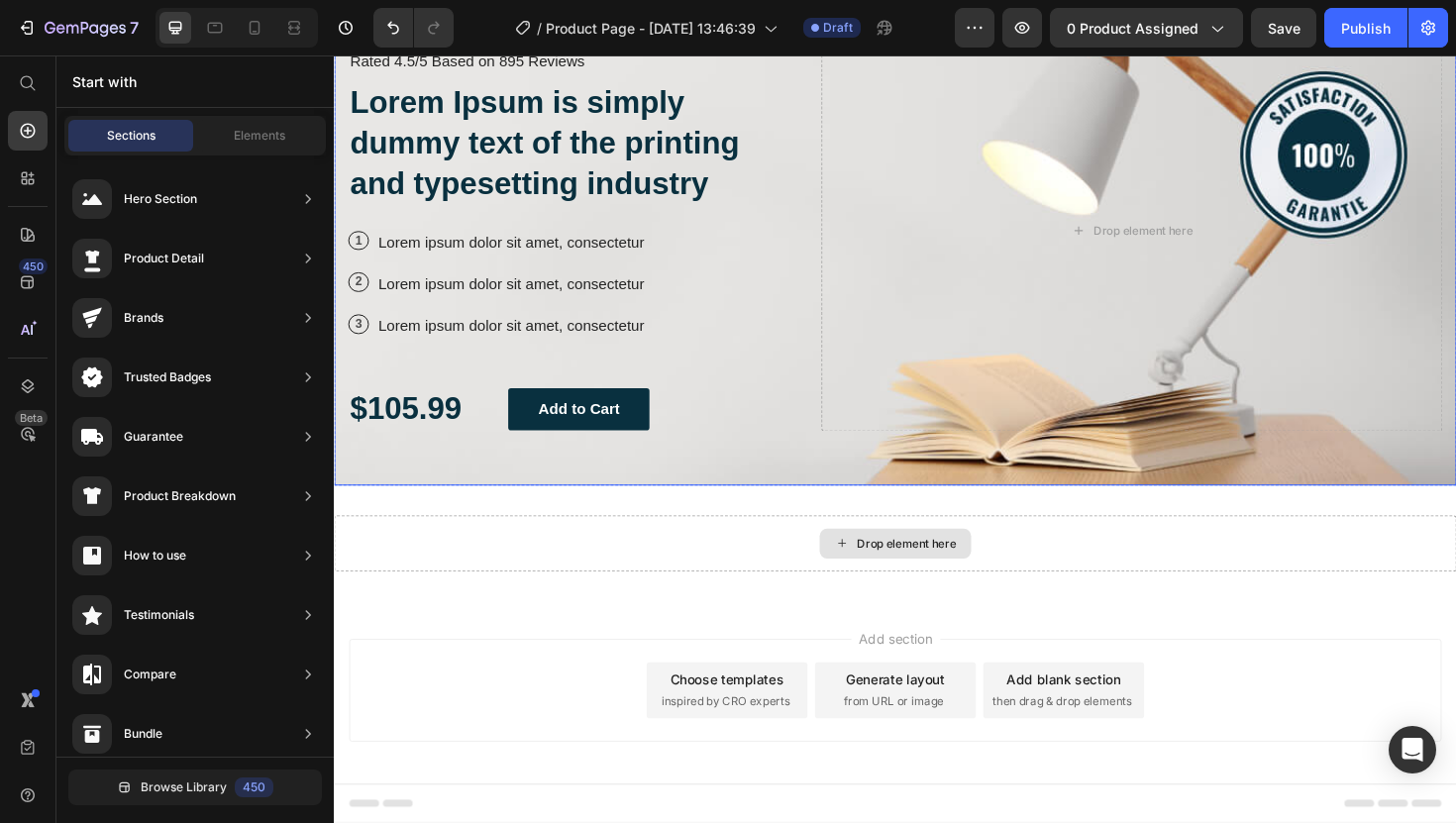 scroll, scrollTop: 133, scrollLeft: 0, axis: vertical 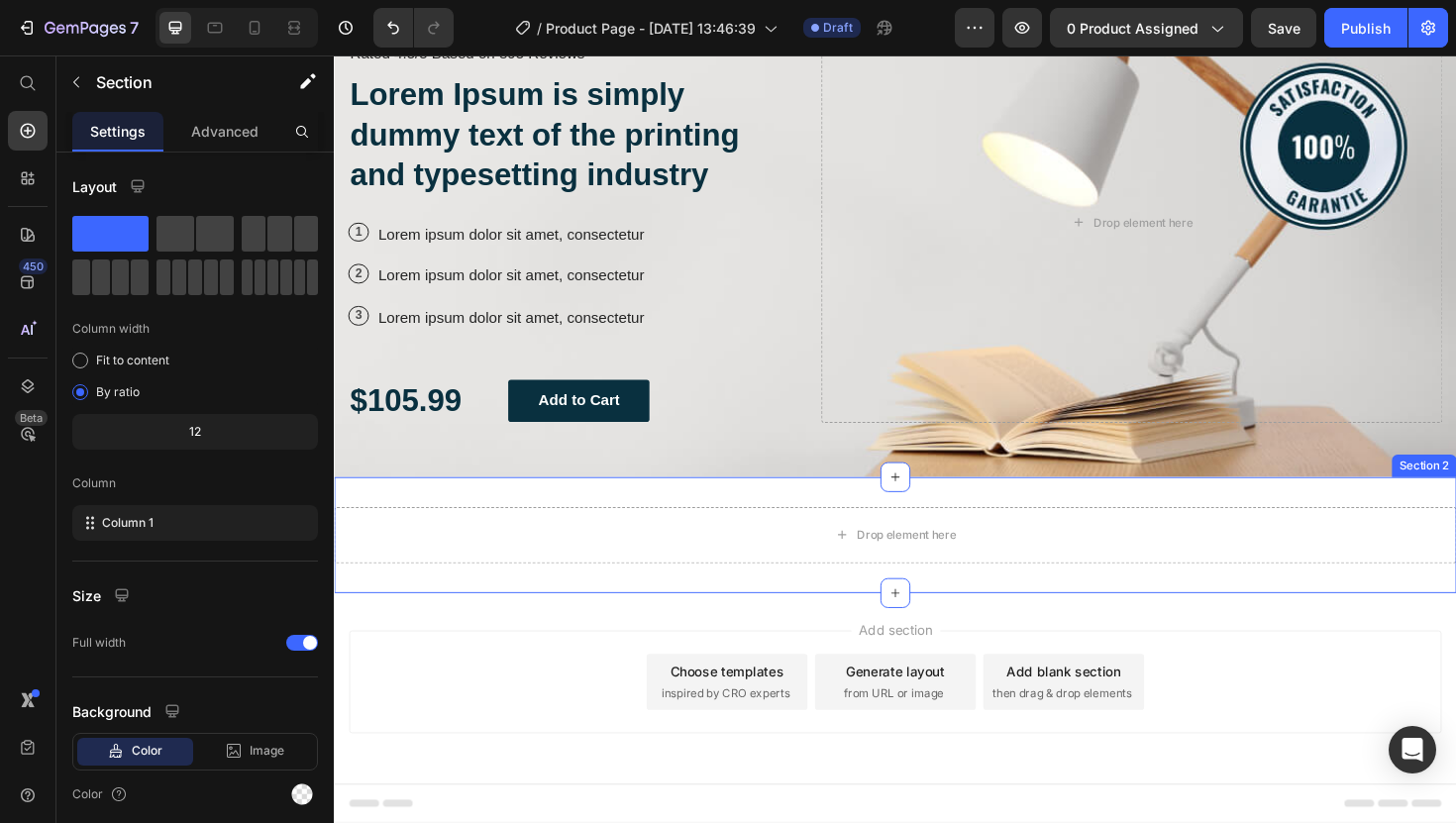 click on "Drop element here Section 2" at bounding box center (928, 564) 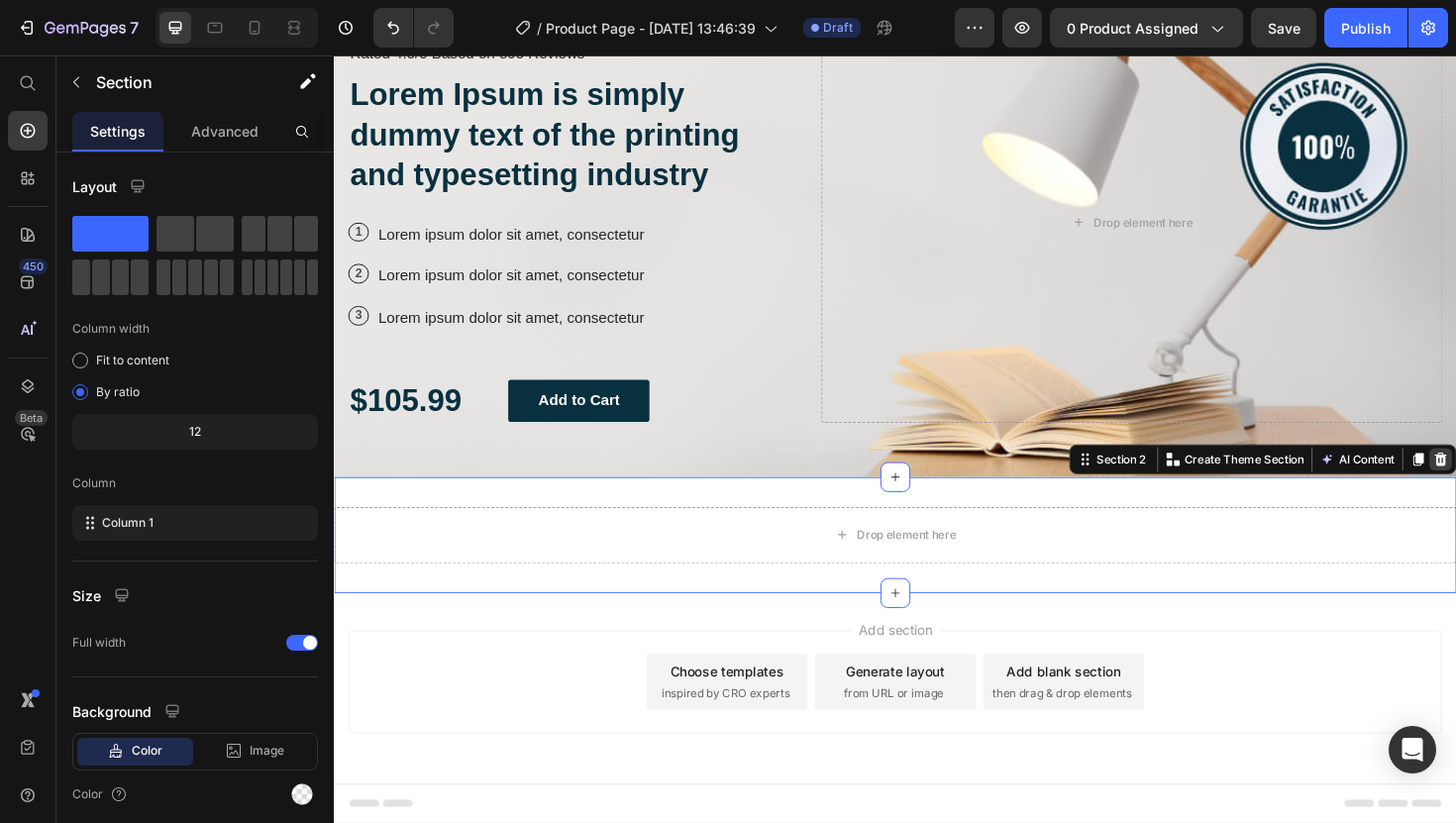 click 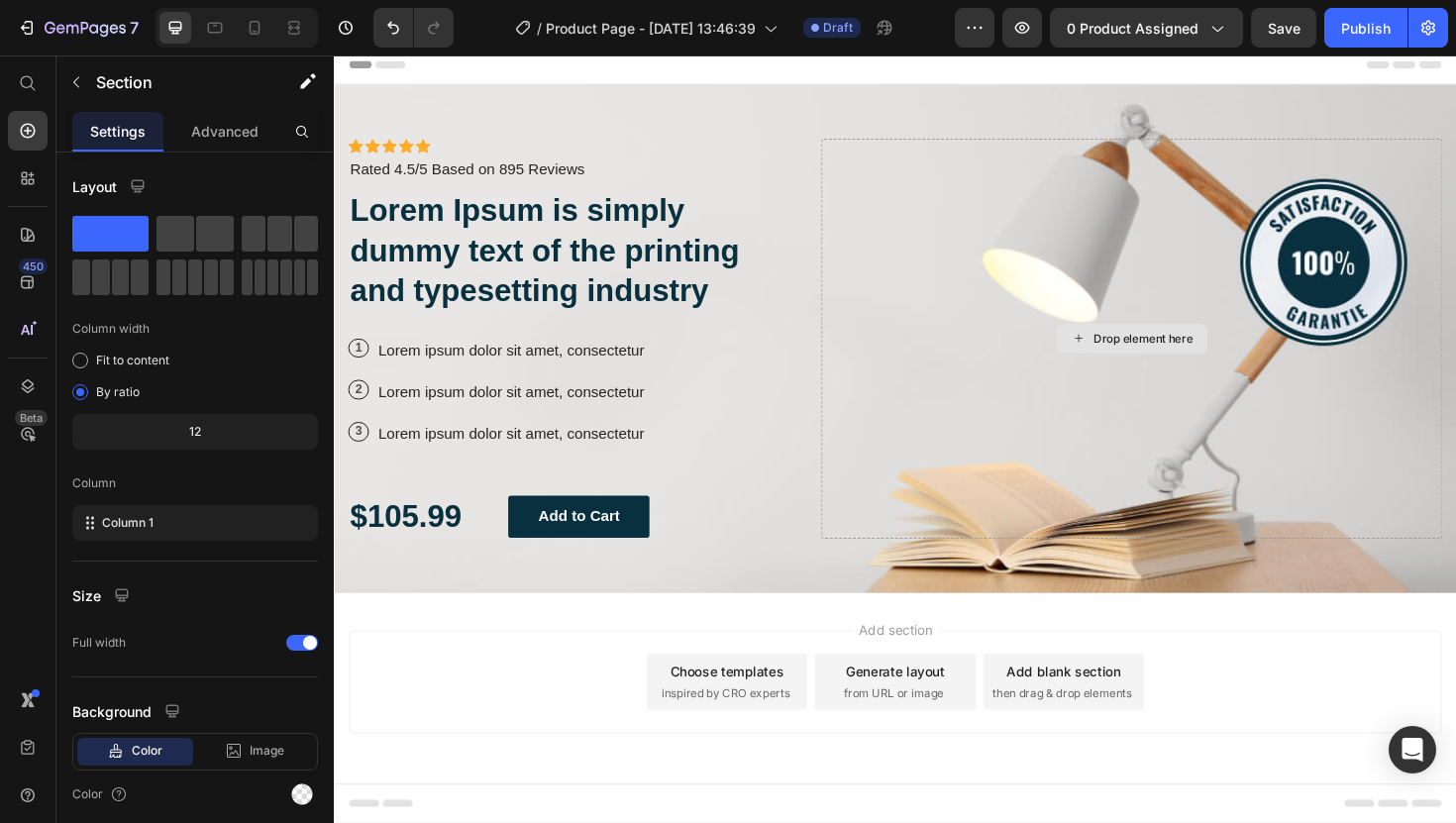 scroll, scrollTop: 10, scrollLeft: 0, axis: vertical 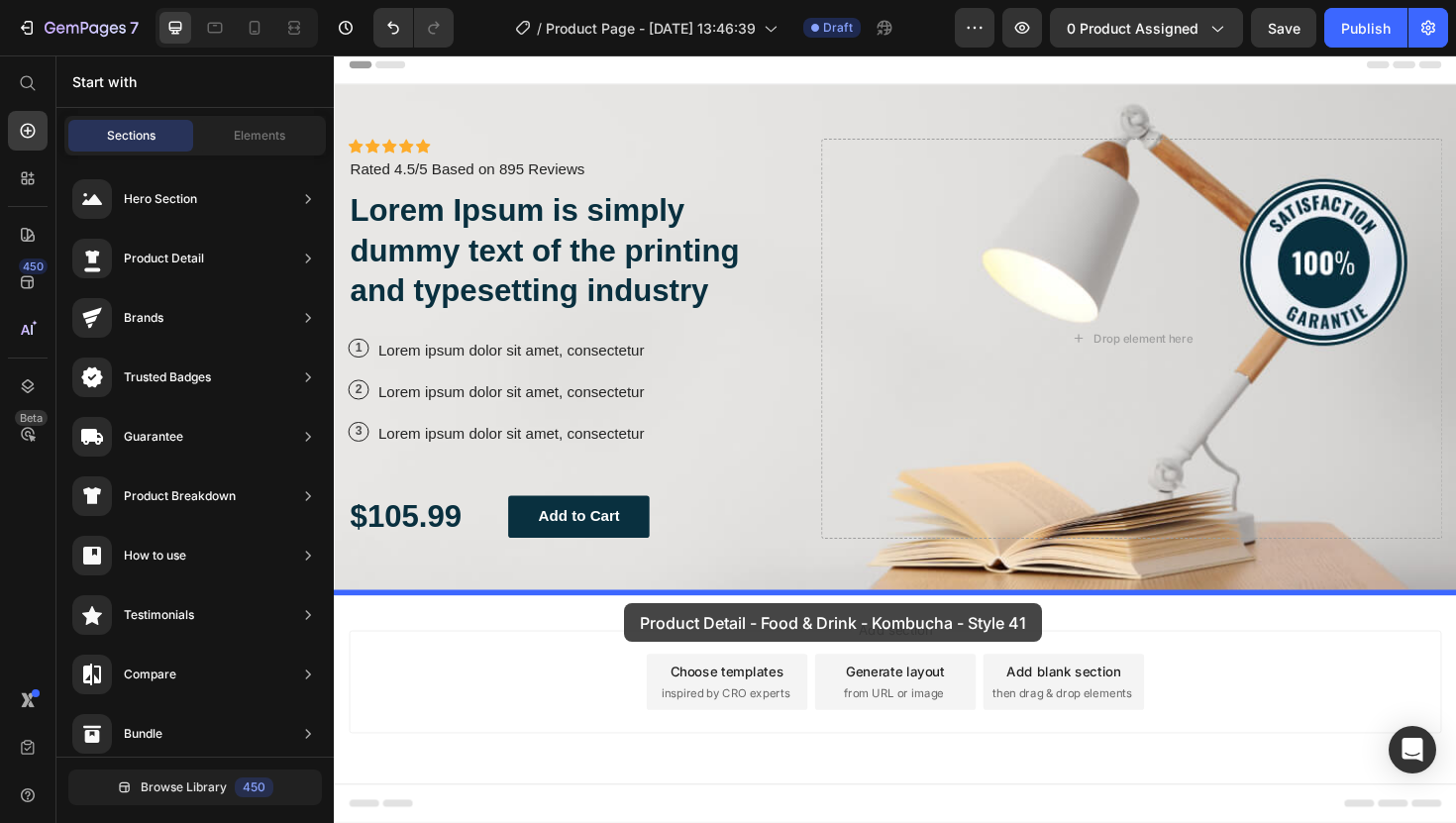 drag, startPoint x: 831, startPoint y: 250, endPoint x: 640, endPoint y: 638, distance: 432.4639 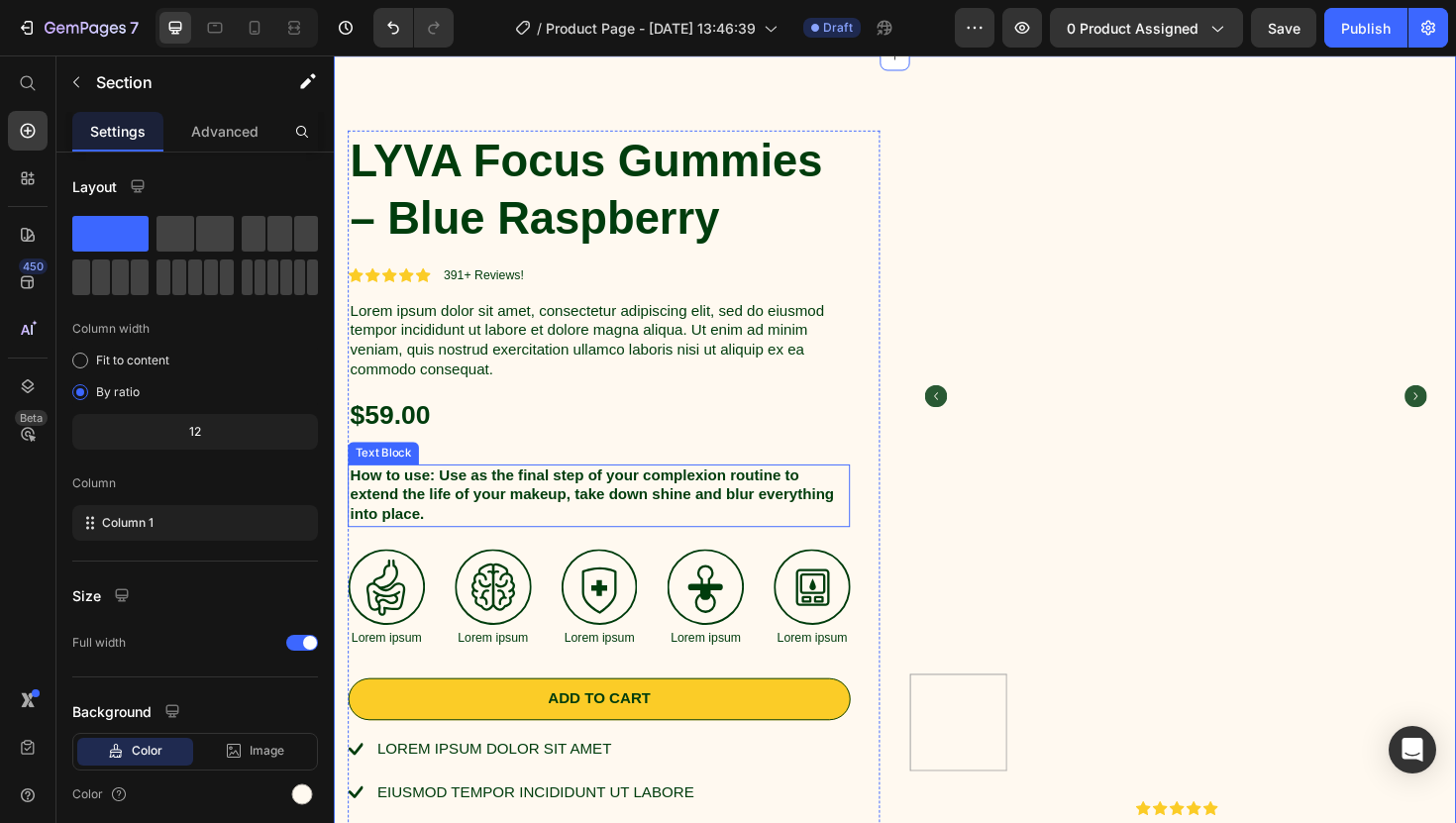 scroll, scrollTop: 1105, scrollLeft: 0, axis: vertical 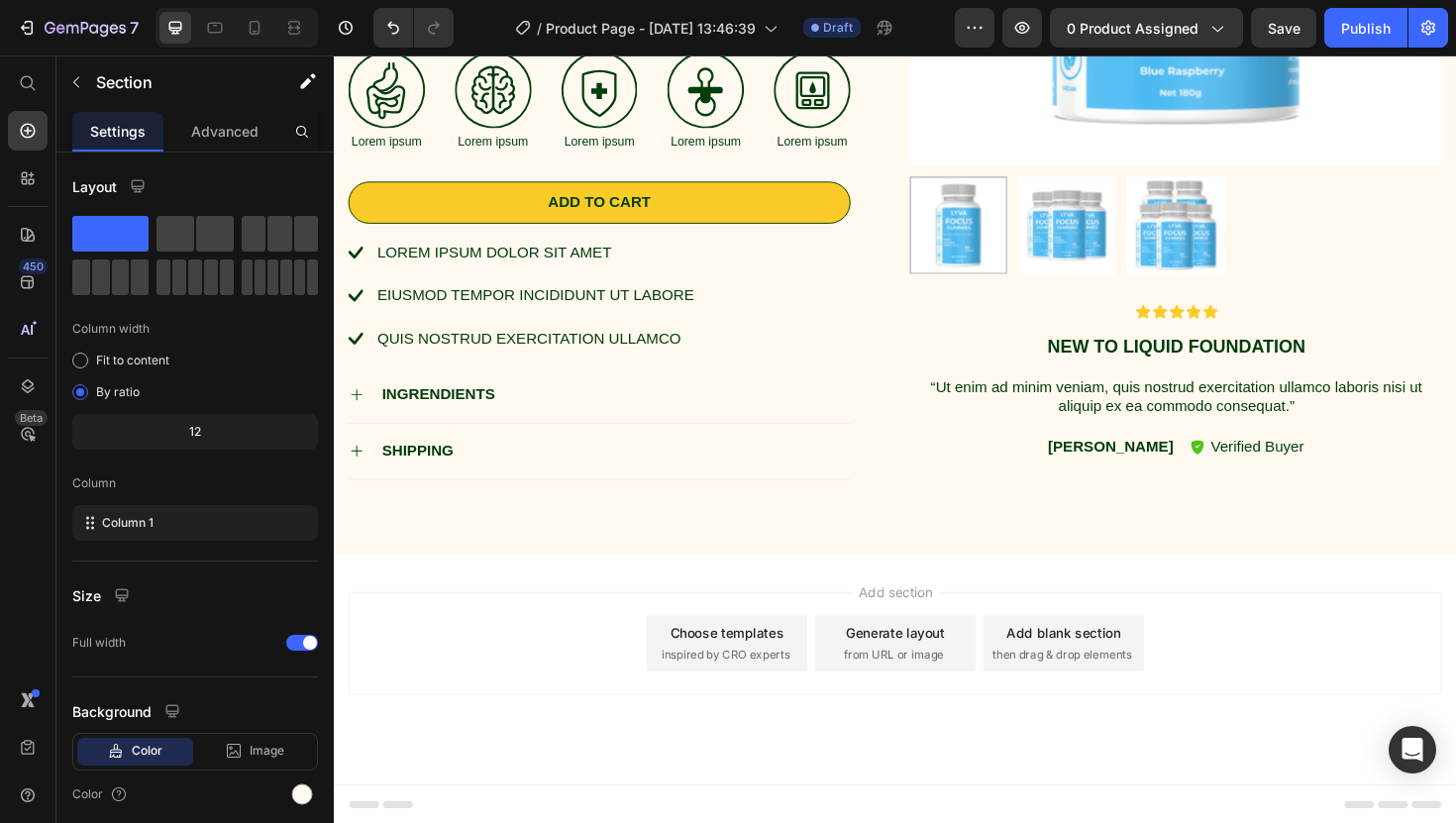 click on "Choose templates" at bounding box center (750, 667) 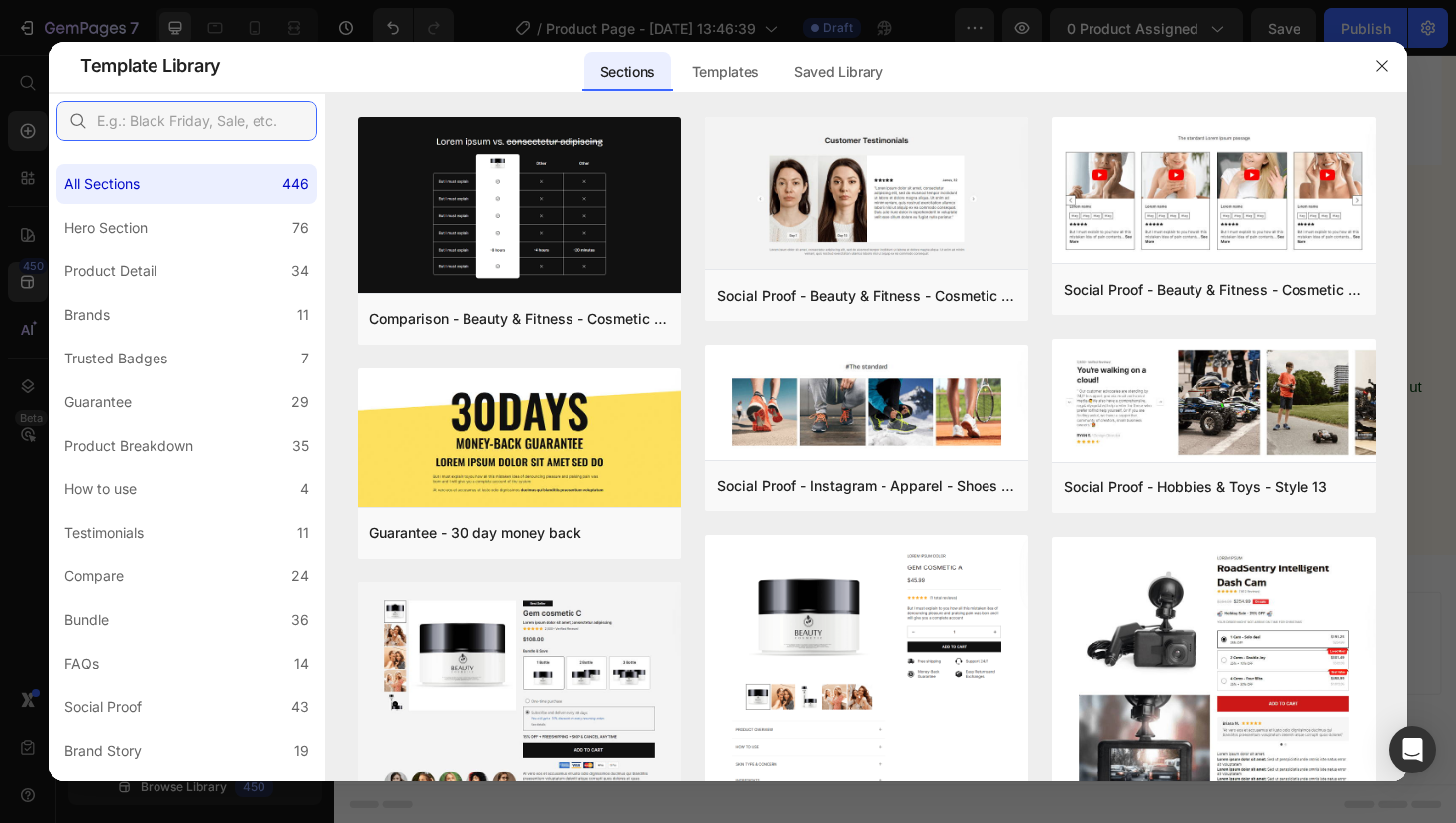 click at bounding box center (186, 121) 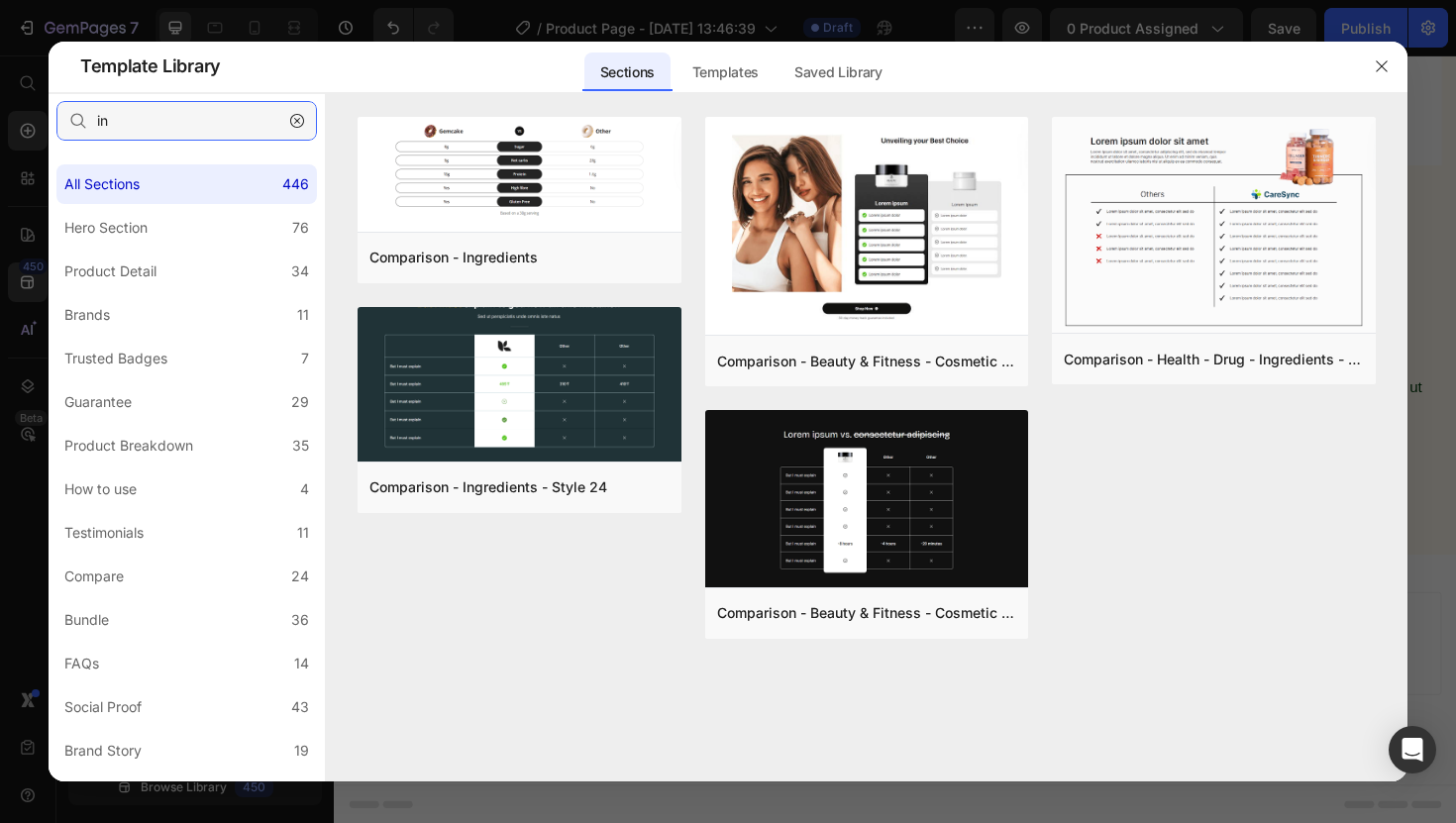 type on "i" 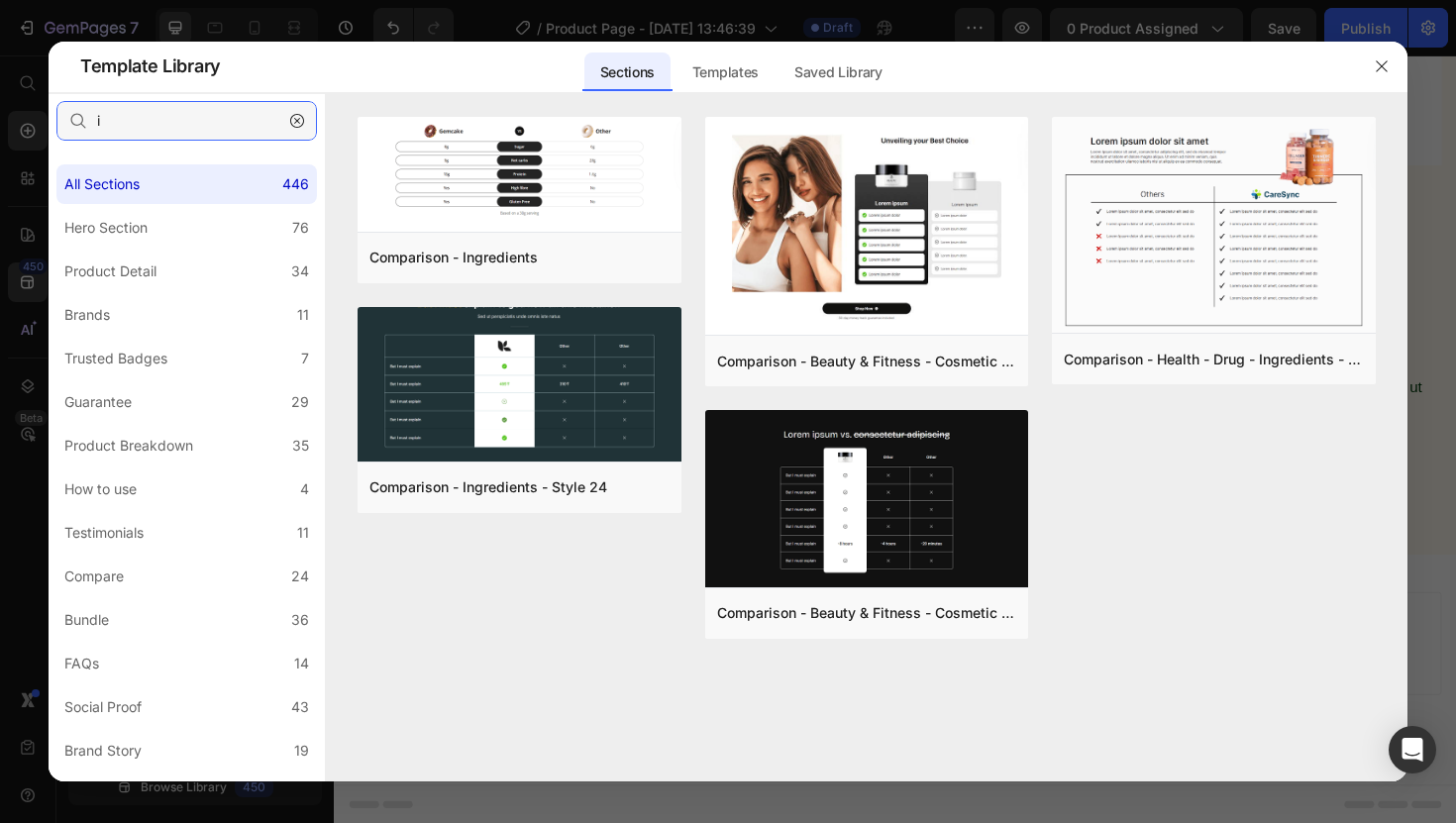 type 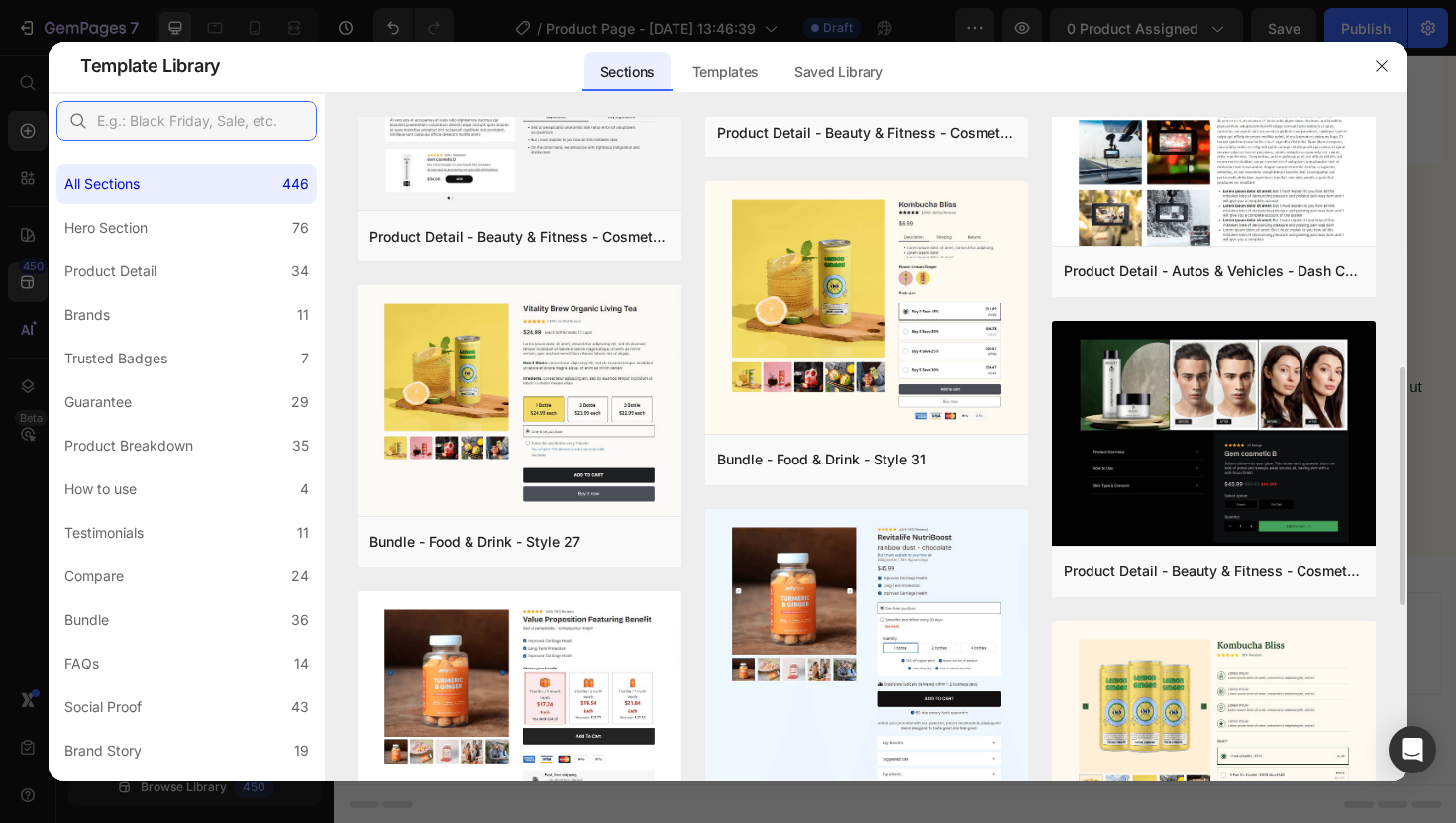 scroll, scrollTop: 711, scrollLeft: 0, axis: vertical 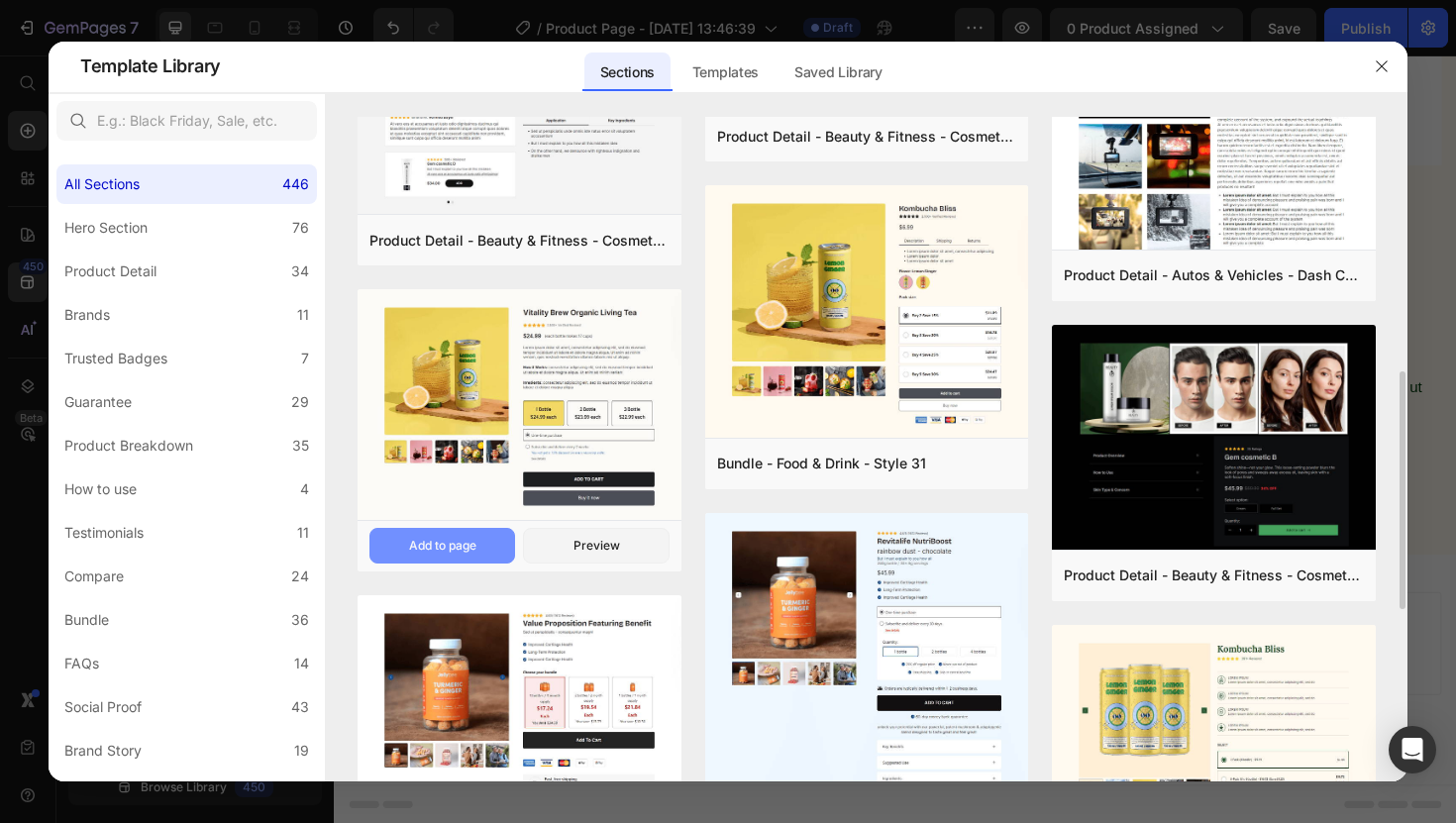 click on "Add to page" at bounding box center (443, 546) 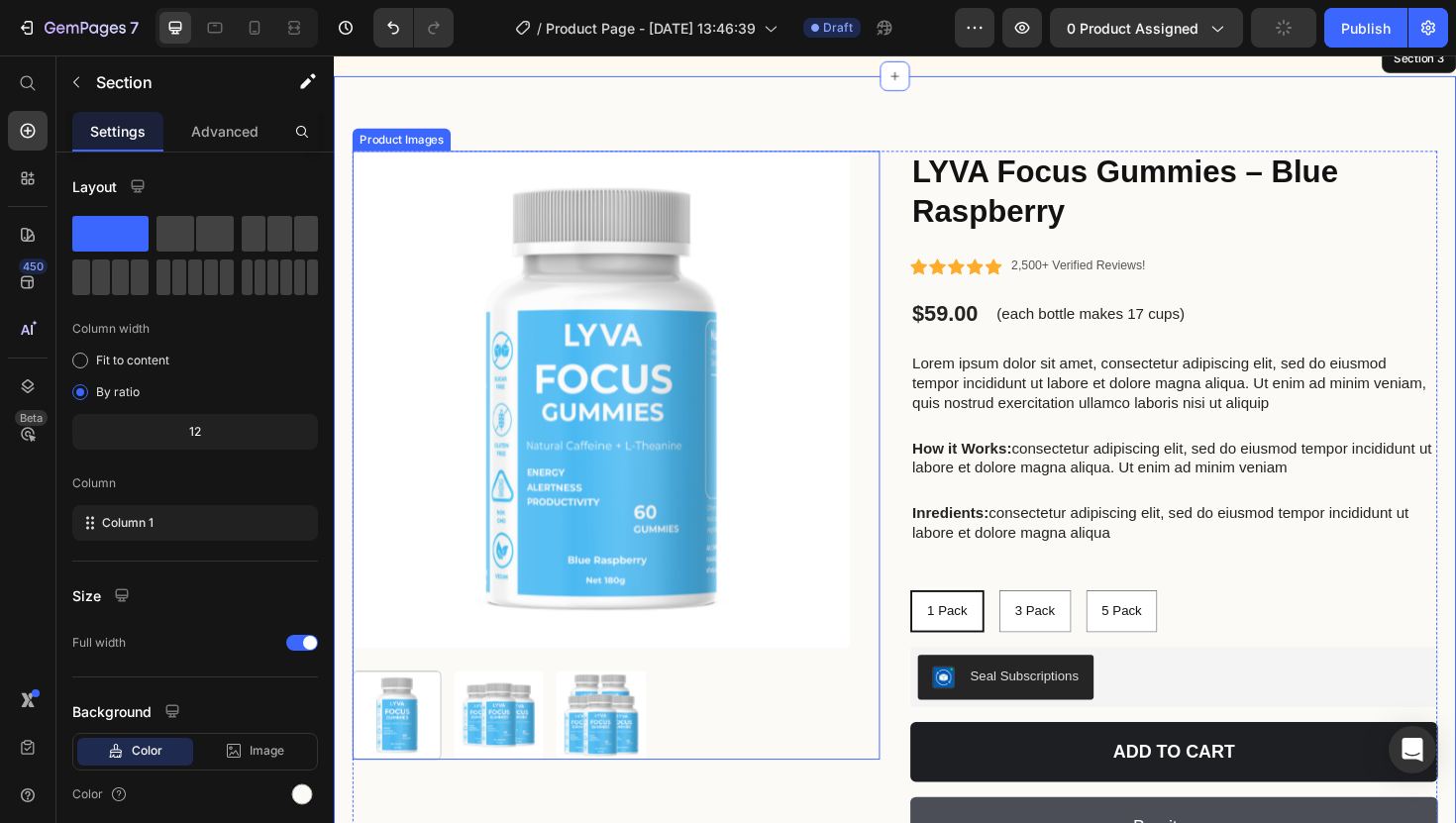scroll, scrollTop: 1633, scrollLeft: 0, axis: vertical 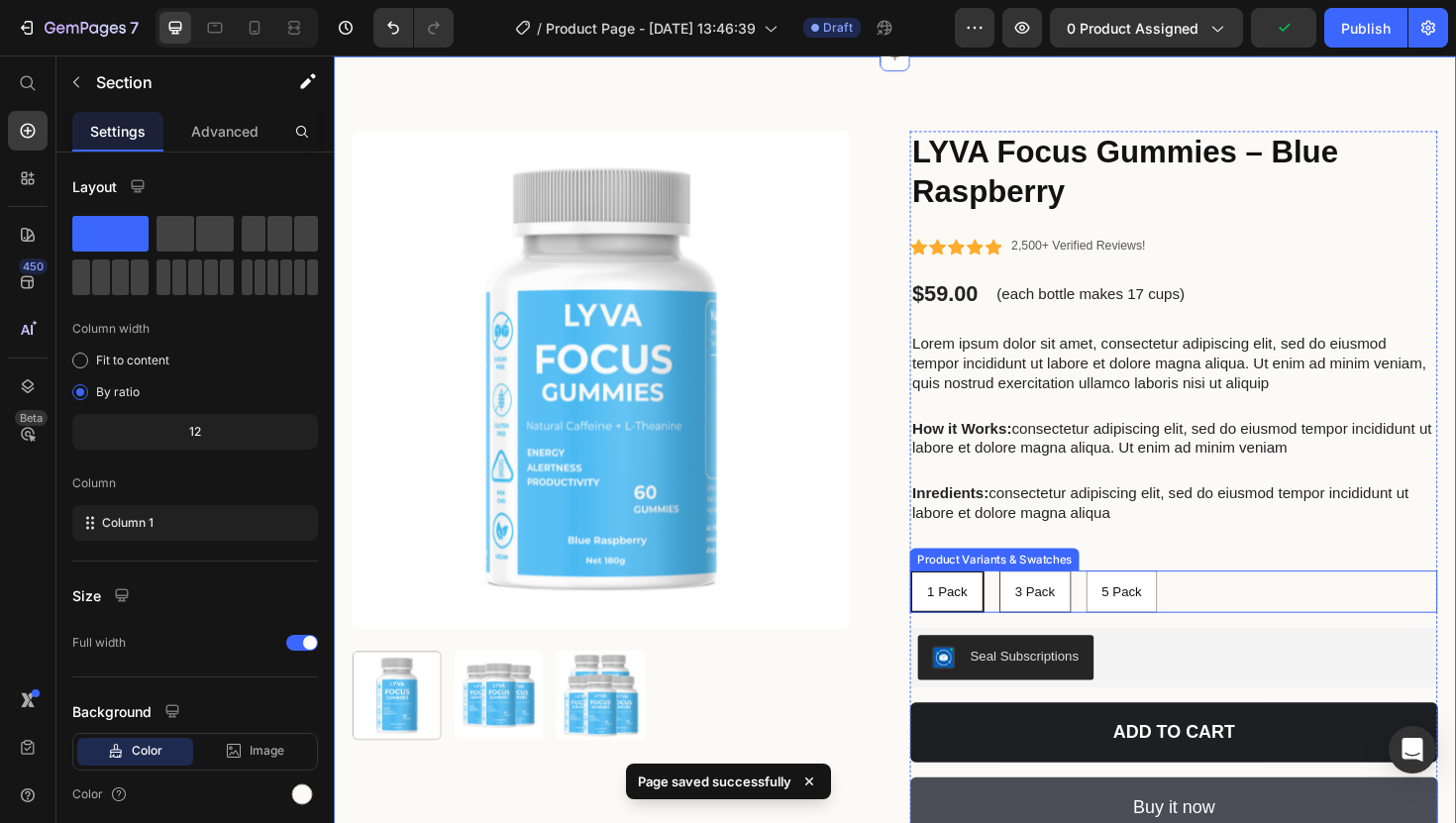 click on "3 Pack" at bounding box center [1076, 623] 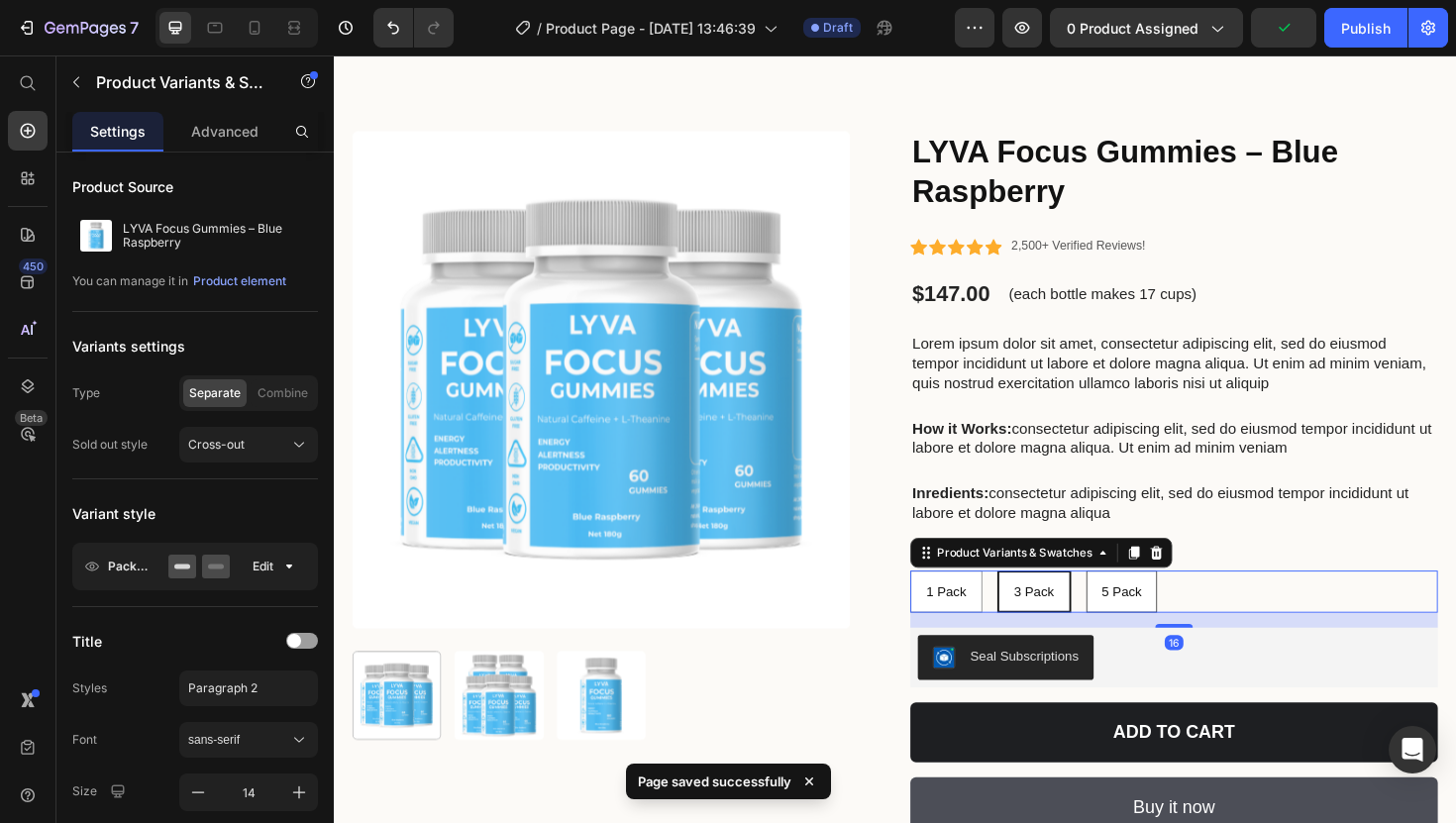 click on "5 Pack" at bounding box center [1168, 623] 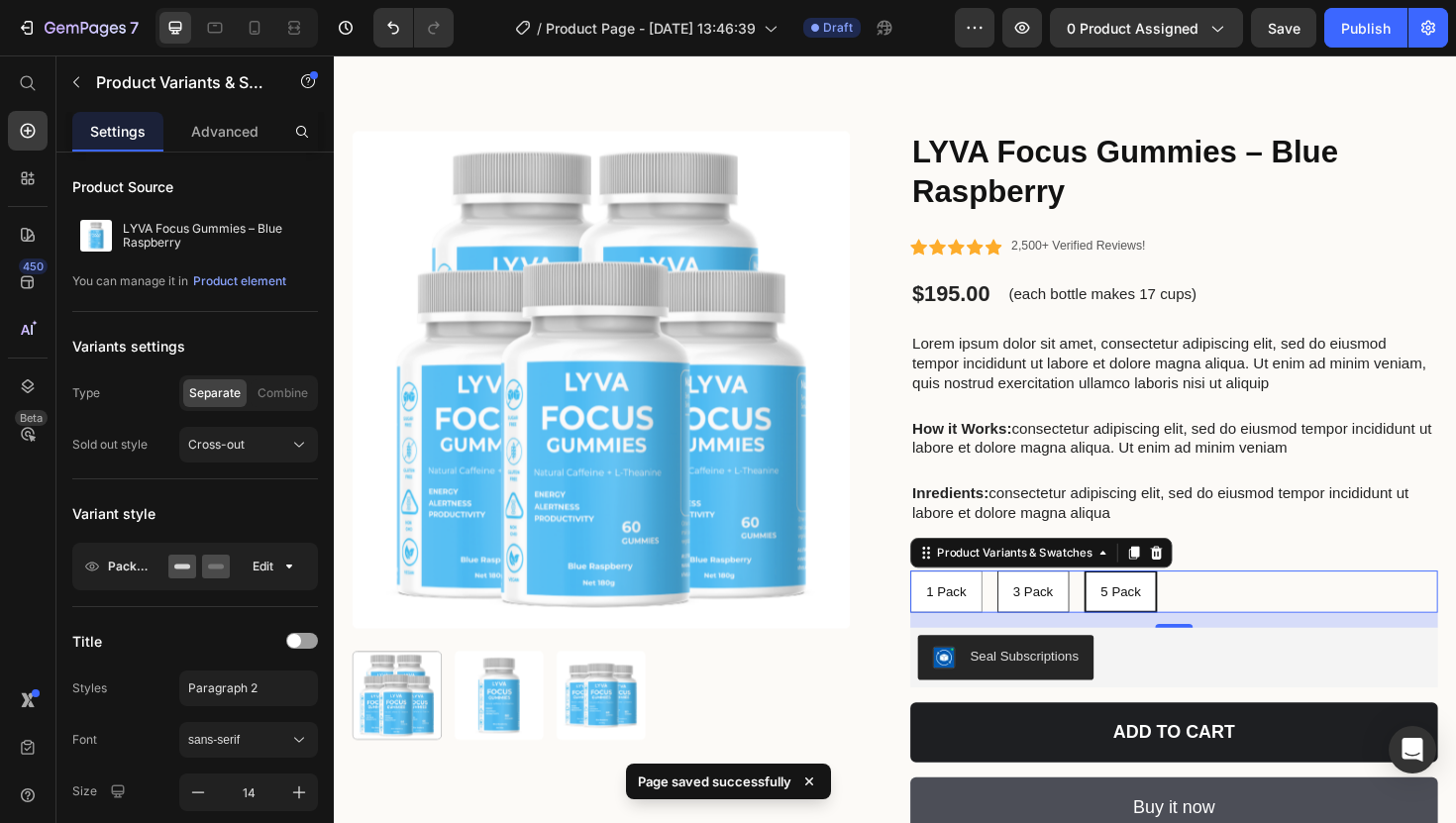 click on "3 Pack" at bounding box center (1074, 623) 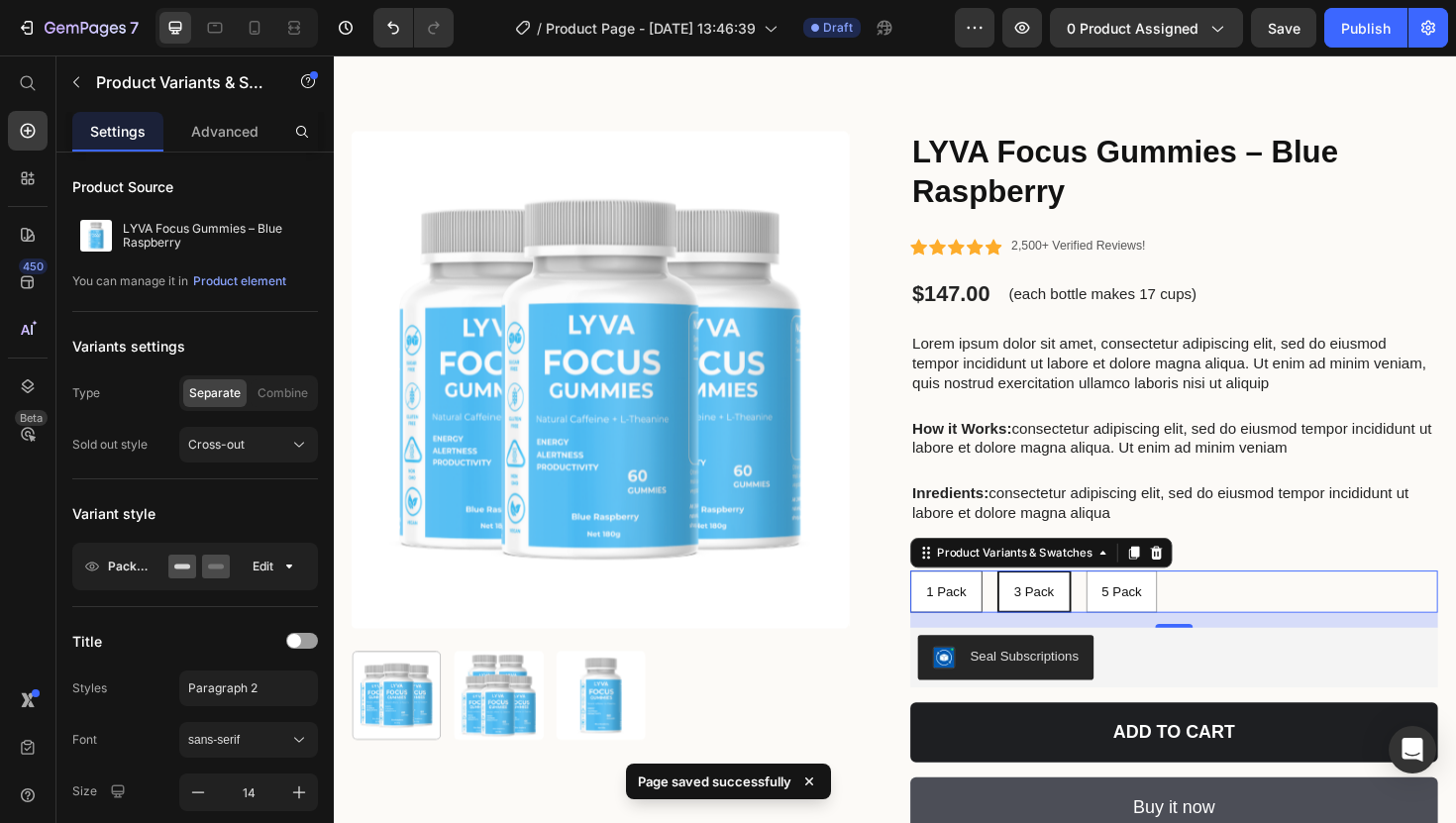 click on "1 Pack" at bounding box center [982, 623] 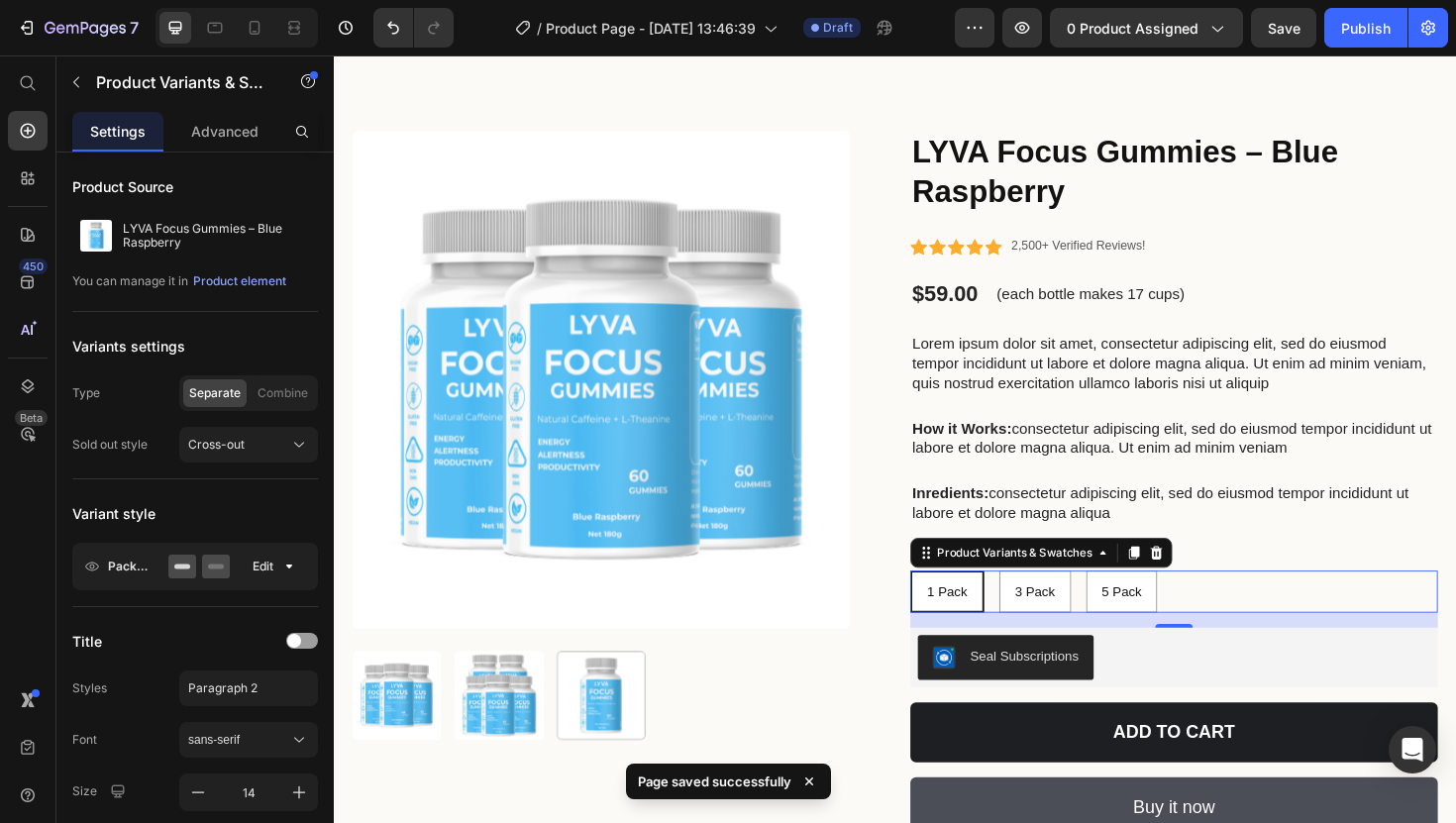 click on "1 Pack" at bounding box center (983, 623) 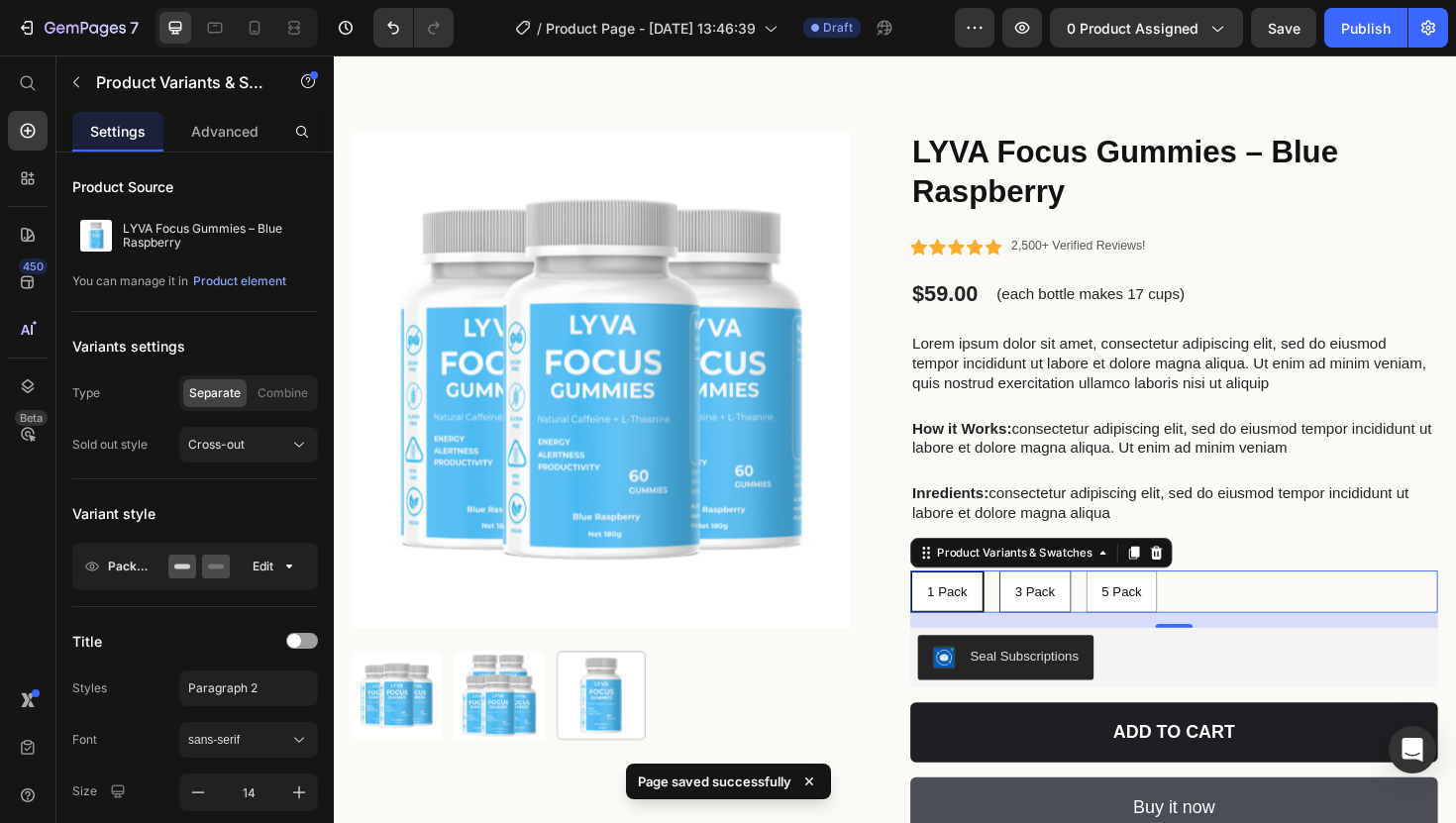 click on "3 Pack" at bounding box center [1076, 623] 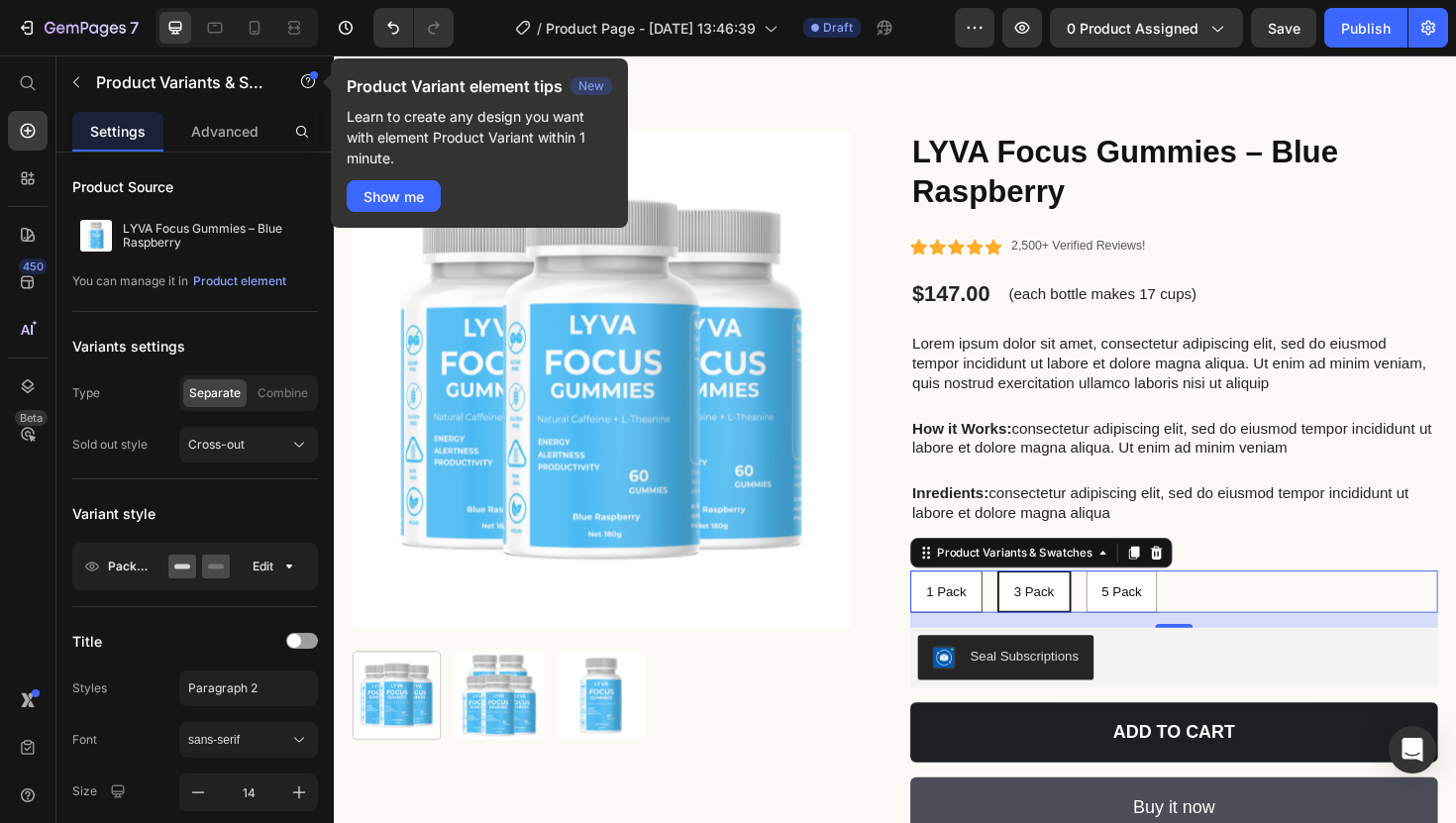 click on "1 Pack" at bounding box center [982, 623] 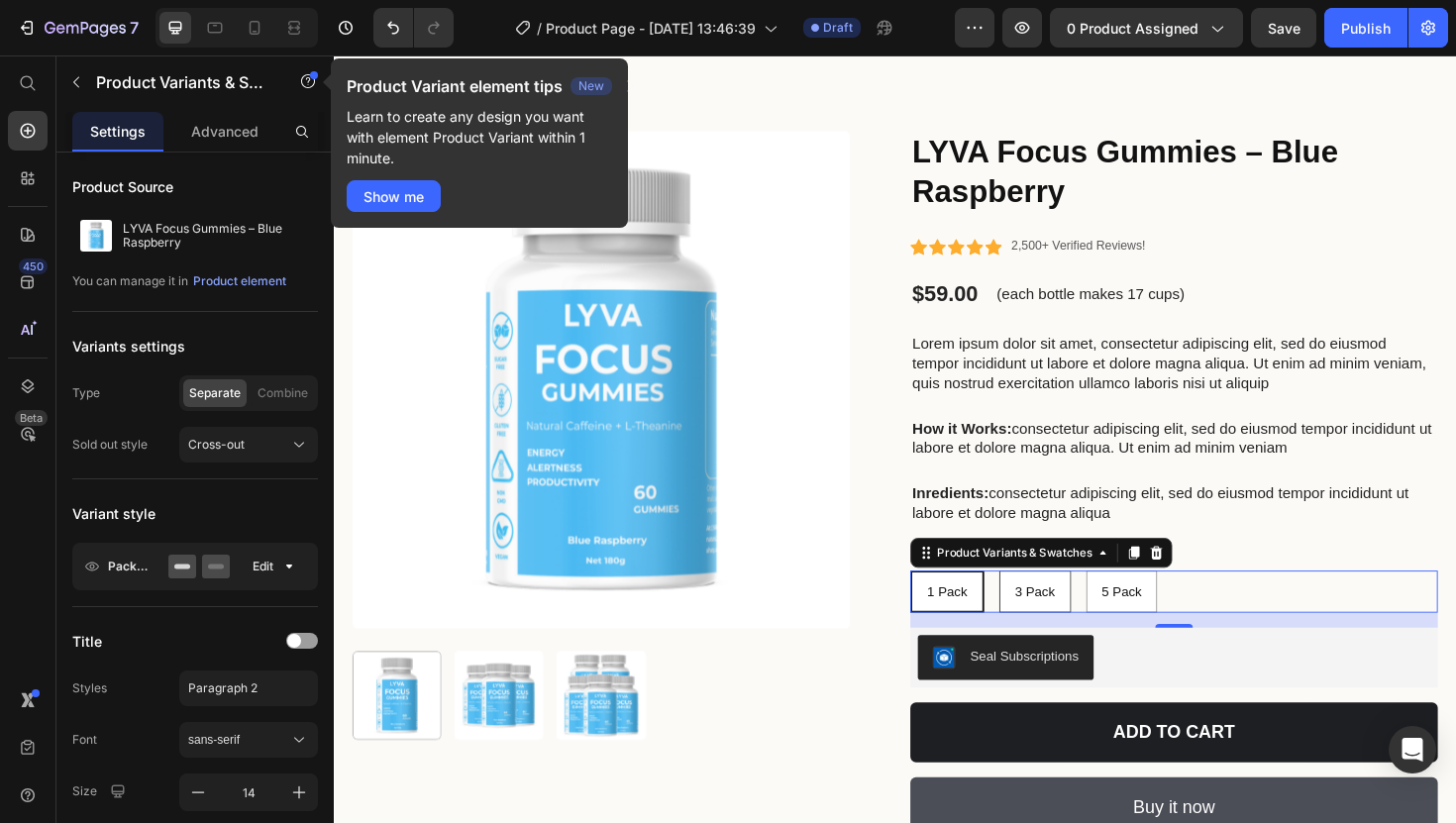 click on "3 Pack" at bounding box center [1076, 623] 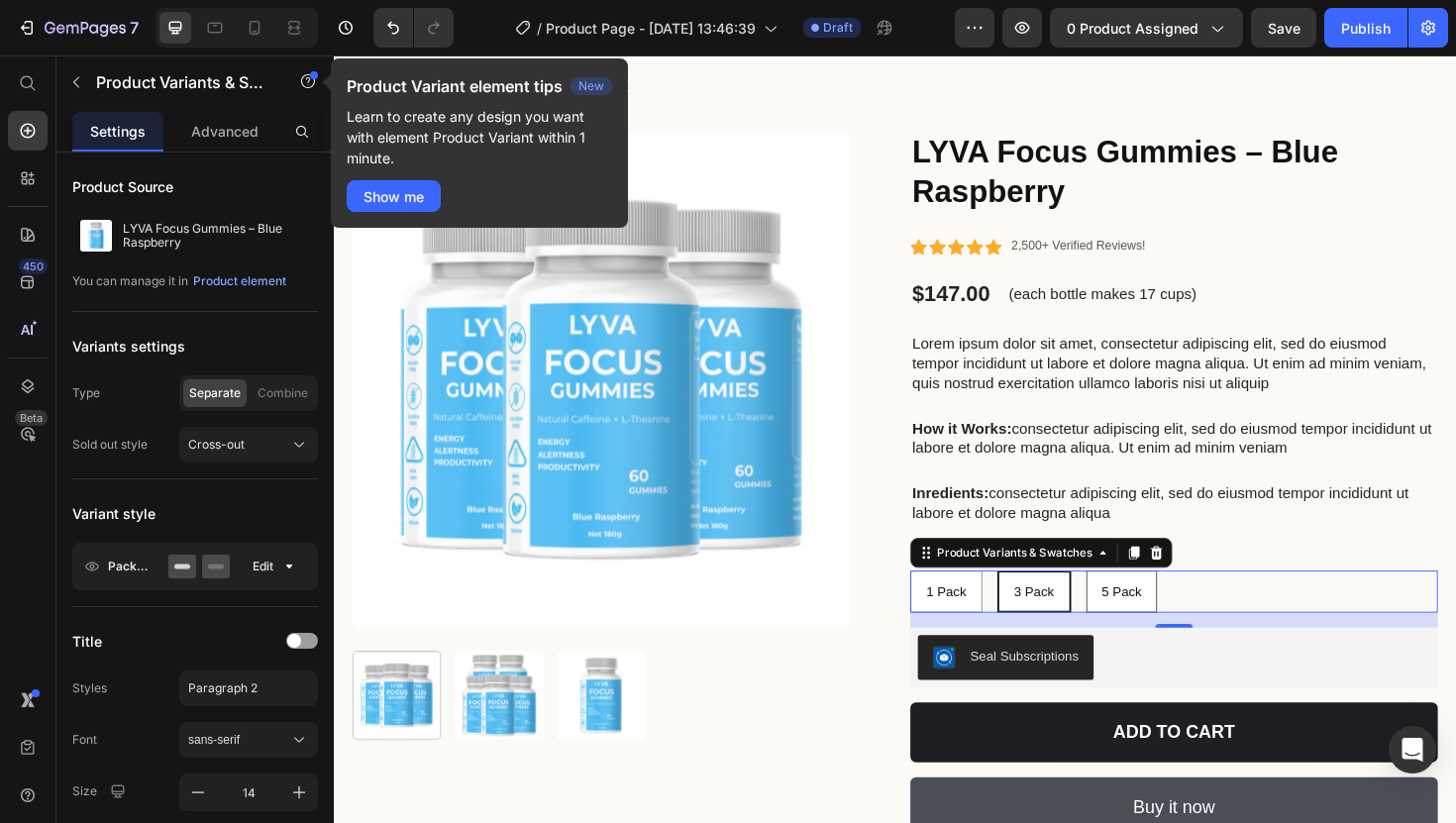 click on "5 Pack" at bounding box center [1168, 623] 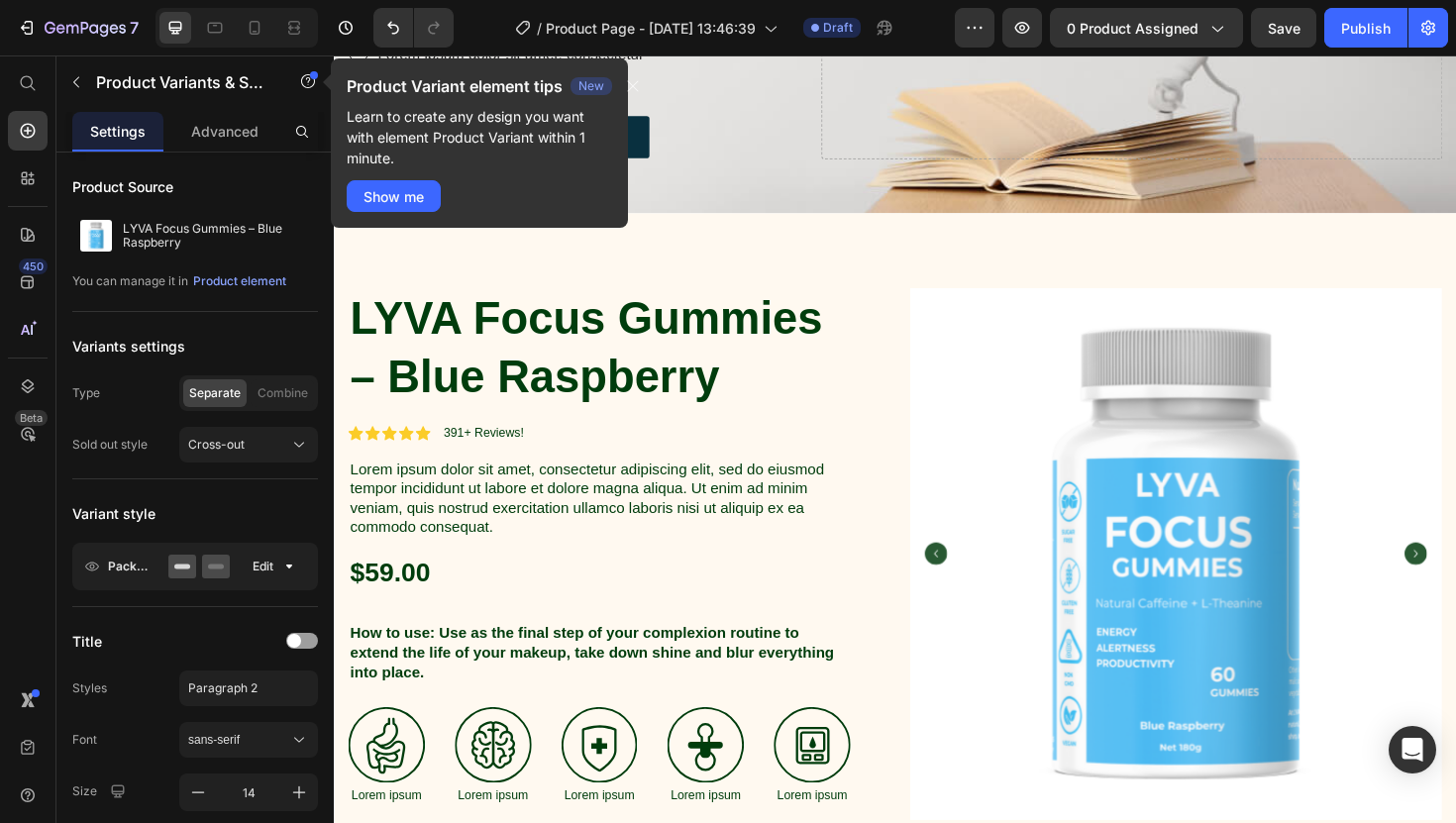 scroll, scrollTop: 411, scrollLeft: 0, axis: vertical 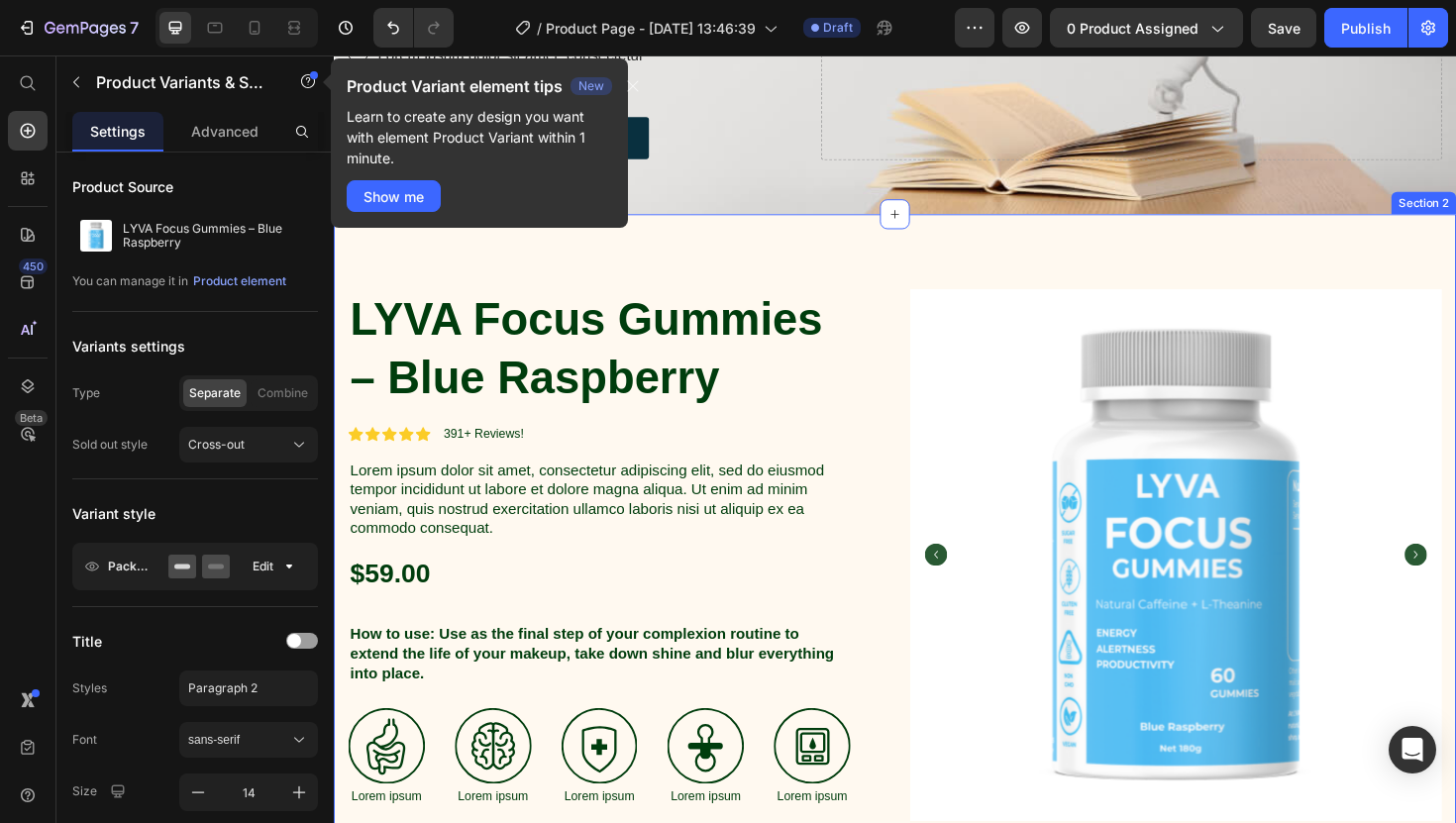 click on "LYVA Focus Gummies – Blue Raspberry Product Title Icon Icon Icon Icon Icon Icon List 391+ Reviews! Text Block Row Lorem ipsum dolor sit amet, consectetur adipiscing elit, sed do eiusmod tempor incididunt ut labore et dolore magna aliqua. Ut enim ad minim veniam, quis nostrud exercitation ullamco laboris nisi ut aliquip ex ea commodo consequat. Text Block $59.00 Product Price How to use: Use as the final step of your complexion routine to extend the life of your makeup, take down shine and blur everything into place. Text Block Image Lorem ipsum Text Block Image Lorem ipsum Text Block Image Lorem ipsum Text Block Image Lorem ipsum Text Block Image Lorem ipsum Text Block Row Add to cart Add to Cart
Lorem ipsum dolor sit amet
eiusmod tempor incididunt ut labore
quis nostrud exercitation ullamco Item List
INGRENDIENTS
SHIPPING Accordion Row
Product Images Icon Icon Icon Icon Icon Icon List" at bounding box center [928, 751] 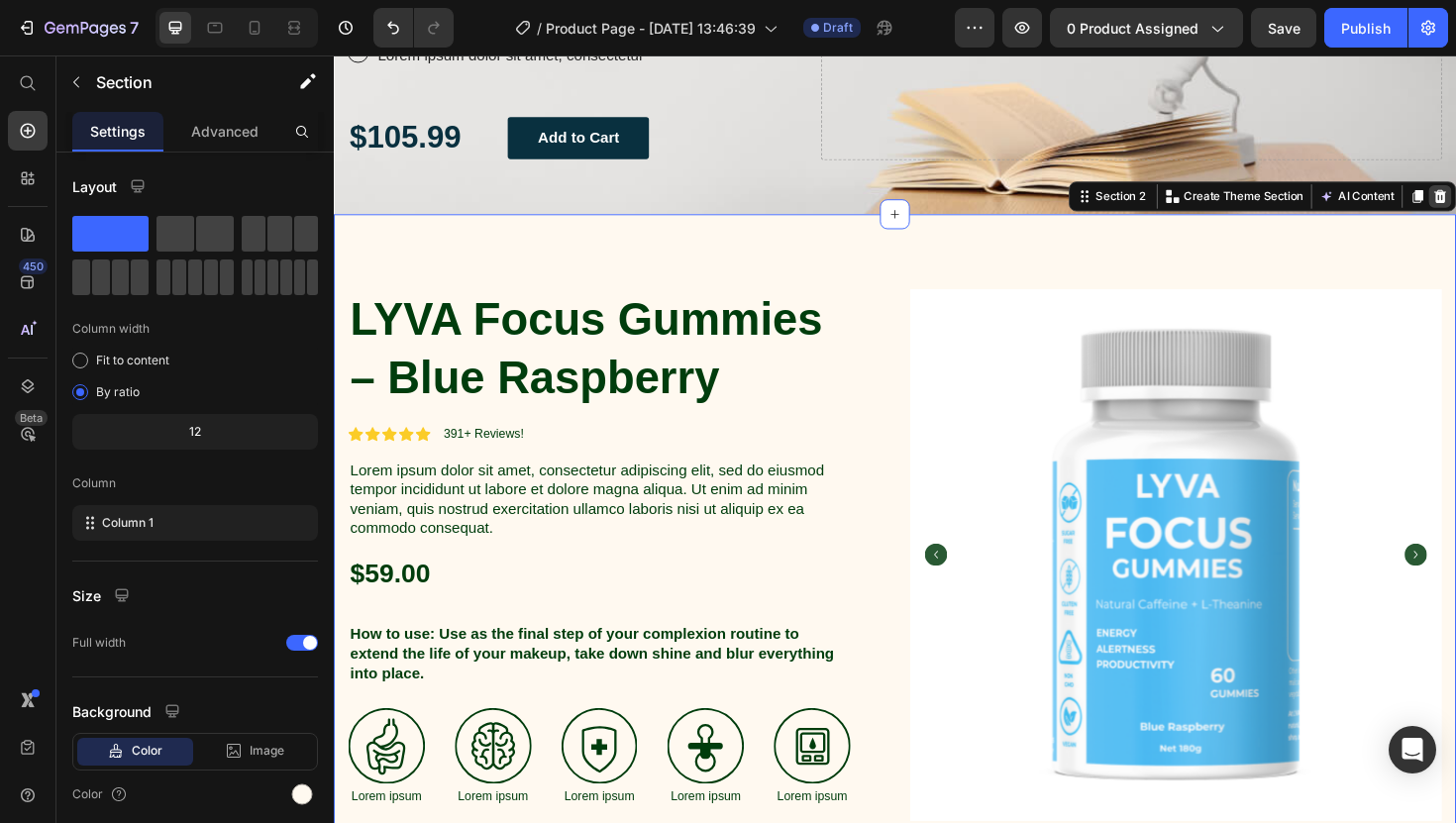 click at bounding box center (1506, 205) 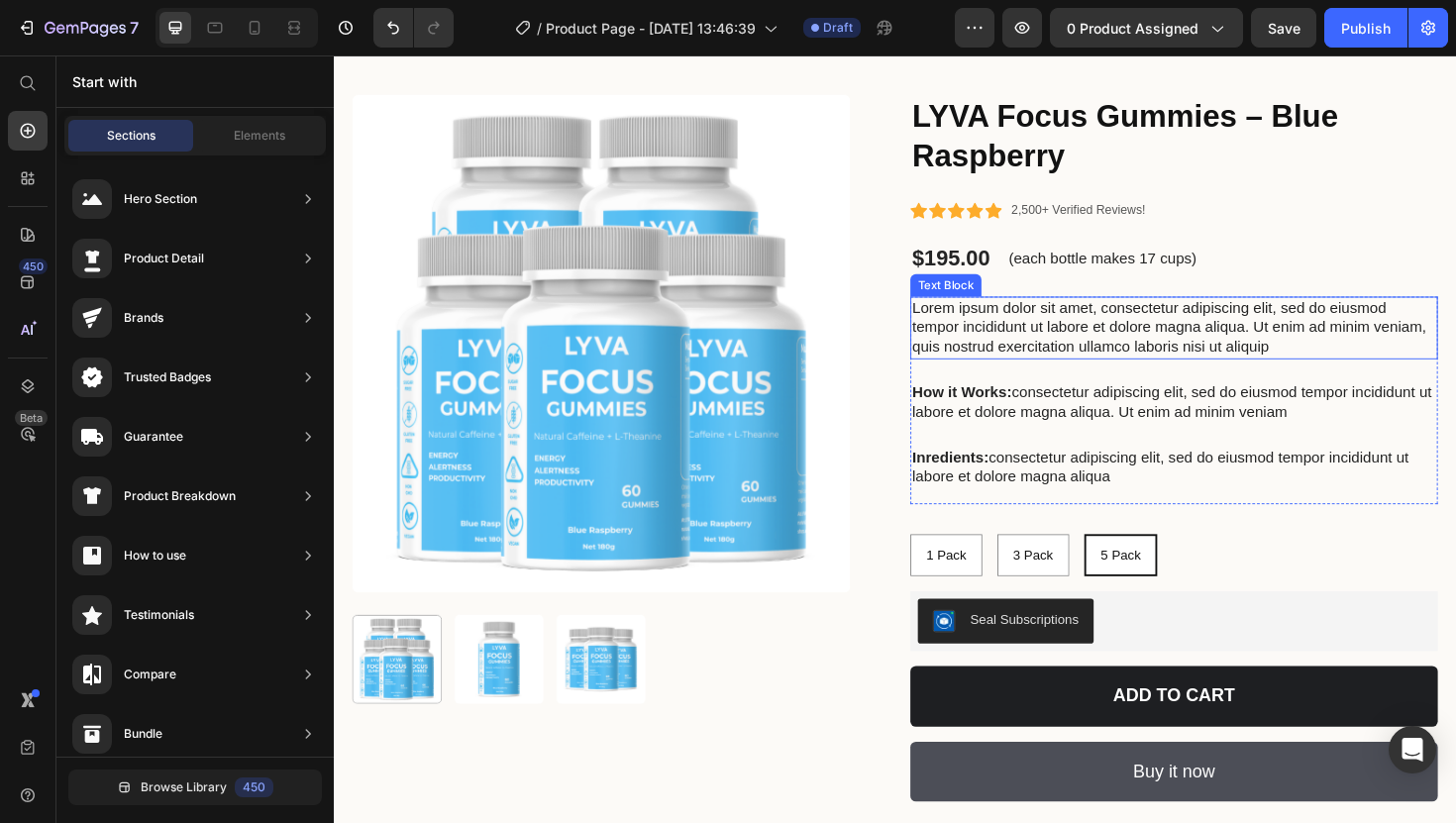 scroll, scrollTop: 619, scrollLeft: 0, axis: vertical 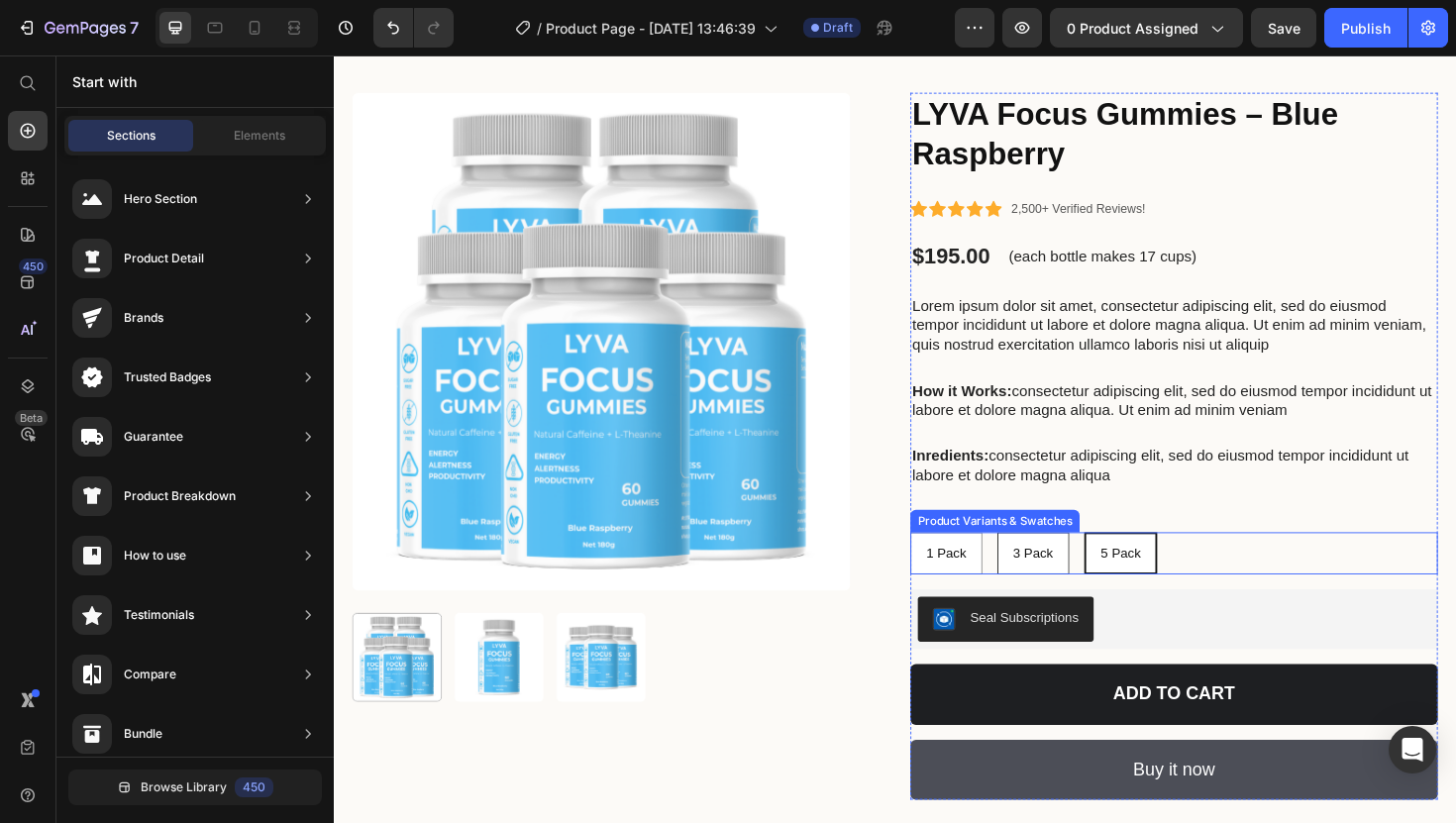 click on "3 Pack" at bounding box center (1074, 582) 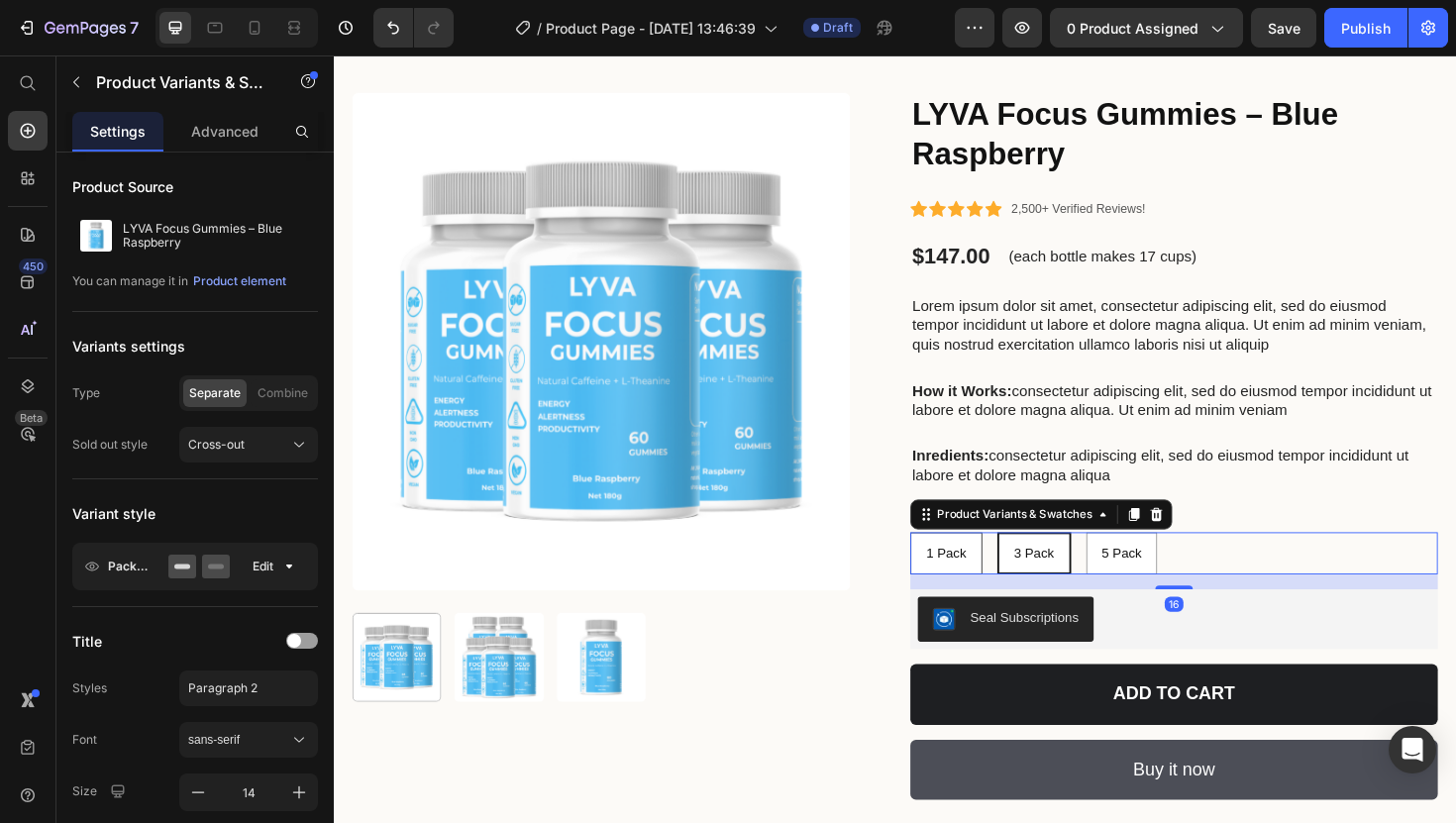 click on "1 Pack" at bounding box center [982, 582] 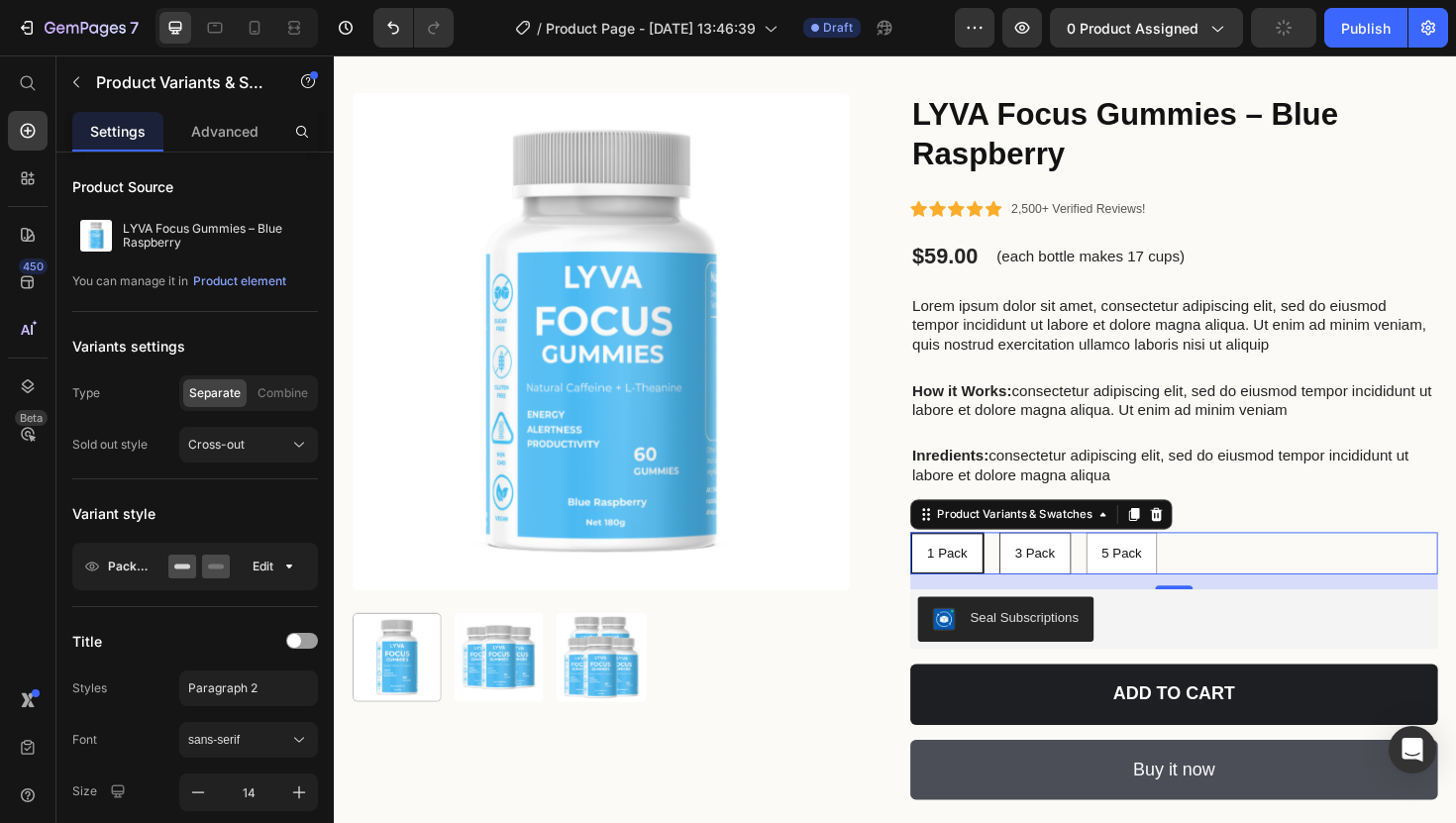 click on "3 Pack" at bounding box center [1076, 582] 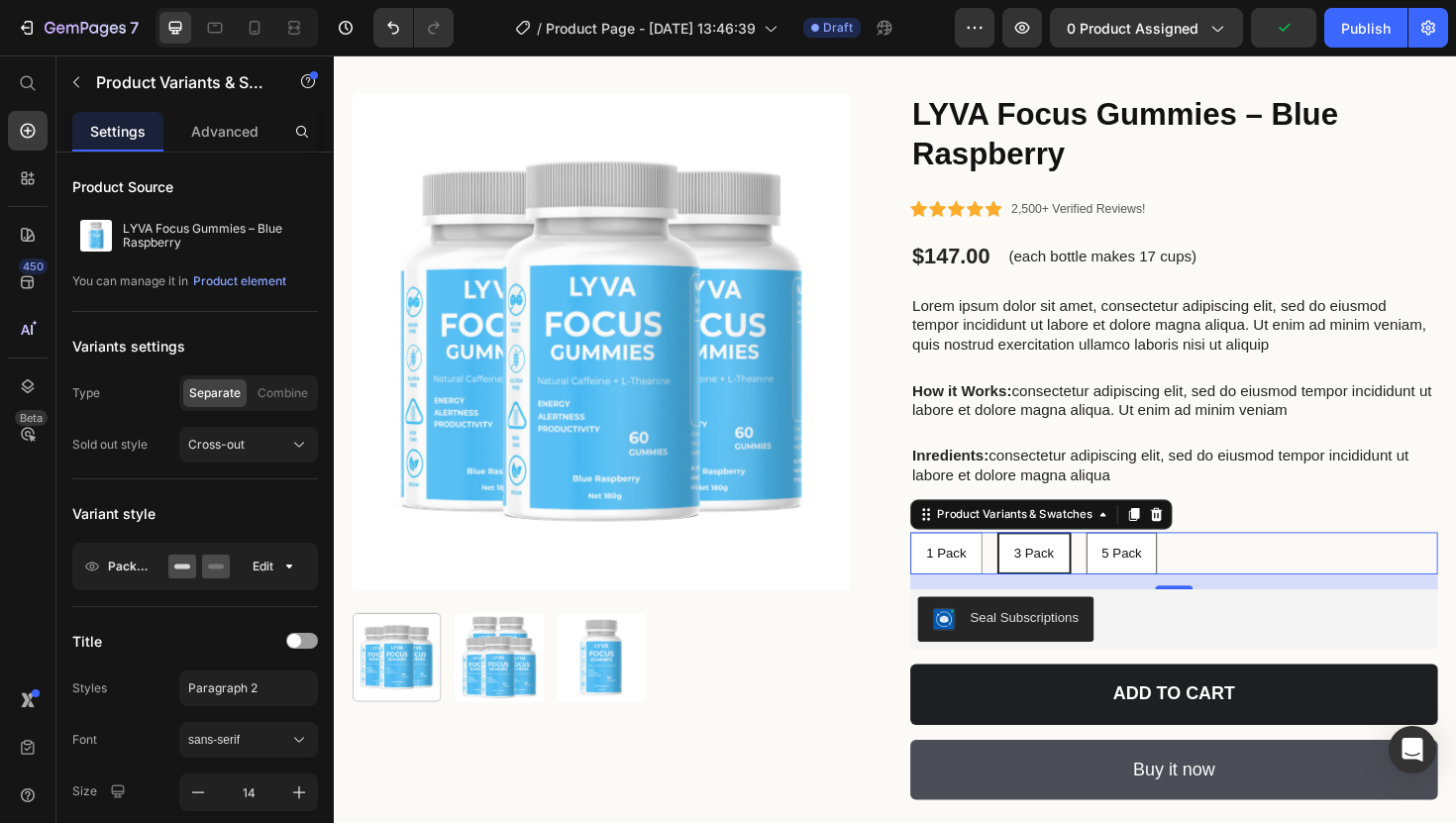 click on "5 Pack" at bounding box center (1168, 582) 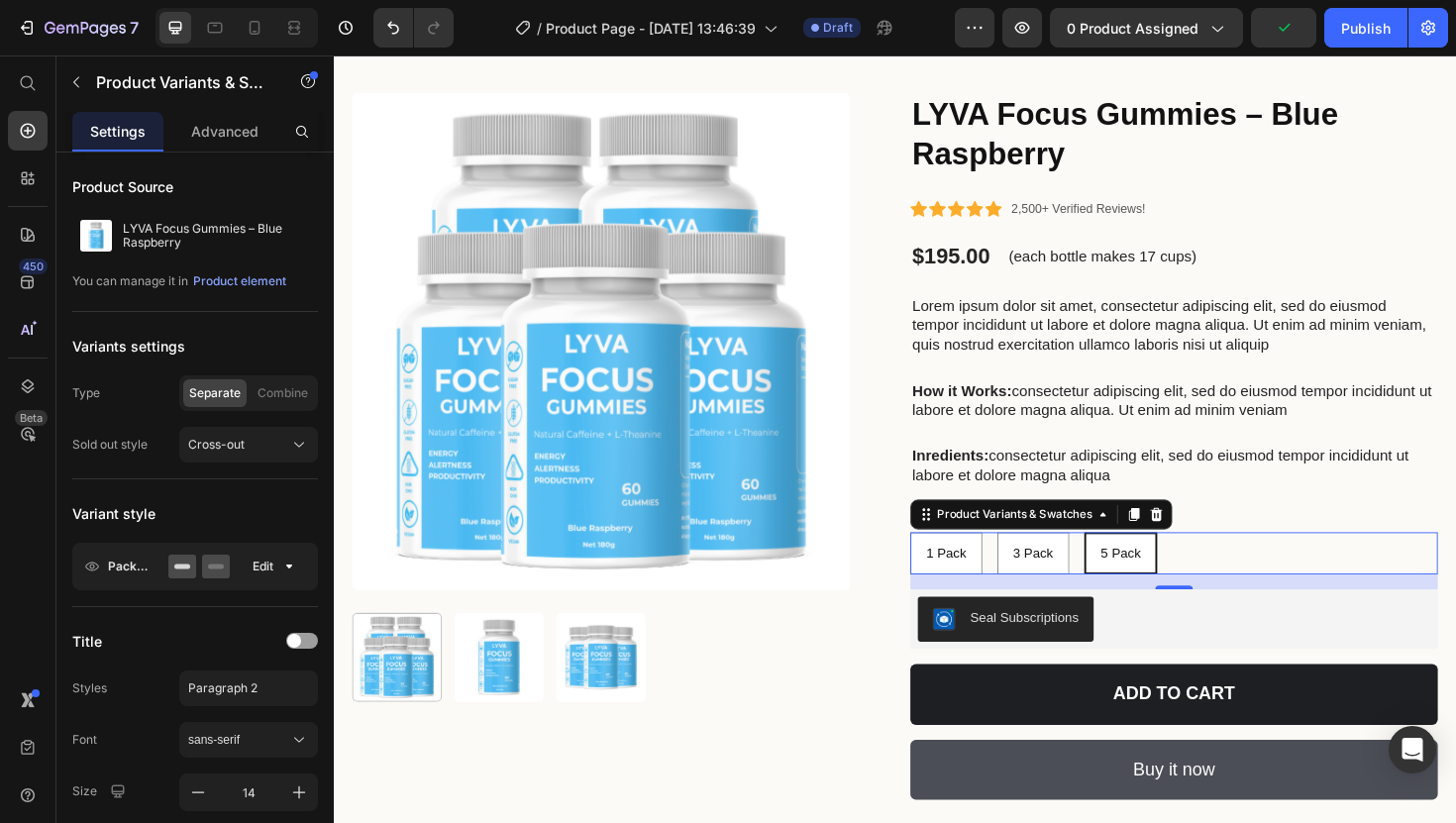 click on "1 Pack 1 Pack 1 Pack 3 Pack 3 Pack 3 Pack 5 Pack 5 Pack 5 Pack" at bounding box center (1223, 582) 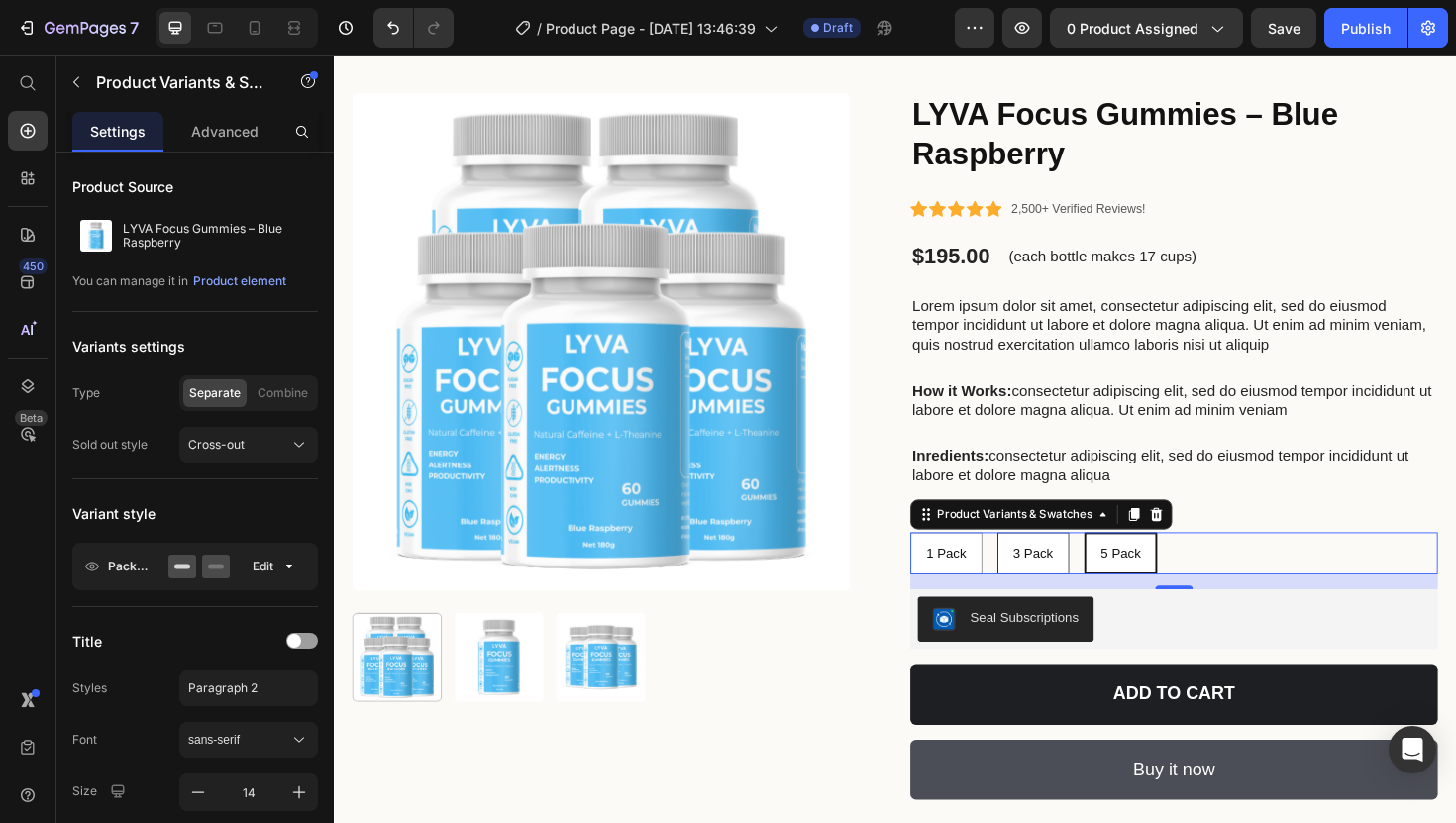 click on "3 Pack" at bounding box center [1074, 582] 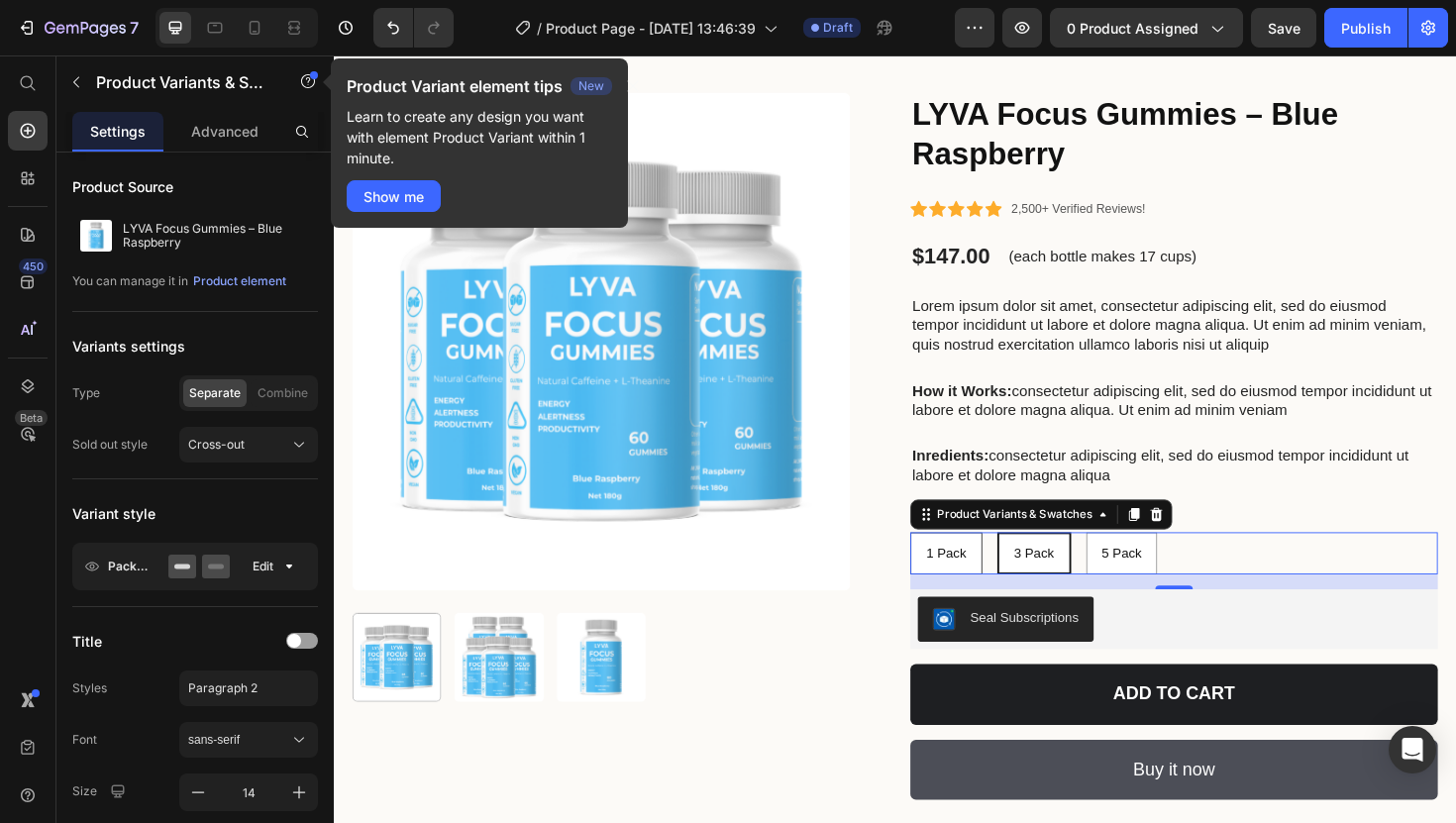 click on "1 Pack" at bounding box center (982, 582) 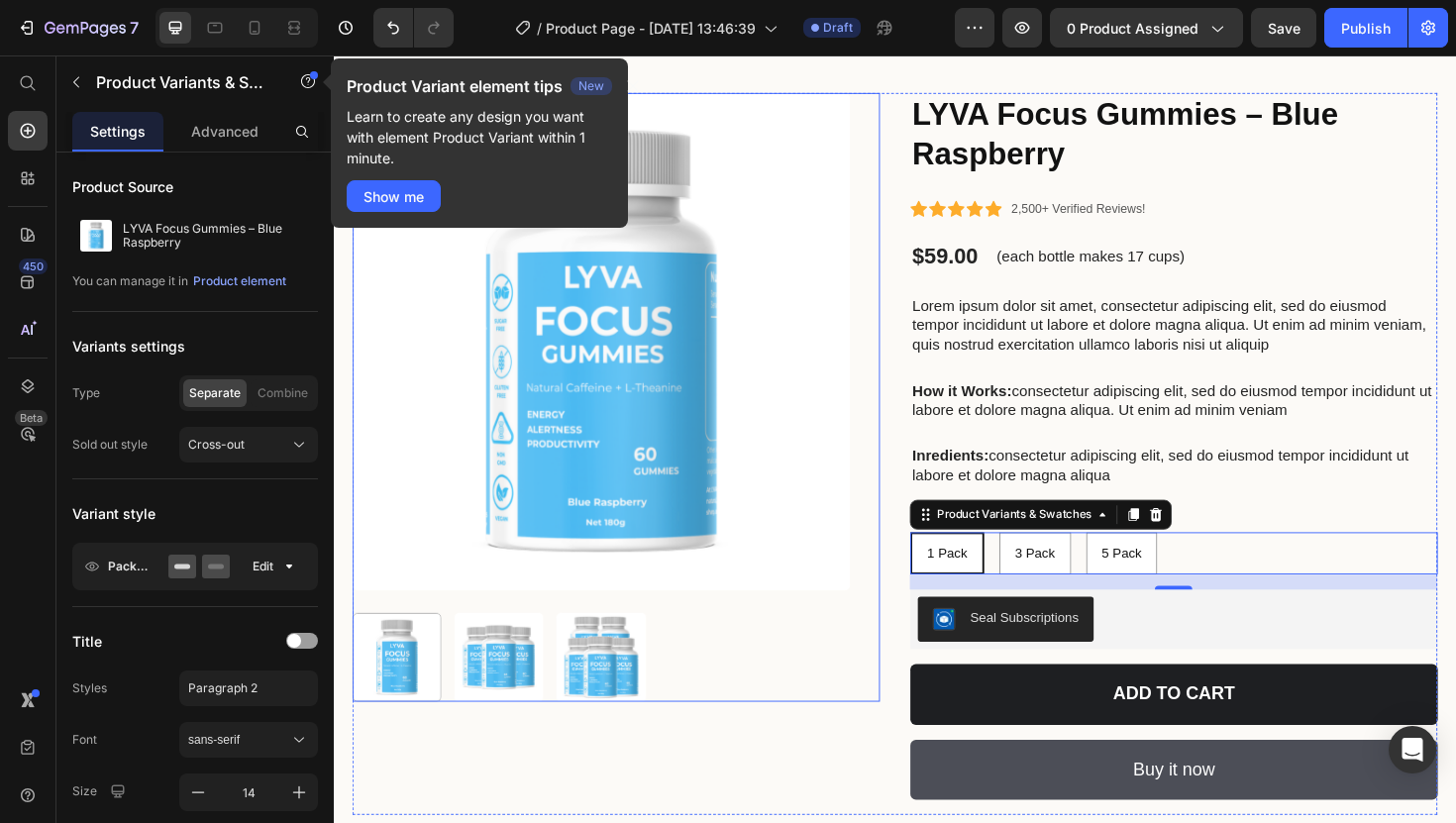 click at bounding box center (617, 359) 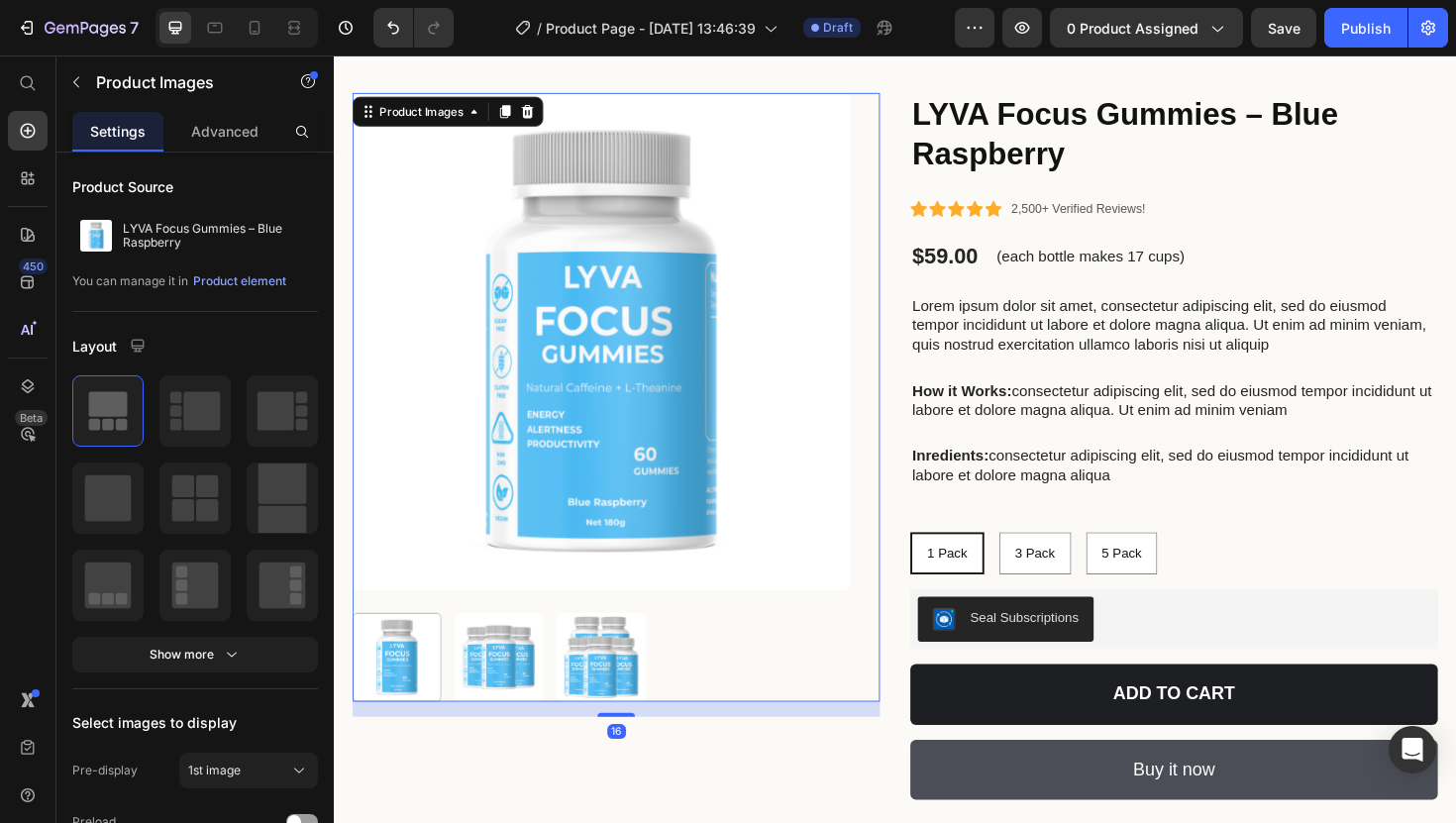 scroll, scrollTop: 959, scrollLeft: 0, axis: vertical 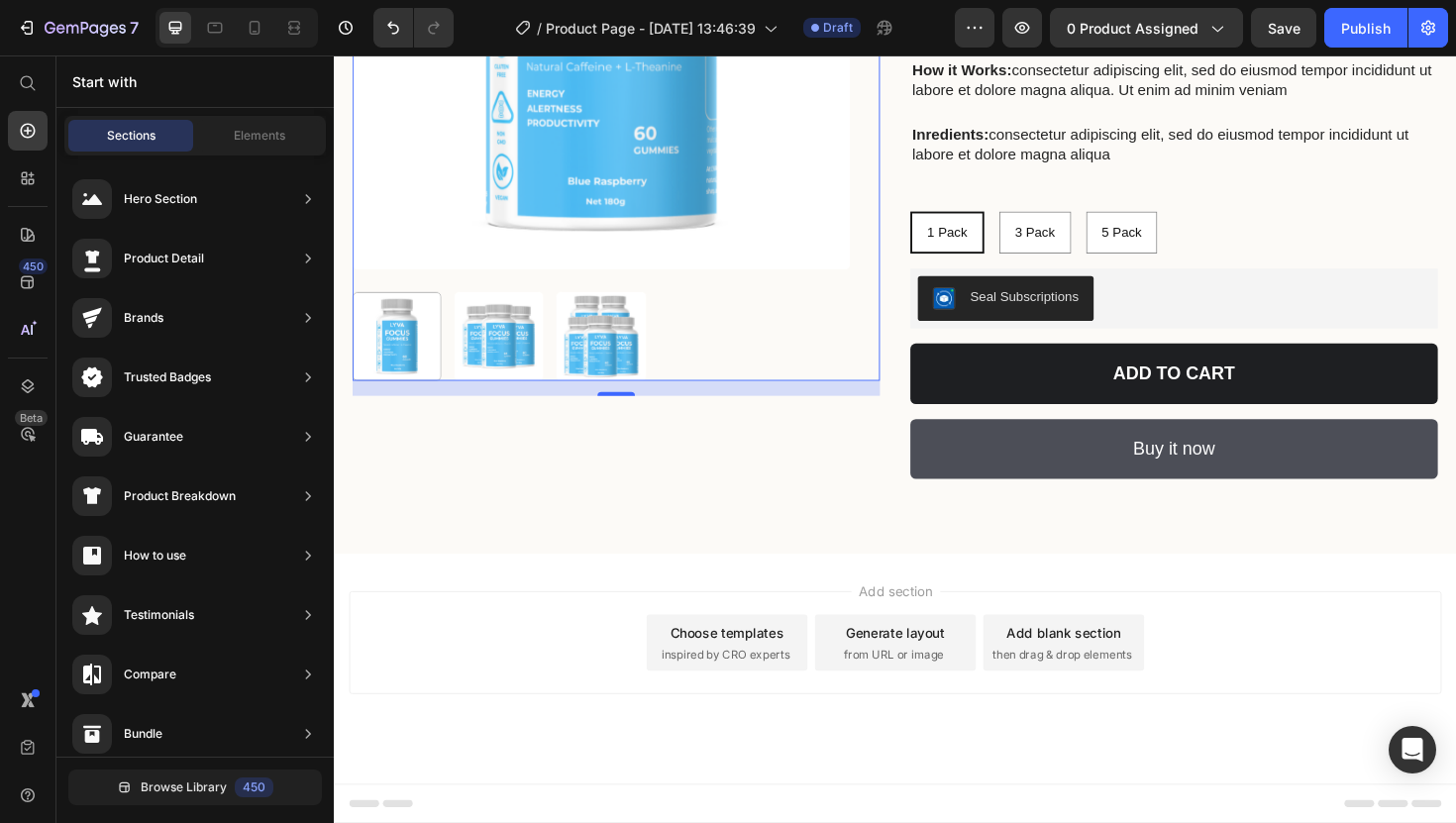 click on "Choose templates" at bounding box center (750, 667) 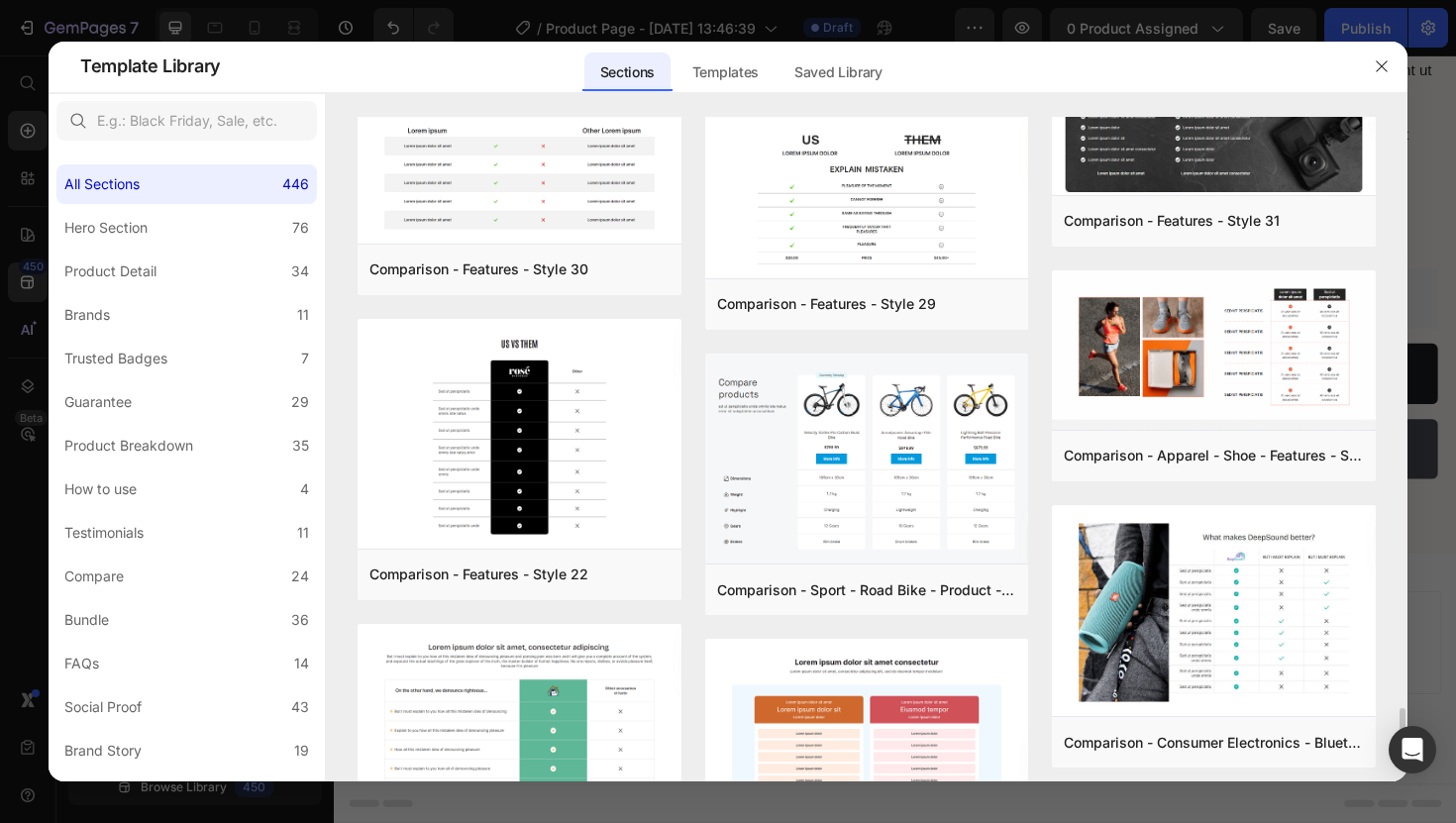 scroll, scrollTop: 15055, scrollLeft: 0, axis: vertical 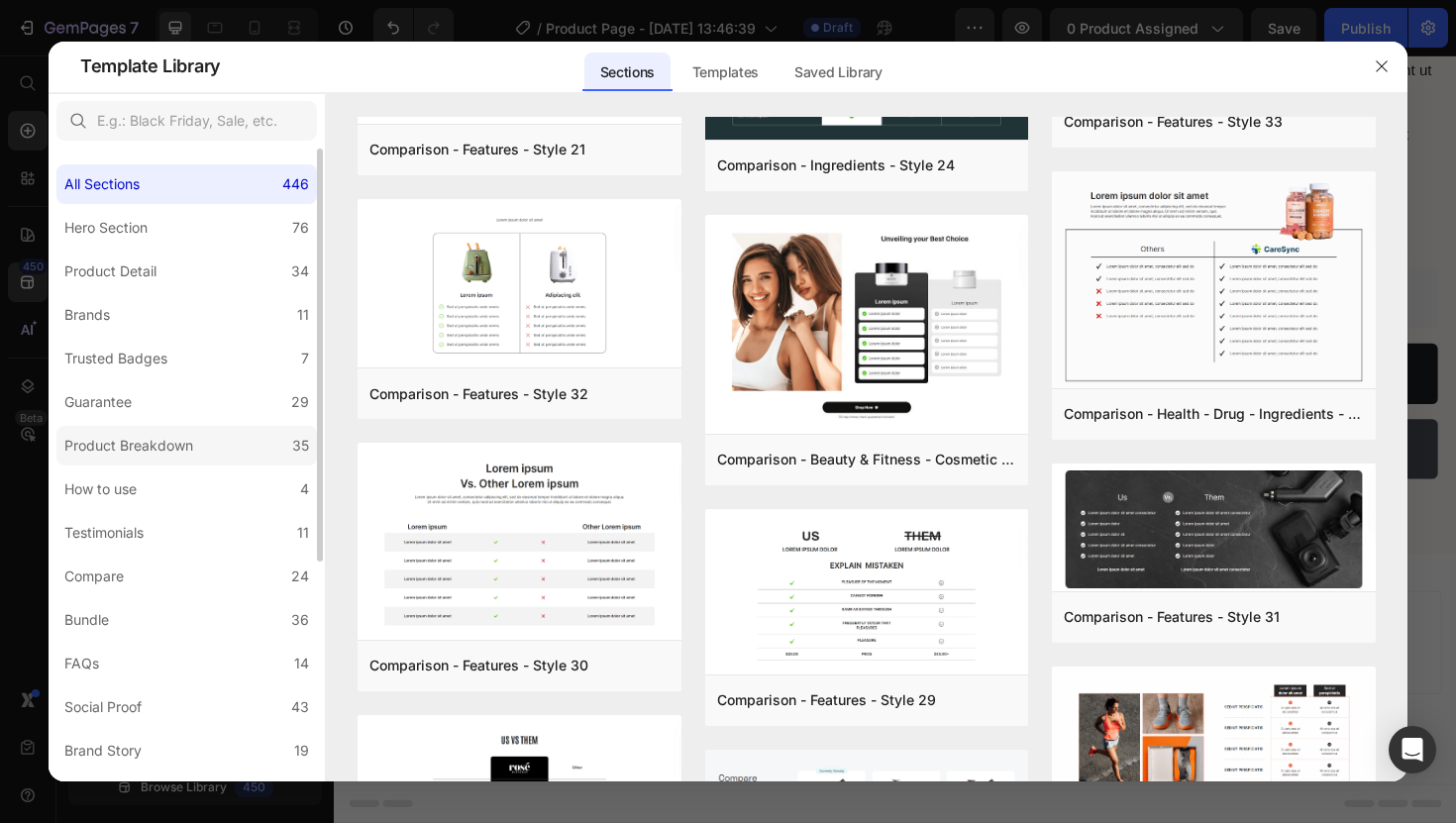 click on "Product Breakdown" at bounding box center (129, 446) 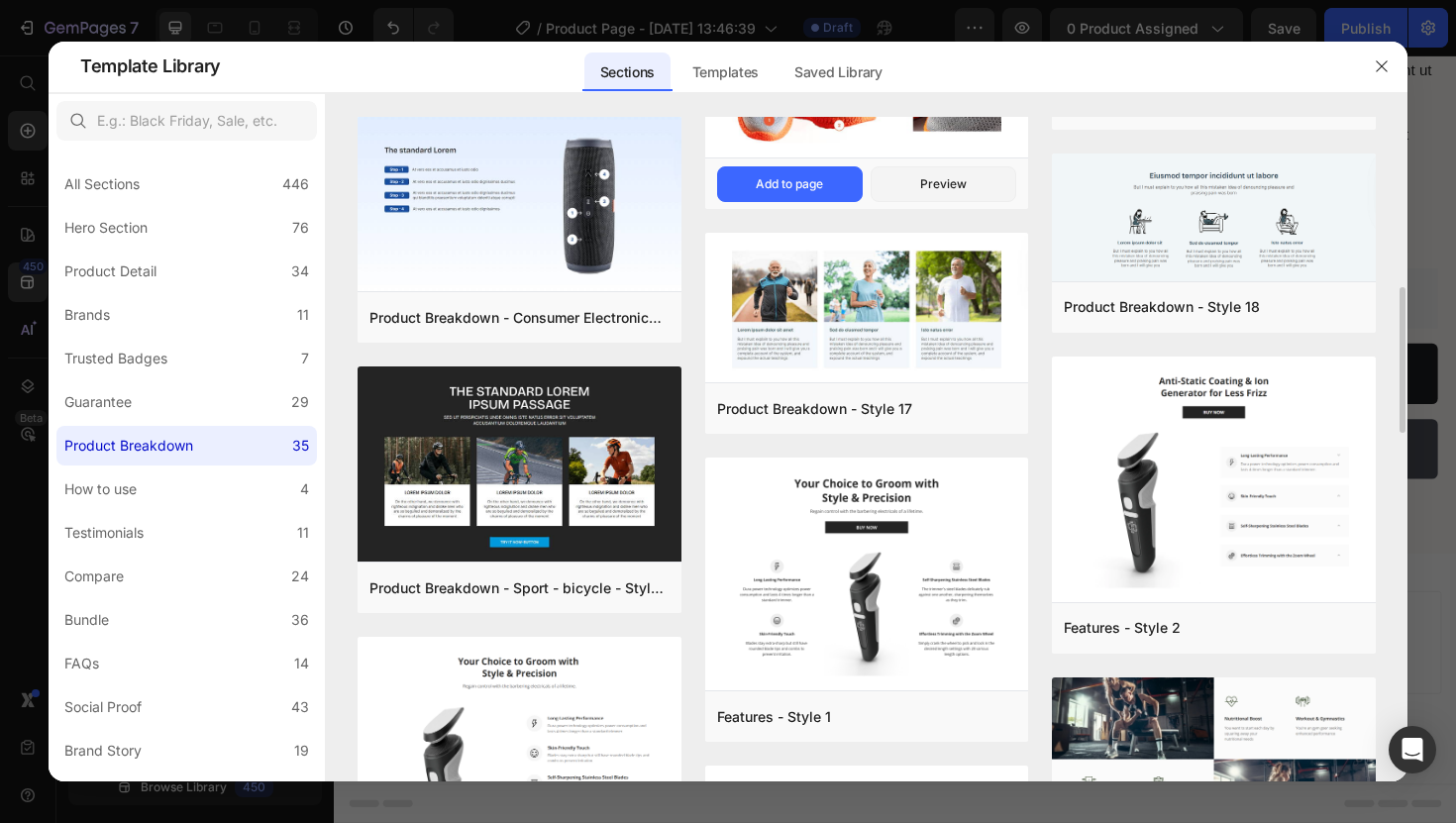 scroll, scrollTop: 0, scrollLeft: 0, axis: both 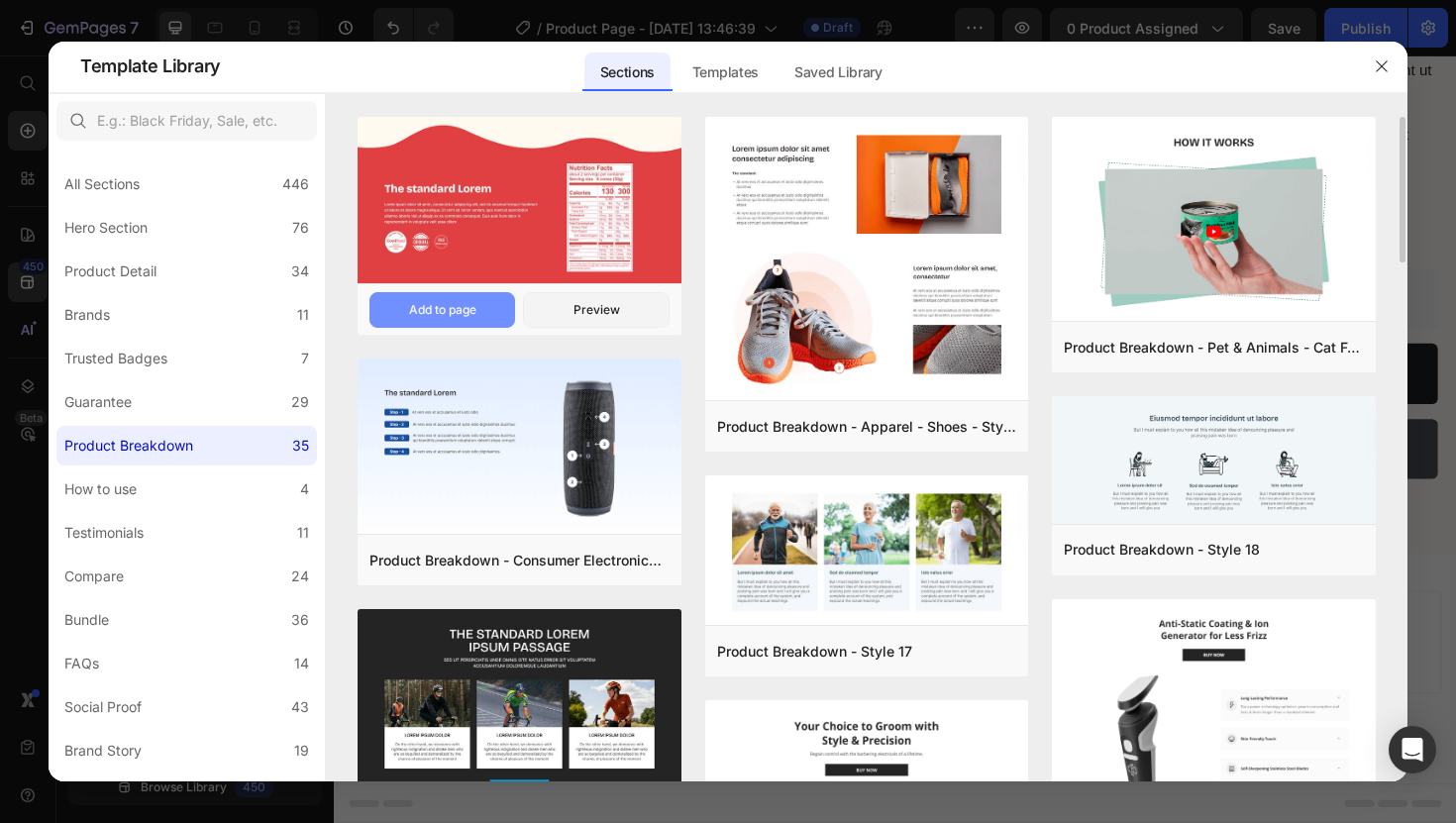 click on "Add to page" at bounding box center (443, 310) 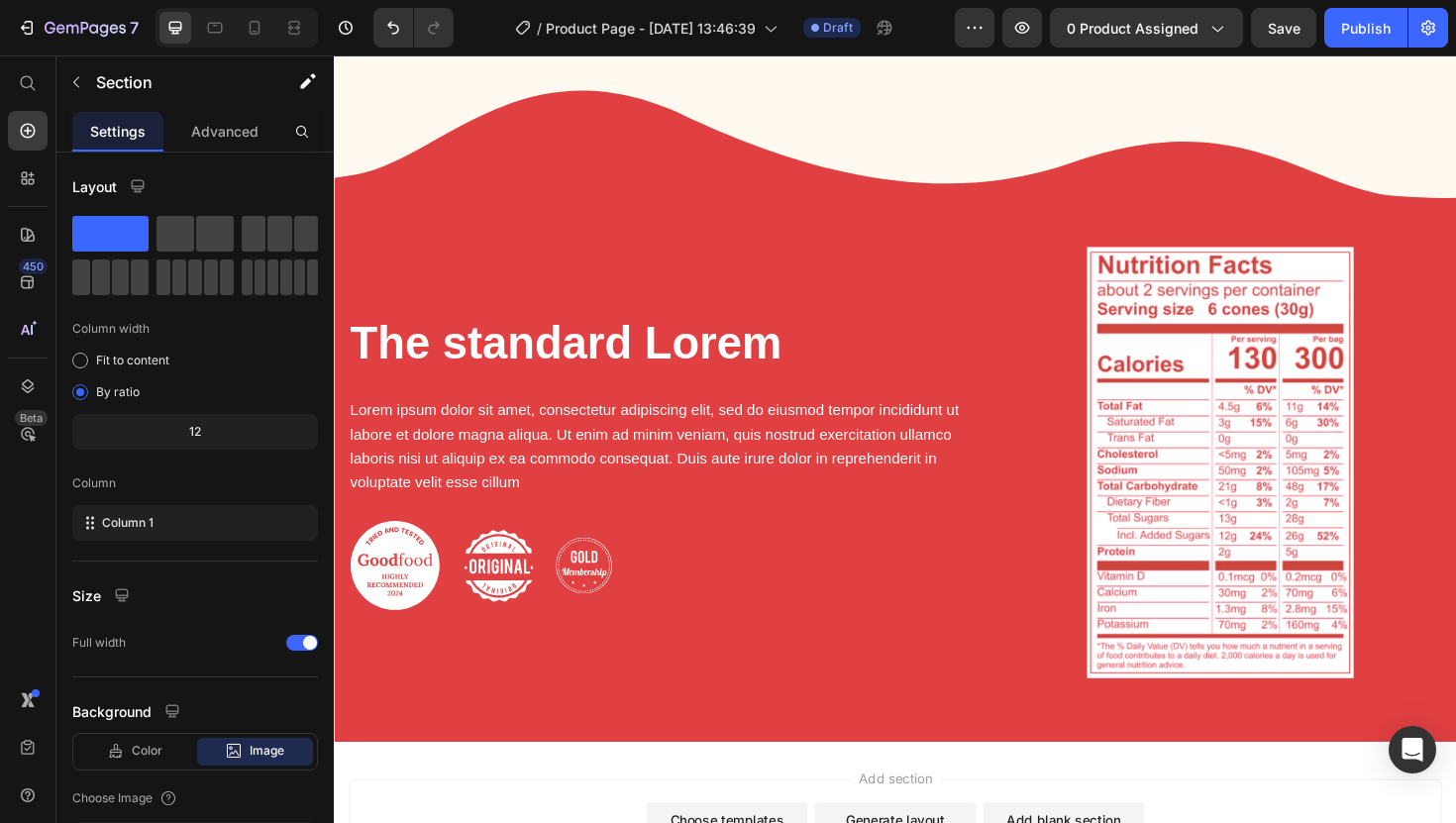 scroll, scrollTop: 1487, scrollLeft: 0, axis: vertical 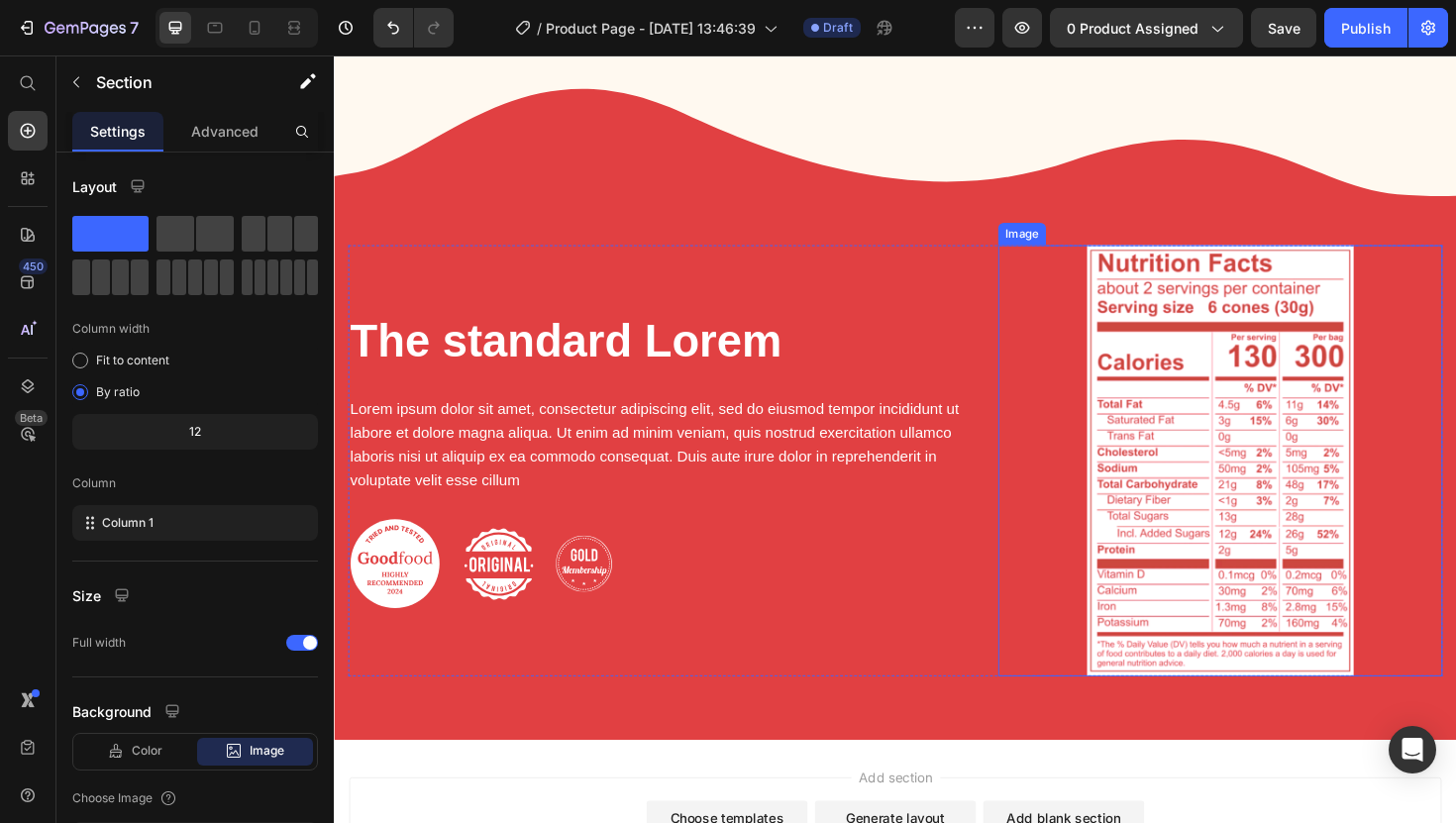 click at bounding box center [1272, 484] 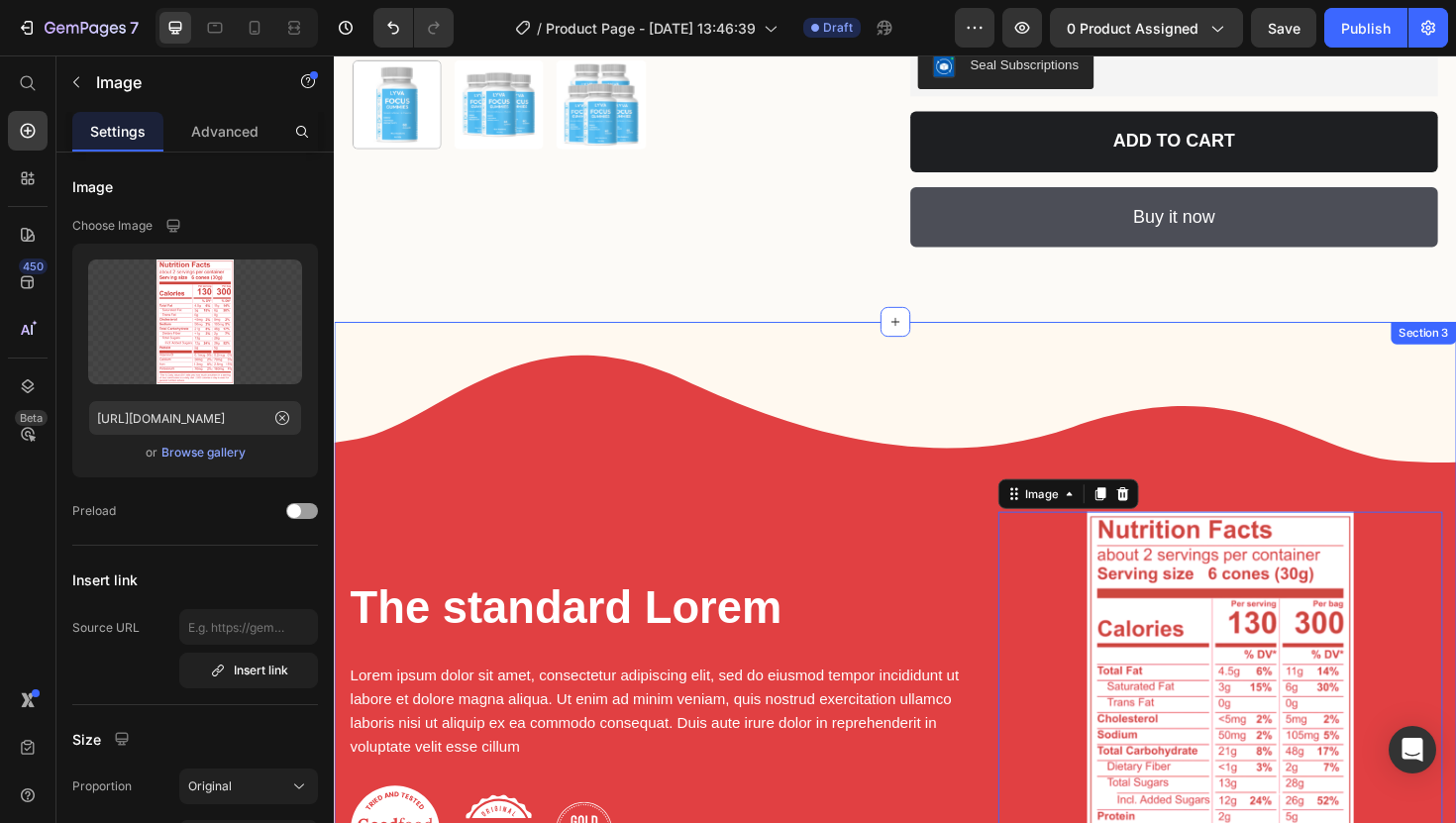 scroll, scrollTop: 1188, scrollLeft: 0, axis: vertical 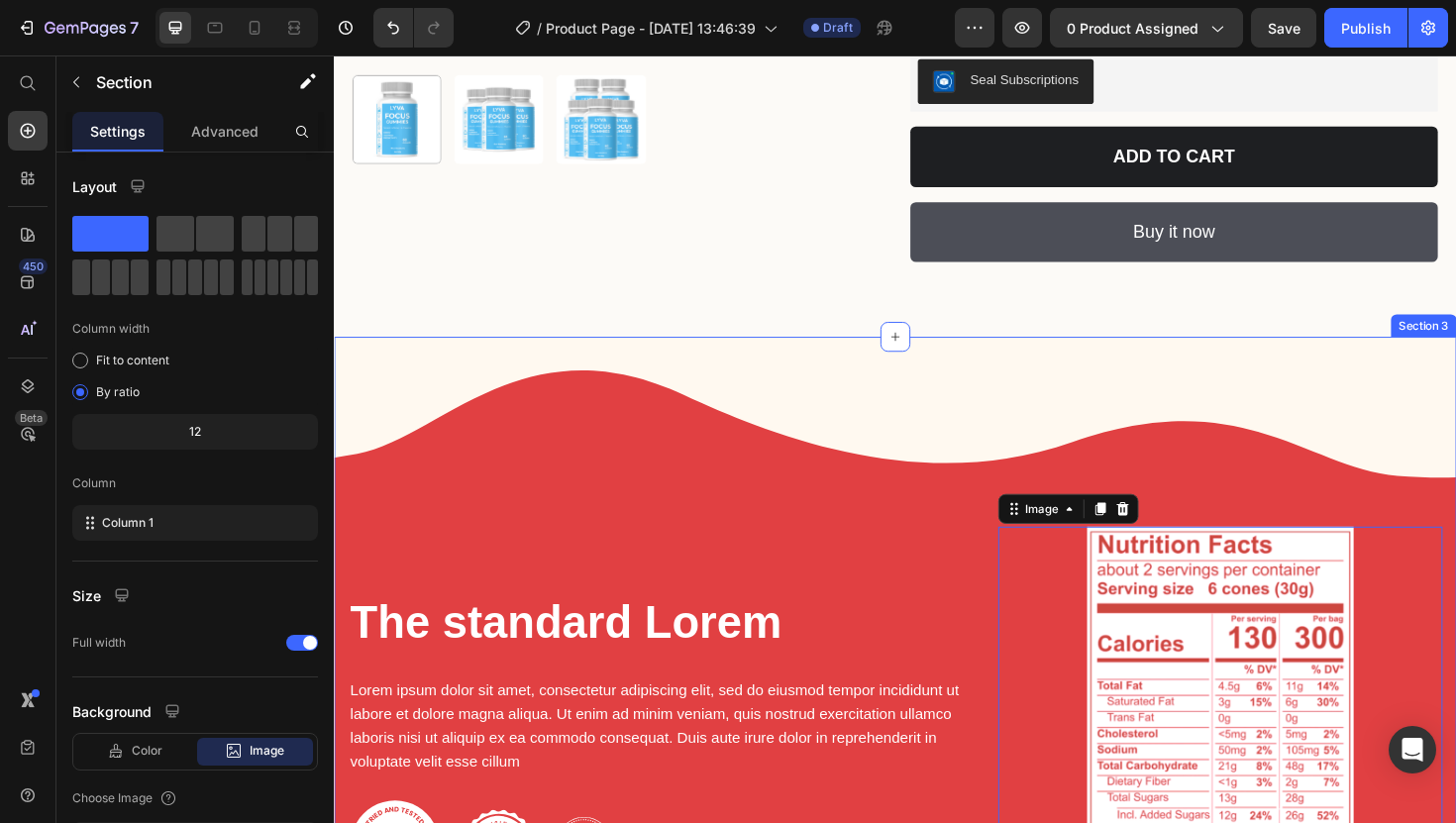 click on "The standard Lorem Heading Lorem ipsum dolor sit amet, consectetur adipiscing elit, sed do eiusmod tempor incididunt ut labore et dolore magna aliqua. Ut enim ad minim veniam, quis nostrud exercitation ullamco laboris nisi ut aliquip ex ea commodo consequat. Duis aute irure dolor in reprehenderit in voluptate velit esse cillum  Text Block Image Image Image Row Image   0 Row Section 3" at bounding box center (928, 715) 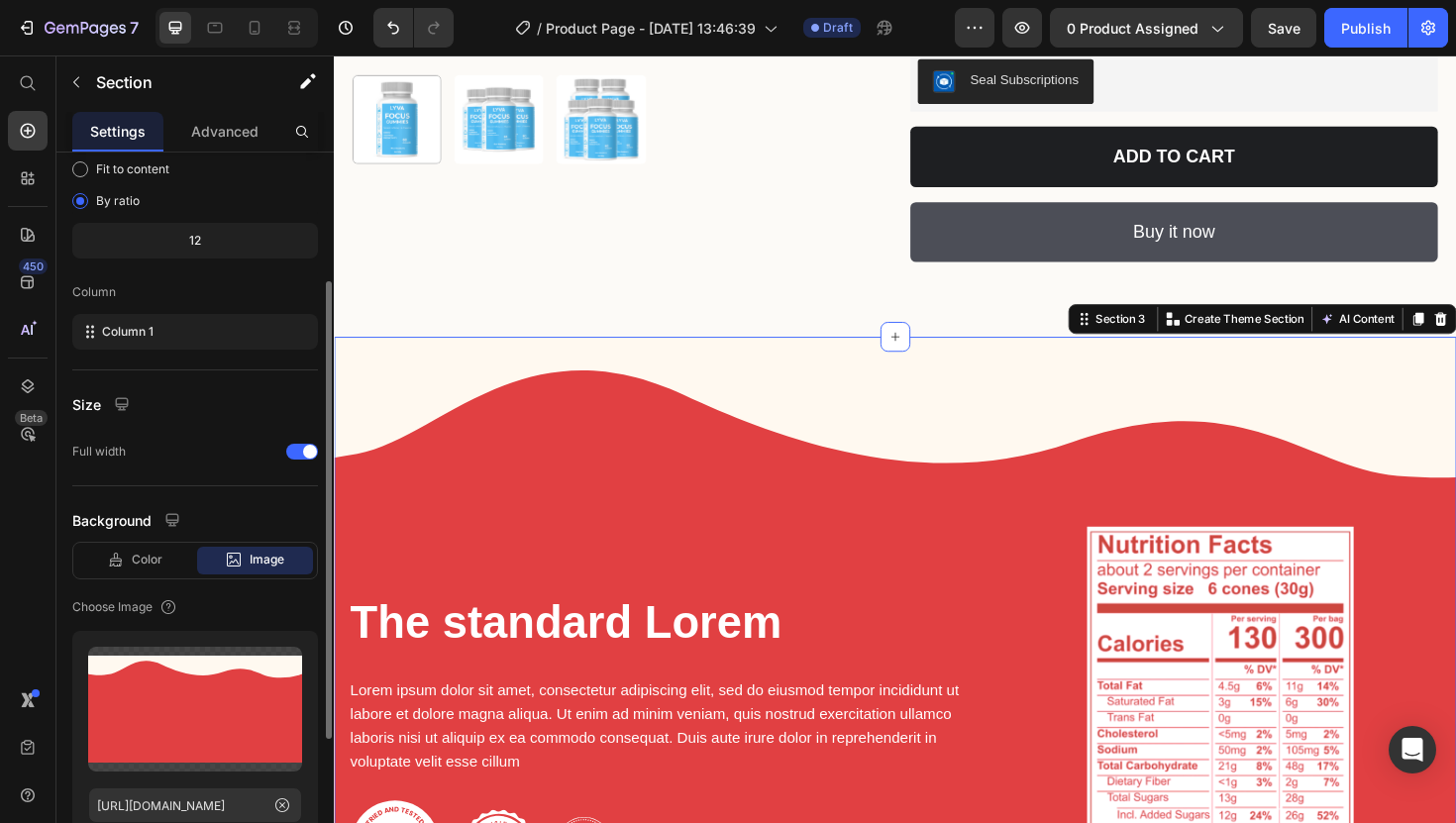 scroll, scrollTop: 218, scrollLeft: 0, axis: vertical 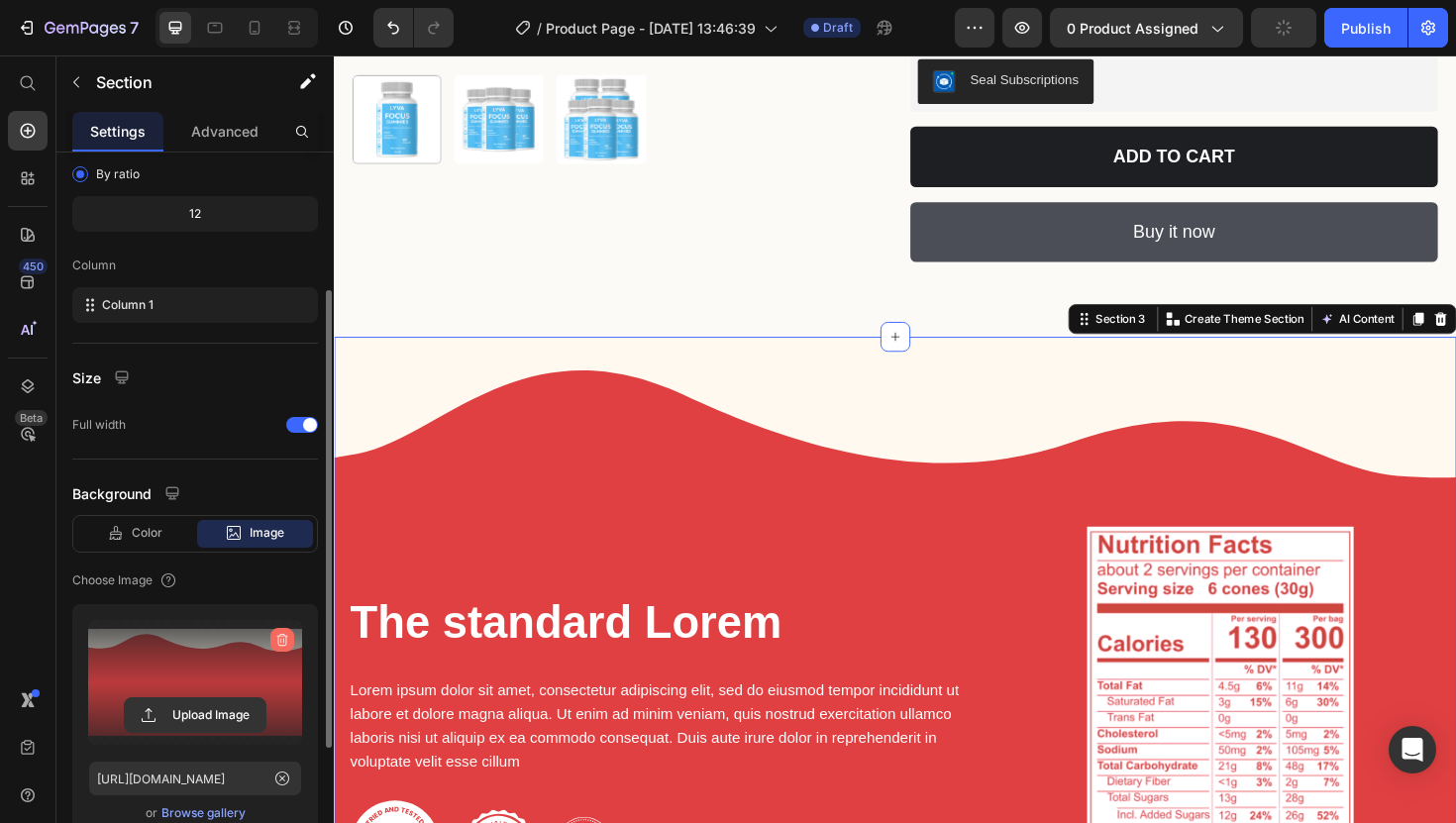 click 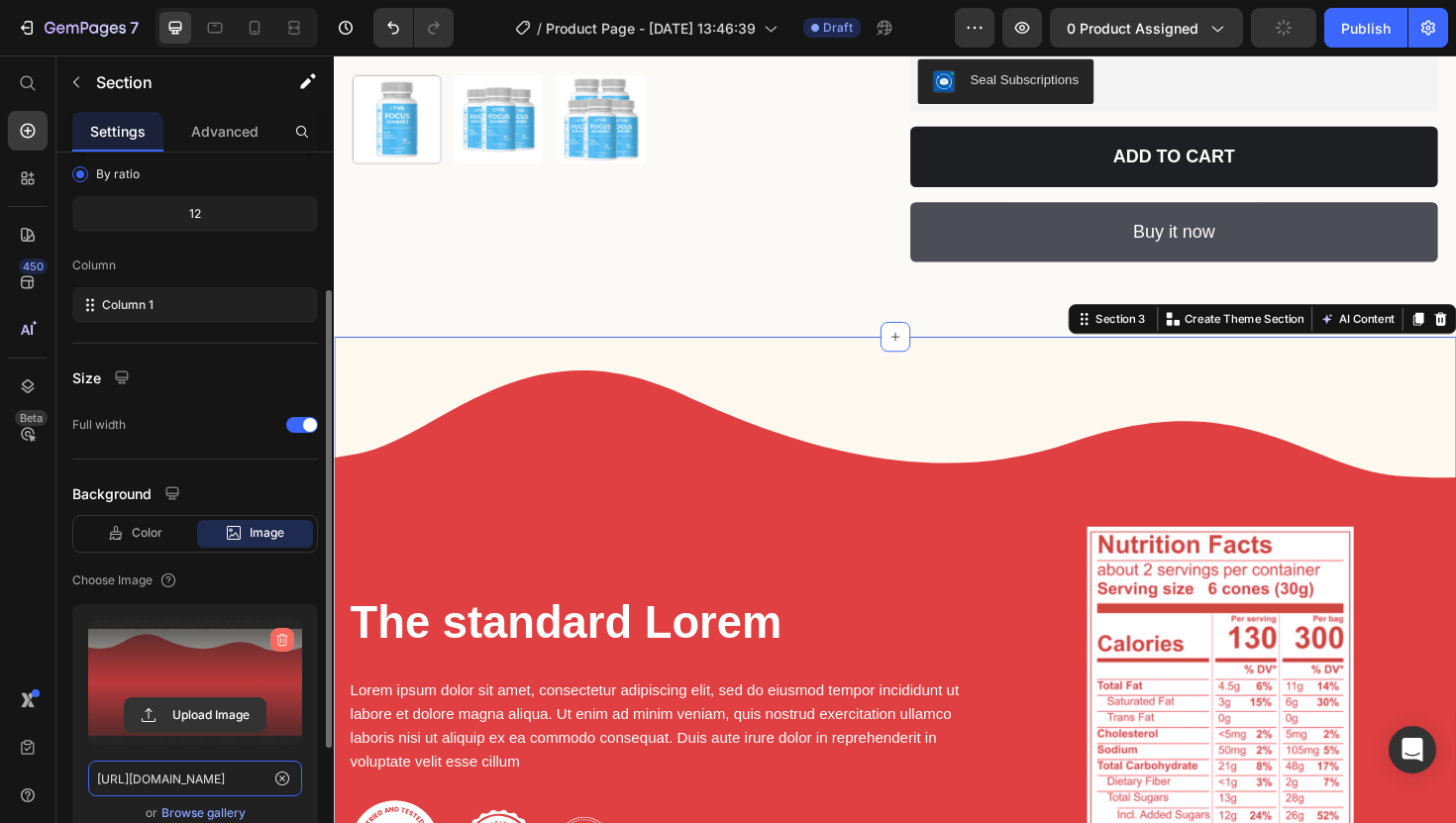 type 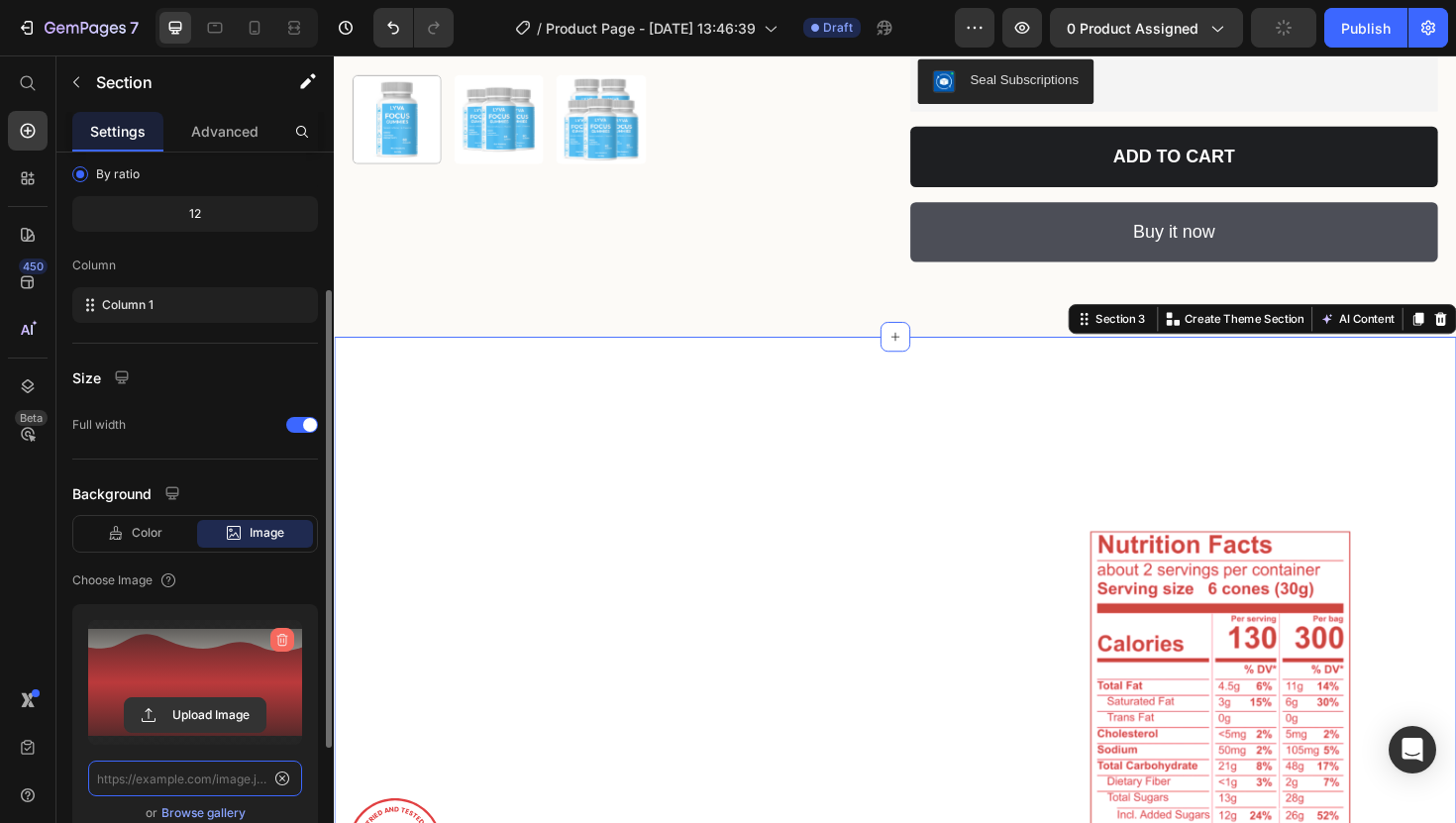 scroll, scrollTop: 0, scrollLeft: 0, axis: both 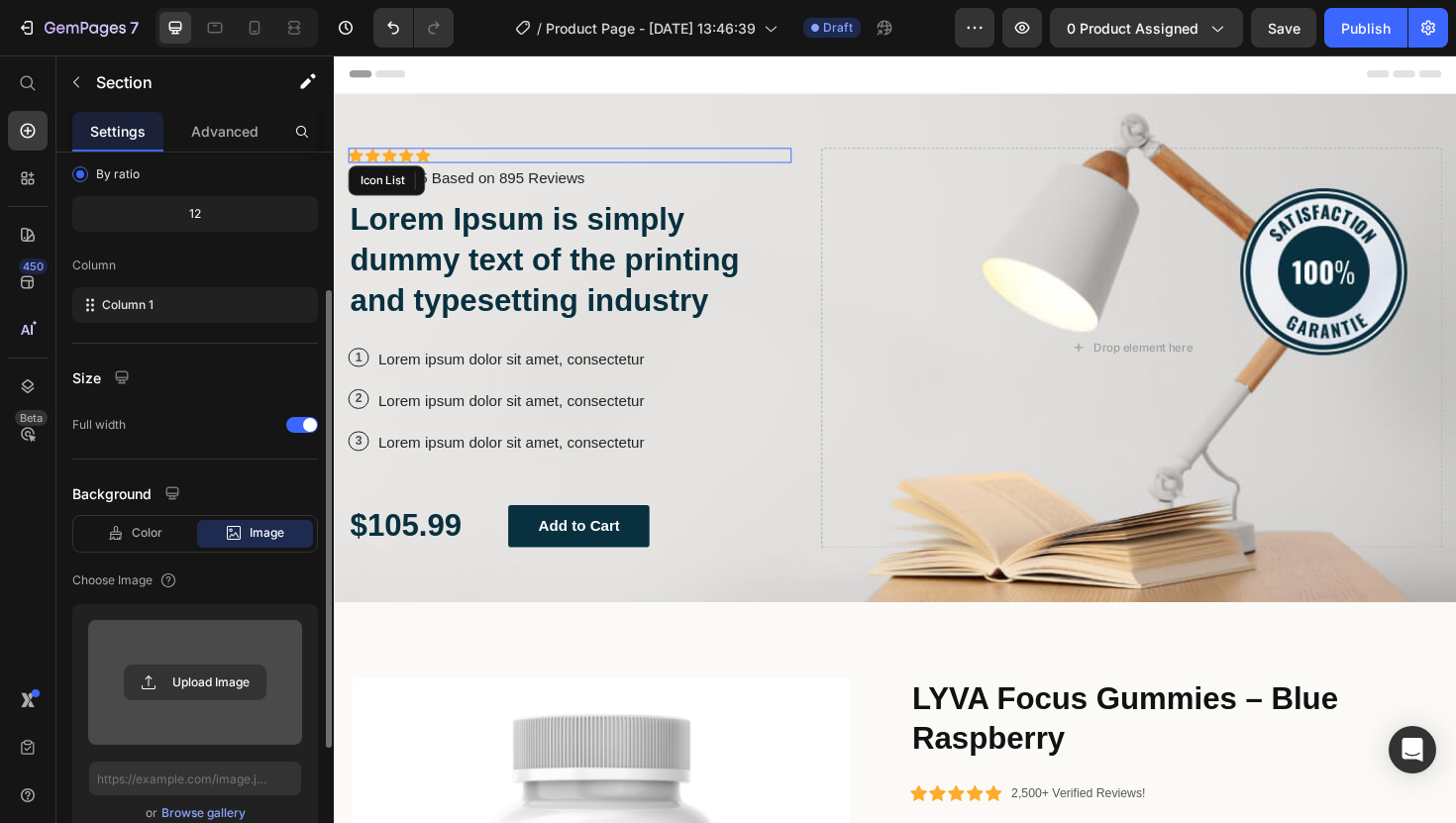 click on "Icon Icon Icon Icon Icon" at bounding box center [583, 161] 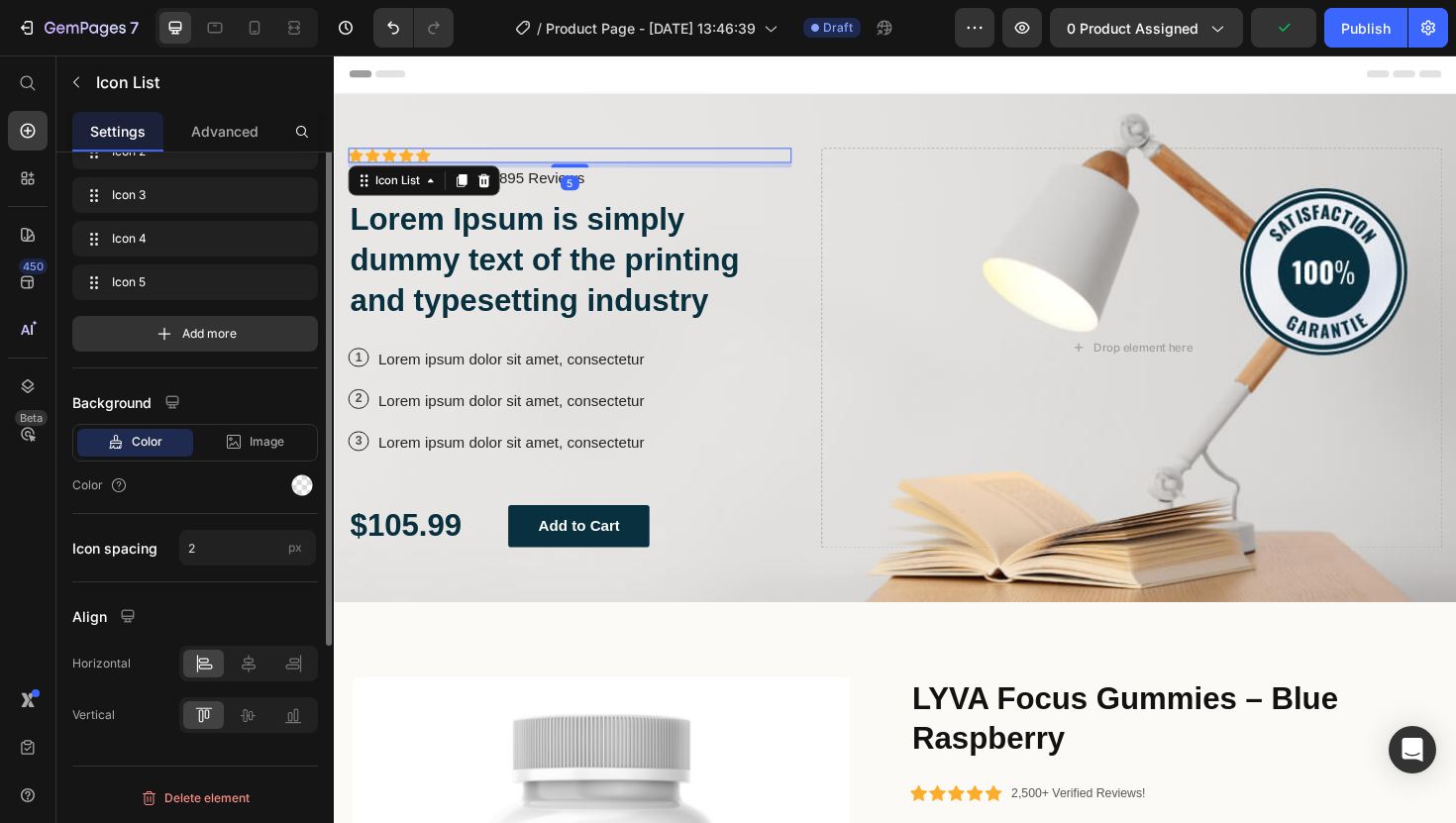 scroll, scrollTop: 0, scrollLeft: 0, axis: both 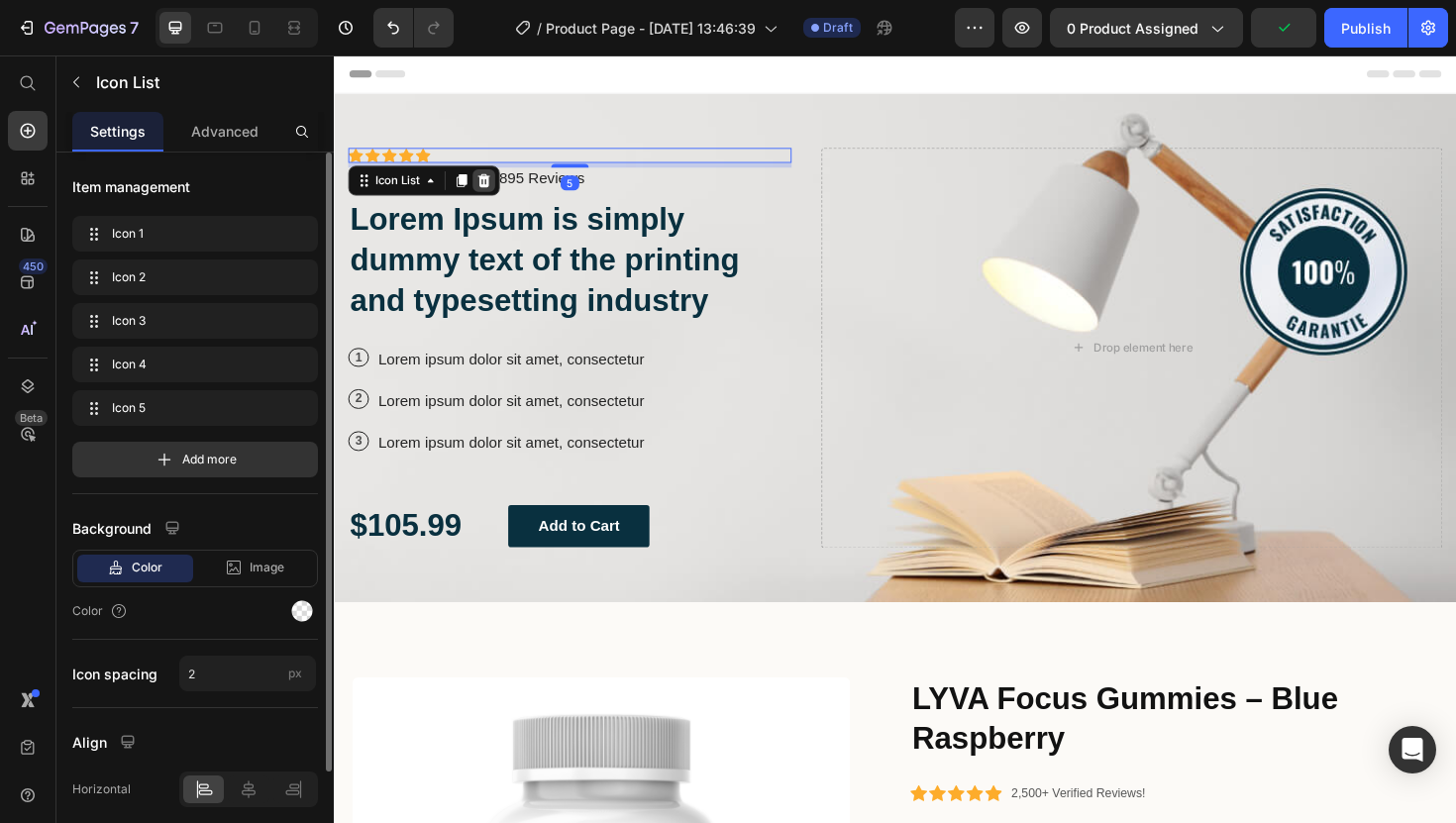 click 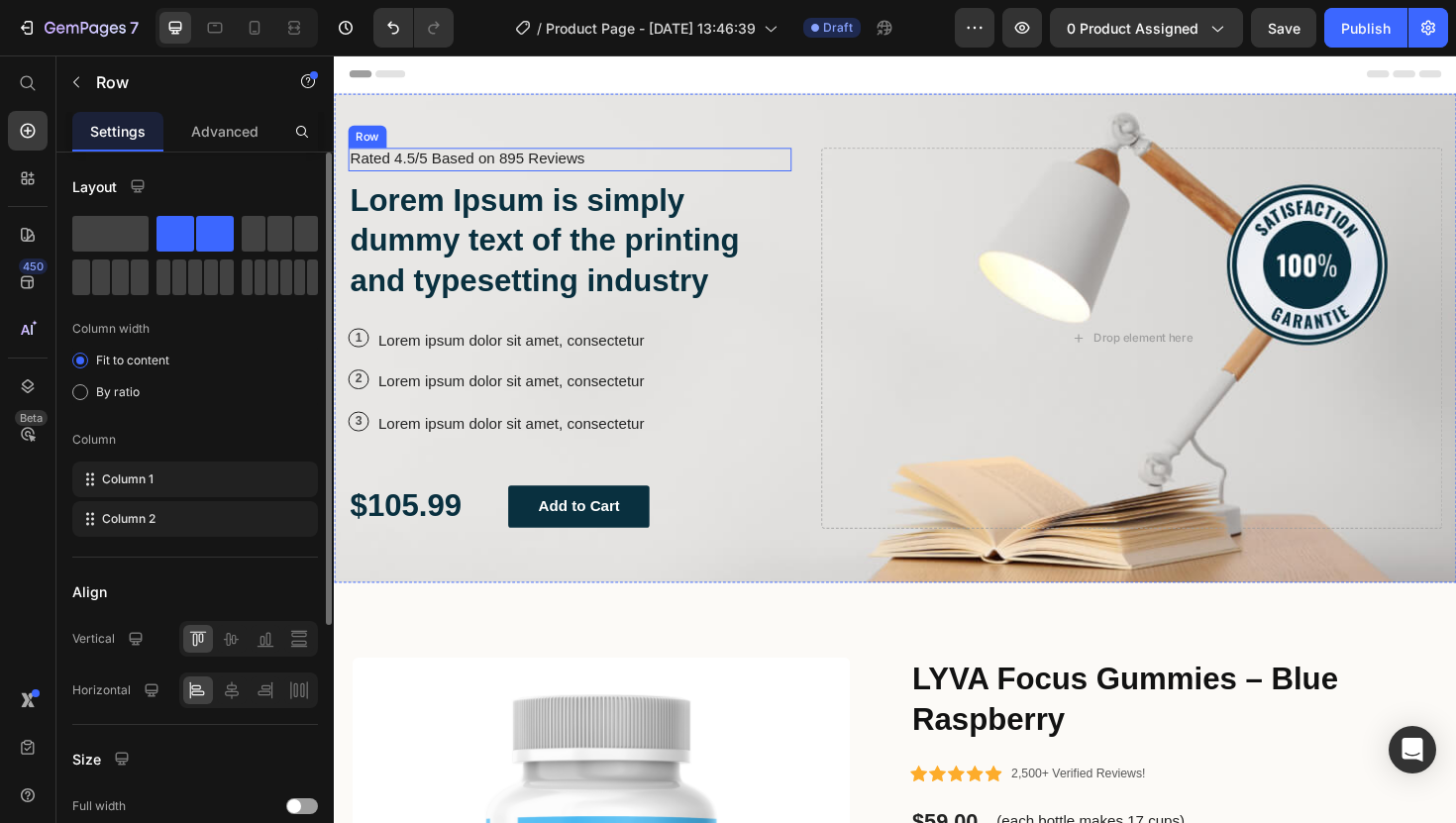 click on "Icon Icon Icon Icon Icon Icon List Rated 4.5/5 Based on 895 Reviews Text Block Row" at bounding box center (583, 165) 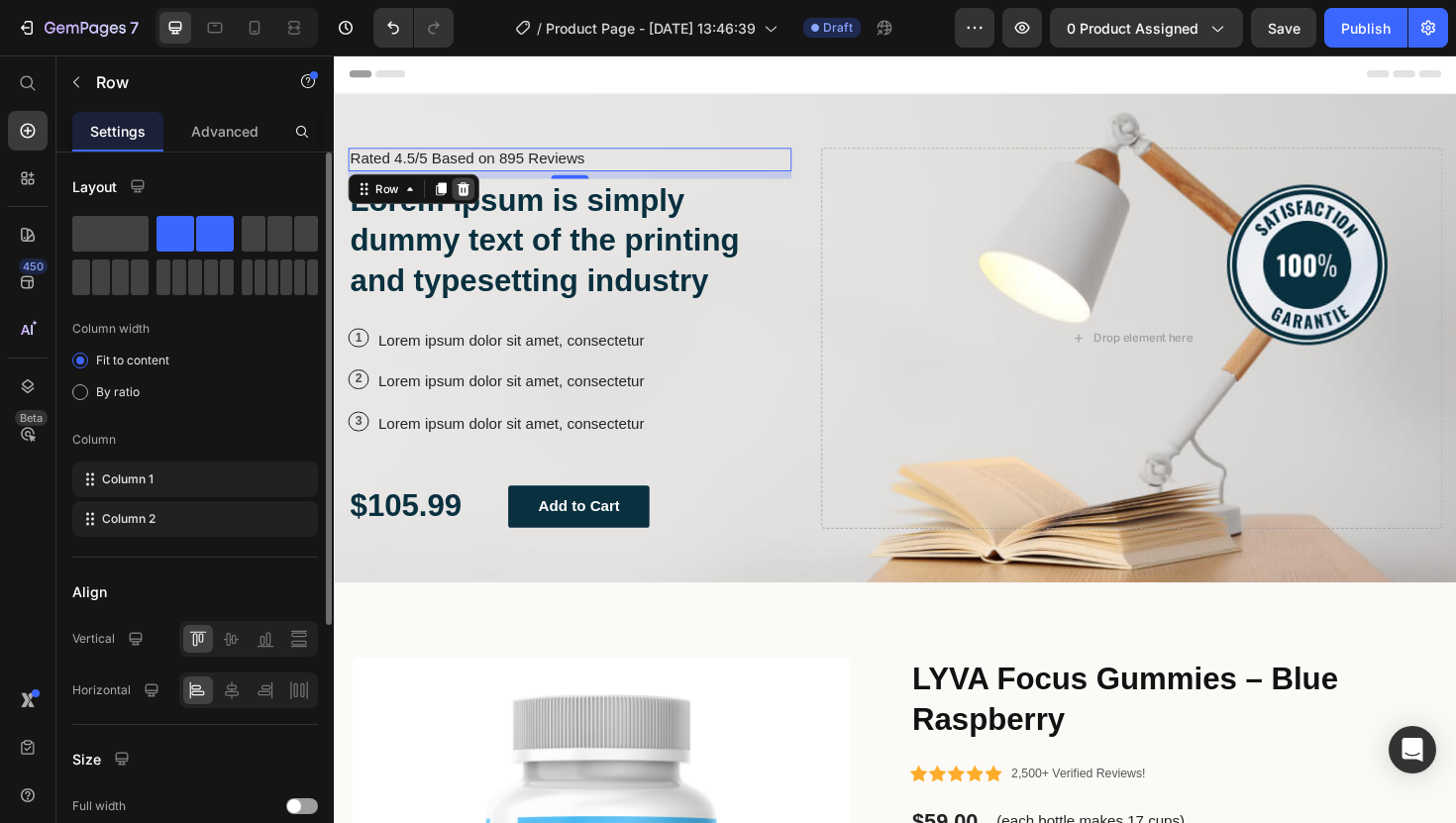 click 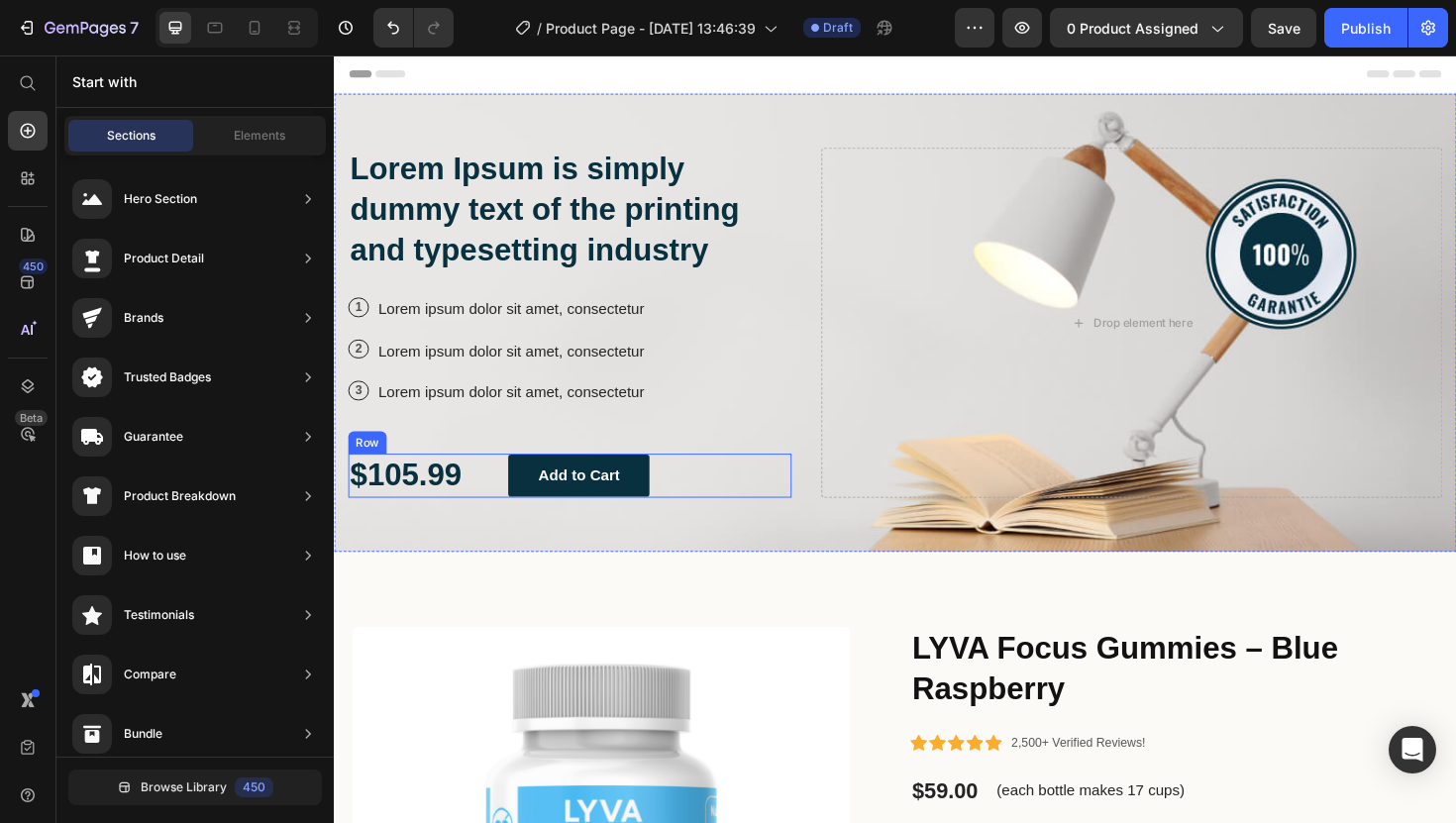 click on "$105.99 Text Block Add to Cart Button Row" at bounding box center [583, 500] 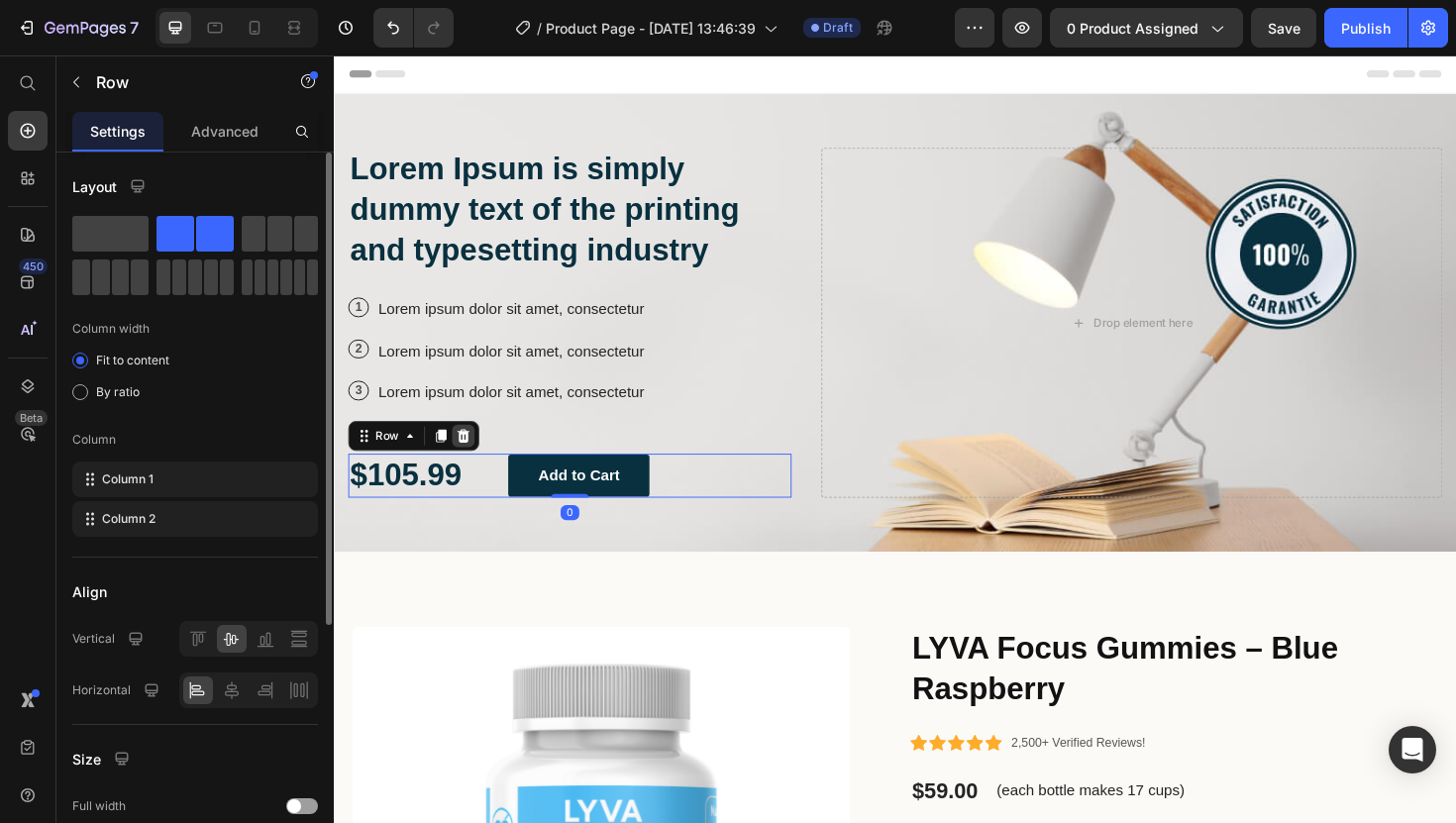 click 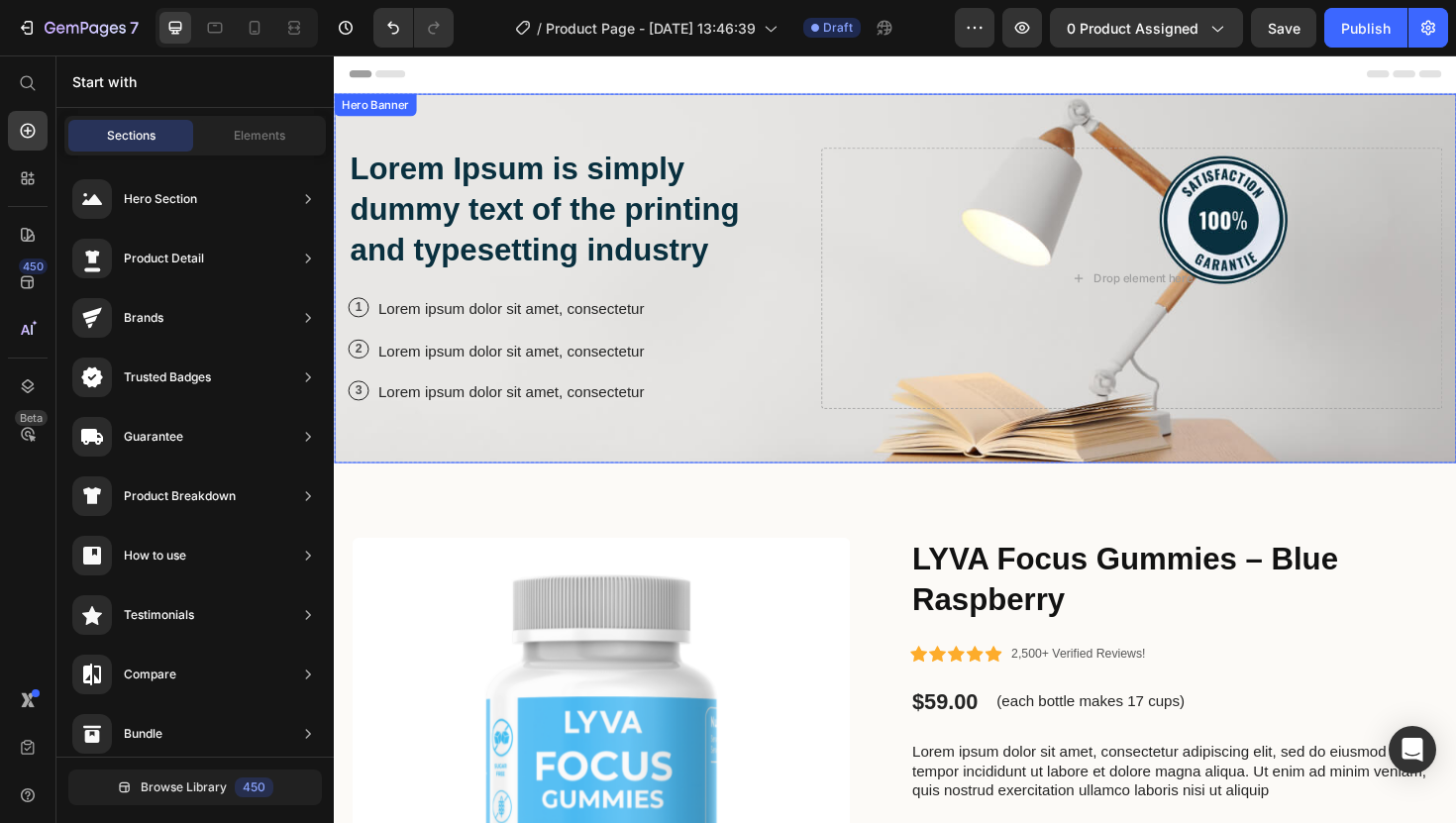 click on "Lorem Ipsum is simply dummy text of the printing and typesetting industry Heading 1 Text Block Row Lorem ipsum dolor sit amet, consectetur Text Block Row 2 Text Block Row Lorem ipsum dolor sit amet, consectetur Text Block Row 3 Text Block Row Lorem ipsum dolor sit amet, consectetur Text Block Row
Drop element here" at bounding box center [928, 291] 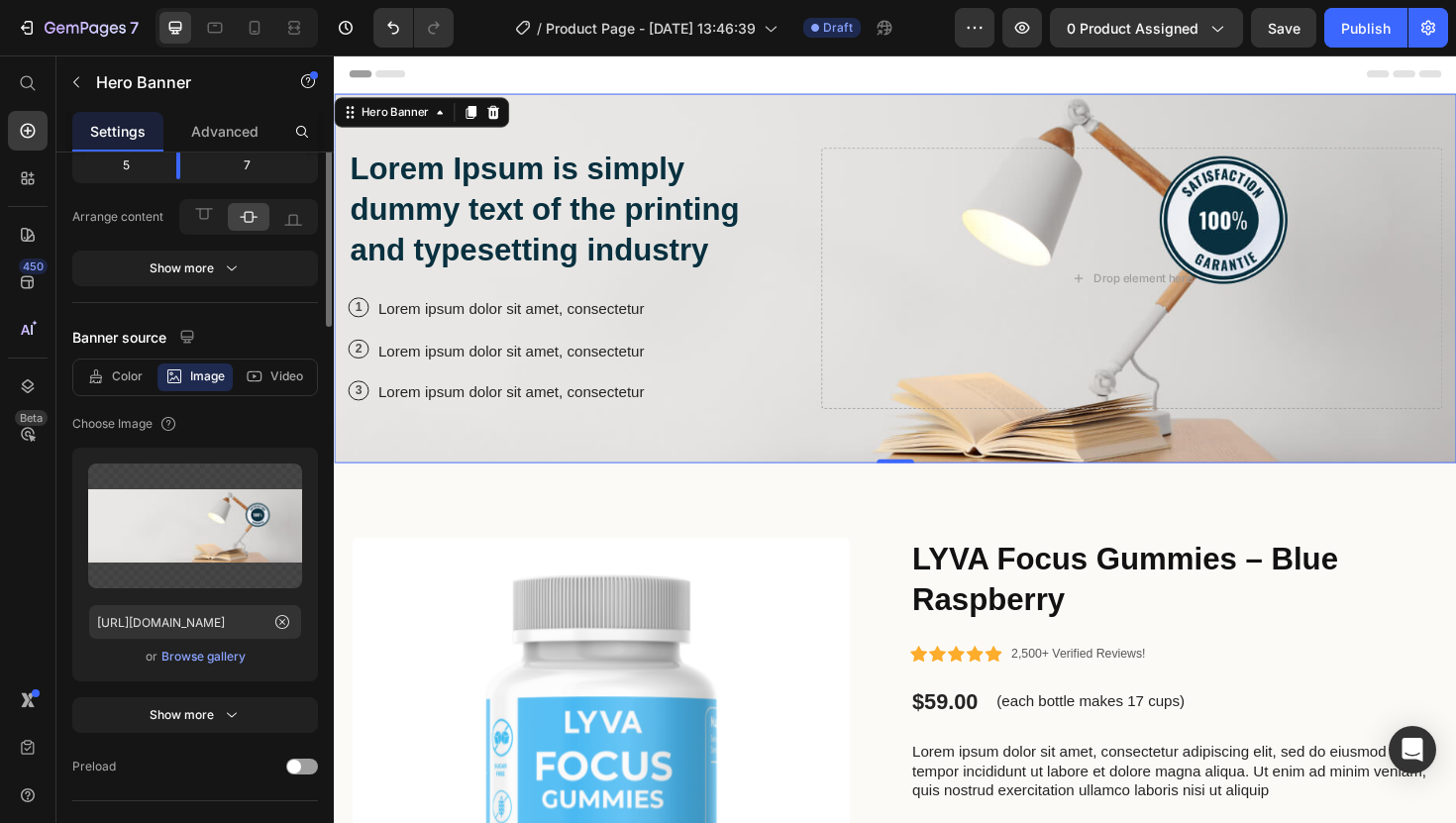 scroll, scrollTop: 187, scrollLeft: 0, axis: vertical 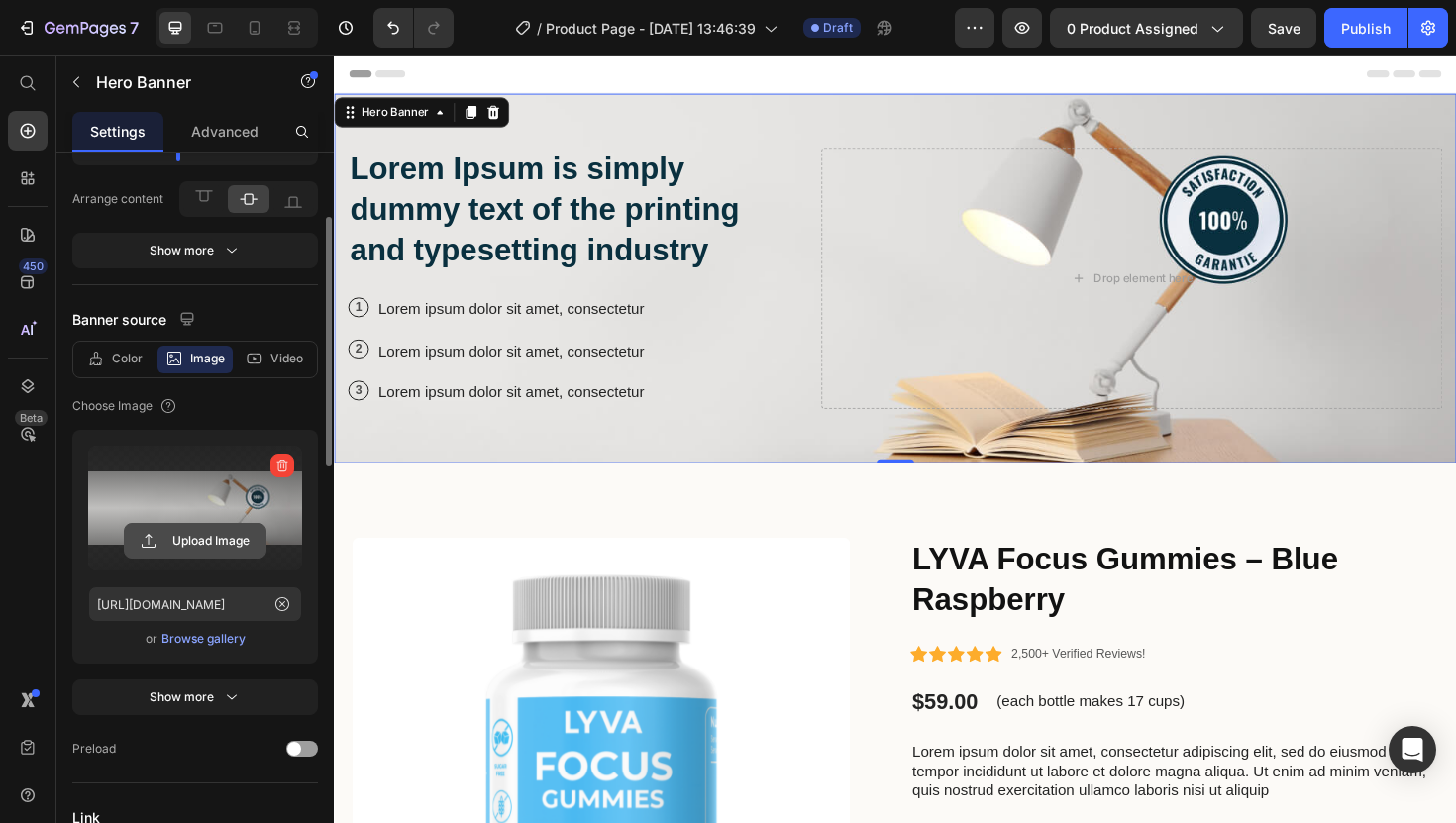 click 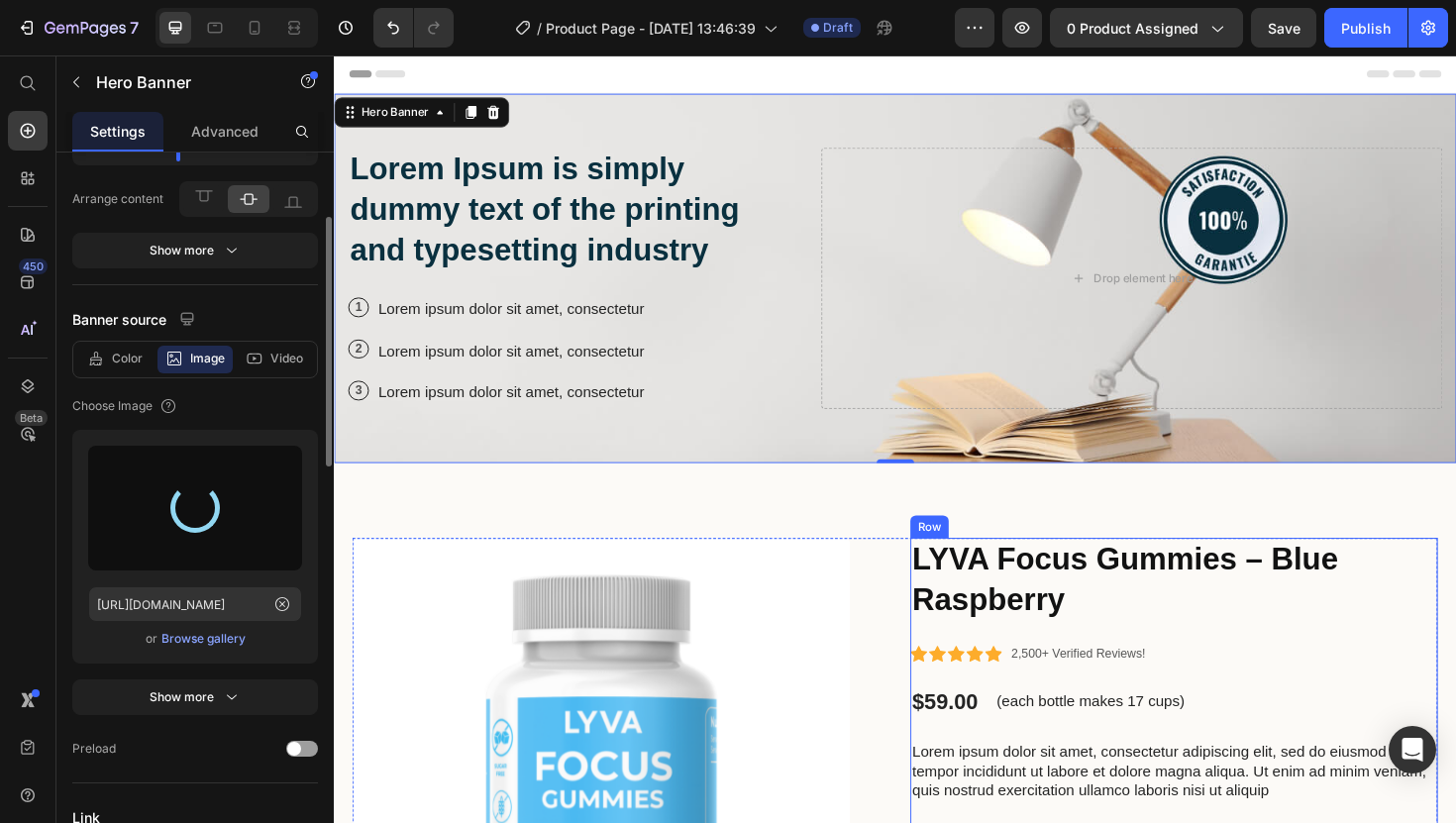 type on "[URL][DOMAIN_NAME]" 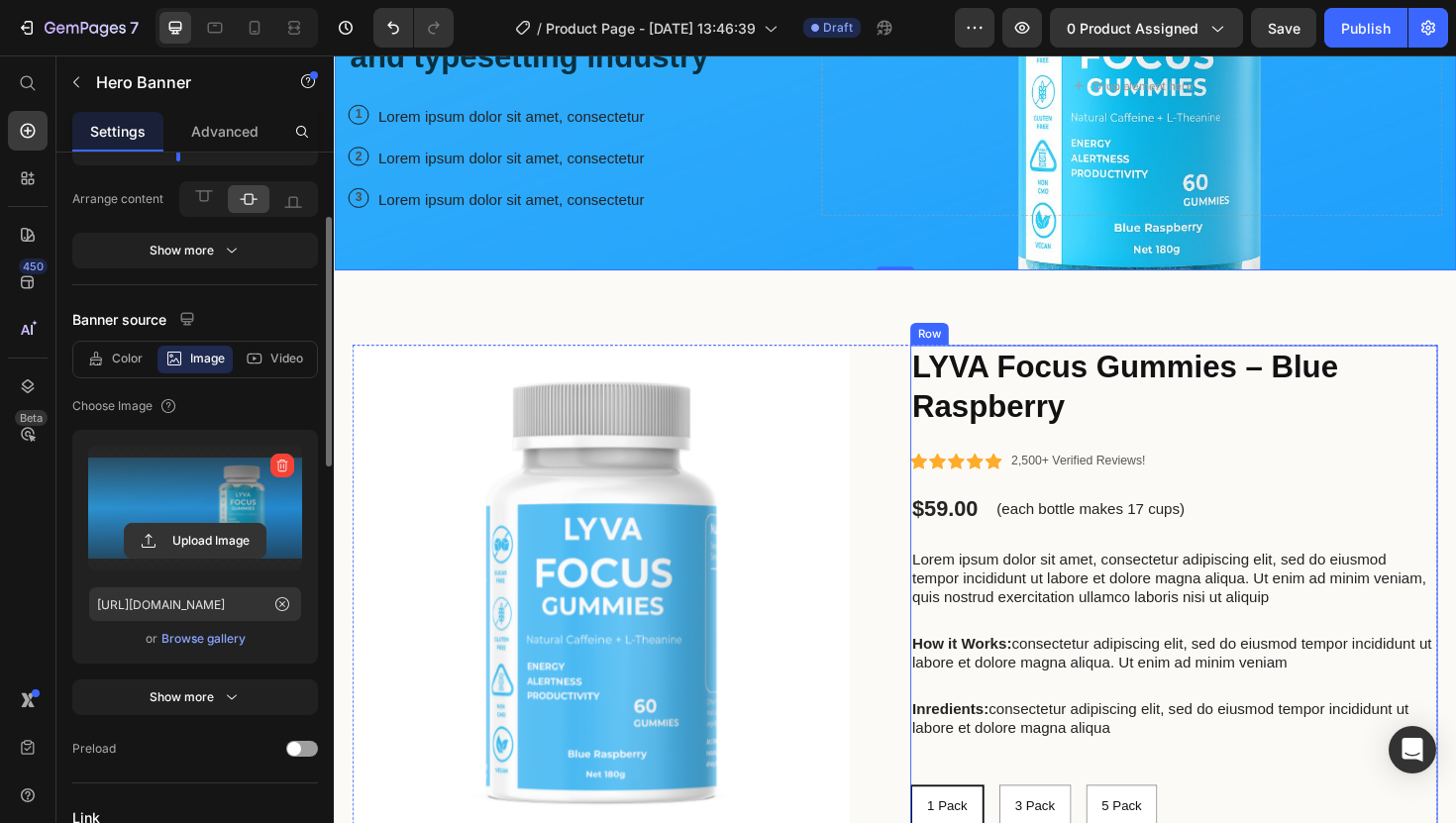 scroll, scrollTop: 206, scrollLeft: 0, axis: vertical 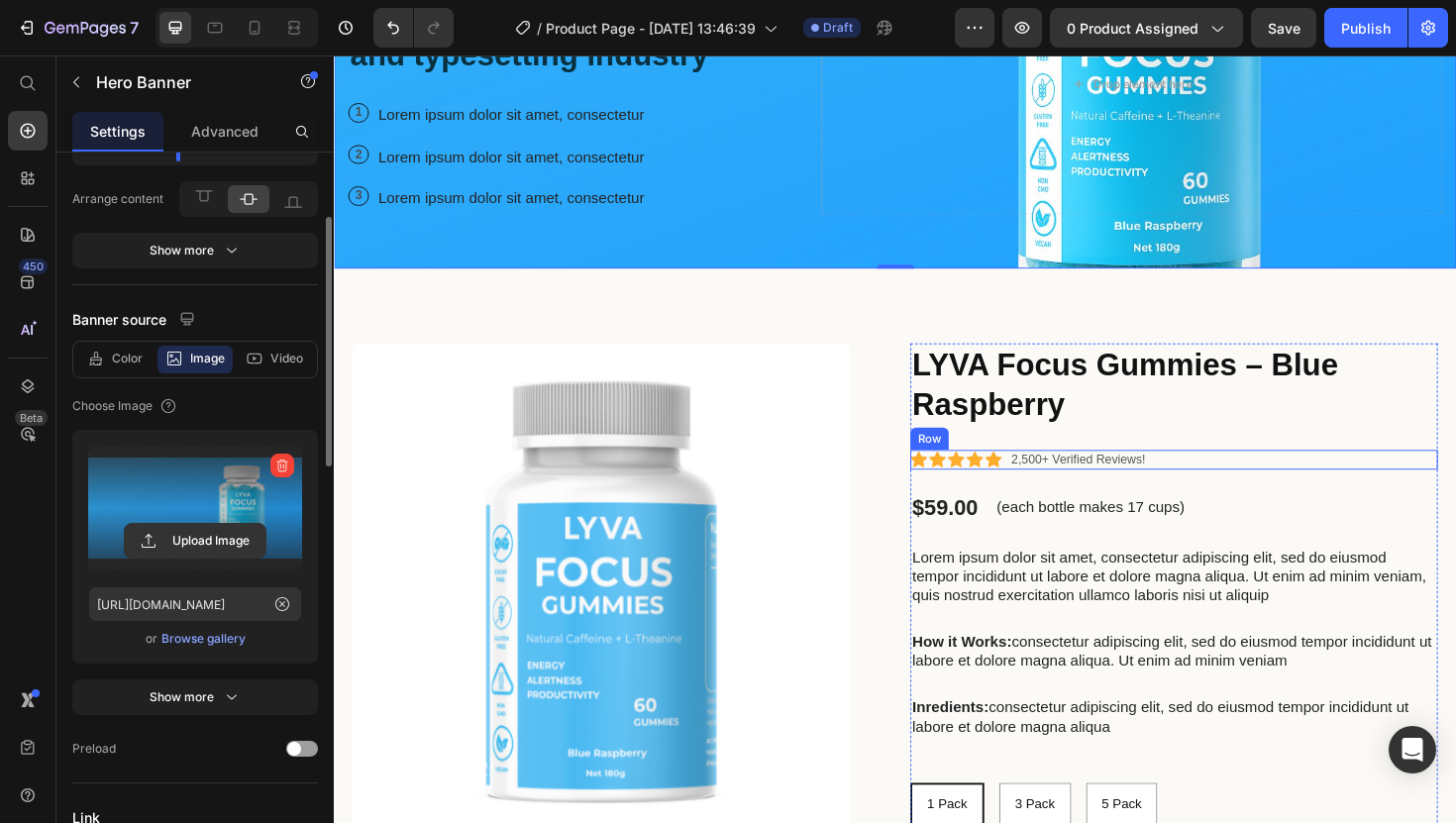click on "Icon Icon Icon Icon Icon Icon List 2,500+ Verified Reviews! Text Block Row" at bounding box center (1223, 483) 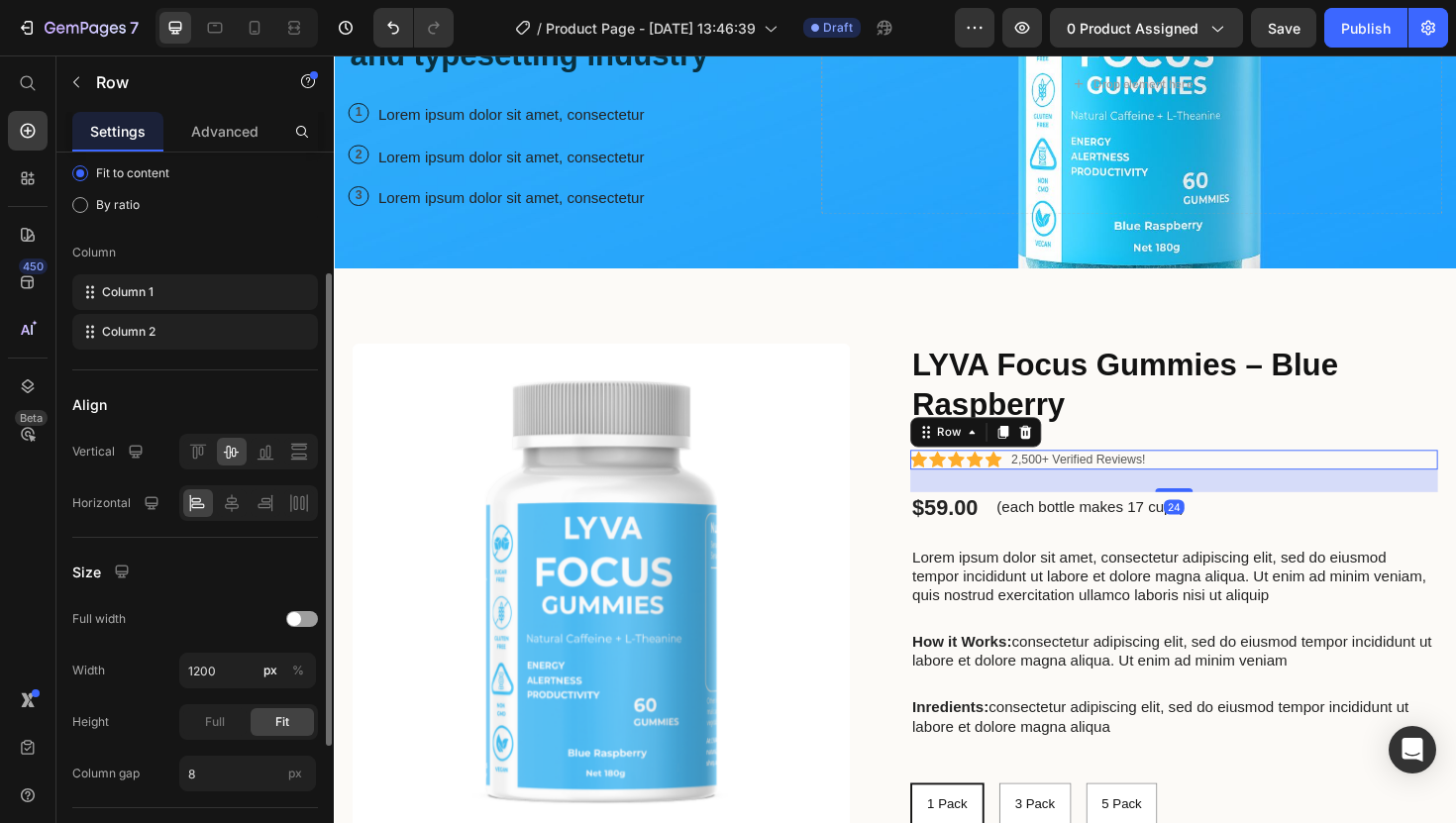 scroll, scrollTop: 0, scrollLeft: 0, axis: both 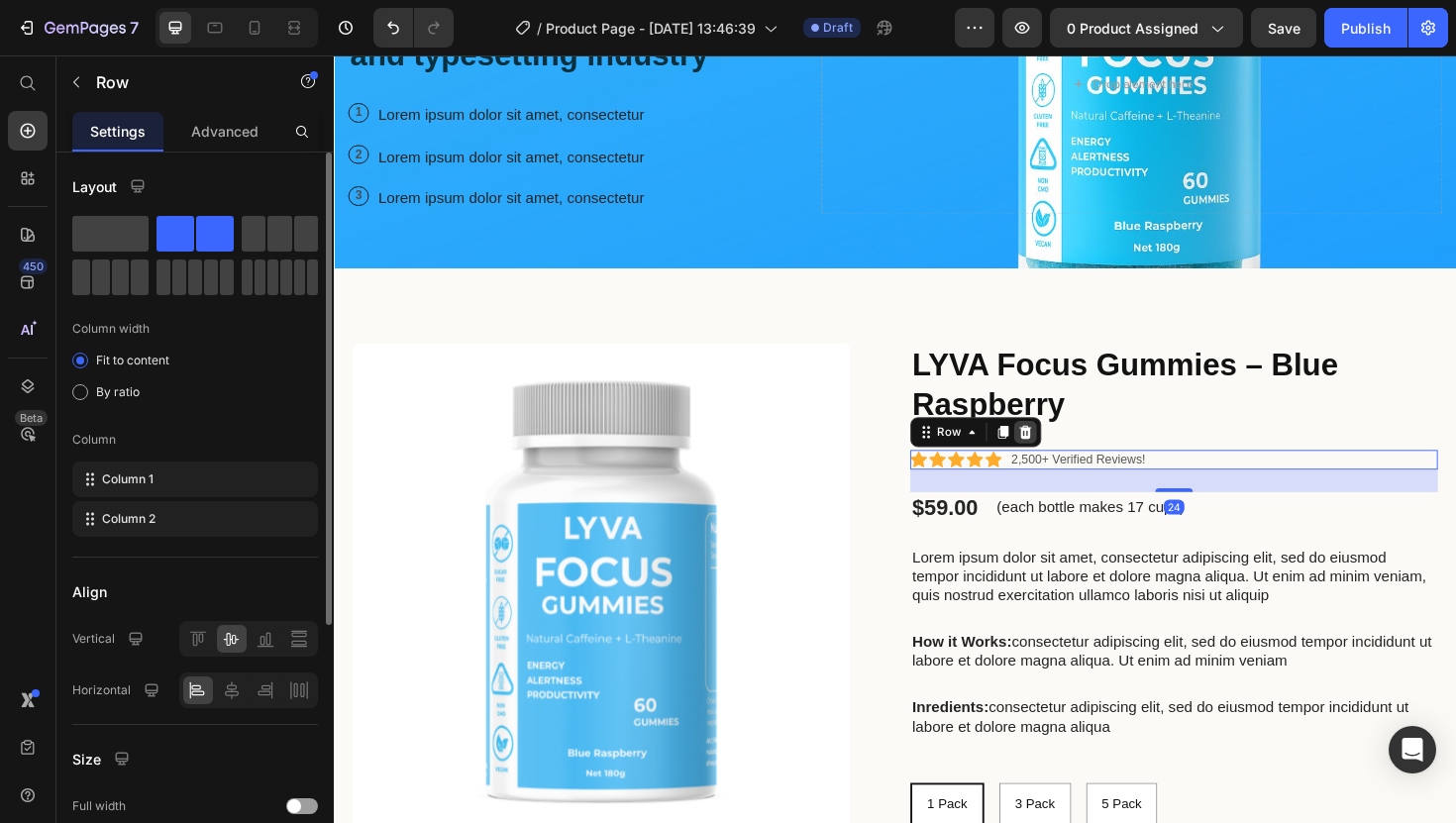 click 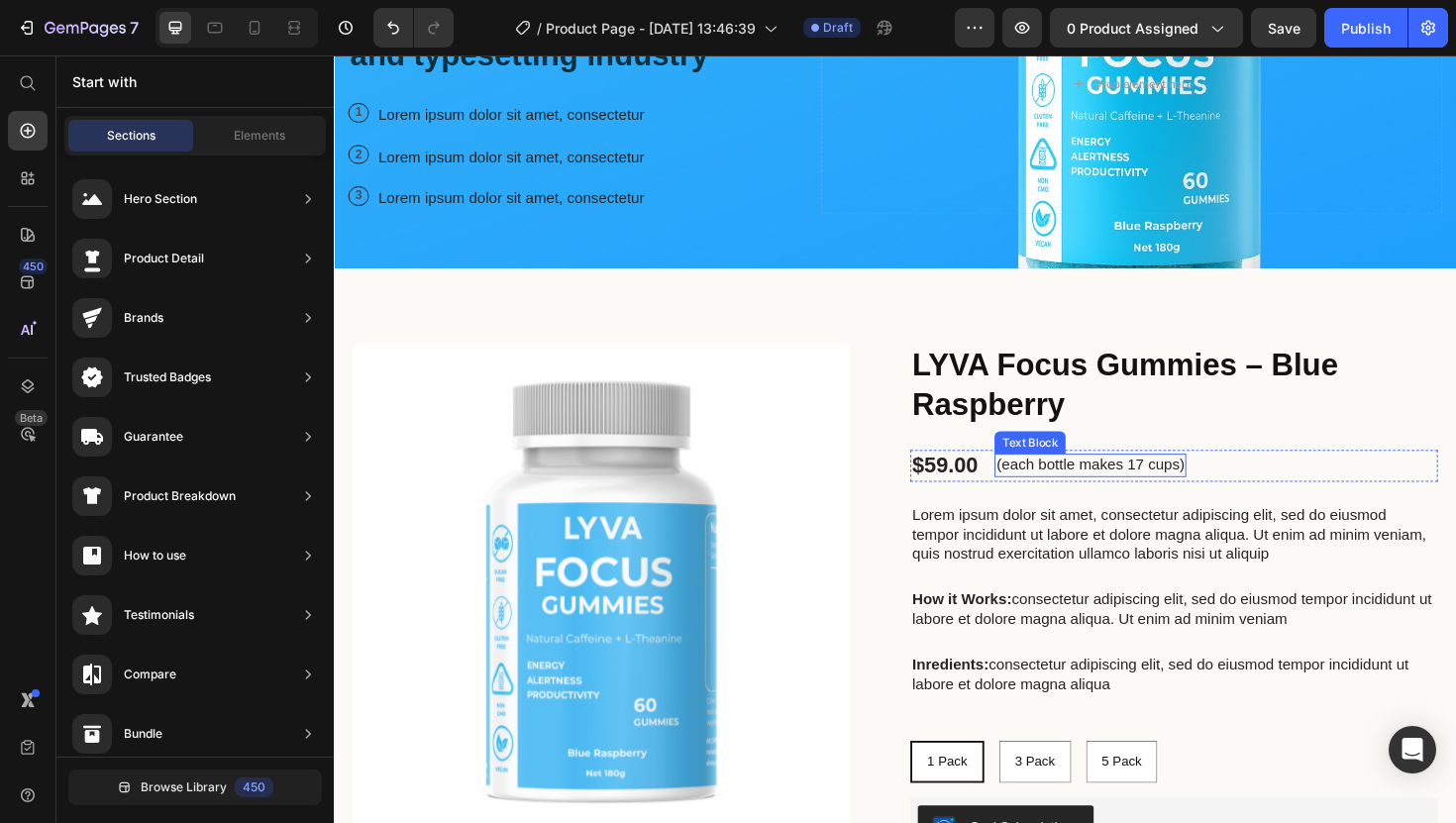 click on "(each bottle makes 17 cups)" at bounding box center [1134, 489] 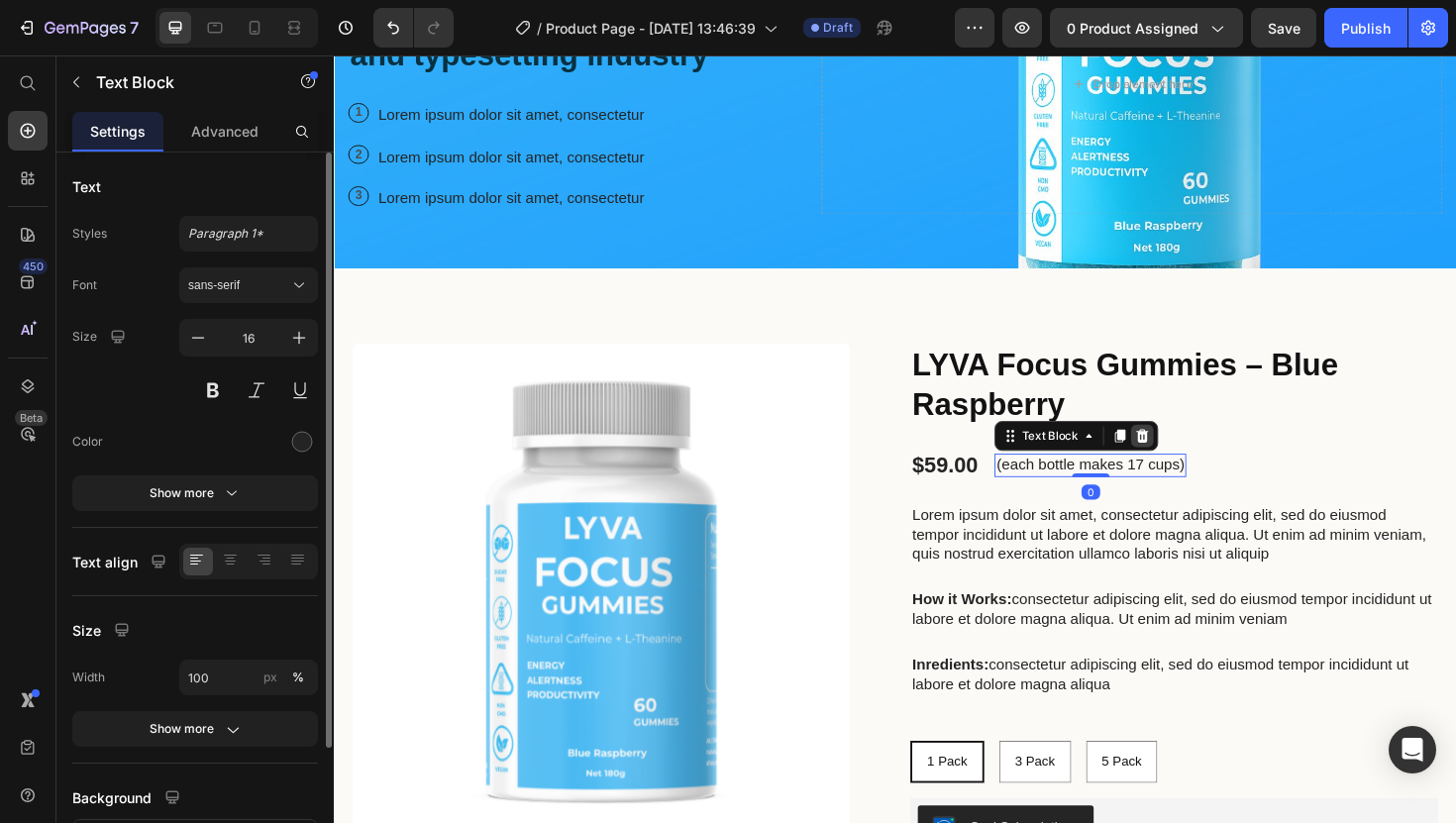 click 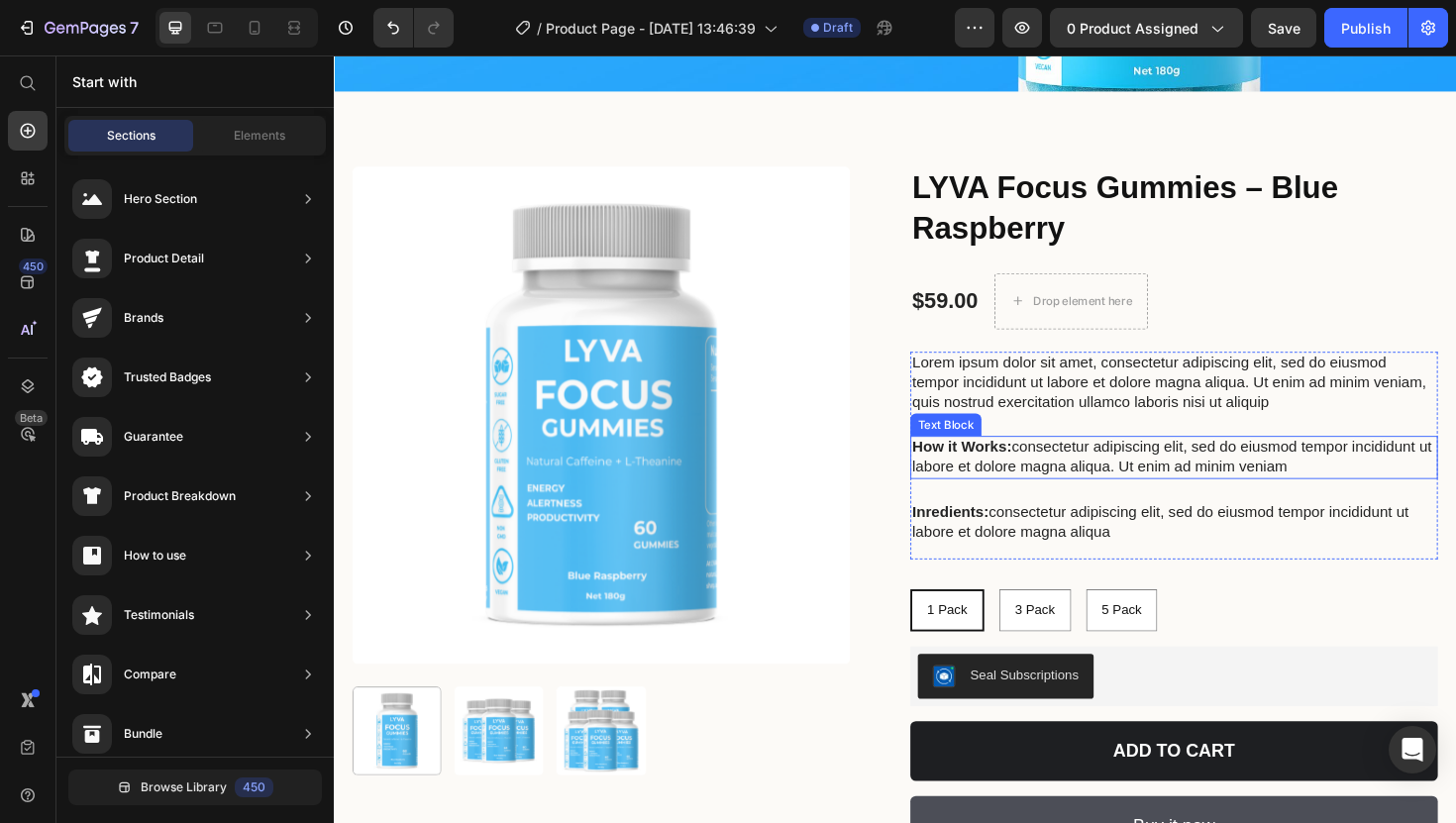 scroll, scrollTop: 424, scrollLeft: 0, axis: vertical 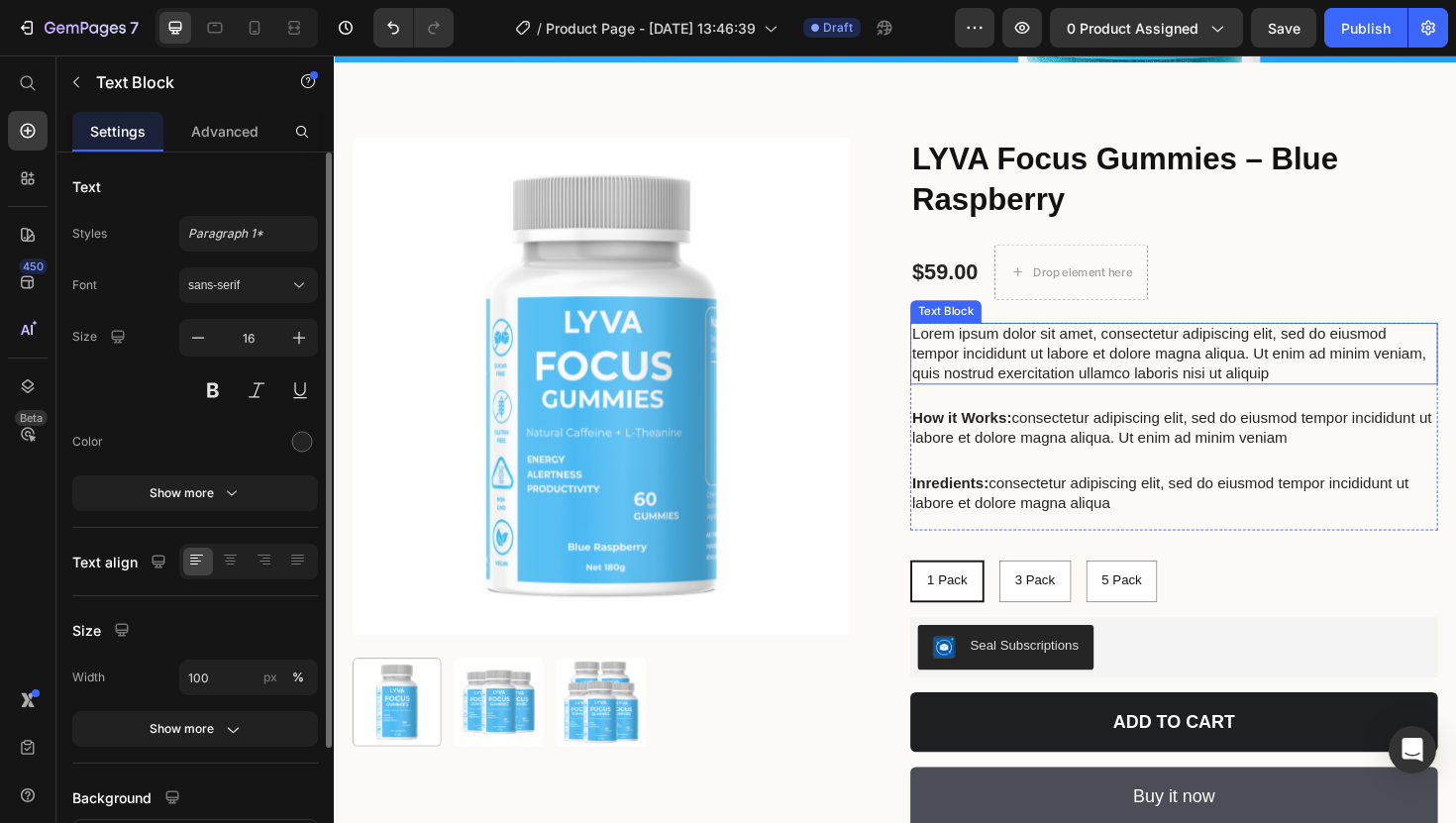 click on "Lorem ipsum dolor sit amet, consectetur adipiscing elit, sed do eiusmod tempor incididunt ut labore et dolore magna aliqua. Ut enim ad minim veniam, quis nostrud exercitation ullamco laboris nisi ut aliquip" at bounding box center (1223, 371) 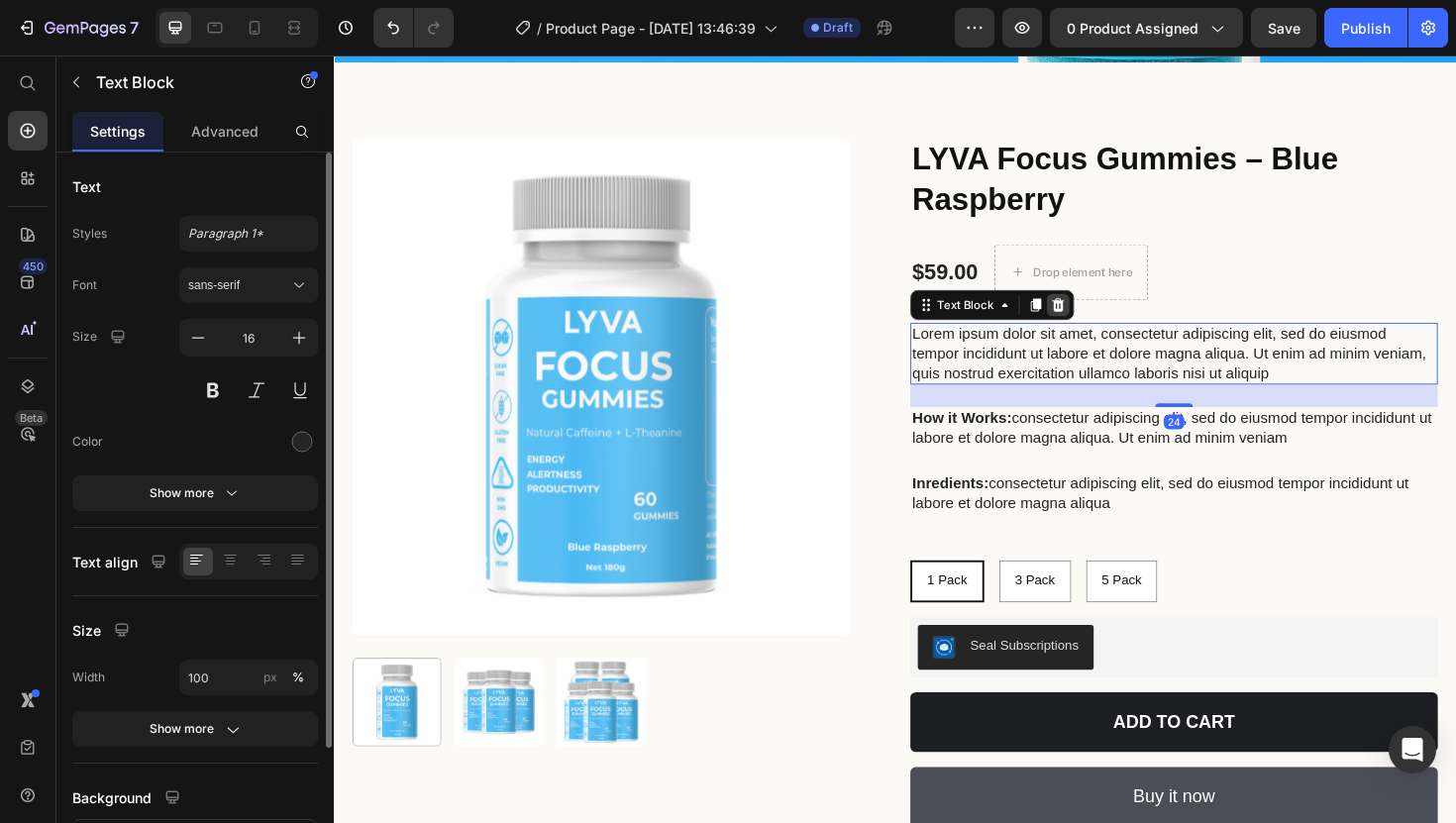 click at bounding box center [1100, 320] 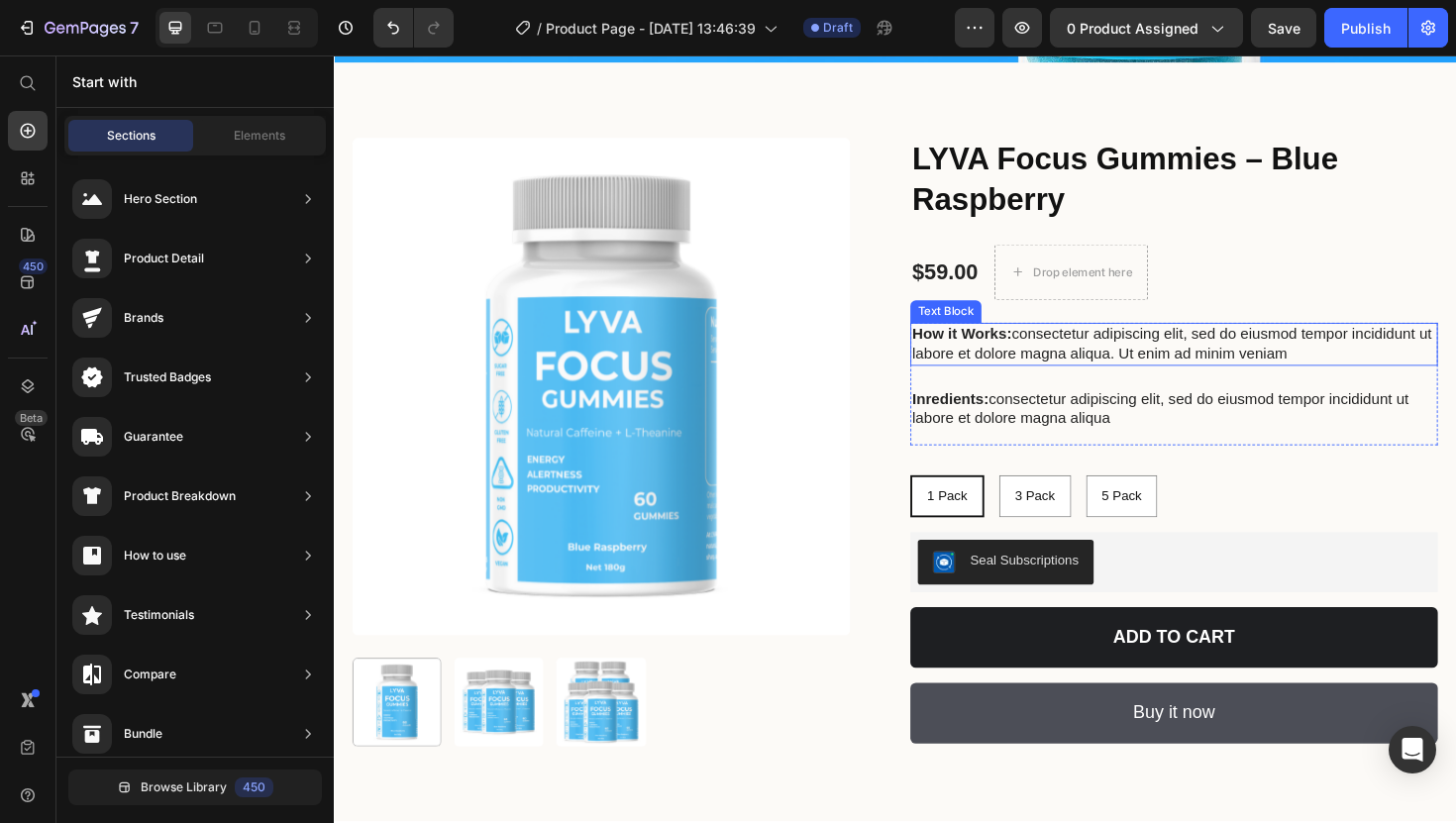 click on "How it Works:  consectetur adipiscing elit, sed do eiusmod tempor incididunt ut labore et dolore magna aliqua. Ut enim ad minim veniam" at bounding box center (1223, 361) 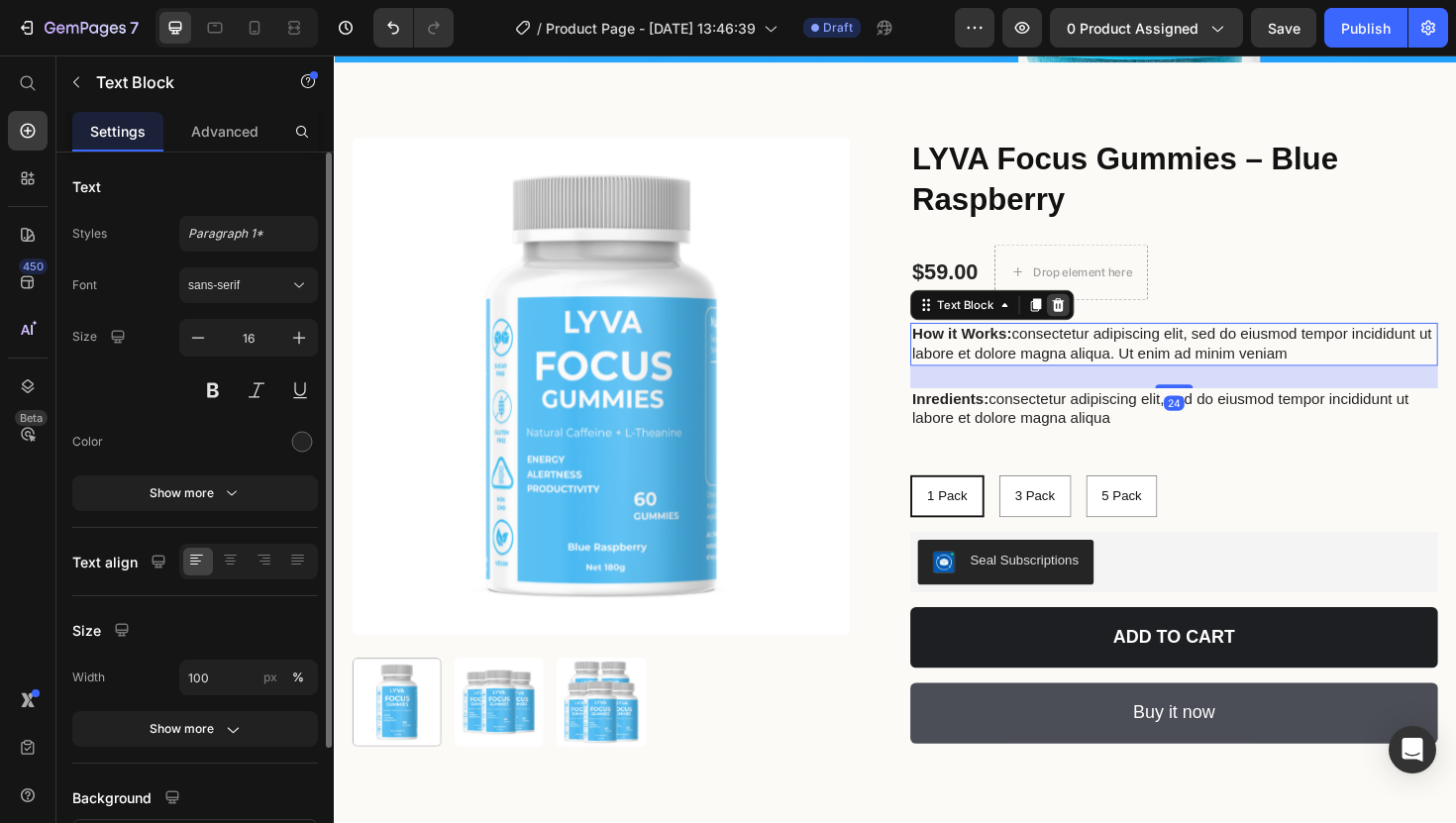 click 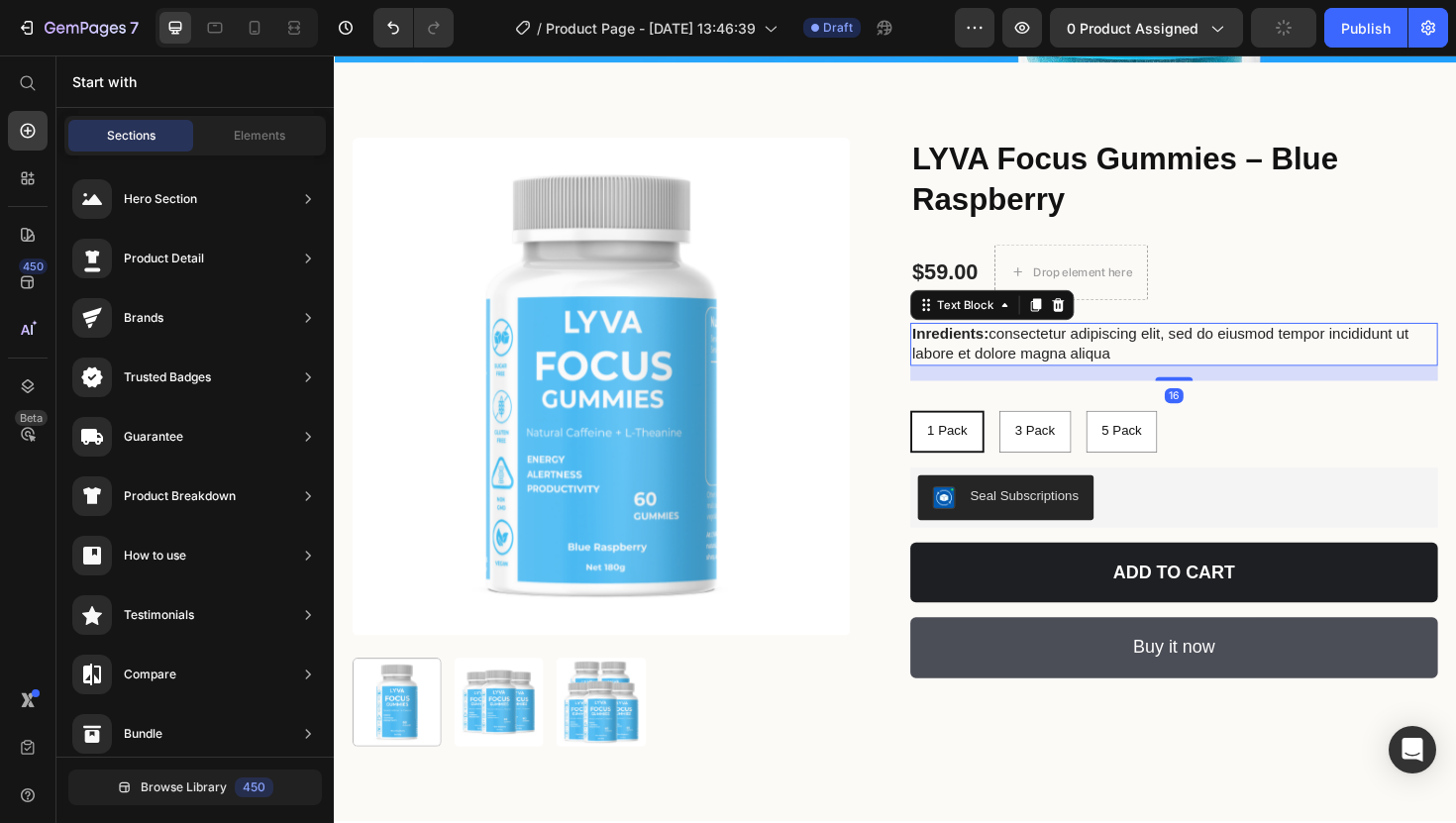 click on "Inredients:  consectetur adipiscing elit, sed do eiusmod tempor incididunt ut labore et dolore magna aliqua" at bounding box center [1223, 361] 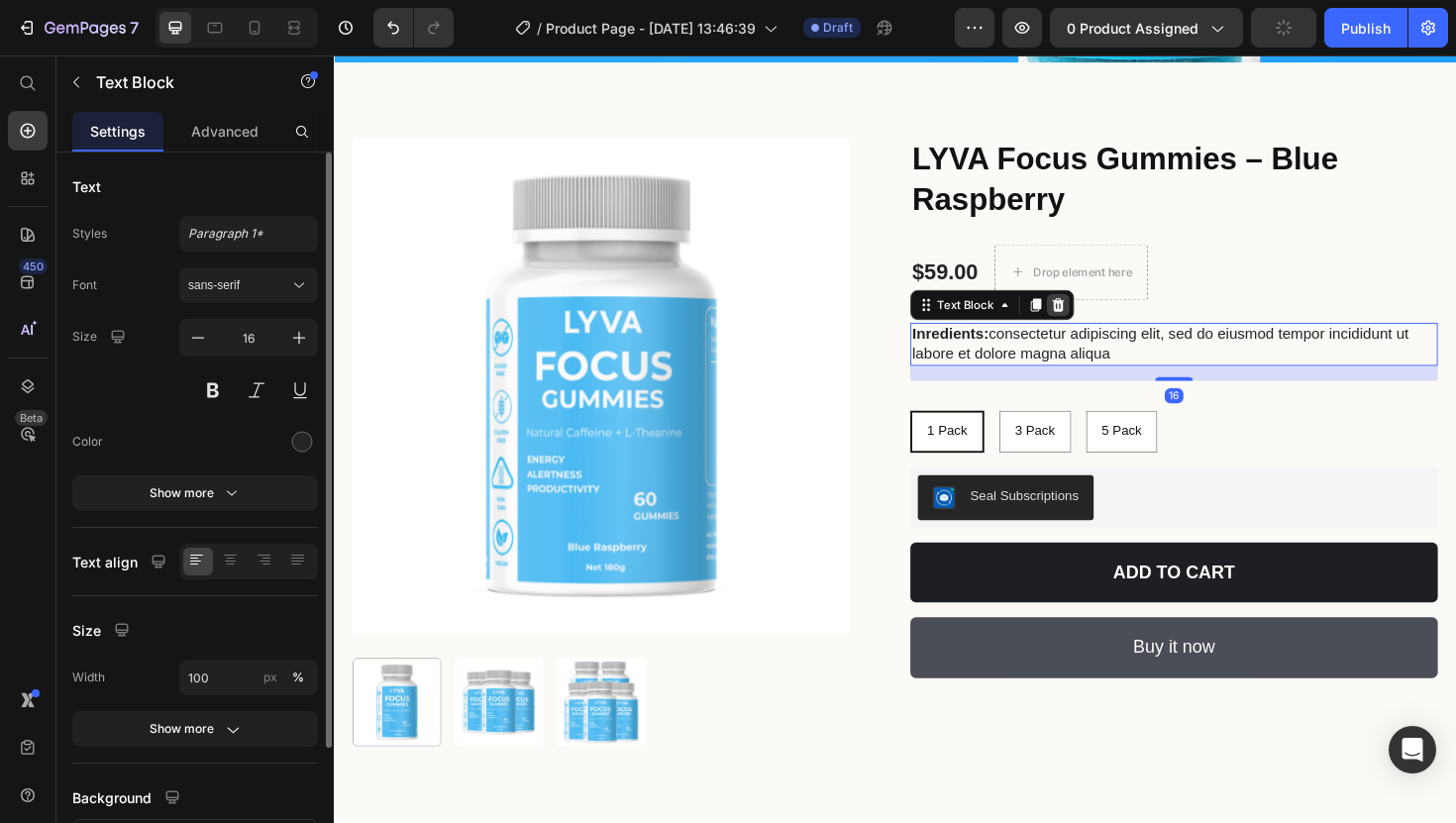 click 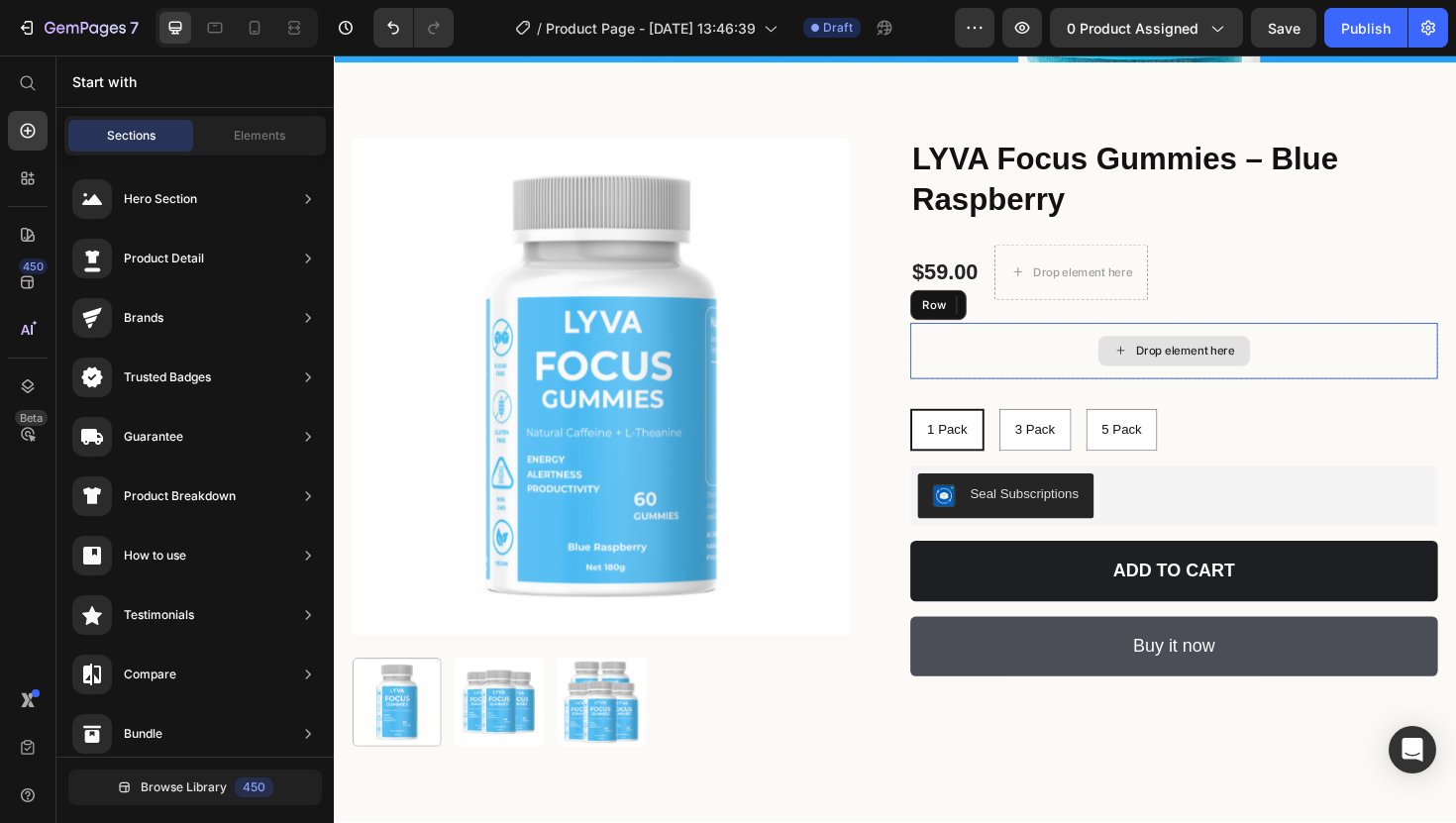click on "Drop element here" at bounding box center (1223, 368) 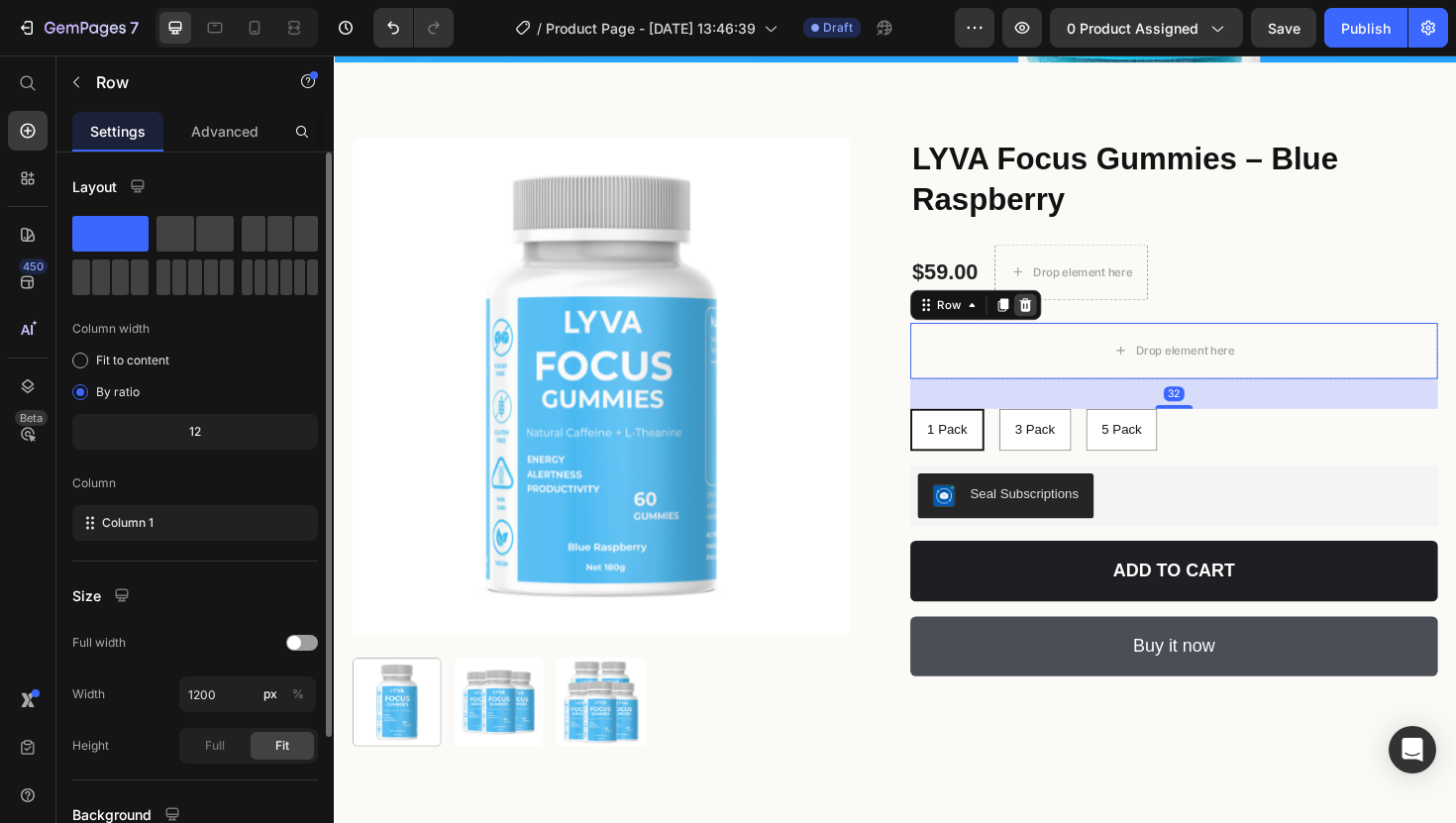 click 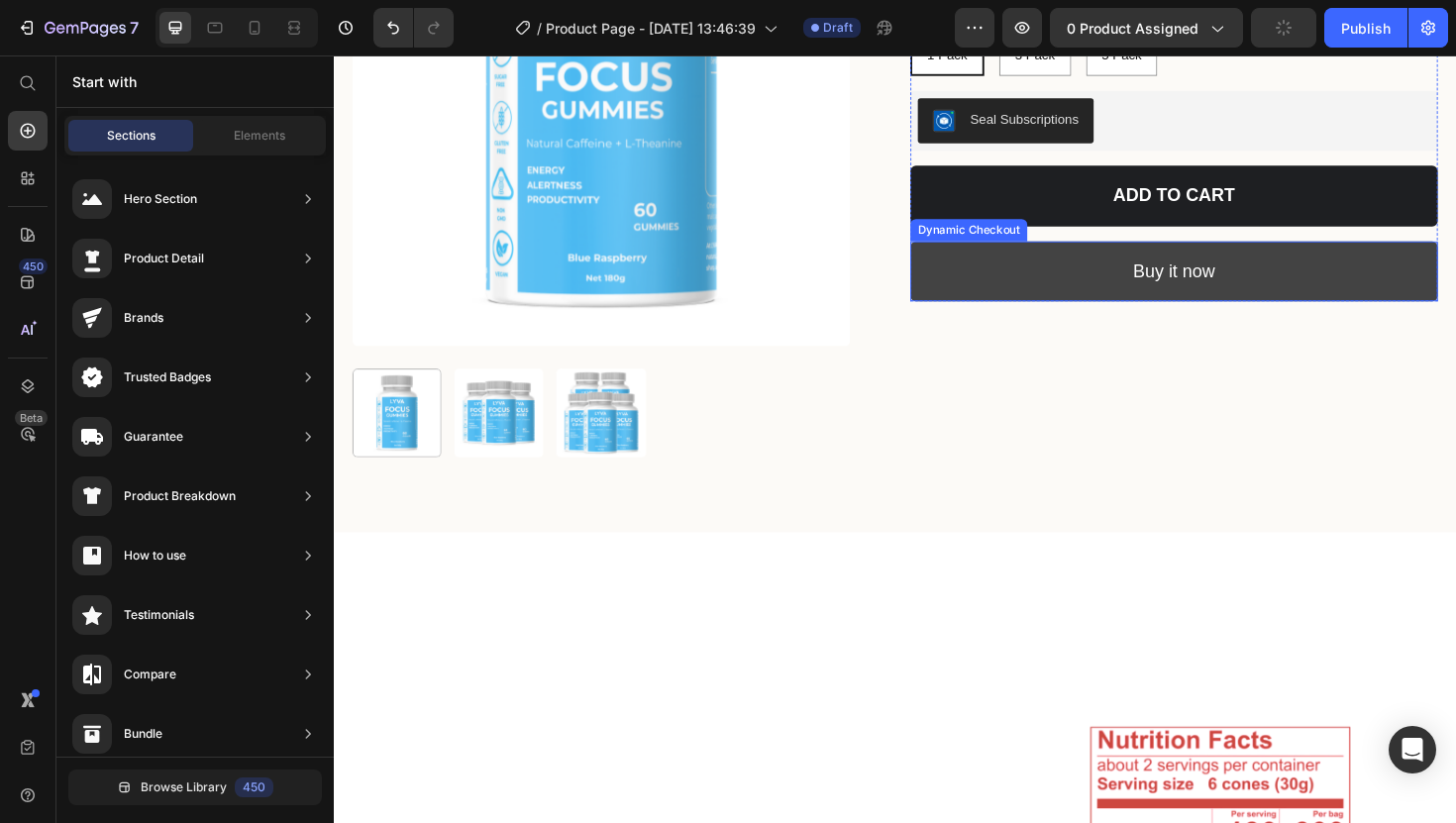 scroll, scrollTop: 754, scrollLeft: 0, axis: vertical 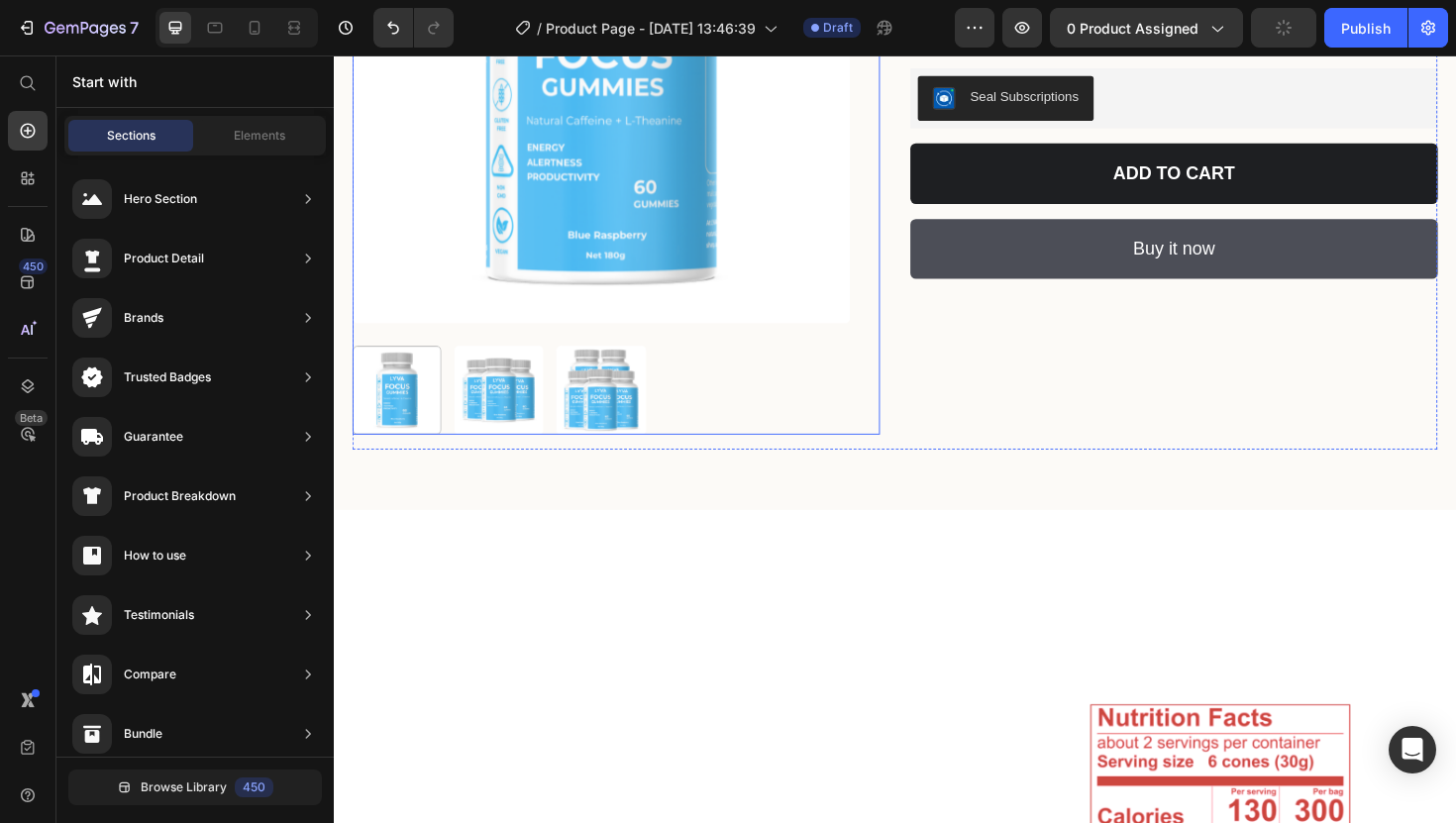 click at bounding box center [616, 410] 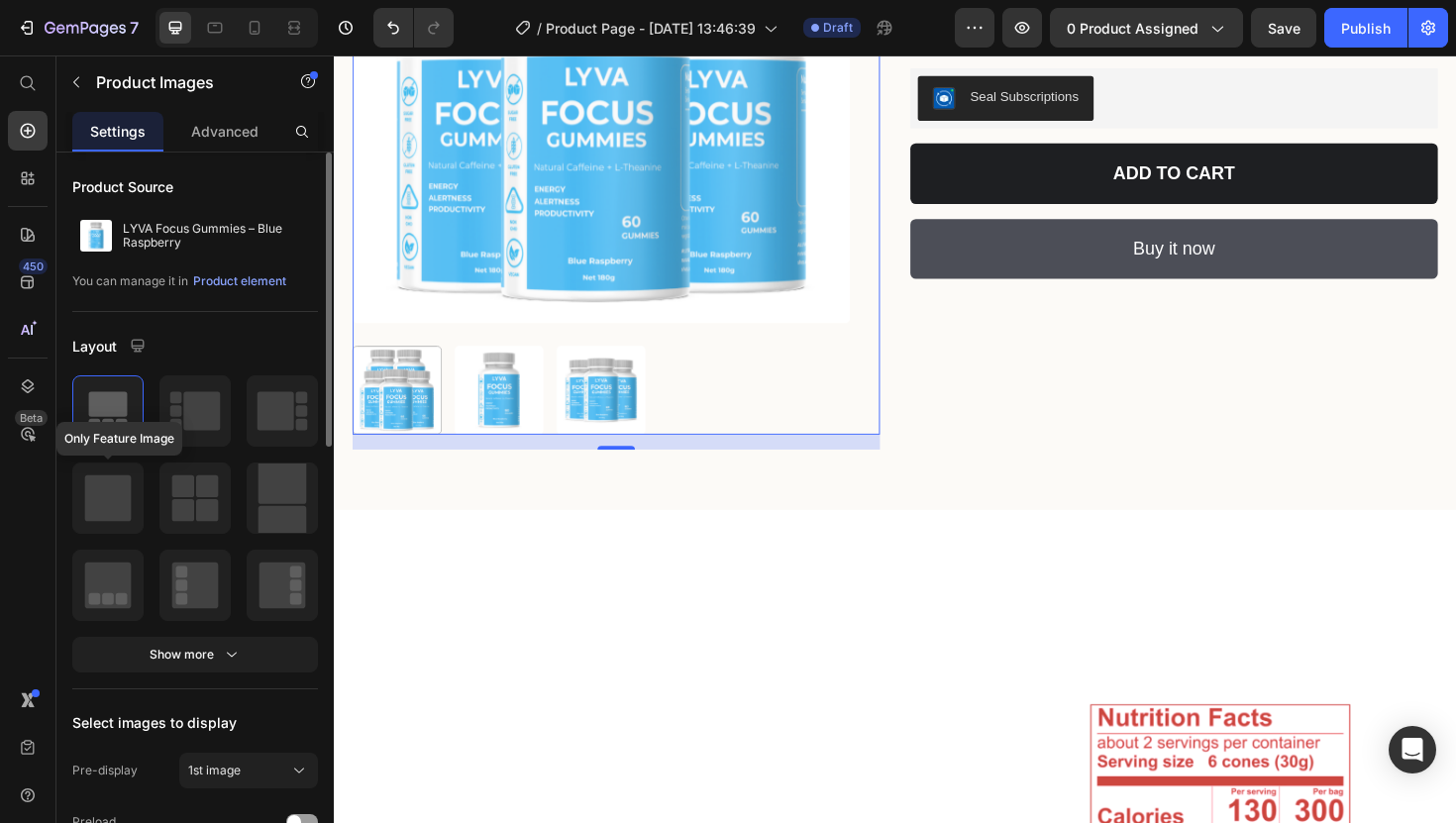 click 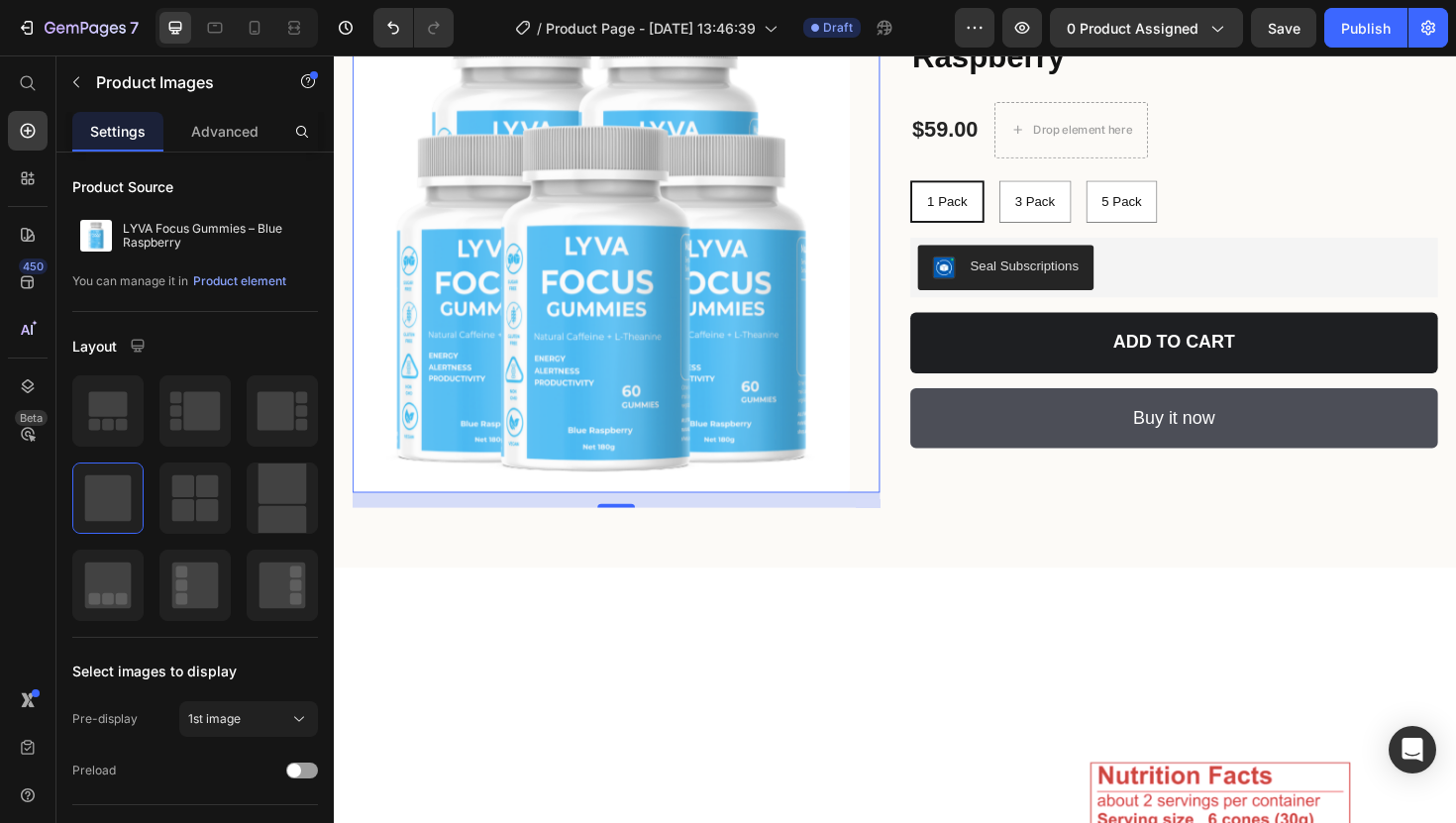 scroll, scrollTop: 572, scrollLeft: 0, axis: vertical 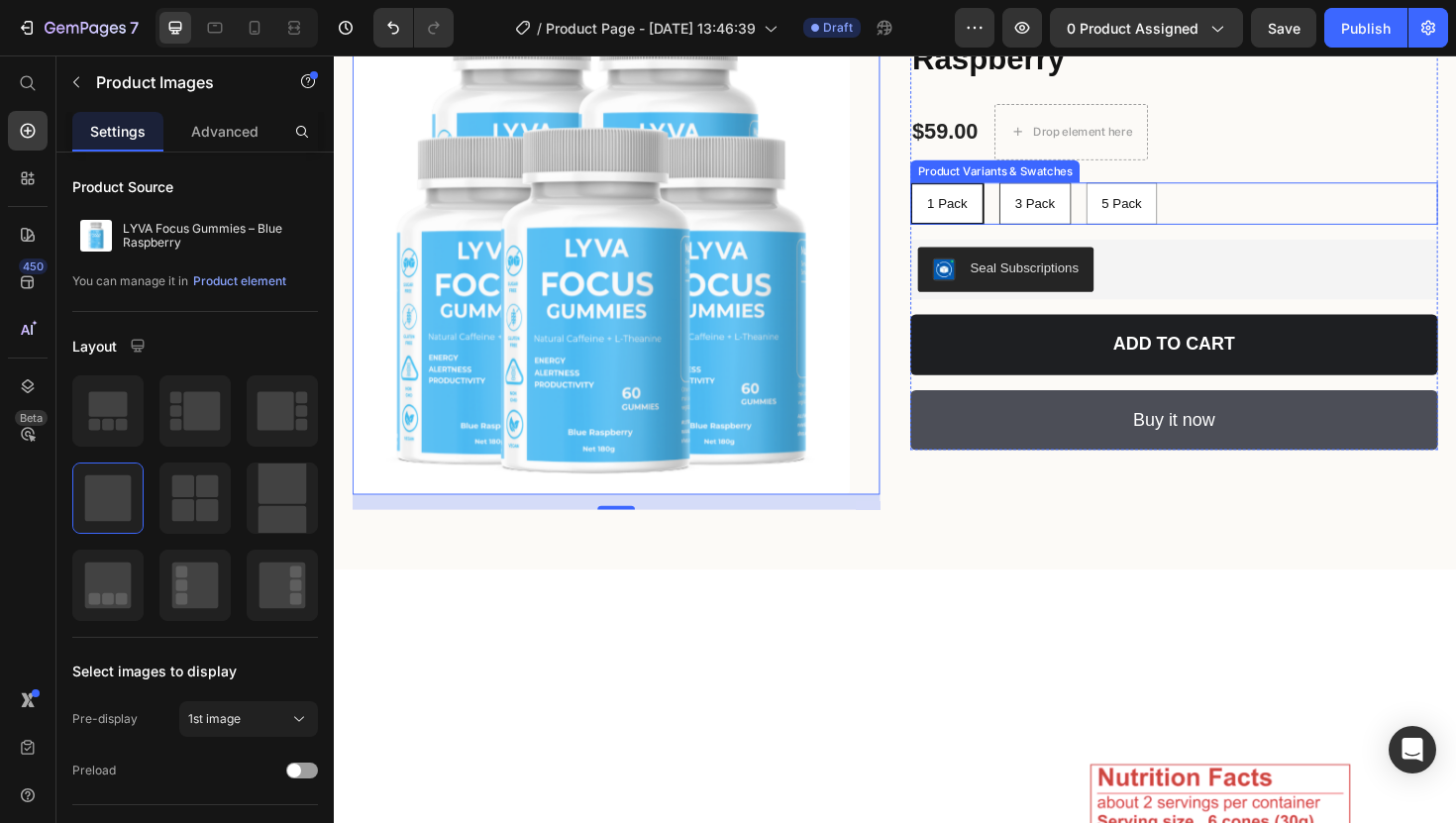 click on "3 Pack" at bounding box center (1076, 212) 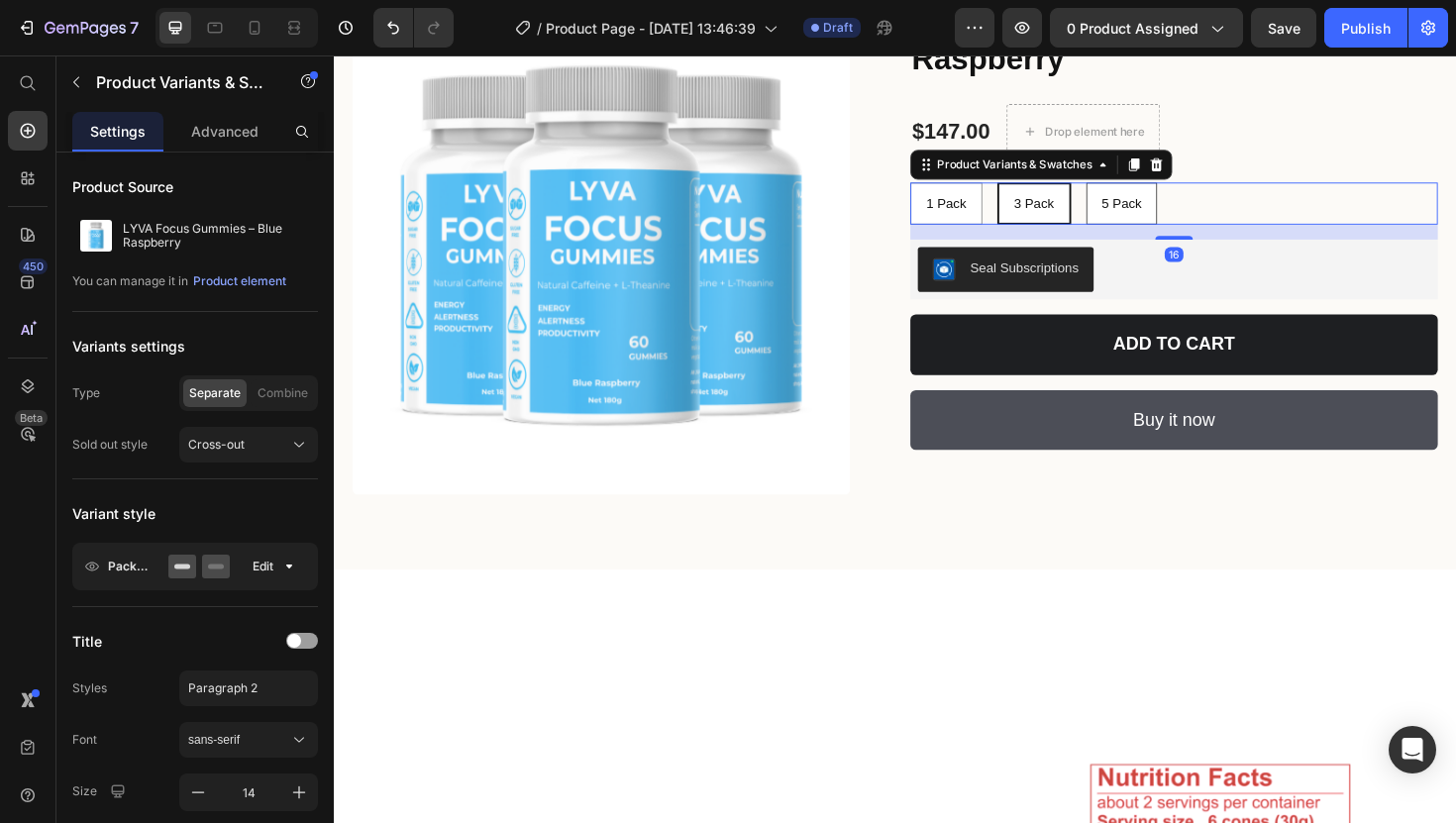 click on "5 Pack" at bounding box center (1168, 212) 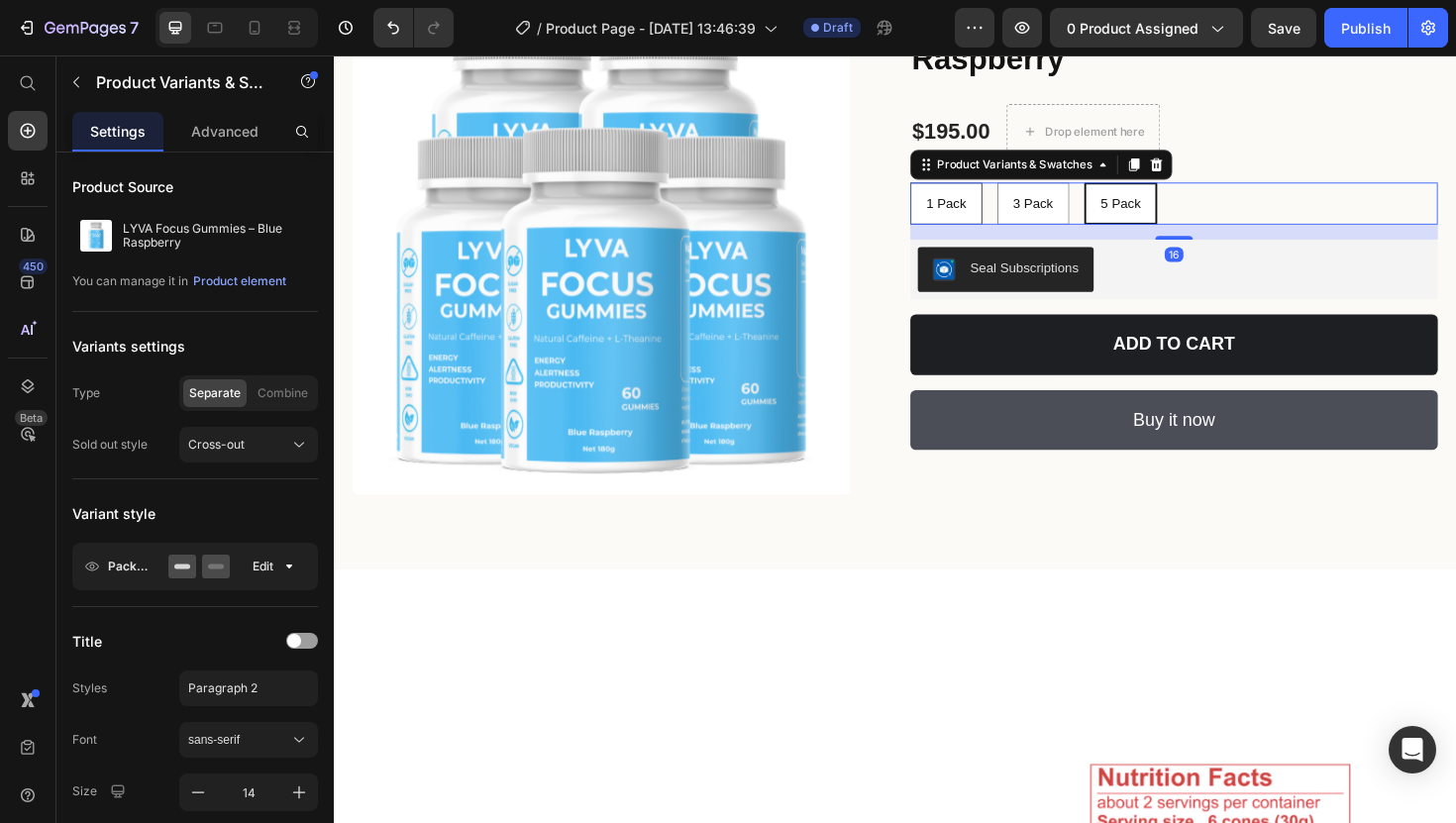 click on "1 Pack" at bounding box center [982, 212] 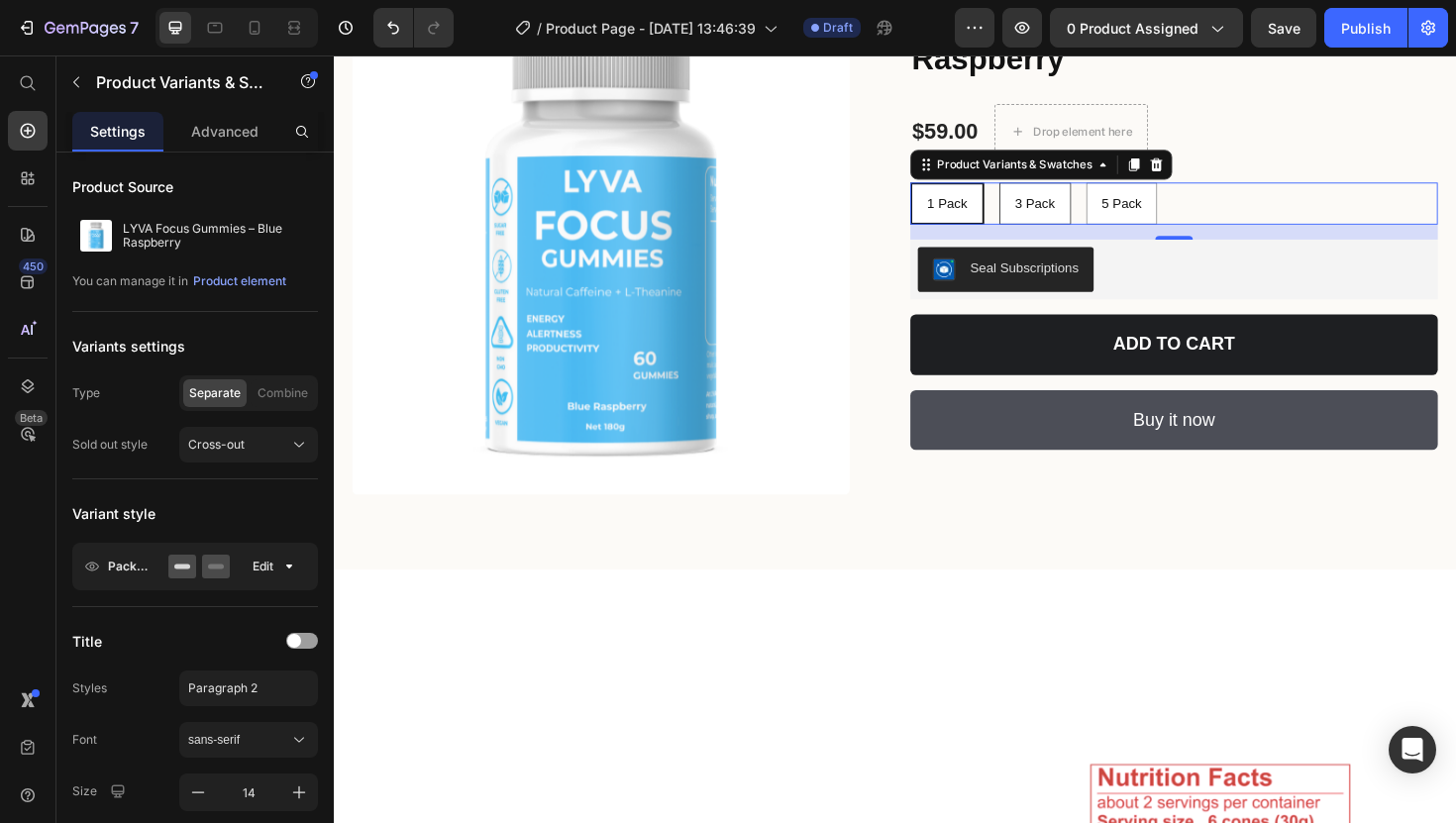 click on "3 Pack" at bounding box center (1076, 212) 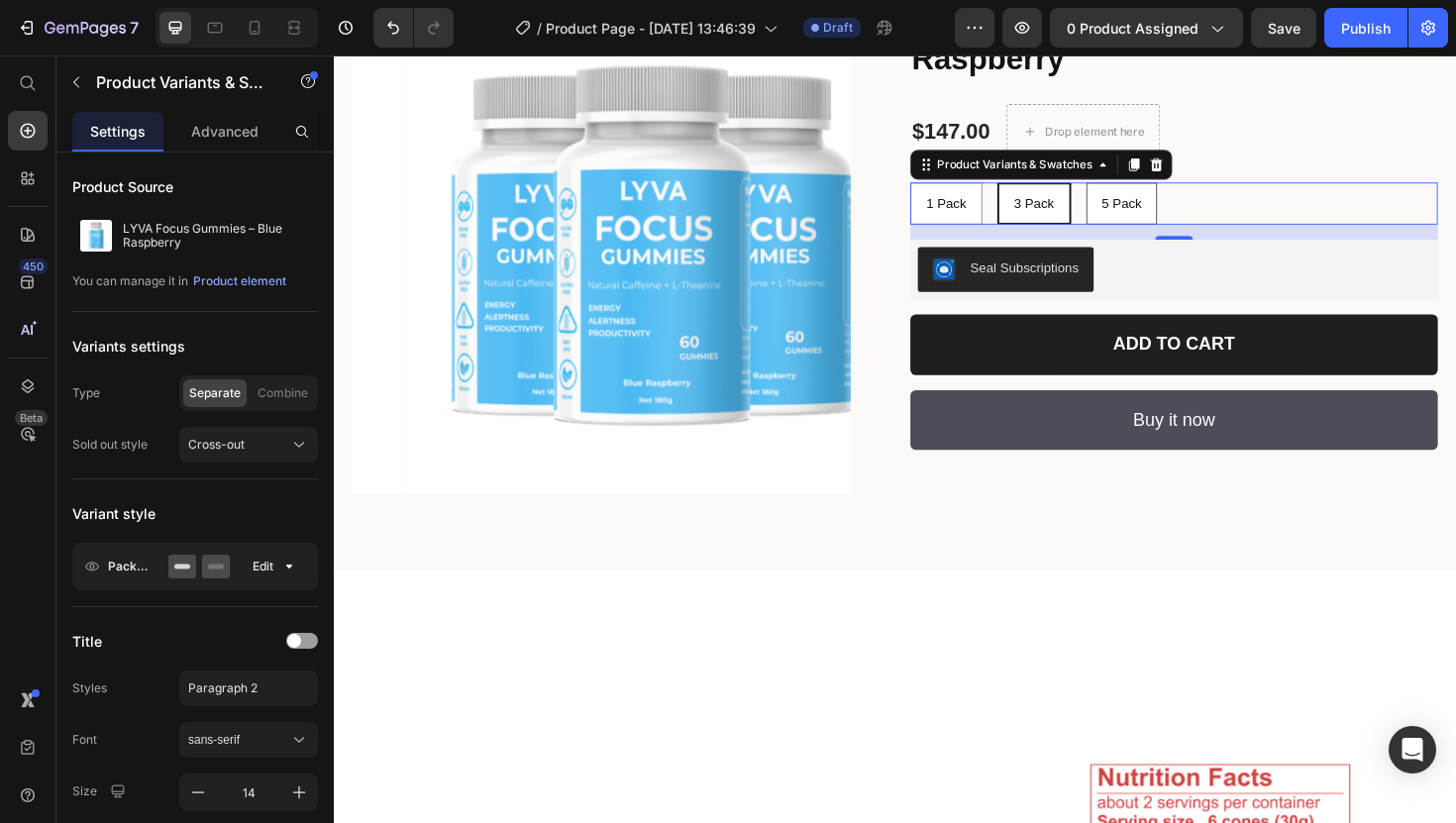 click on "5 Pack" at bounding box center [1168, 212] 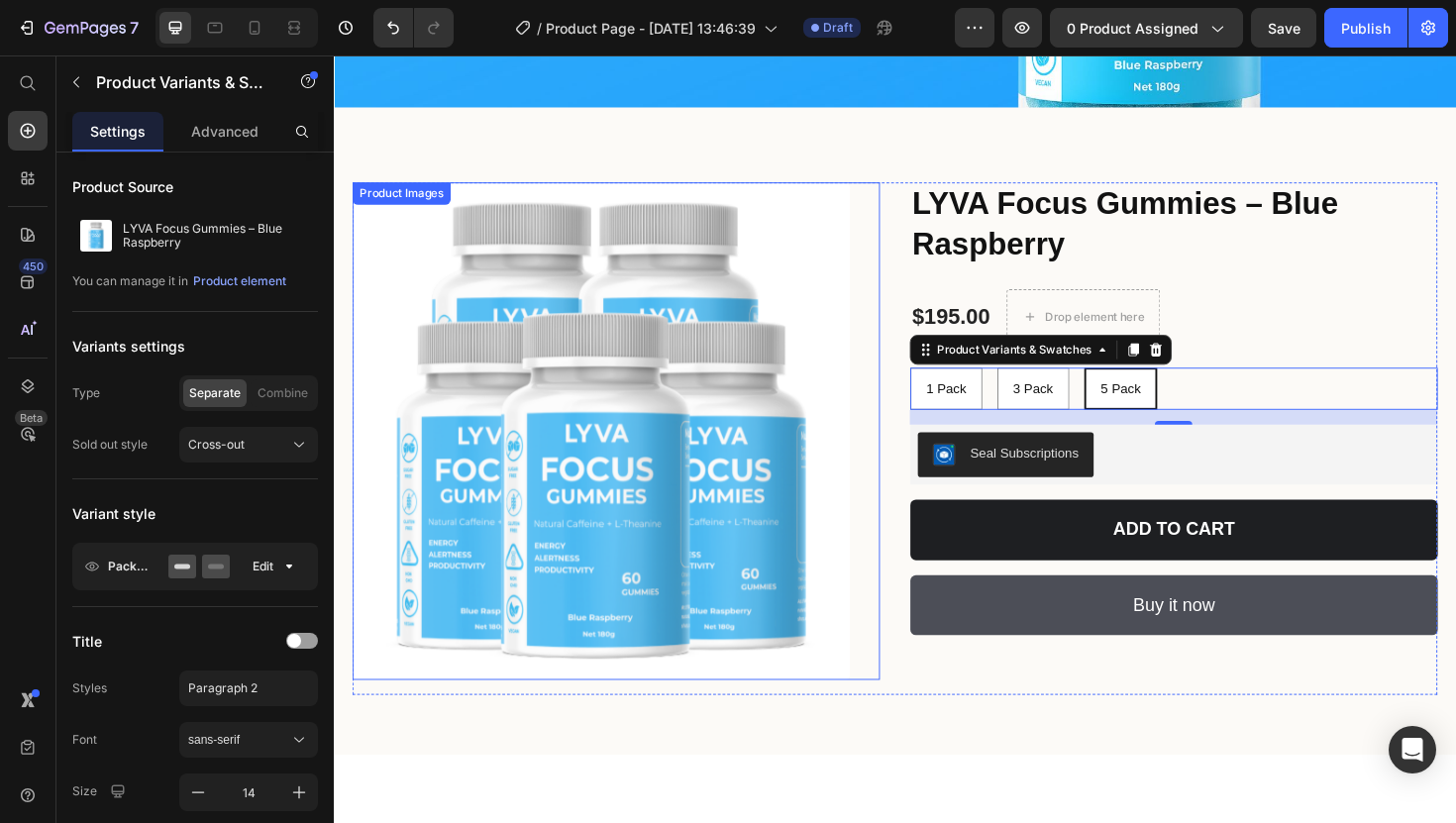 scroll, scrollTop: 362, scrollLeft: 0, axis: vertical 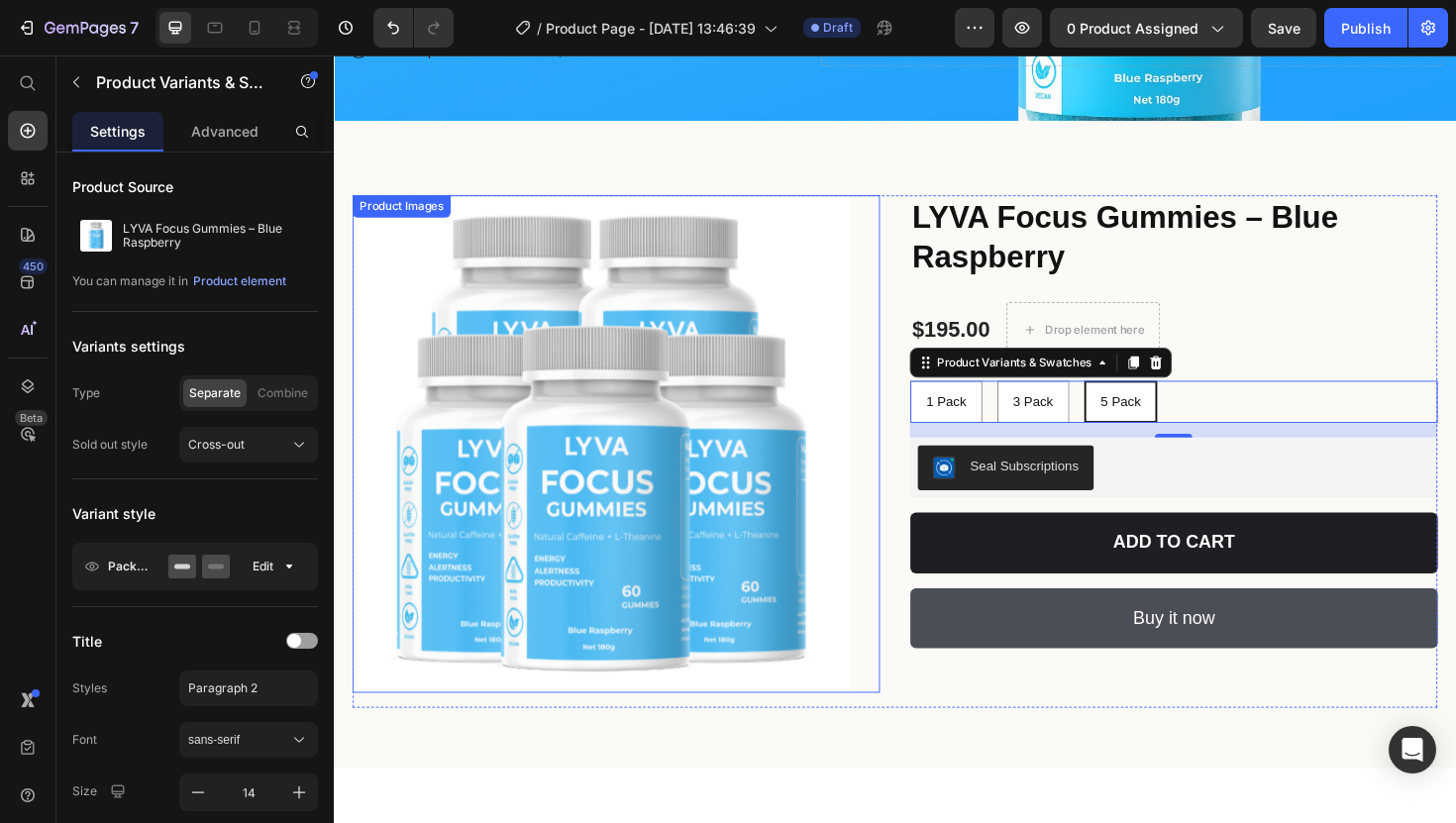 click at bounding box center (617, 467) 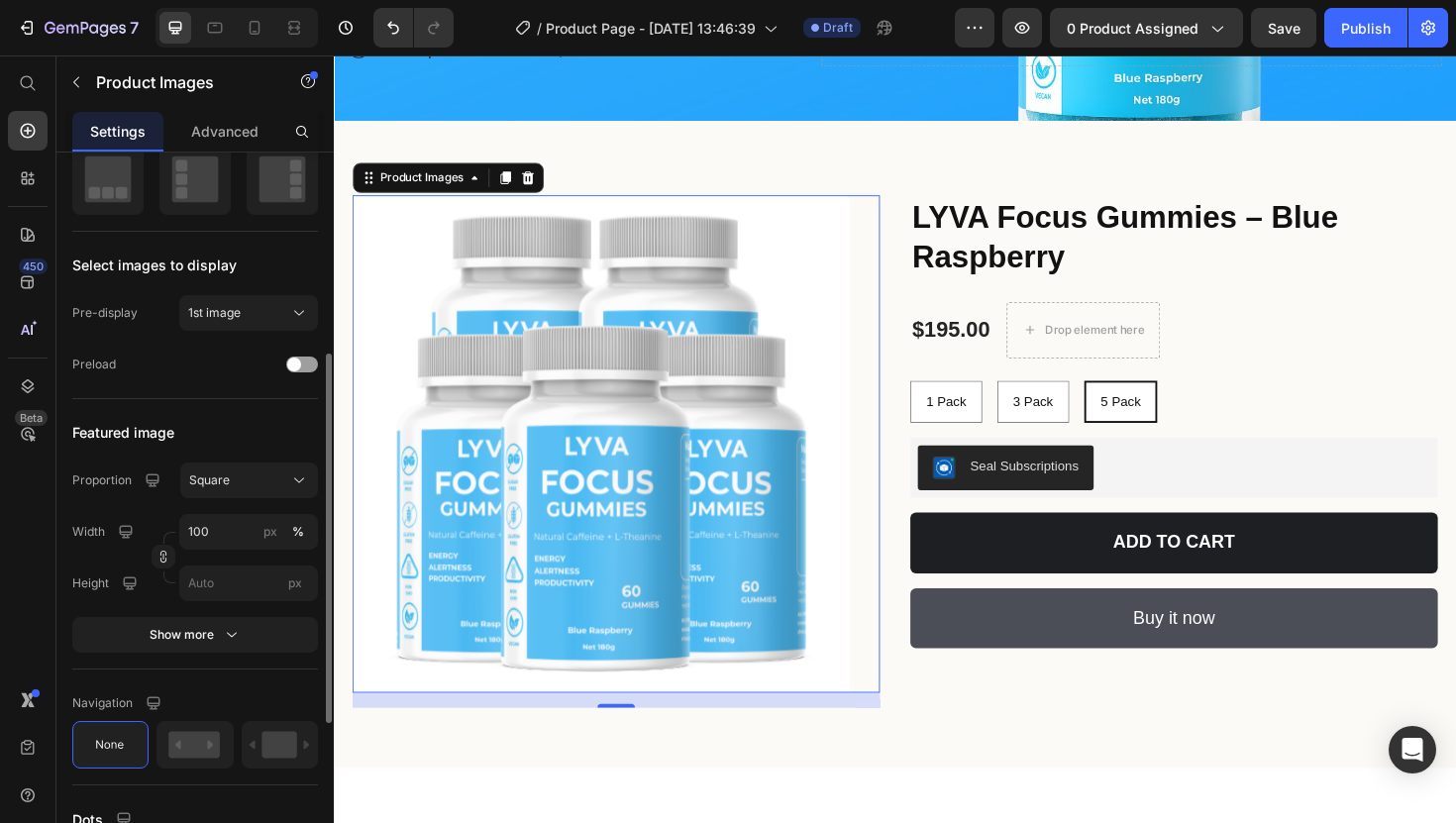 scroll, scrollTop: 408, scrollLeft: 0, axis: vertical 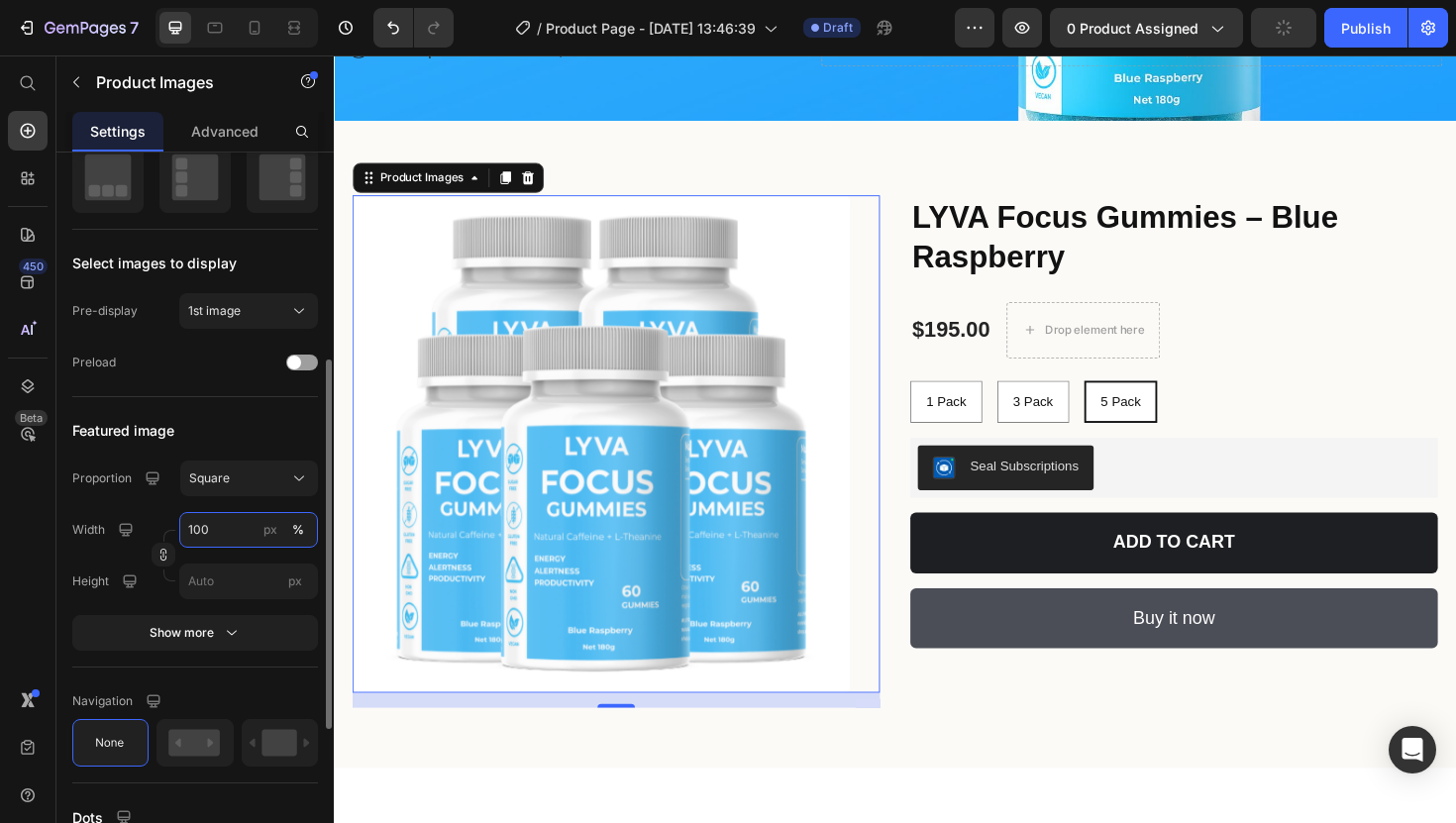 click on "100" at bounding box center (249, 530) 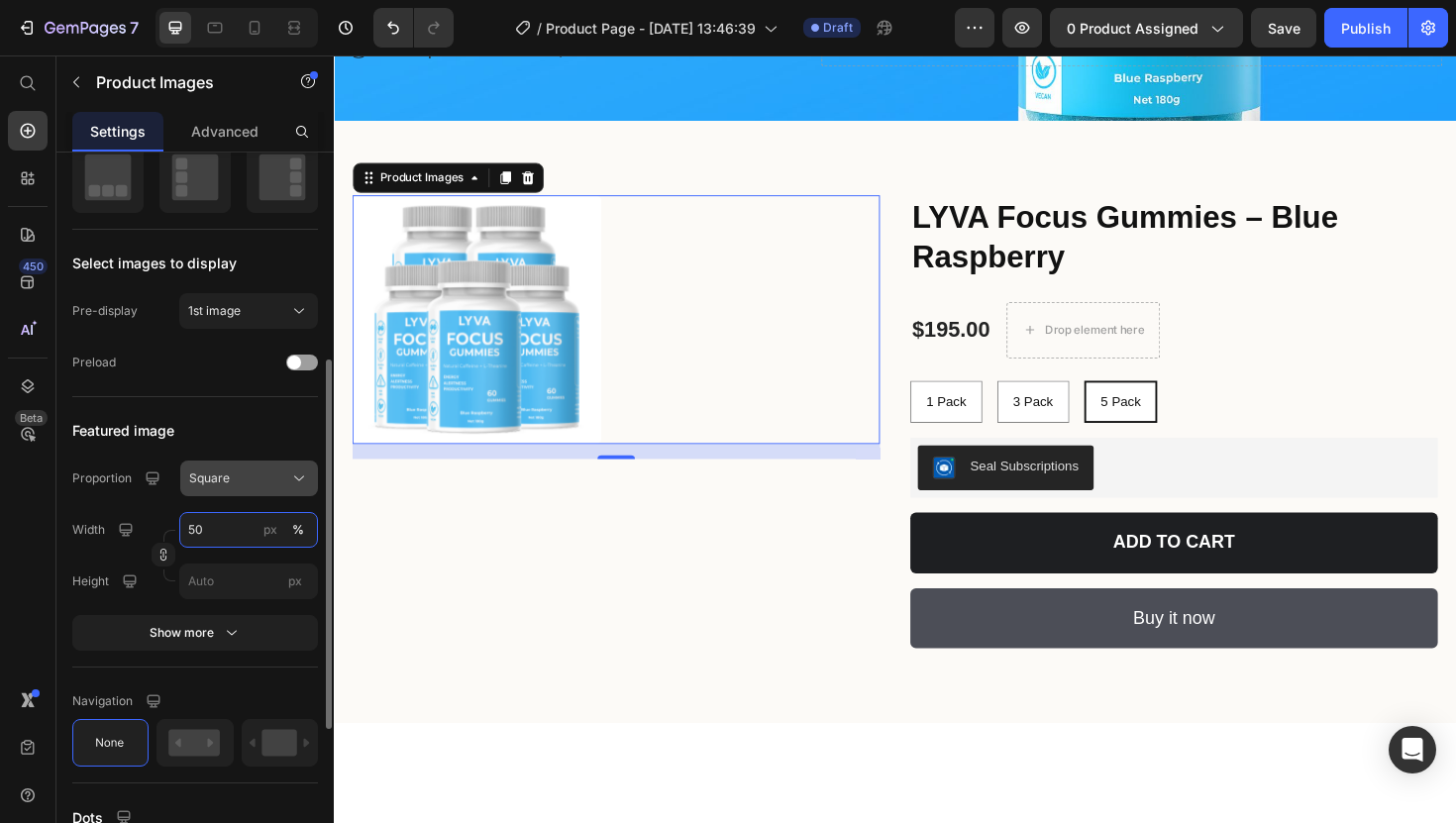 type on "50" 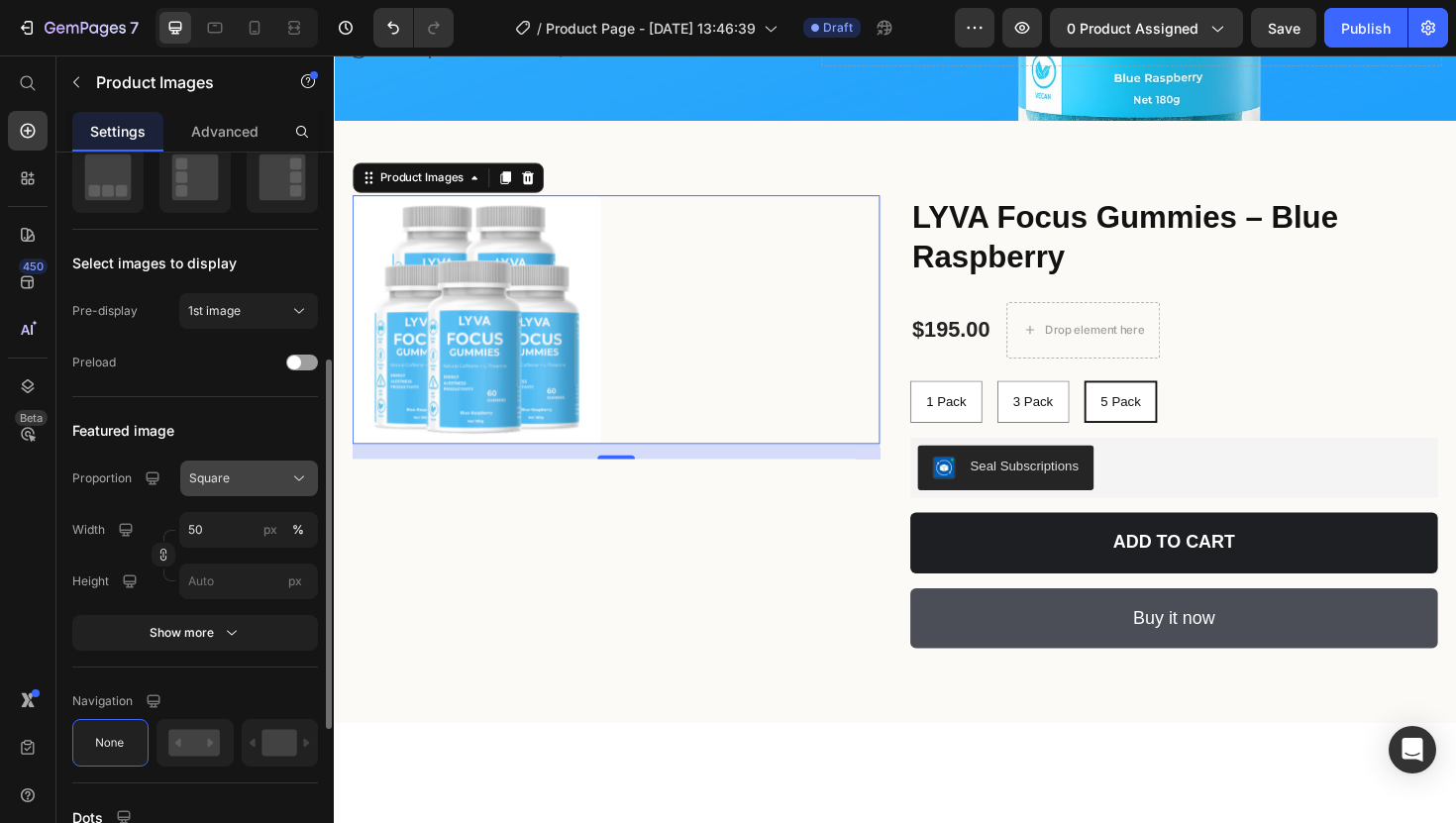 click on "Square" 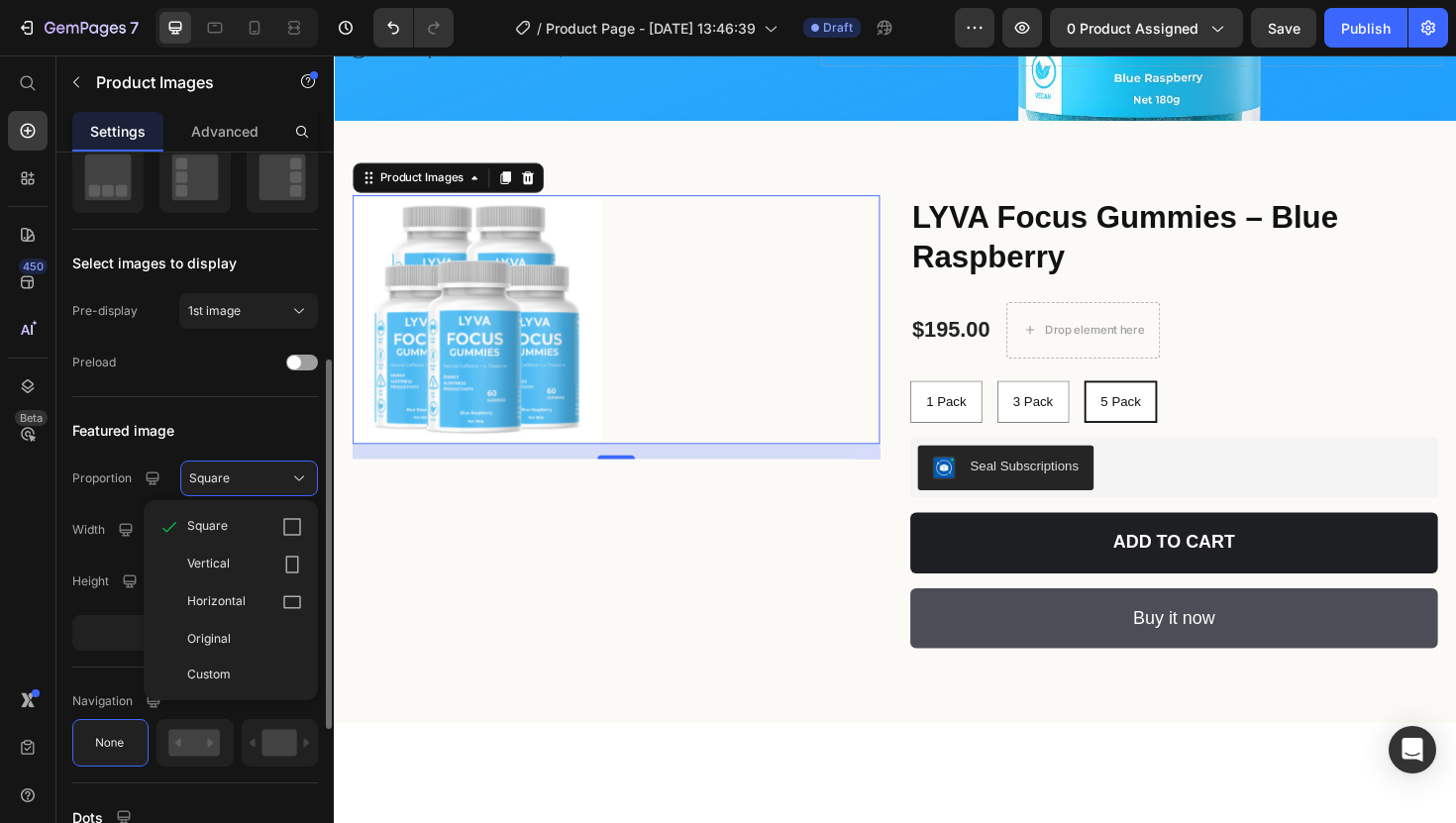 click on "Featured image" at bounding box center [195, 431] 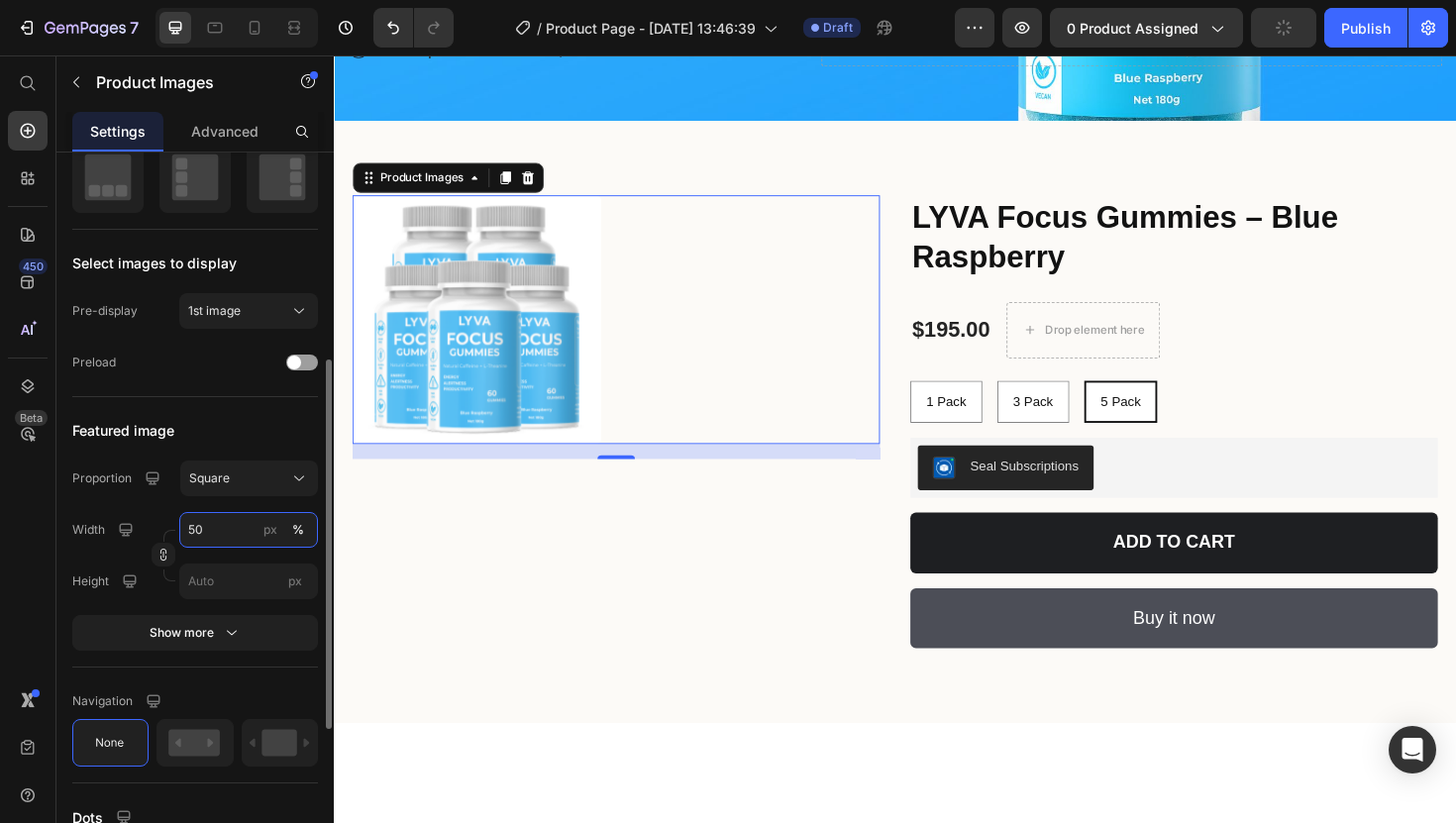 click on "50" at bounding box center [249, 530] 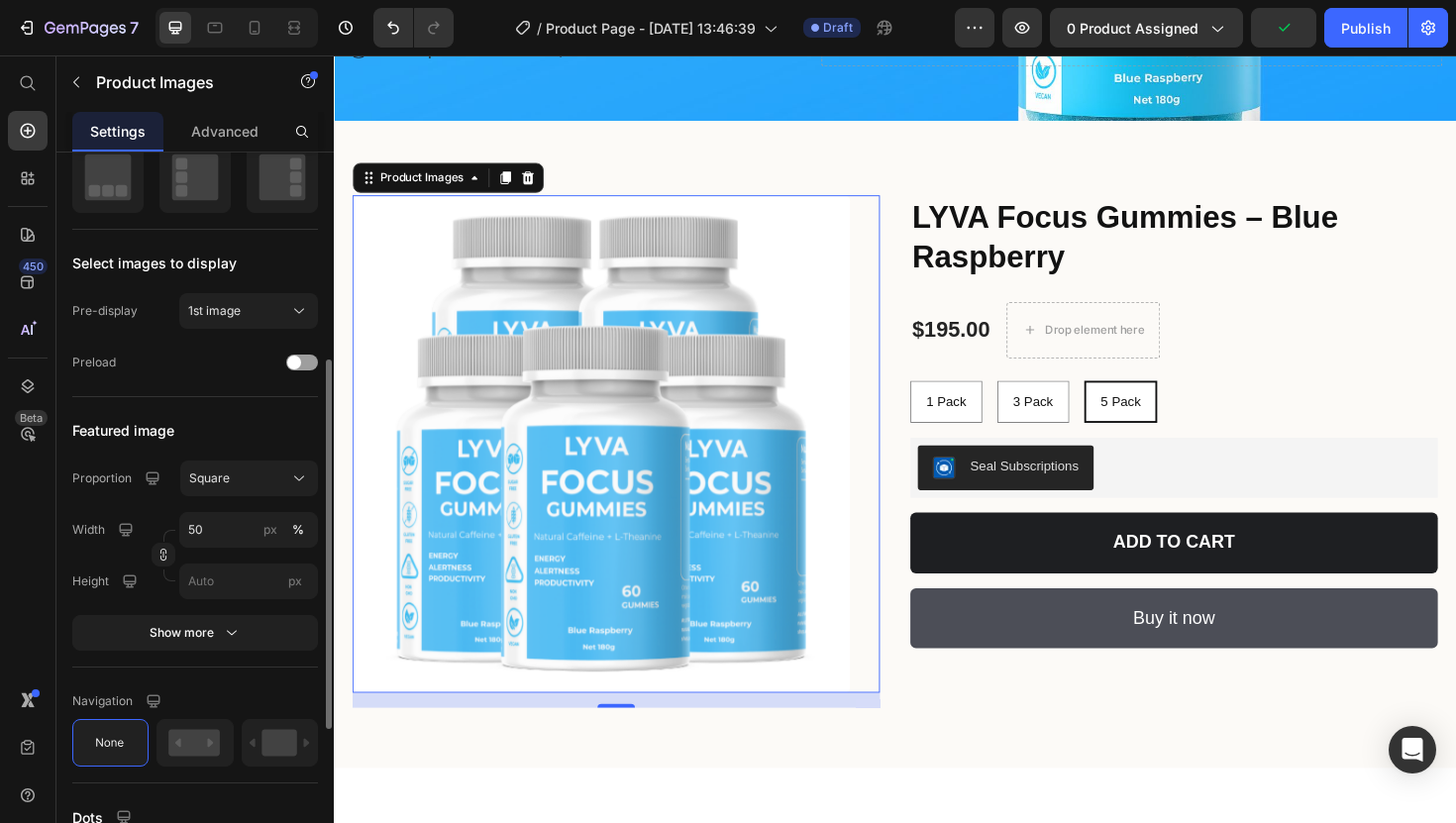 click on "Product Source LYVA Focus Gummies – Blue Raspberry  You can manage it in   Product element  Layout Select images to display Pre-display 1st image Preload Featured image Proportion Square Width 50 px % Height px Show more Navigation Dots Quality Finest Align" at bounding box center (195, 410) 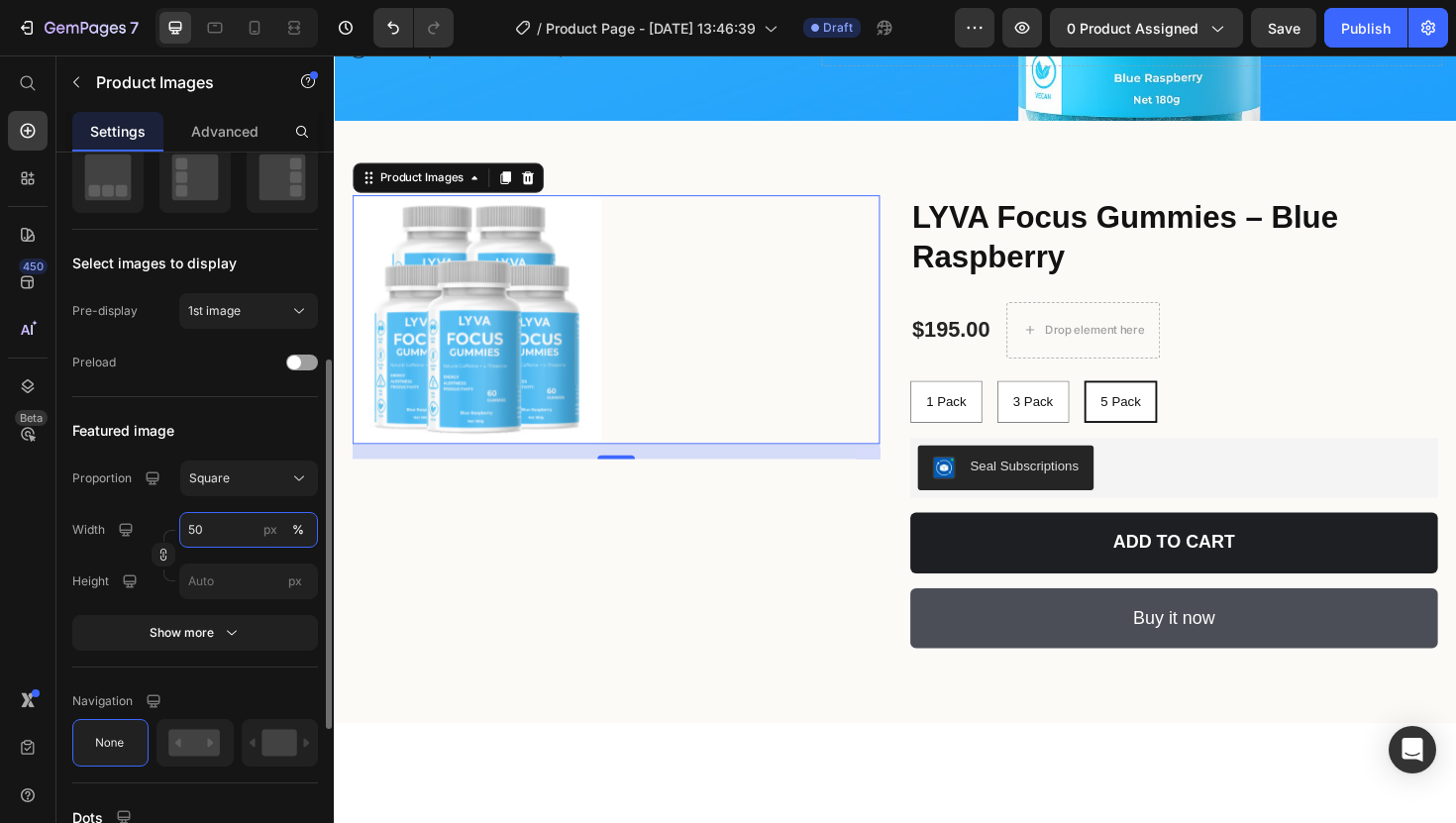 click on "50" at bounding box center (249, 530) 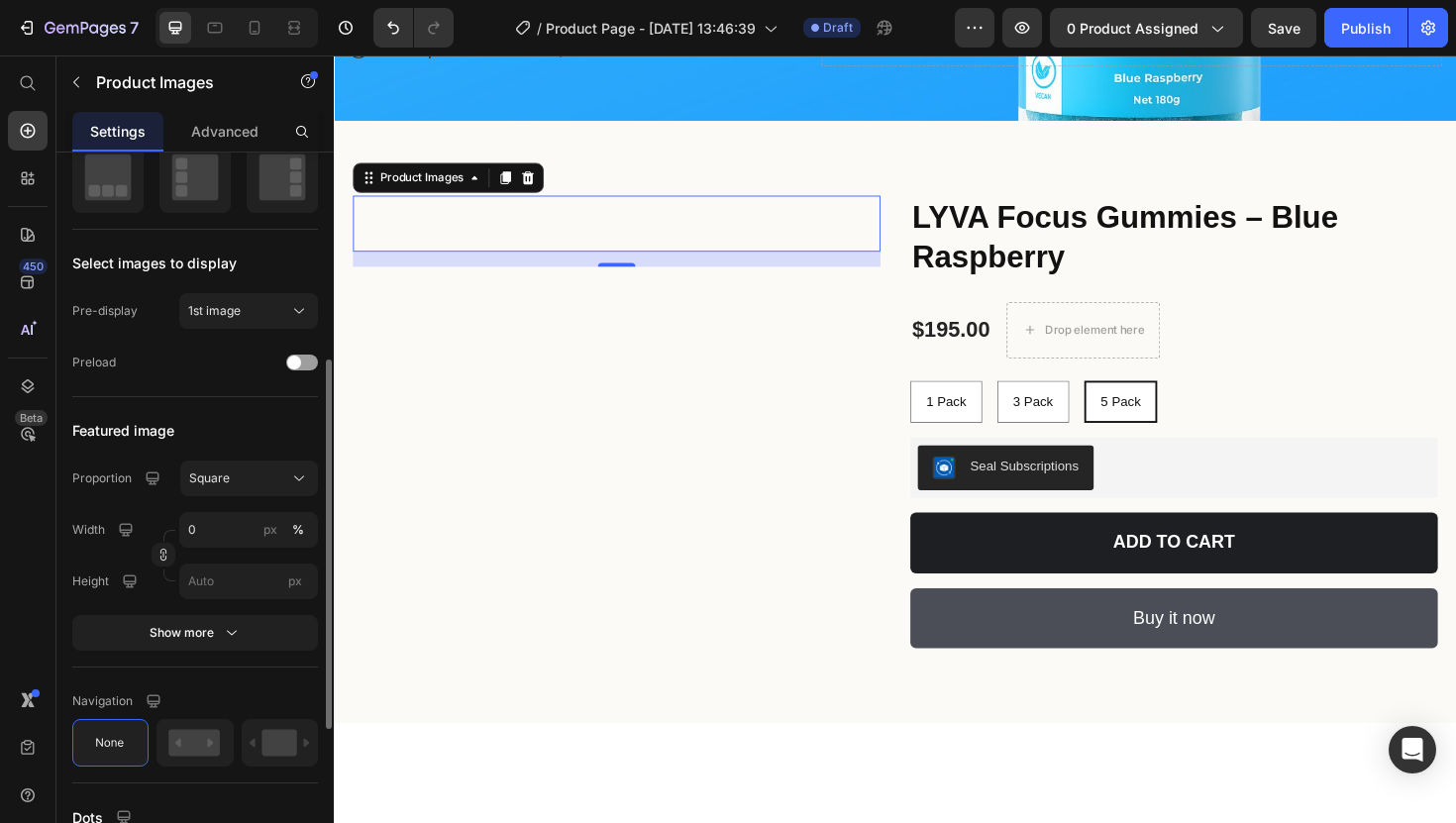 click on "Featured image" at bounding box center (195, 431) 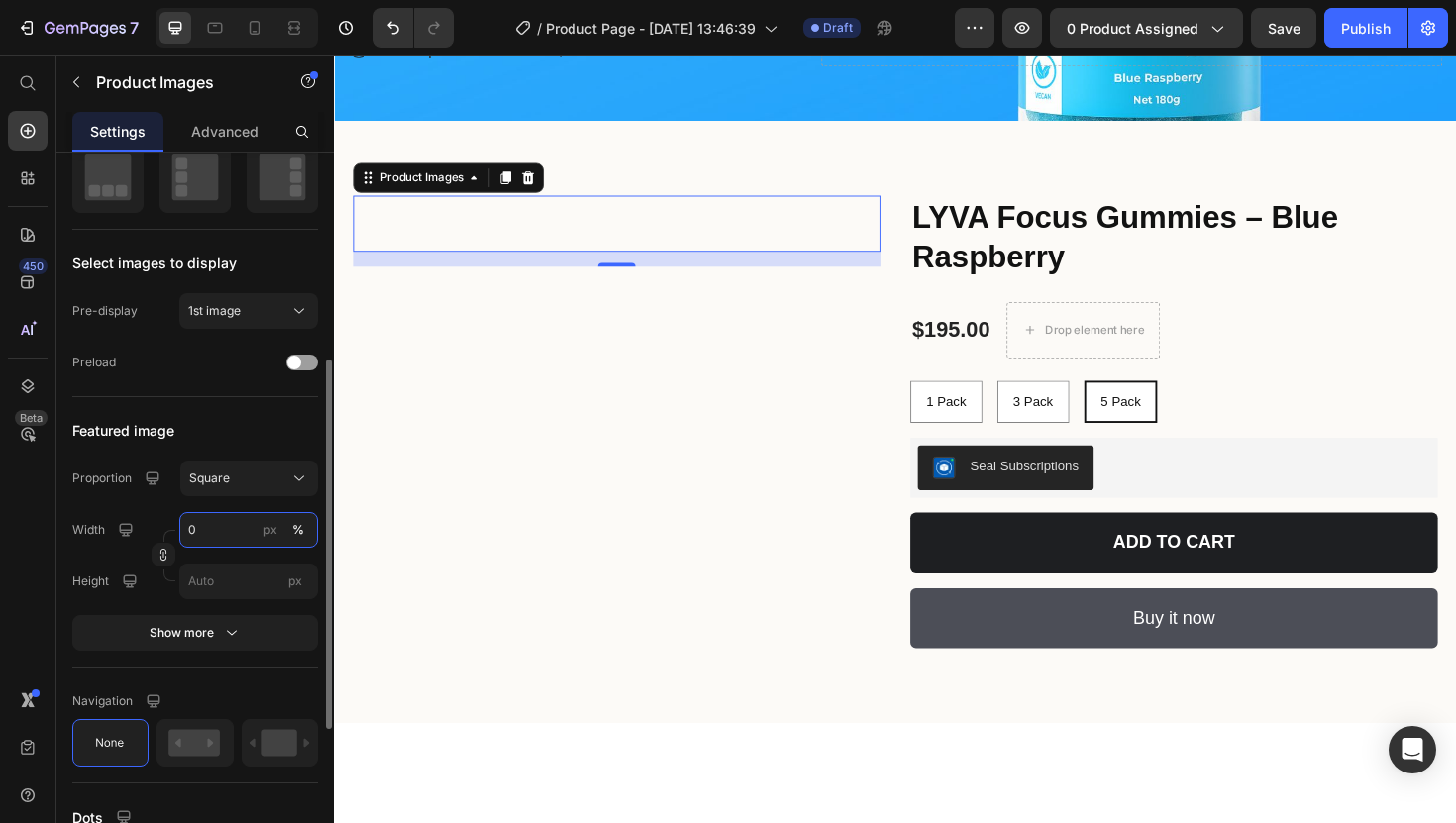 click on "0" at bounding box center (249, 530) 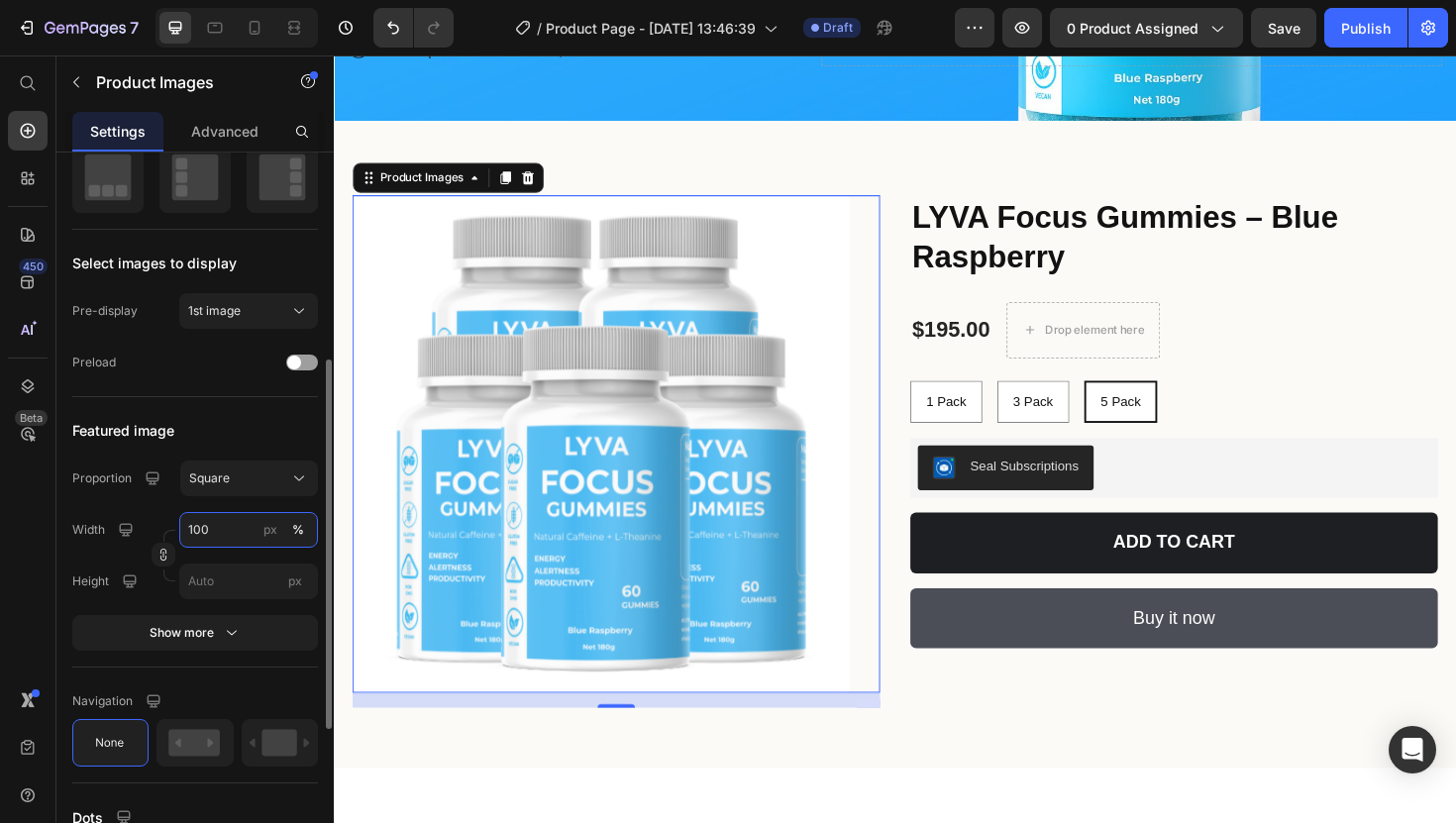 type on "100" 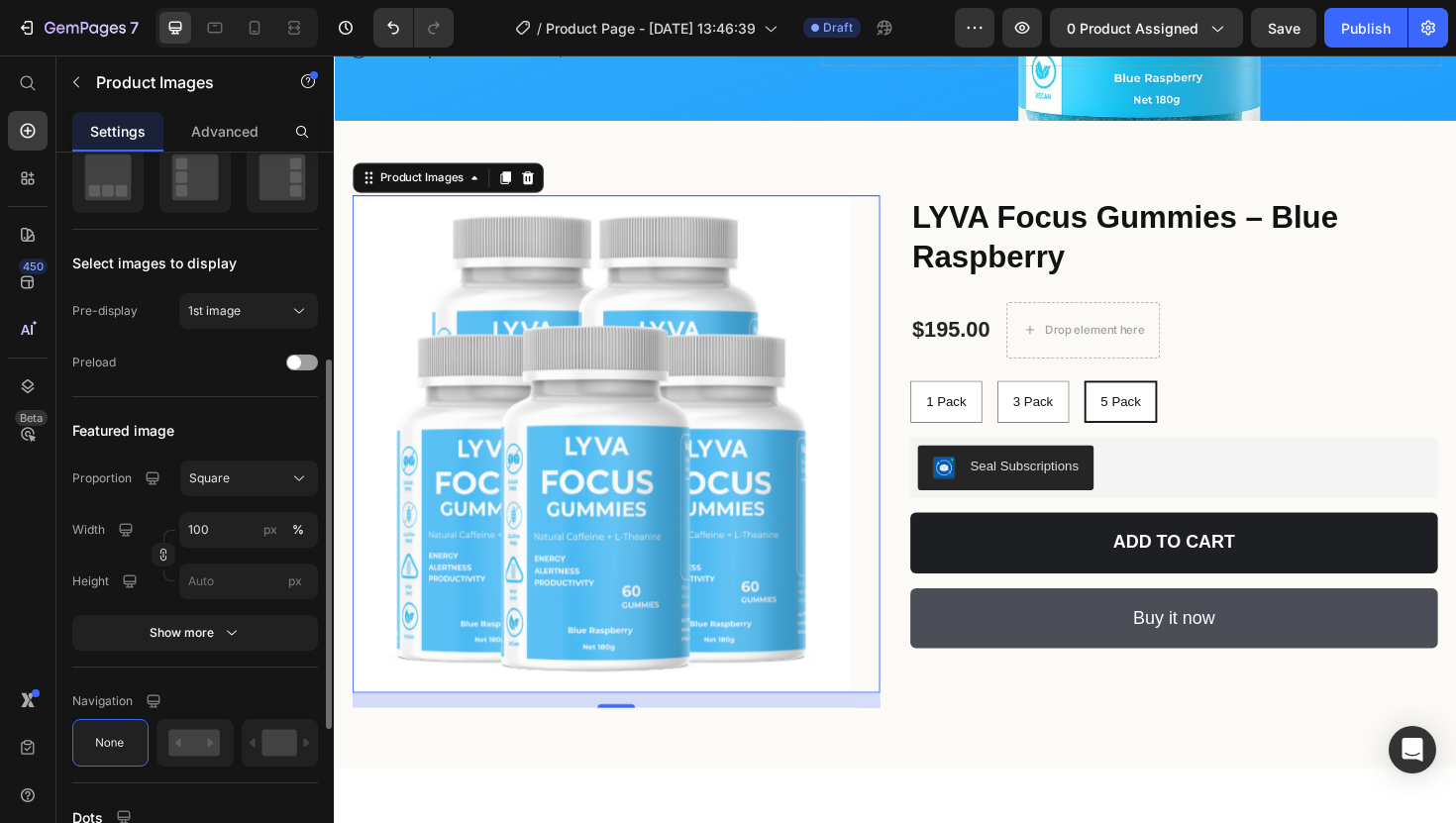 click on "Featured image" at bounding box center (195, 431) 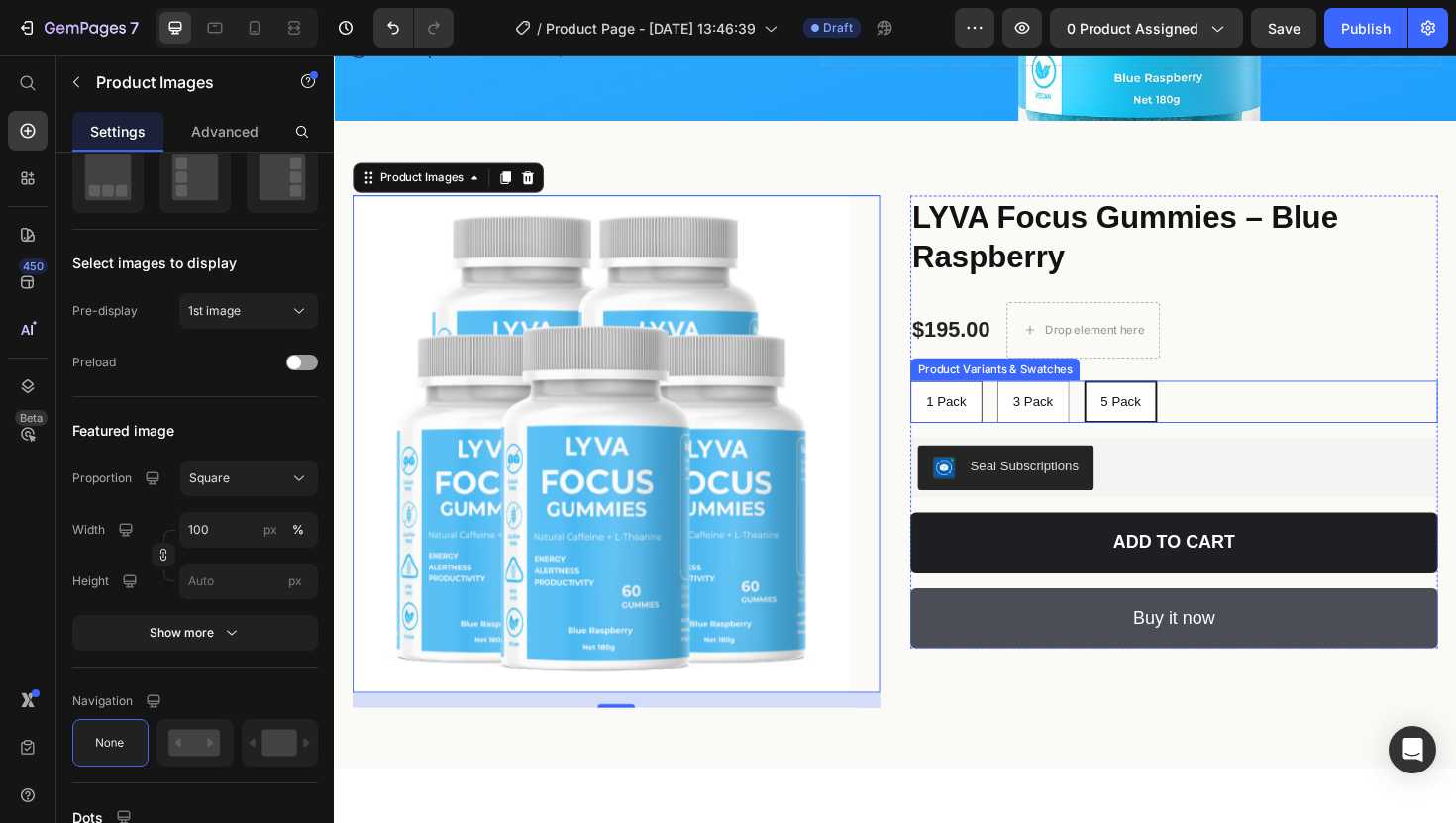 click on "1 Pack" at bounding box center [982, 422] 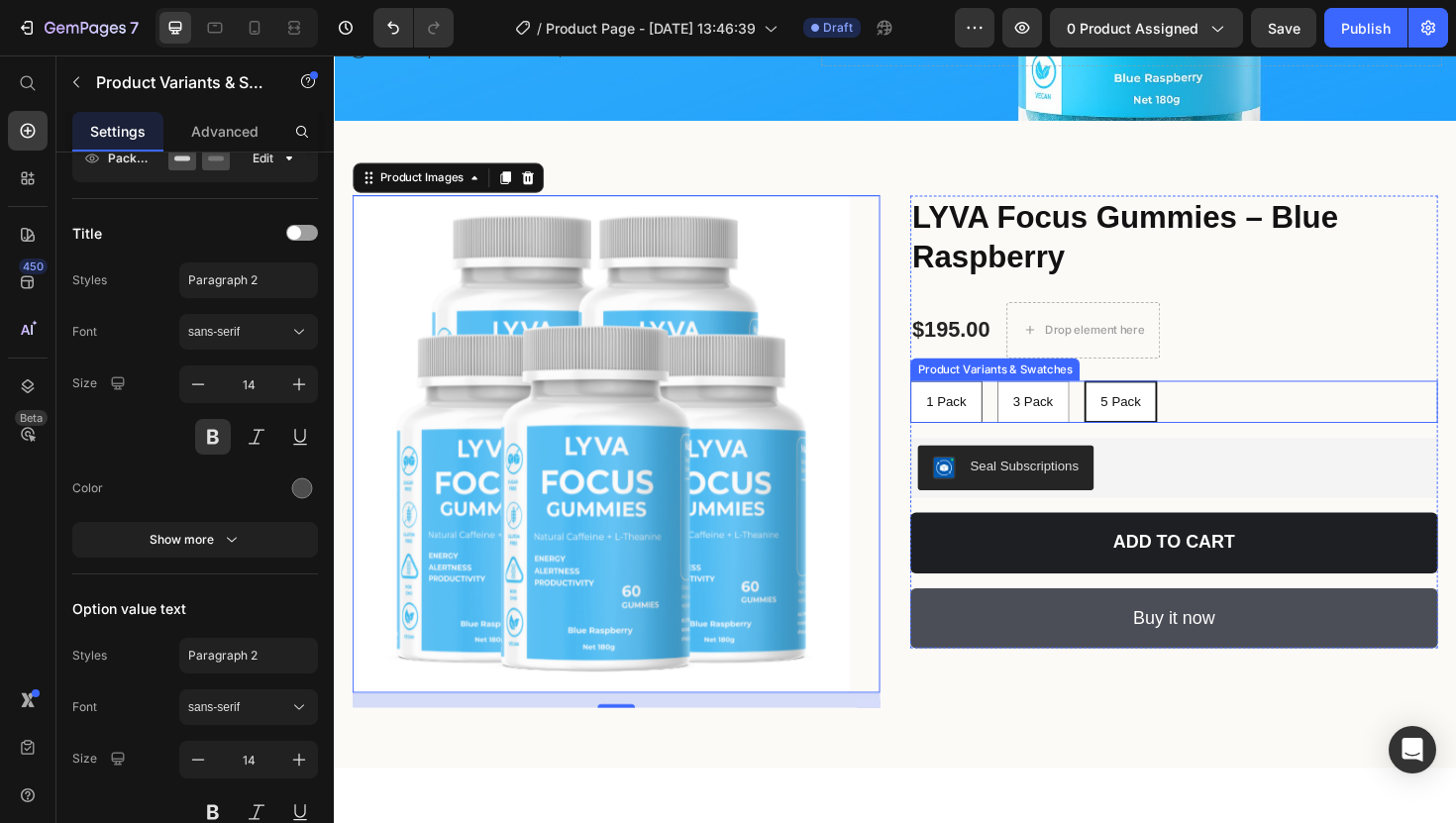 scroll, scrollTop: 0, scrollLeft: 0, axis: both 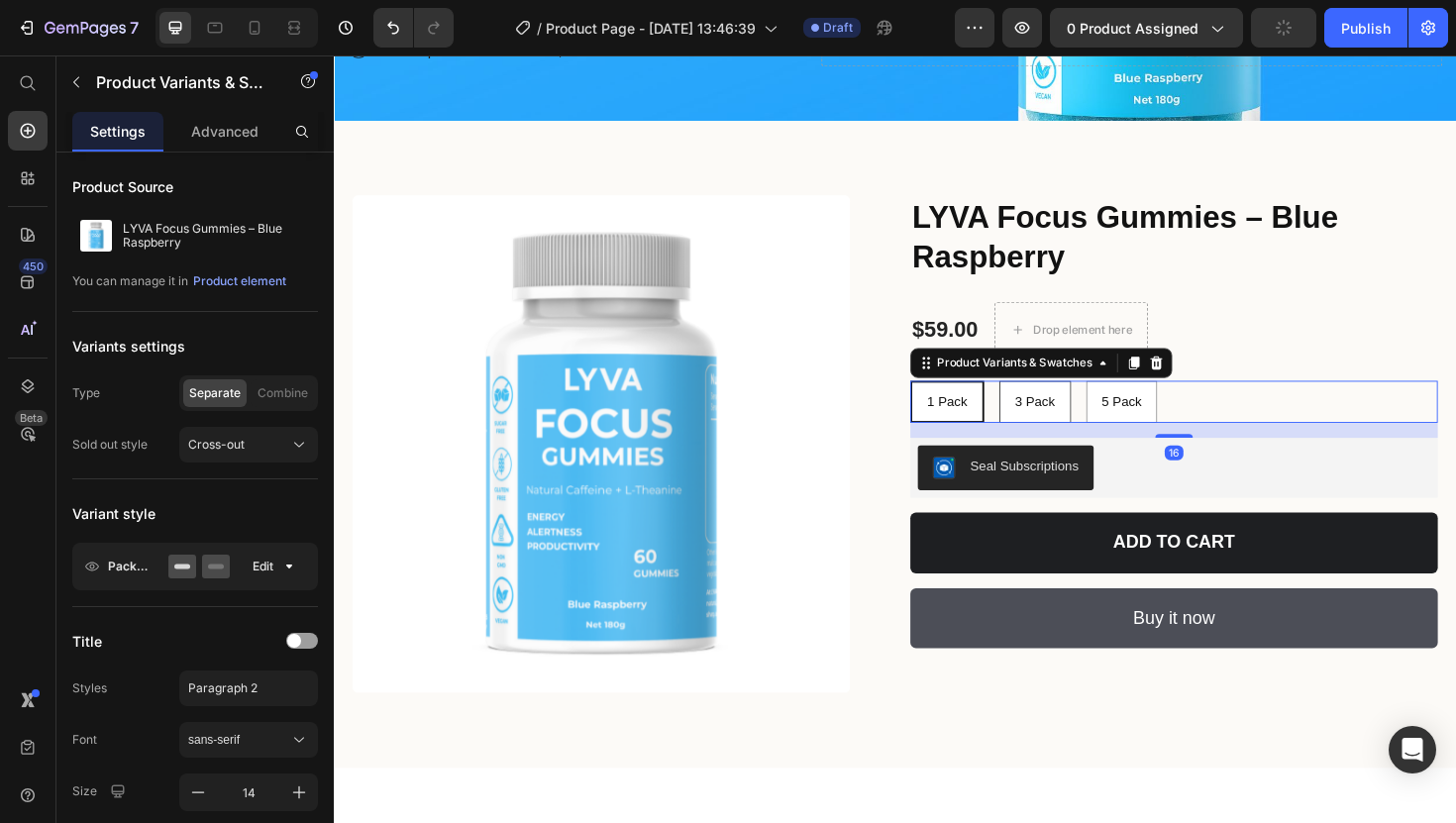 click on "3 Pack" at bounding box center (1076, 422) 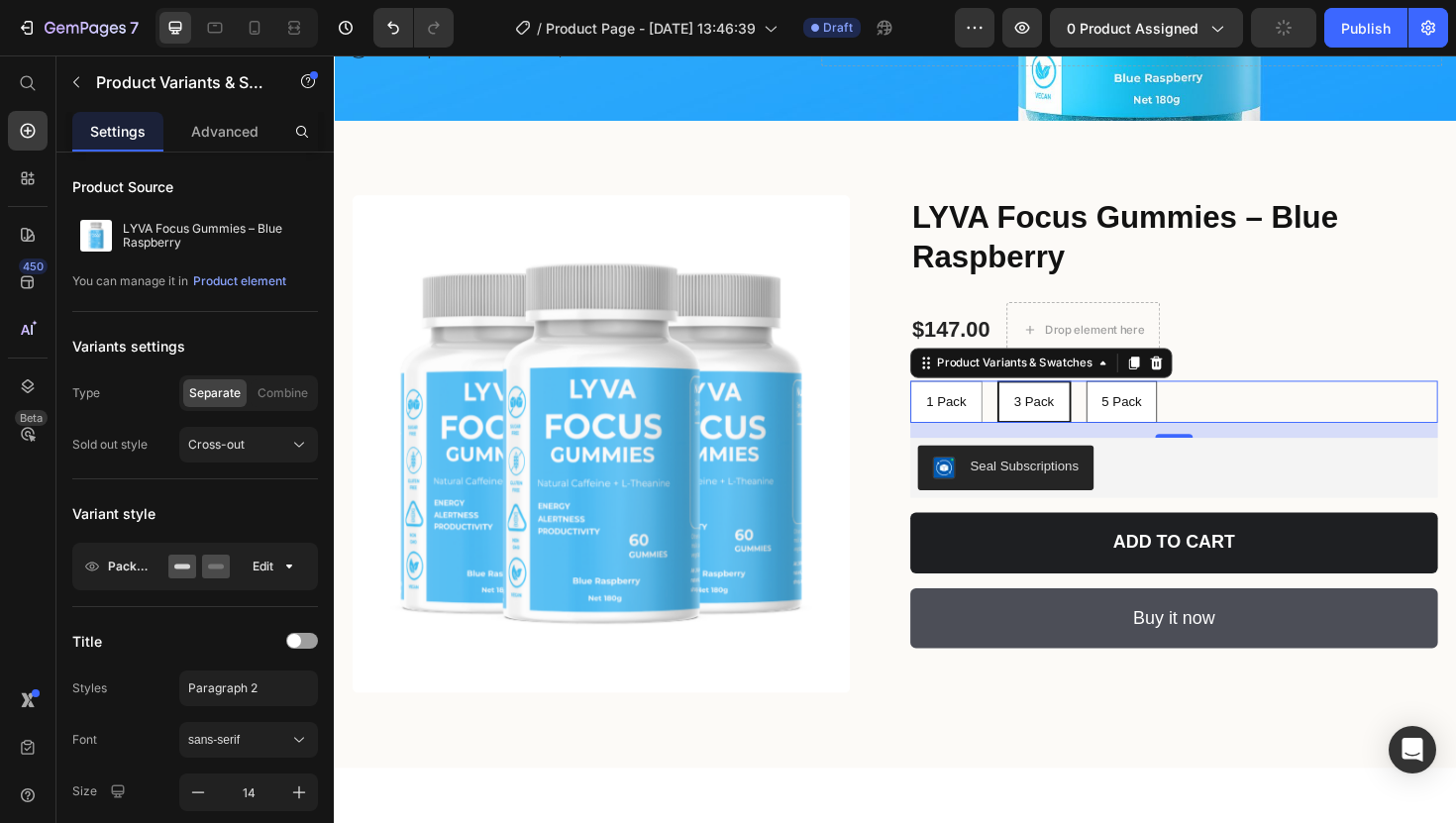click on "5 Pack" at bounding box center (1168, 422) 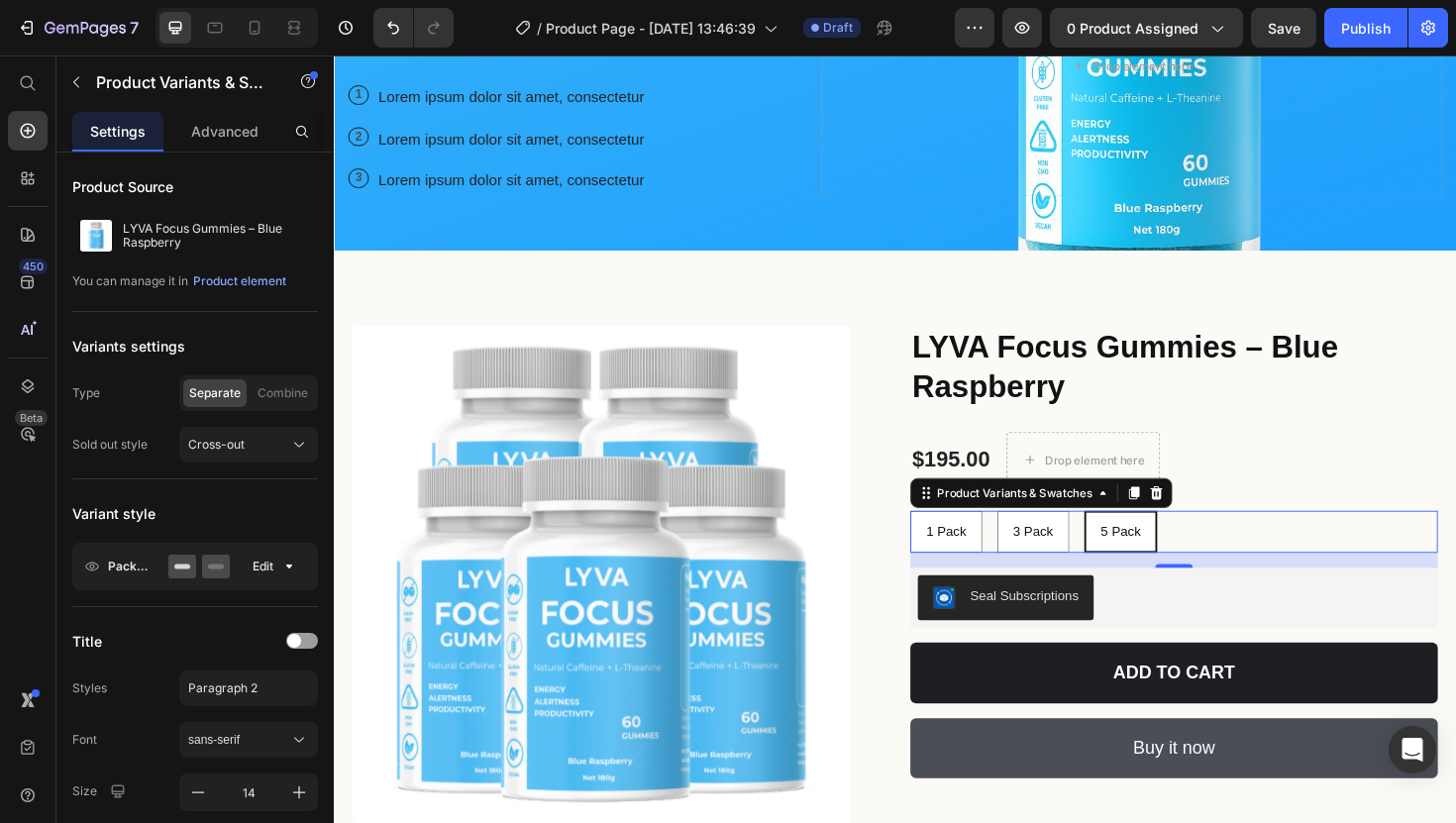 scroll, scrollTop: 226, scrollLeft: 0, axis: vertical 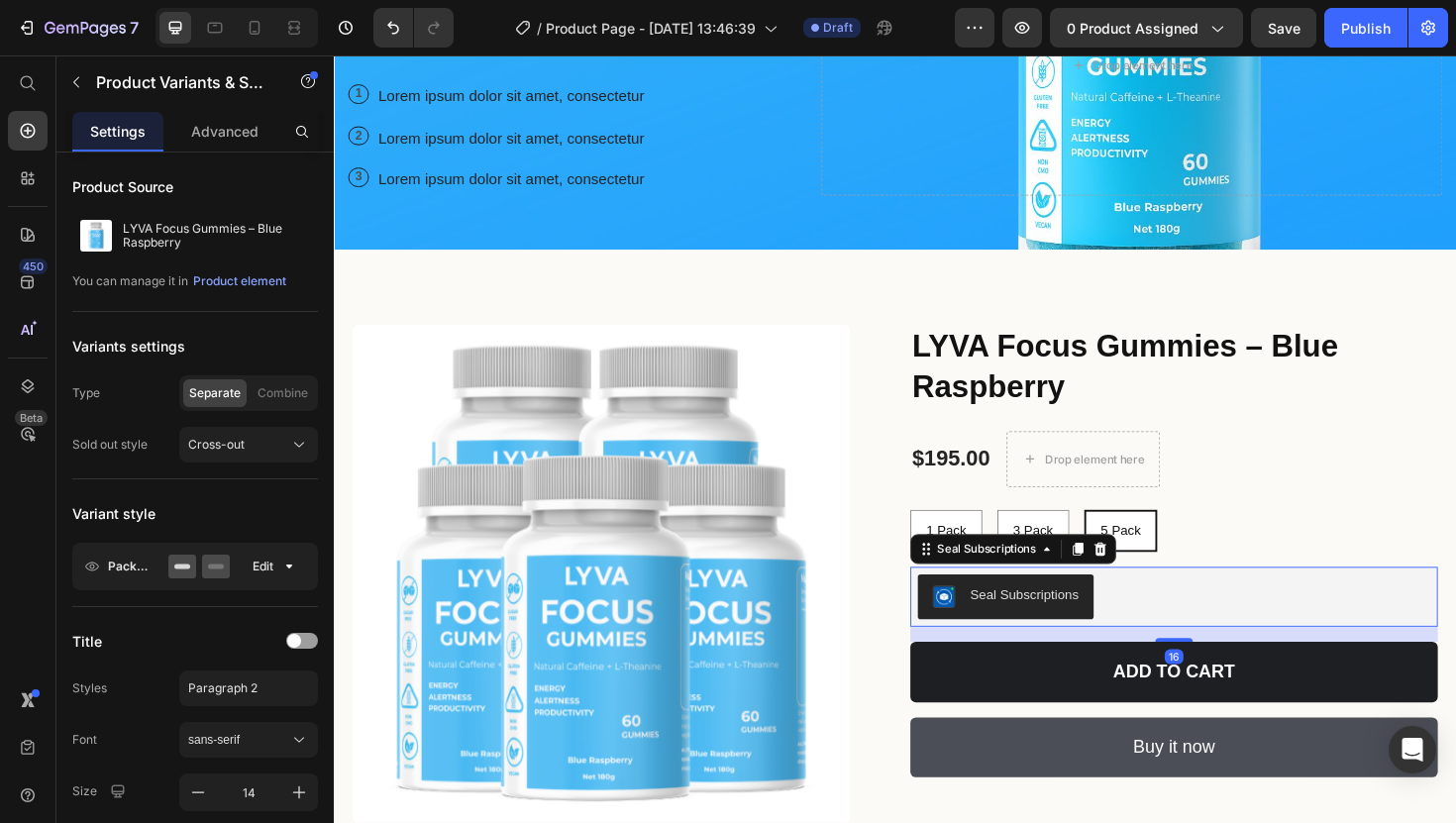 click on "Seal Subscriptions" at bounding box center (1065, 627) 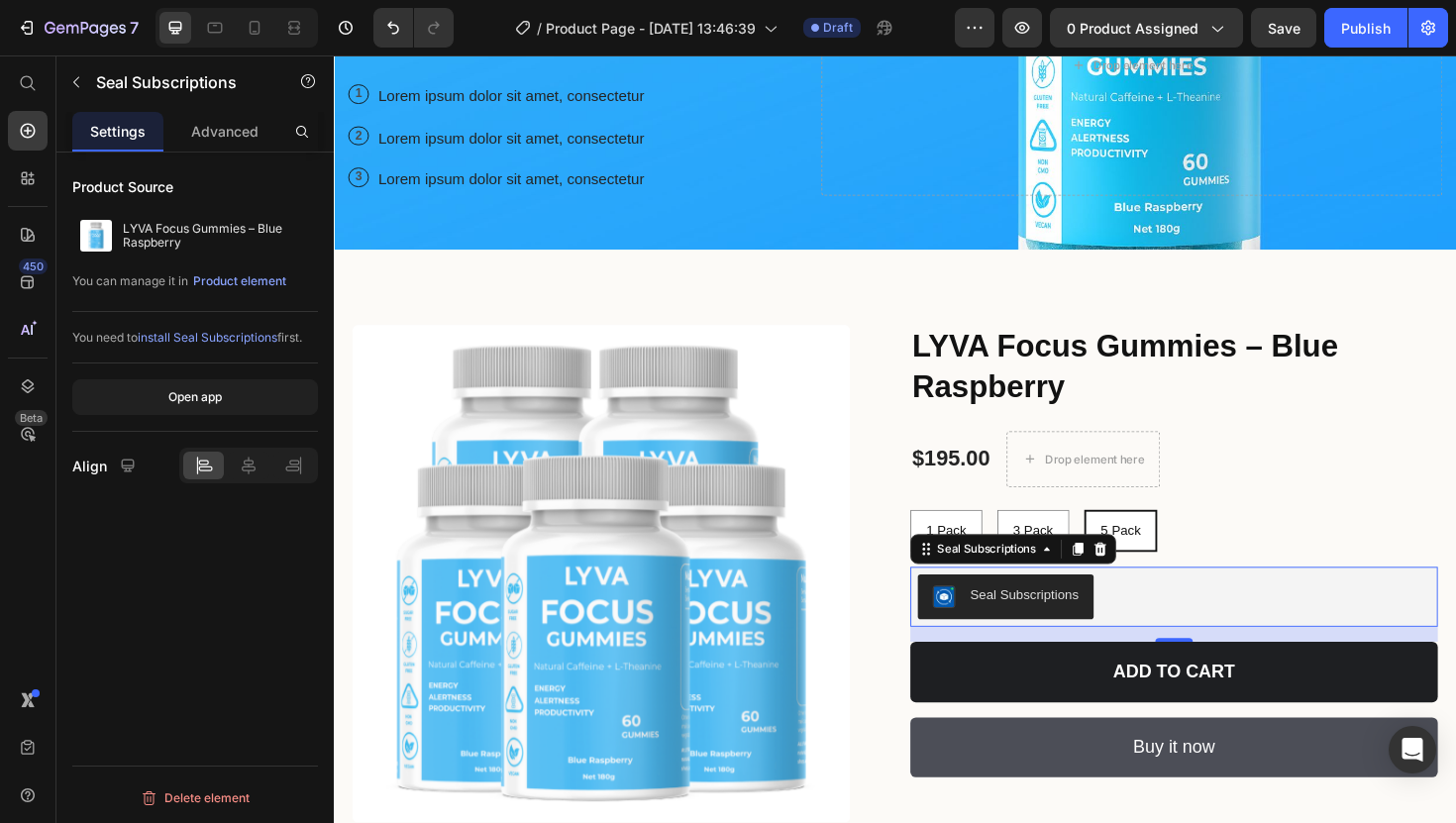 click on "Seal Subscriptions" at bounding box center (1223, 629) 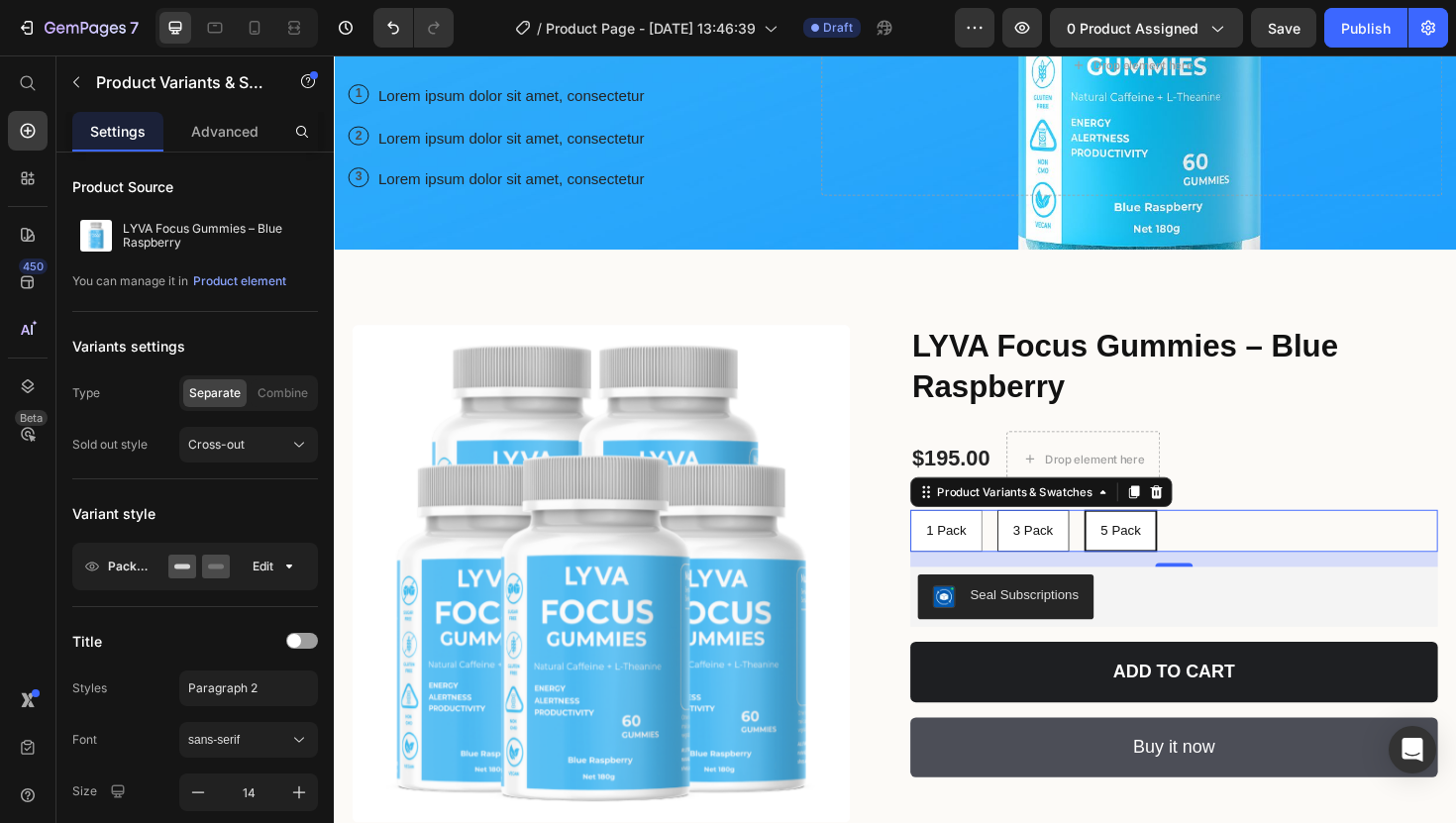 click on "3 Pack" at bounding box center (1074, 559) 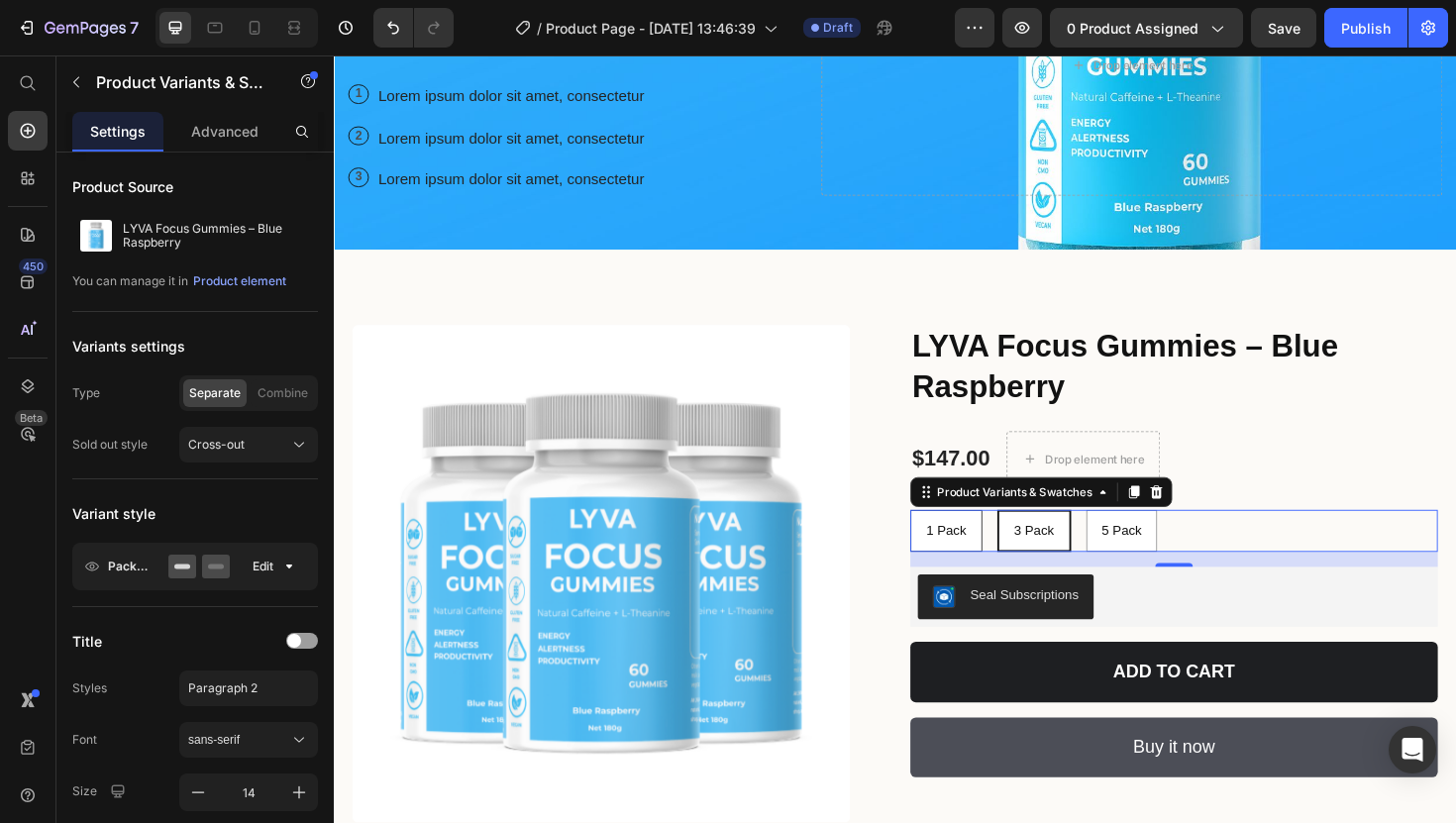 click on "1 Pack" at bounding box center (982, 559) 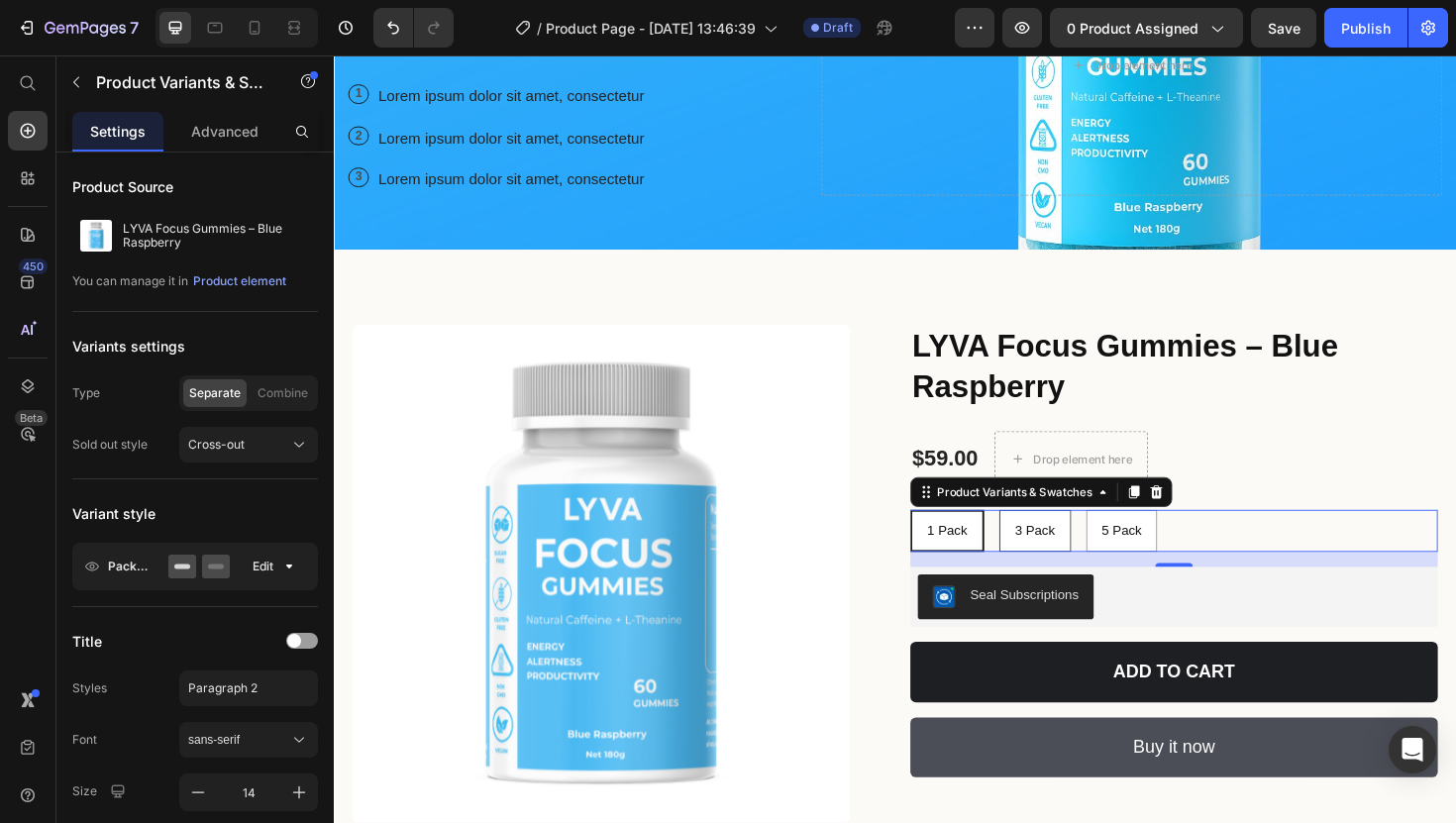 click on "3 Pack" at bounding box center [1076, 559] 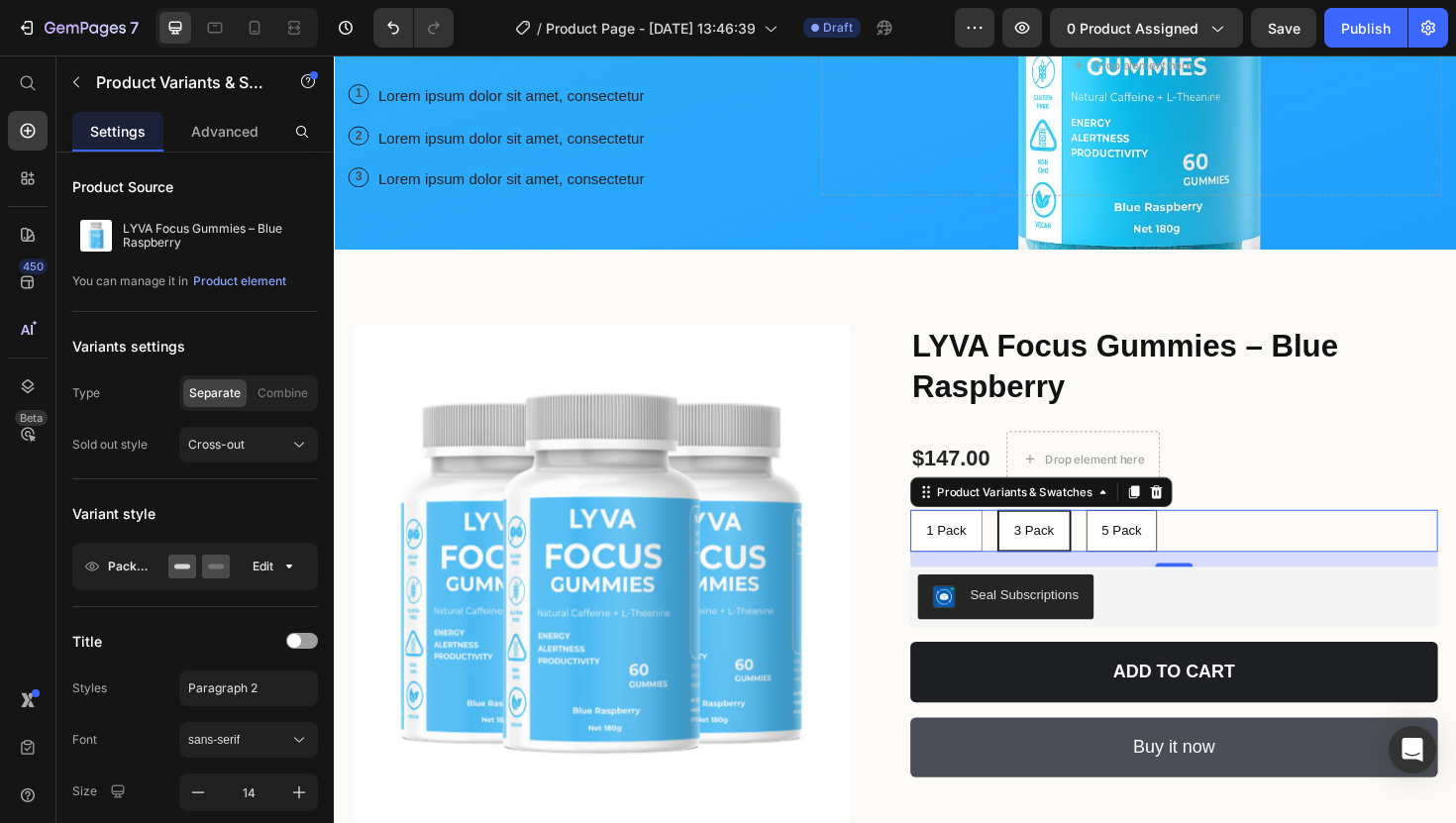 click on "5 Pack" at bounding box center (1168, 559) 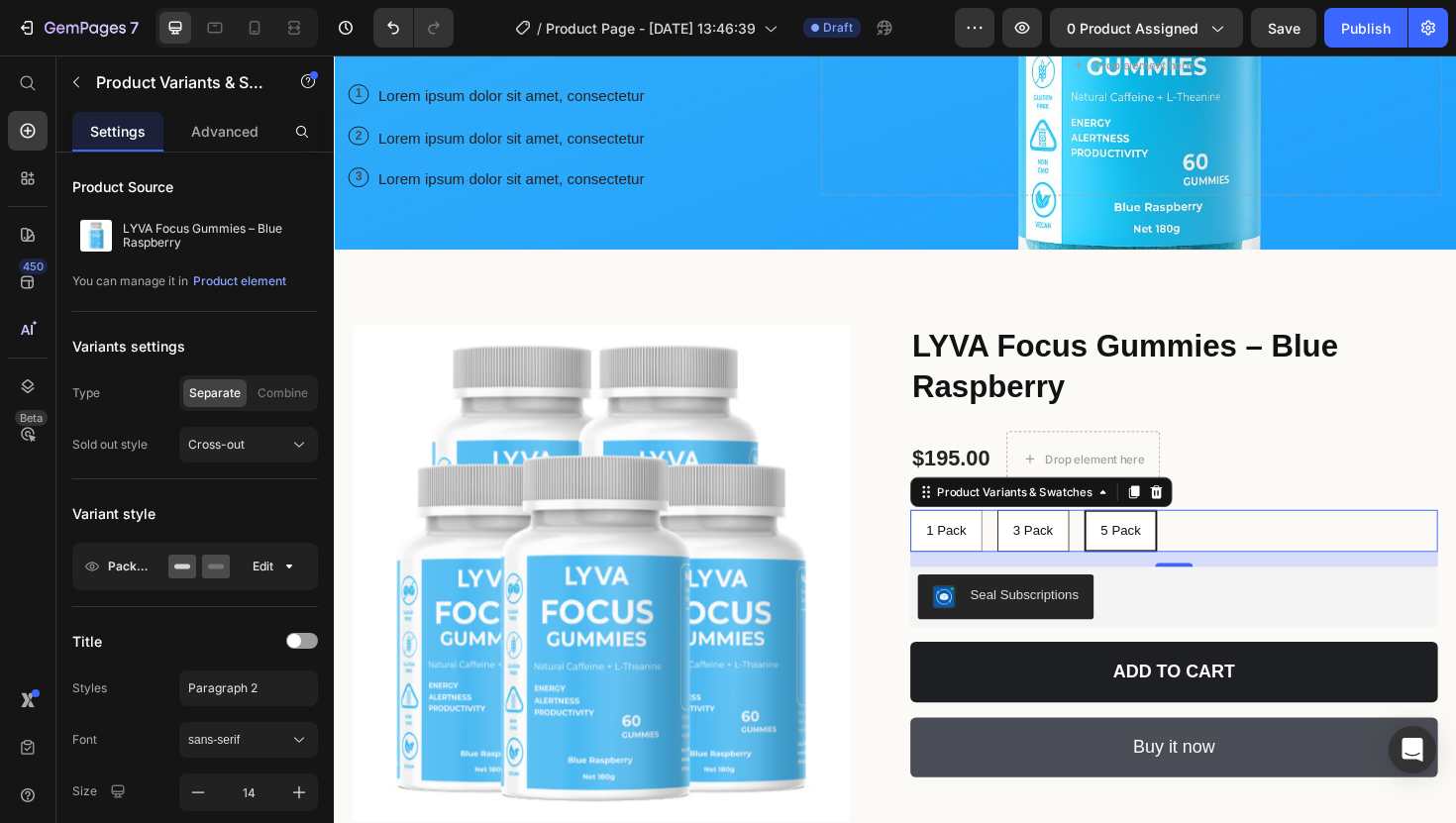 click on "3 Pack" at bounding box center (1074, 559) 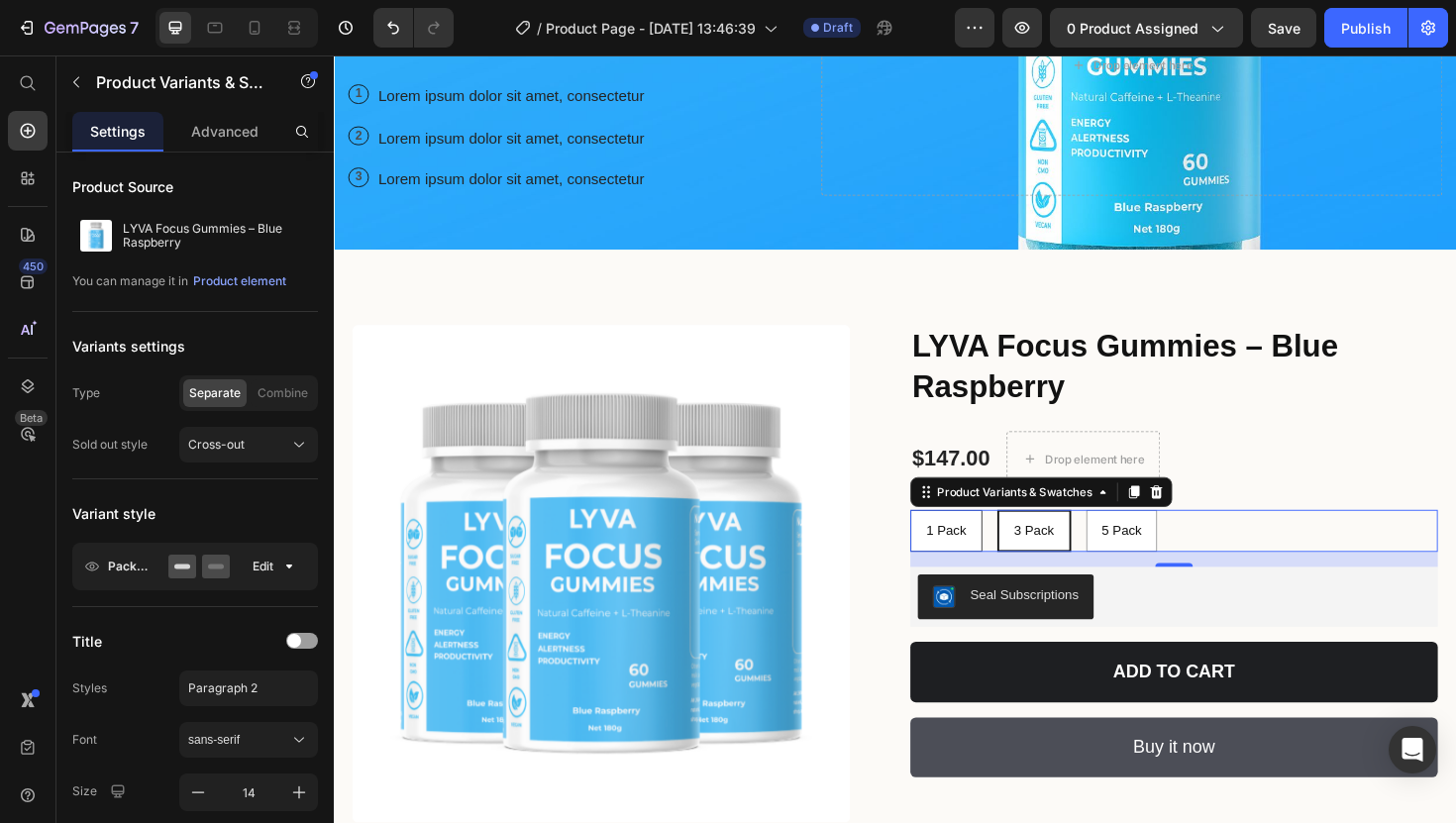 click on "1 Pack" at bounding box center (982, 559) 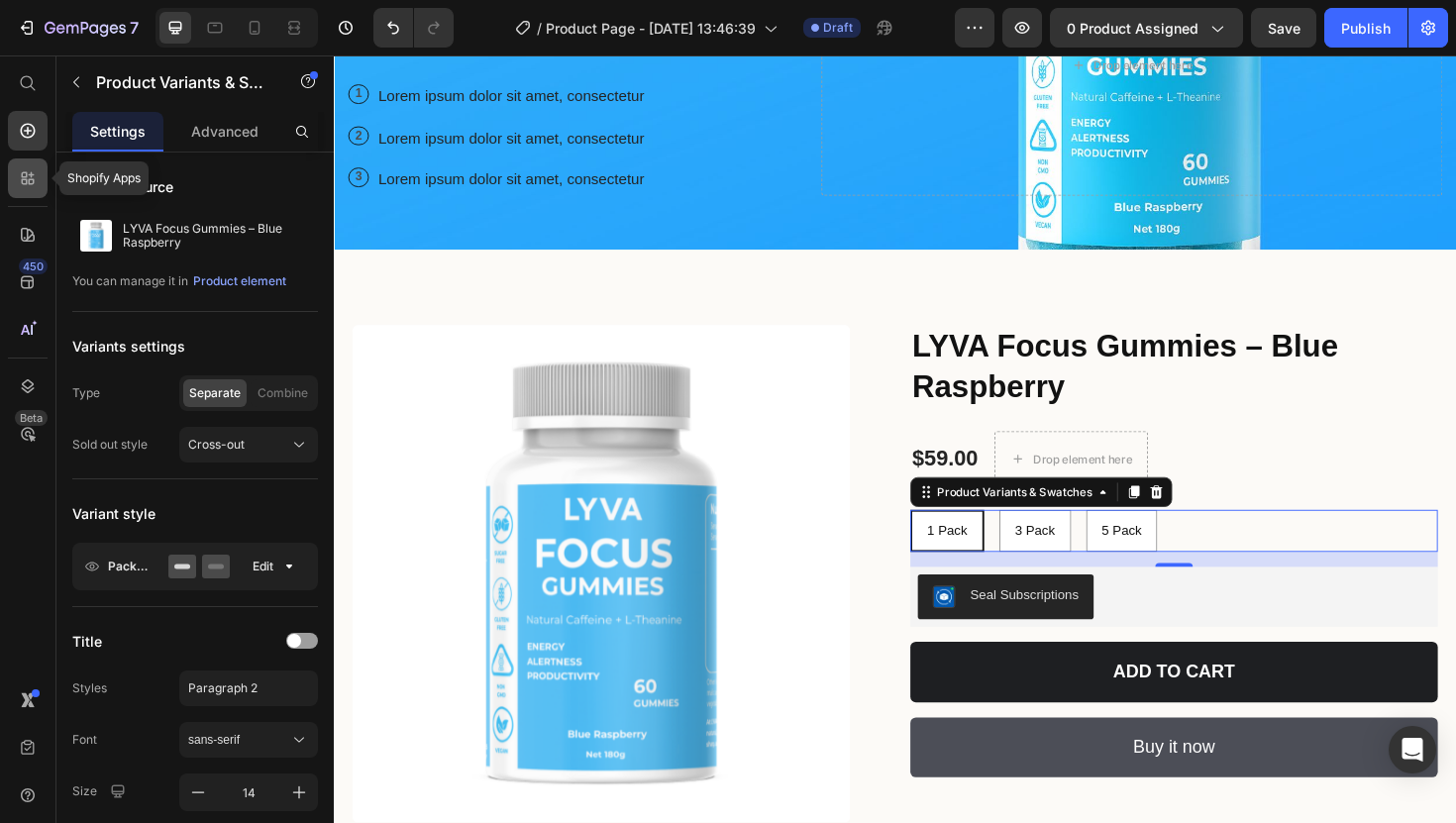 click 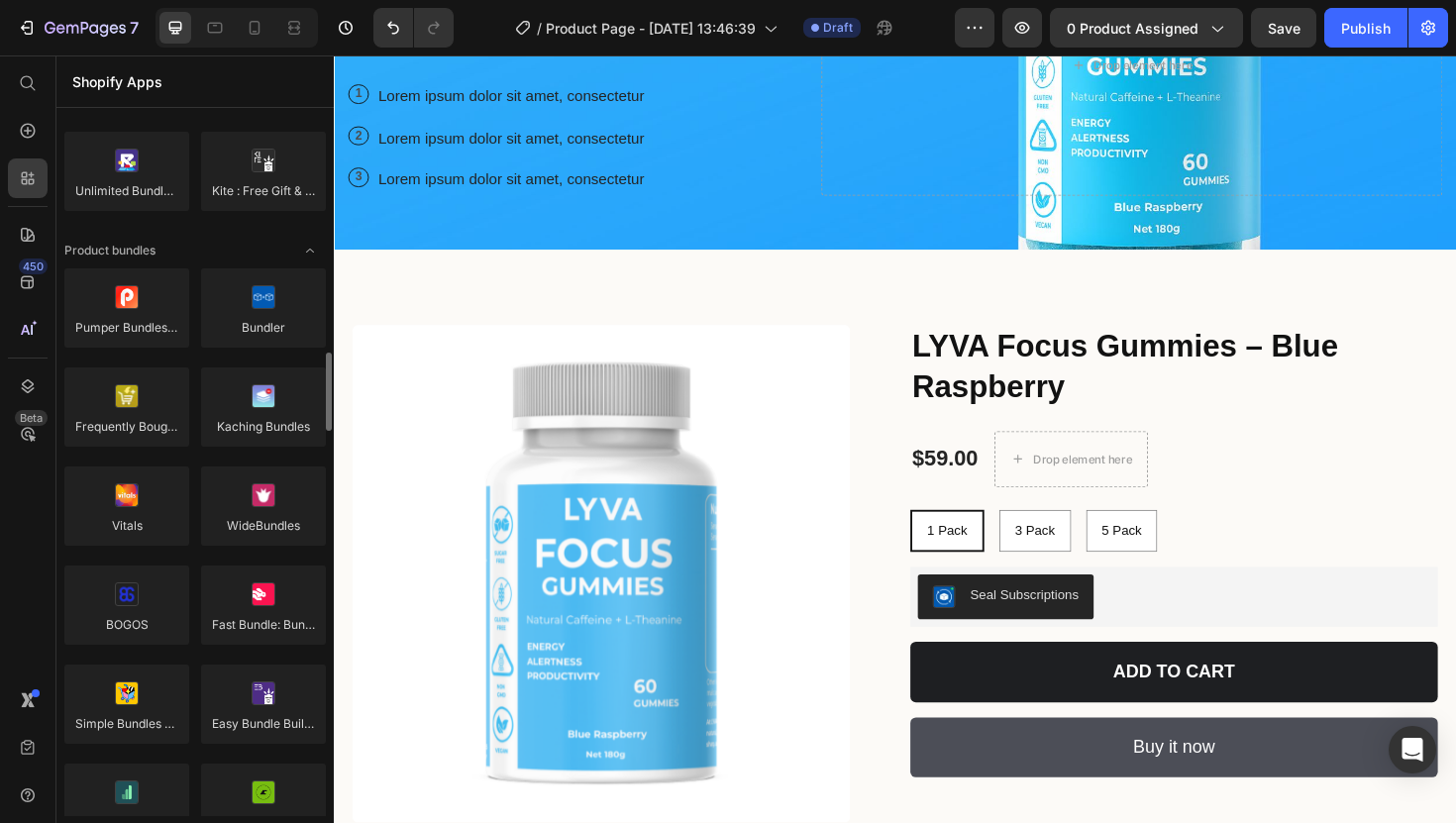 scroll, scrollTop: 0, scrollLeft: 0, axis: both 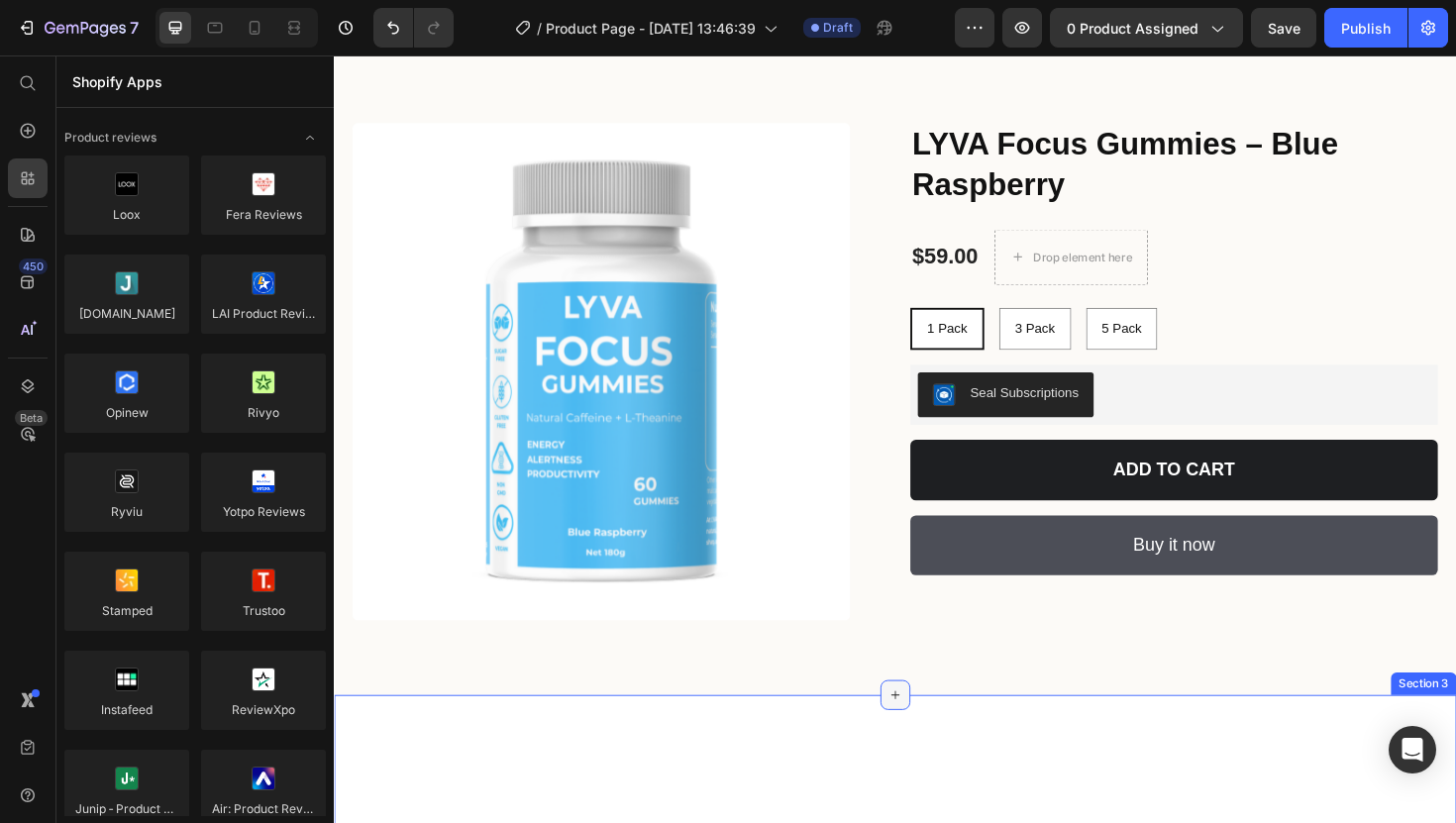 click 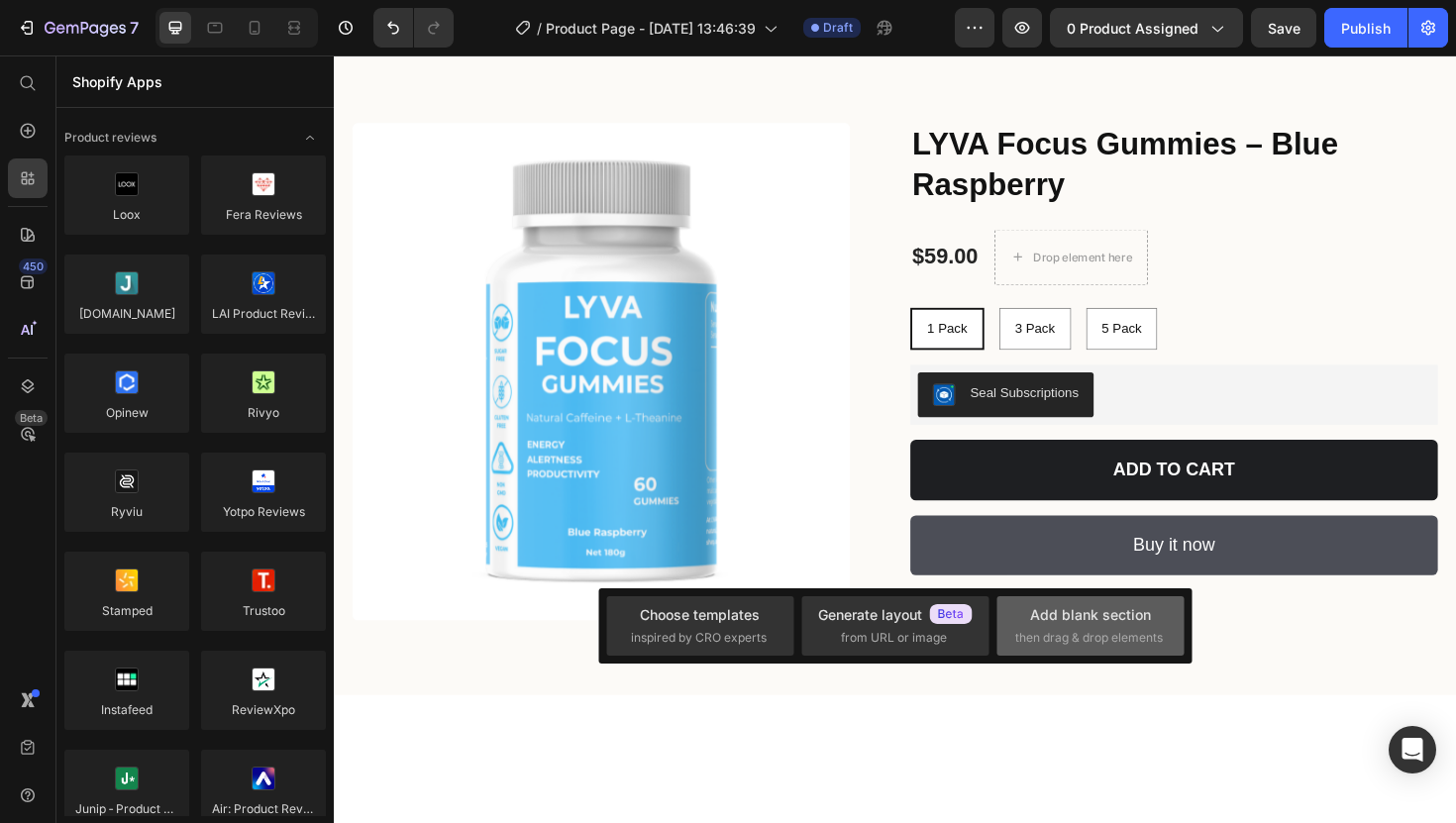 drag, startPoint x: 1158, startPoint y: 638, endPoint x: 872, endPoint y: 617, distance: 286.76994 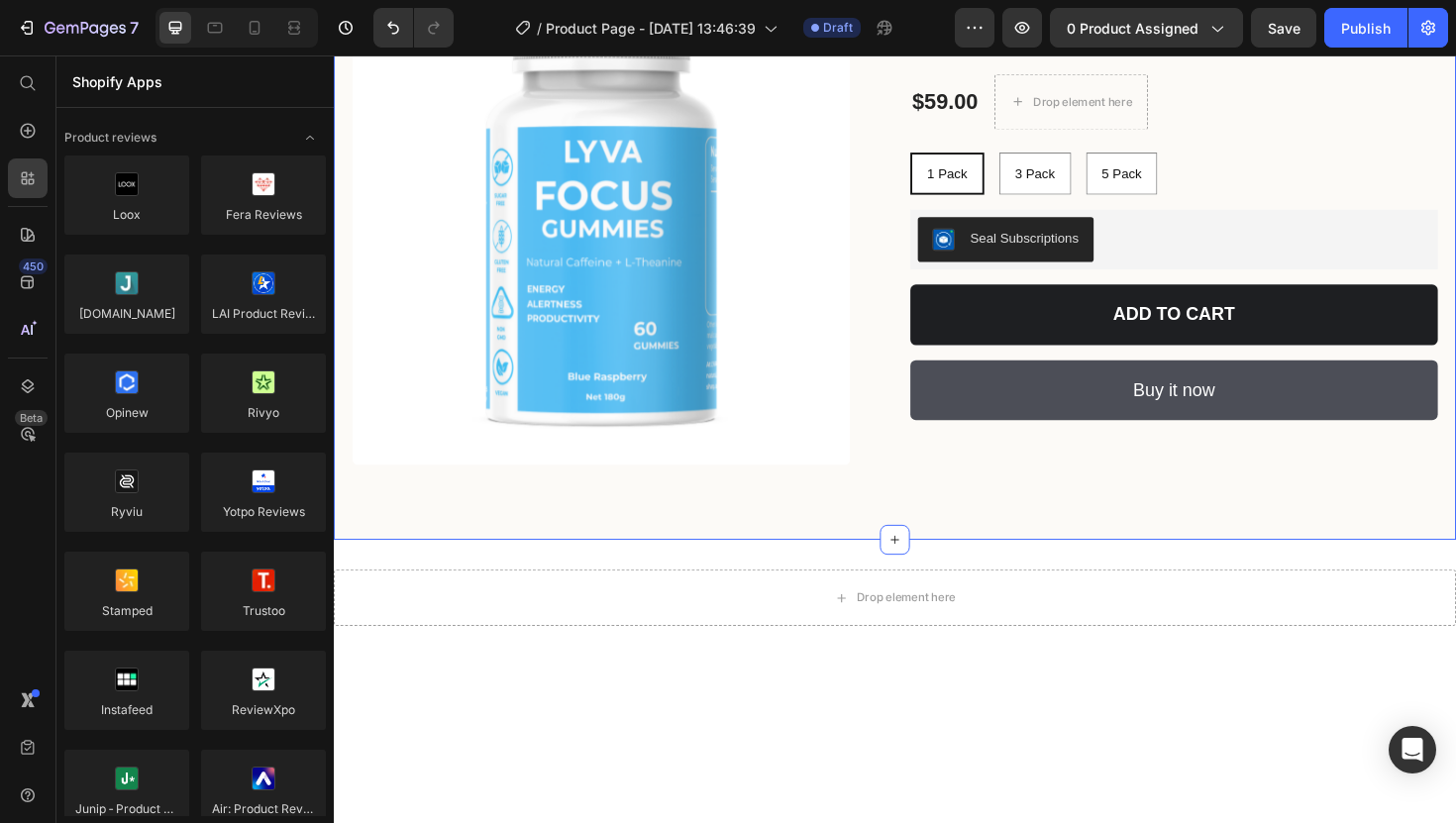 scroll, scrollTop: 714, scrollLeft: 0, axis: vertical 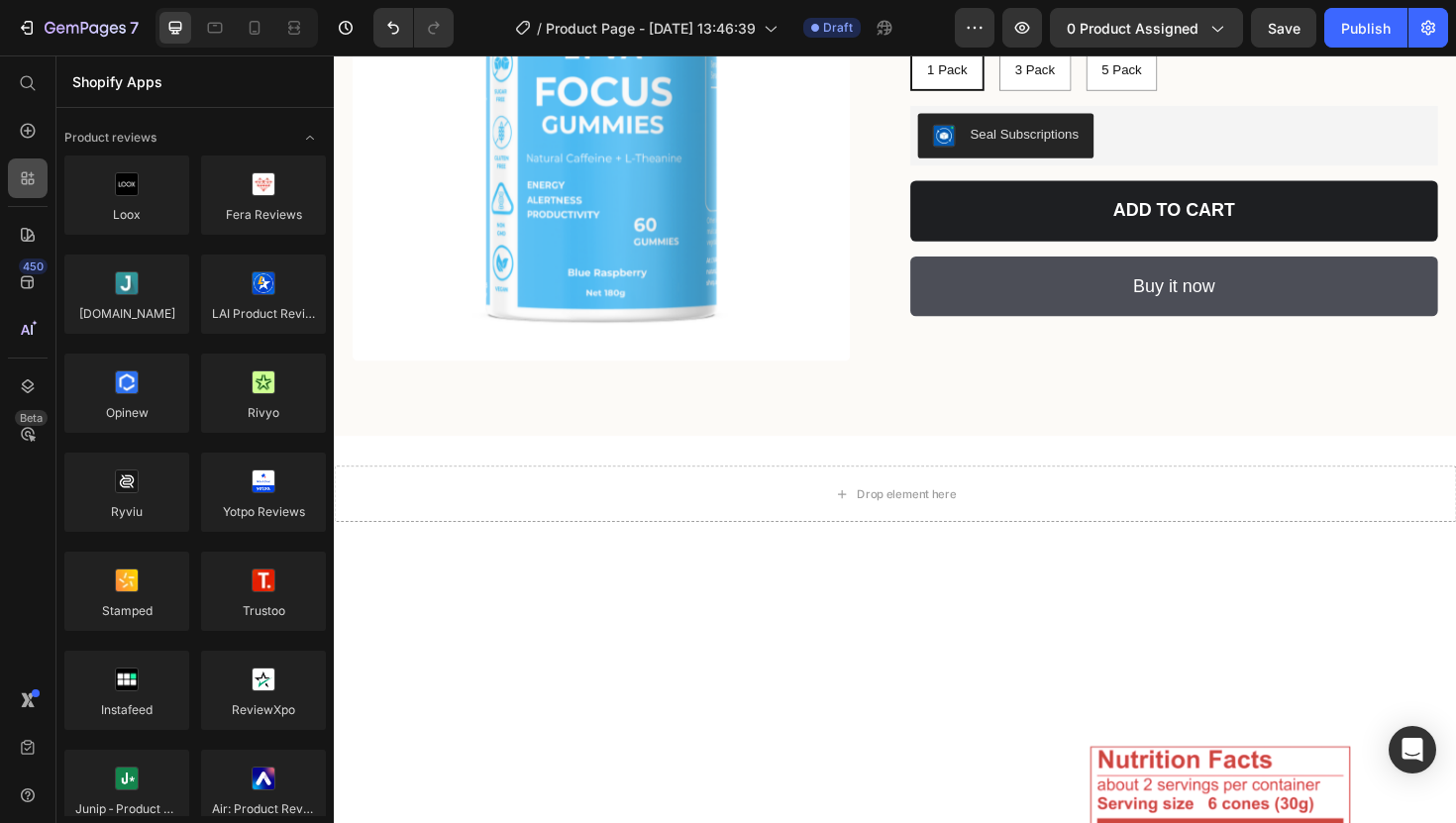 click 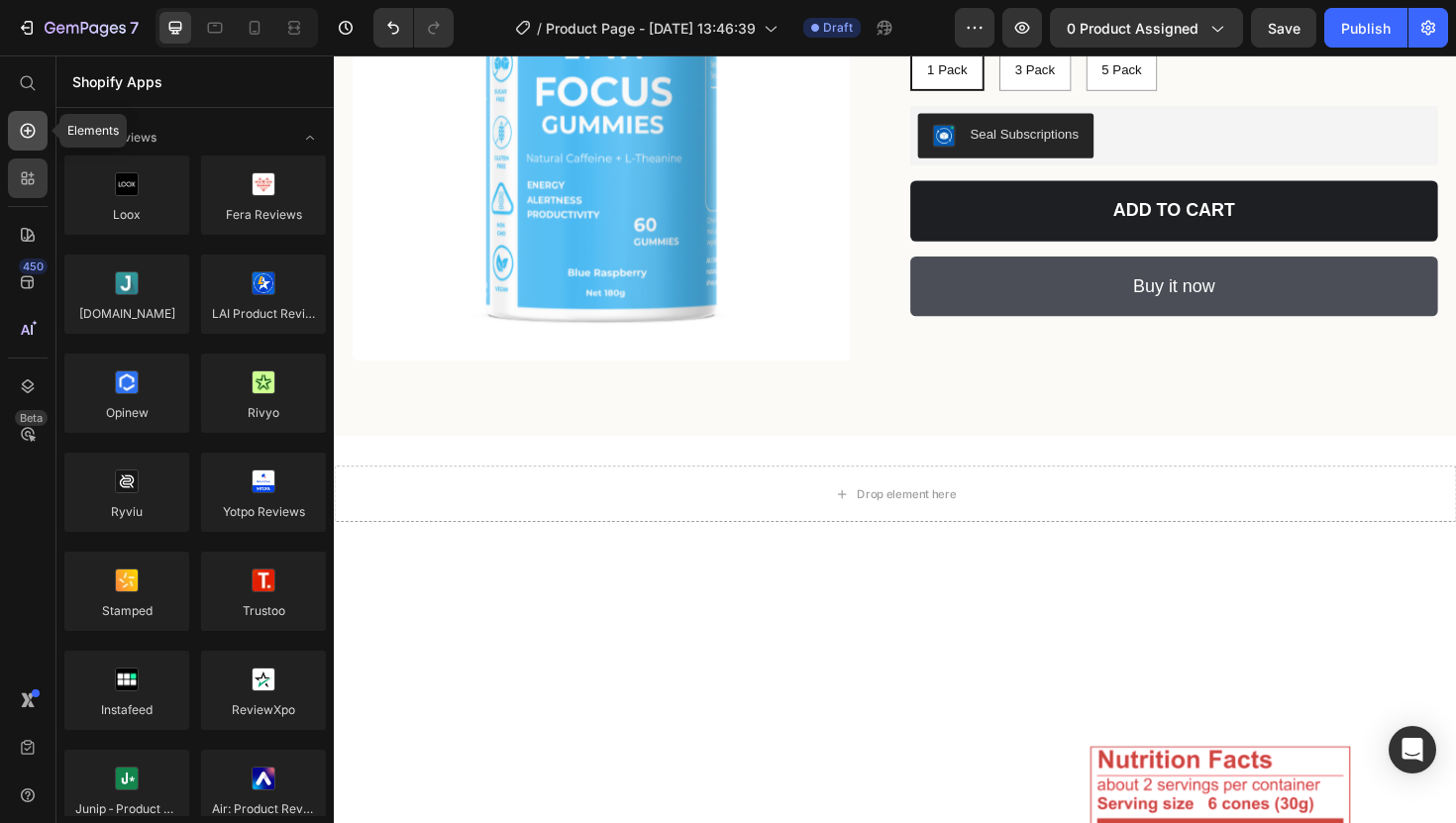 click 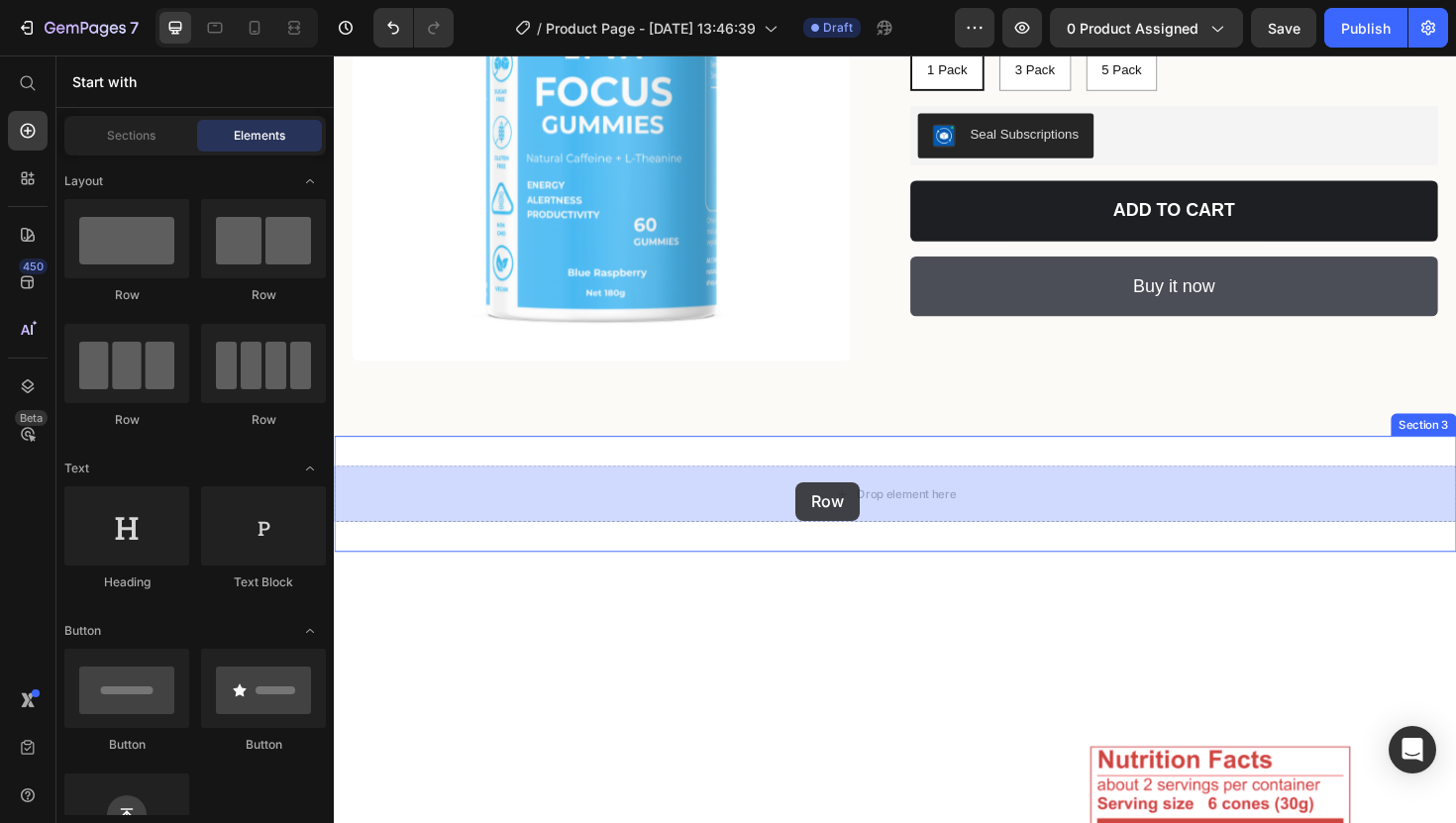 drag, startPoint x: 477, startPoint y: 438, endPoint x: 822, endPoint y: 505, distance: 351.44559 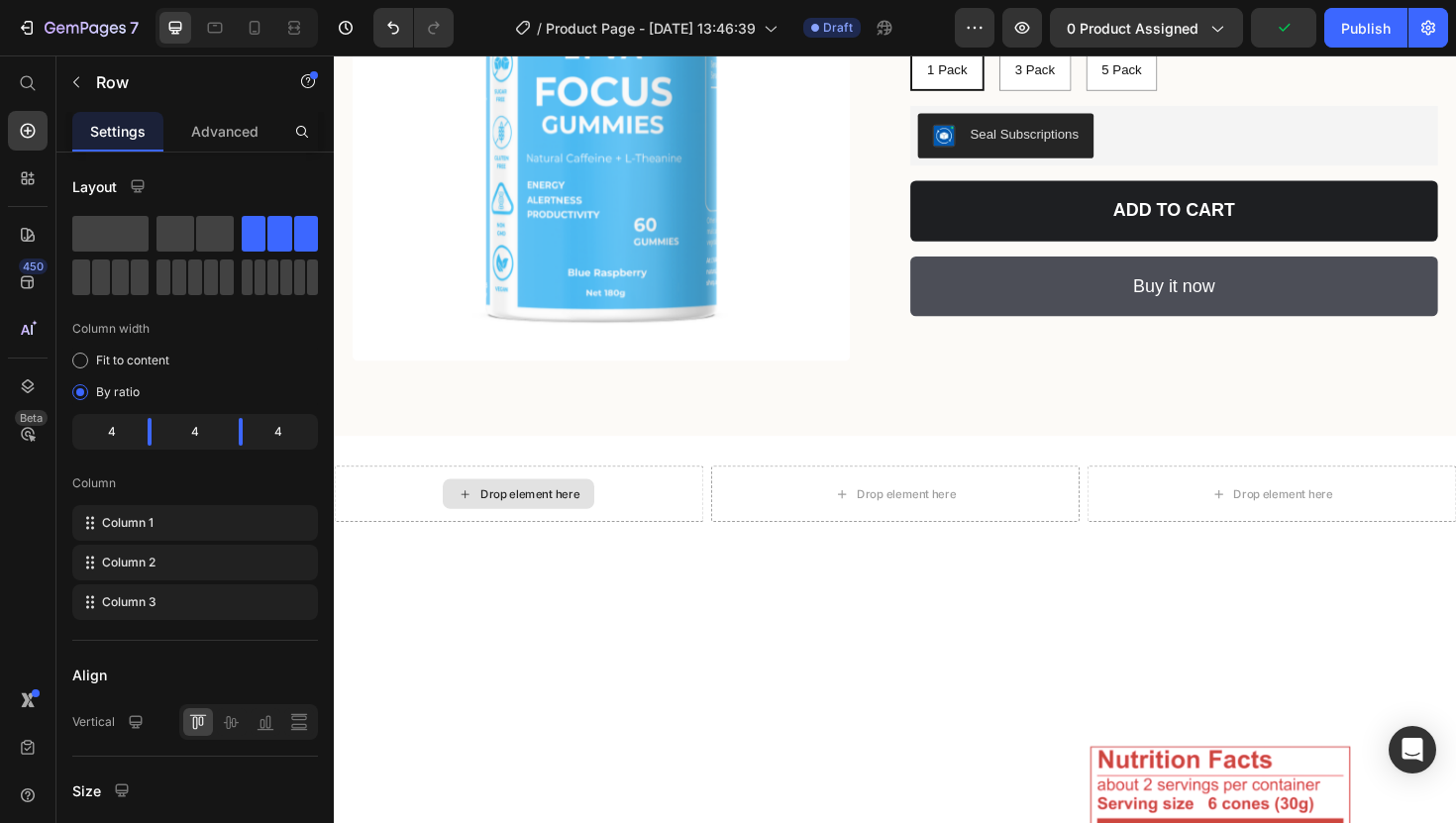 click on "Drop element here" at bounding box center [529, 520] 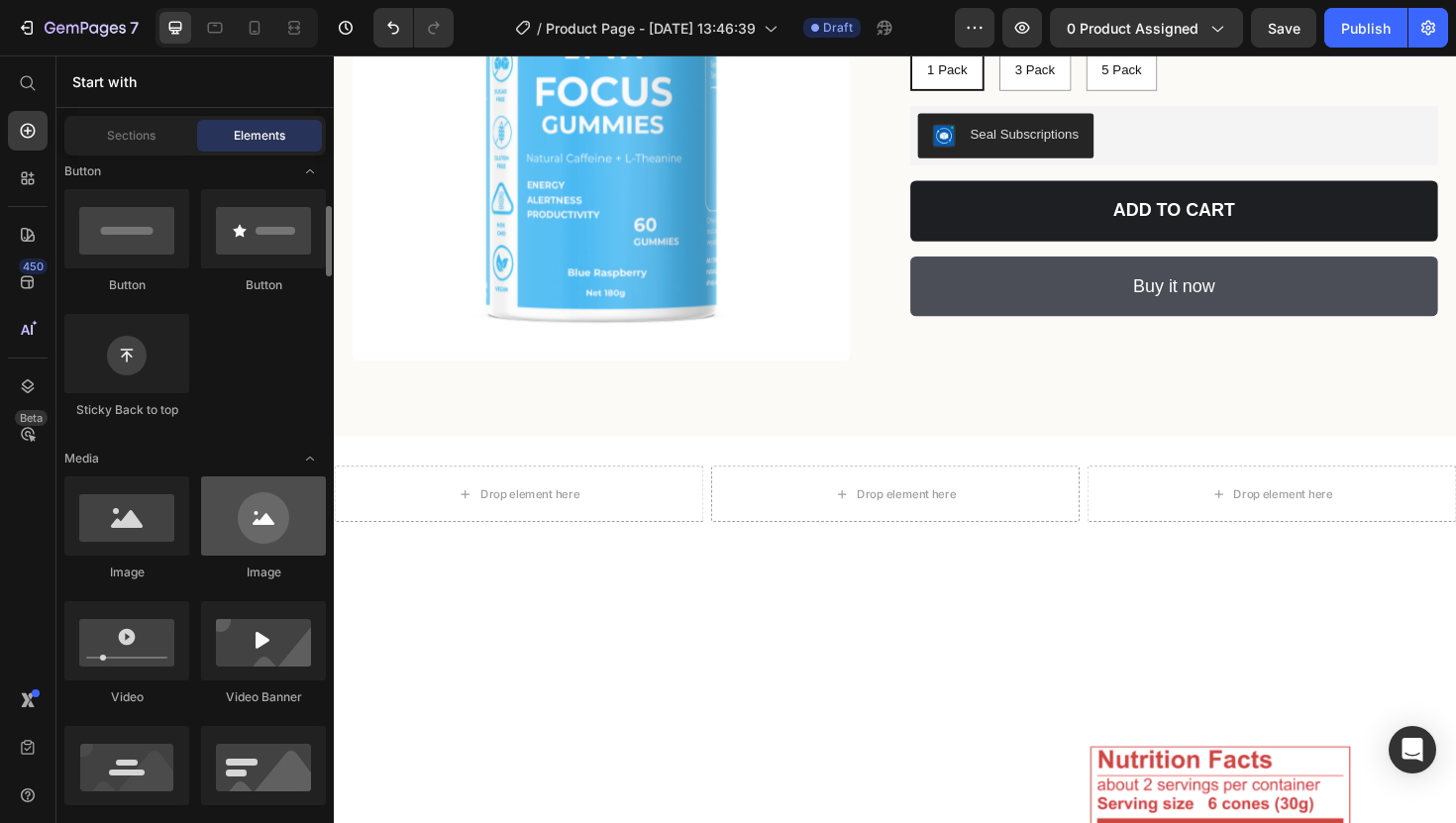 scroll, scrollTop: 463, scrollLeft: 0, axis: vertical 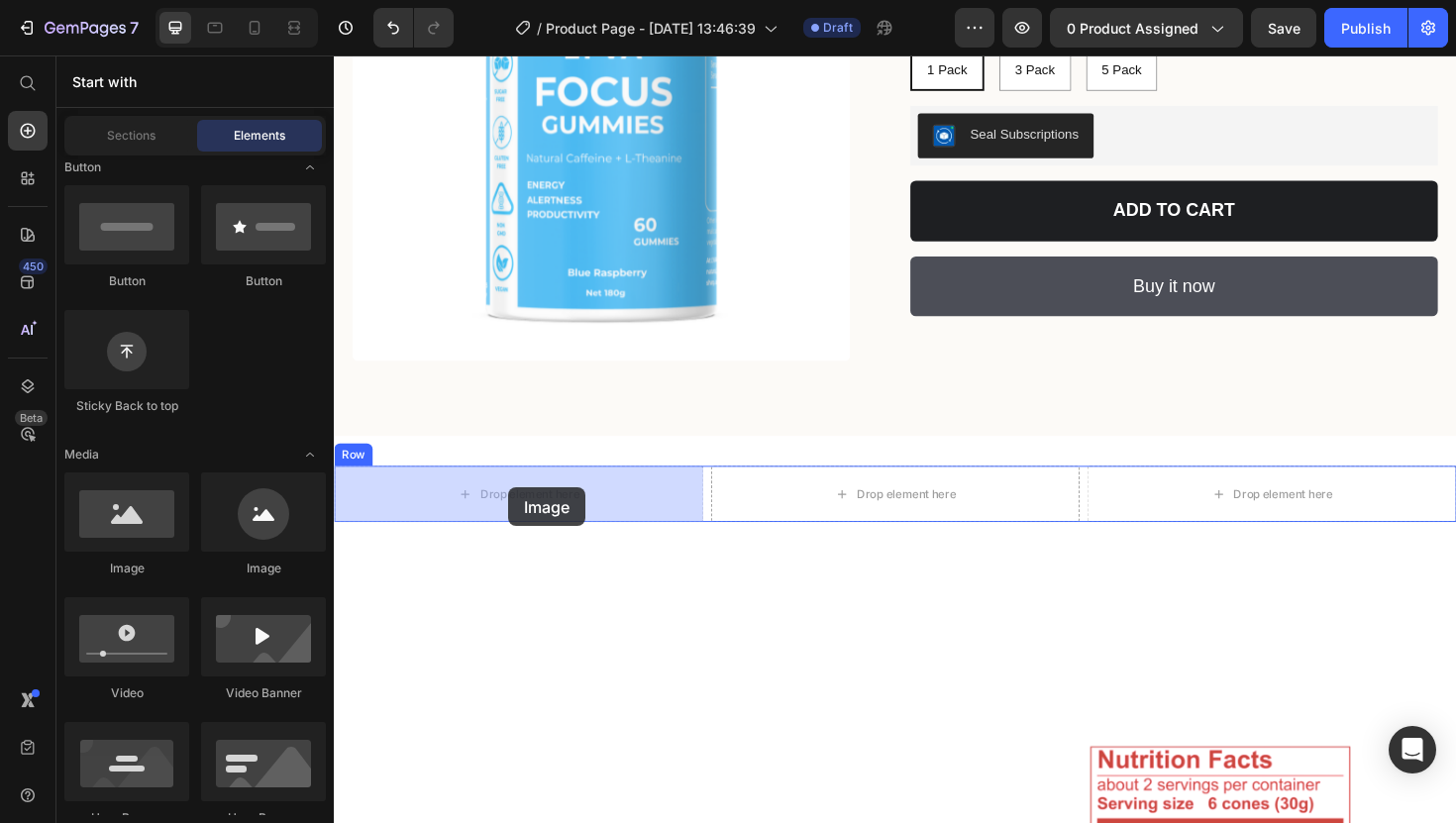 drag, startPoint x: 475, startPoint y: 577, endPoint x: 516, endPoint y: 512, distance: 76.850504 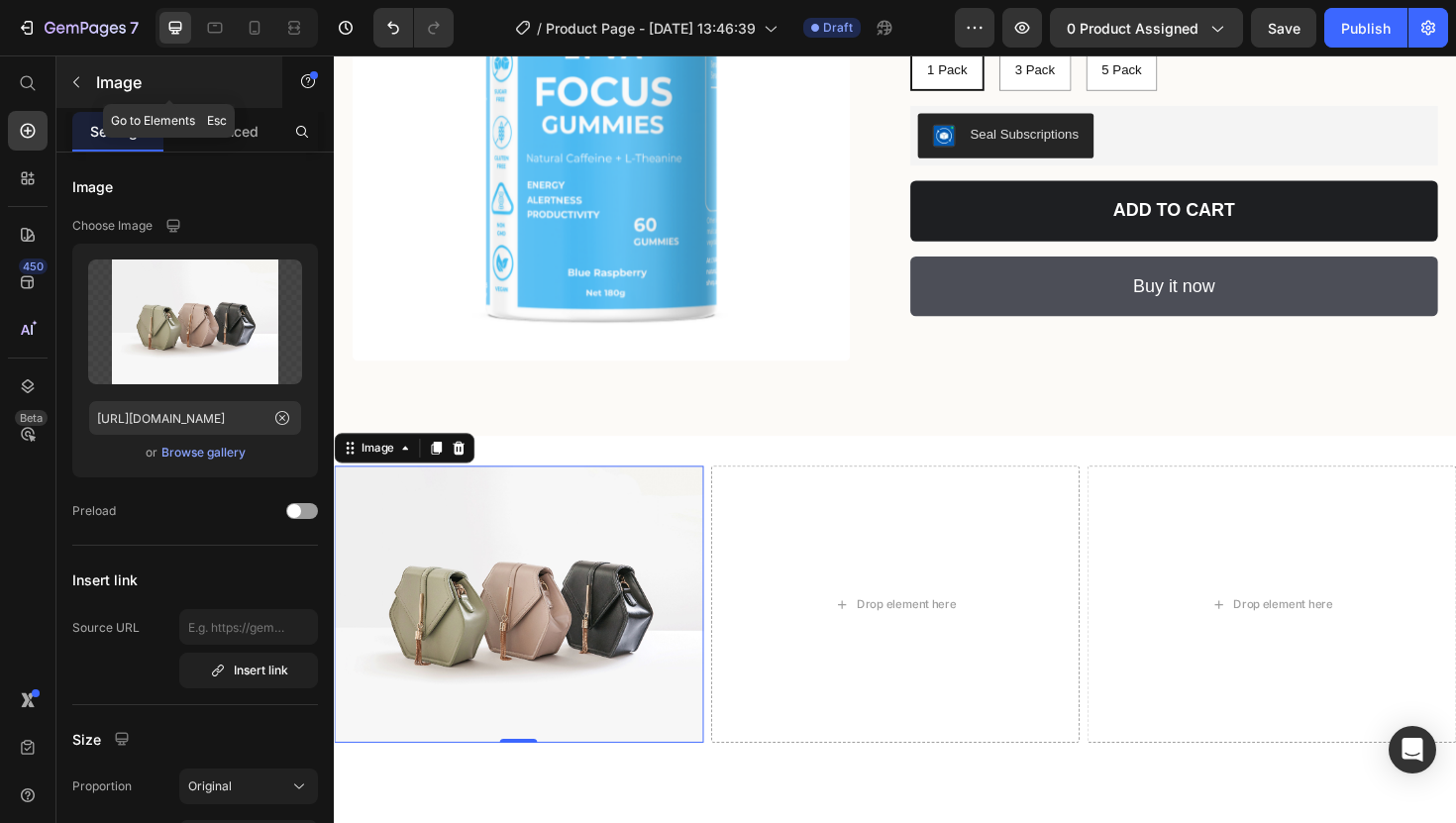 click 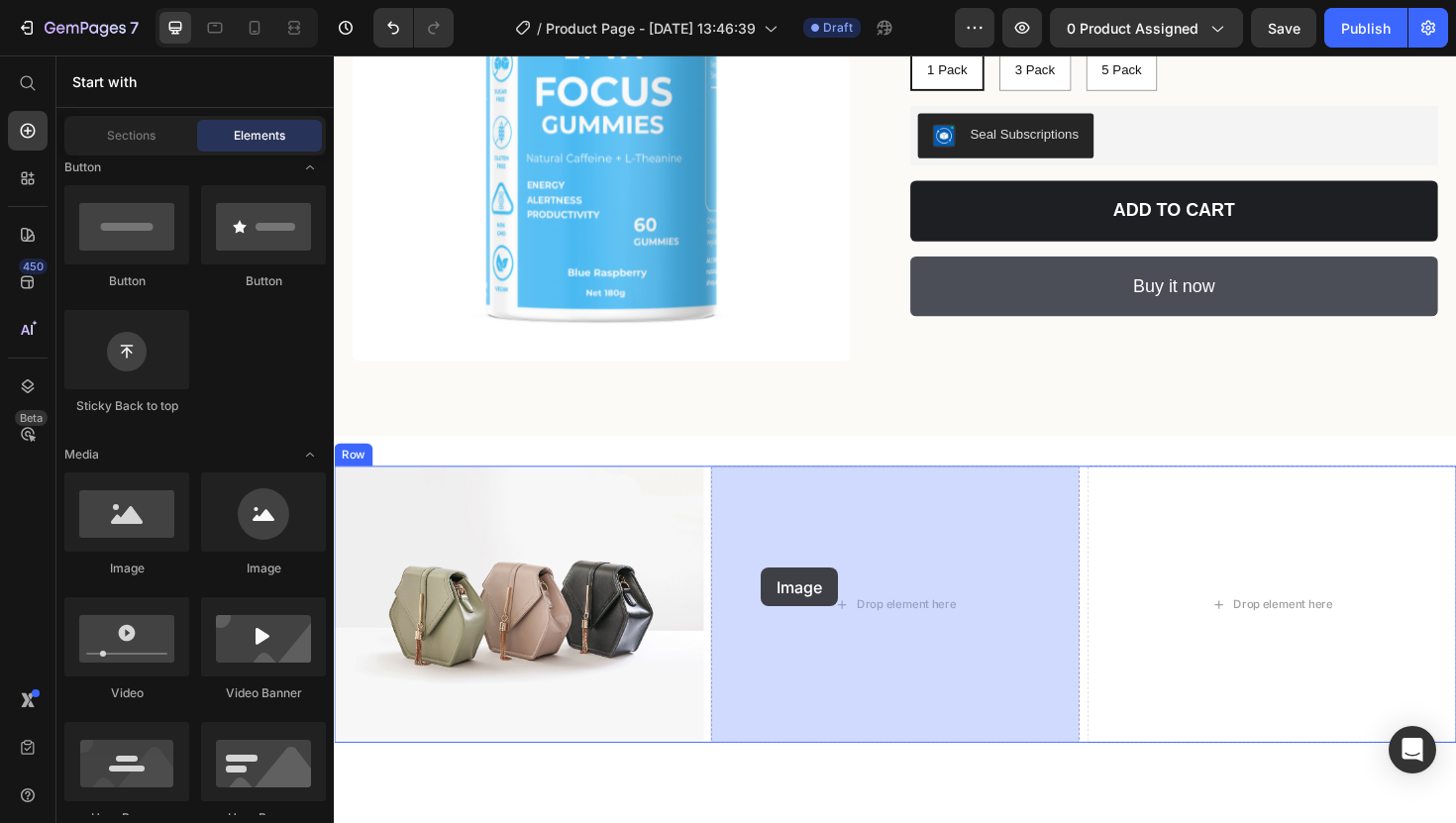 drag, startPoint x: 486, startPoint y: 577, endPoint x: 791, endPoint y: 598, distance: 305.7221 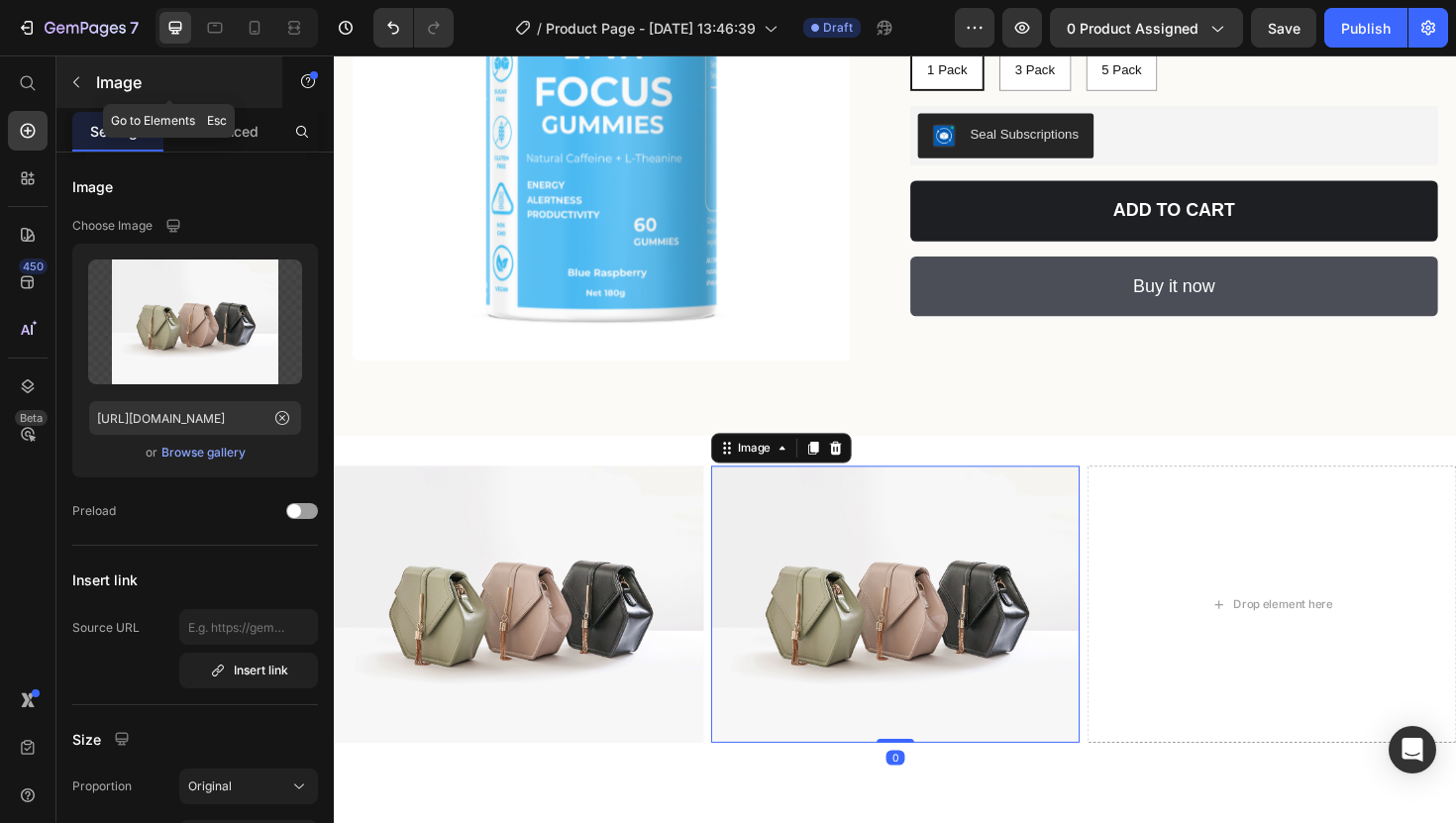 click at bounding box center [76, 82] 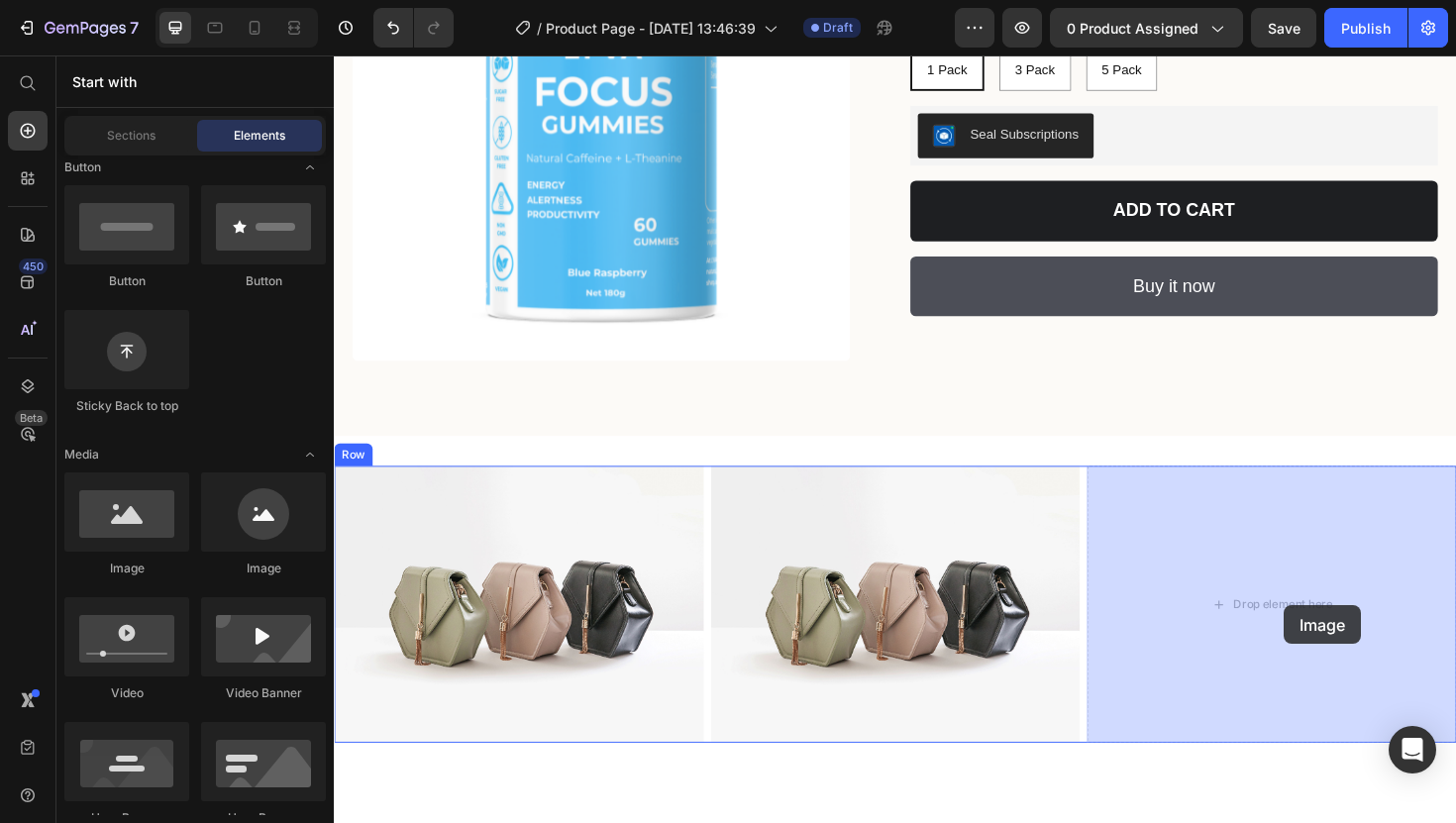 drag, startPoint x: 463, startPoint y: 599, endPoint x: 1316, endPoint y: 619, distance: 853.234 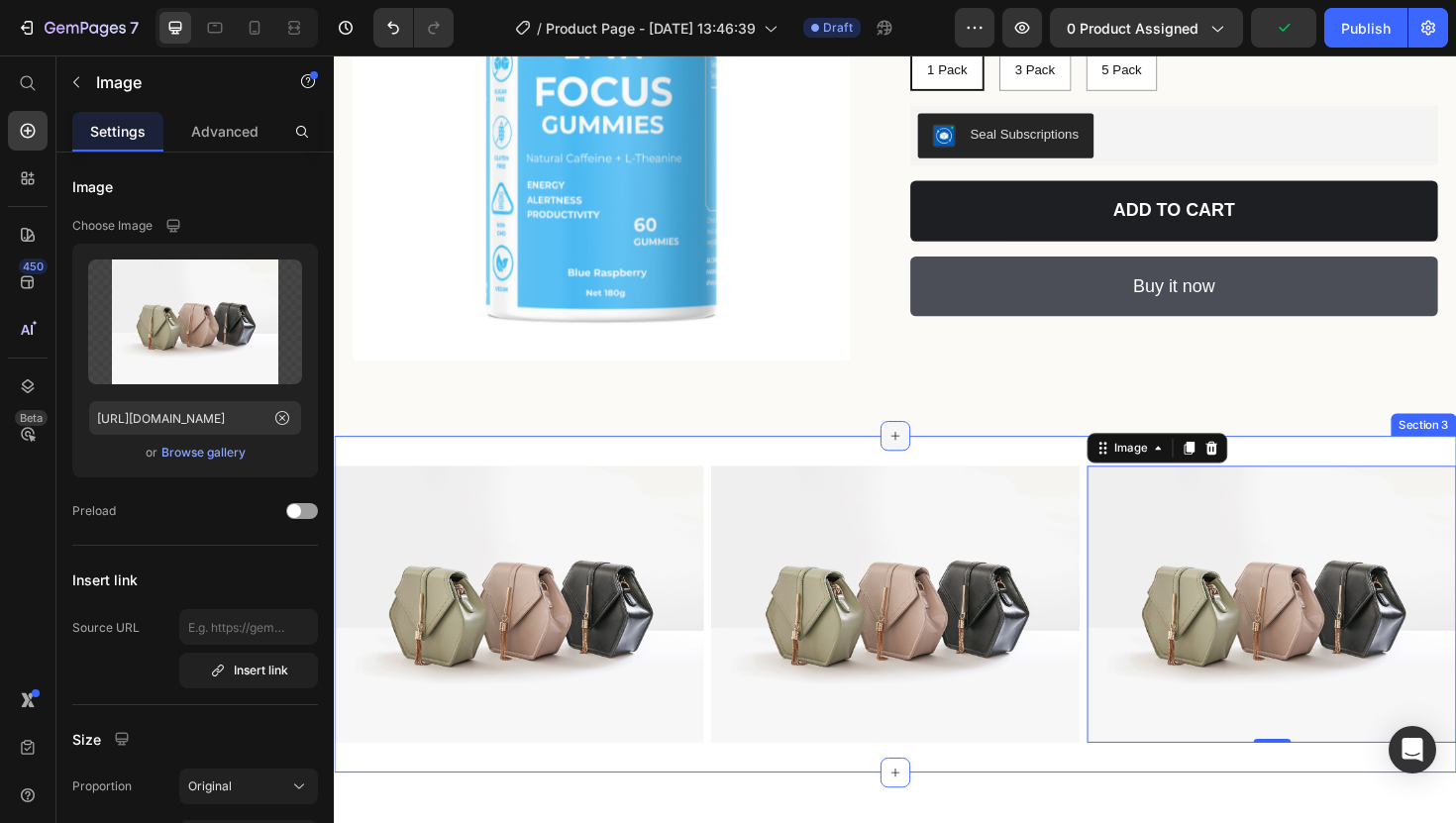 click 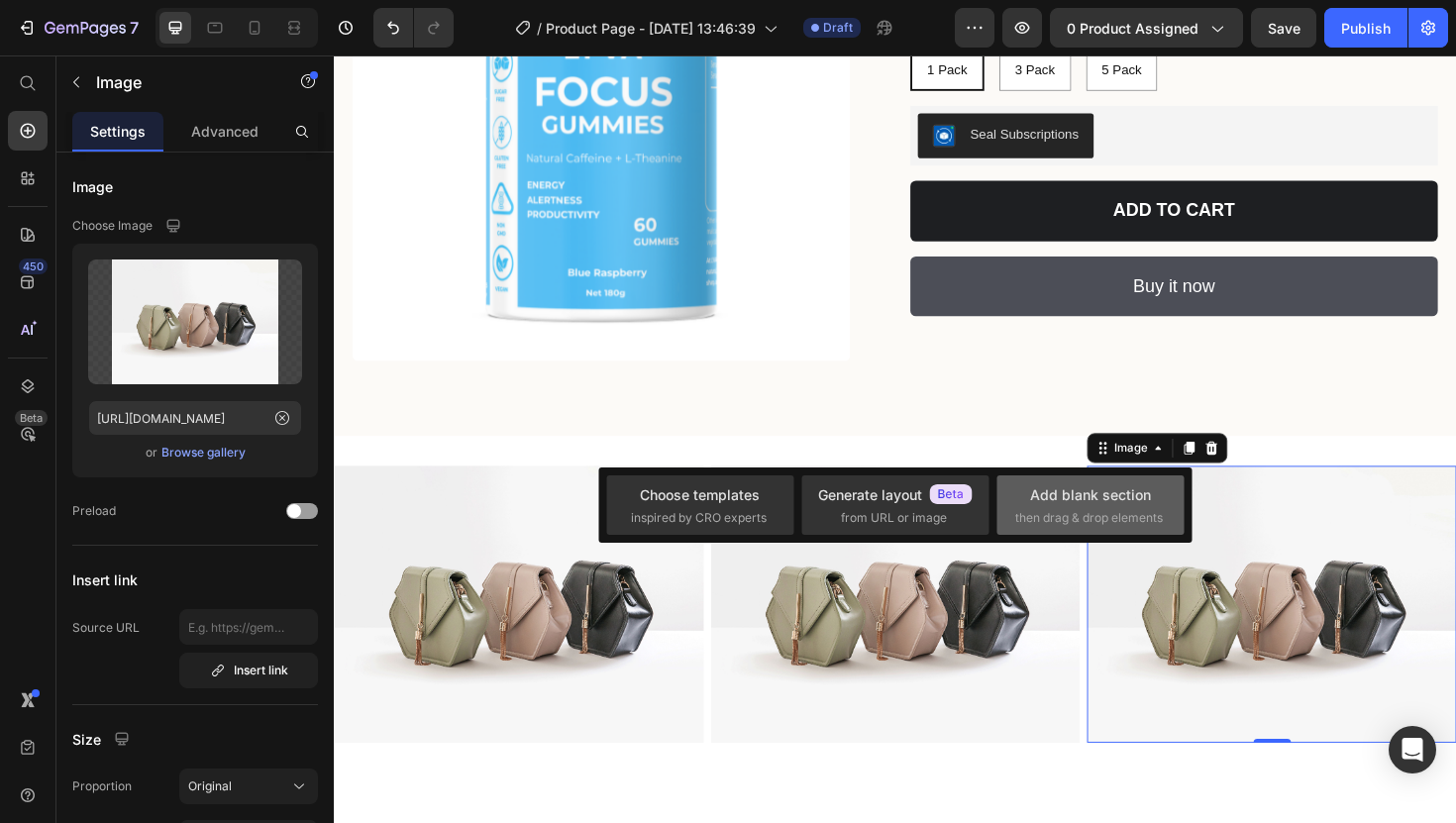 click on "Add blank section  then drag & drop elements" at bounding box center (1091, 505) 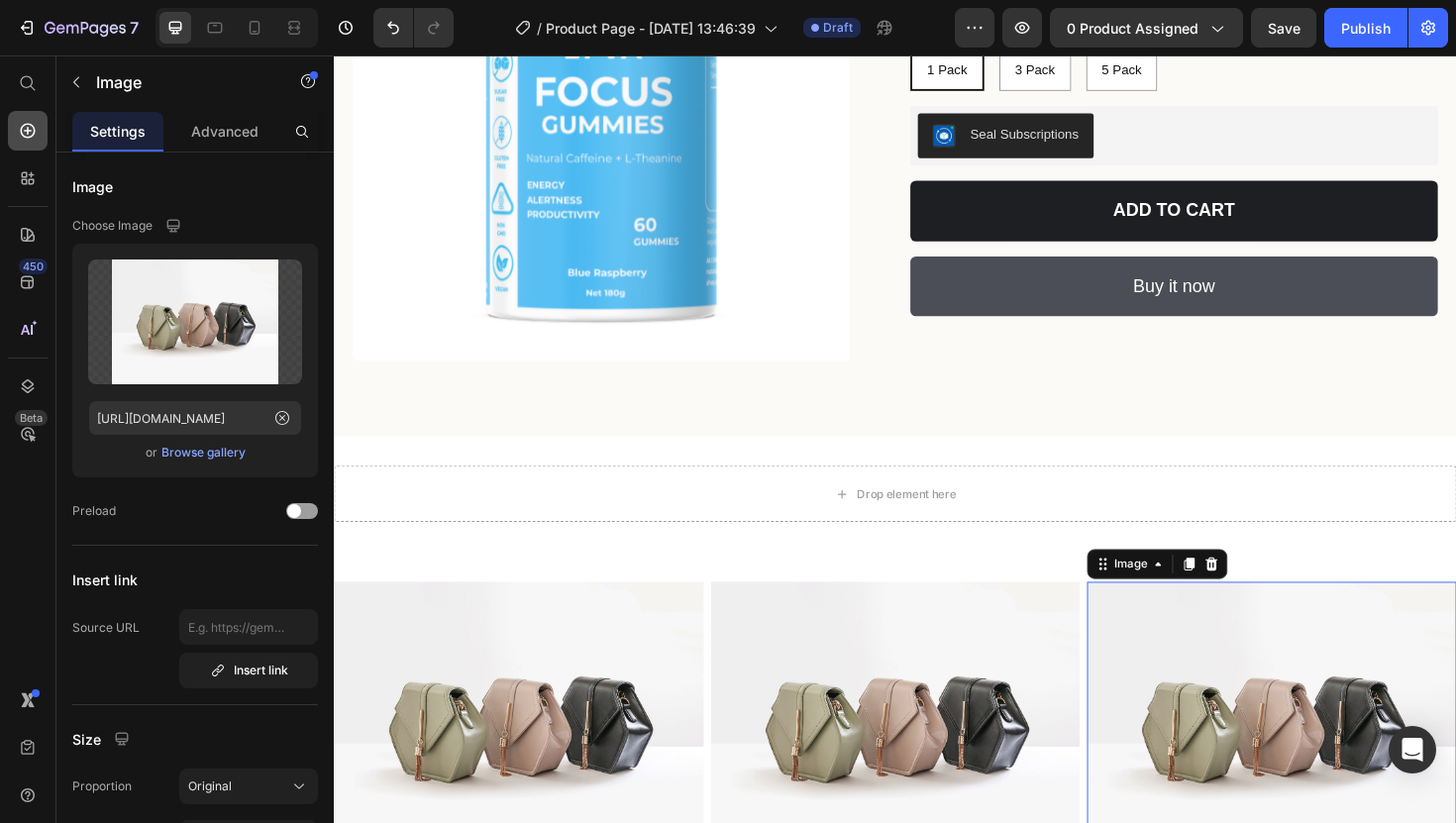 click 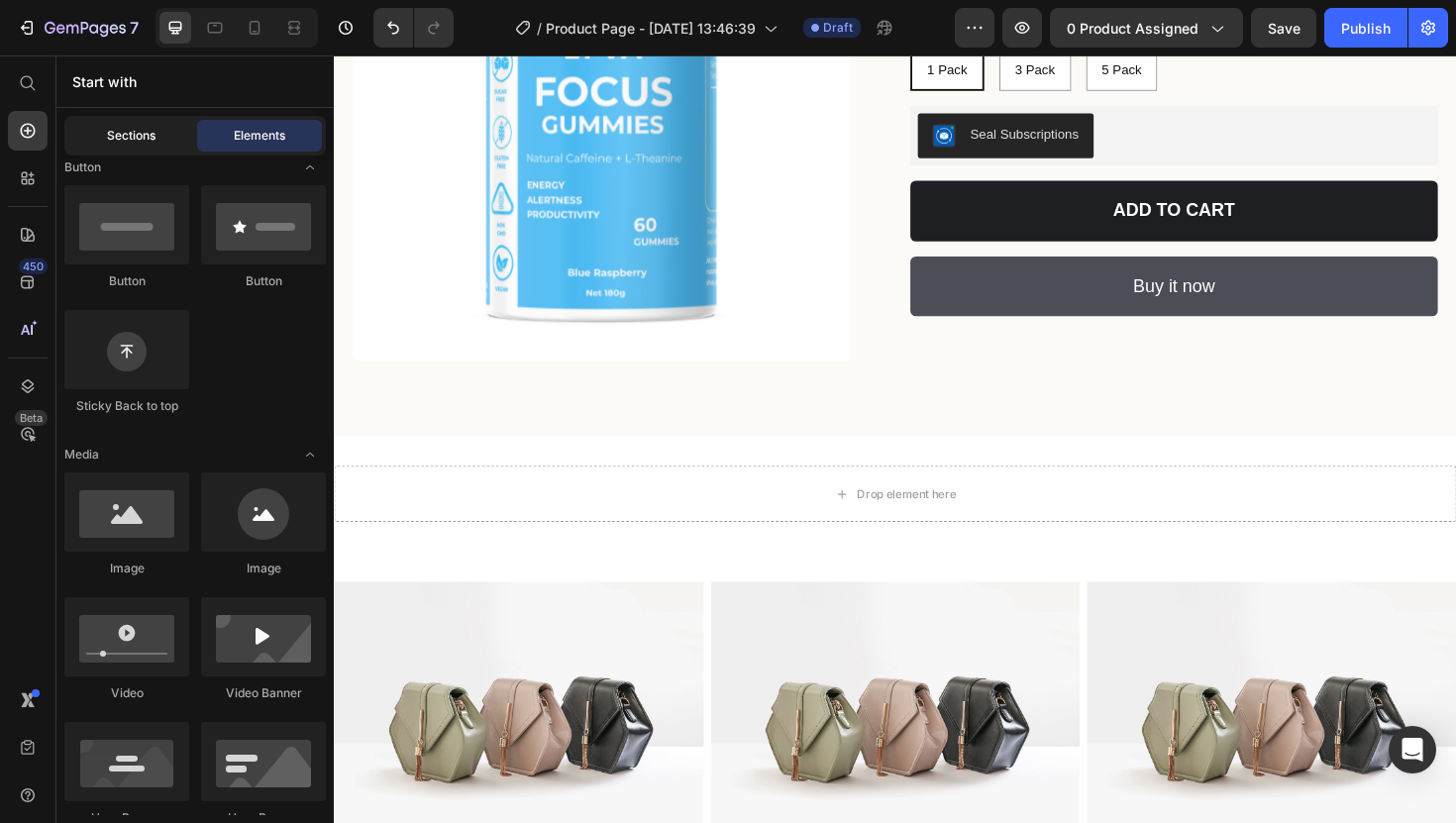click on "Sections" at bounding box center [131, 136] 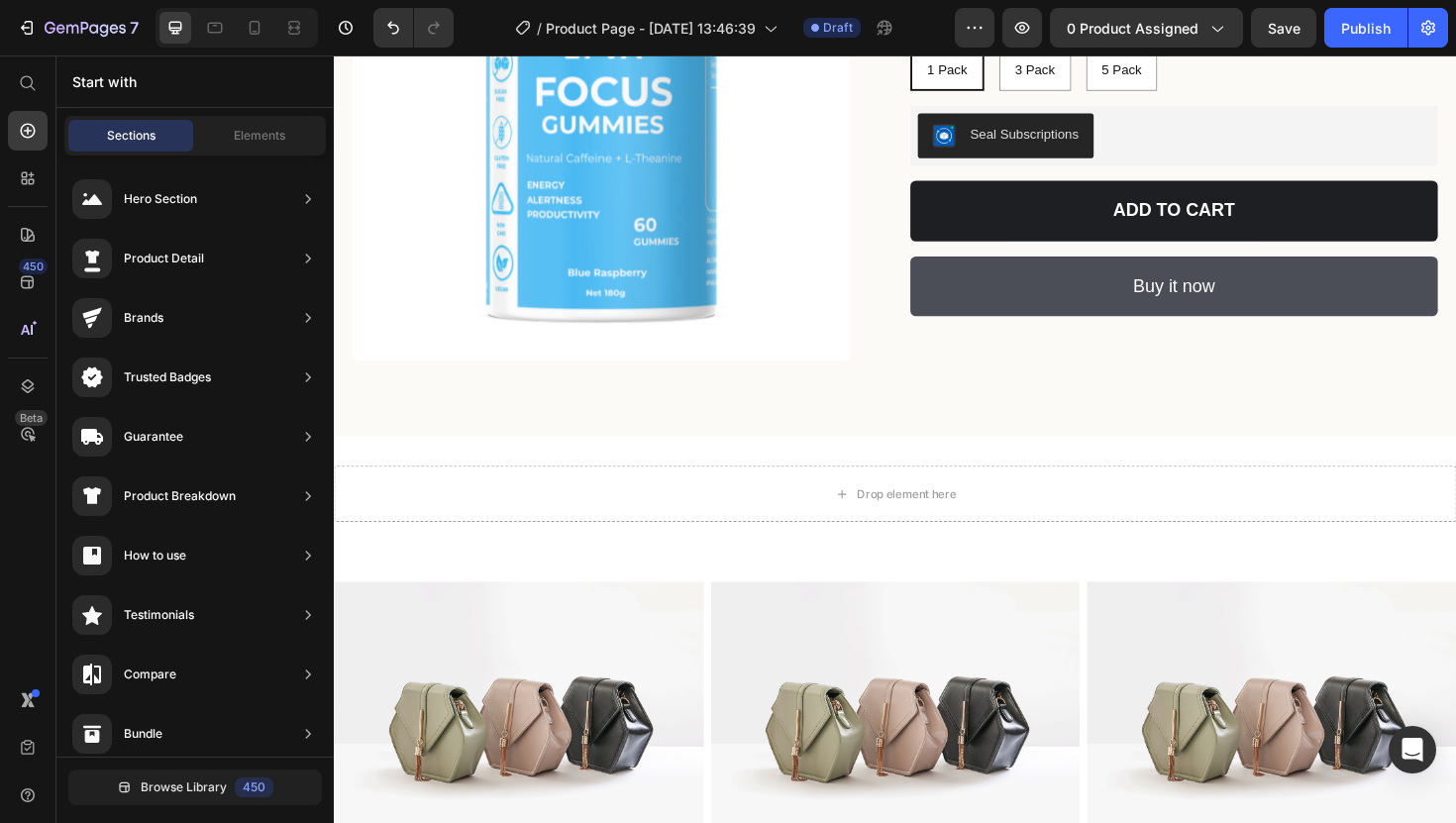 scroll, scrollTop: 71, scrollLeft: 0, axis: vertical 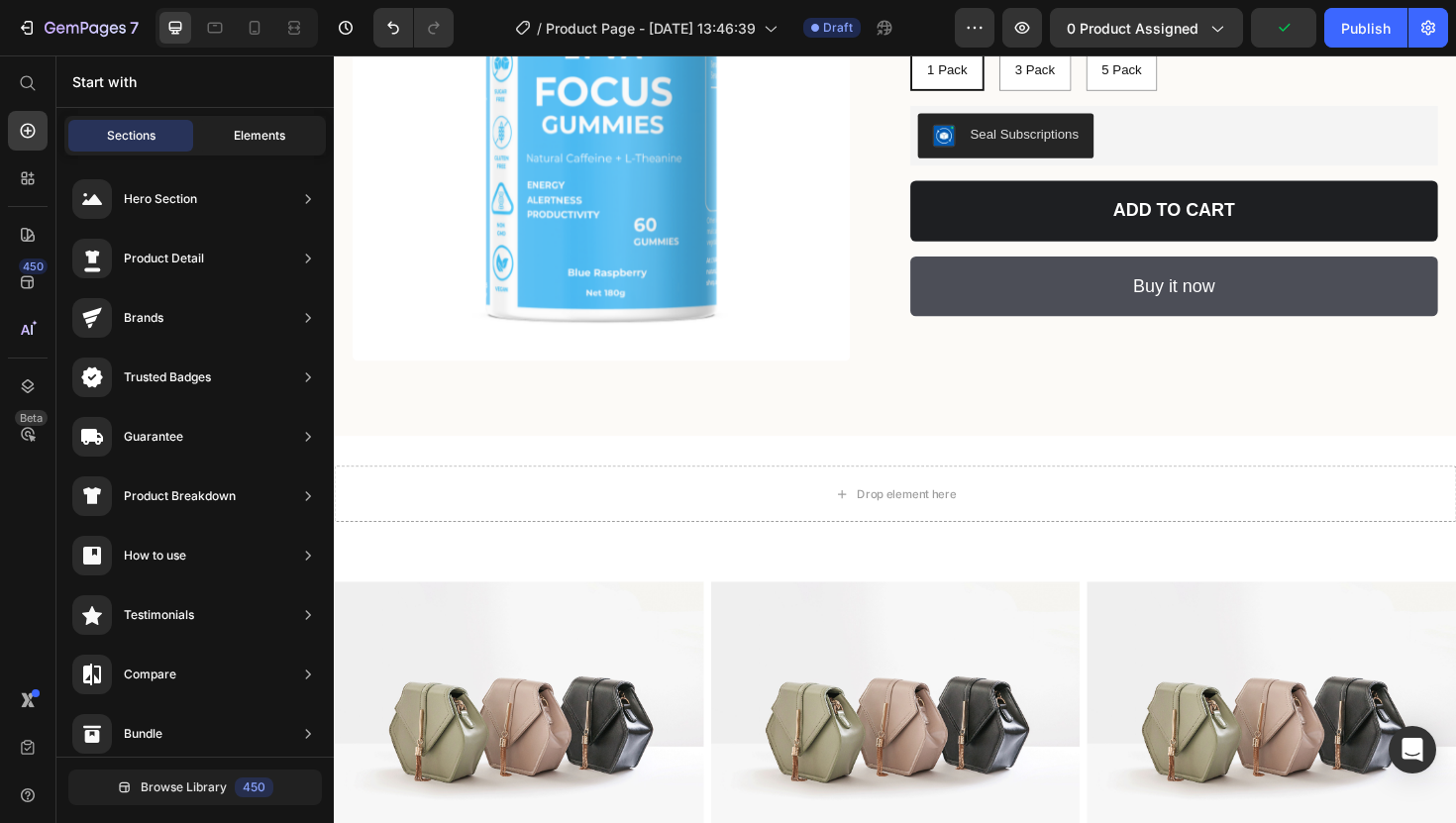click on "Elements" at bounding box center (260, 136) 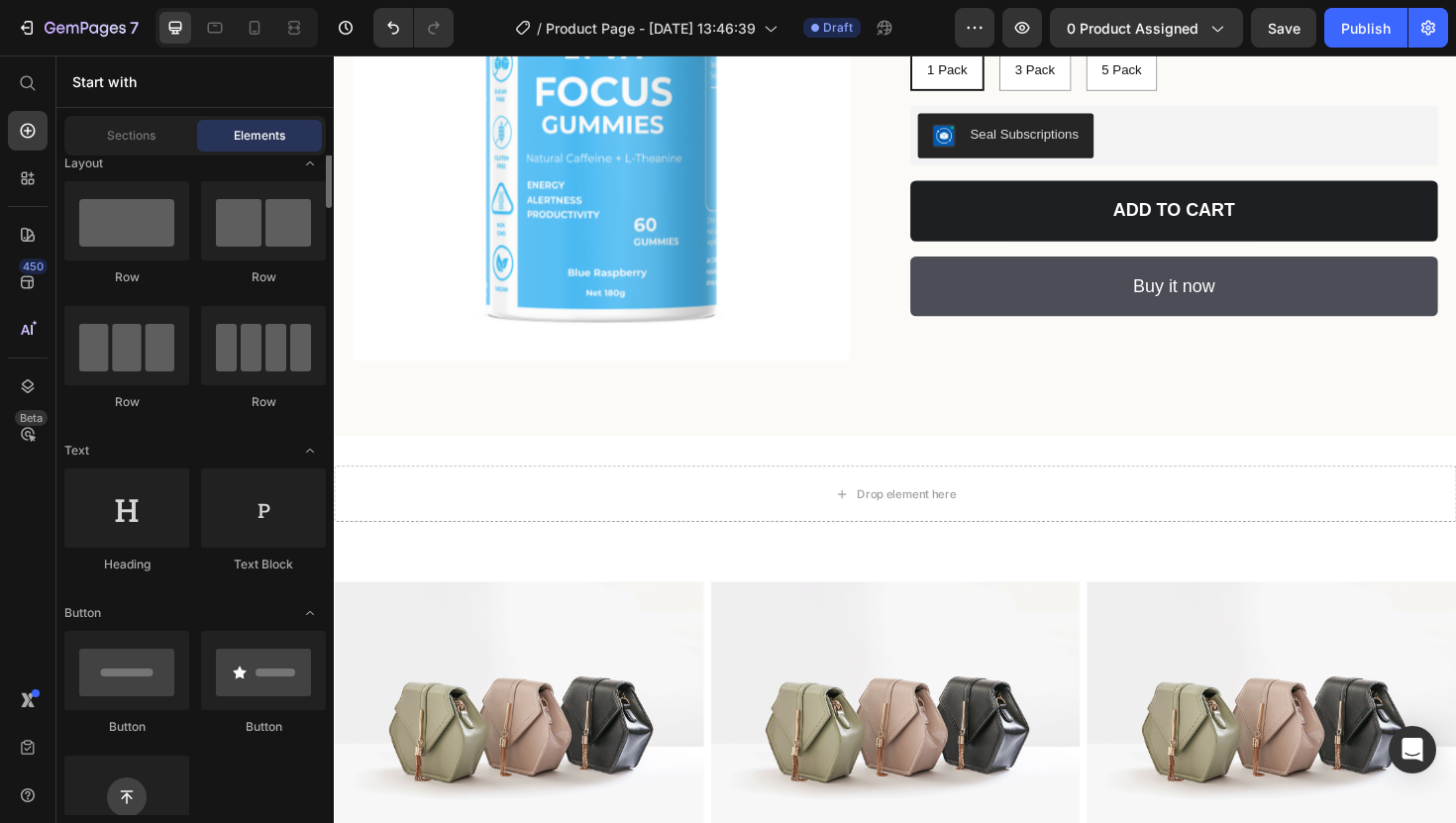 scroll, scrollTop: 0, scrollLeft: 0, axis: both 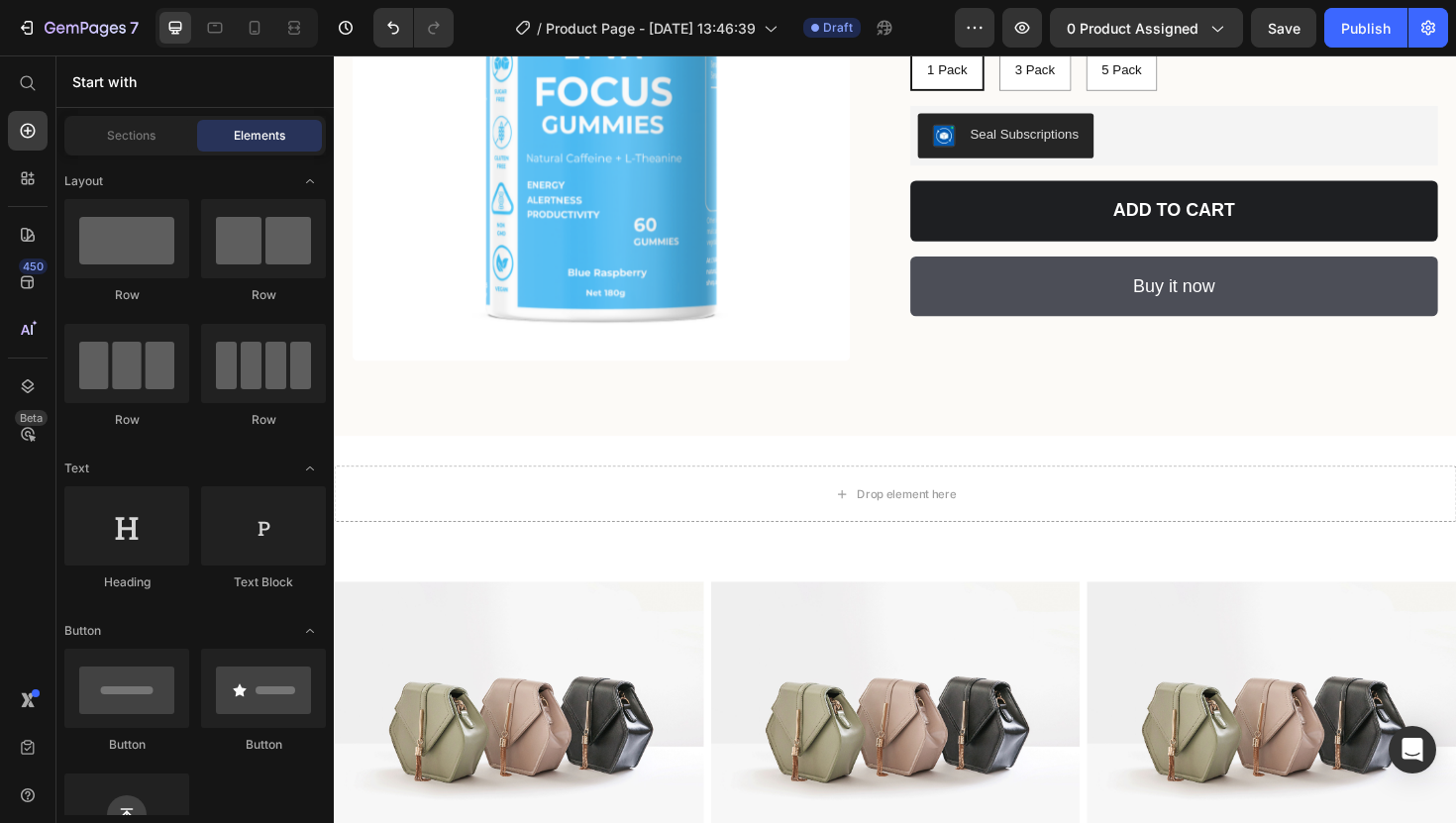 click on "450 Beta" at bounding box center [28, 371] 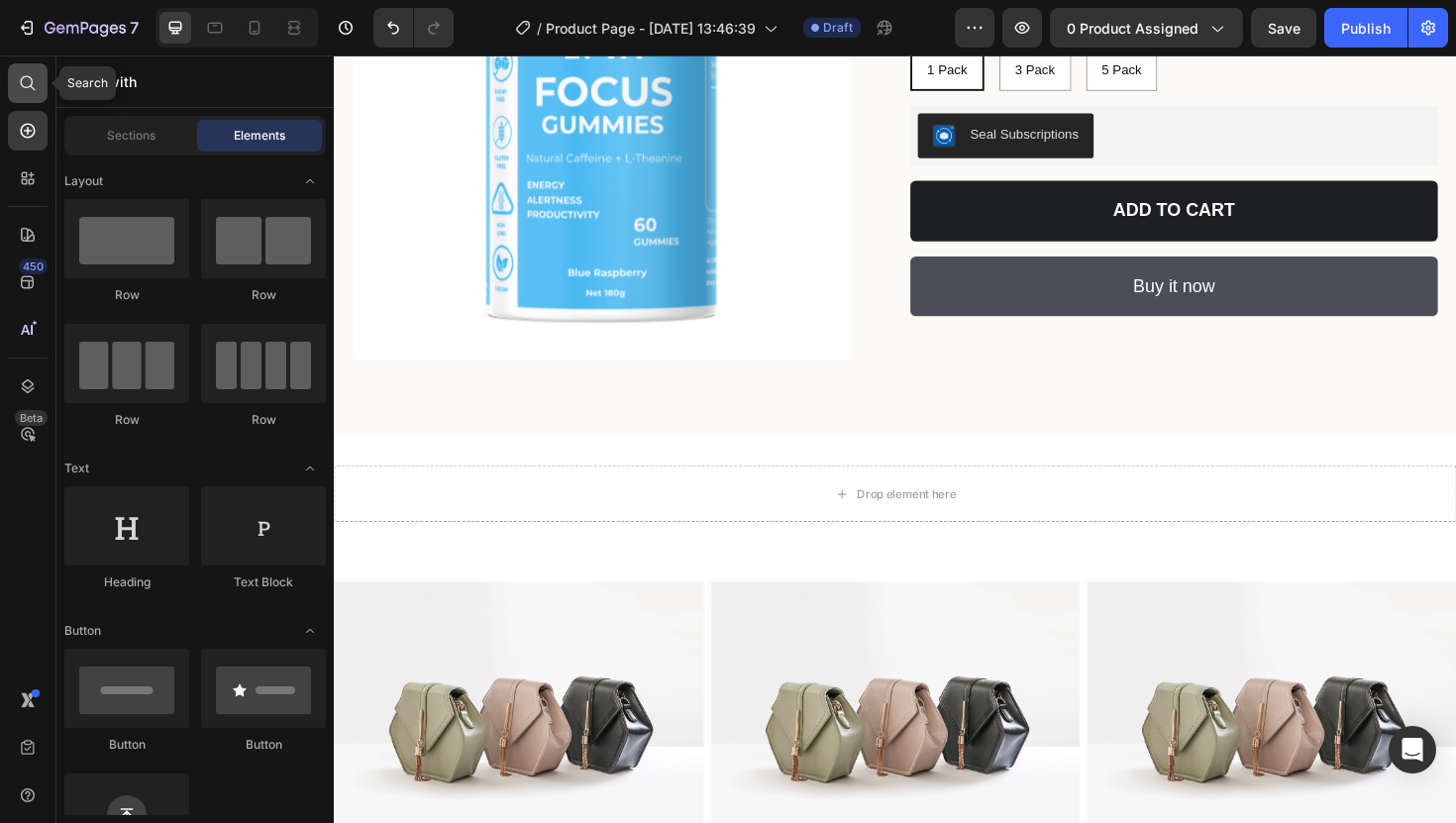 click 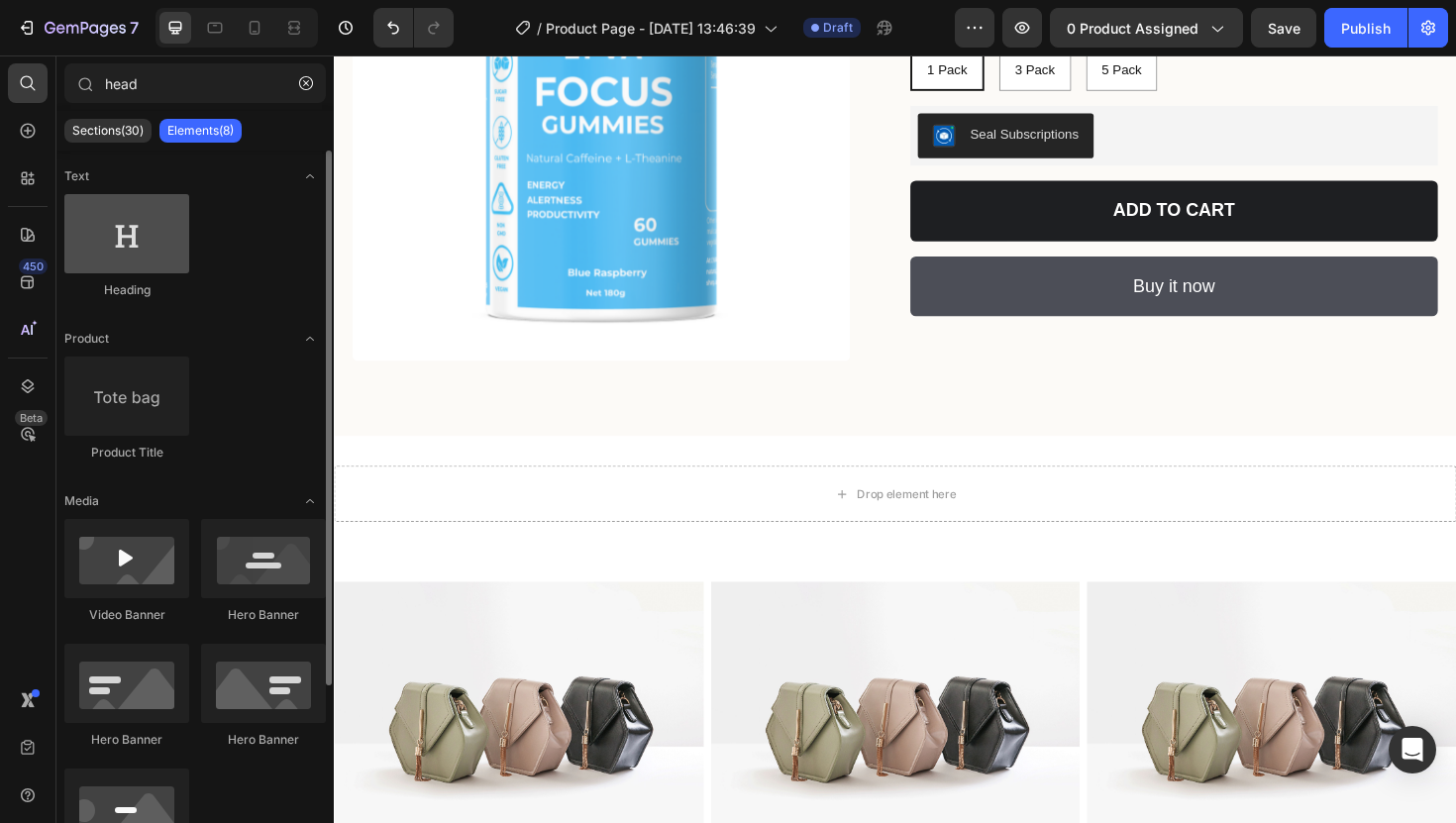 type on "head" 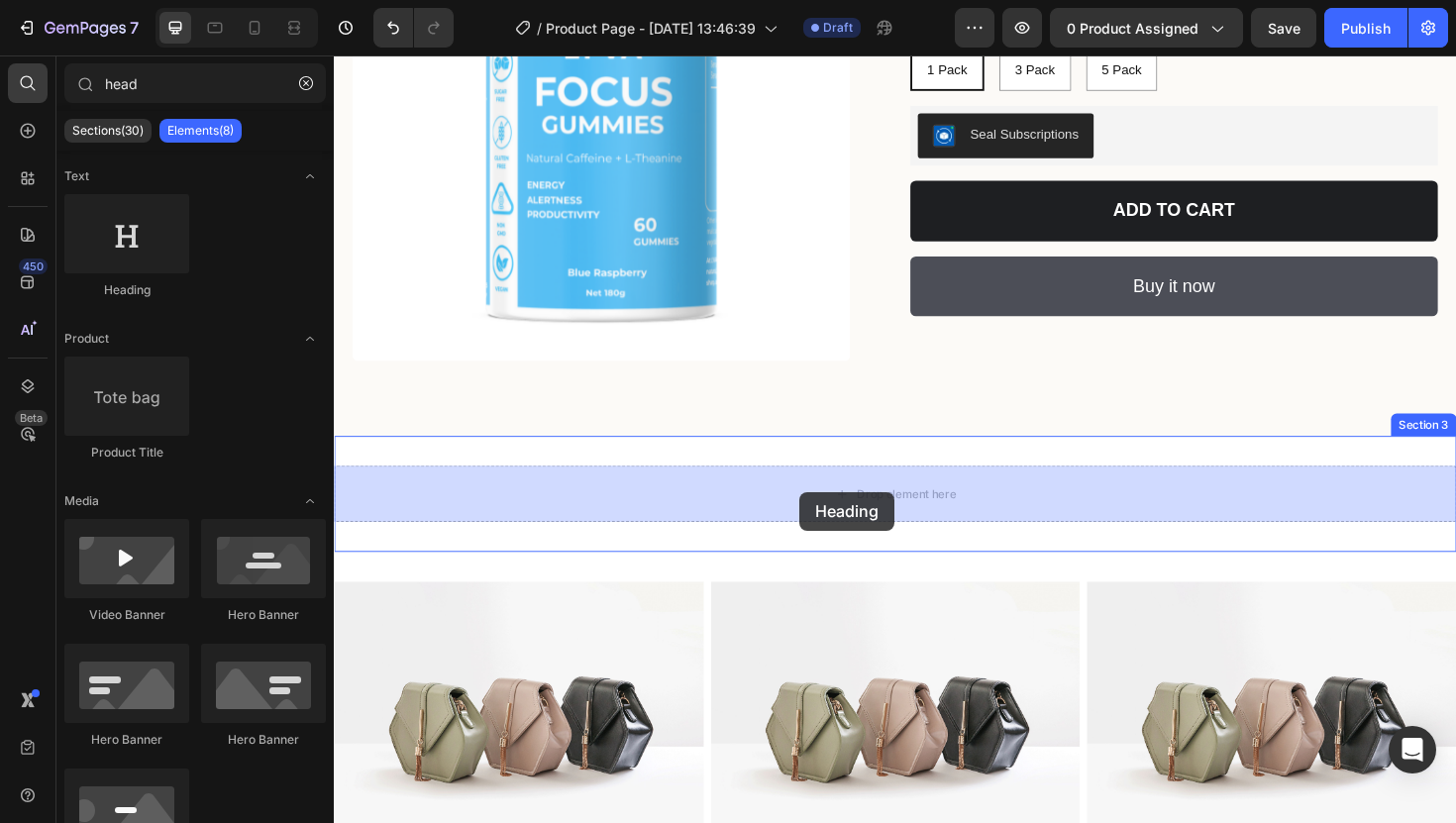 drag, startPoint x: 435, startPoint y: 316, endPoint x: 825, endPoint y: 518, distance: 439.20838 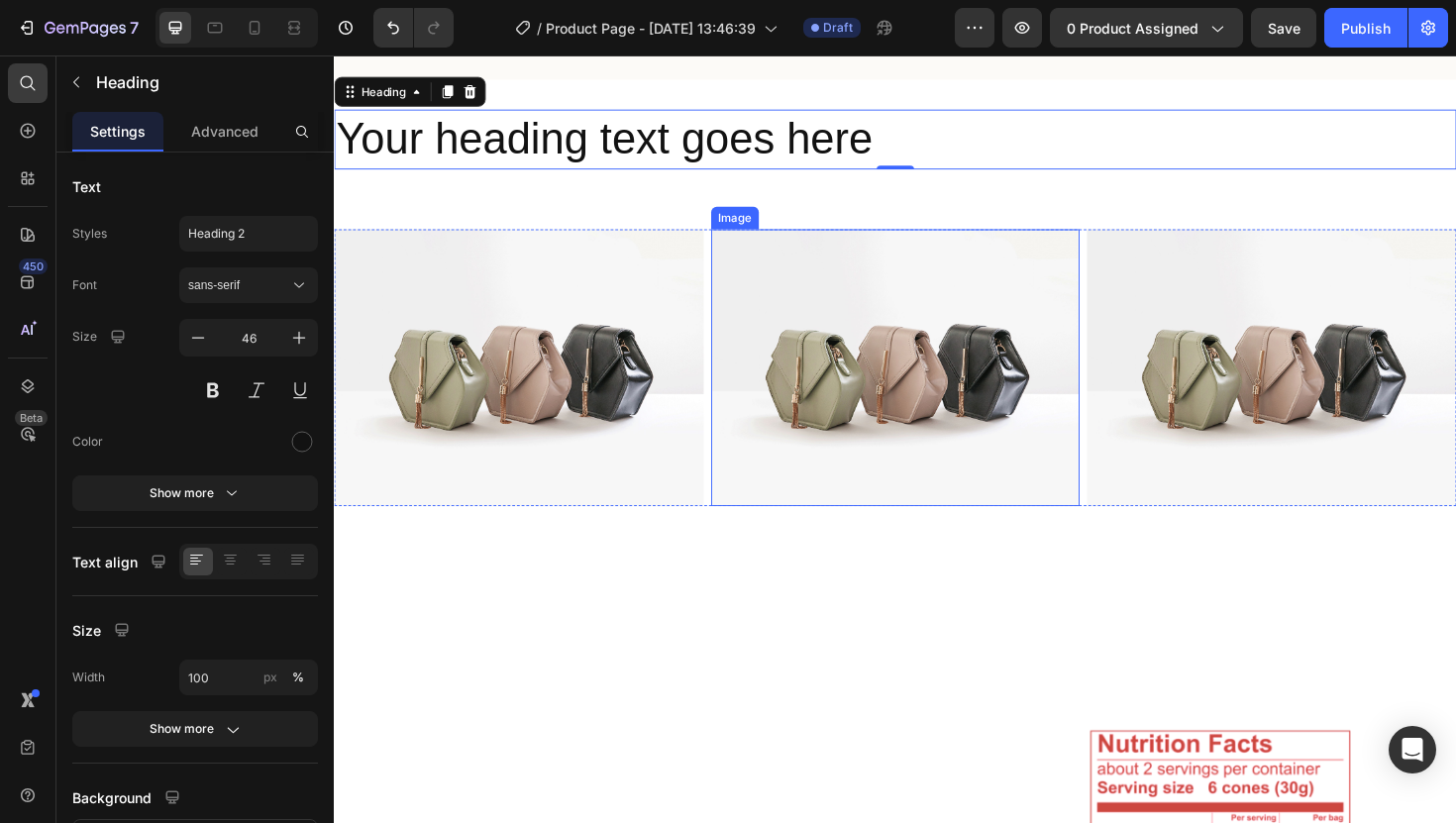scroll, scrollTop: 1094, scrollLeft: 0, axis: vertical 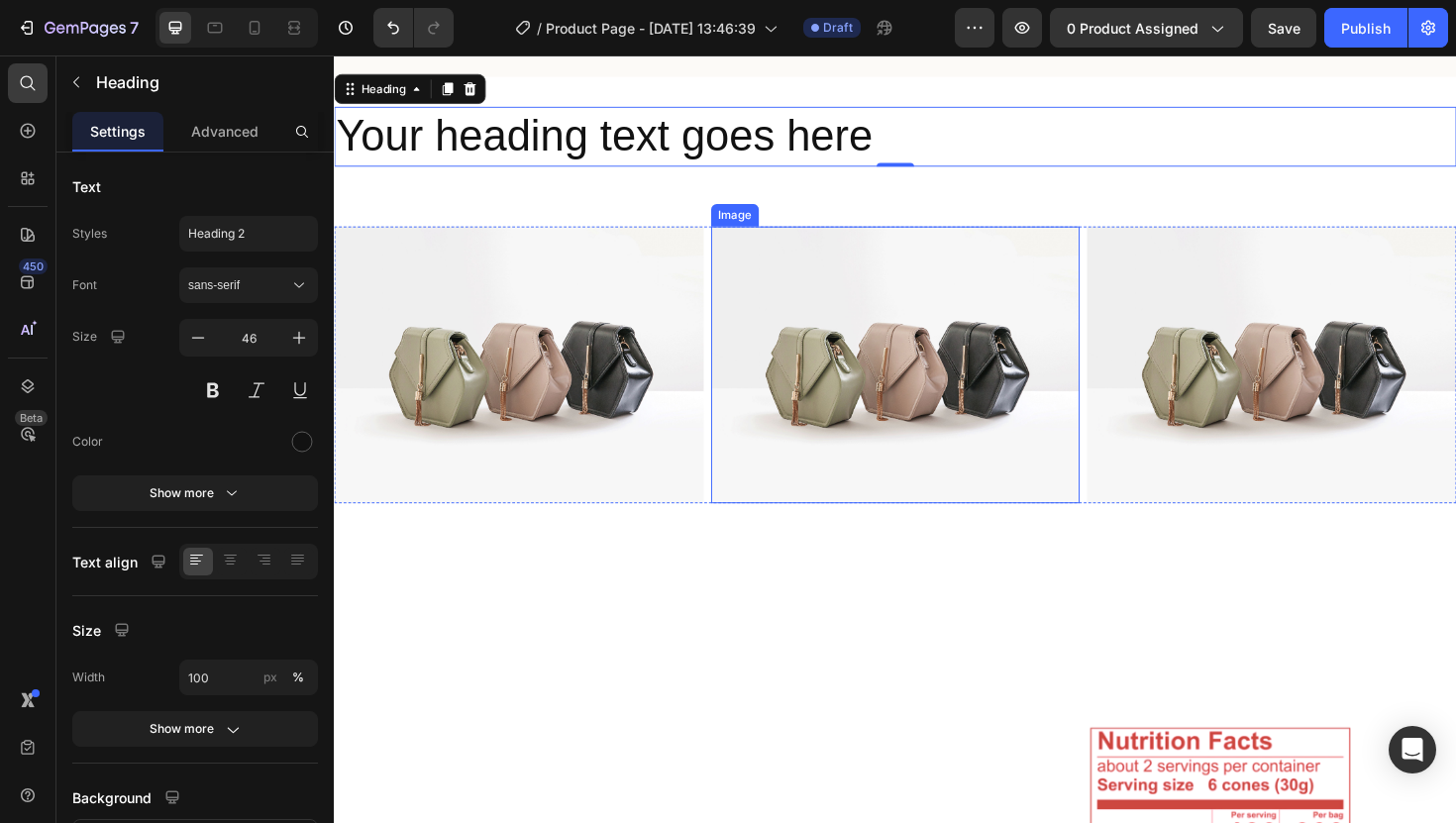 click at bounding box center (928, 383) 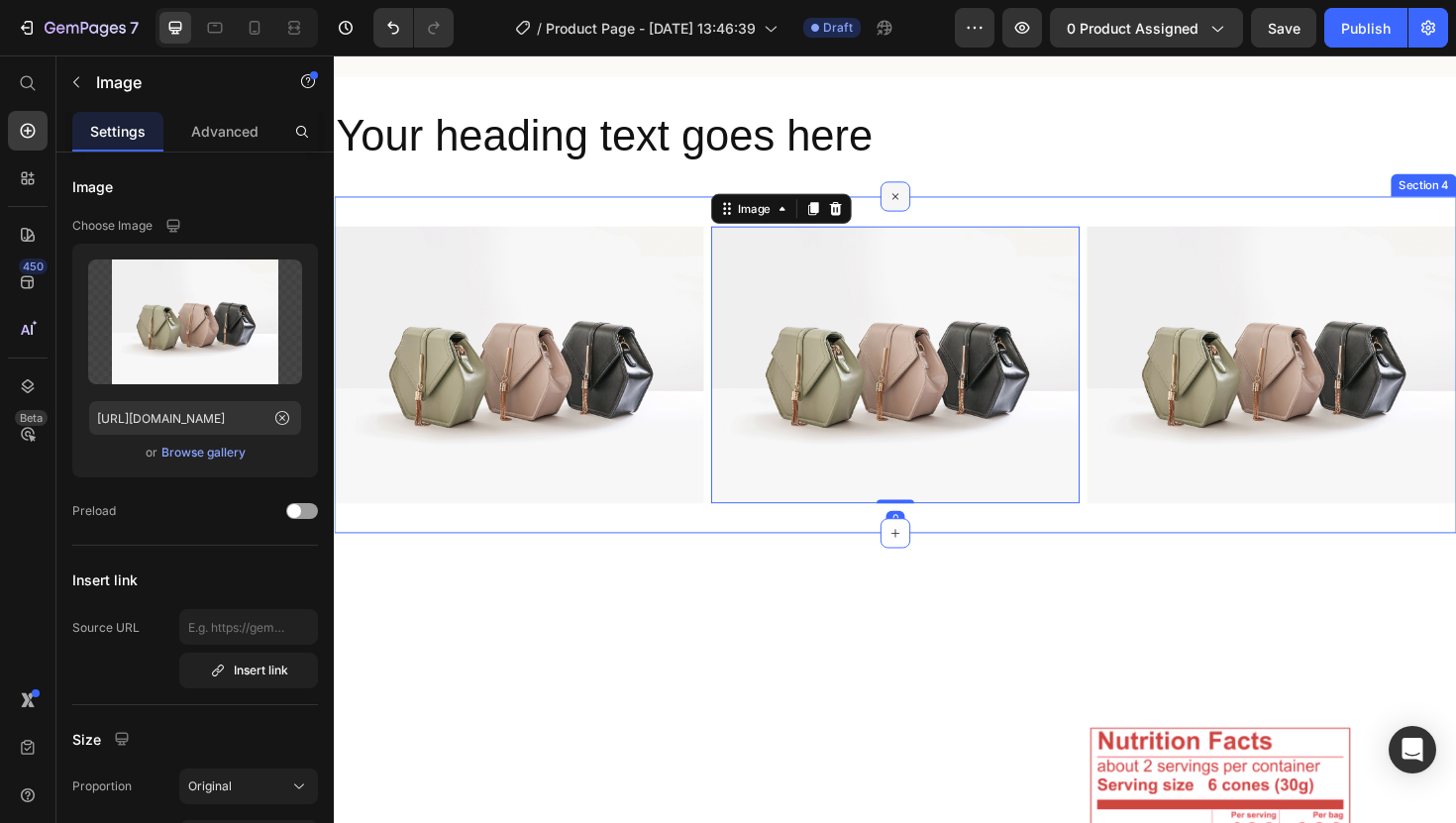 click at bounding box center (928, 205) 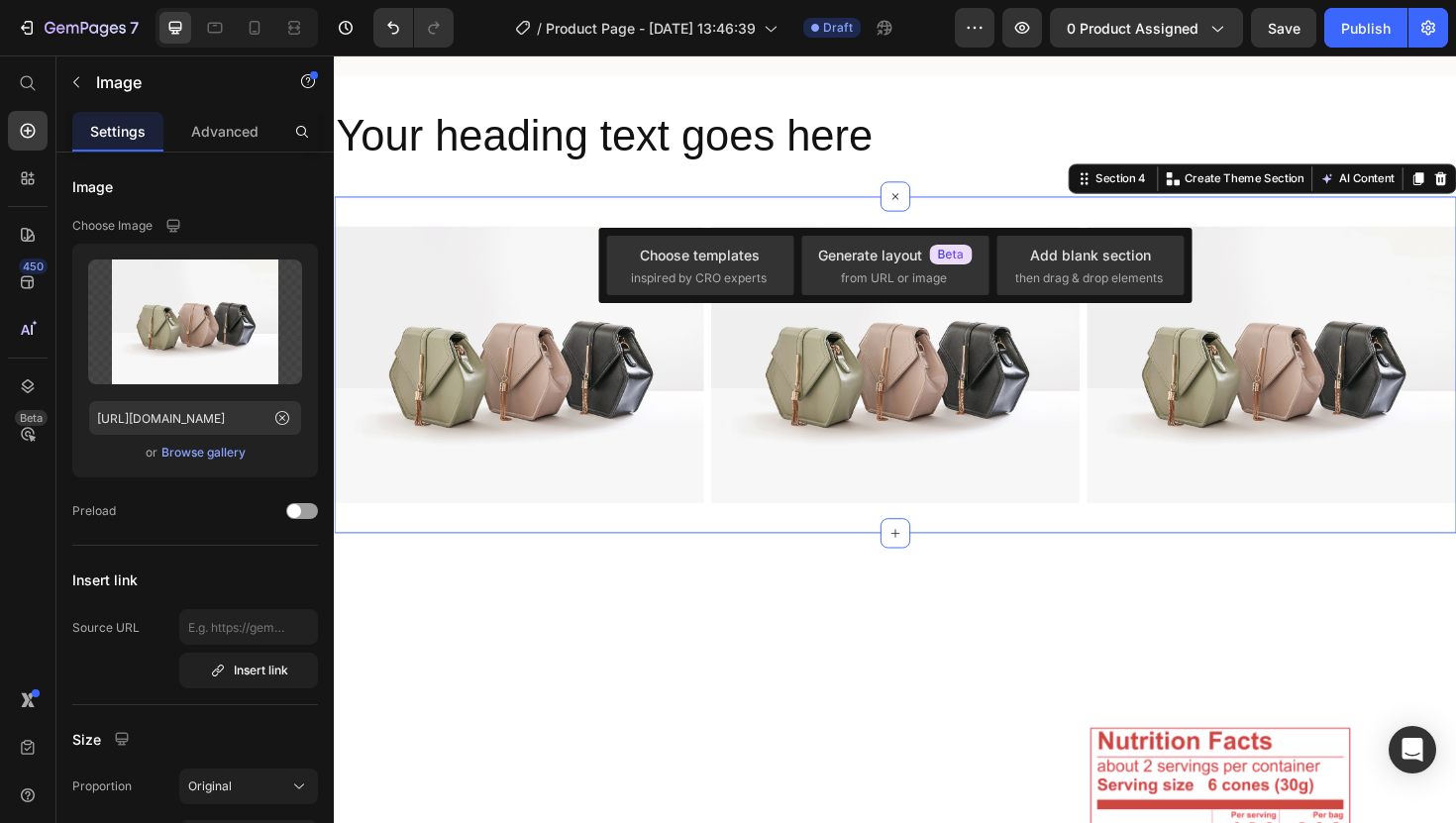 click on "Image Image Image Row Section 4   You can create reusable sections Create Theme Section AI Content Write with GemAI What would you like to describe here? Tone and Voice Persuasive Product LYVA Focus Gummies – Blue Raspberry Show more Generate" at bounding box center [928, 383] 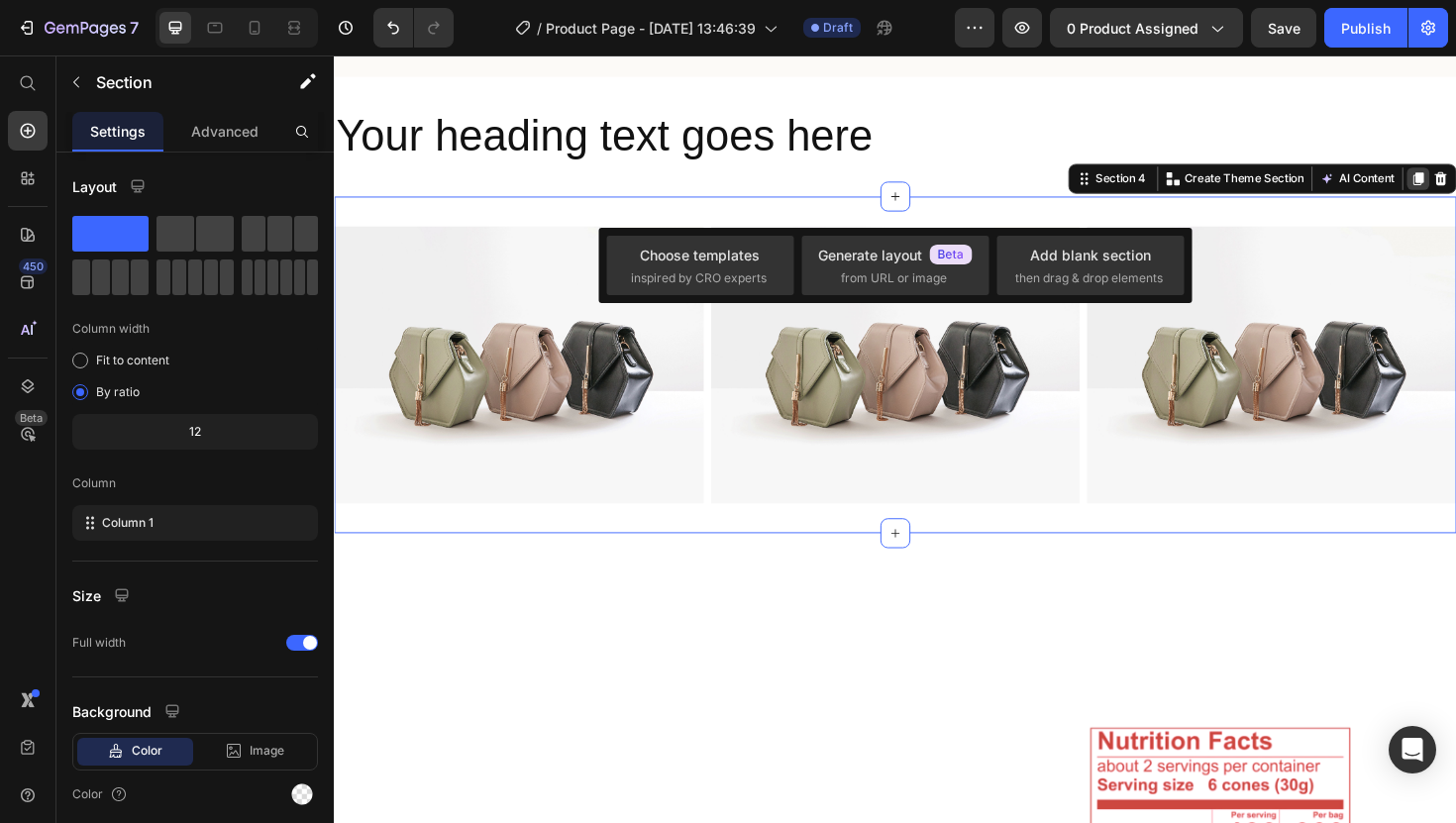 click 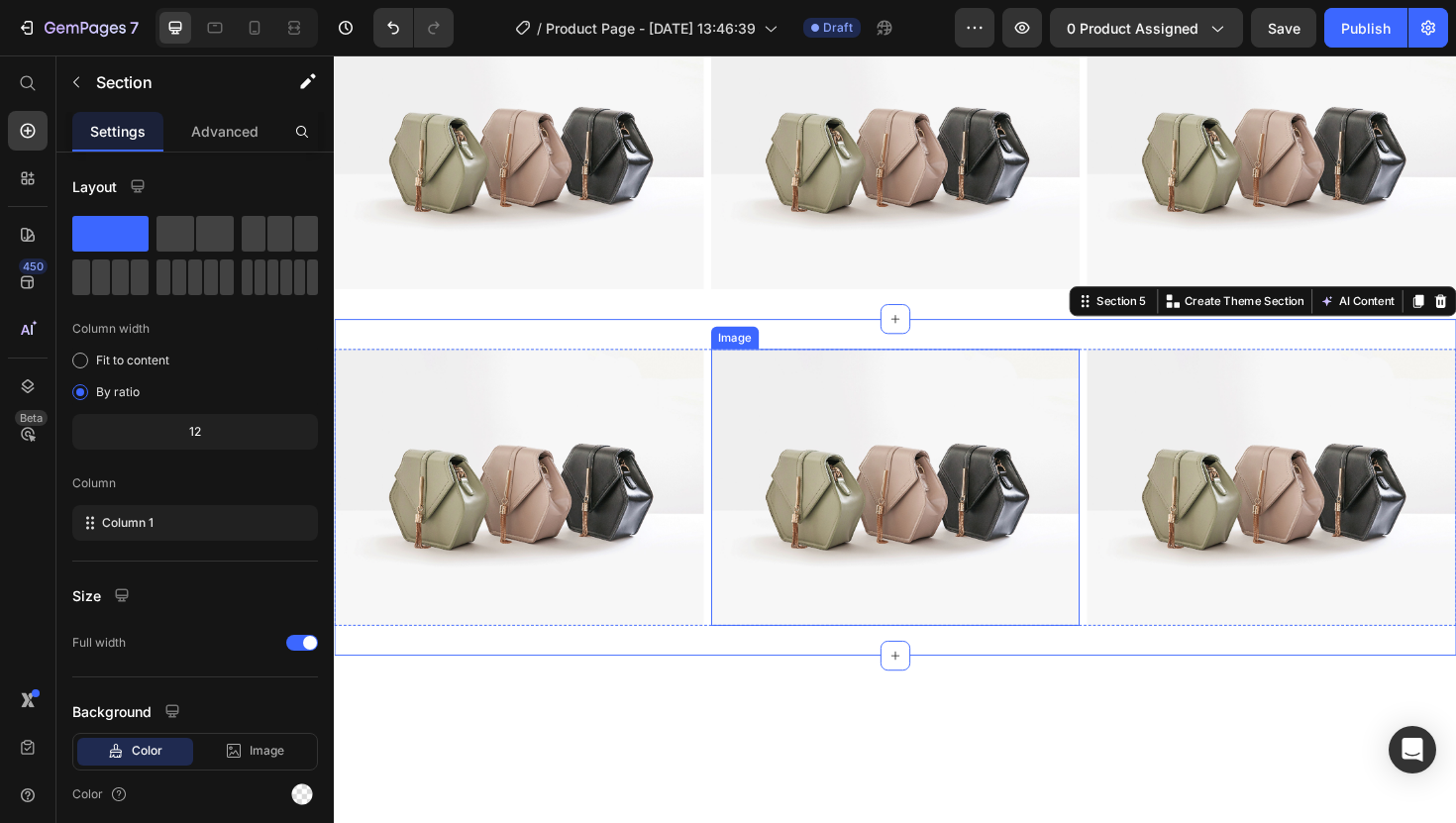 scroll, scrollTop: 1447, scrollLeft: 0, axis: vertical 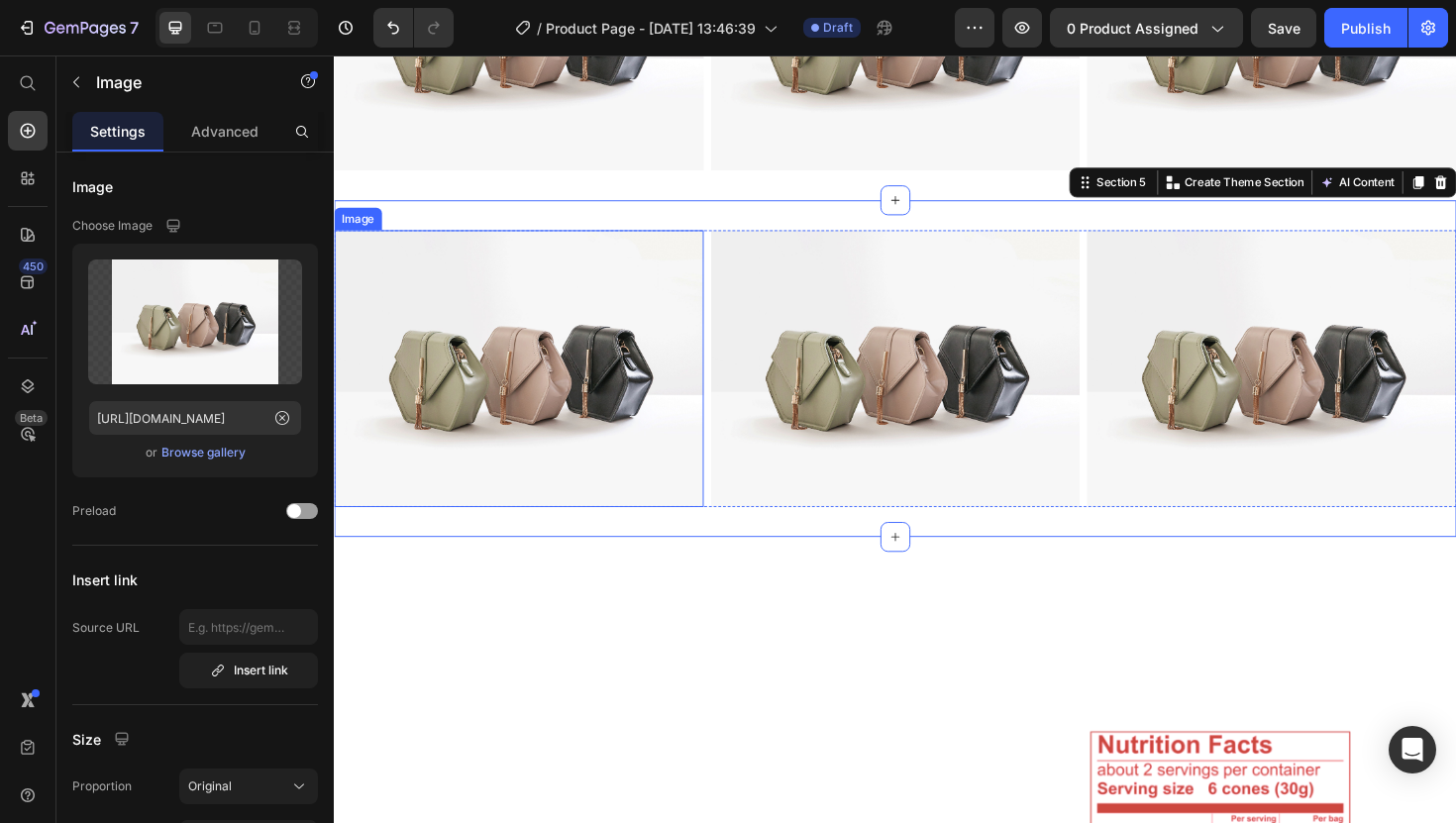 click at bounding box center (529, 387) 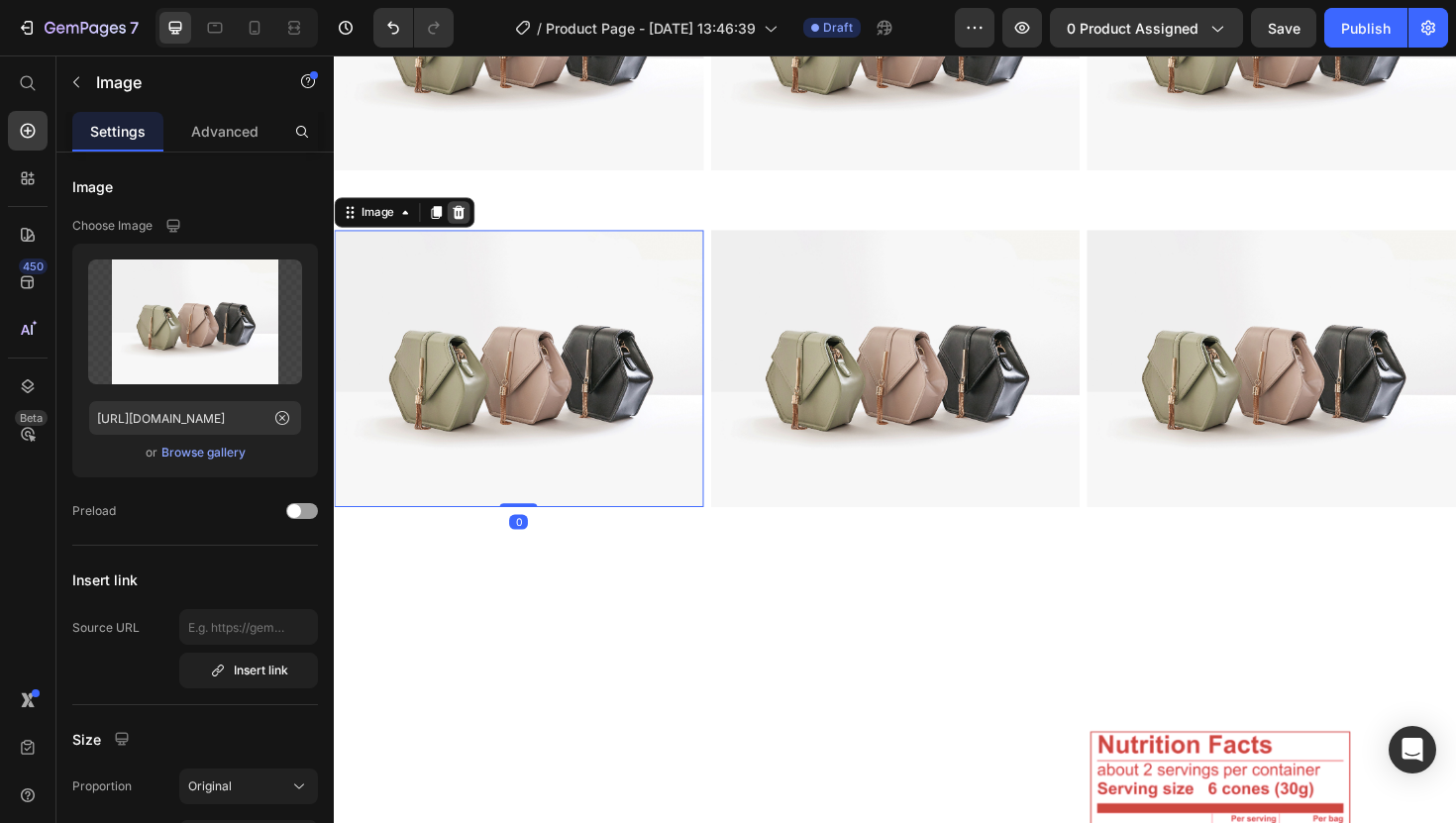 click 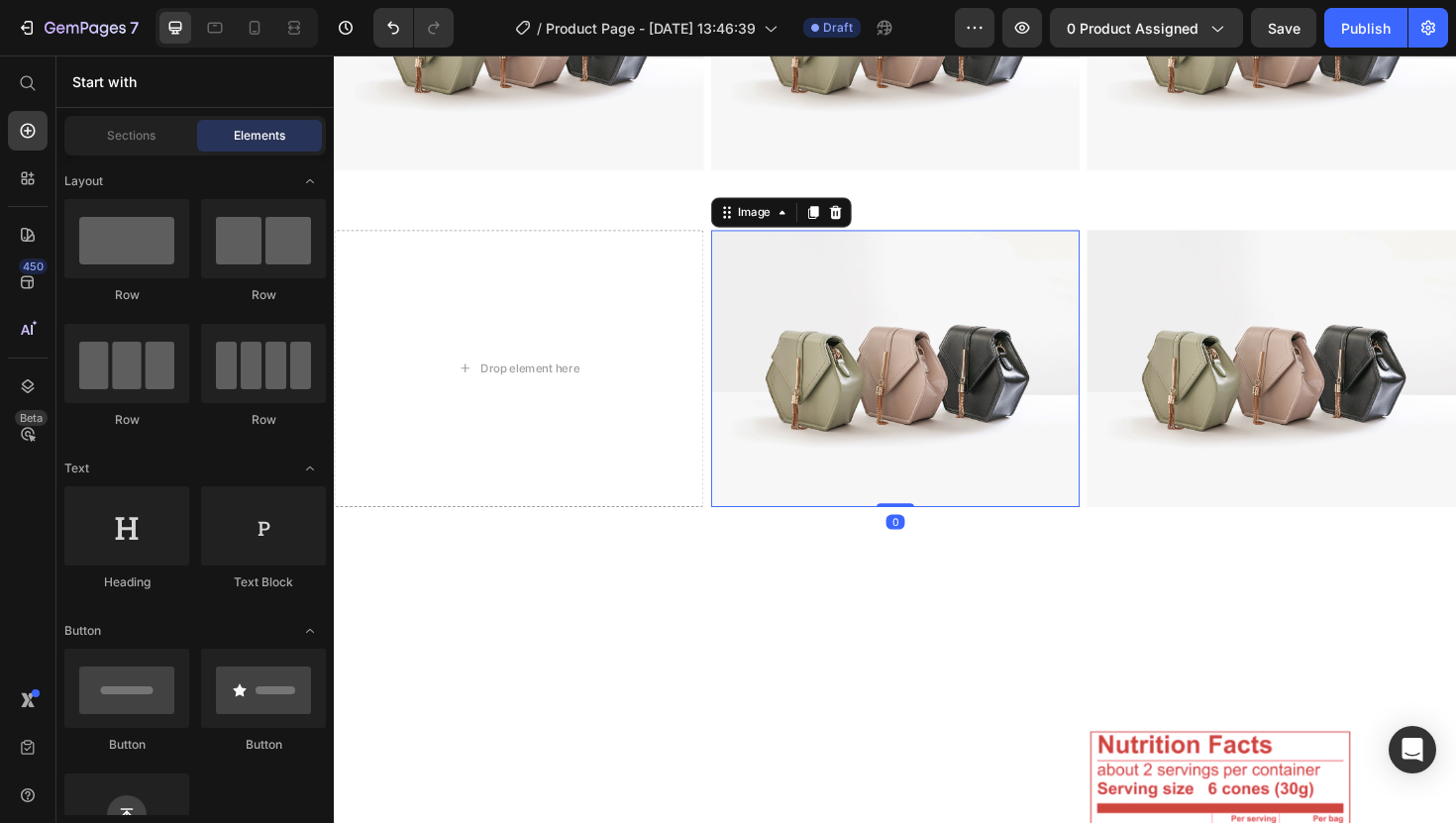 click at bounding box center [928, 387] 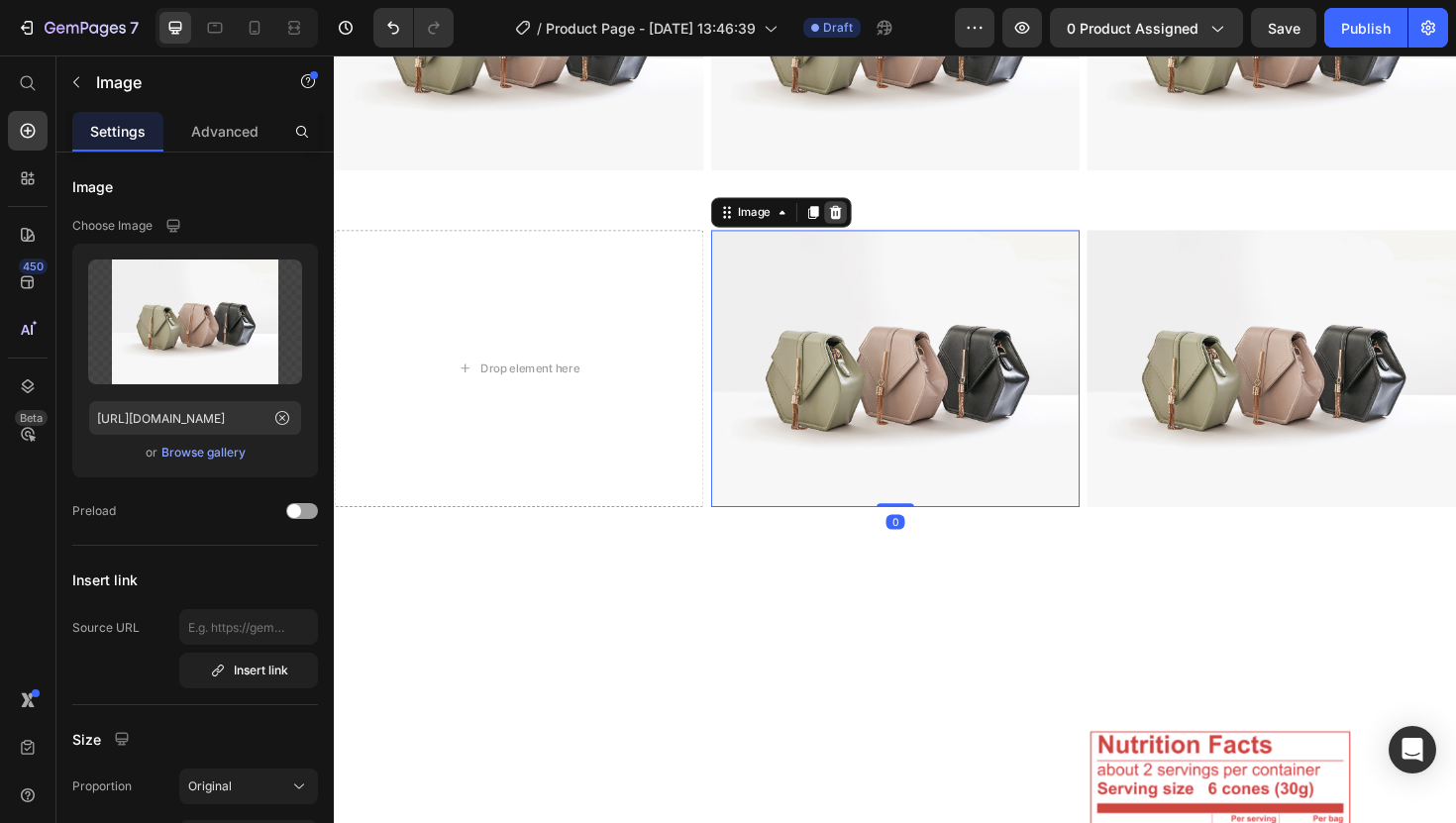 click 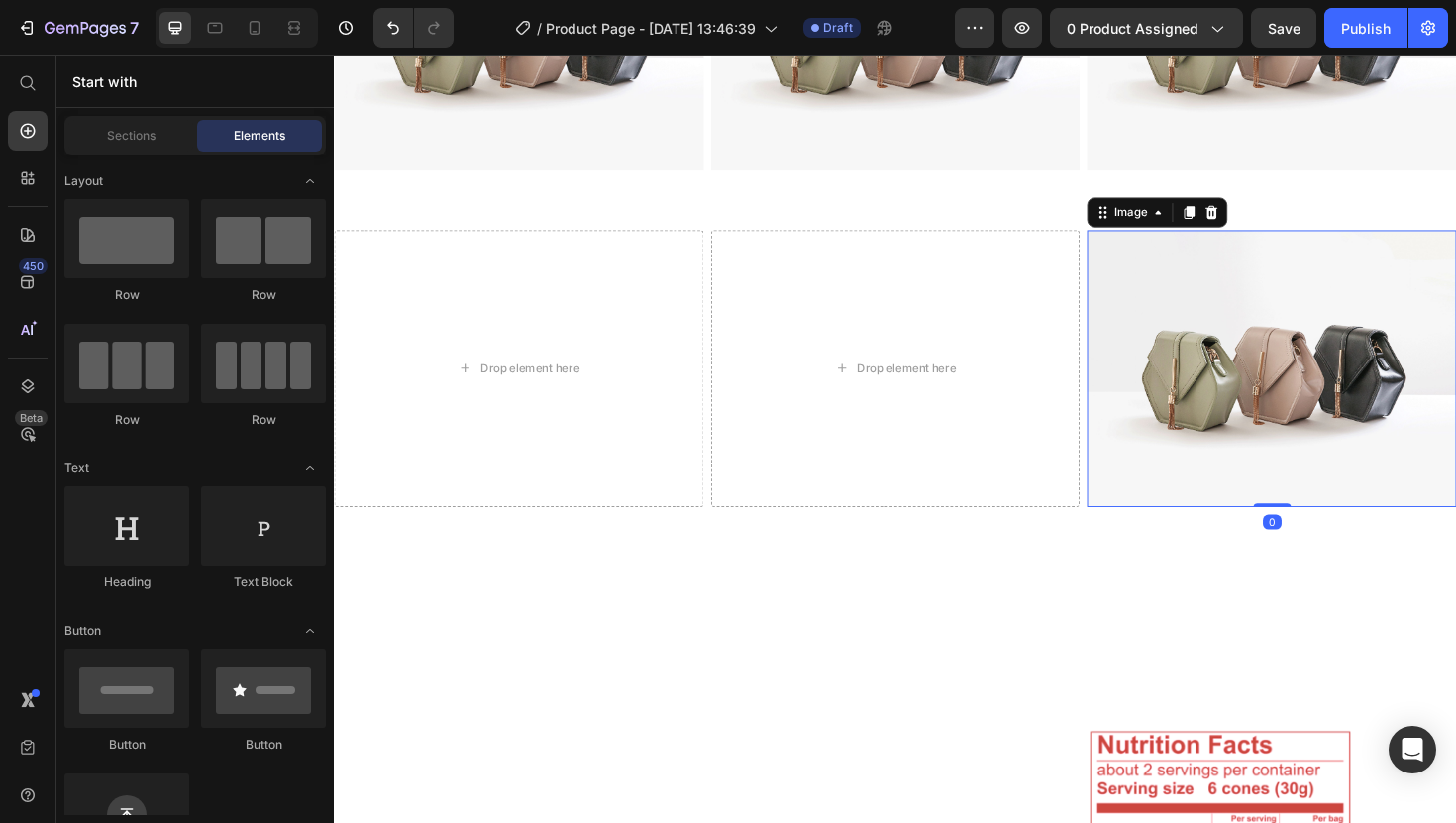 click at bounding box center (1326, 387) 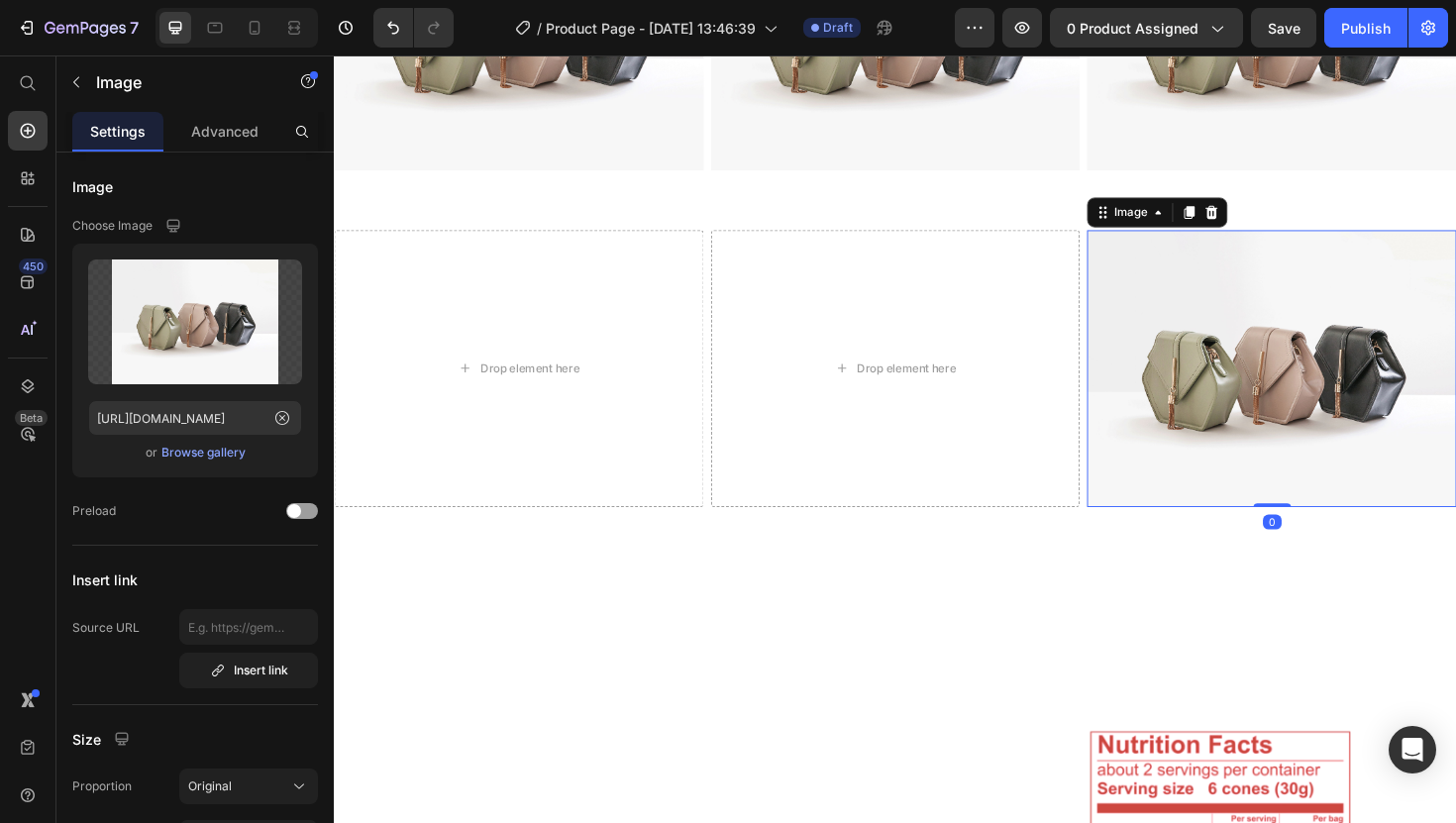 click on "Image" at bounding box center (1205, 222) 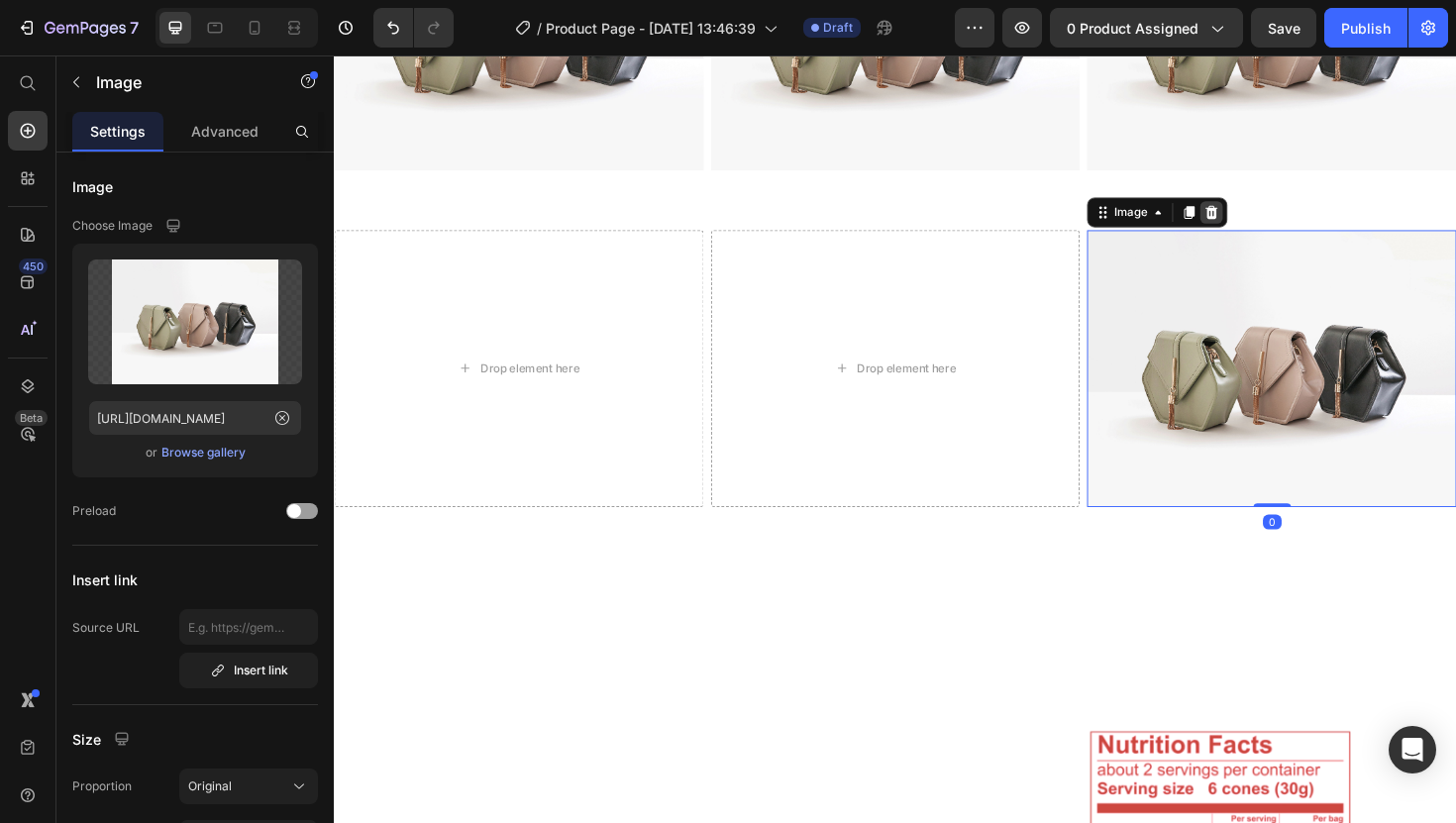click 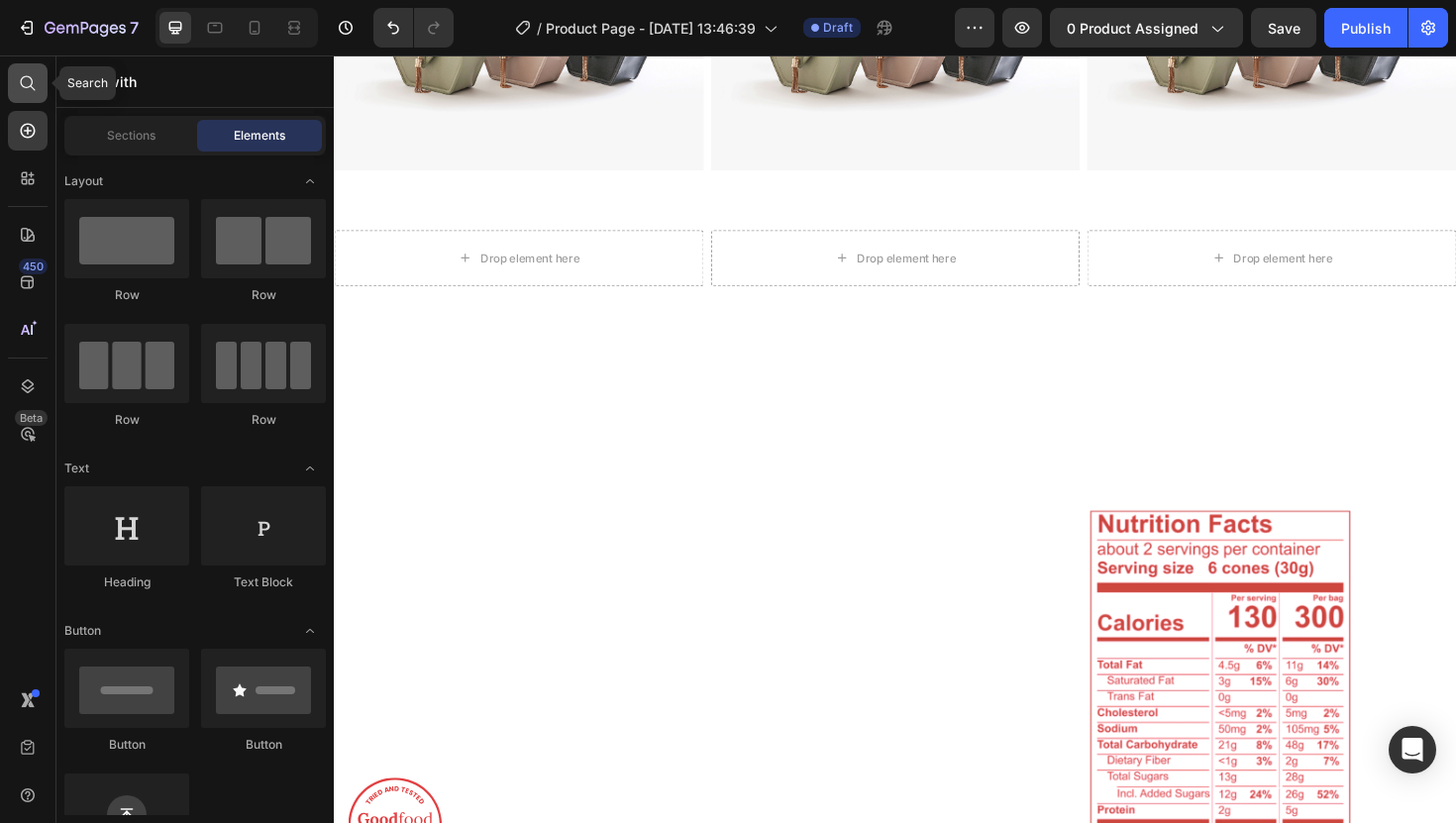 click 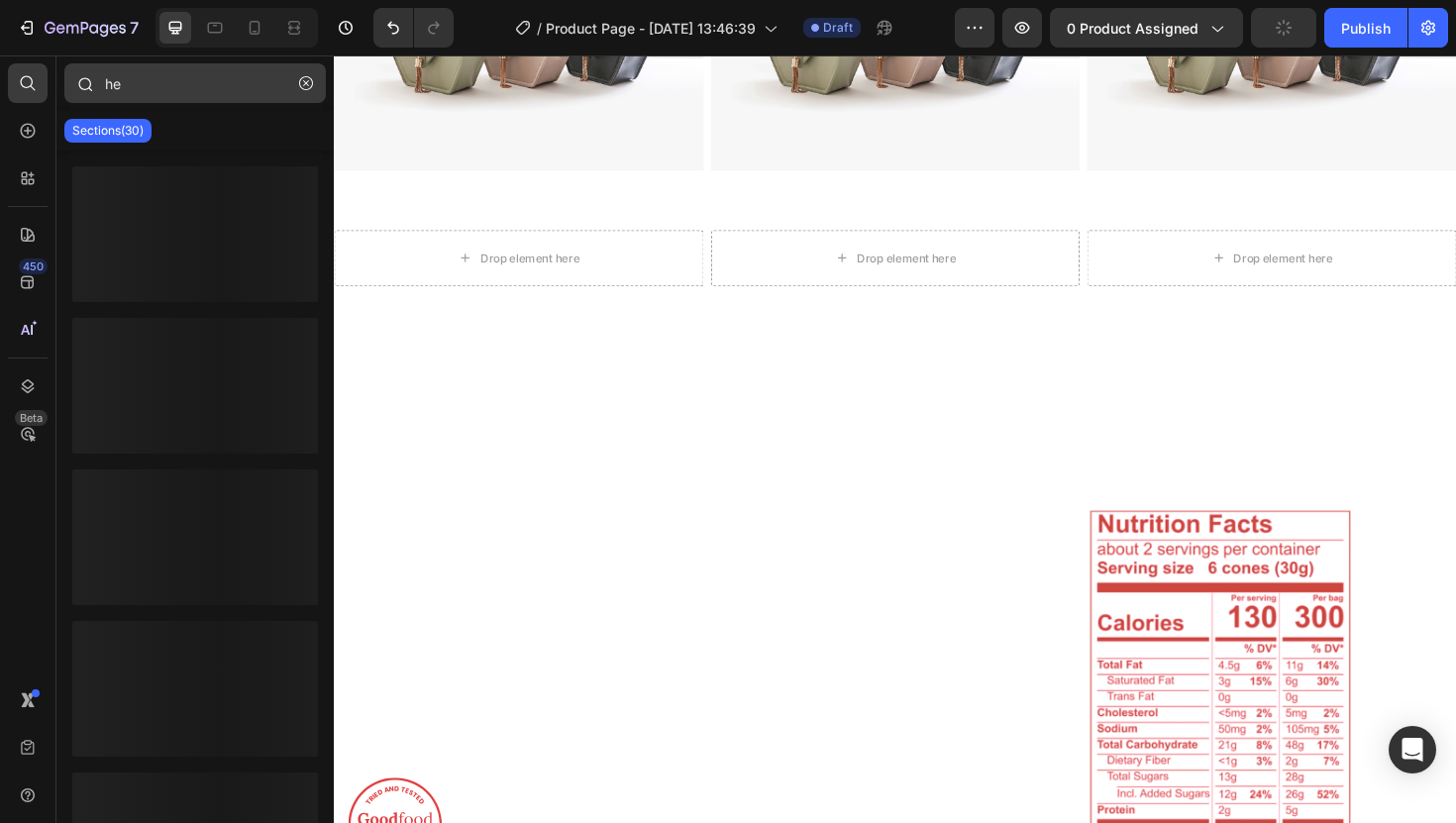 type on "h" 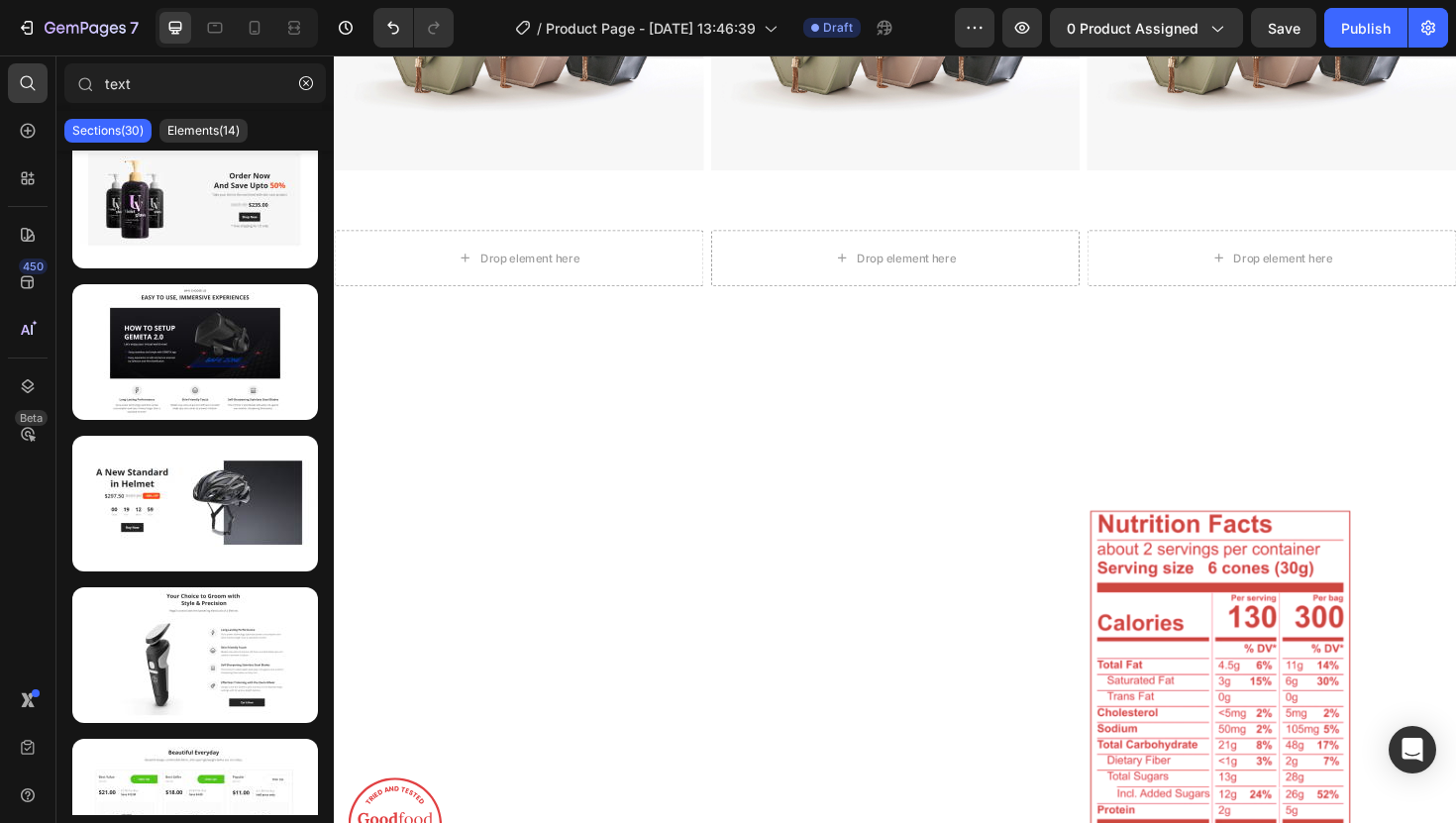 scroll, scrollTop: 0, scrollLeft: 0, axis: both 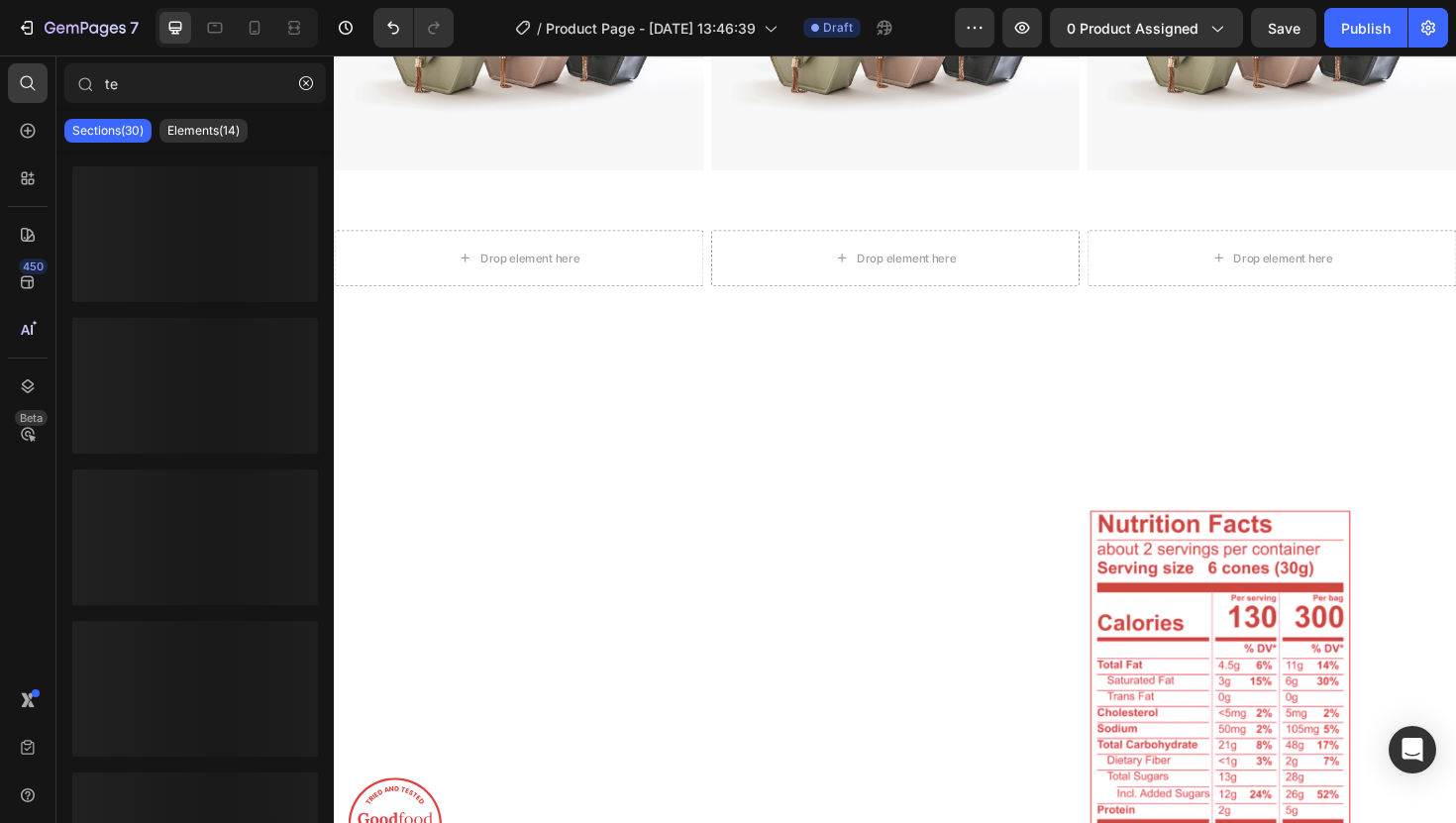 type on "t" 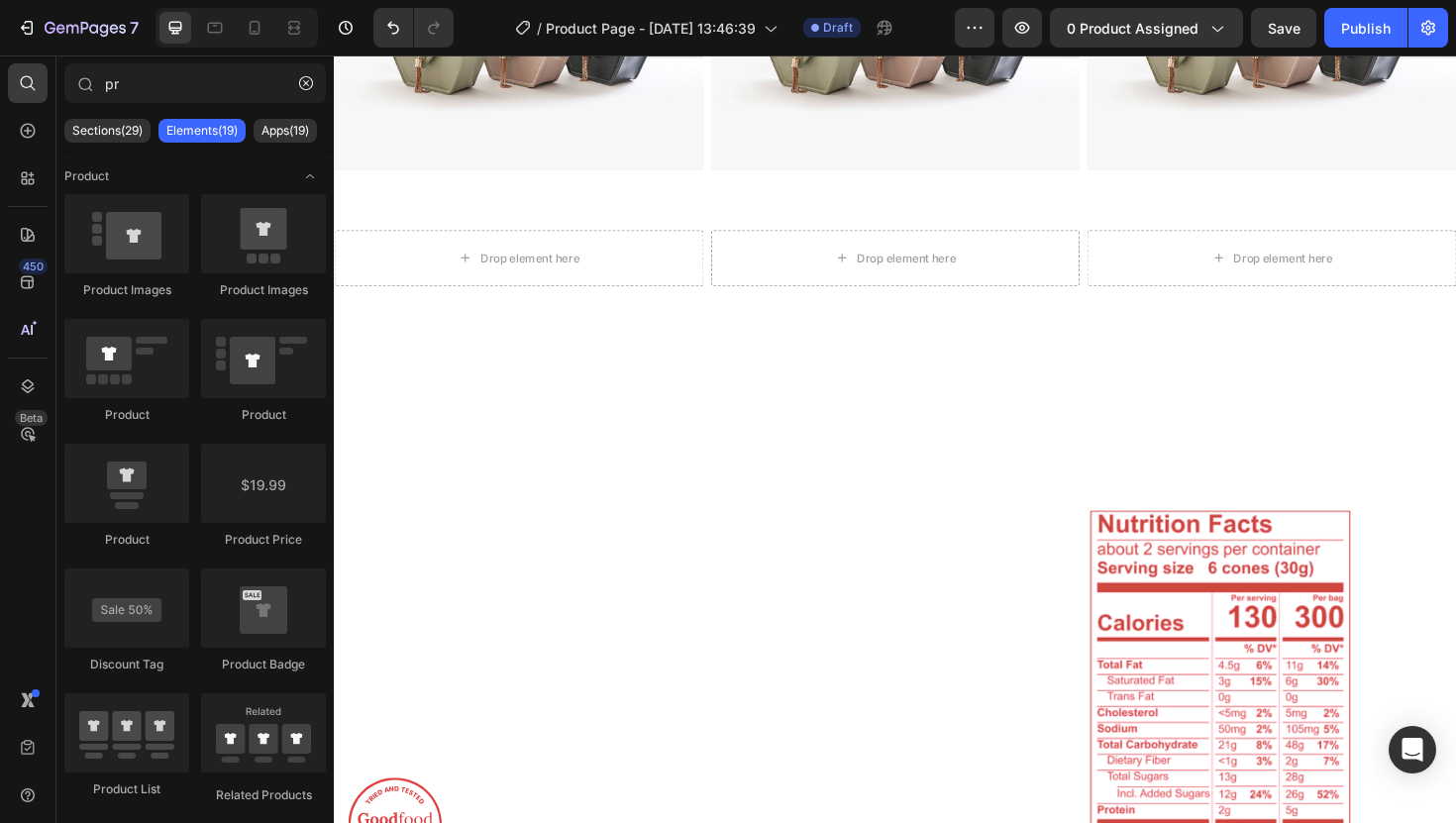 type on "p" 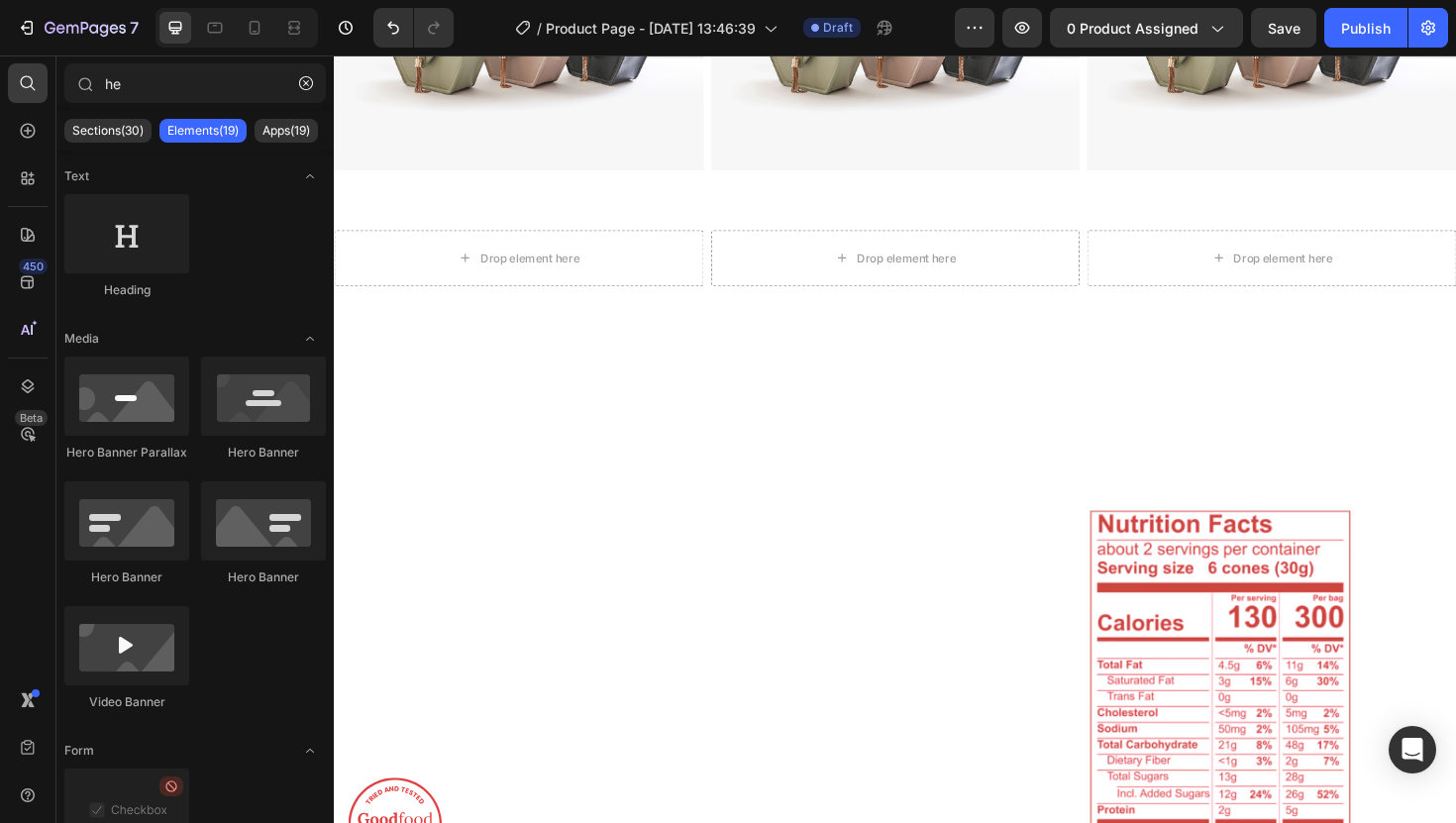 type on "h" 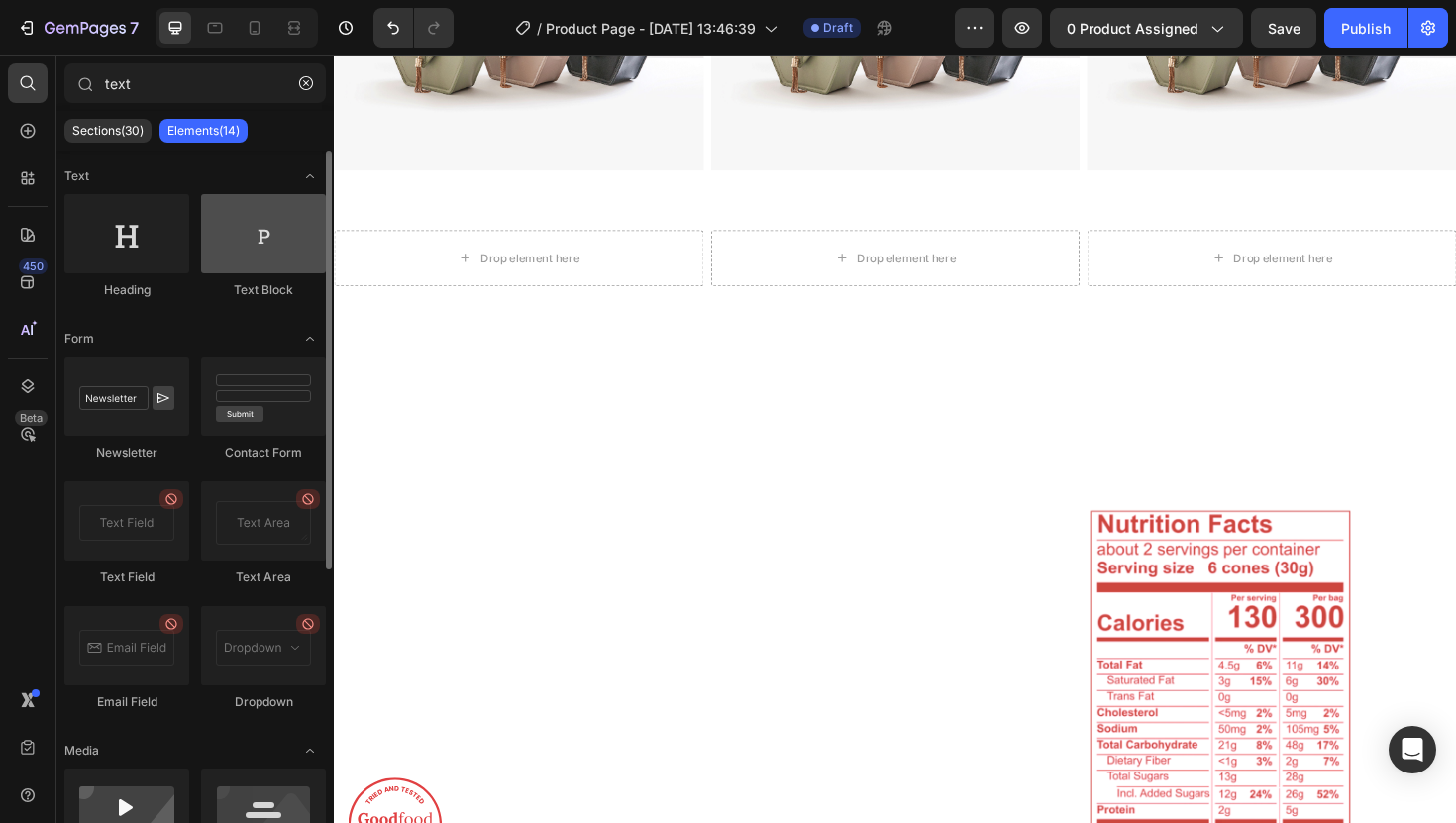 type on "text" 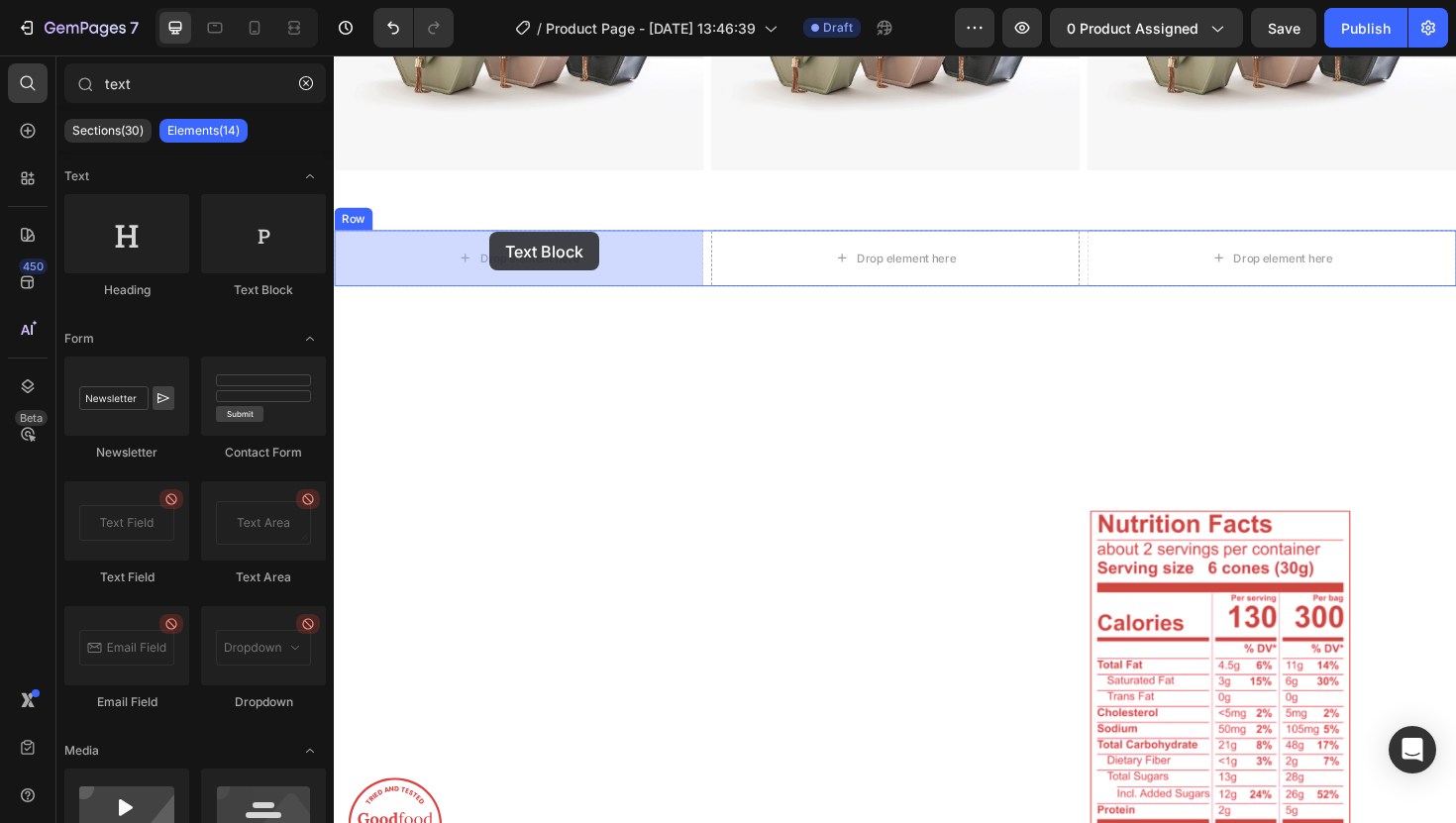 drag, startPoint x: 593, startPoint y: 287, endPoint x: 496, endPoint y: 242, distance: 106.92988 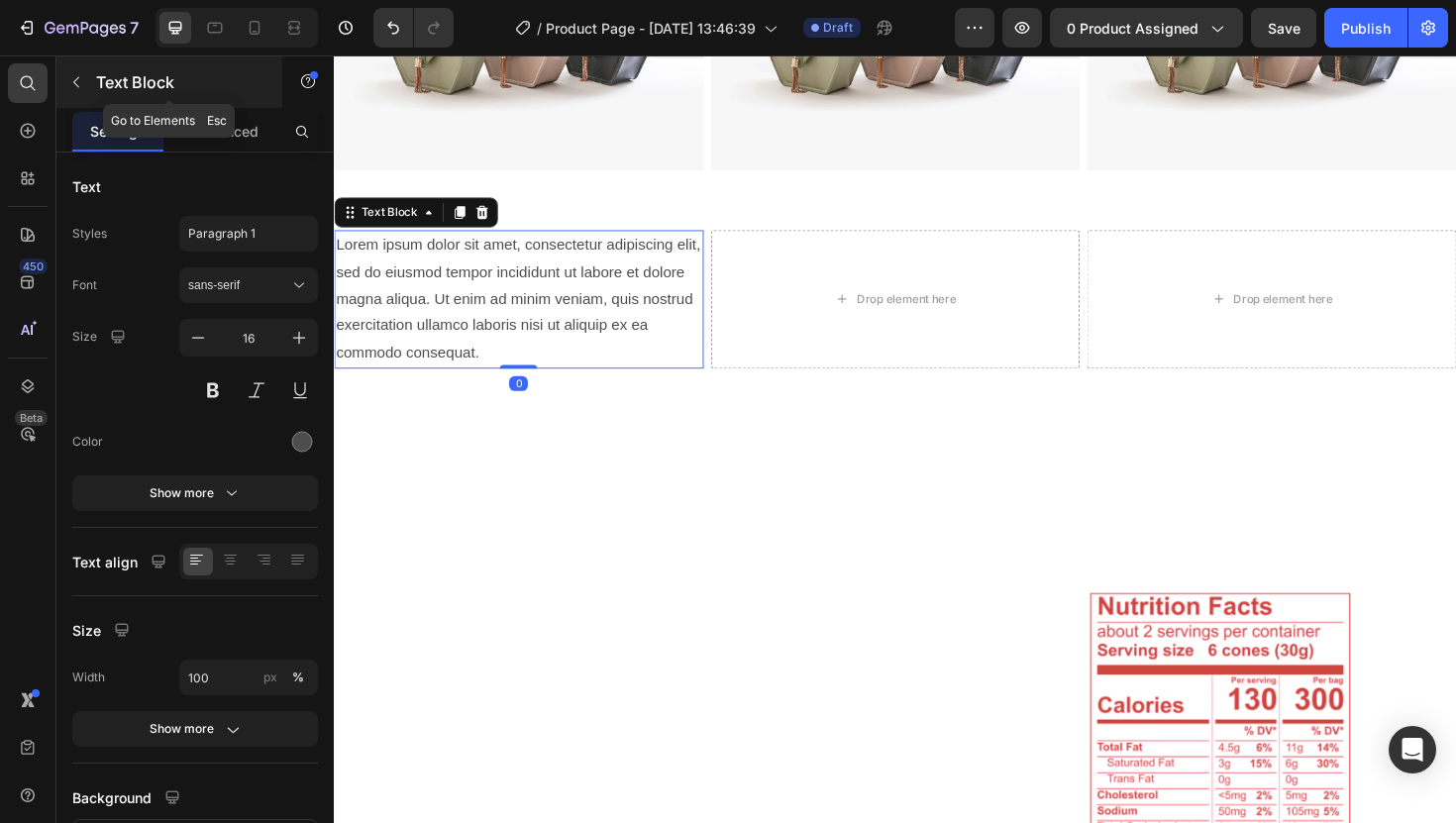 click 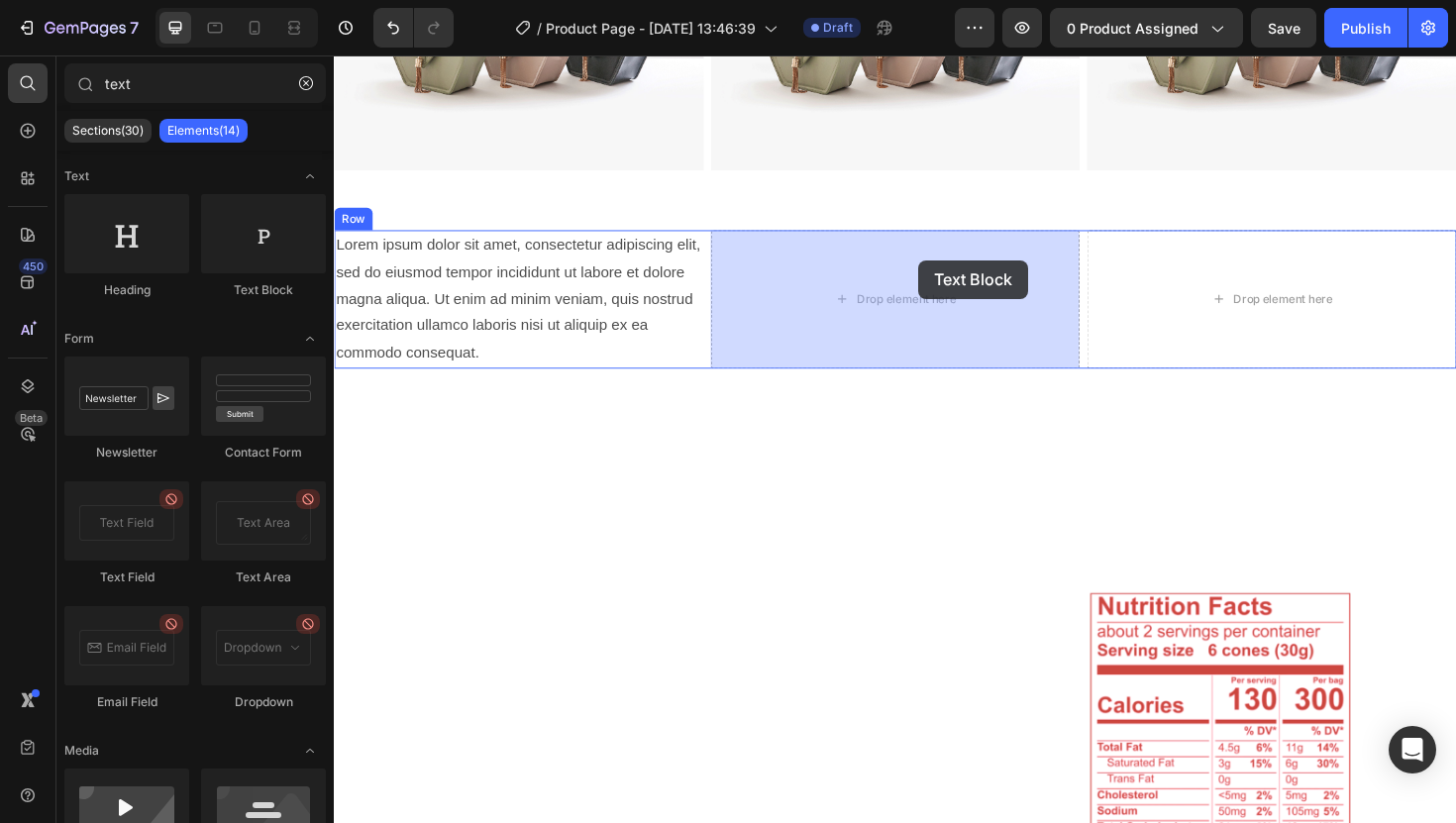 drag, startPoint x: 587, startPoint y: 290, endPoint x: 931, endPoint y: 279, distance: 344.17583 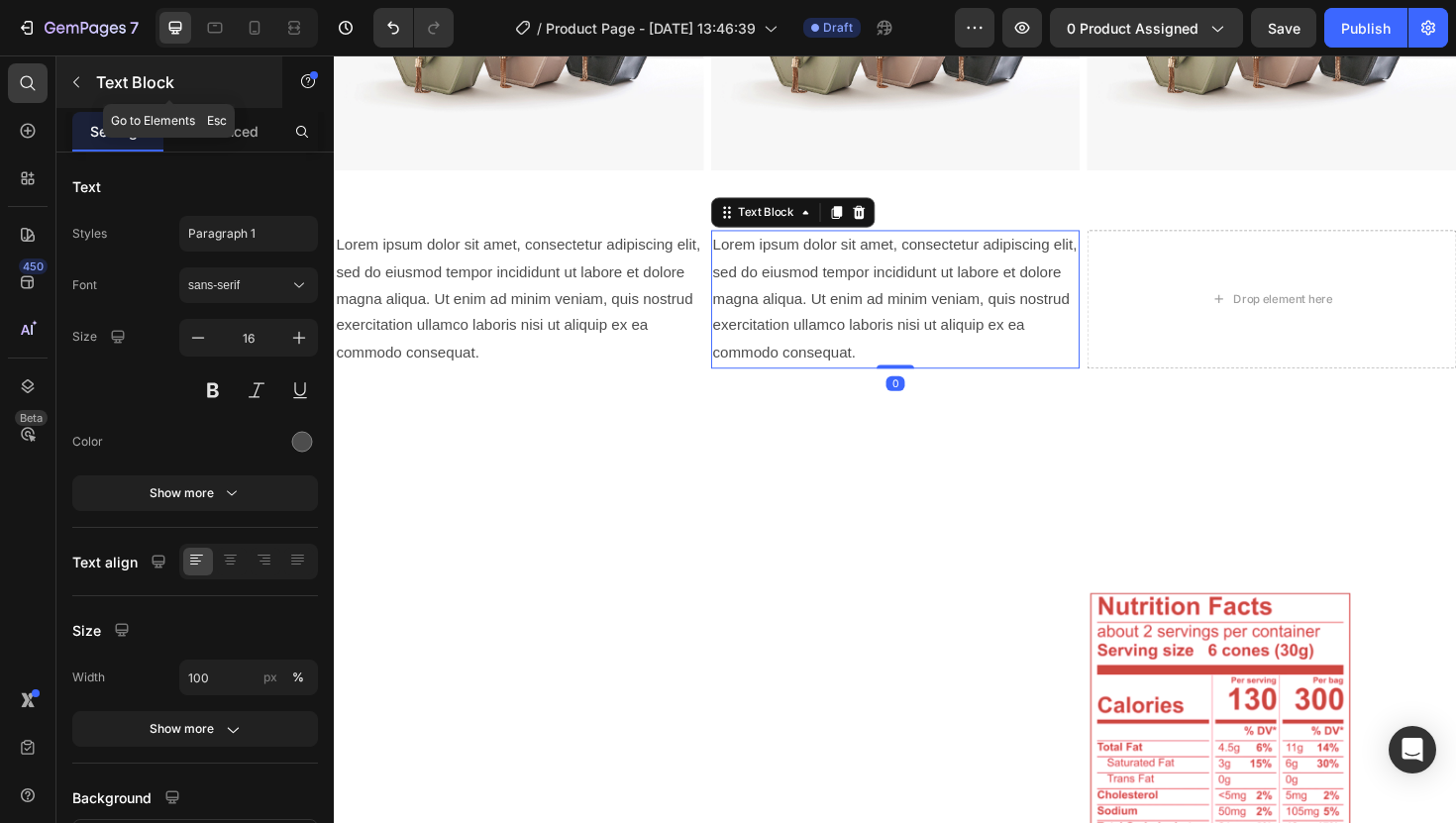 click 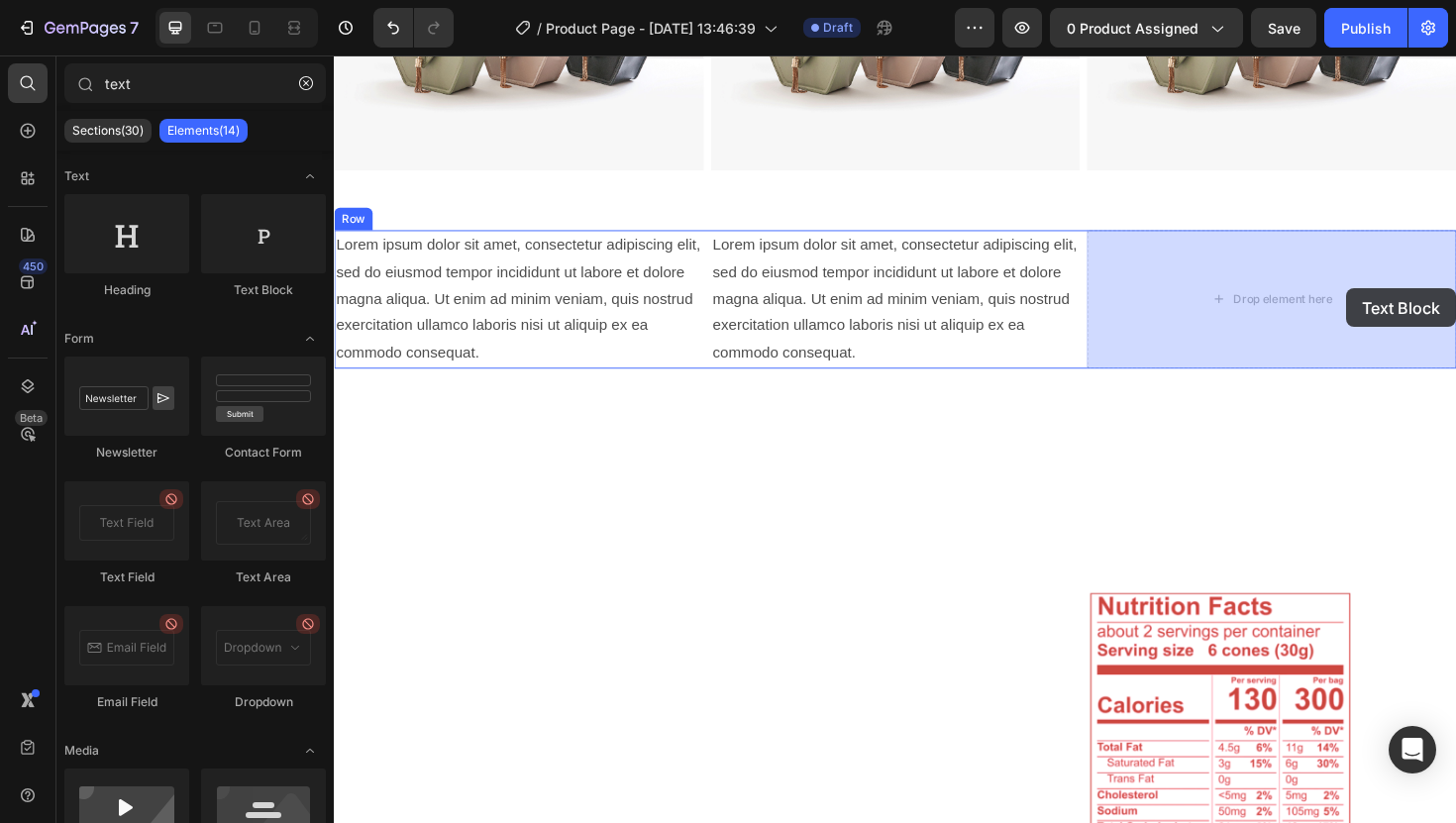 drag, startPoint x: 590, startPoint y: 304, endPoint x: 1348, endPoint y: 286, distance: 758.21369 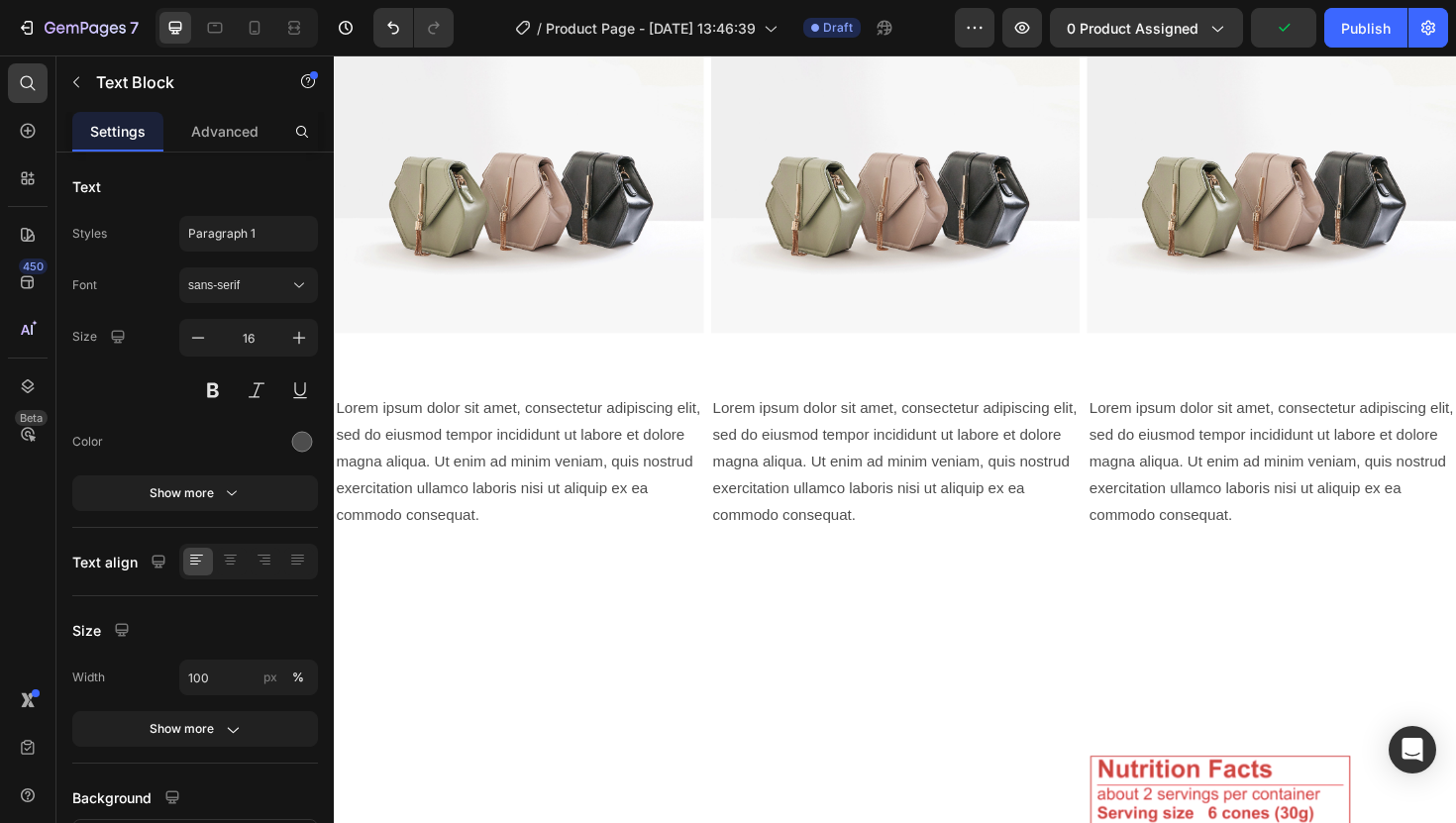 scroll, scrollTop: 1291, scrollLeft: 0, axis: vertical 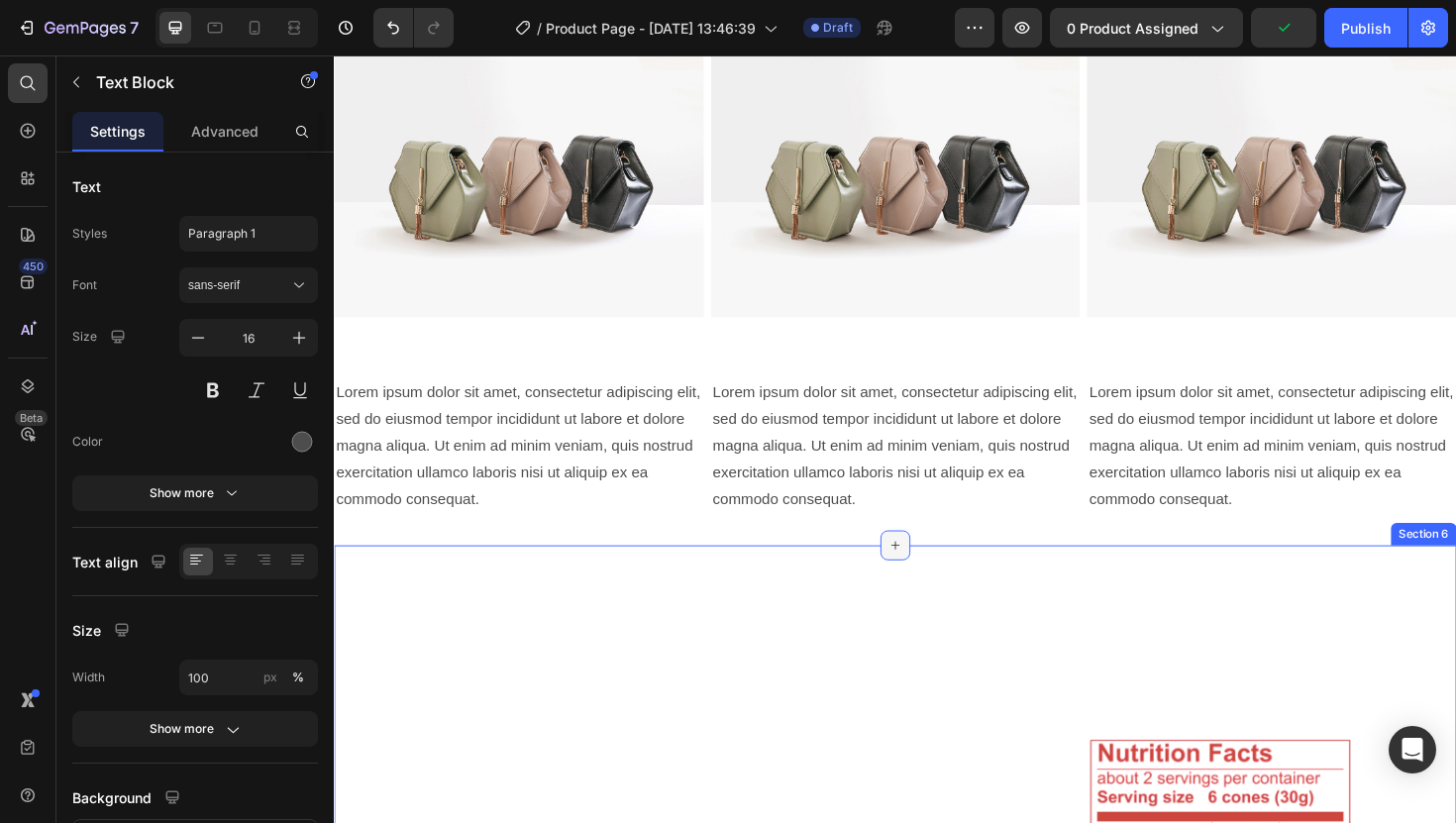 click 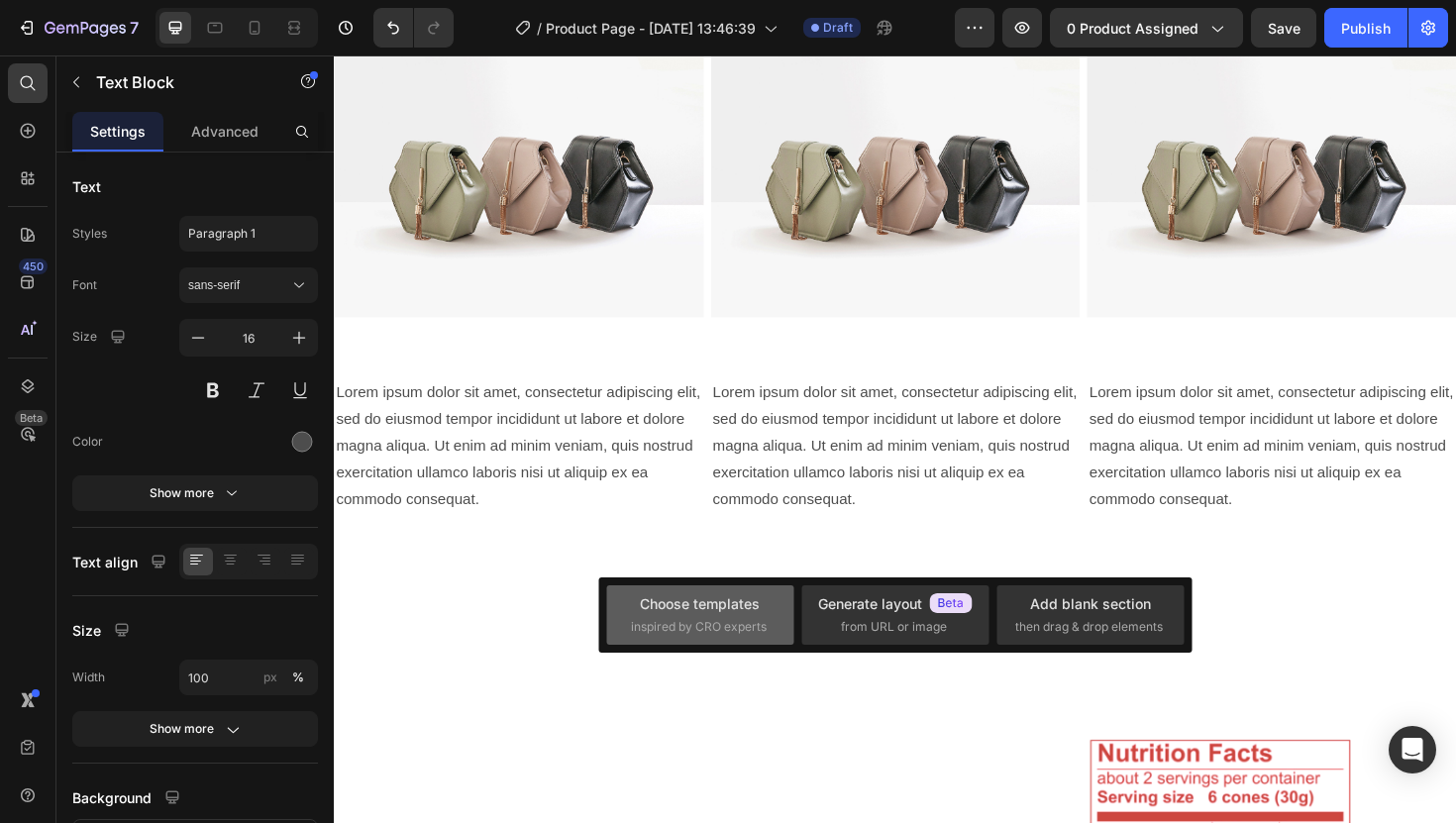 click on "inspired by CRO experts" at bounding box center [698, 627] 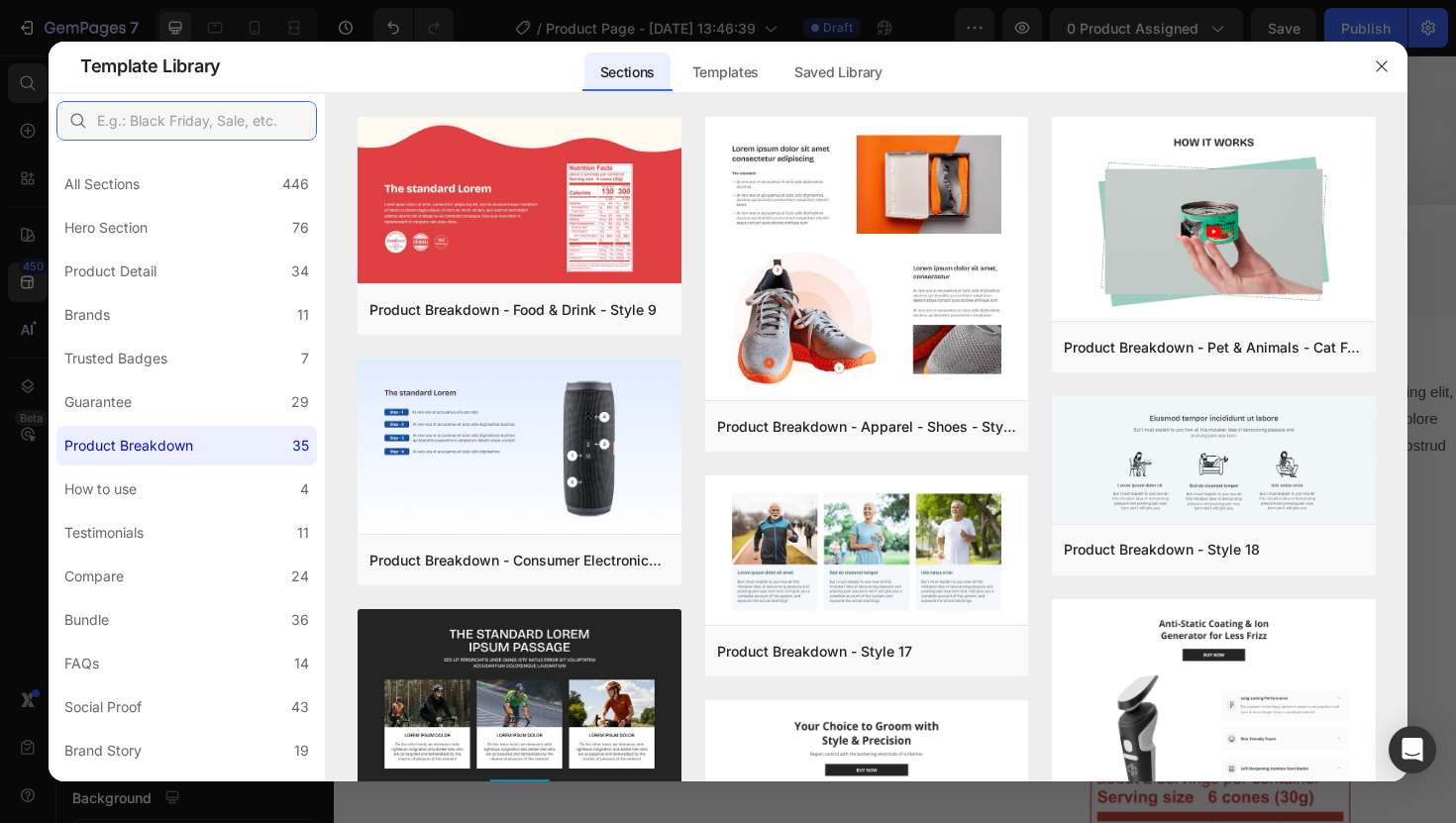 click at bounding box center [186, 121] 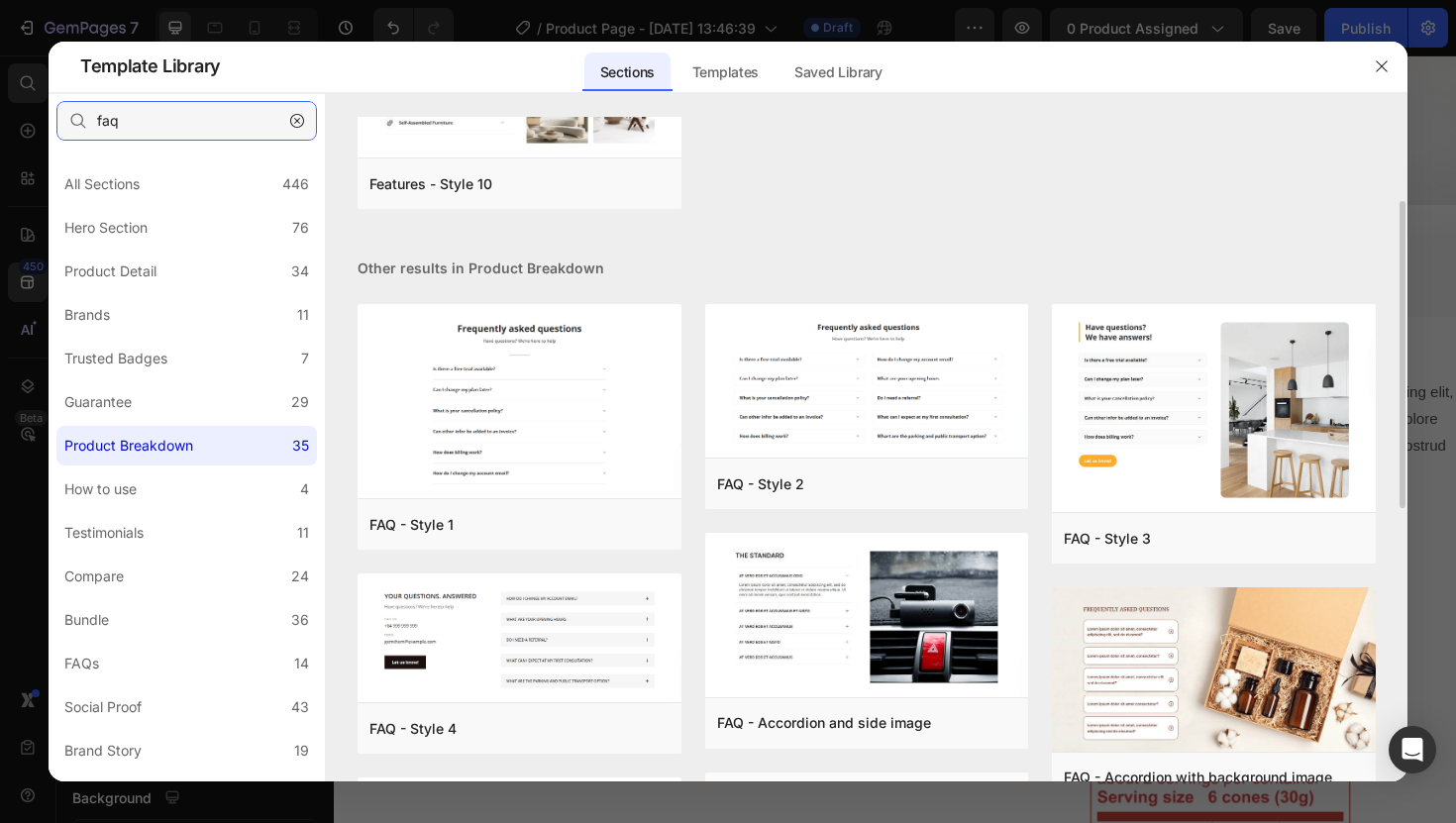 scroll, scrollTop: 100, scrollLeft: 0, axis: vertical 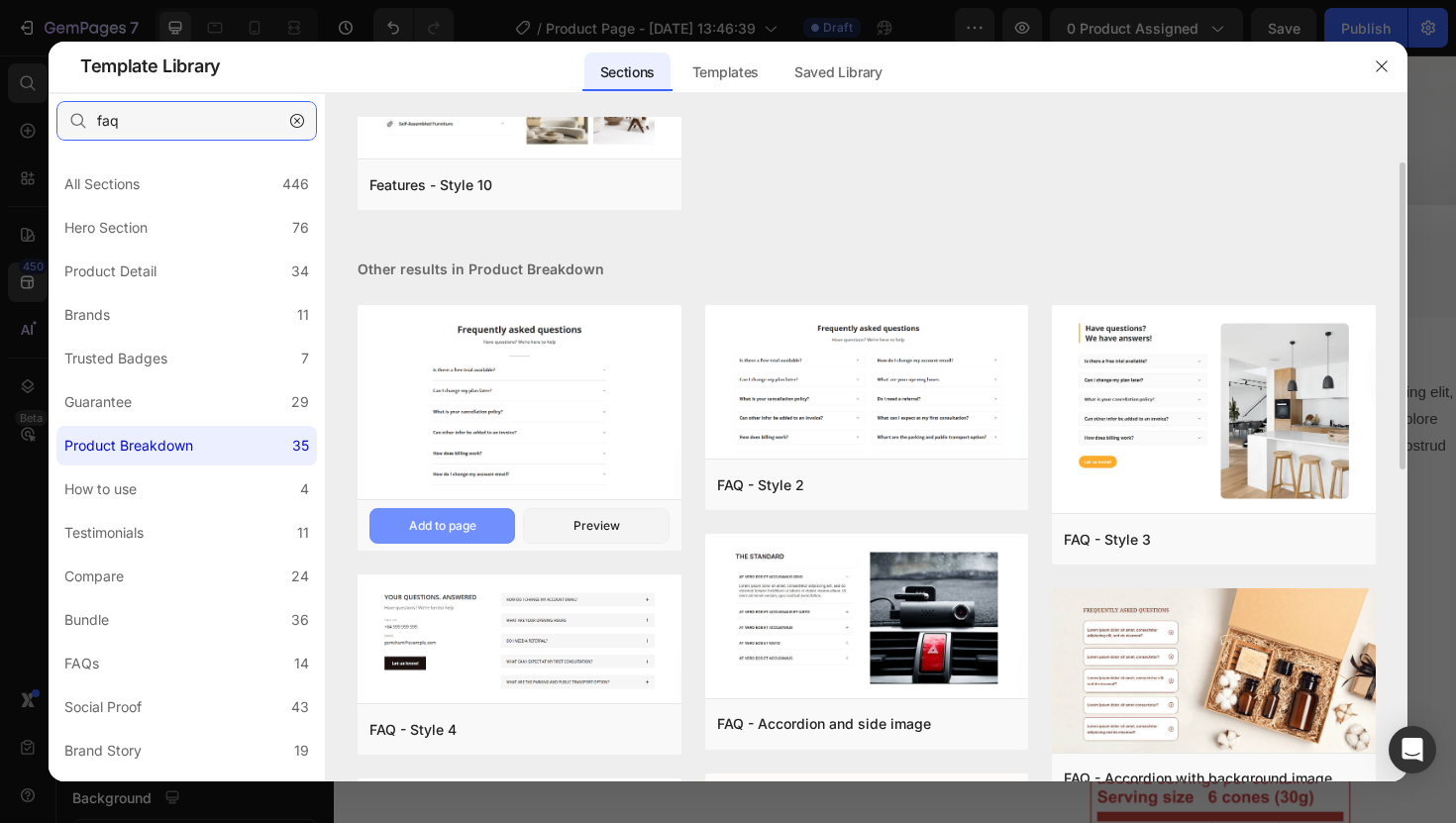 type on "faq" 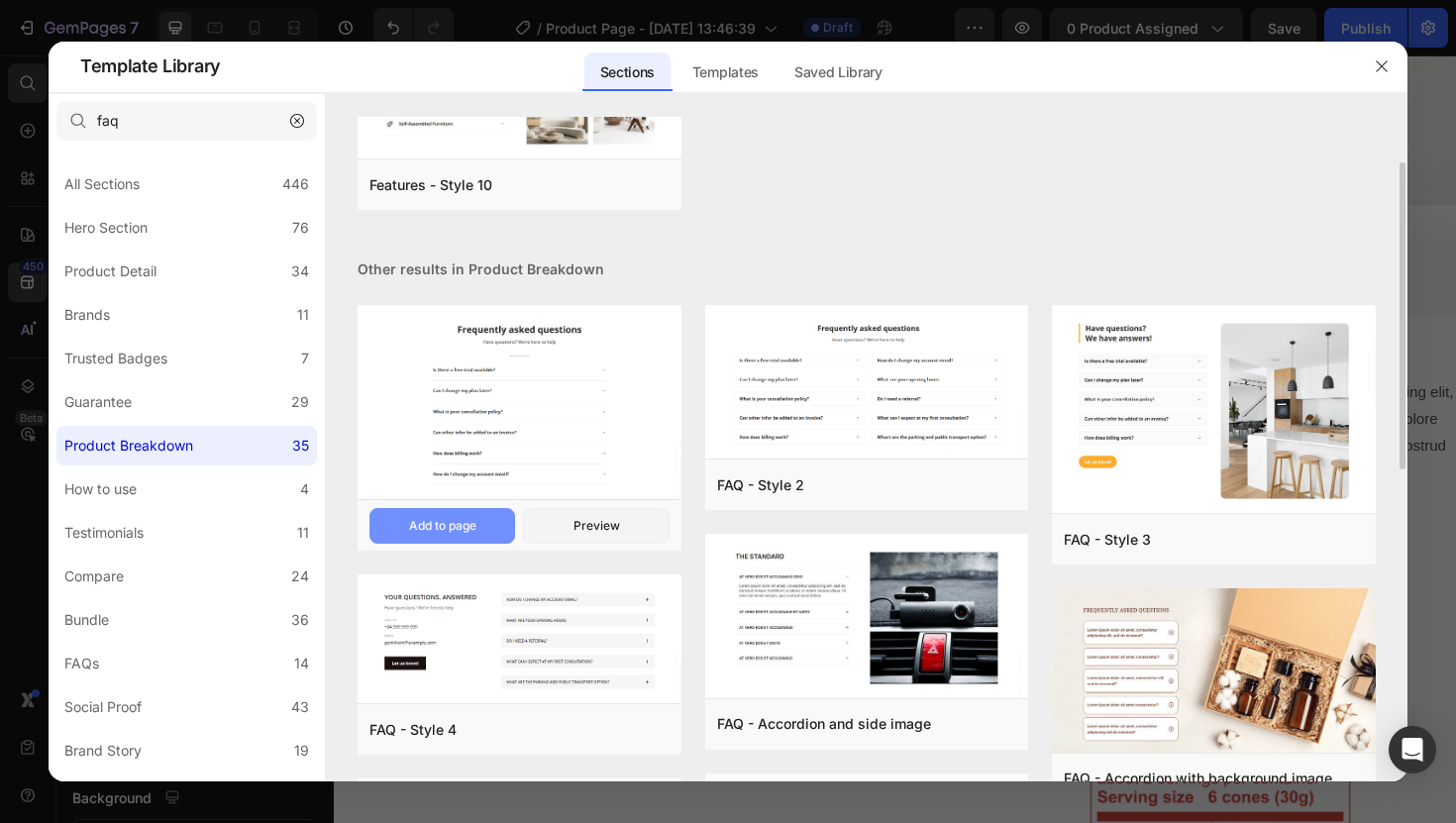 click on "Add to page" at bounding box center [0, 0] 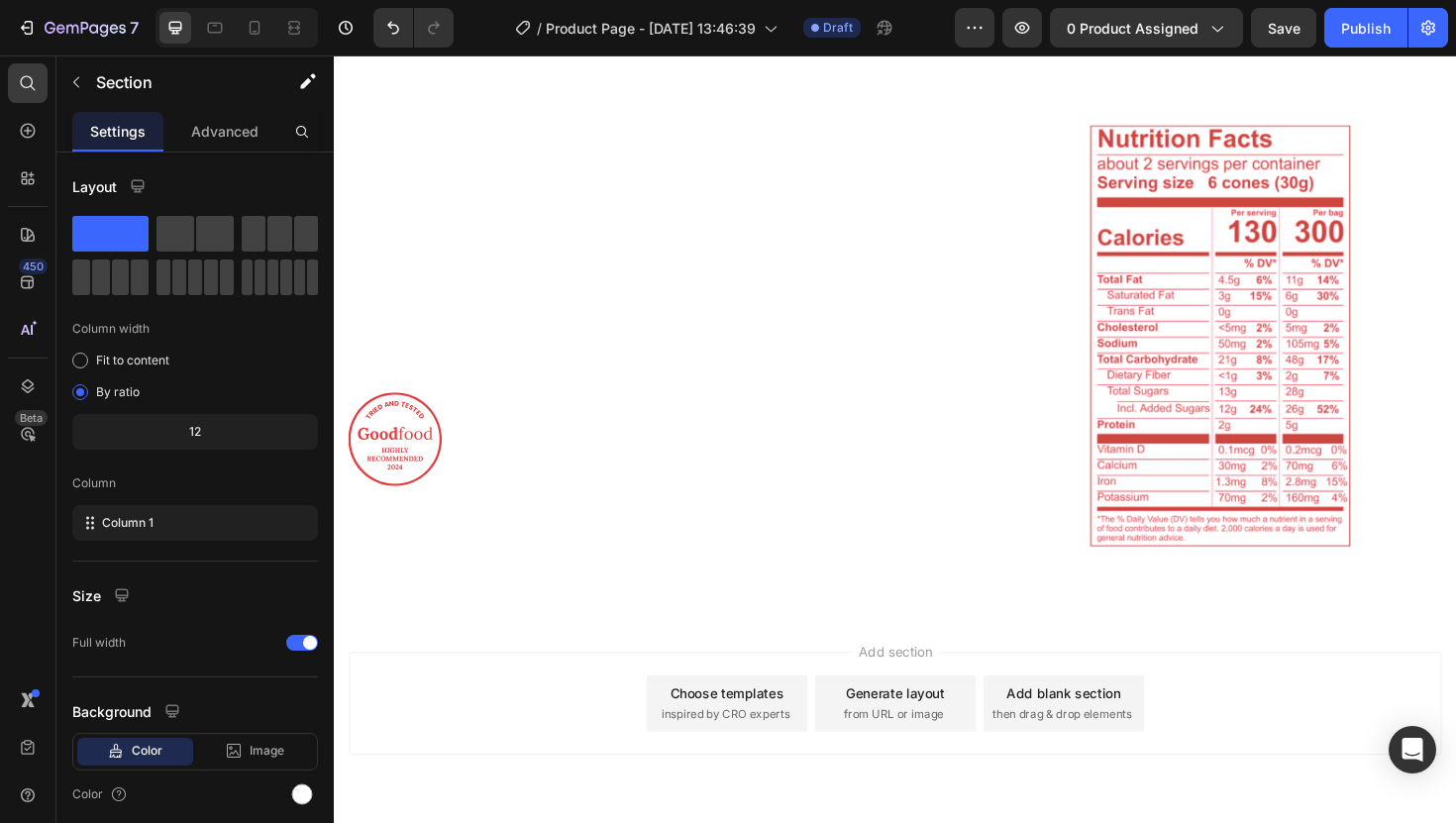 scroll, scrollTop: 2898, scrollLeft: 0, axis: vertical 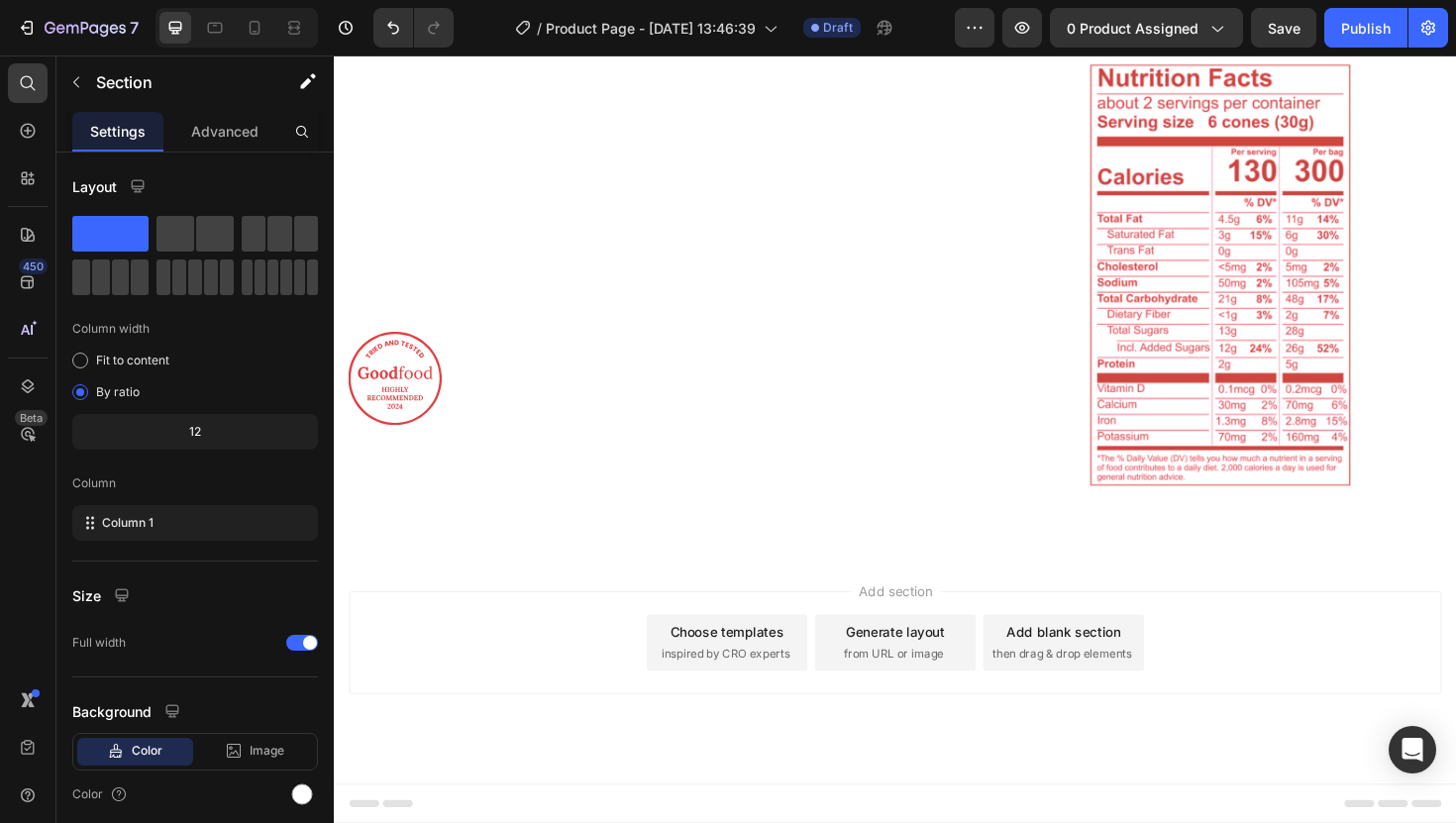 click on "inspired by CRO experts" at bounding box center (748, 689) 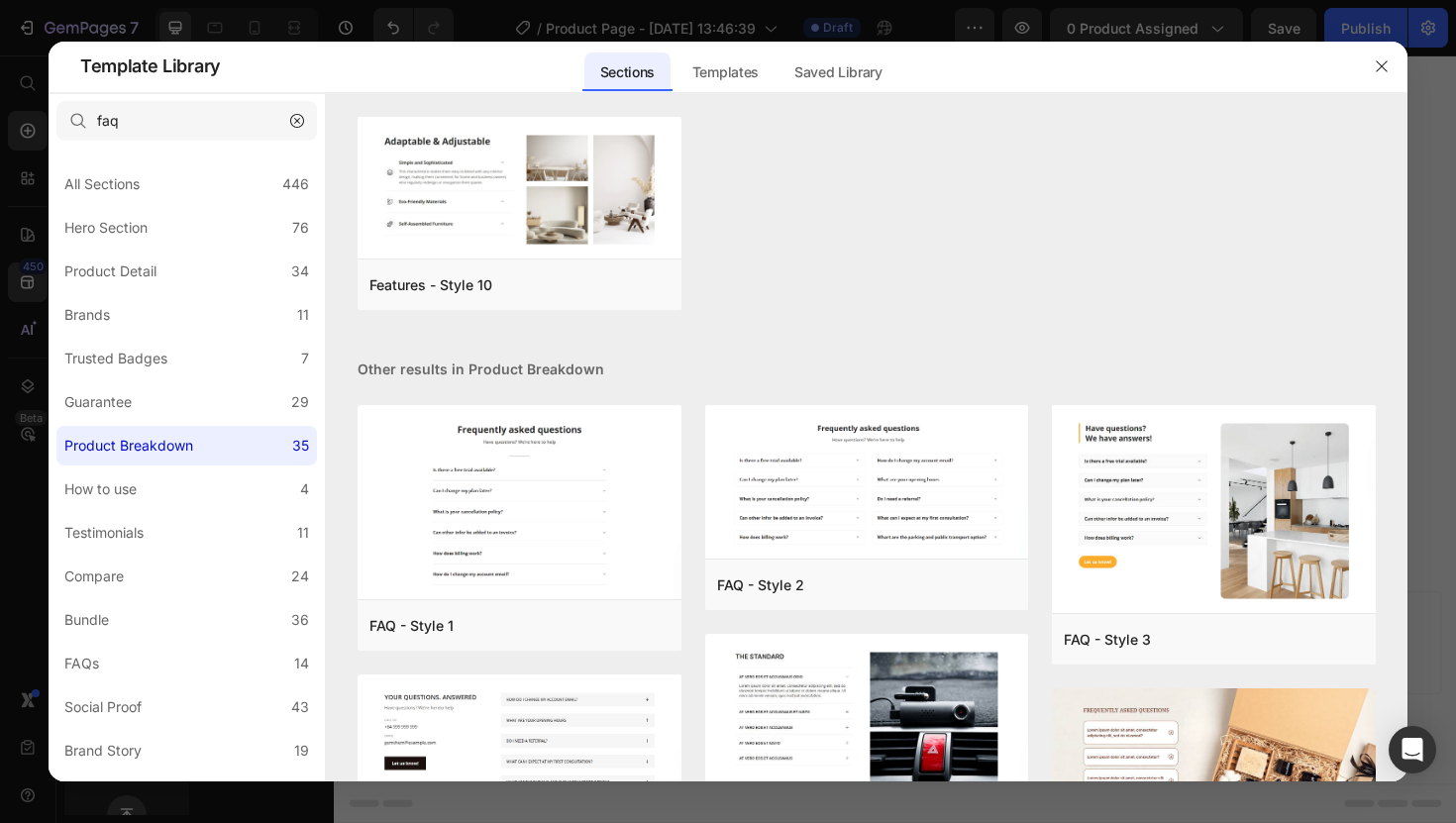 click at bounding box center (297, 121) 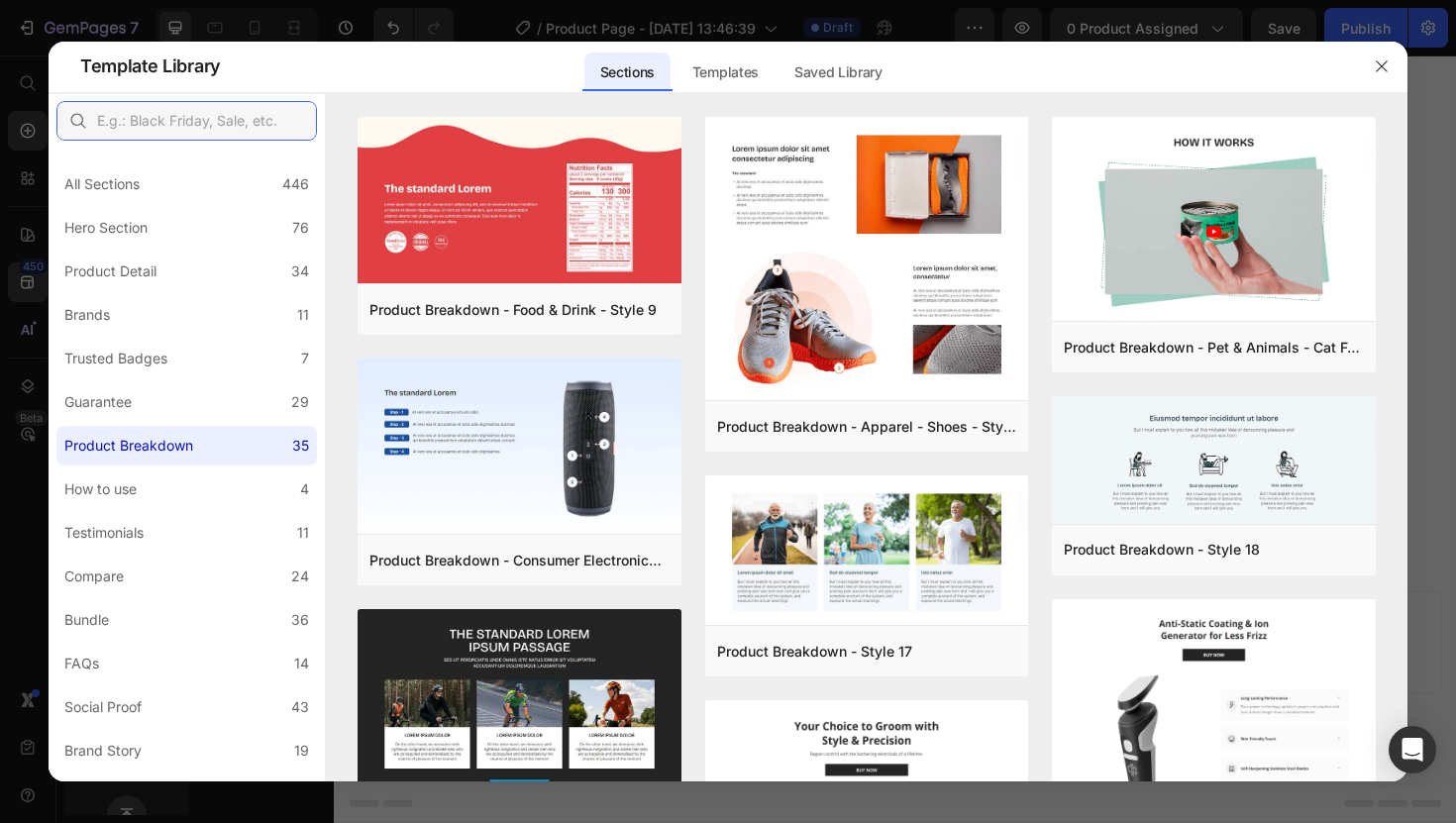 click at bounding box center (186, 121) 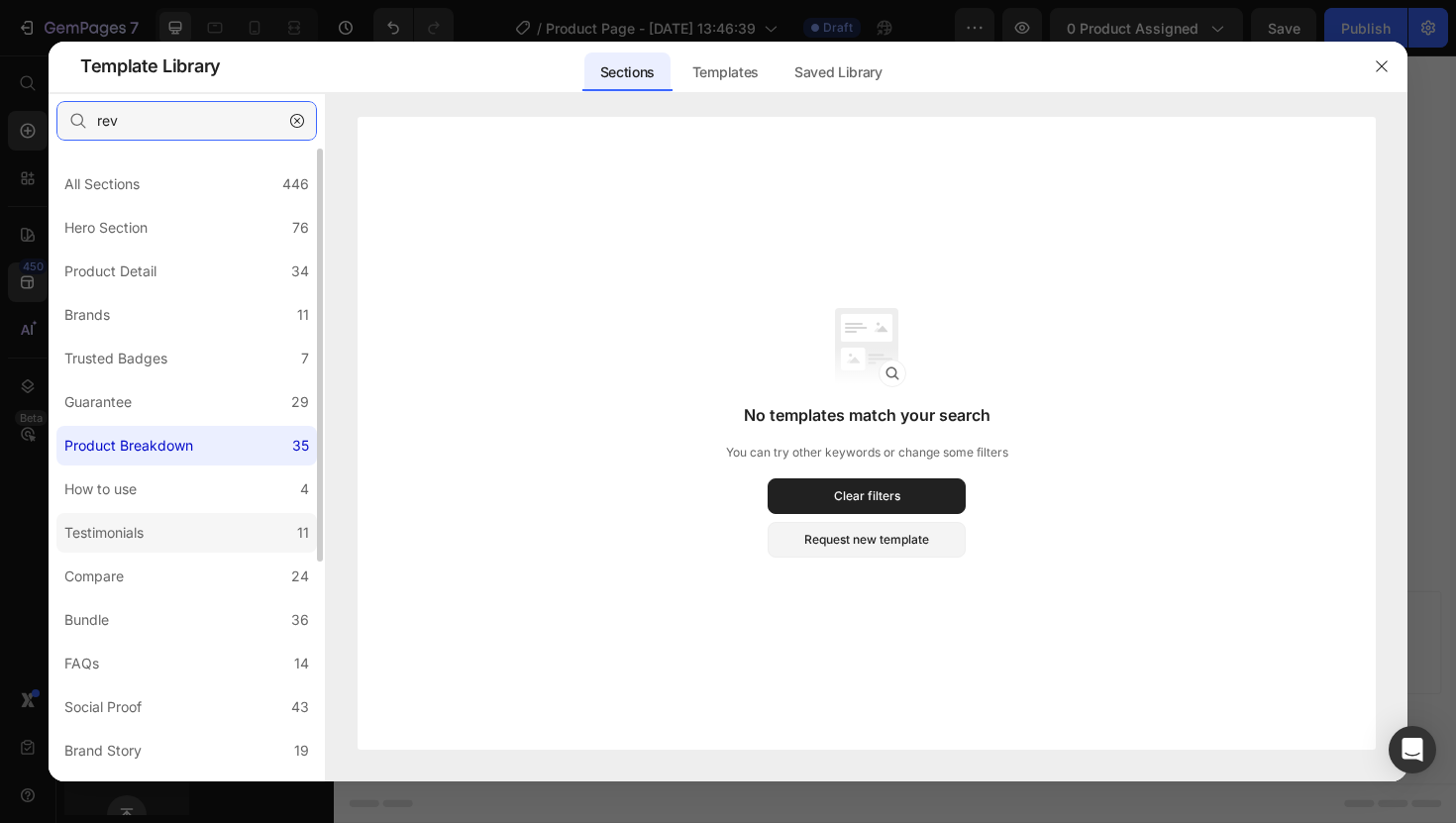 type on "rev" 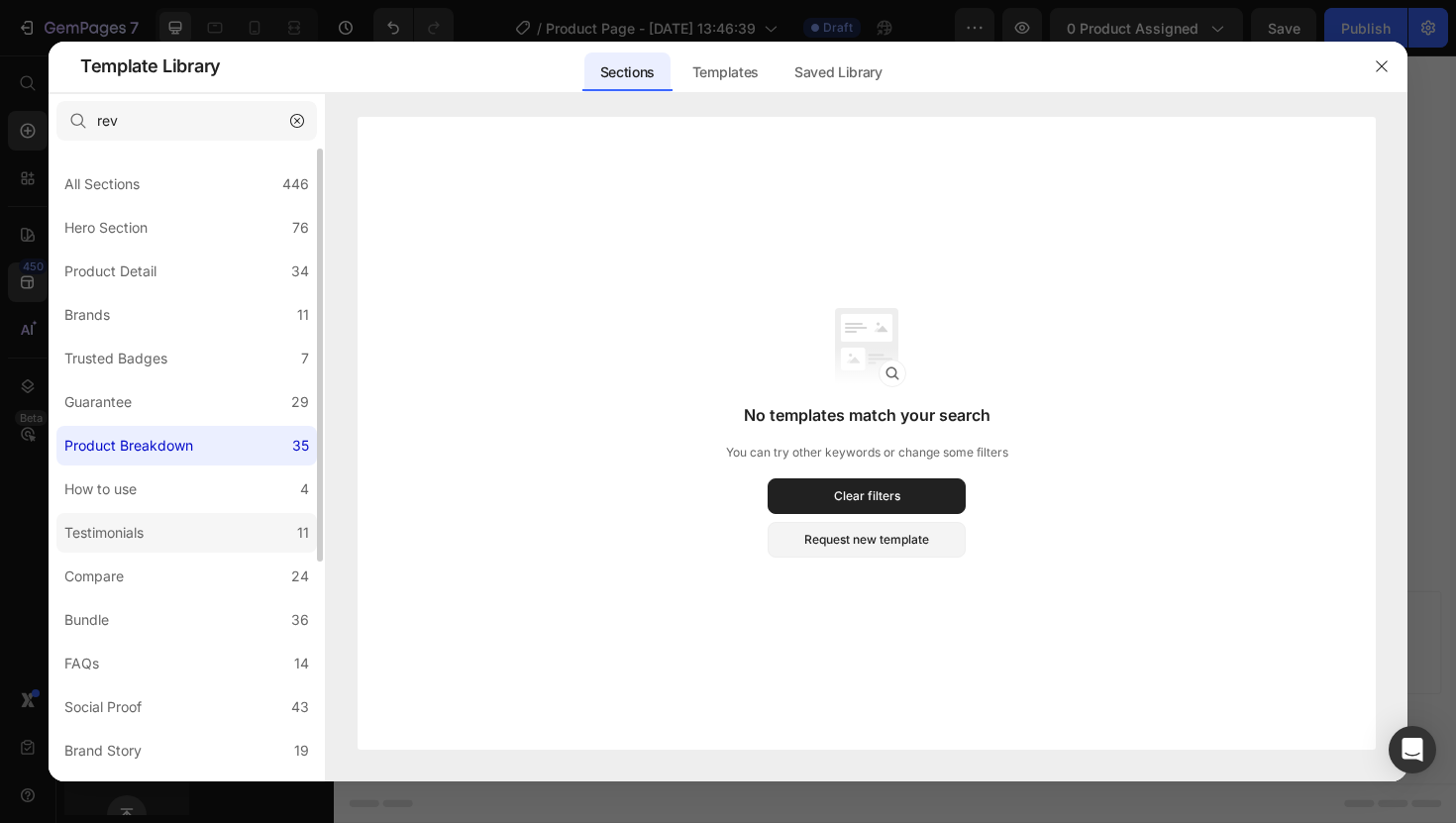 click on "Testimonials 11" 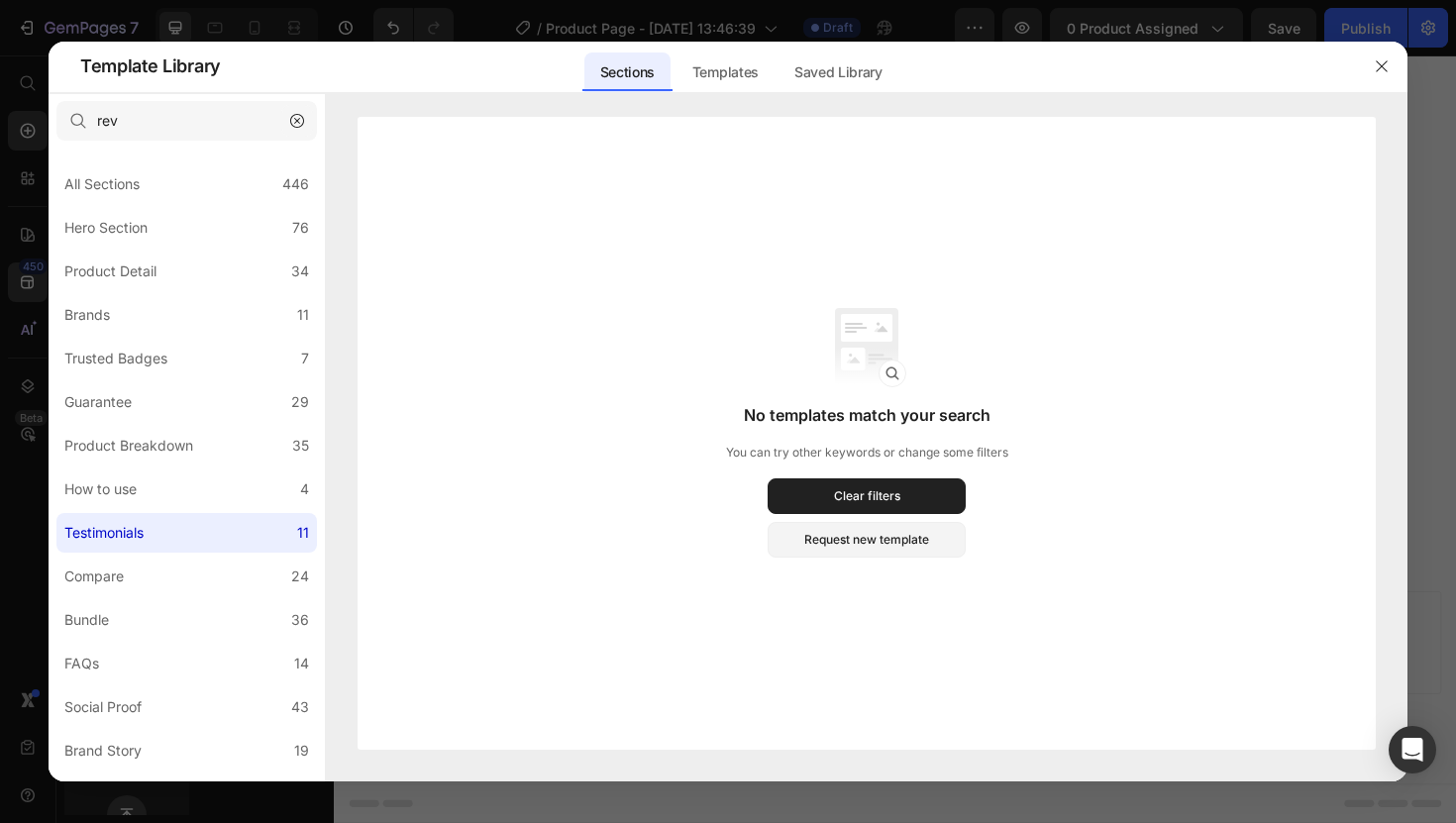 click 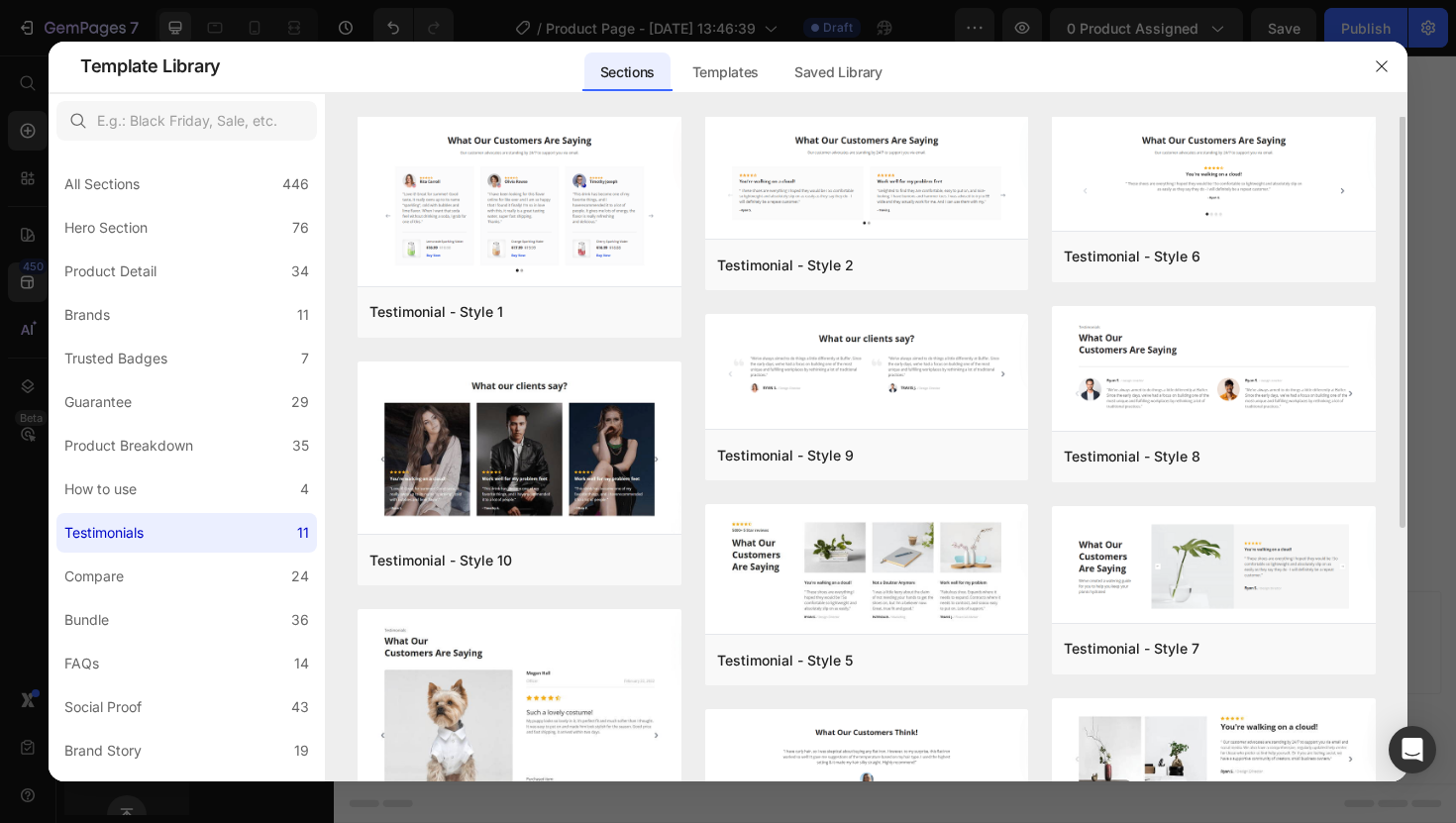 scroll, scrollTop: 0, scrollLeft: 0, axis: both 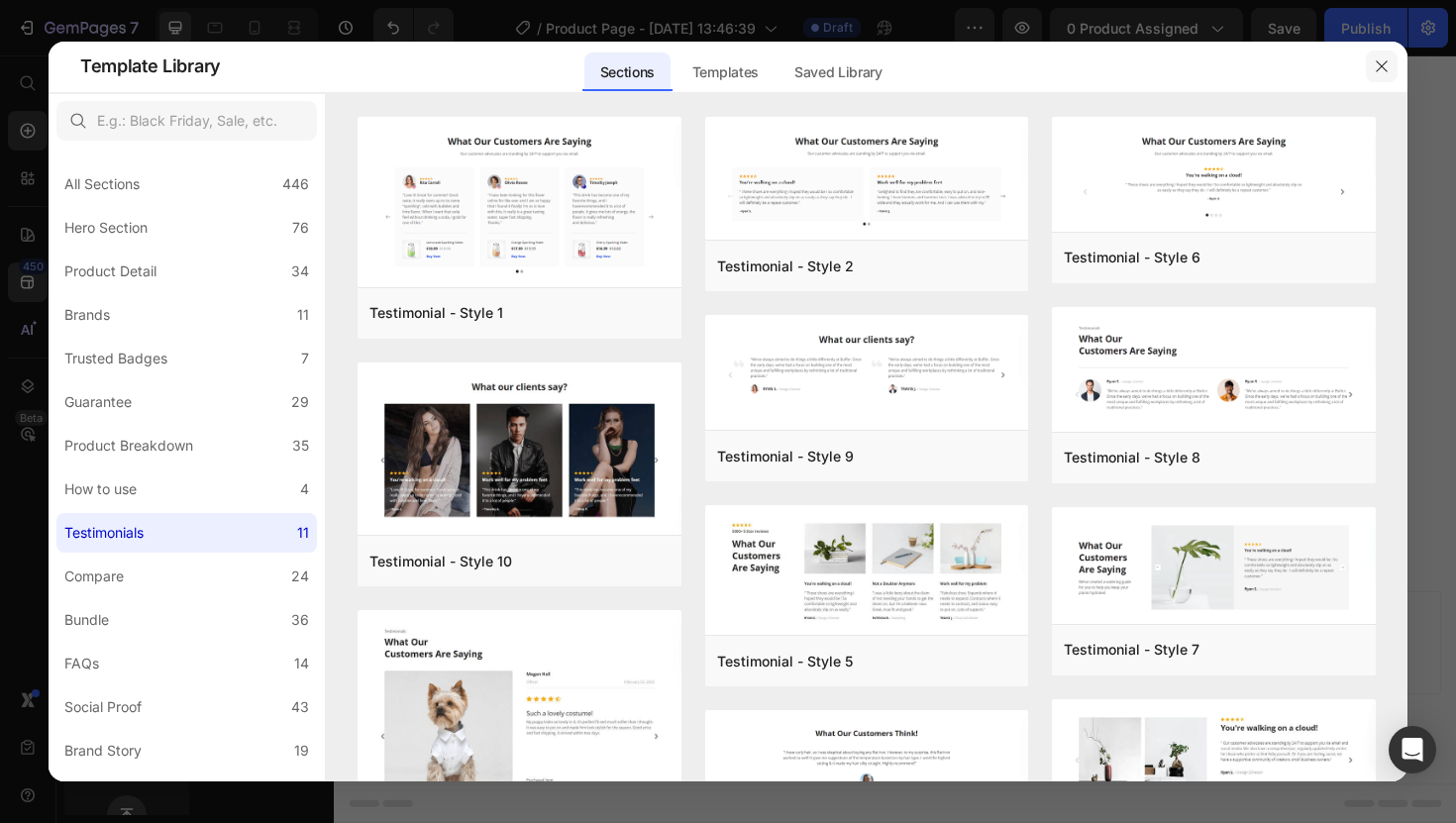 click 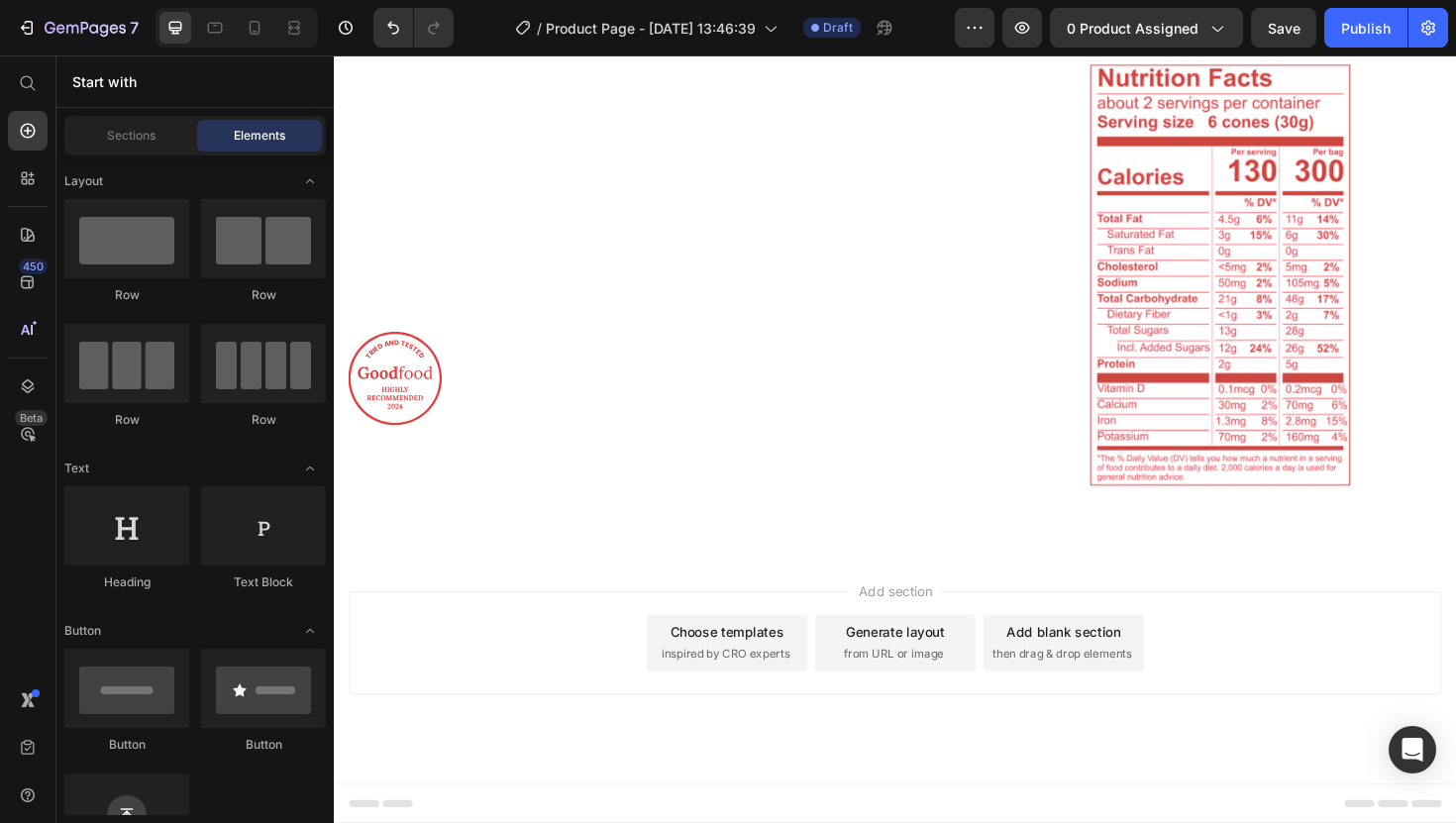 click on "Add blank section" at bounding box center (1106, 666) 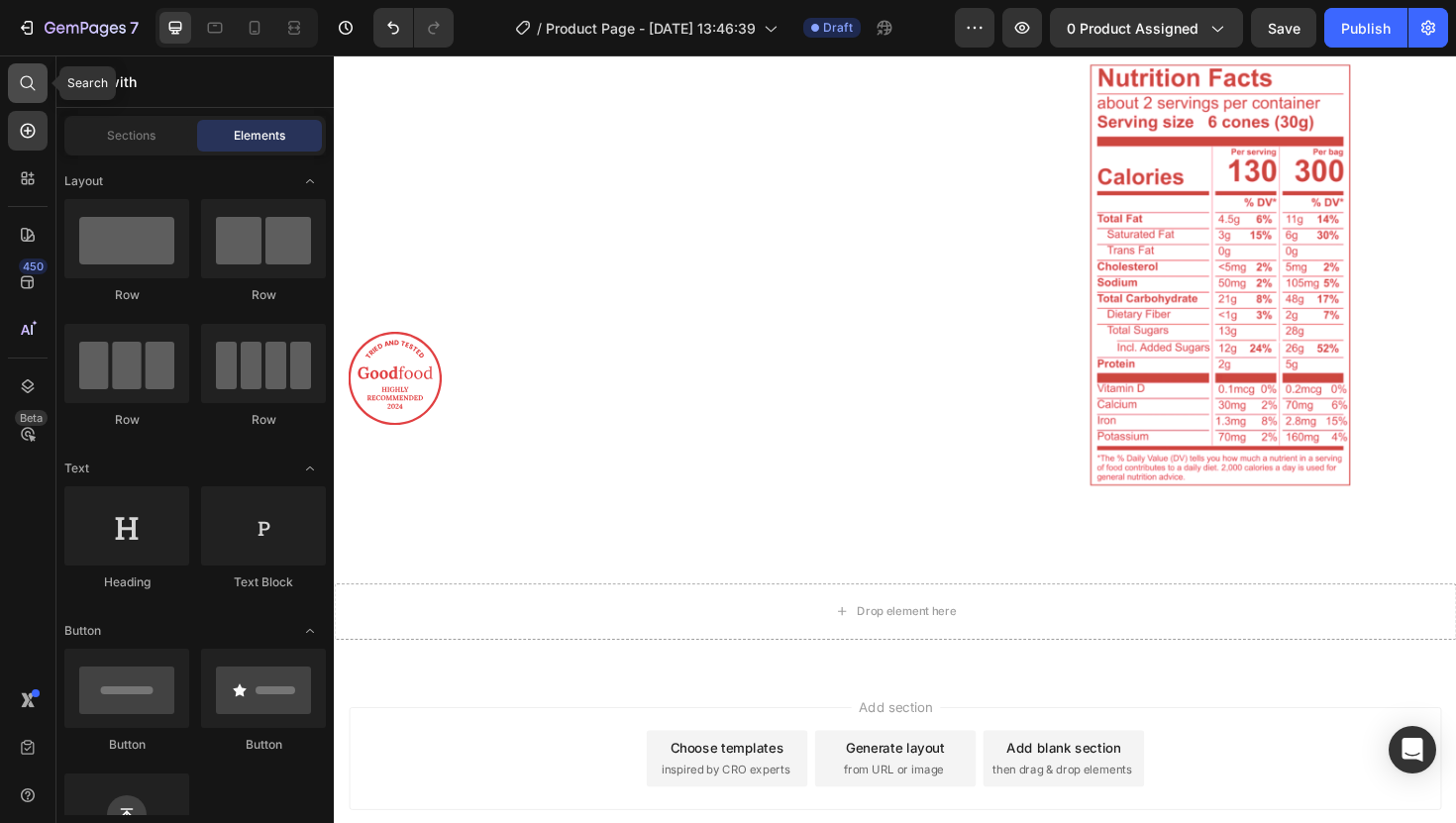 click 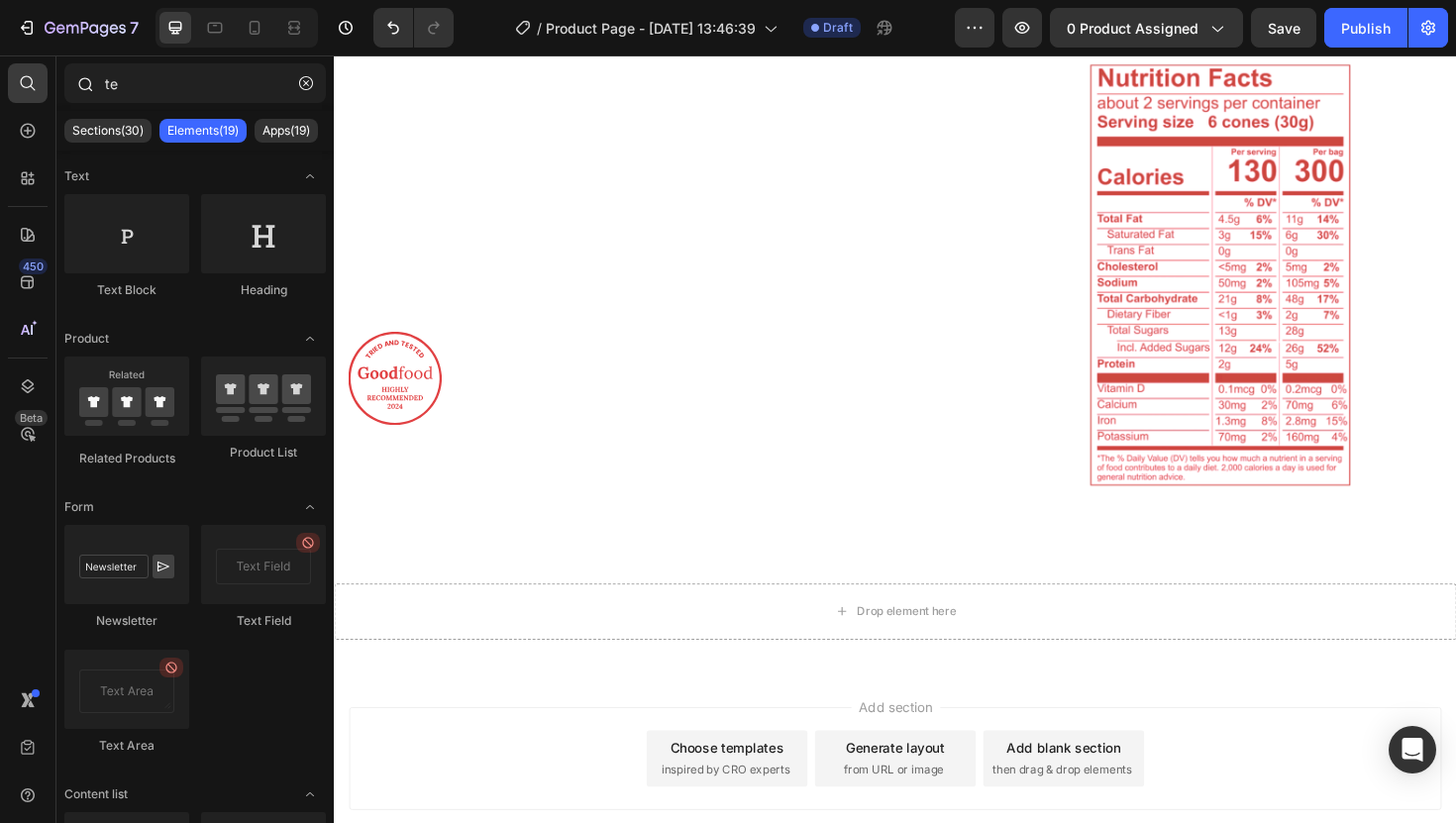 type on "t" 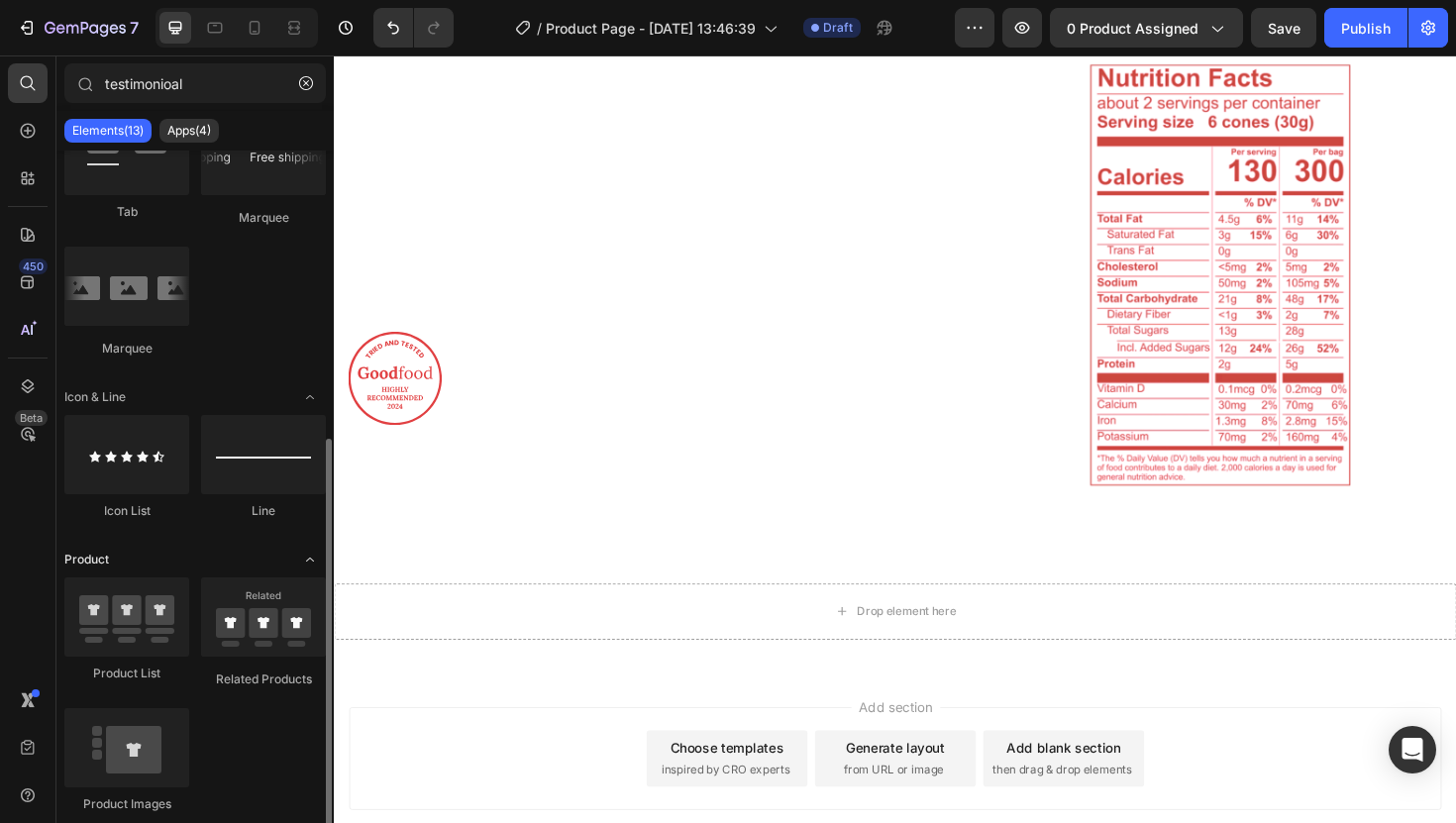scroll, scrollTop: 0, scrollLeft: 0, axis: both 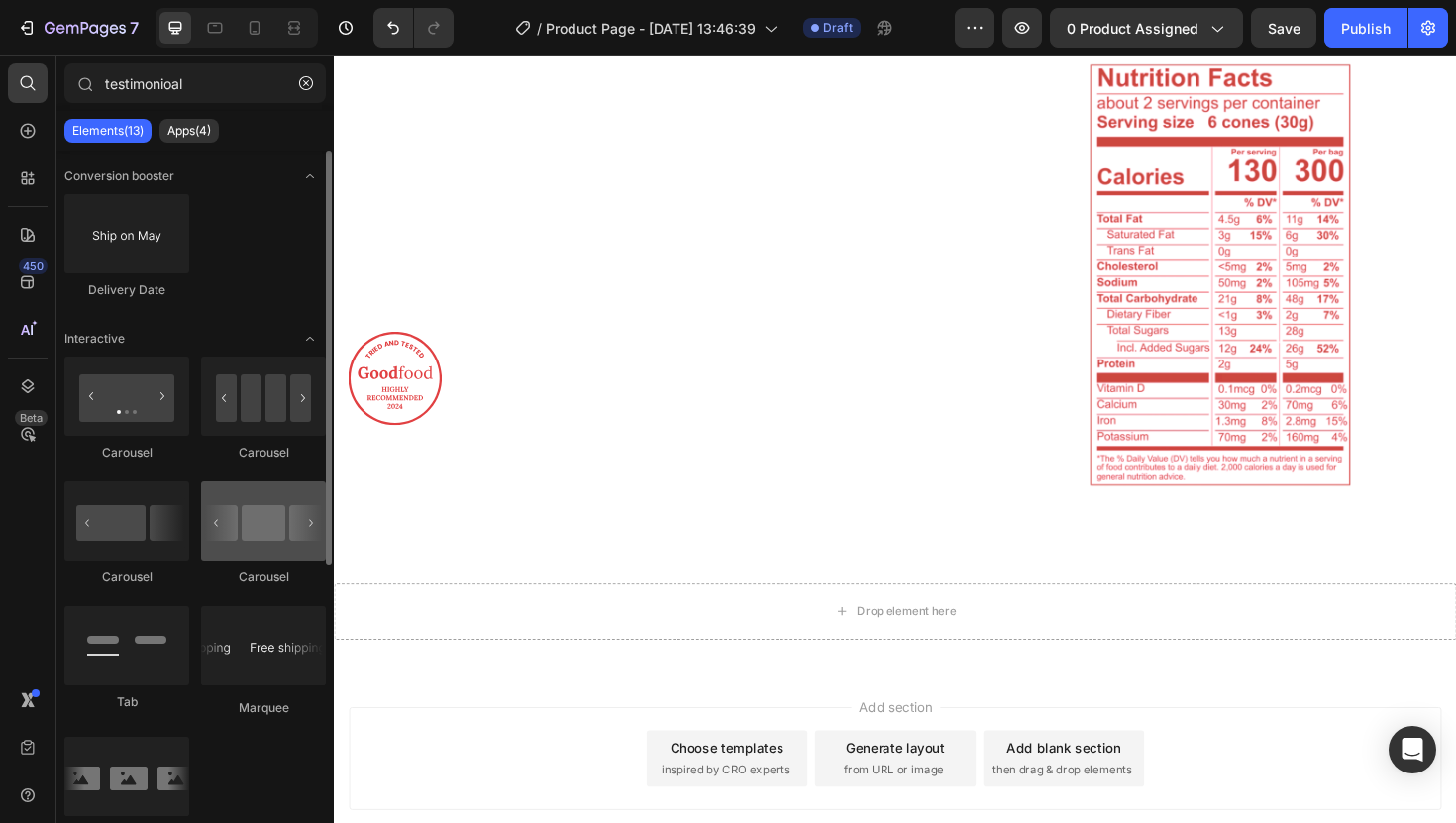 type on "testimonioal" 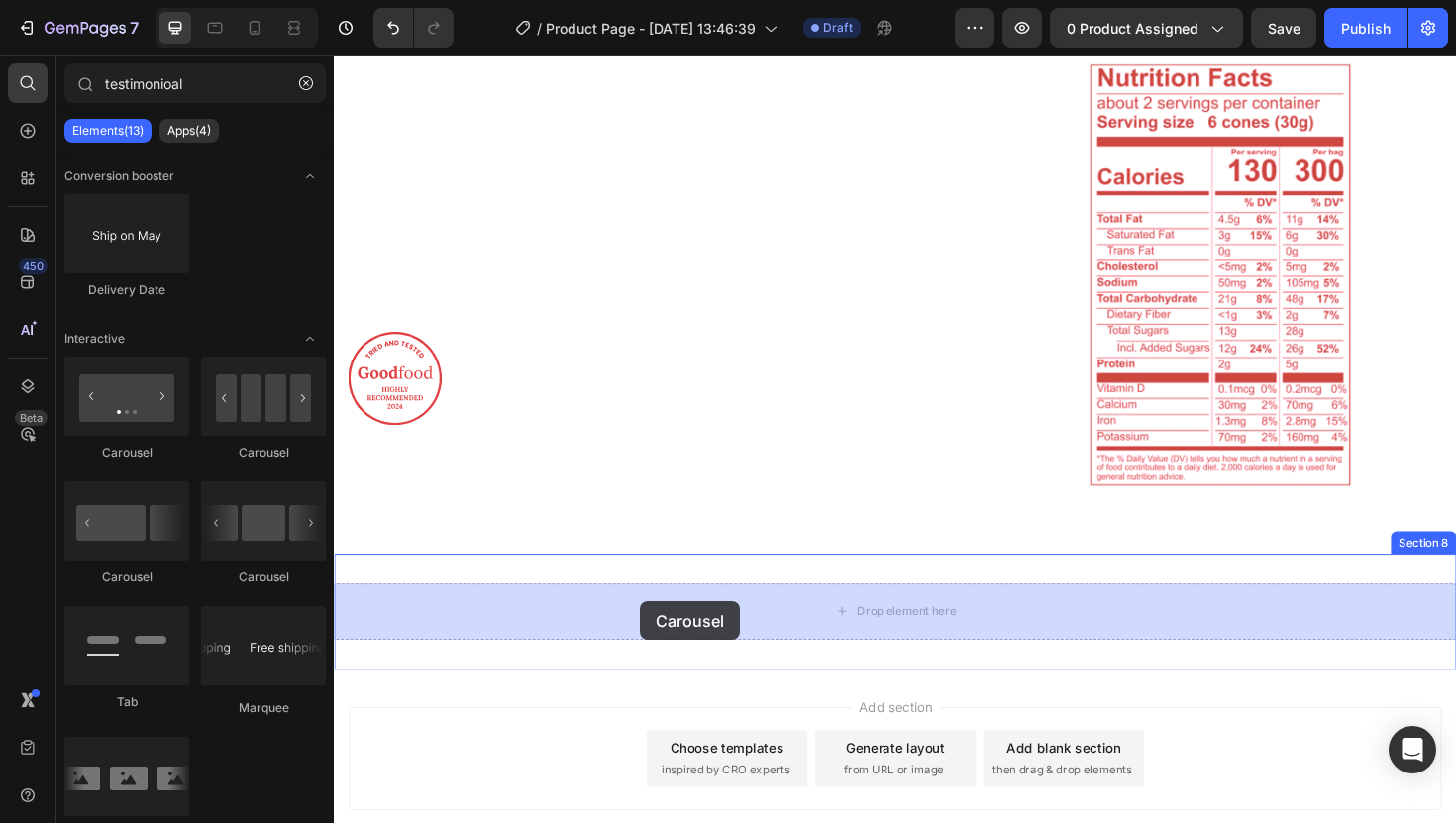 drag, startPoint x: 598, startPoint y: 598, endPoint x: 658, endPoint y: 633, distance: 69.46222 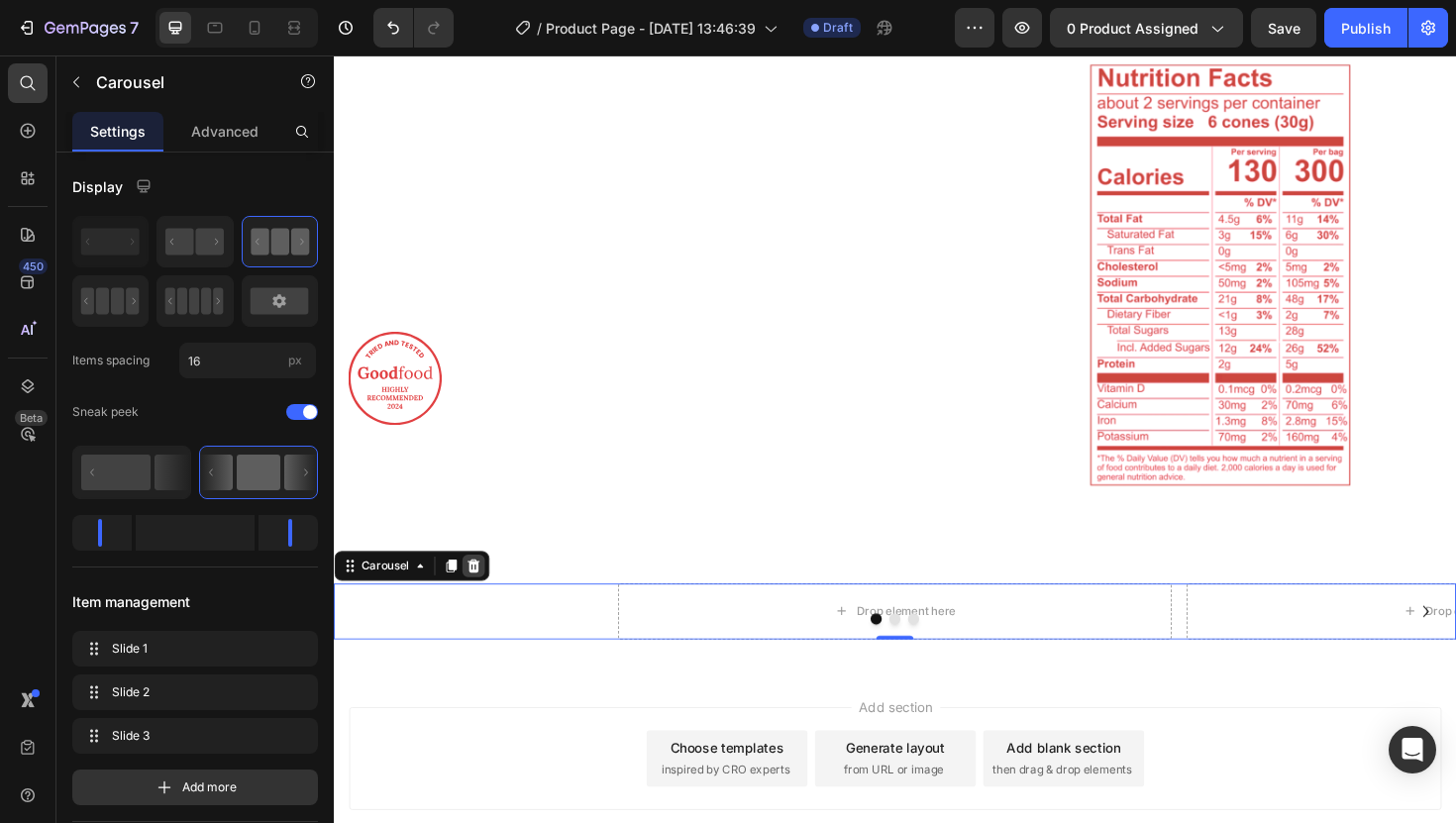 click 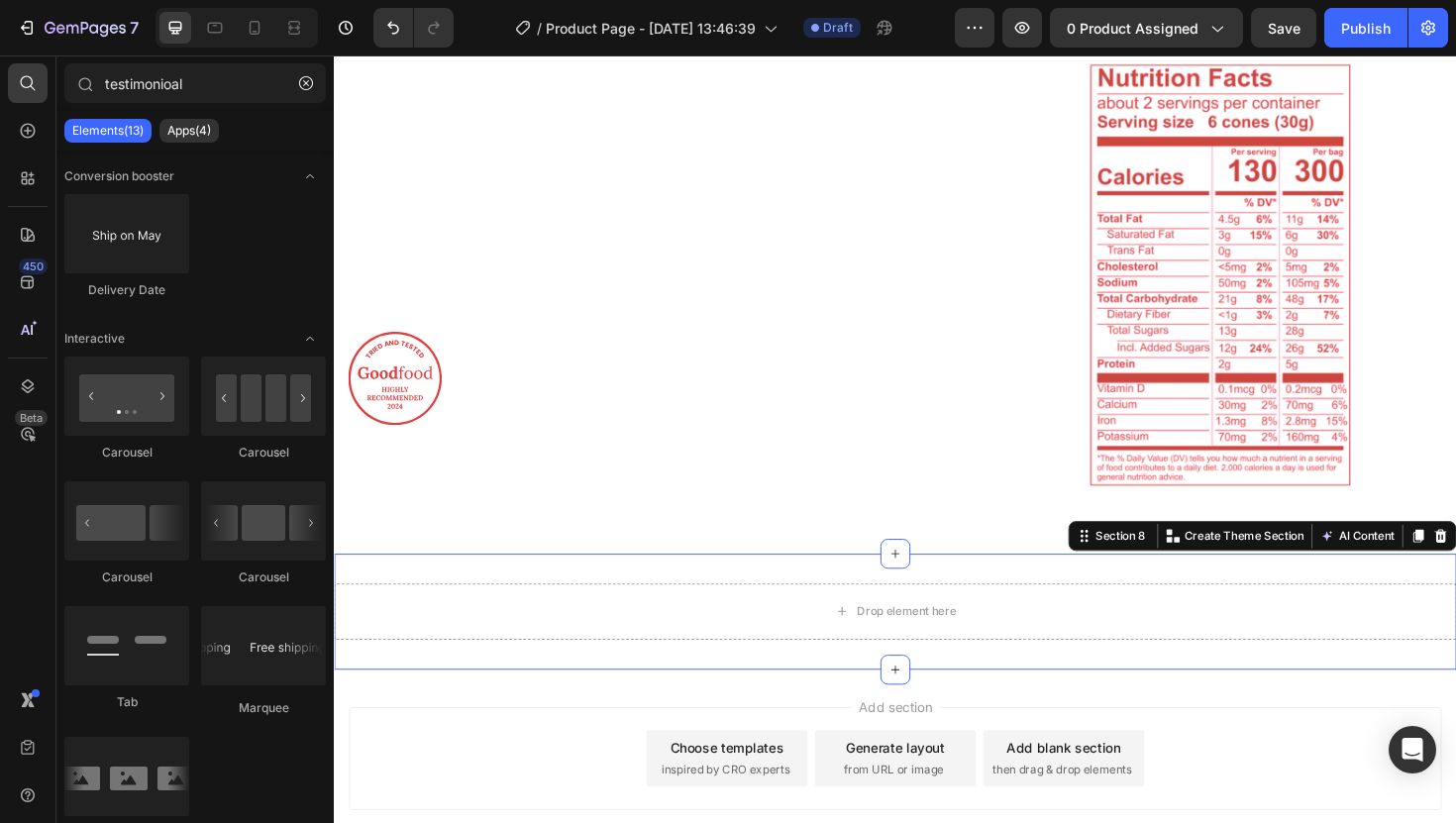click on "Drop element here Section 8   You can create reusable sections Create Theme Section AI Content Write with GemAI What would you like to describe here? Tone and Voice Persuasive Product LYVA Focus Gummies – Blue Raspberry Show more Generate" at bounding box center (928, 645) 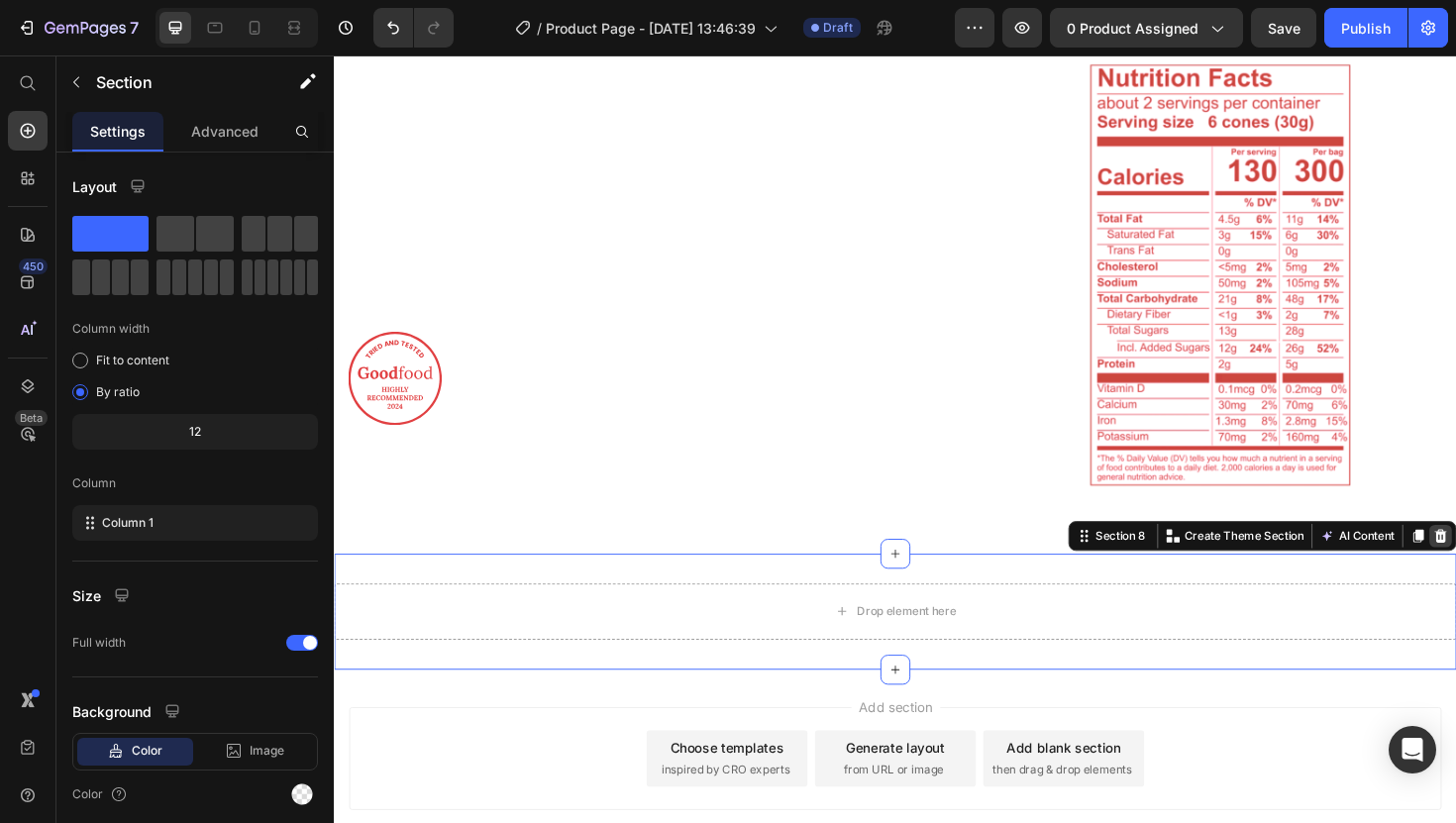 click 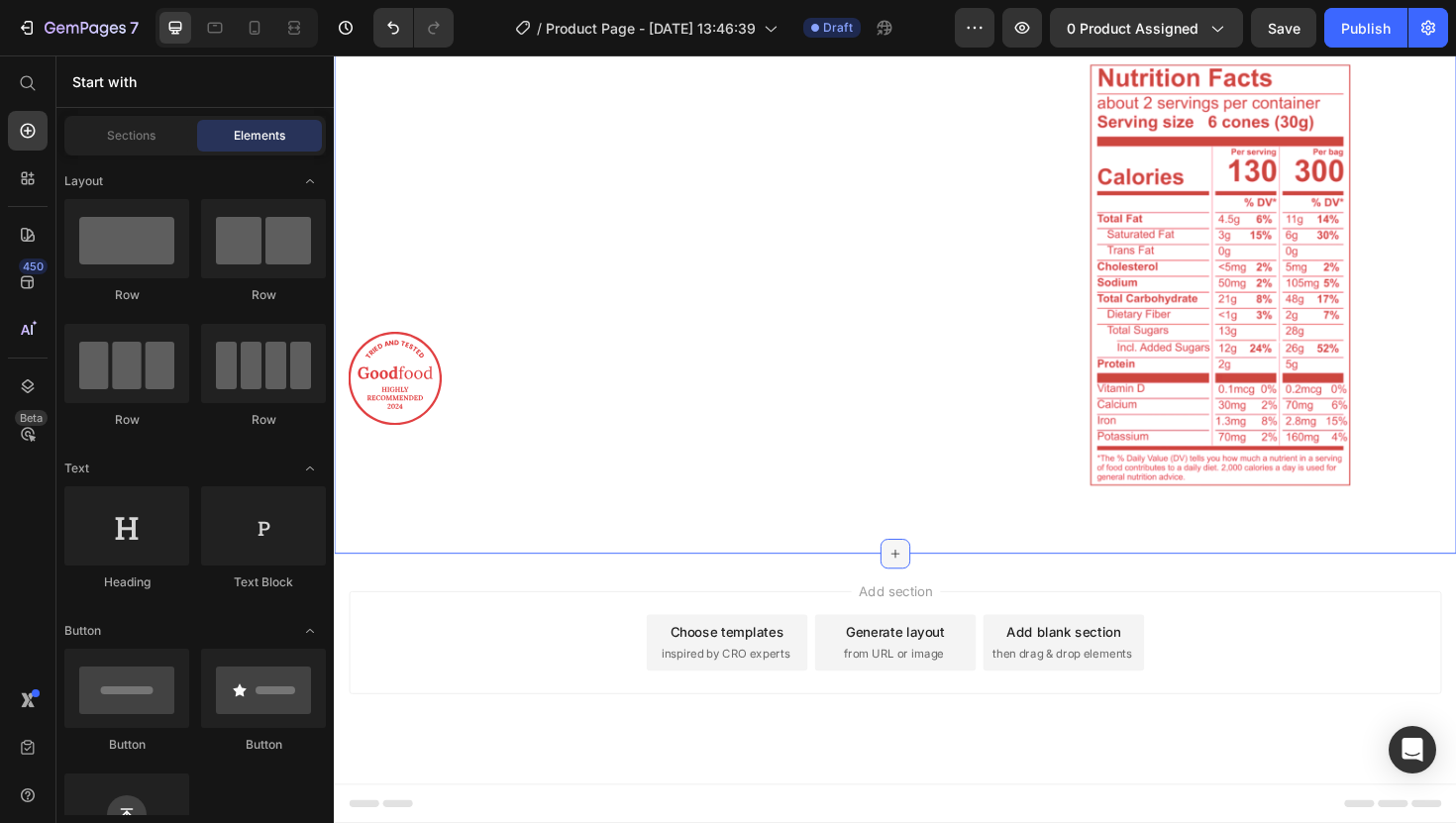 click at bounding box center (928, 583) 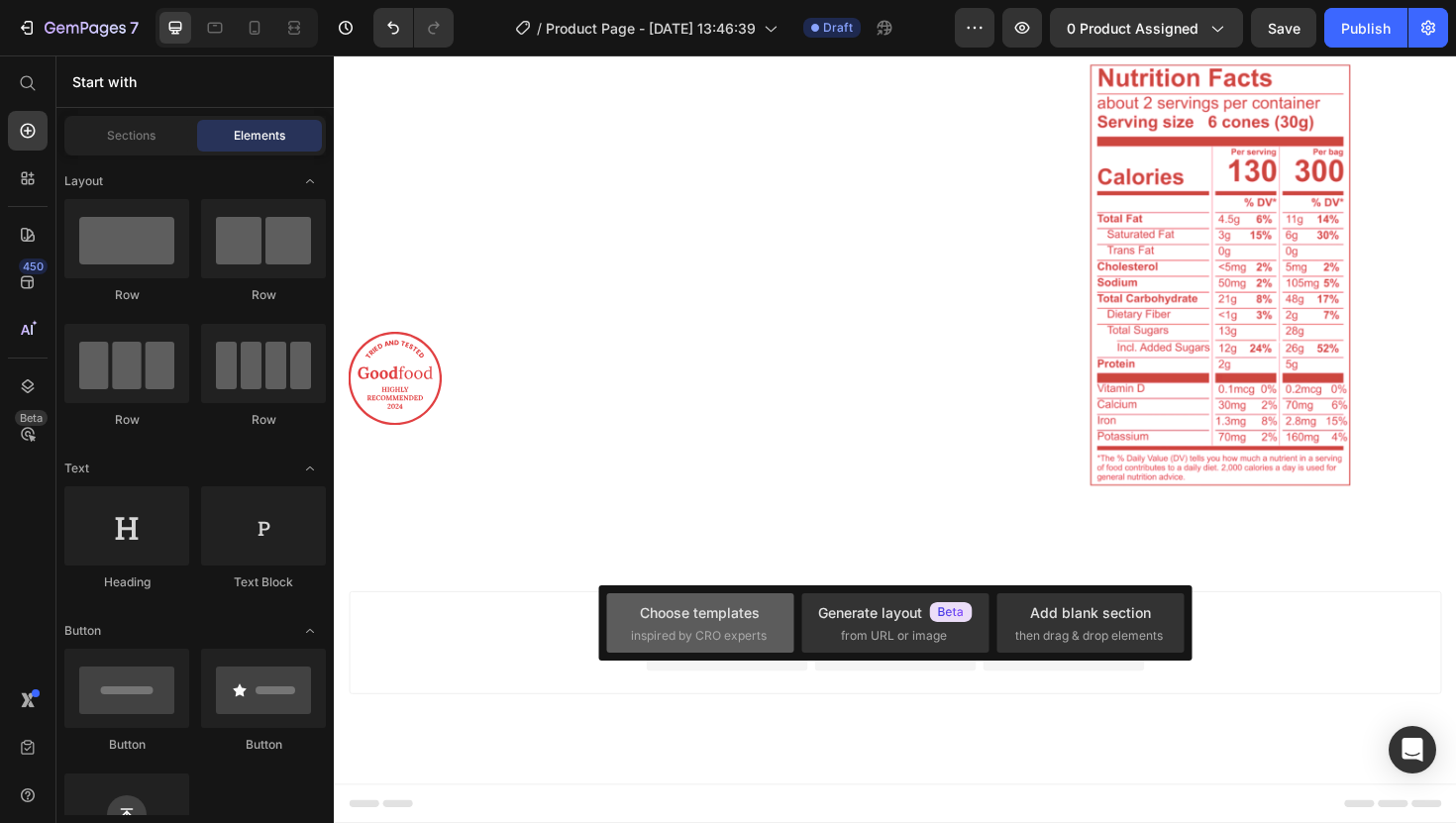 click on "Choose templates" at bounding box center (699, 612) 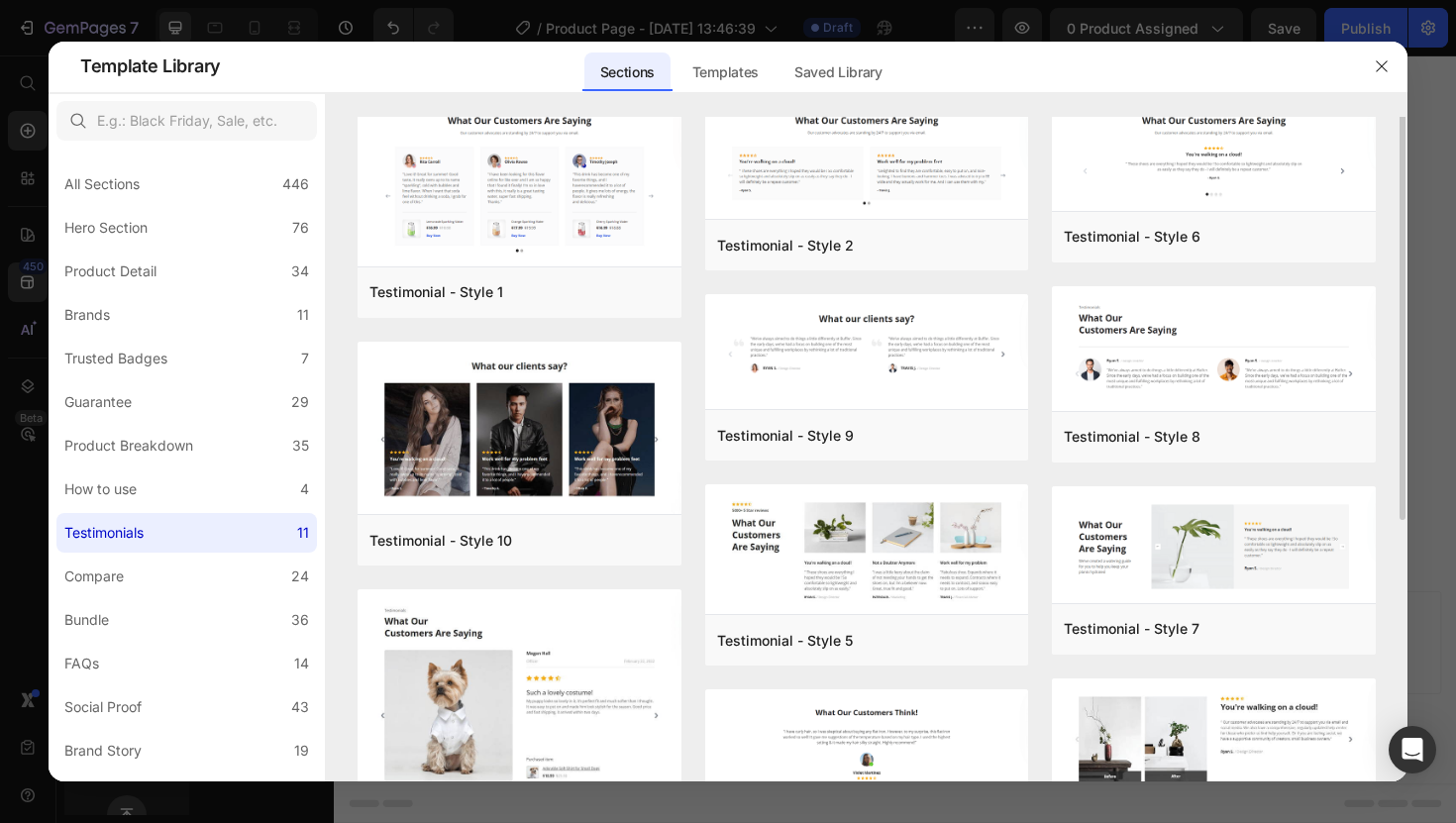 scroll, scrollTop: 0, scrollLeft: 0, axis: both 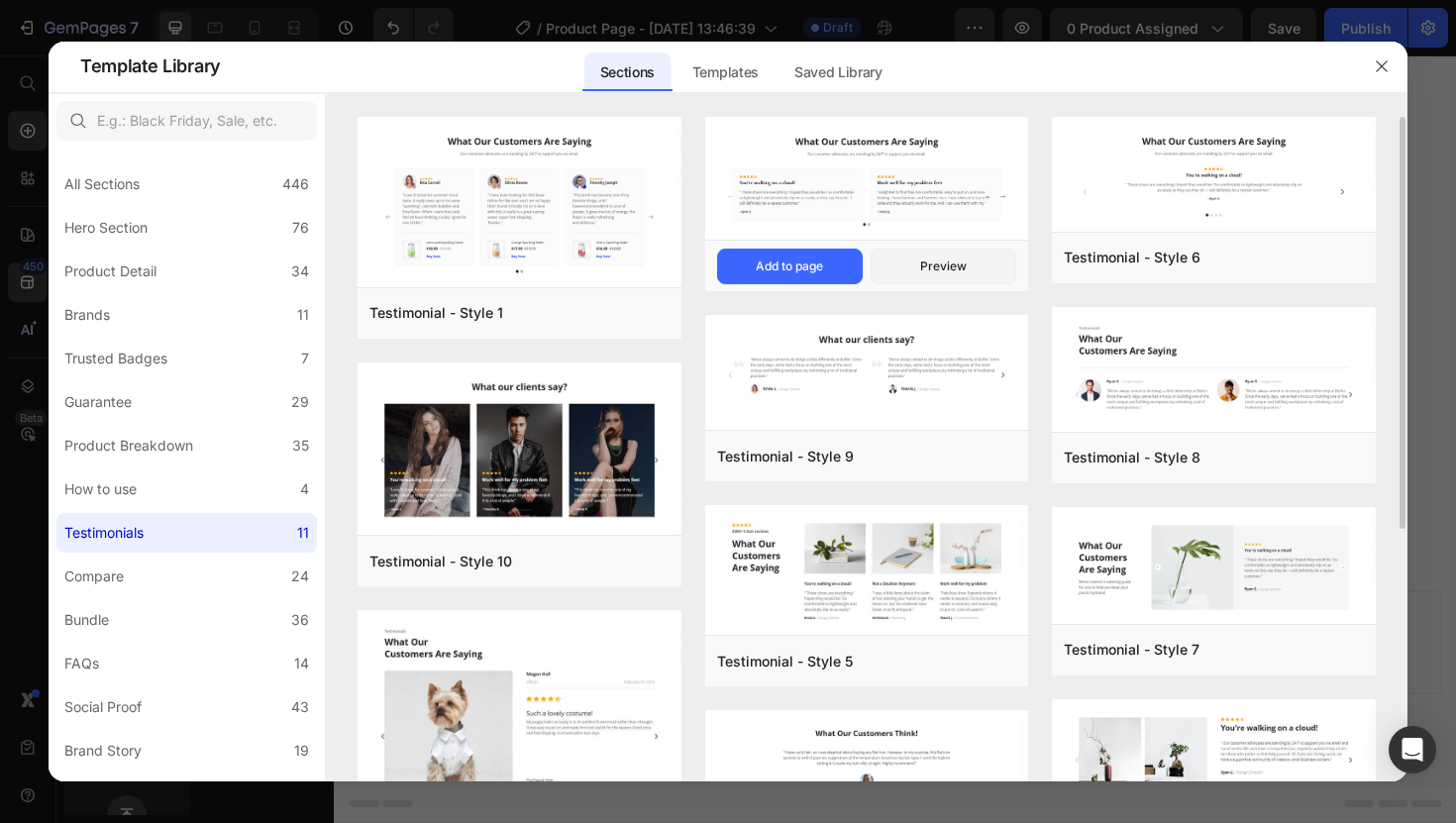 click at bounding box center [867, 180] 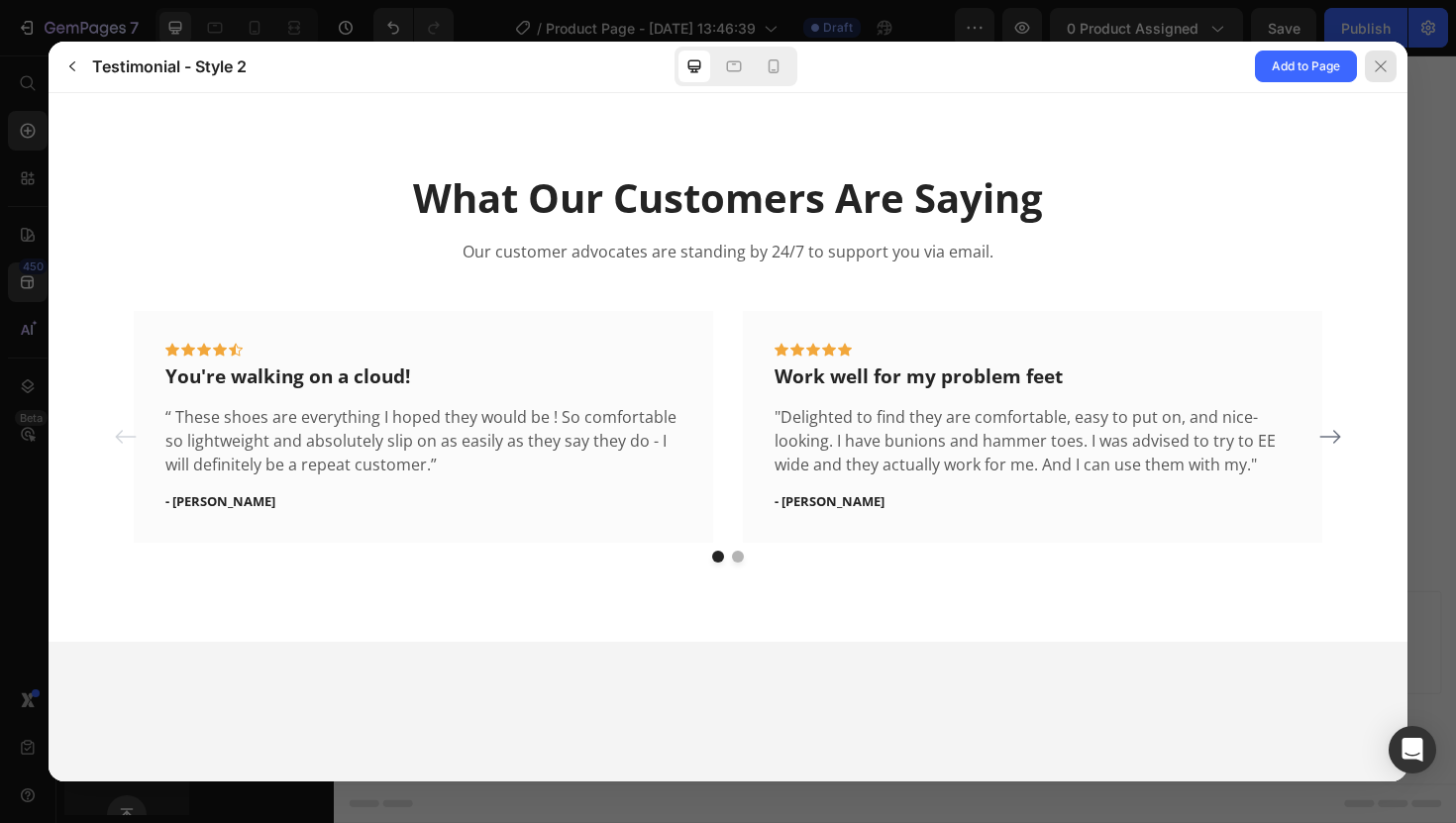 scroll, scrollTop: 0, scrollLeft: 0, axis: both 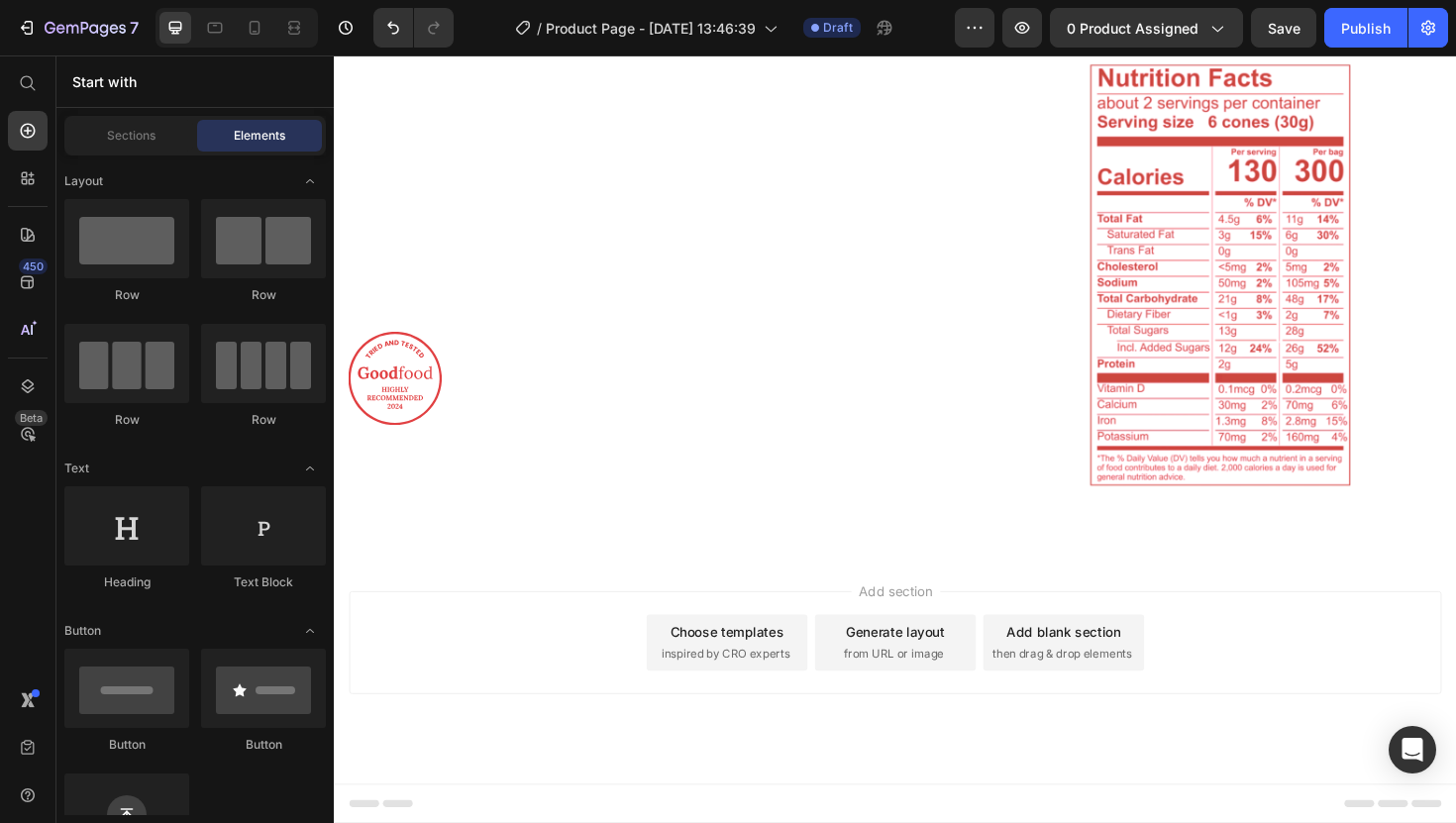 click on "Choose templates" at bounding box center (750, 666) 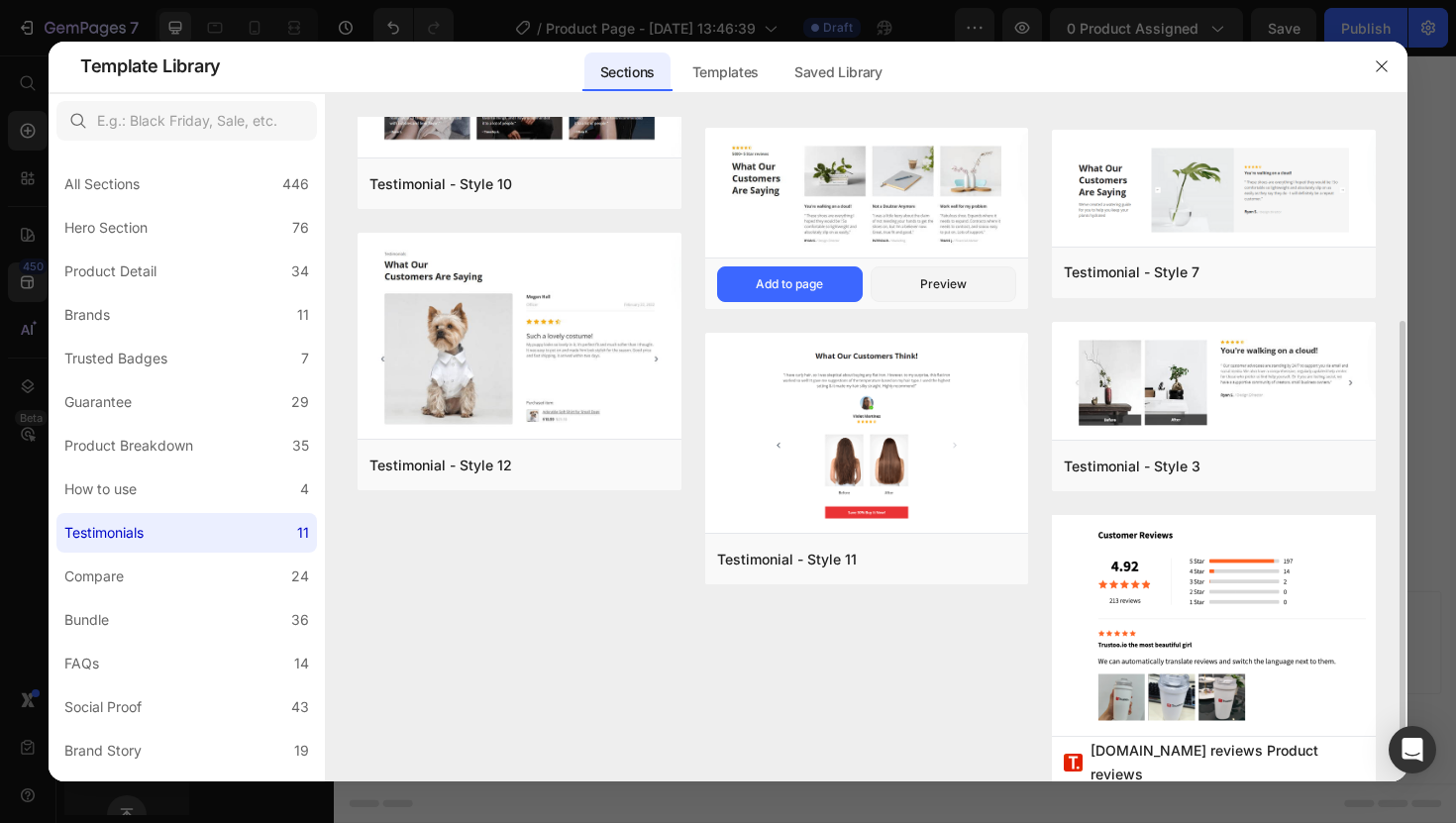 scroll, scrollTop: 0, scrollLeft: 0, axis: both 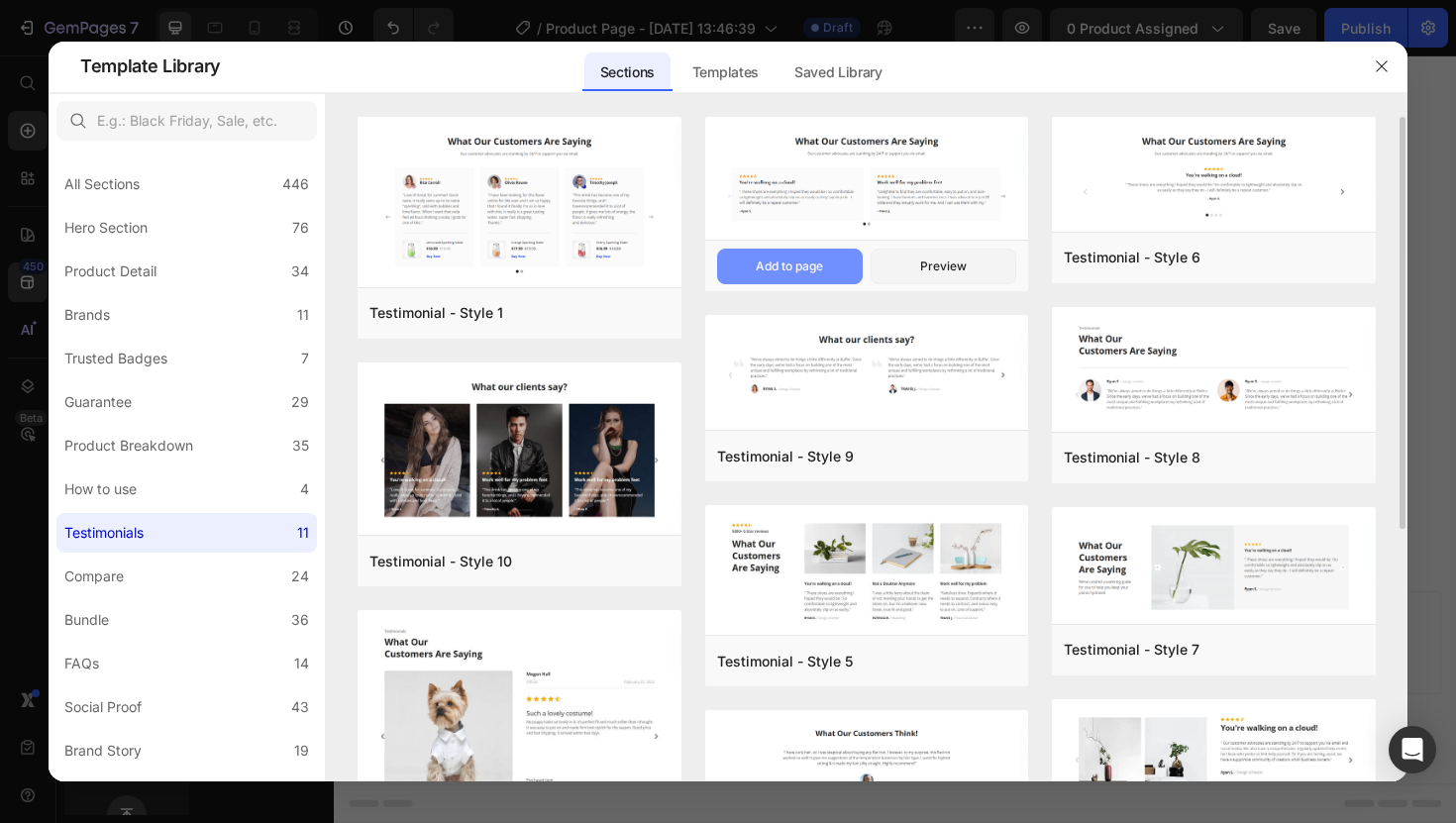 click on "Add to page" at bounding box center [789, 266] 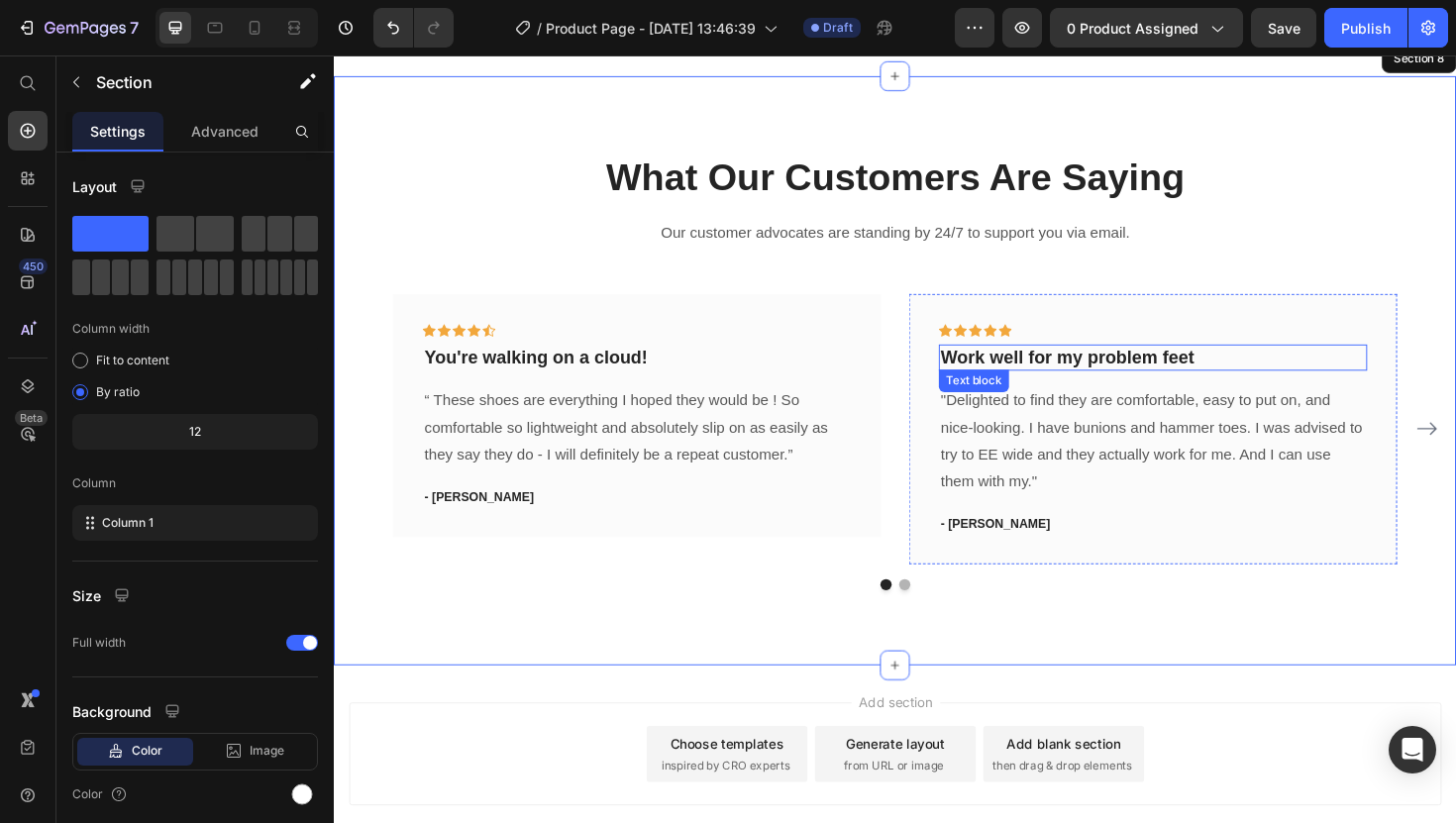 scroll, scrollTop: 3426, scrollLeft: 0, axis: vertical 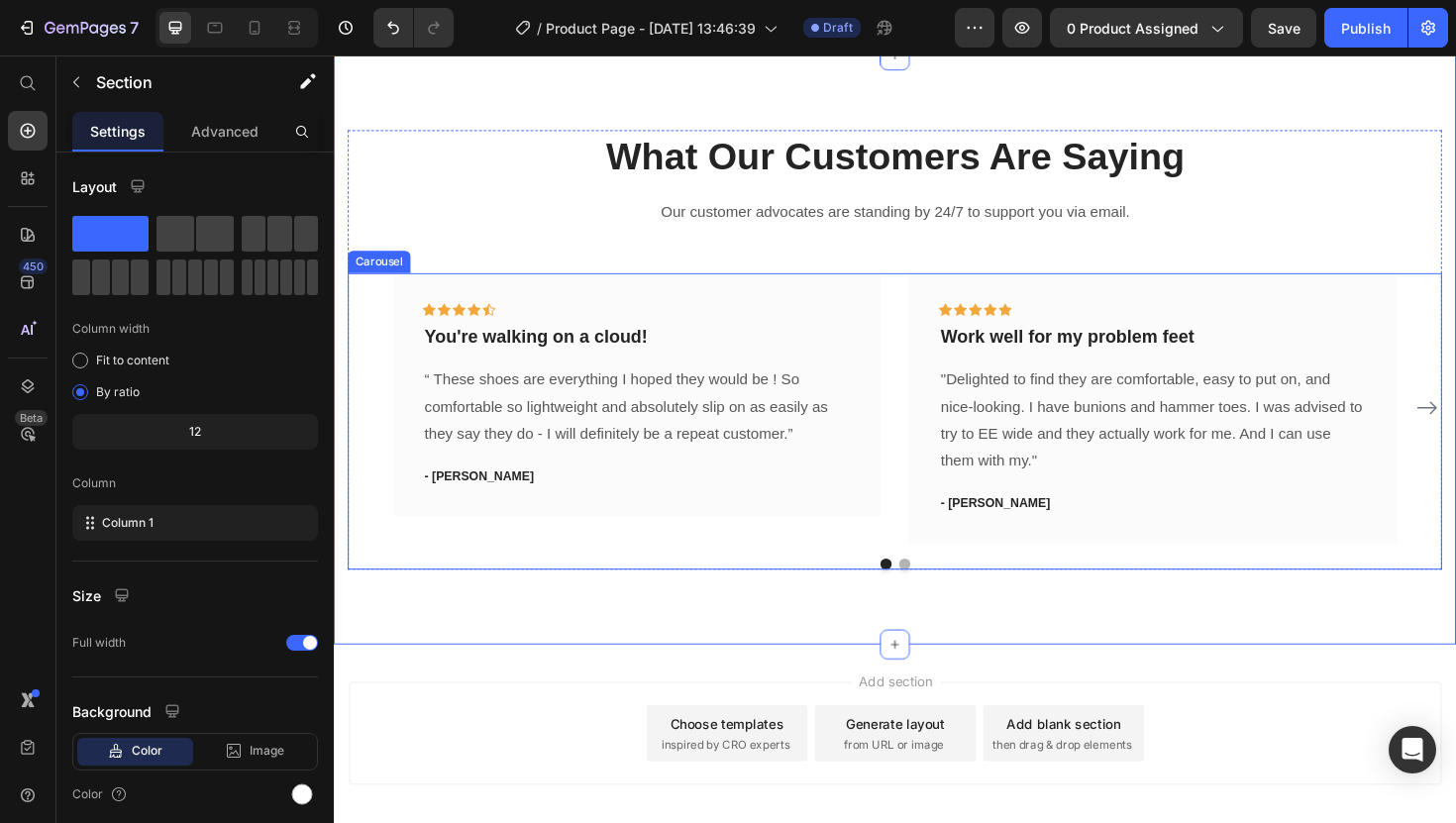 click at bounding box center [938, 594] 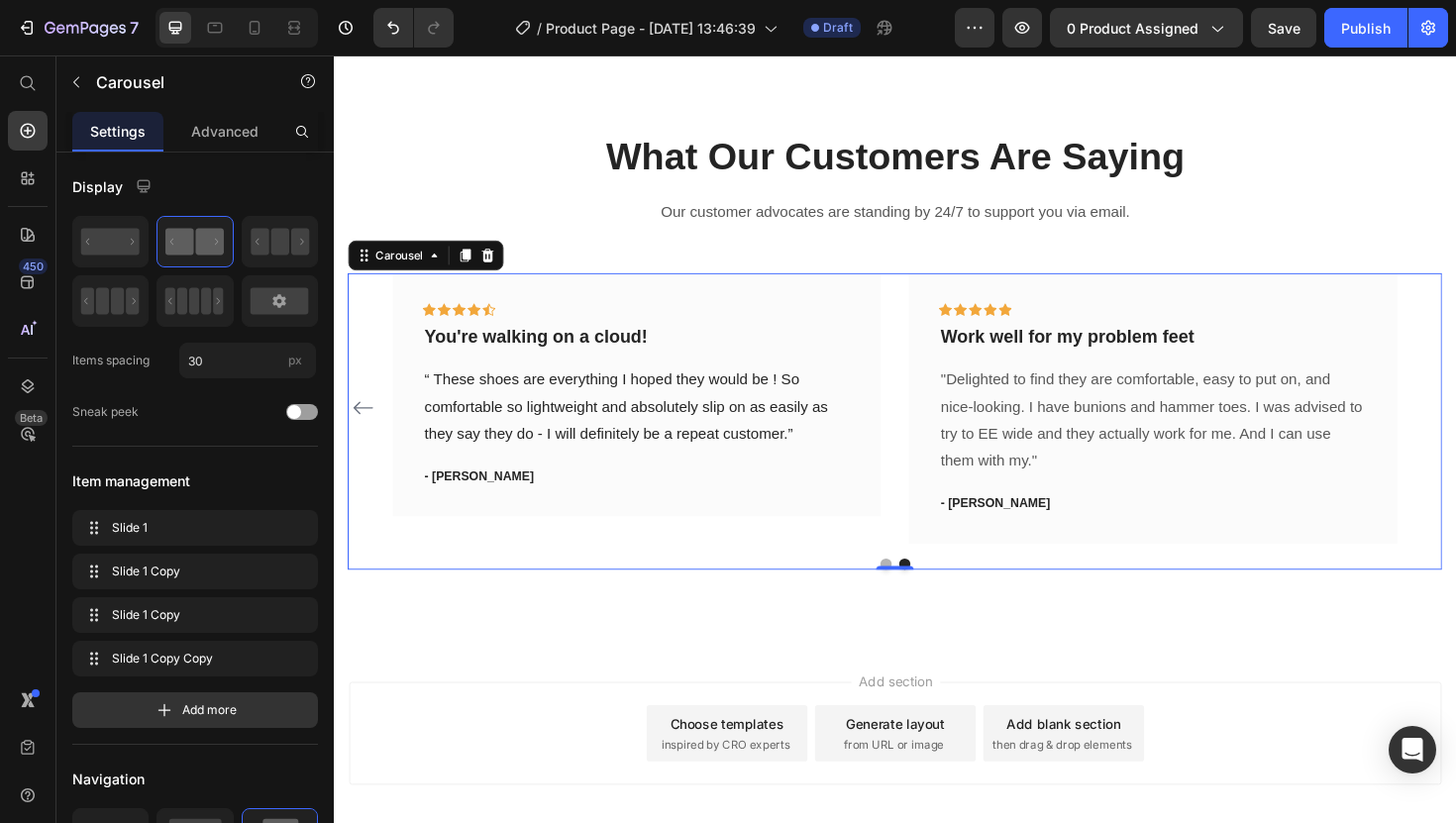 click at bounding box center (918, 594) 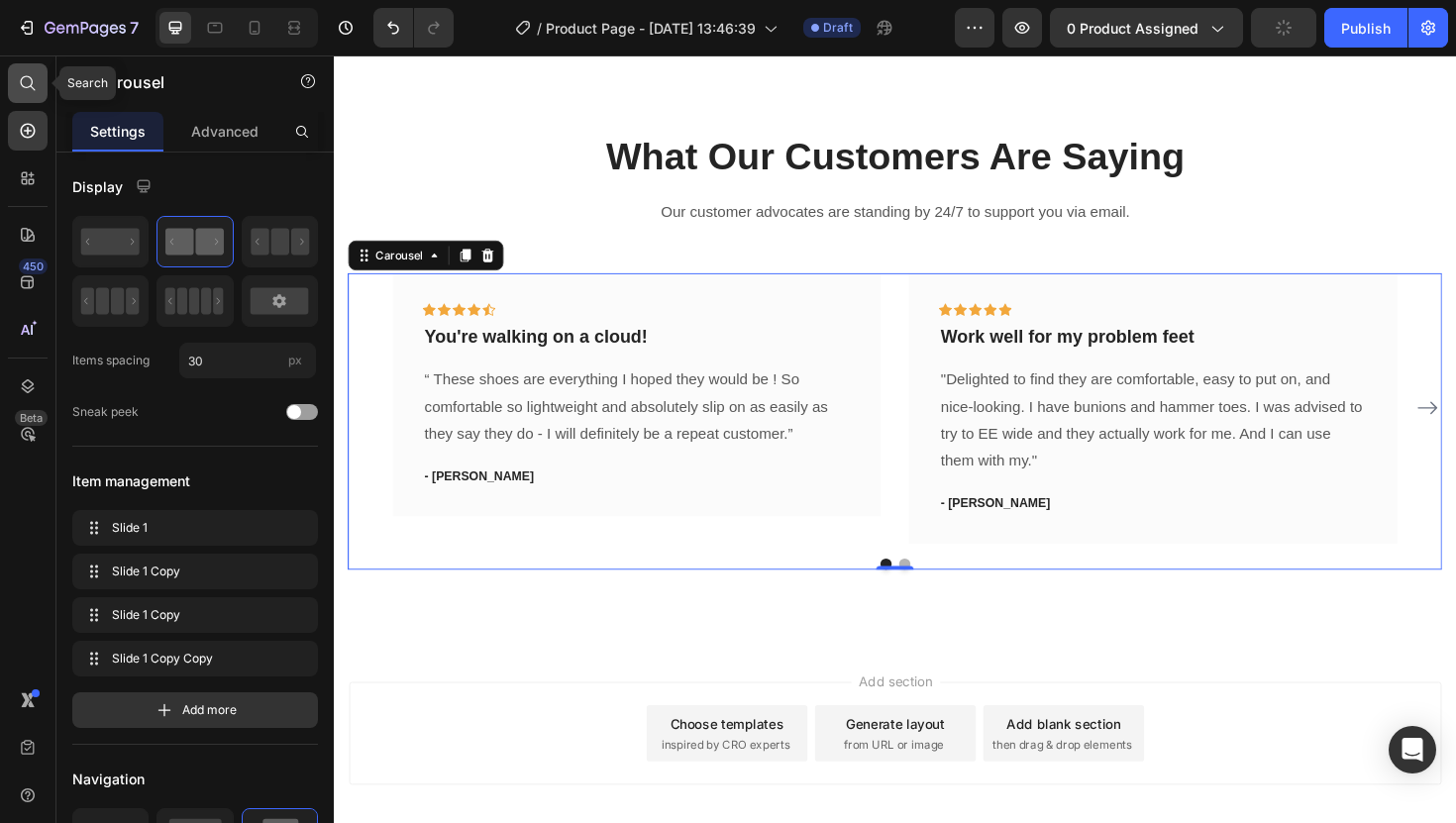 click 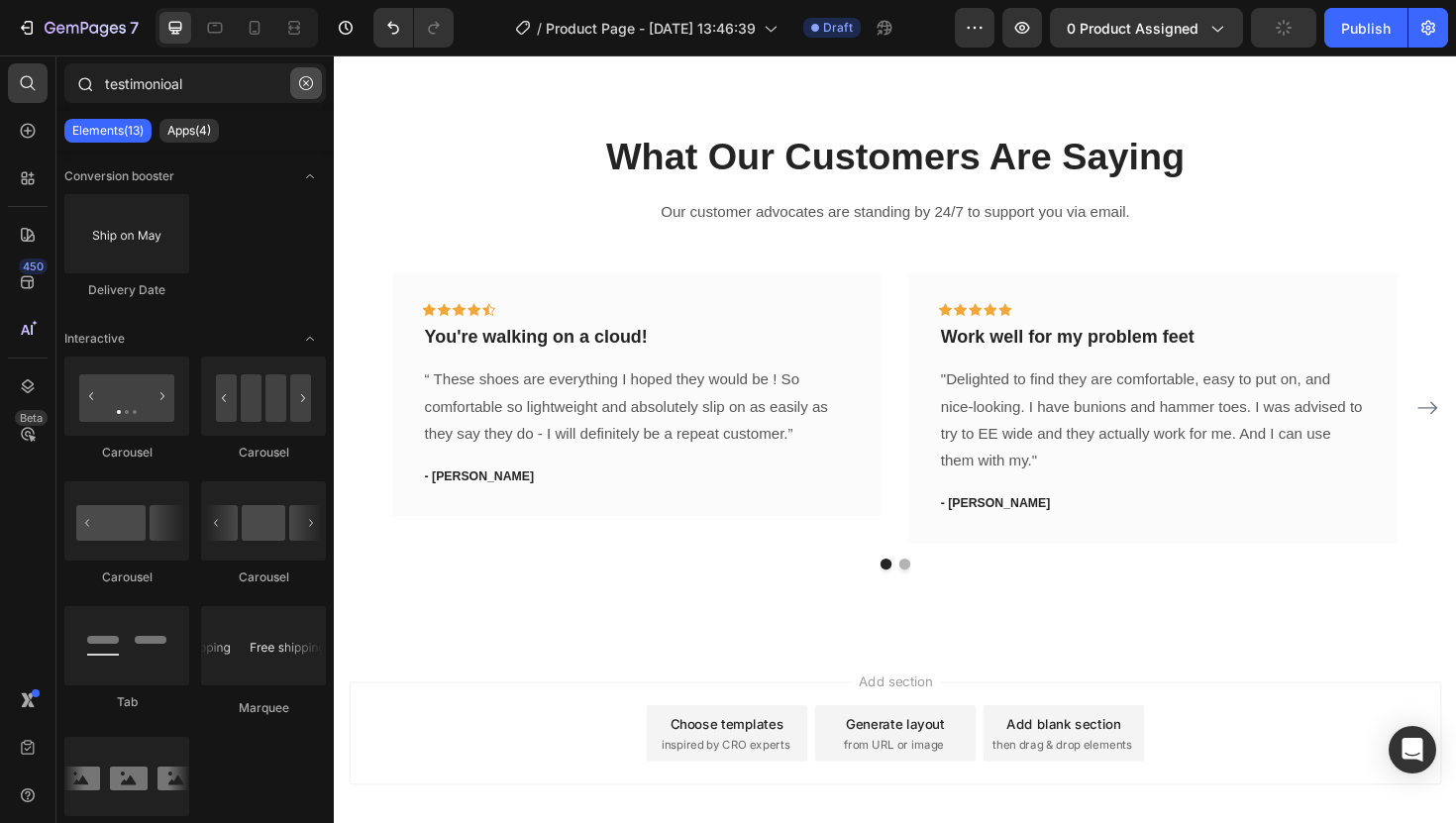 click 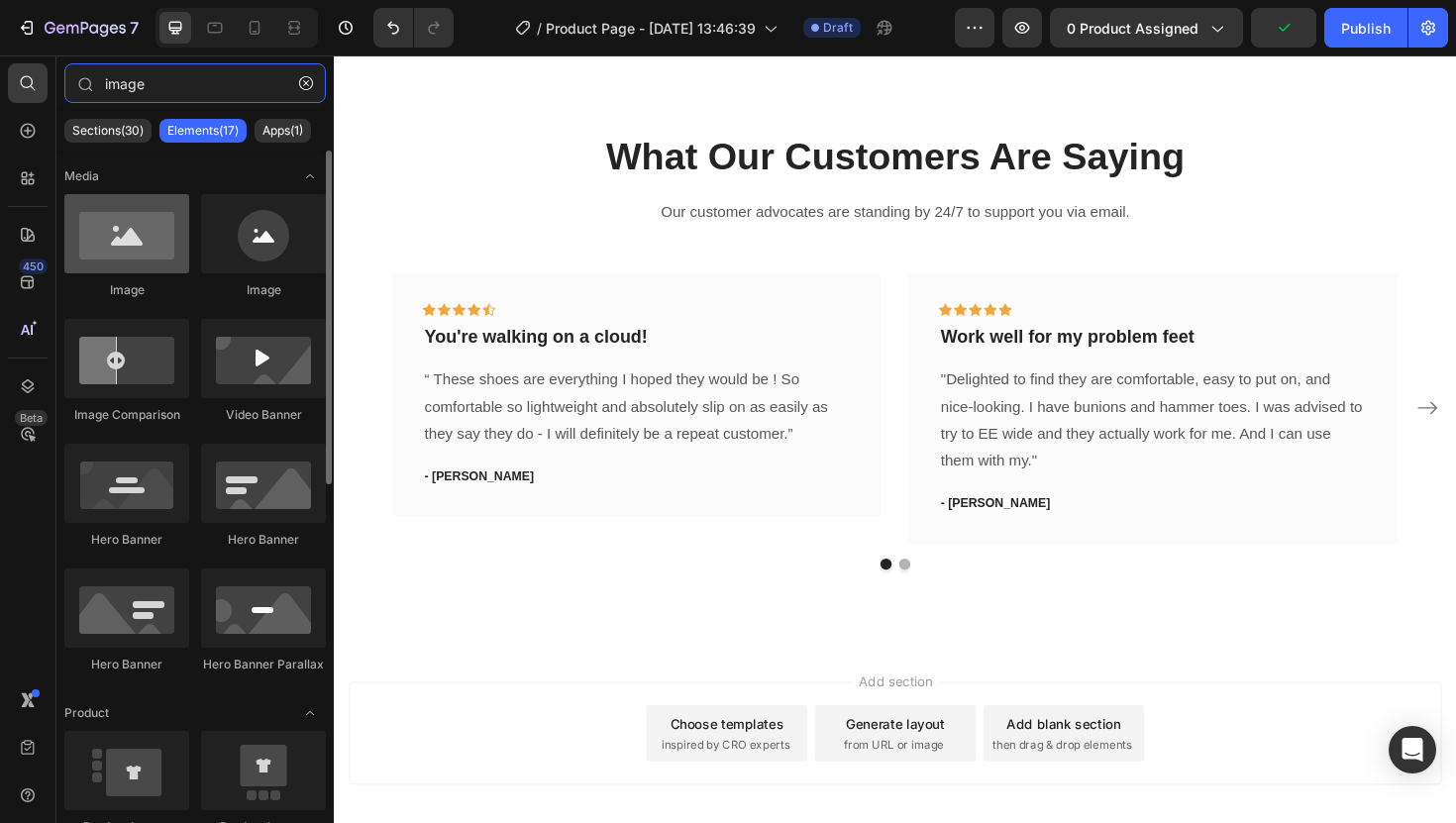 type on "image" 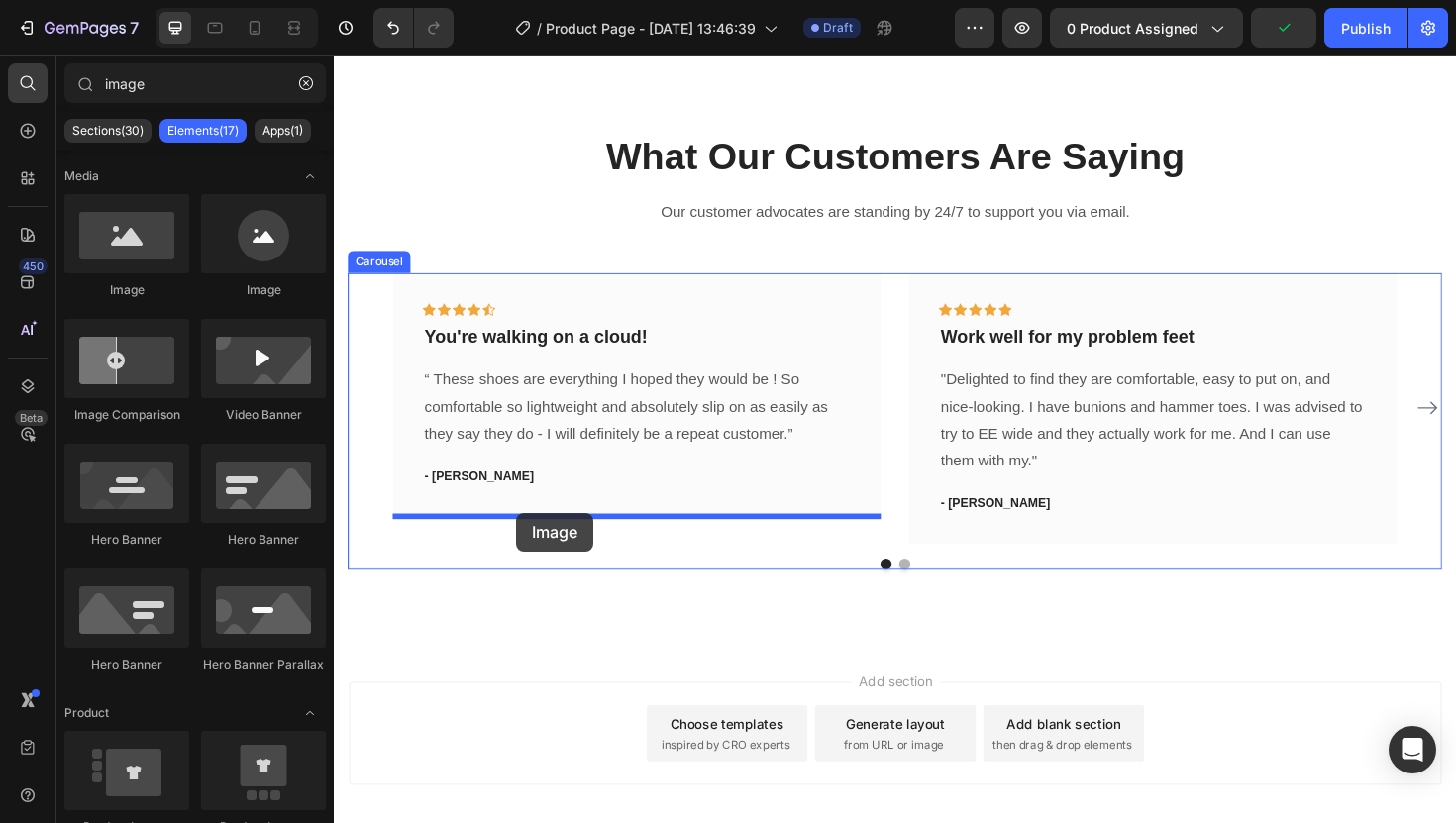drag, startPoint x: 464, startPoint y: 286, endPoint x: 527, endPoint y: 540, distance: 261.69639 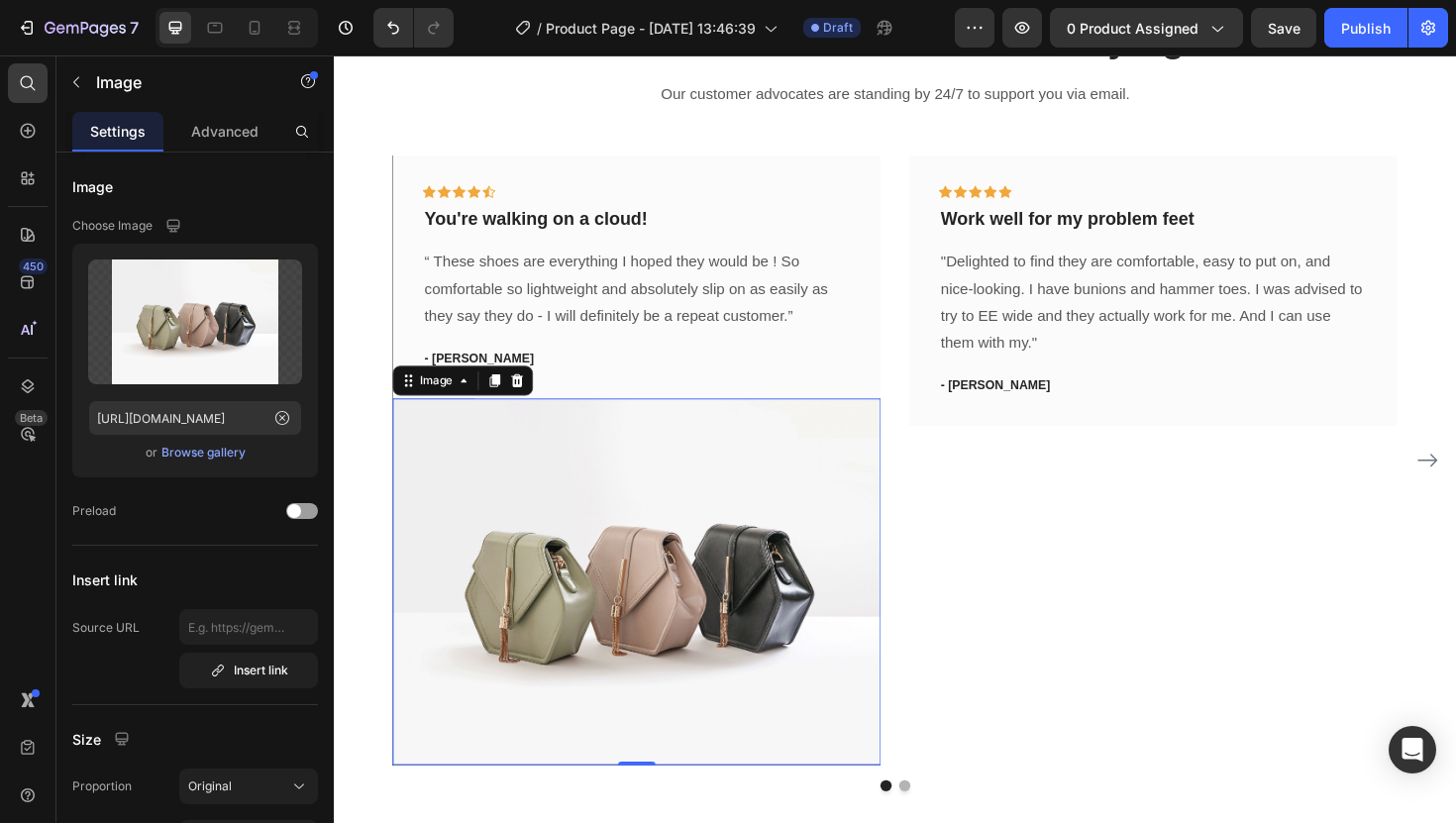 scroll, scrollTop: 3536, scrollLeft: 0, axis: vertical 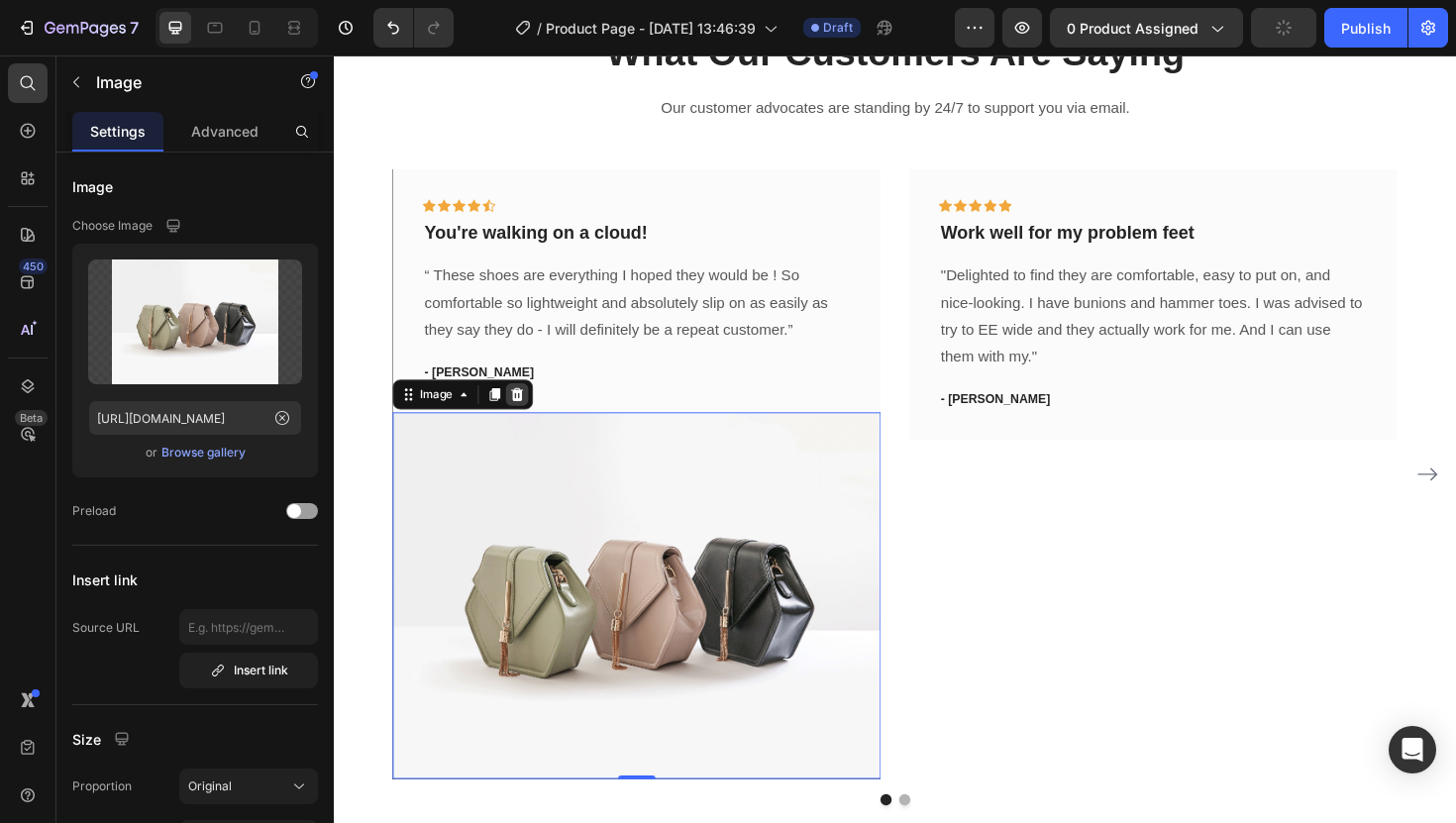 click 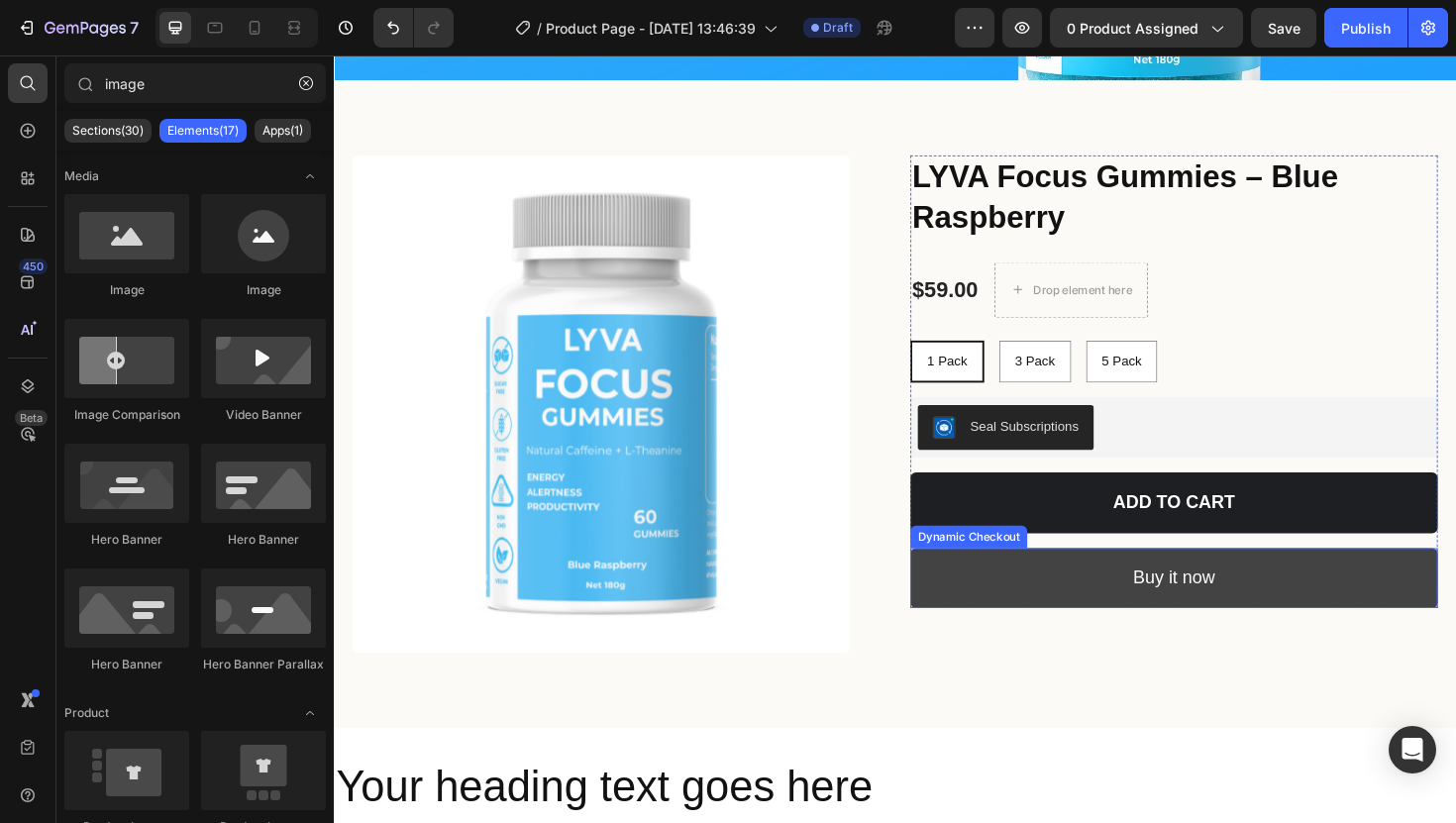 scroll, scrollTop: 373, scrollLeft: 0, axis: vertical 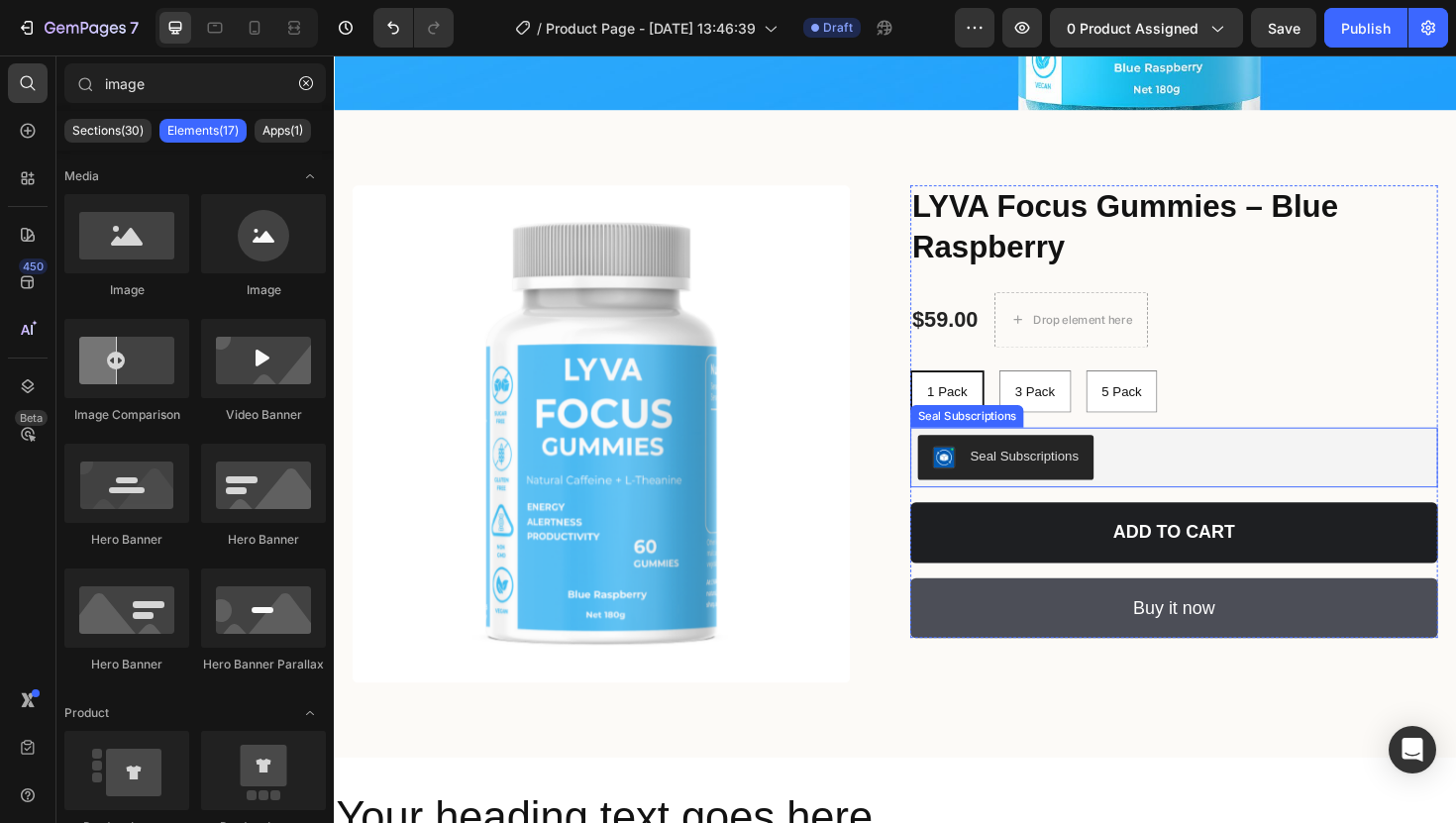 click on "Seal Subscriptions" at bounding box center (1223, 481) 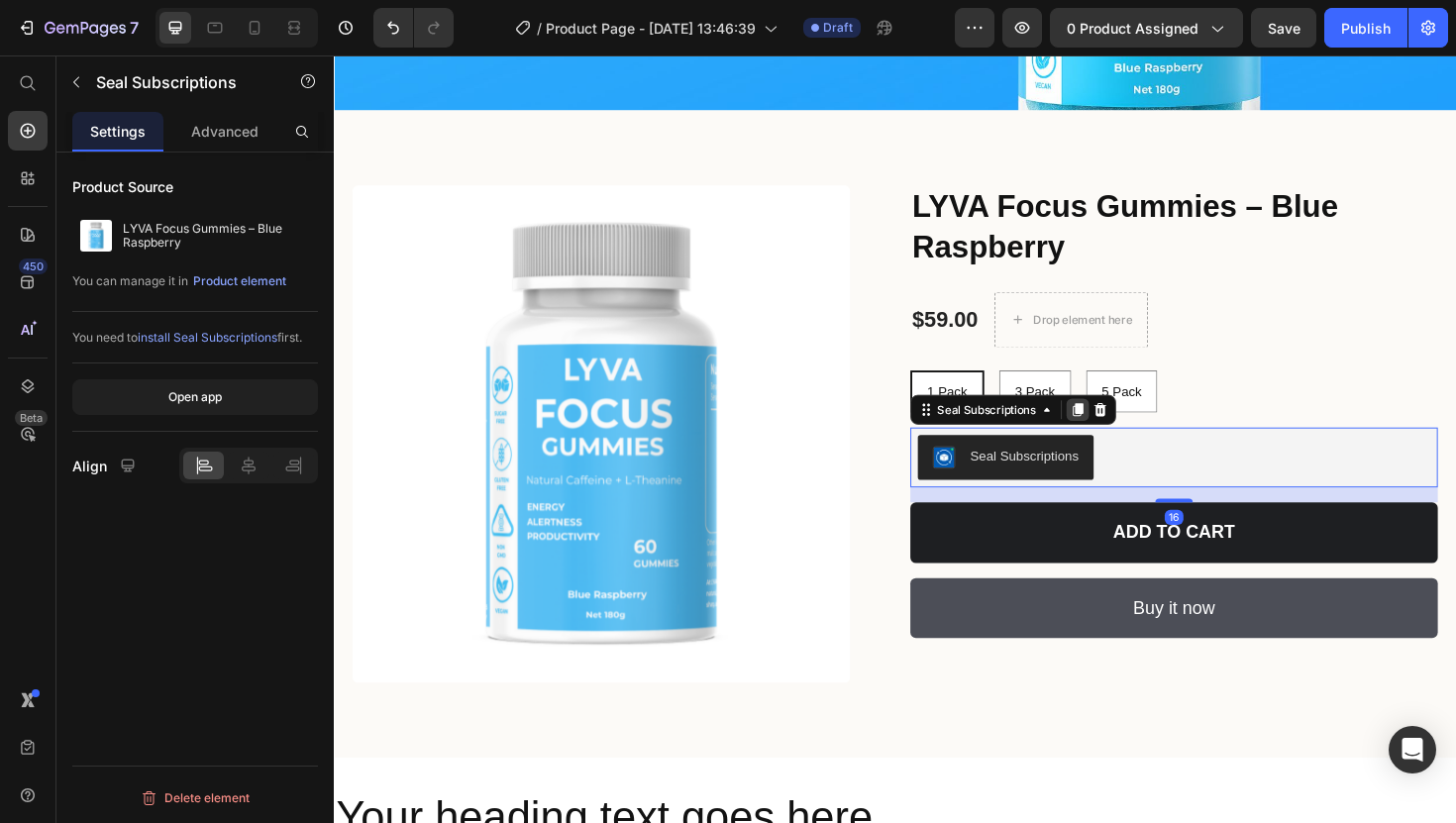 click 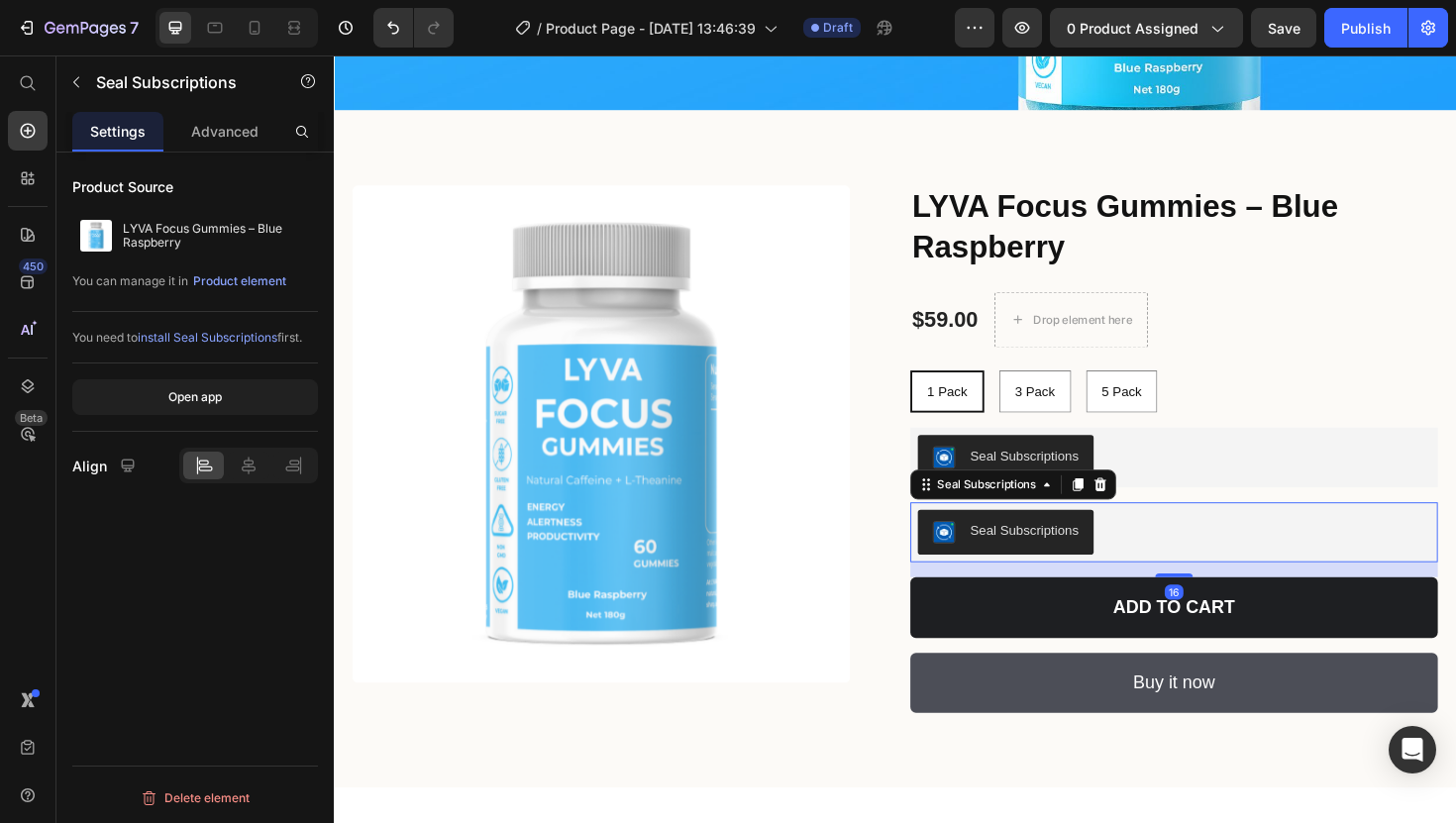 click on "Seal Subscriptions" at bounding box center (1065, 559) 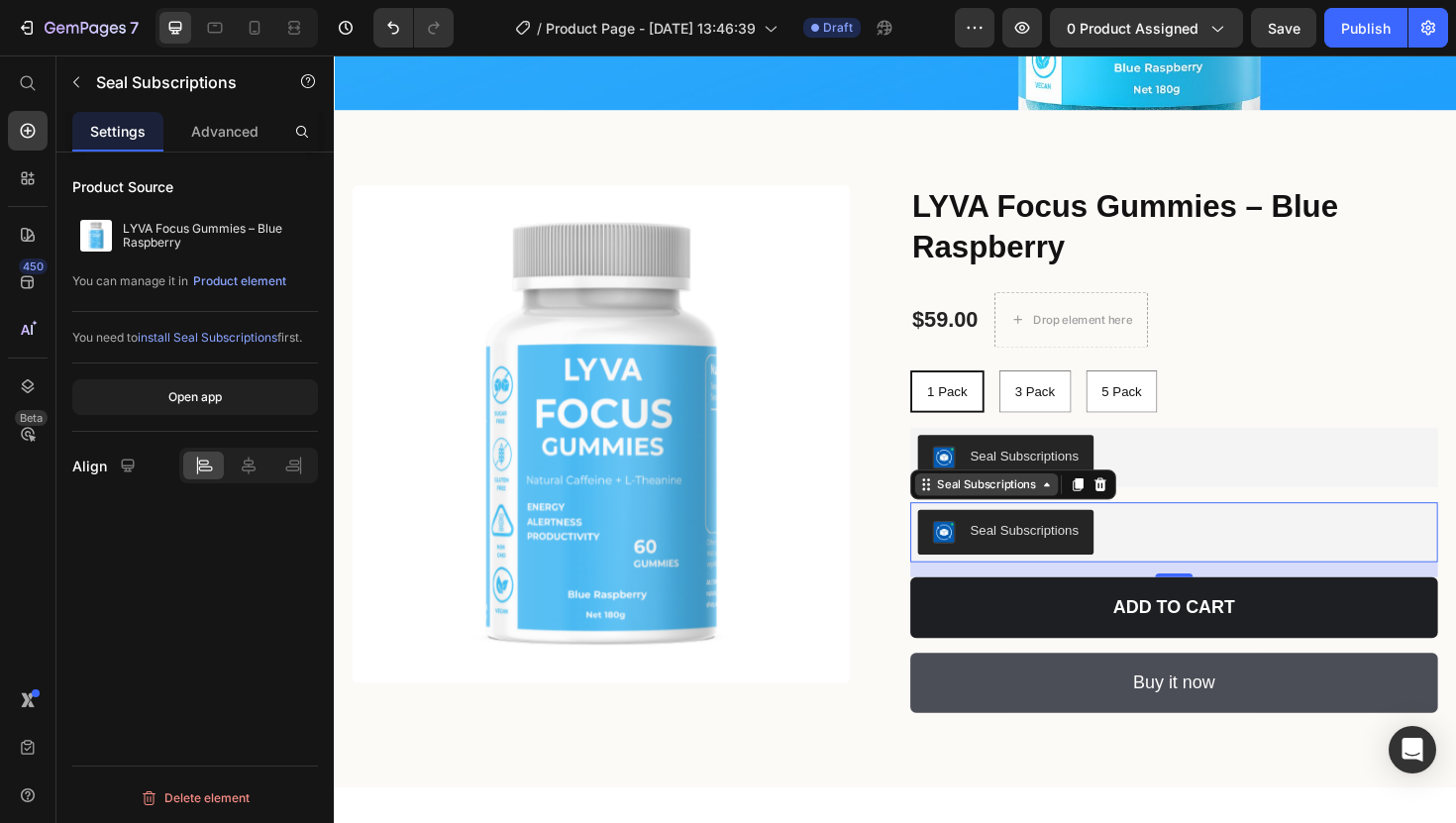 click on "Seal Subscriptions" at bounding box center (1024, 510) 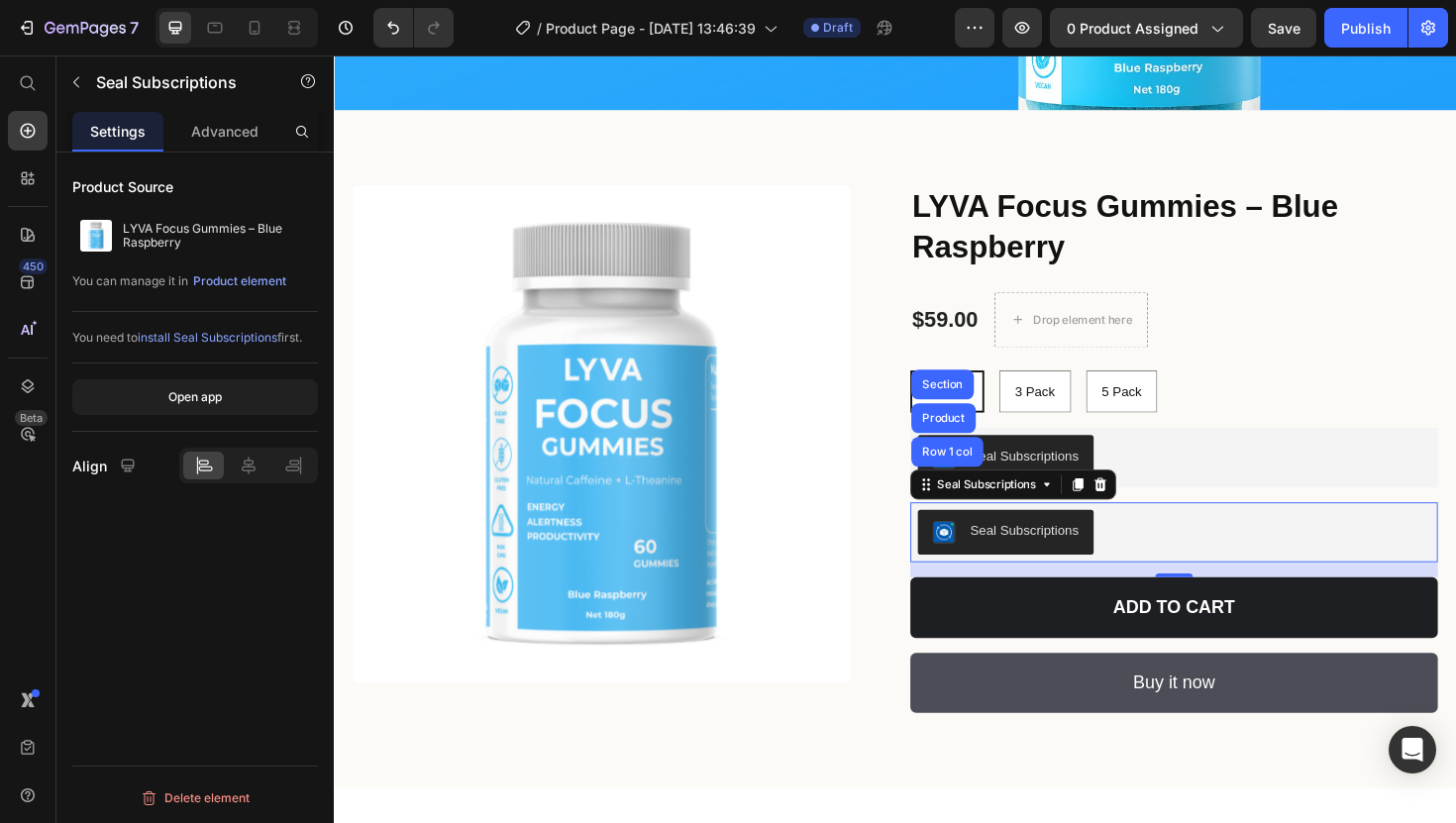 click on "Seal Subscriptions" at bounding box center (1065, 559) 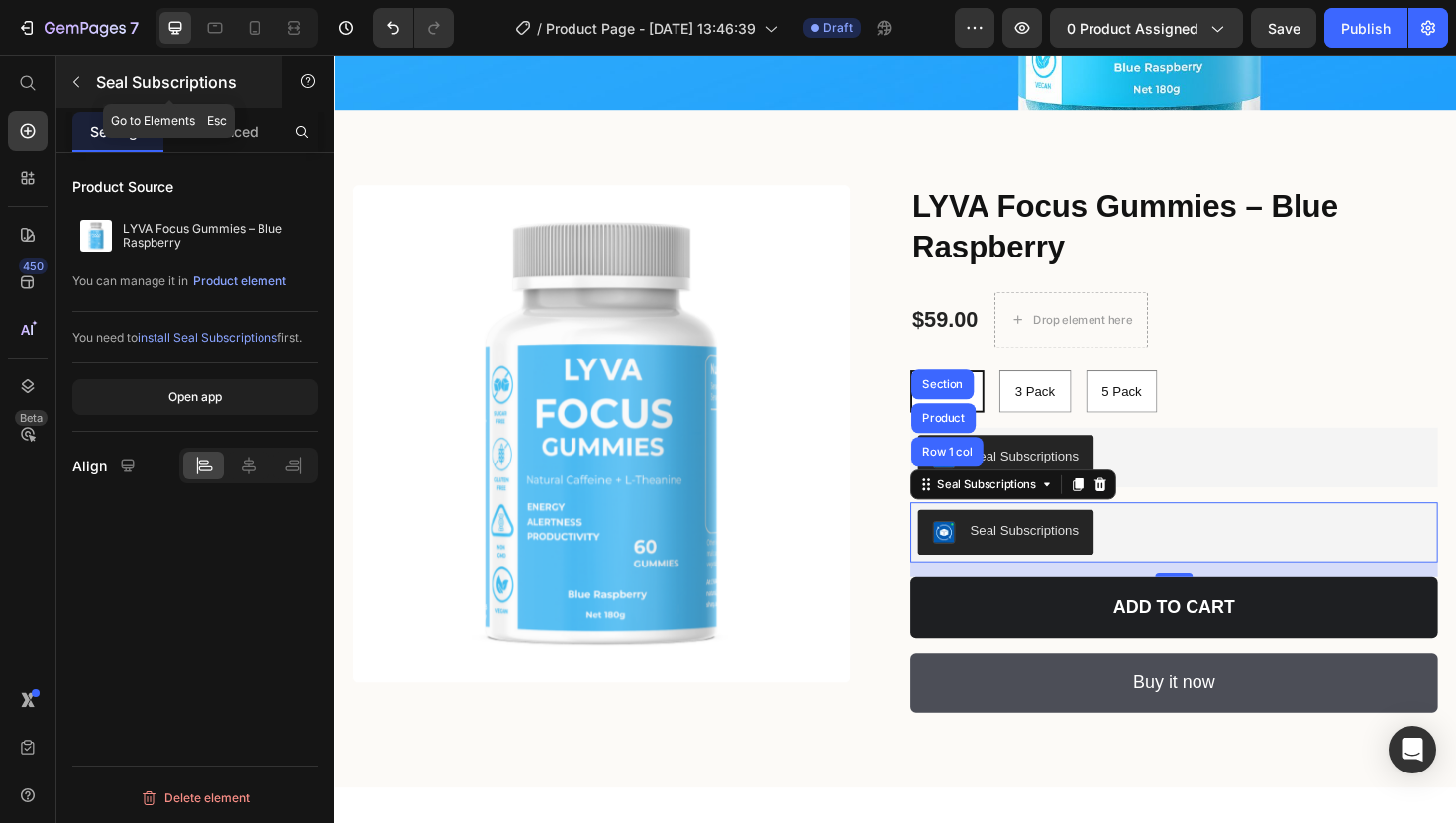 click 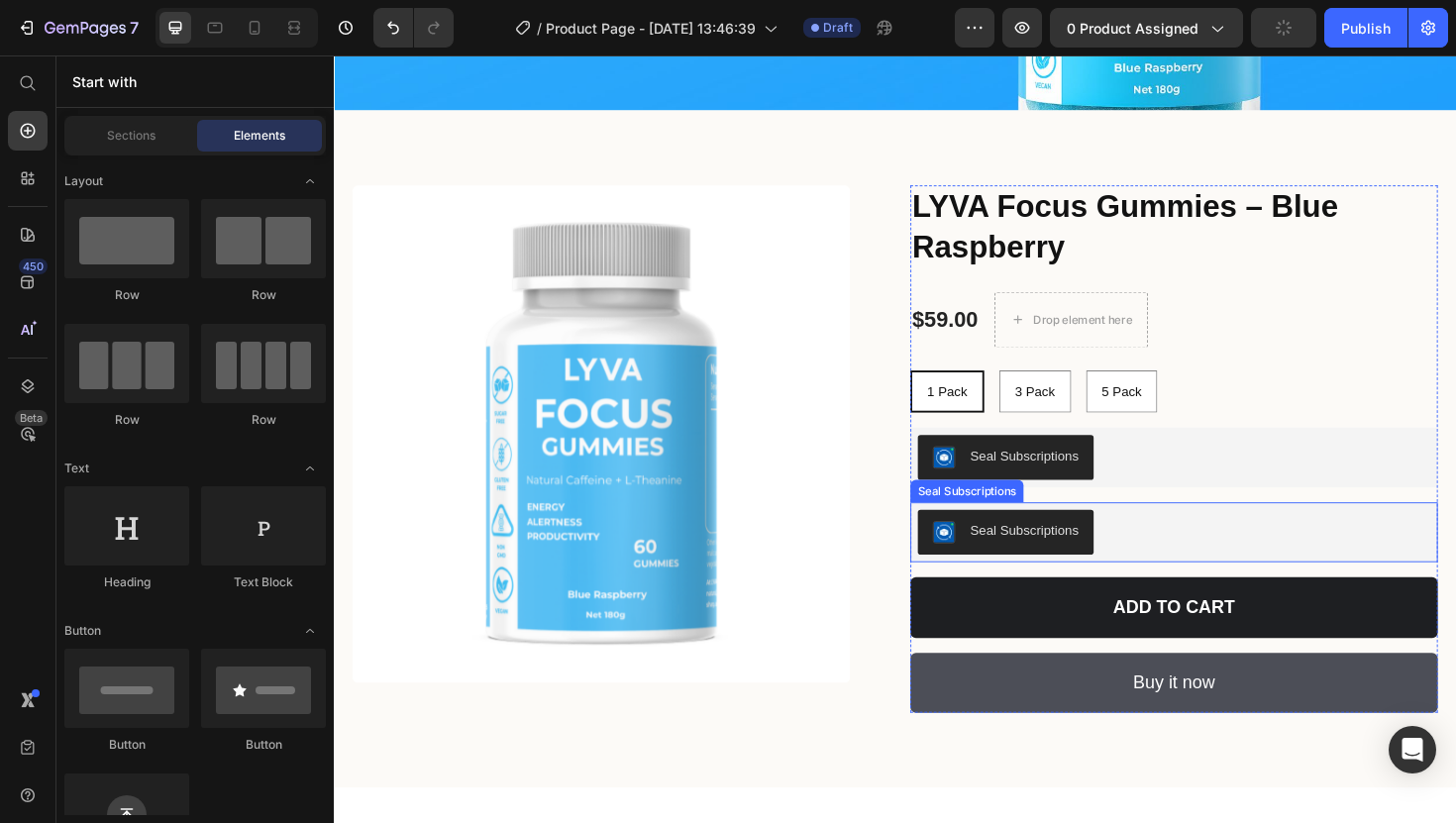click on "Seal Subscriptions" at bounding box center (1223, 561) 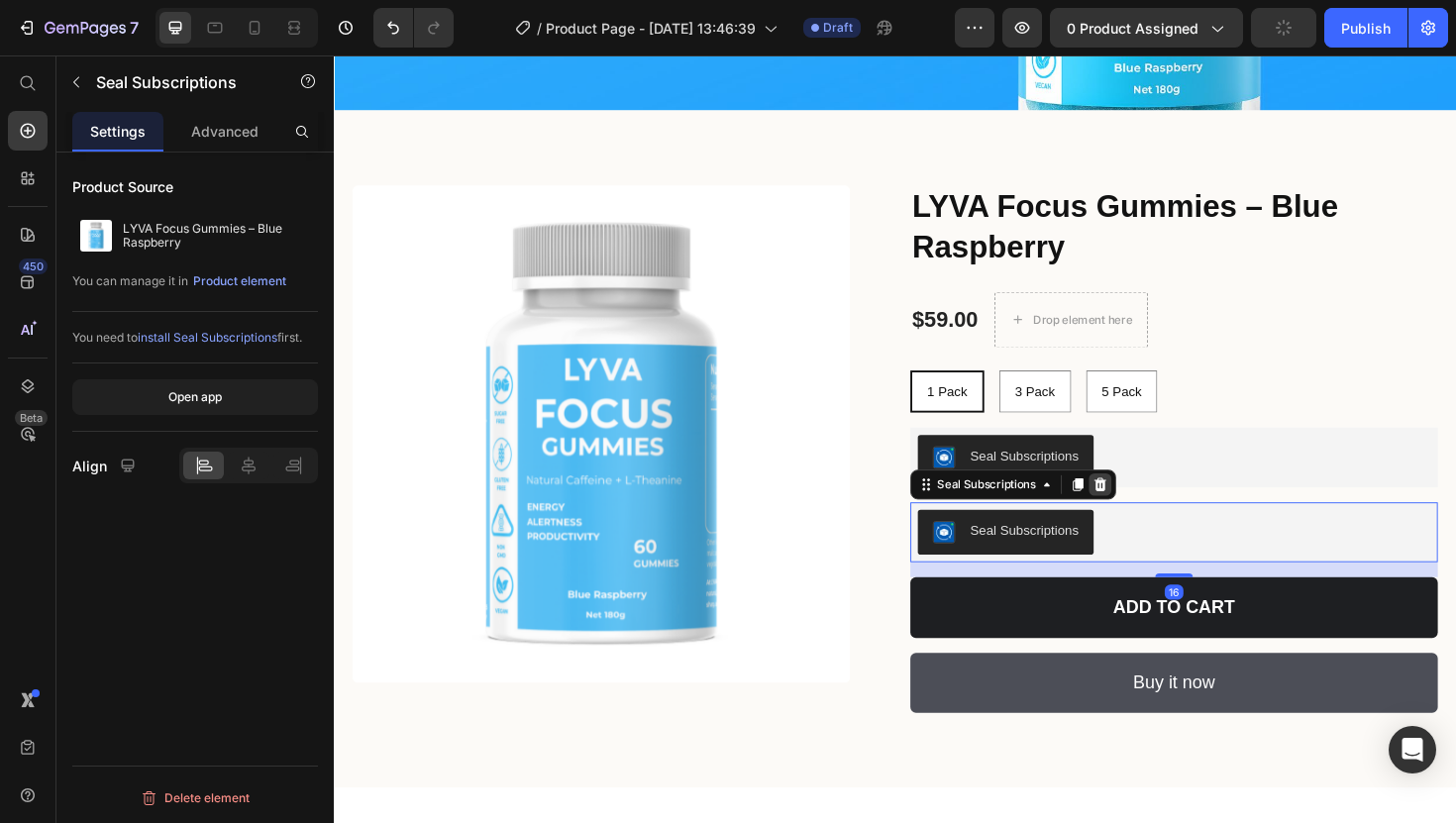 click at bounding box center [1145, 510] 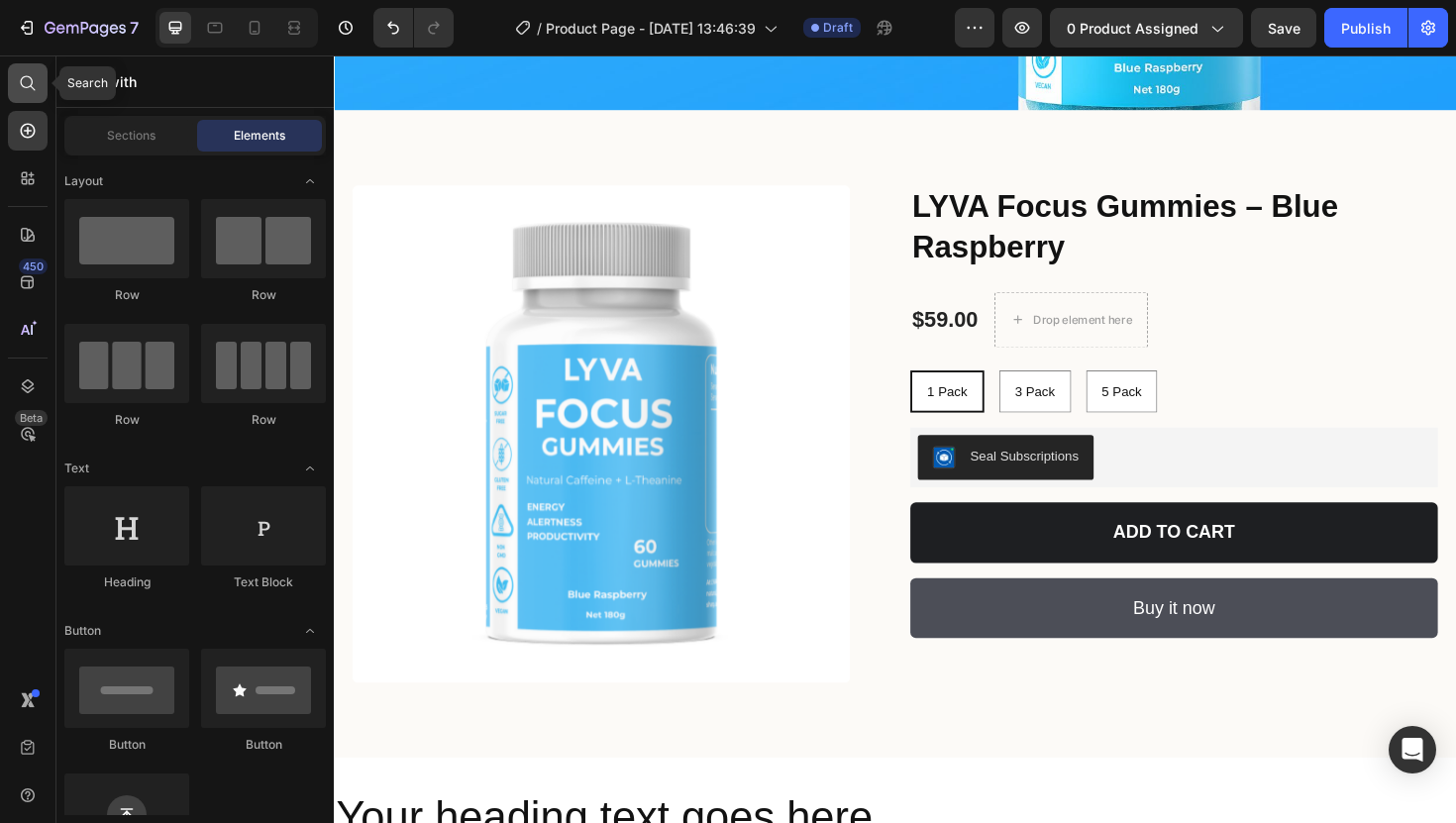 click 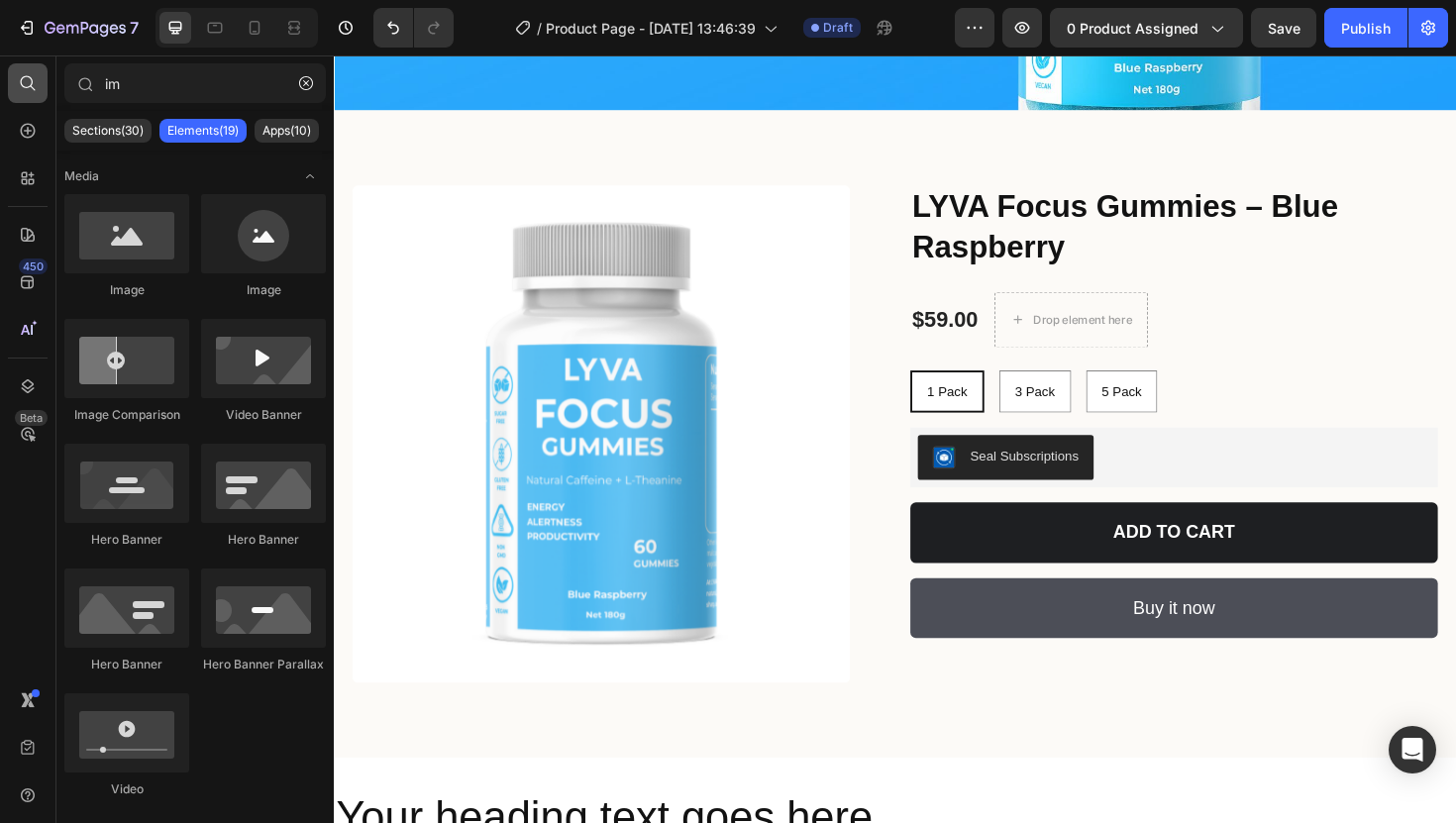 type on "i" 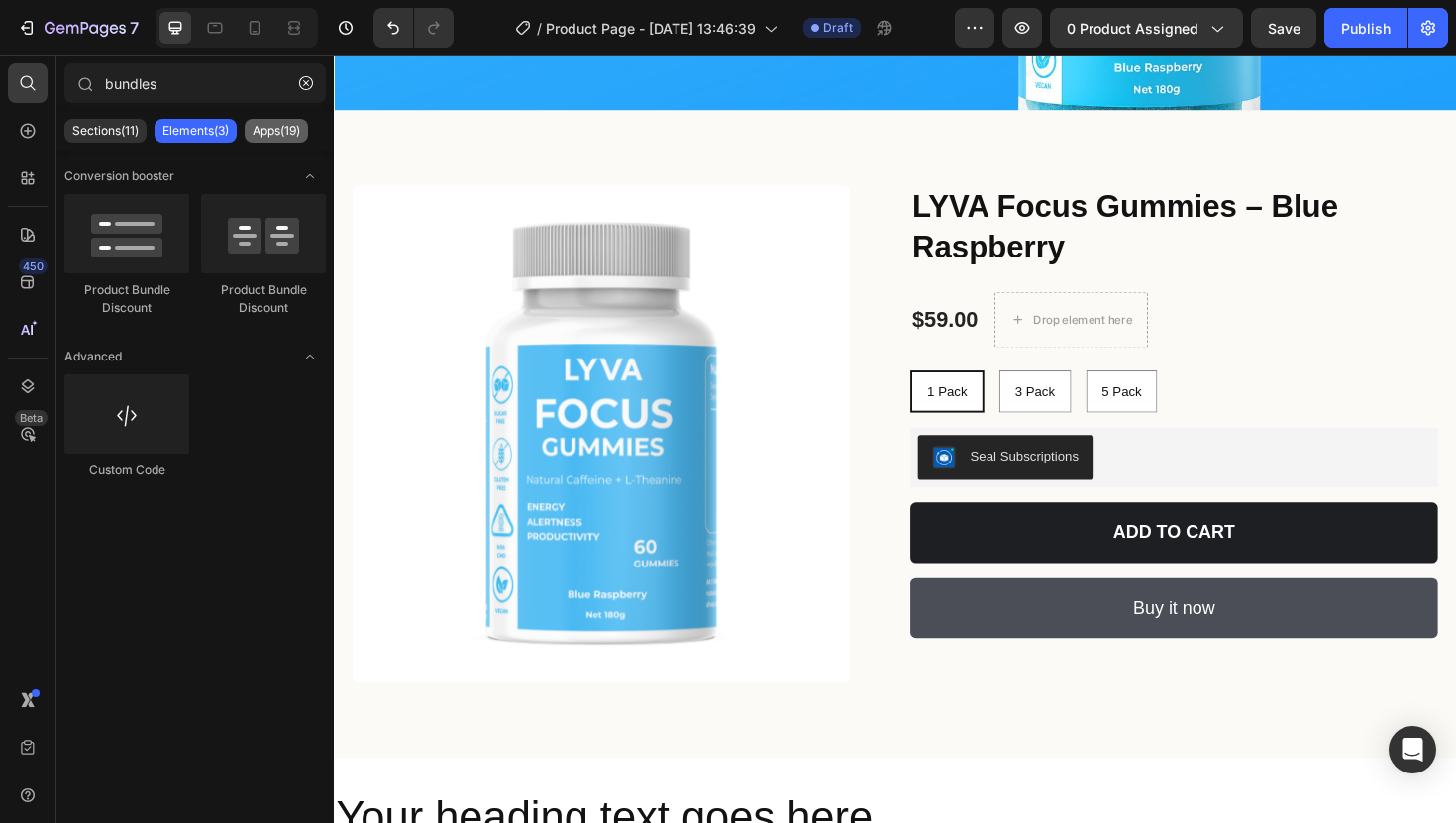 type on "bundles" 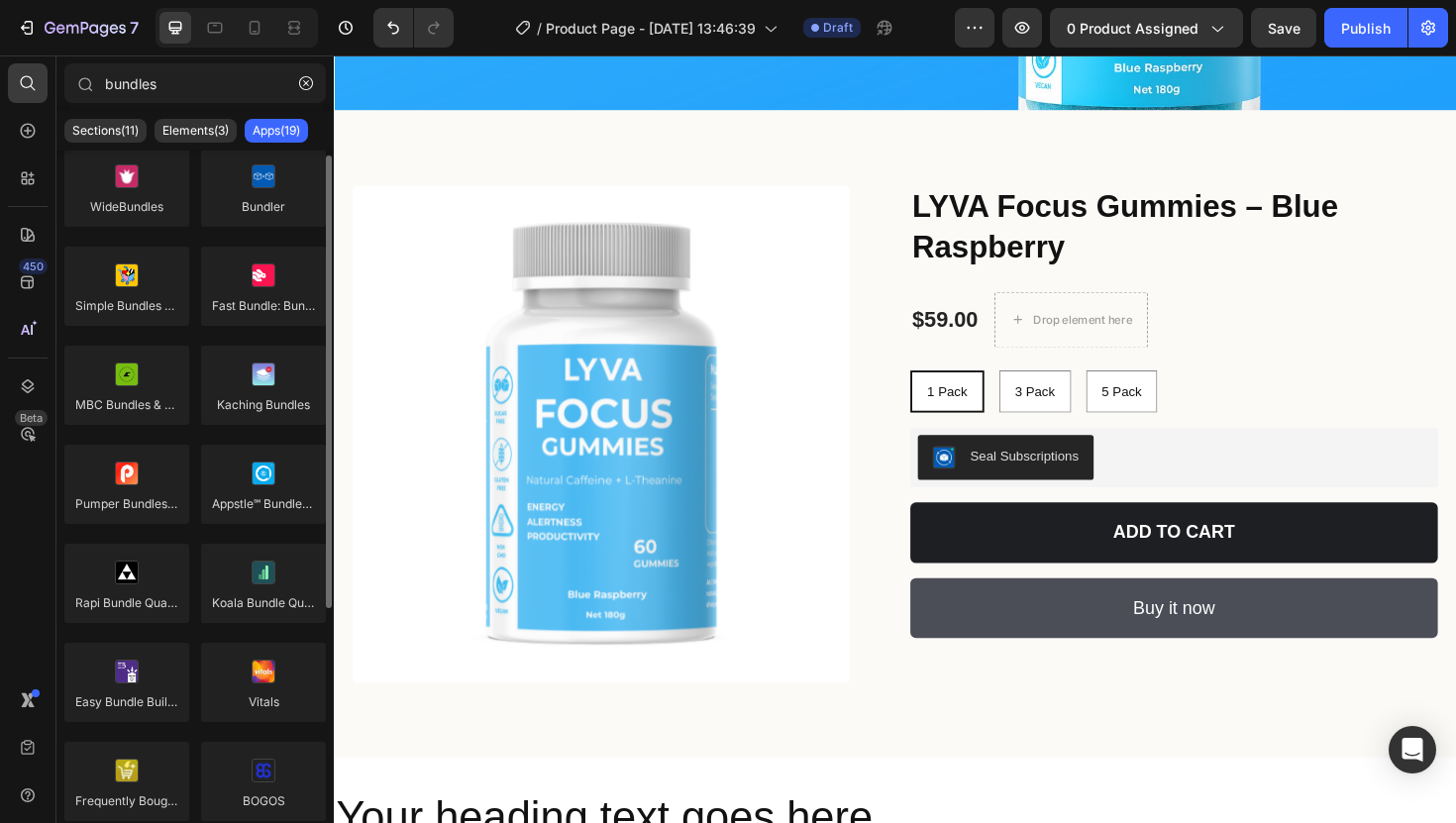 scroll, scrollTop: 0, scrollLeft: 0, axis: both 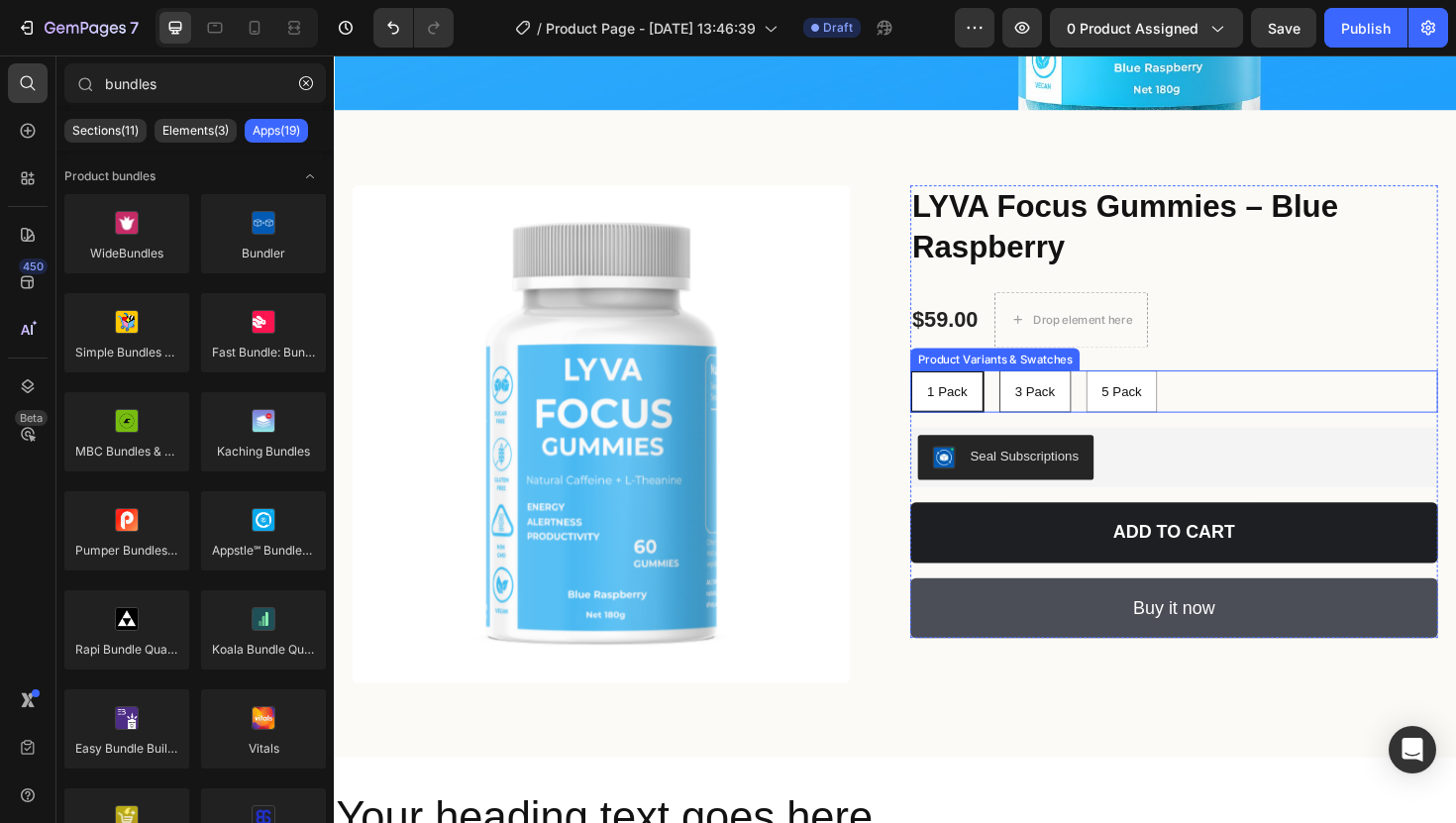 click on "3 Pack" at bounding box center (1076, 411) 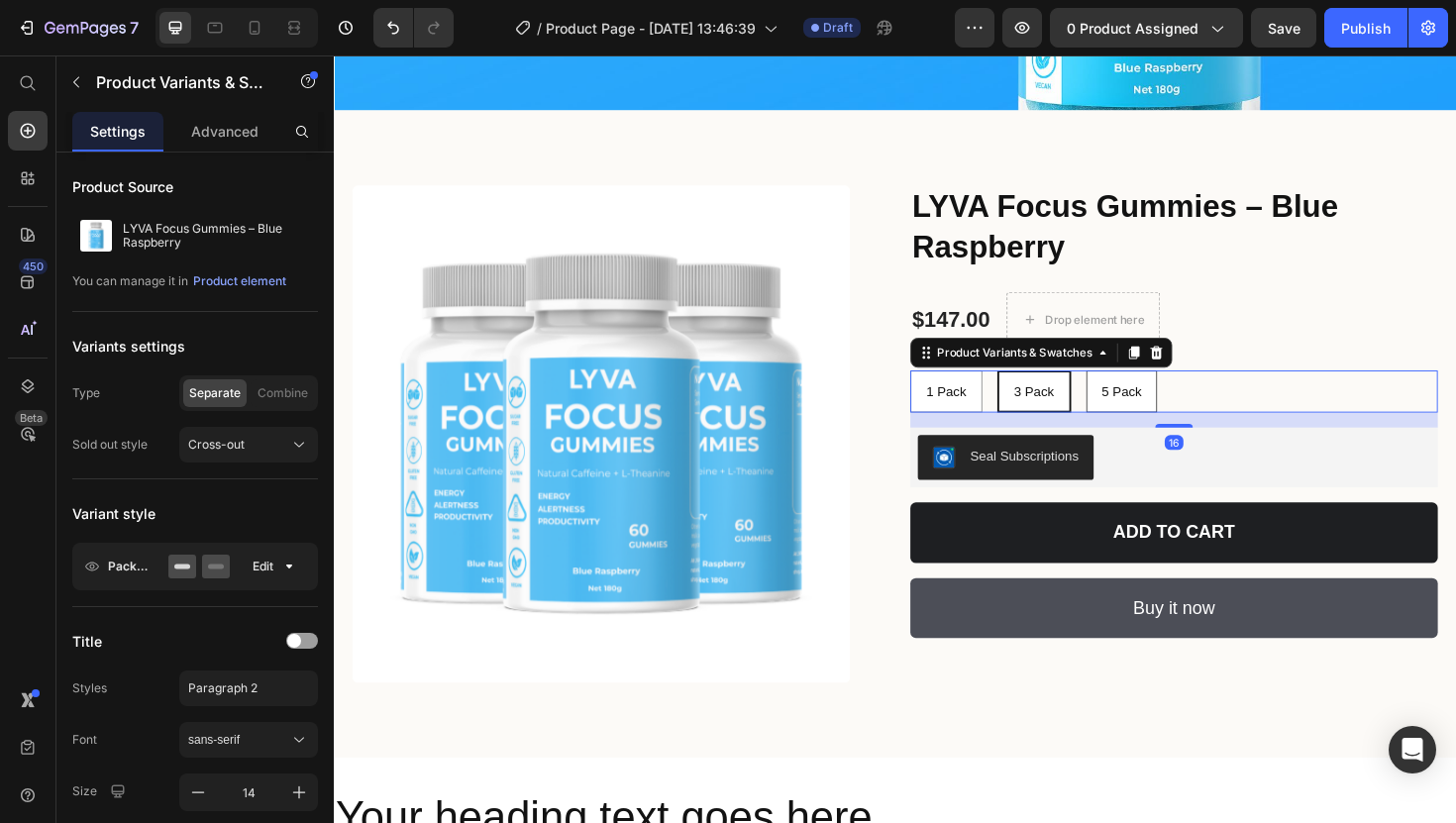 click on "5 Pack" at bounding box center (1168, 411) 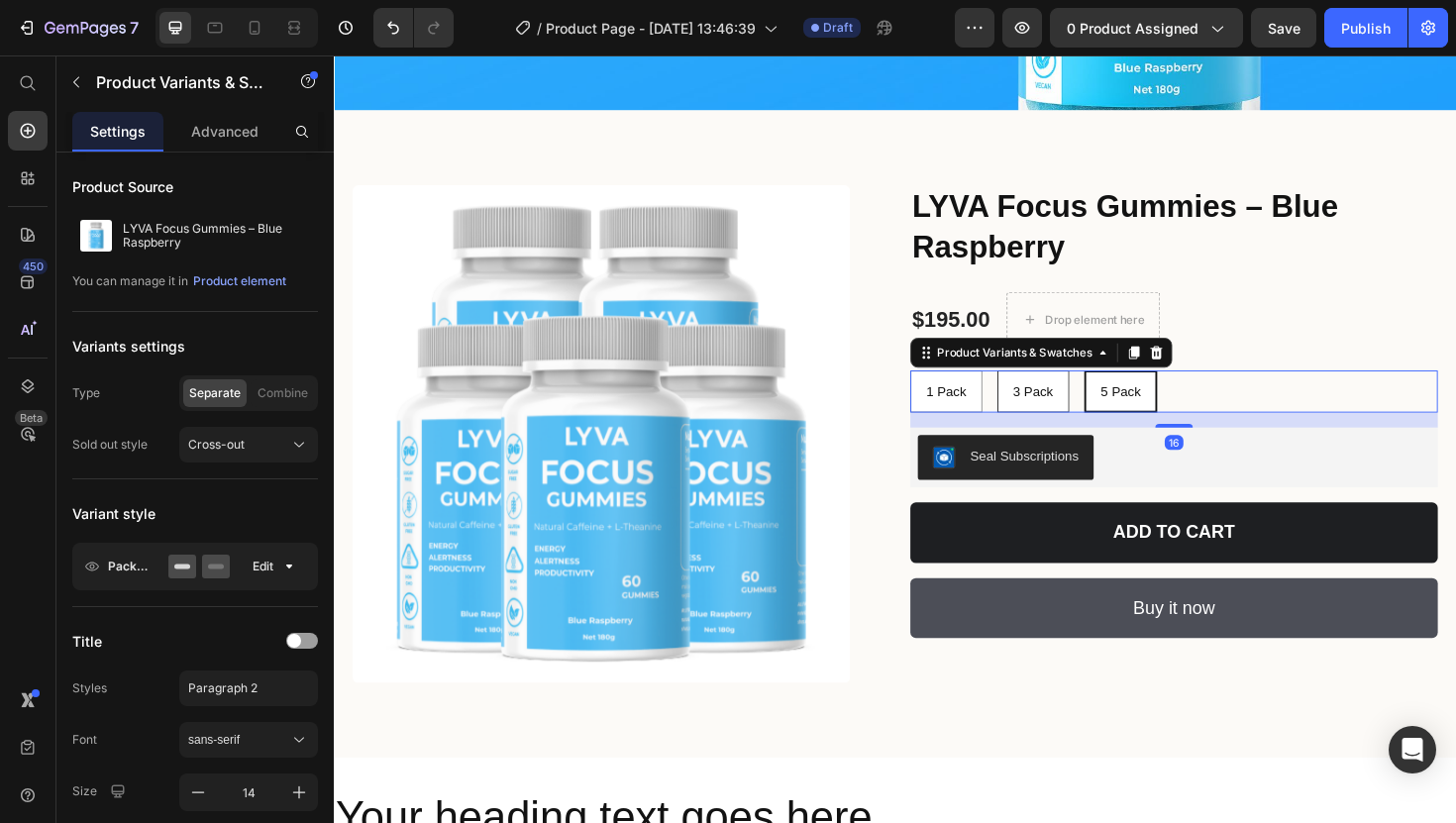 click on "3 Pack" at bounding box center [1074, 411] 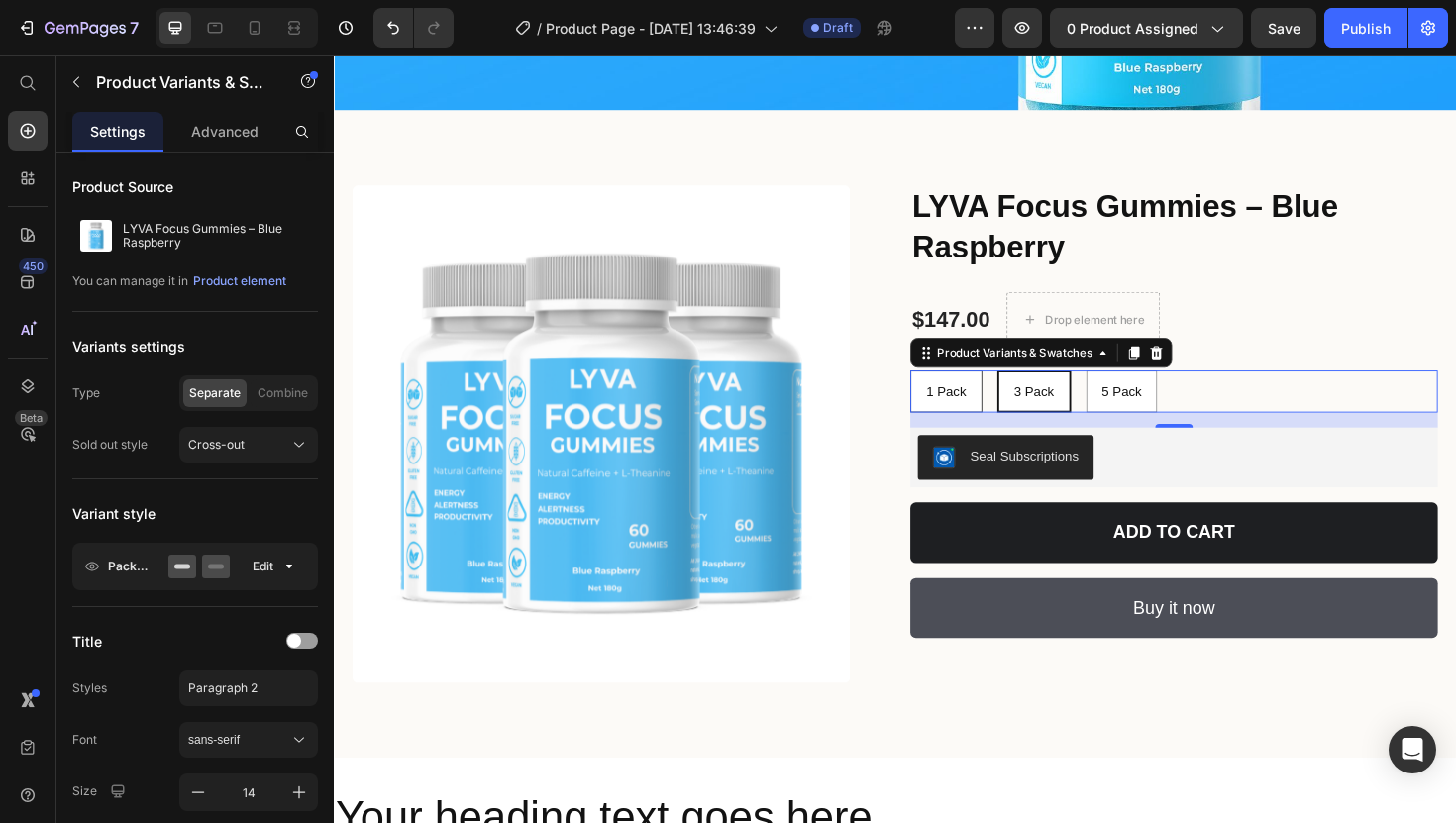 click on "1 Pack" at bounding box center [982, 411] 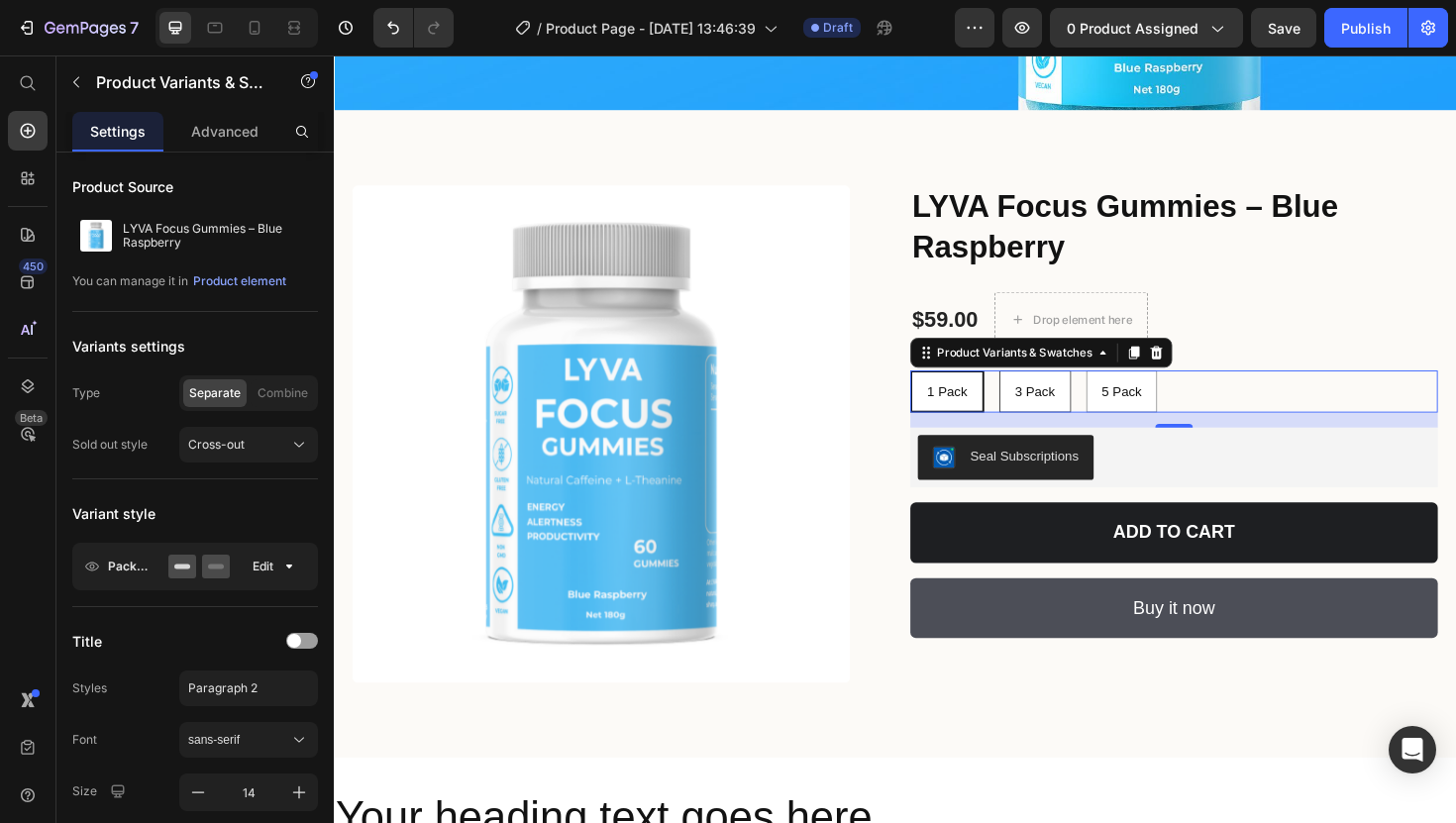 click on "3 Pack" at bounding box center [1076, 411] 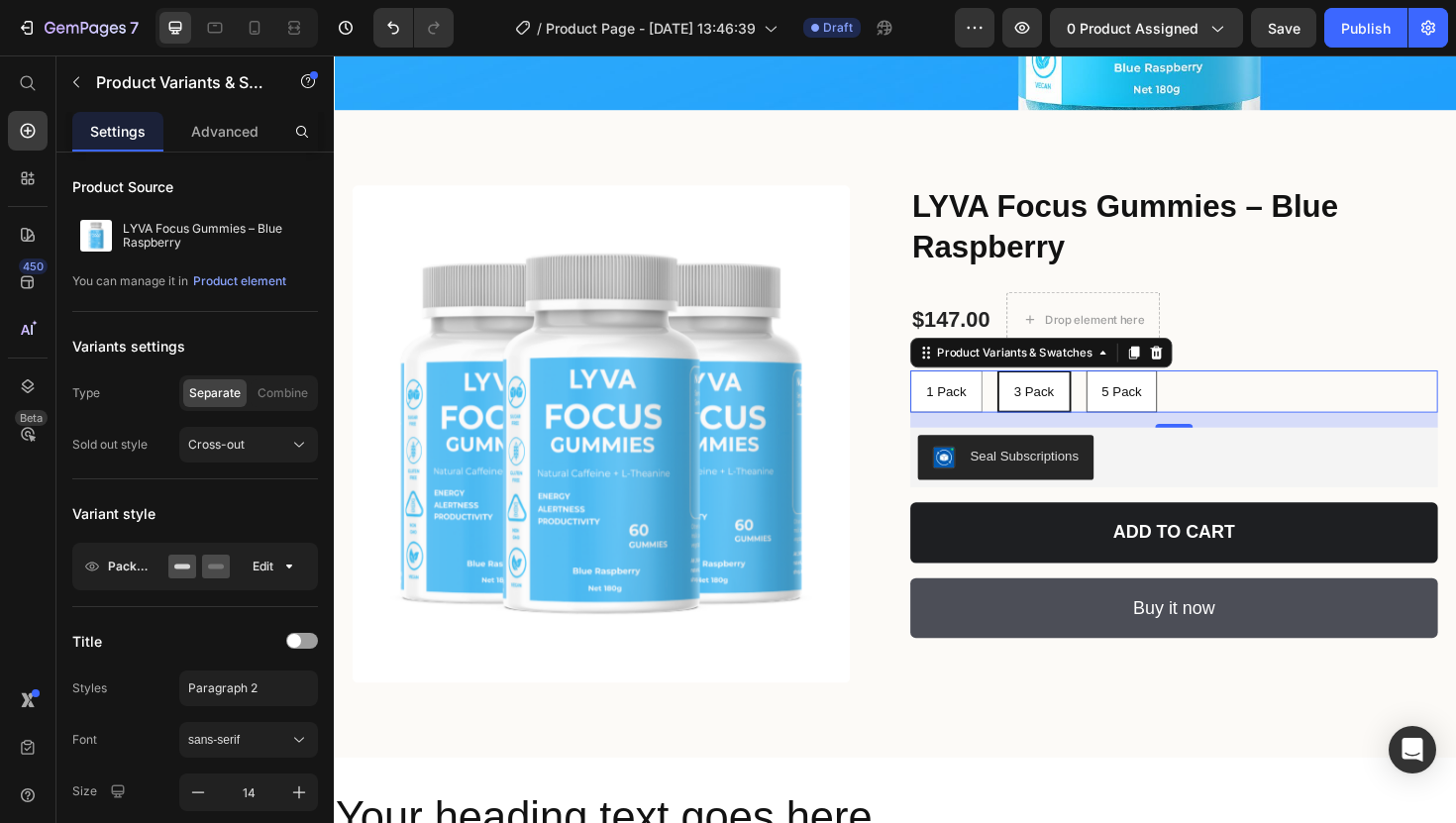 click on "5 Pack" at bounding box center [1168, 411] 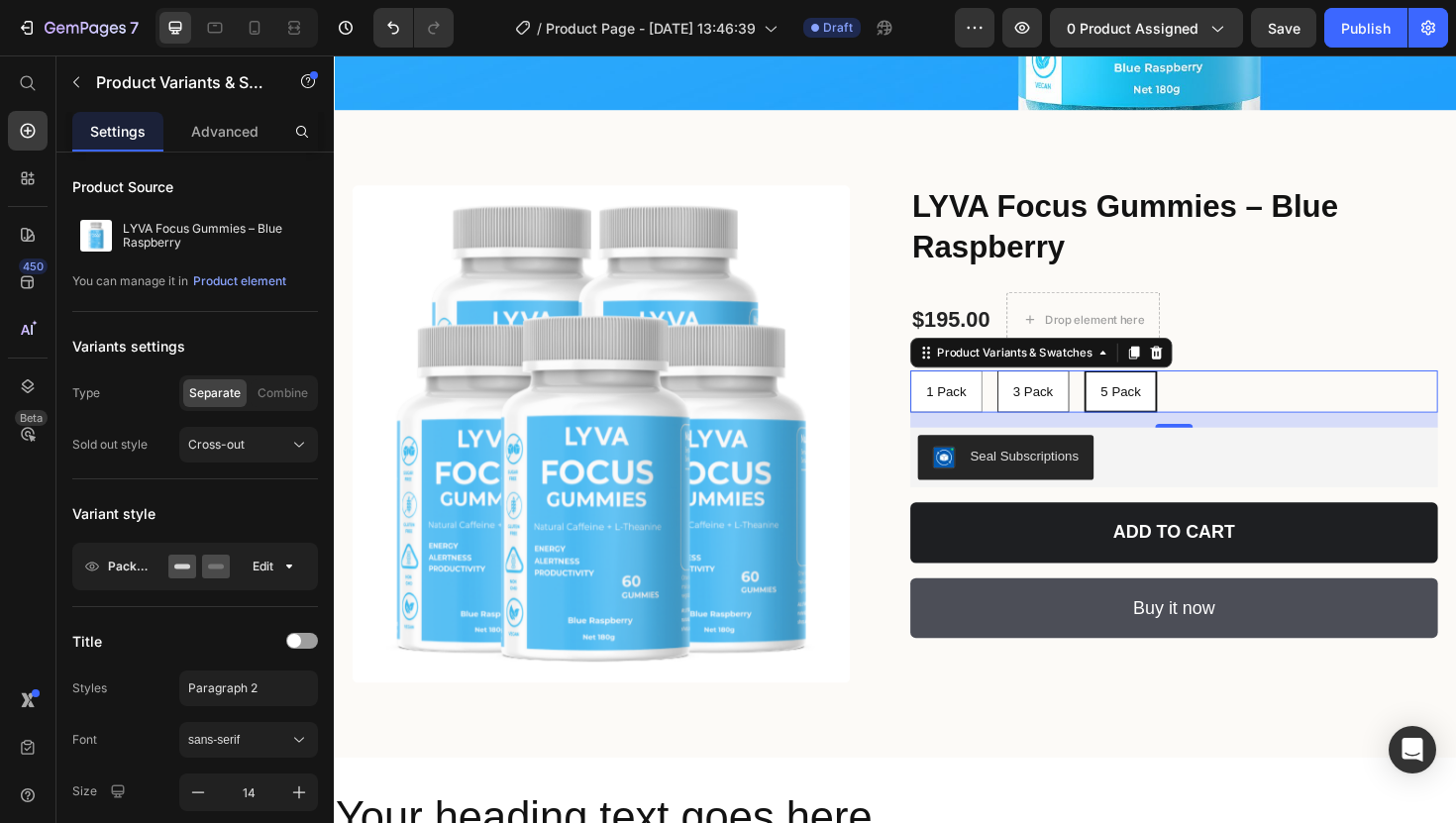 click on "3 Pack" at bounding box center [1074, 411] 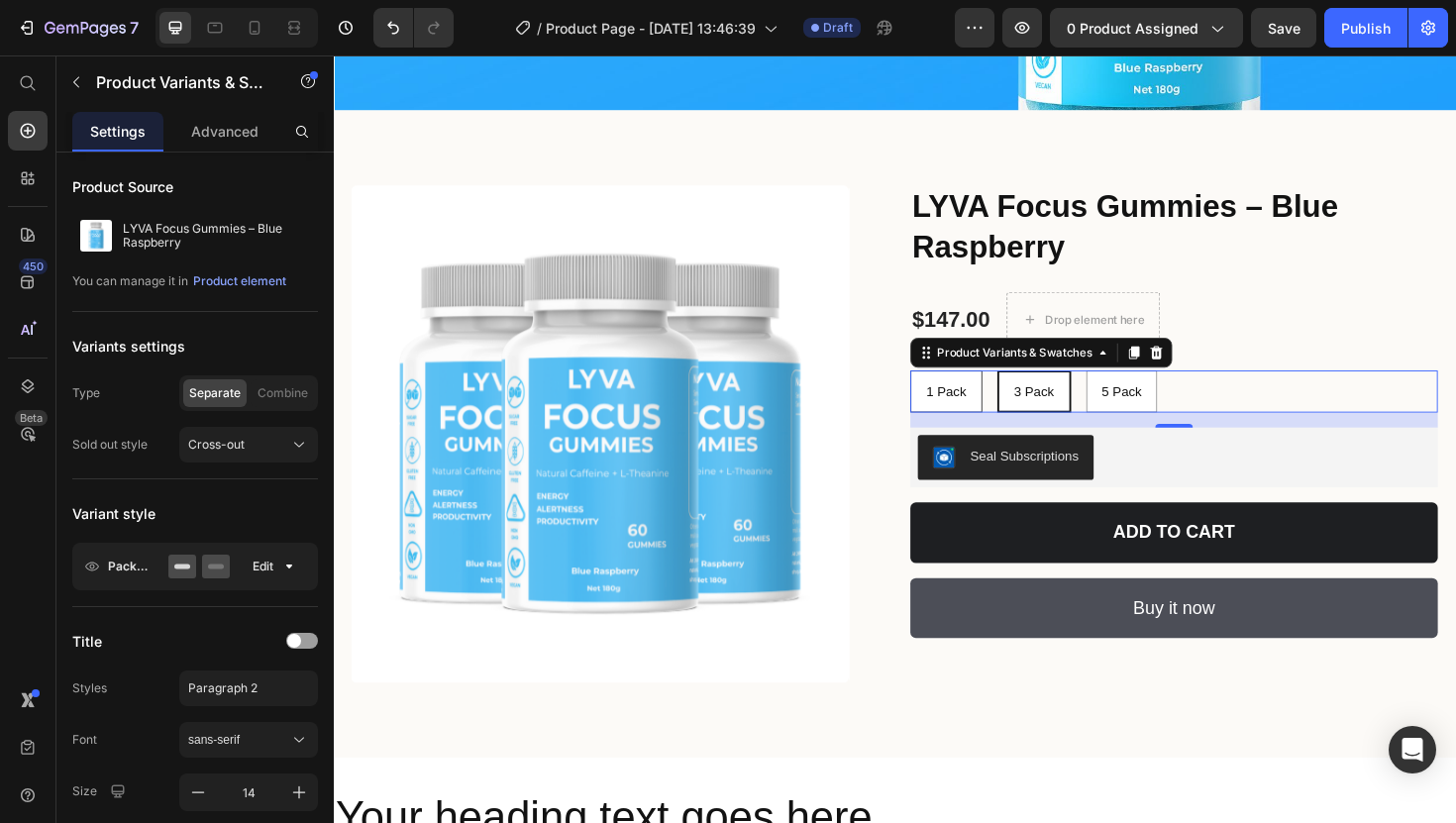 click on "1 Pack" at bounding box center [982, 411] 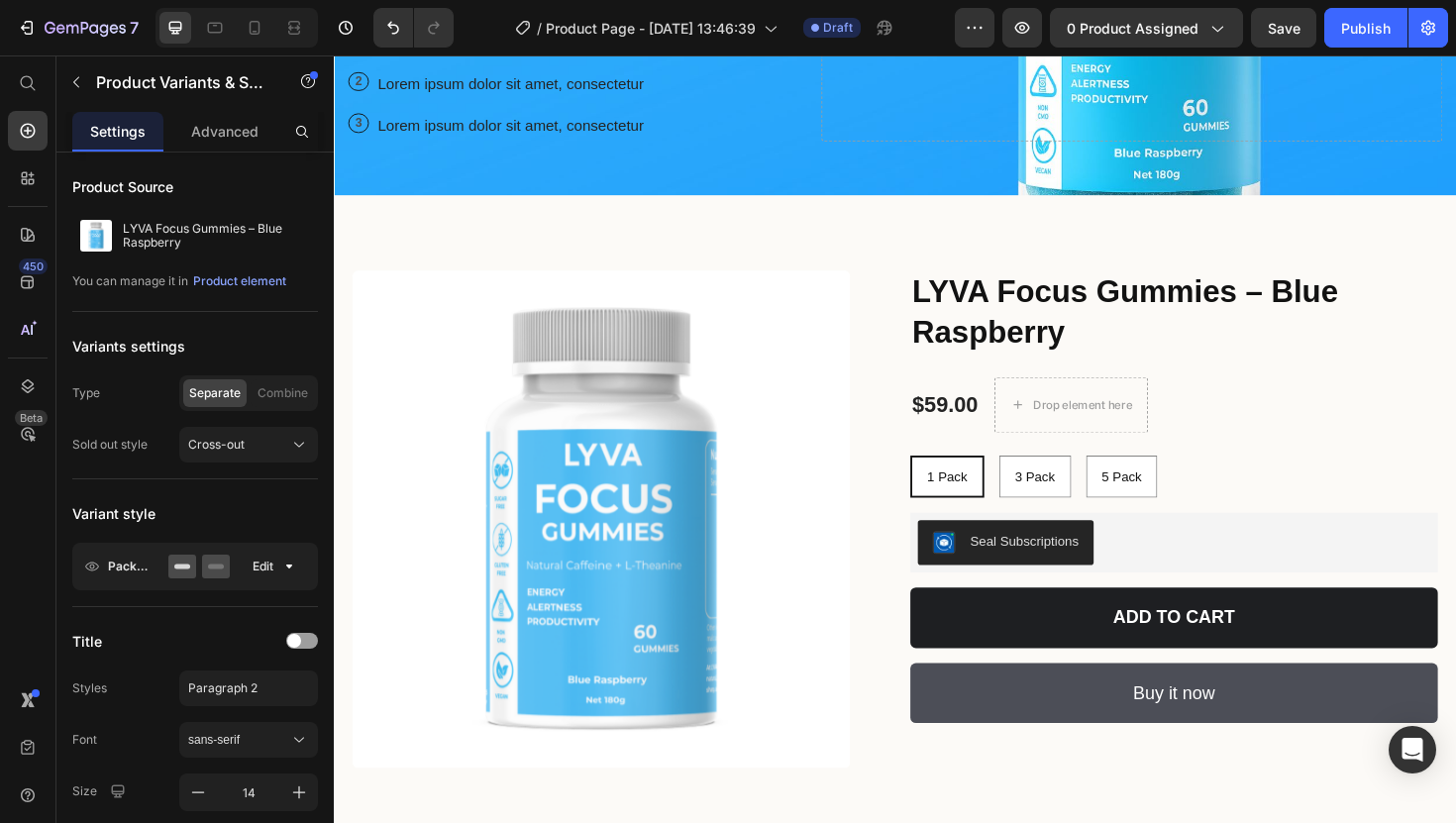 scroll, scrollTop: 297, scrollLeft: 0, axis: vertical 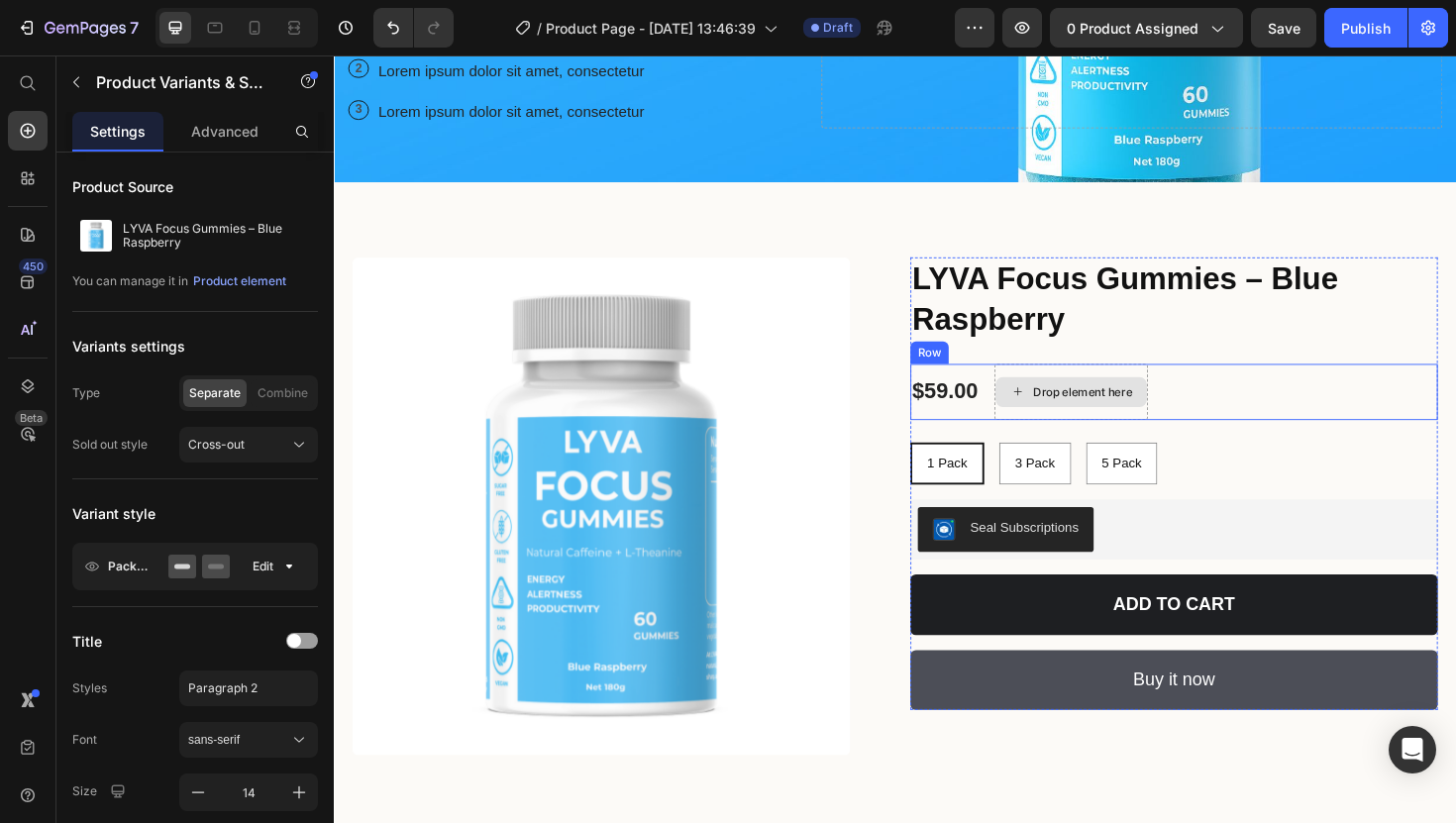 click on "Drop element here" at bounding box center (1126, 412) 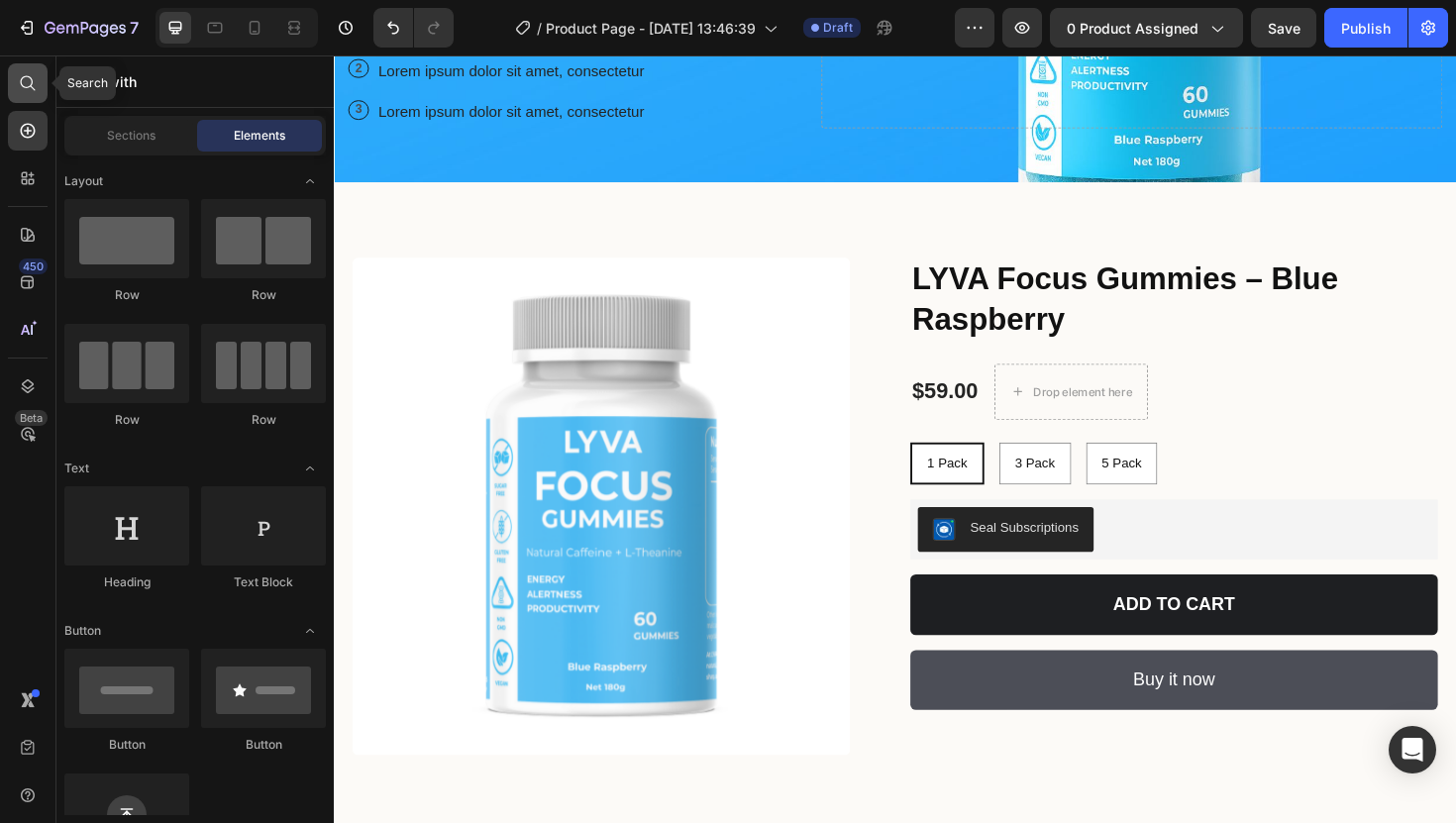 click 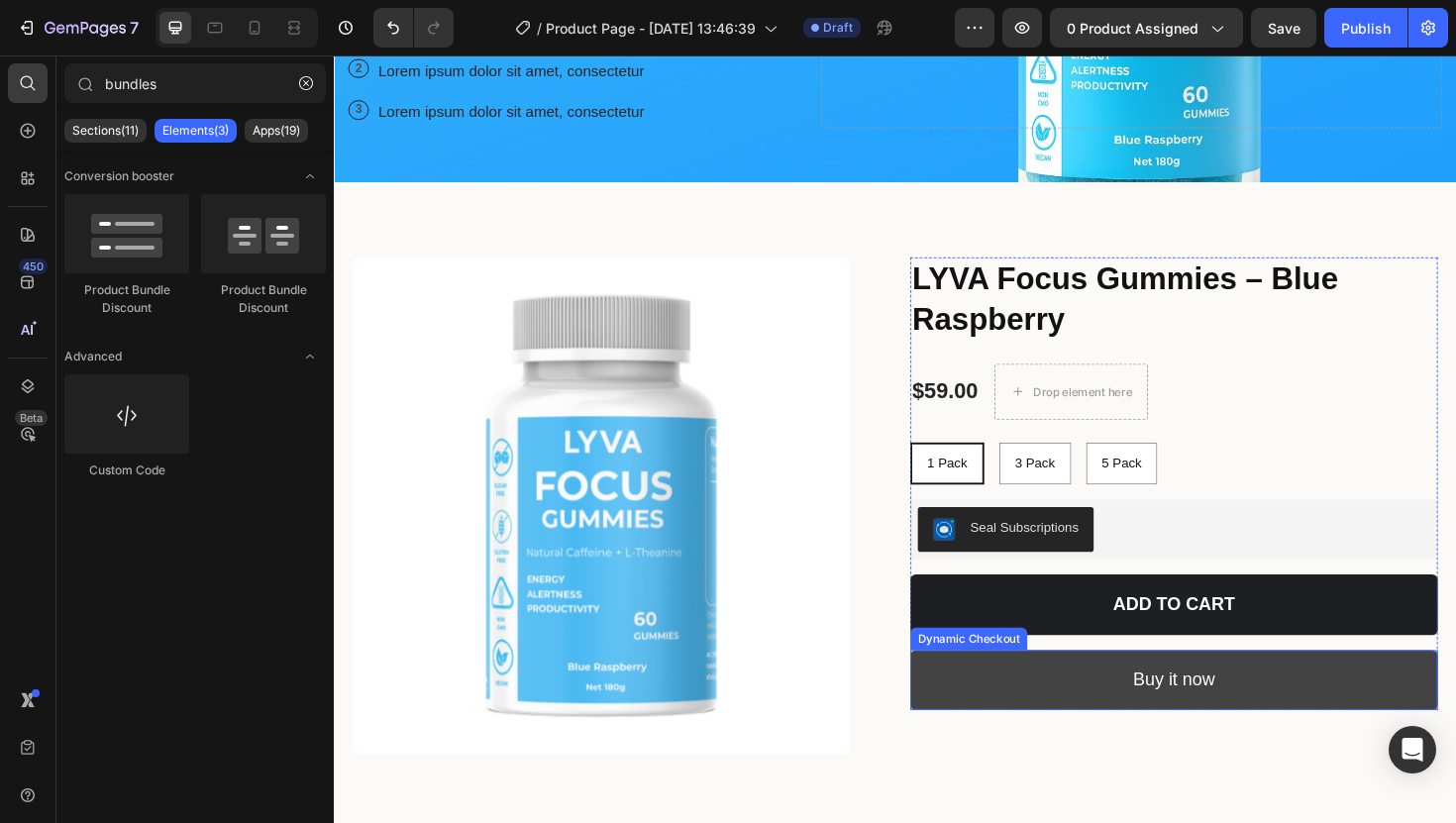 click on "Buy it now" at bounding box center [1223, 717] 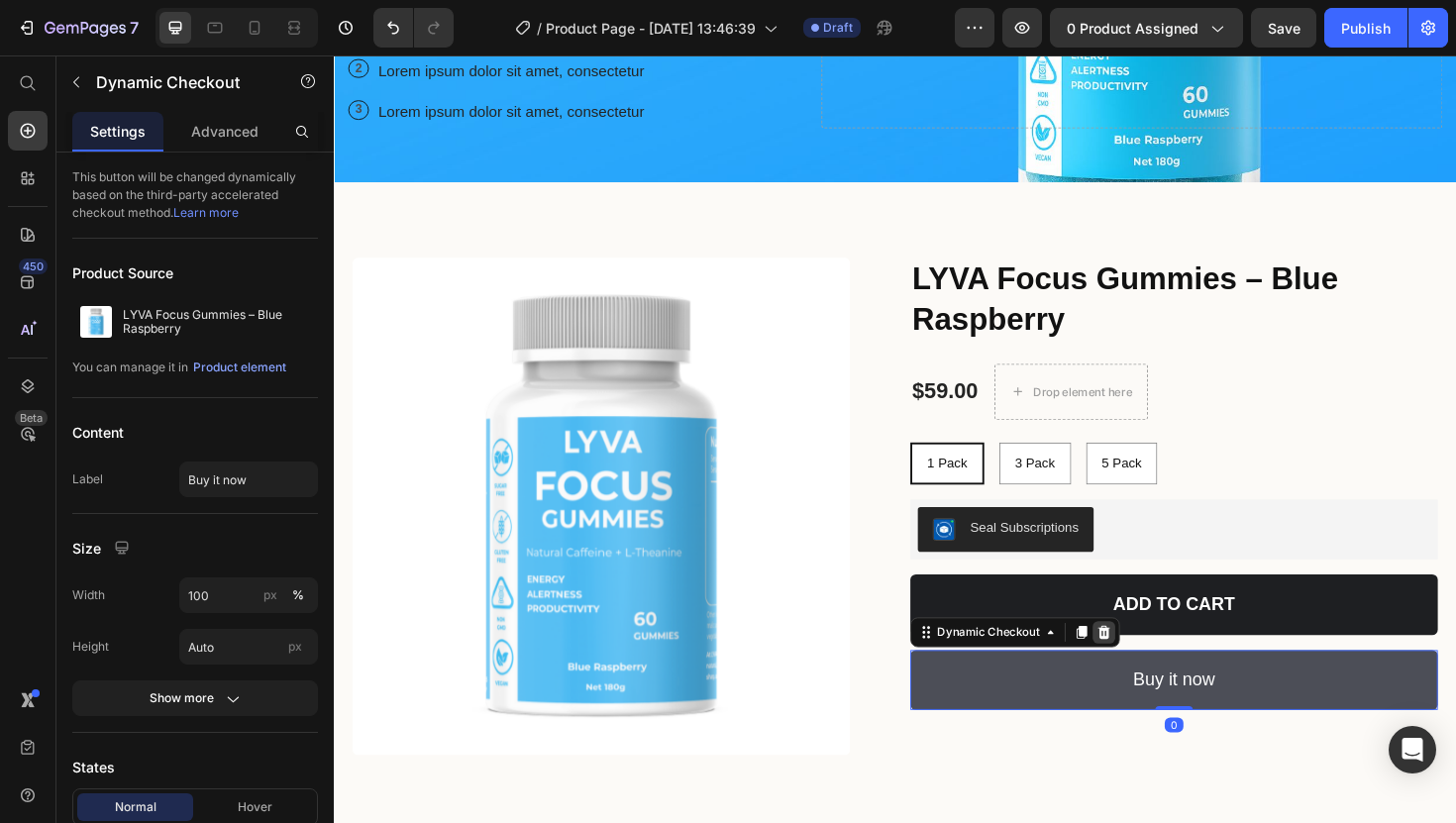 click 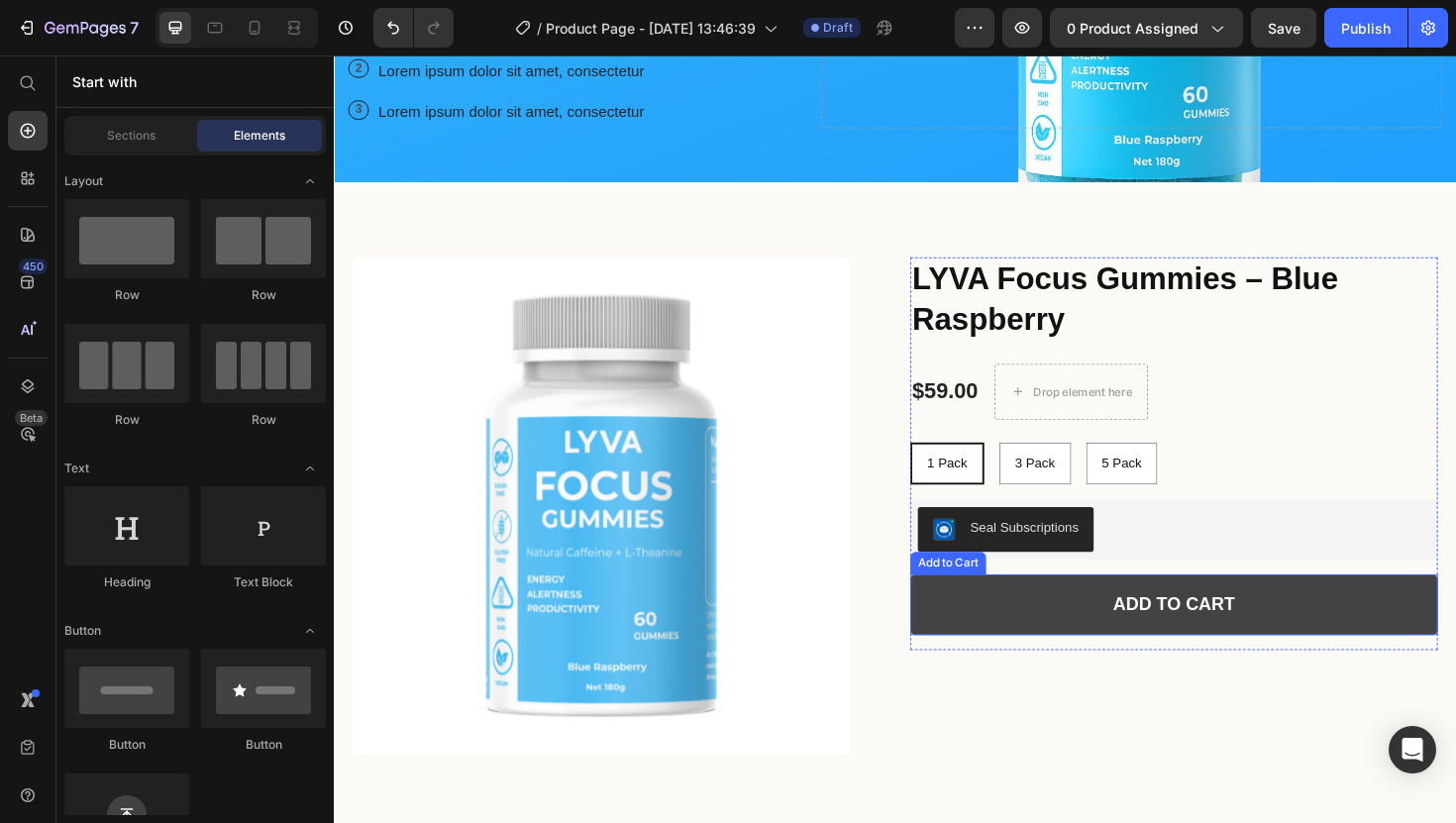 click on "Add to cart" at bounding box center (1223, 637) 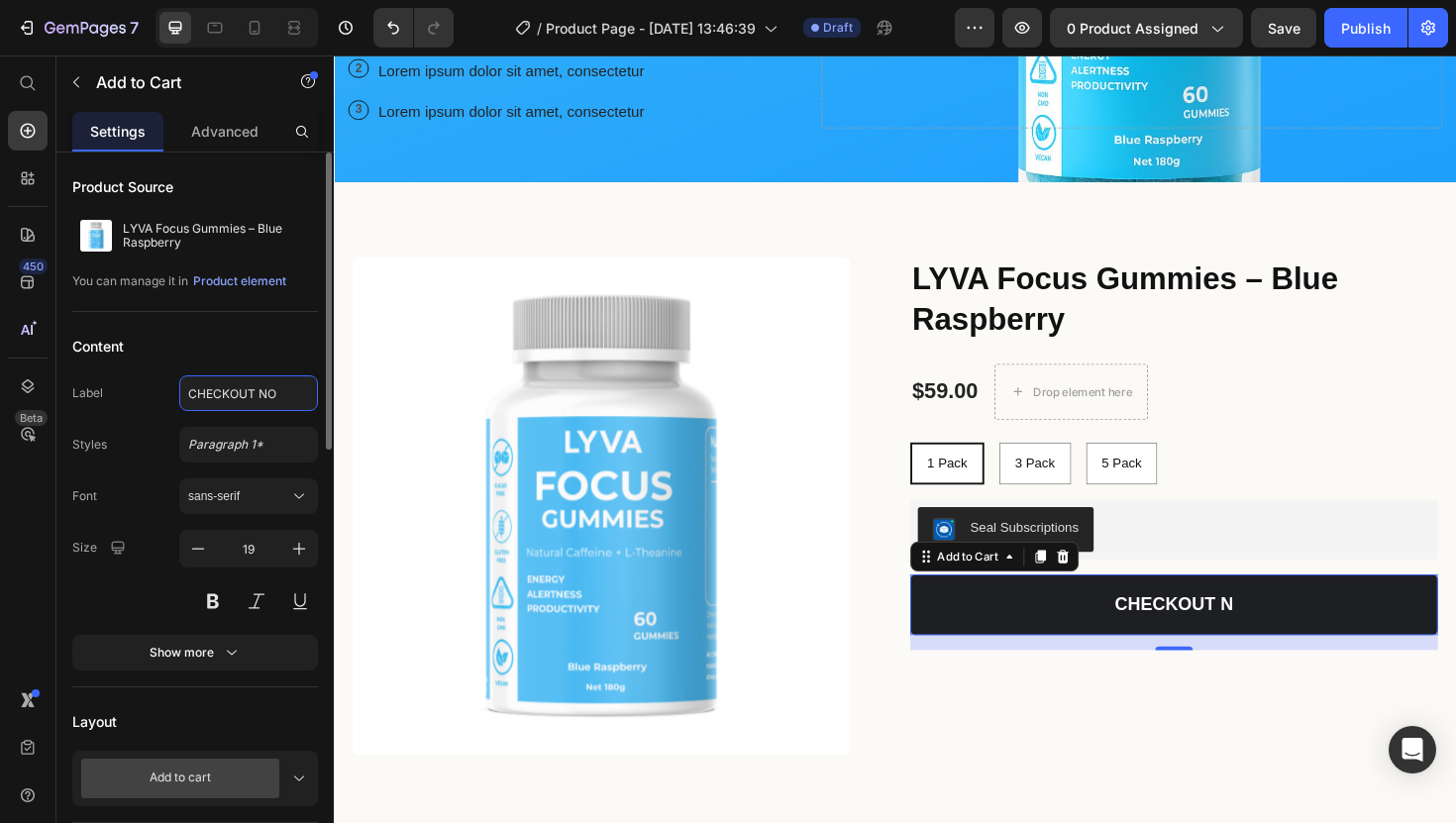 type on "CHECKOUT NOW" 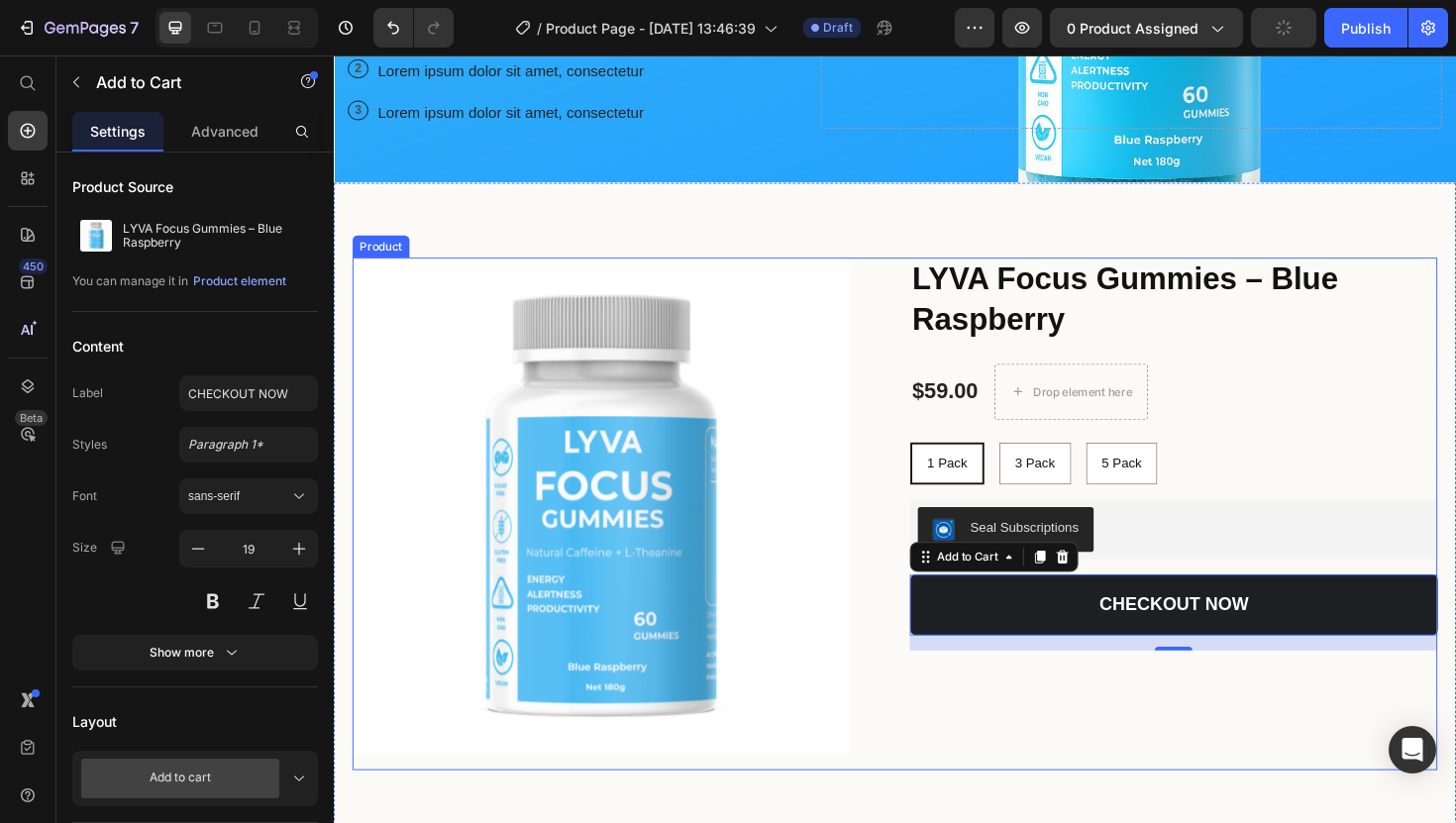click on "LYVA Focus Gummies – Blue Raspberry Product Title $59.00 Product Price
Drop element here Row 1 Pack 1 Pack 1 Pack 3 Pack 3 Pack 3 Pack 5 Pack 5 Pack 5 Pack Product Variants & Swatches Seal Subscriptions Seal Subscriptions CHECKOUT NOW Add to Cart   16 Lorem ipsum dolor sit amet, consectetur adipiscing elit, sed do eiusmod tempor incididunt ut labore et dolore magna aliqua. Ut enim ad minim veniam, quis nostrud exercitation ullamco laboris nisi ut aliquip Text Block How it Works:  consectetur adipiscing elit, sed do eiusmod tempor incididunt ut labore et dolore magna aliqua. Ut enim ad minim veniam Text Block Inredients:  consectetur adipiscing elit, sed do eiusmod tempor incididunt ut labore et dolore magna aliqua Text Block Row Row" at bounding box center [1223, 541] 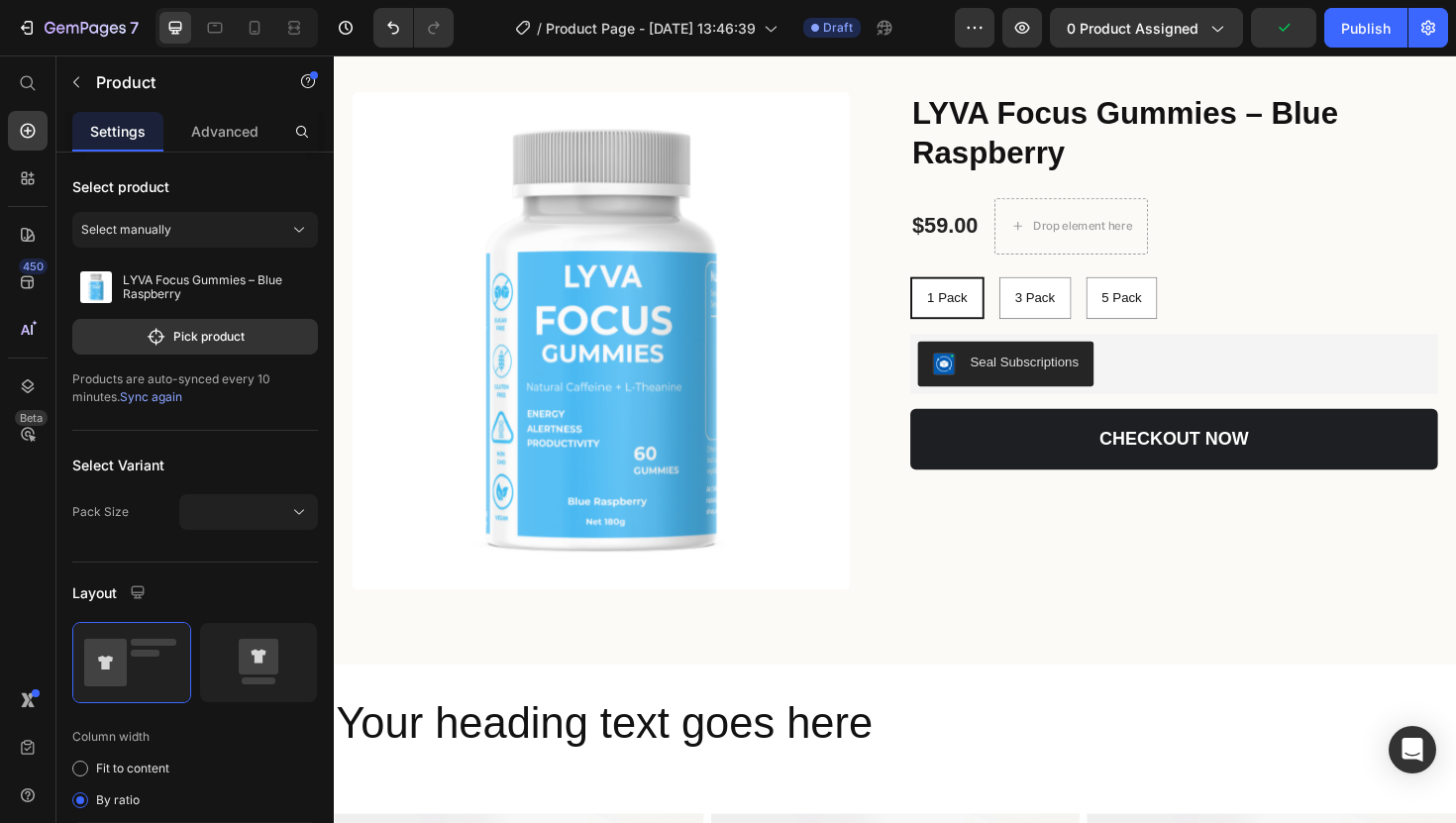scroll, scrollTop: 469, scrollLeft: 0, axis: vertical 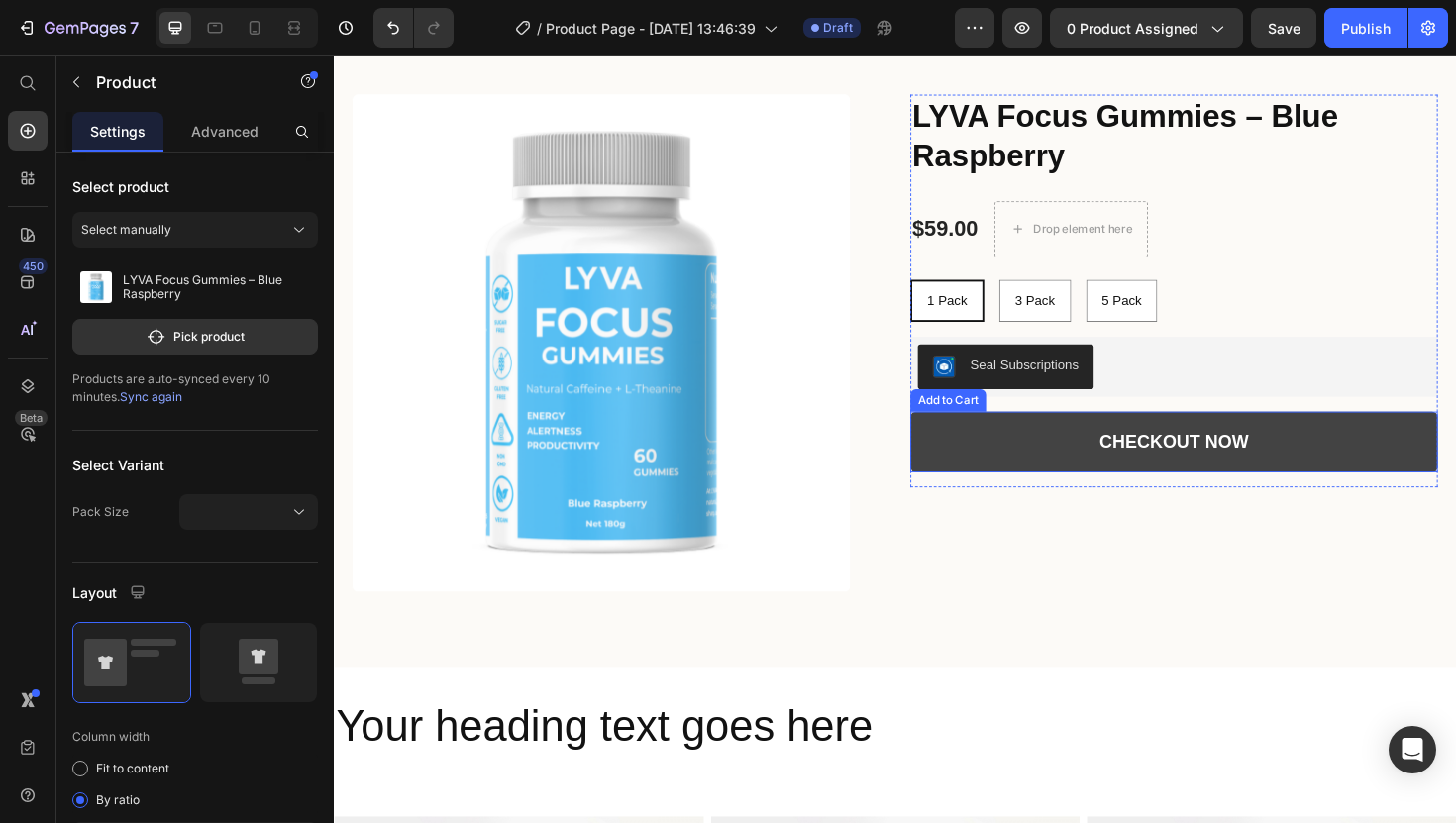click on "CHECKOUT NOW" at bounding box center [1223, 464] 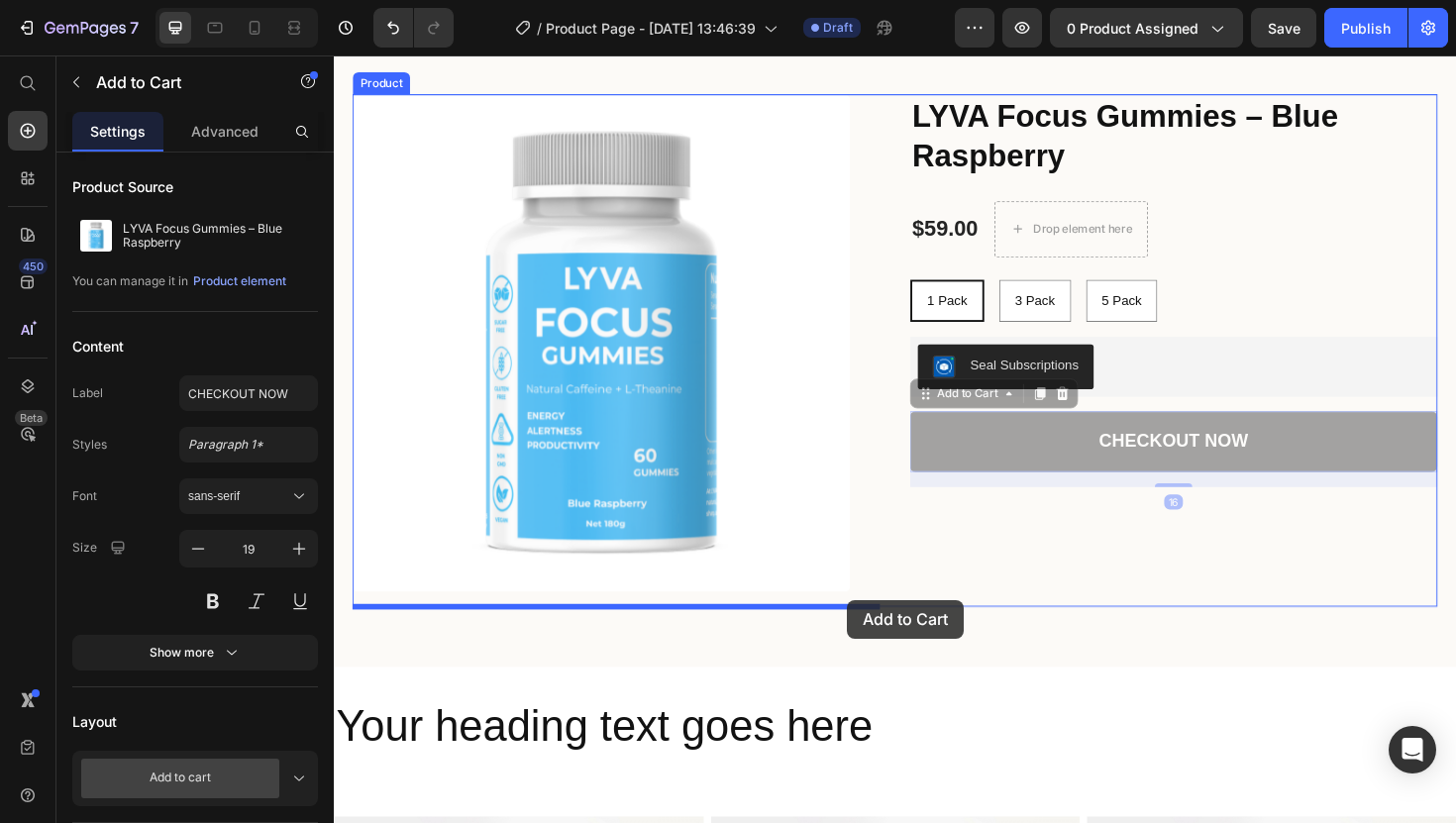 drag, startPoint x: 966, startPoint y: 418, endPoint x: 878, endPoint y: 632, distance: 231.3871 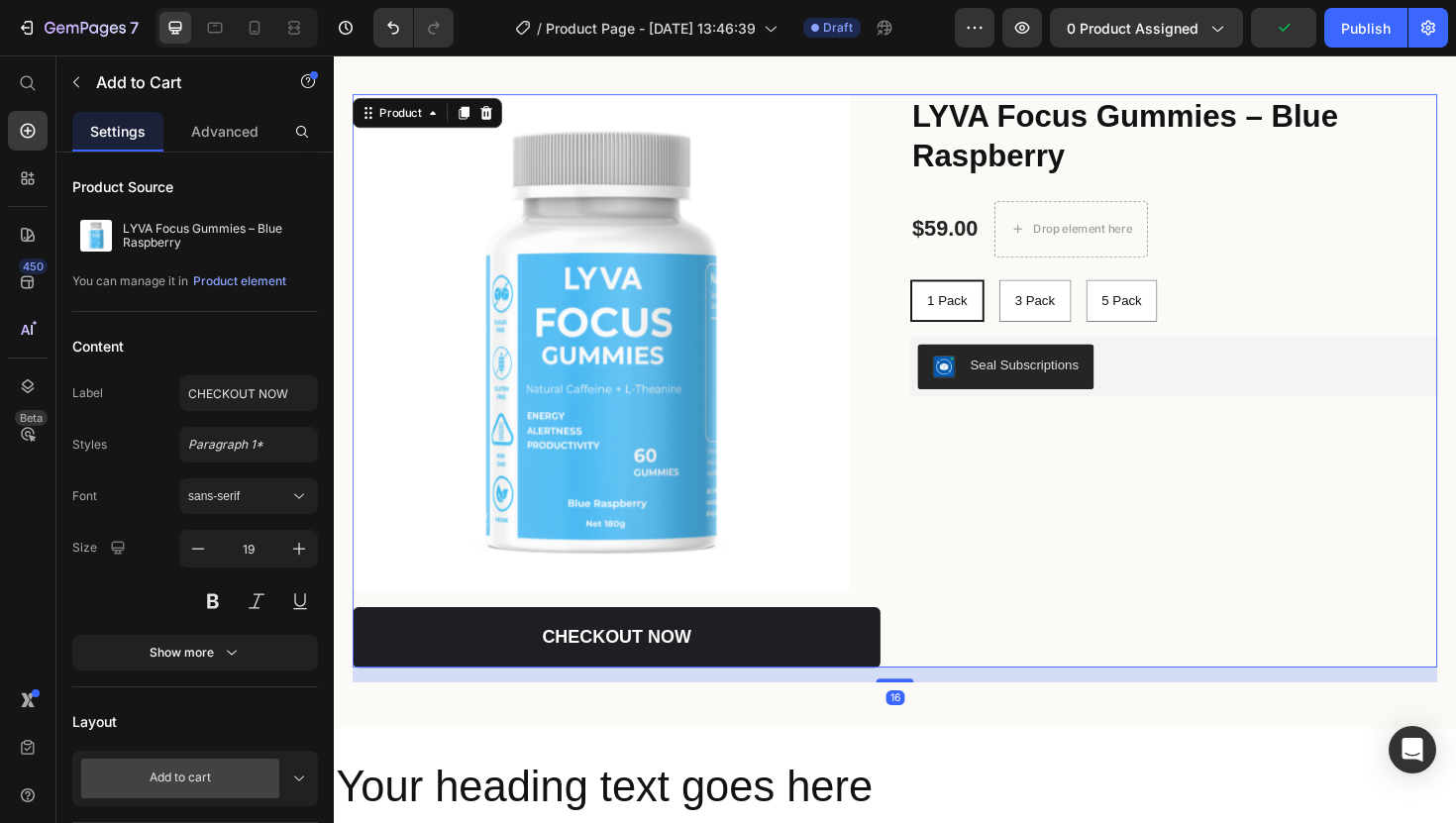 click on "LYVA Focus Gummies – Blue Raspberry Product Title $59.00 Product Price
Drop element here Row 1 Pack 1 Pack 1 Pack 3 Pack 3 Pack 3 Pack 5 Pack 5 Pack 5 Pack Product Variants & Swatches Seal Subscriptions Seal Subscriptions Lorem ipsum dolor sit amet, consectetur adipiscing elit, sed do eiusmod tempor incididunt ut labore et dolore magna aliqua. Ut enim ad minim veniam, quis nostrud exercitation ullamco laboris nisi ut aliquip Text Block How it Works:  consectetur adipiscing elit, sed do eiusmod tempor incididunt ut labore et dolore magna aliqua. Ut enim ad minim veniam Text Block Inredients:  consectetur adipiscing elit, sed do eiusmod tempor incididunt ut labore et dolore magna aliqua Text Block Row Row" at bounding box center (1223, 400) 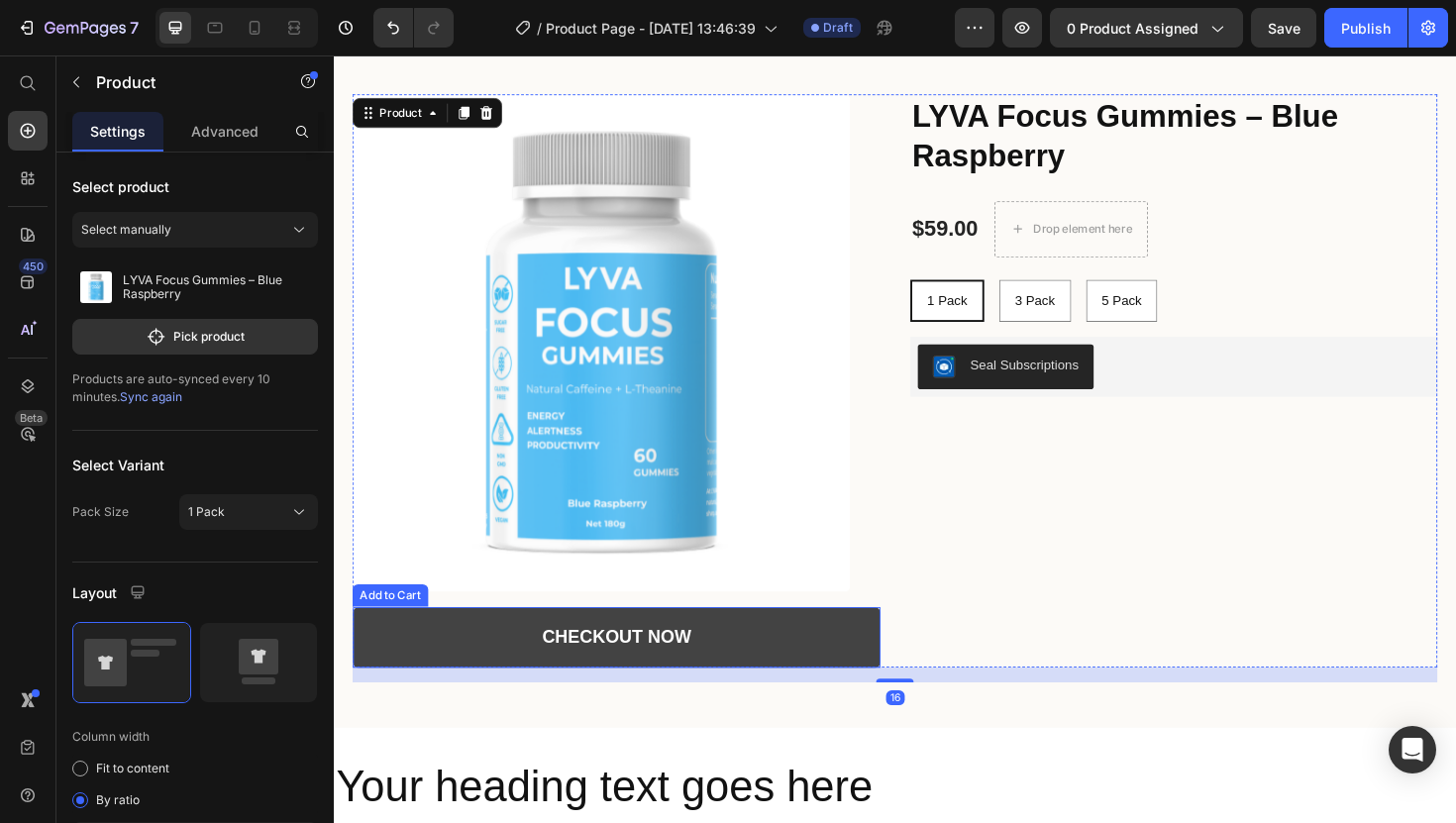 click on "CHECKOUT NOW" at bounding box center [633, 671] 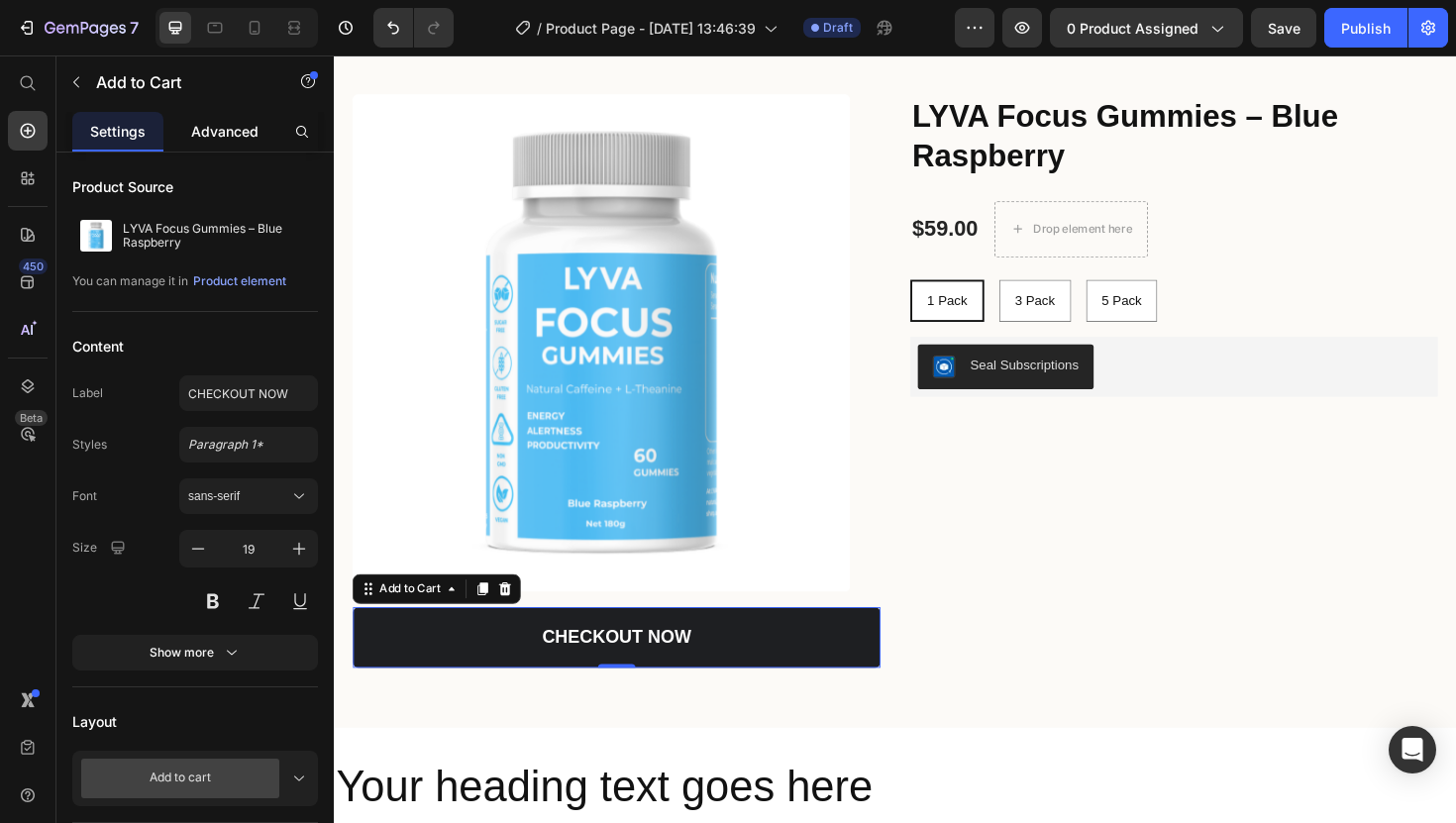 click on "Advanced" at bounding box center [225, 131] 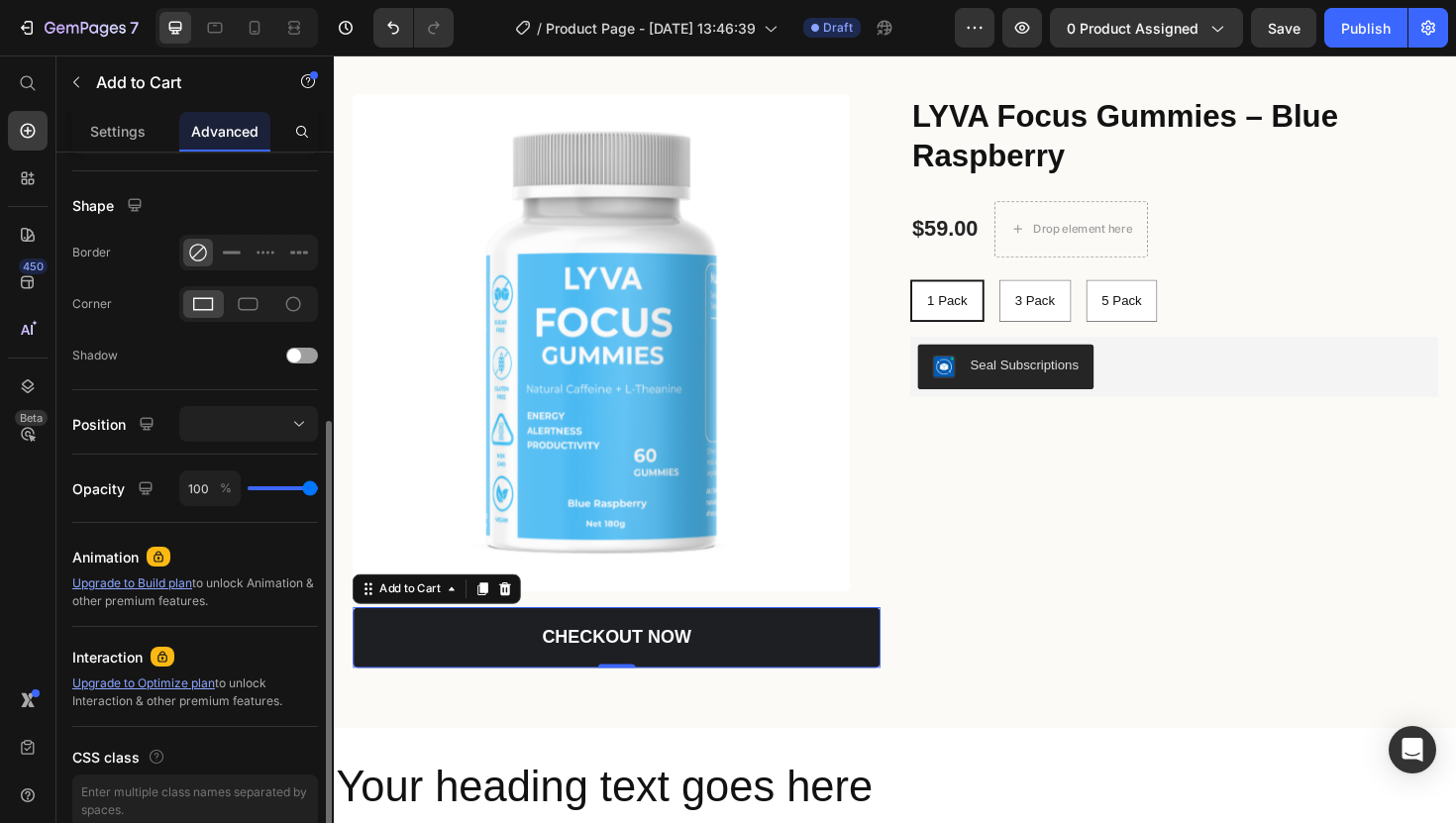 scroll, scrollTop: 491, scrollLeft: 0, axis: vertical 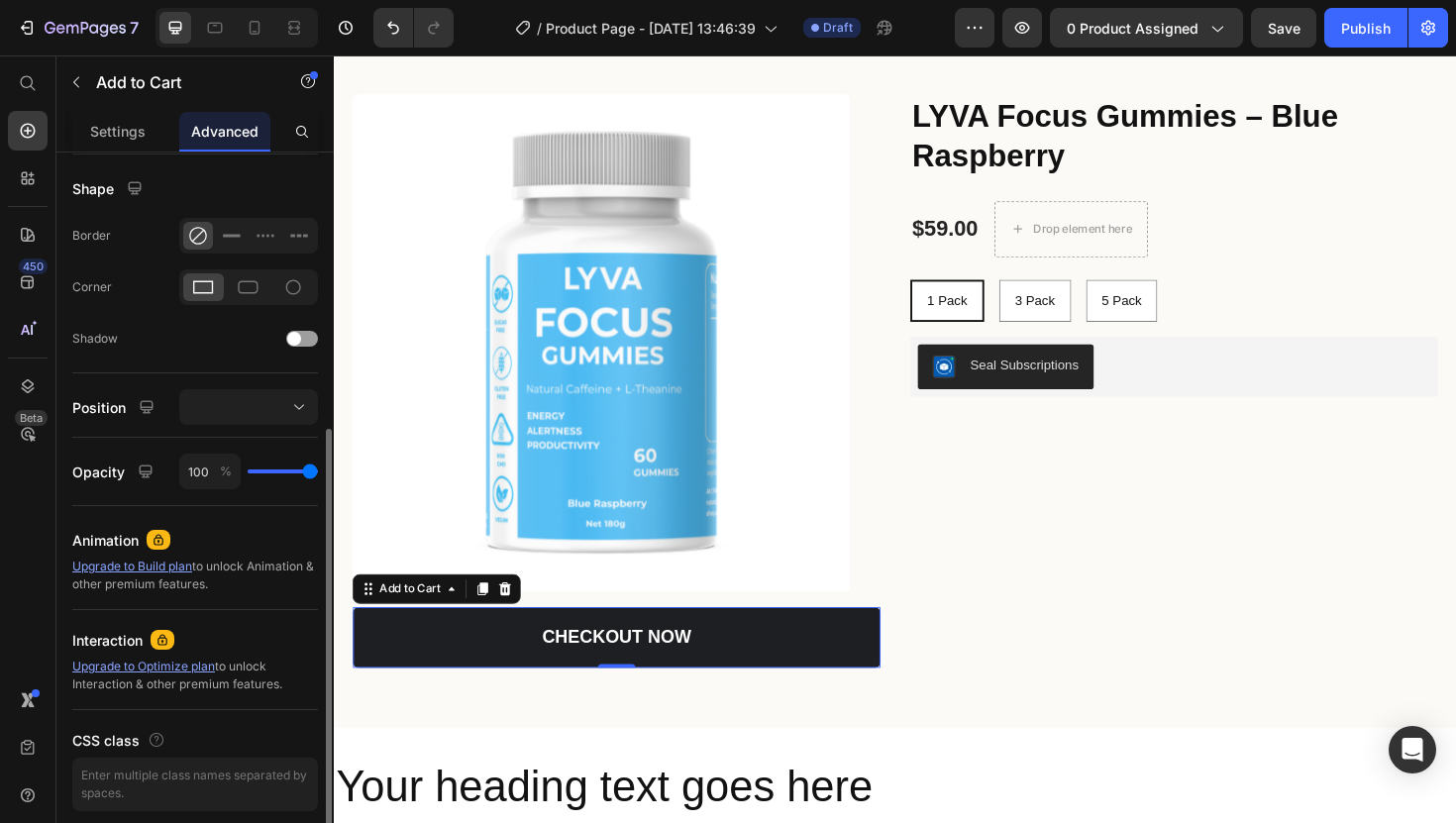 type on "96" 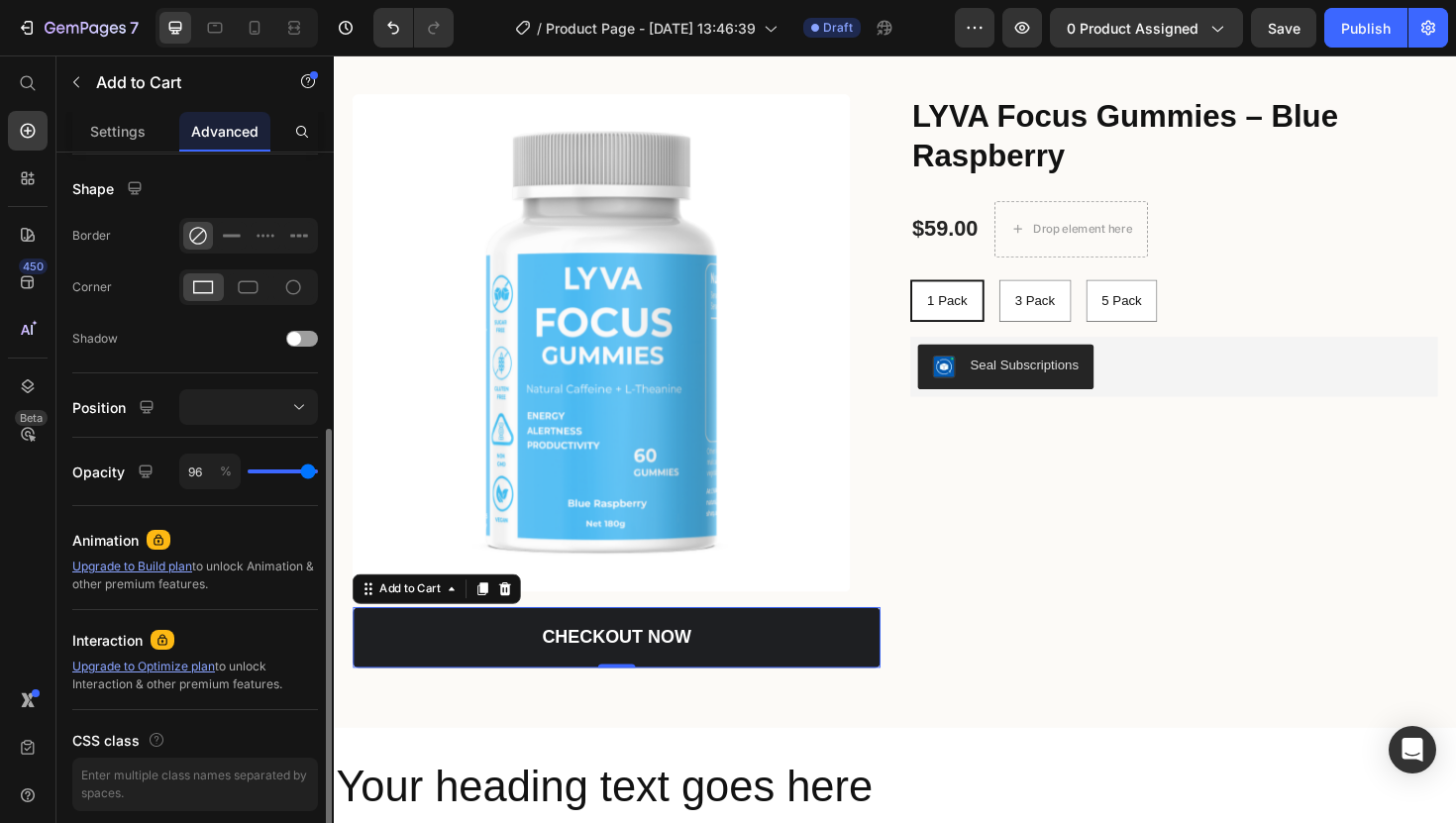 type on "97" 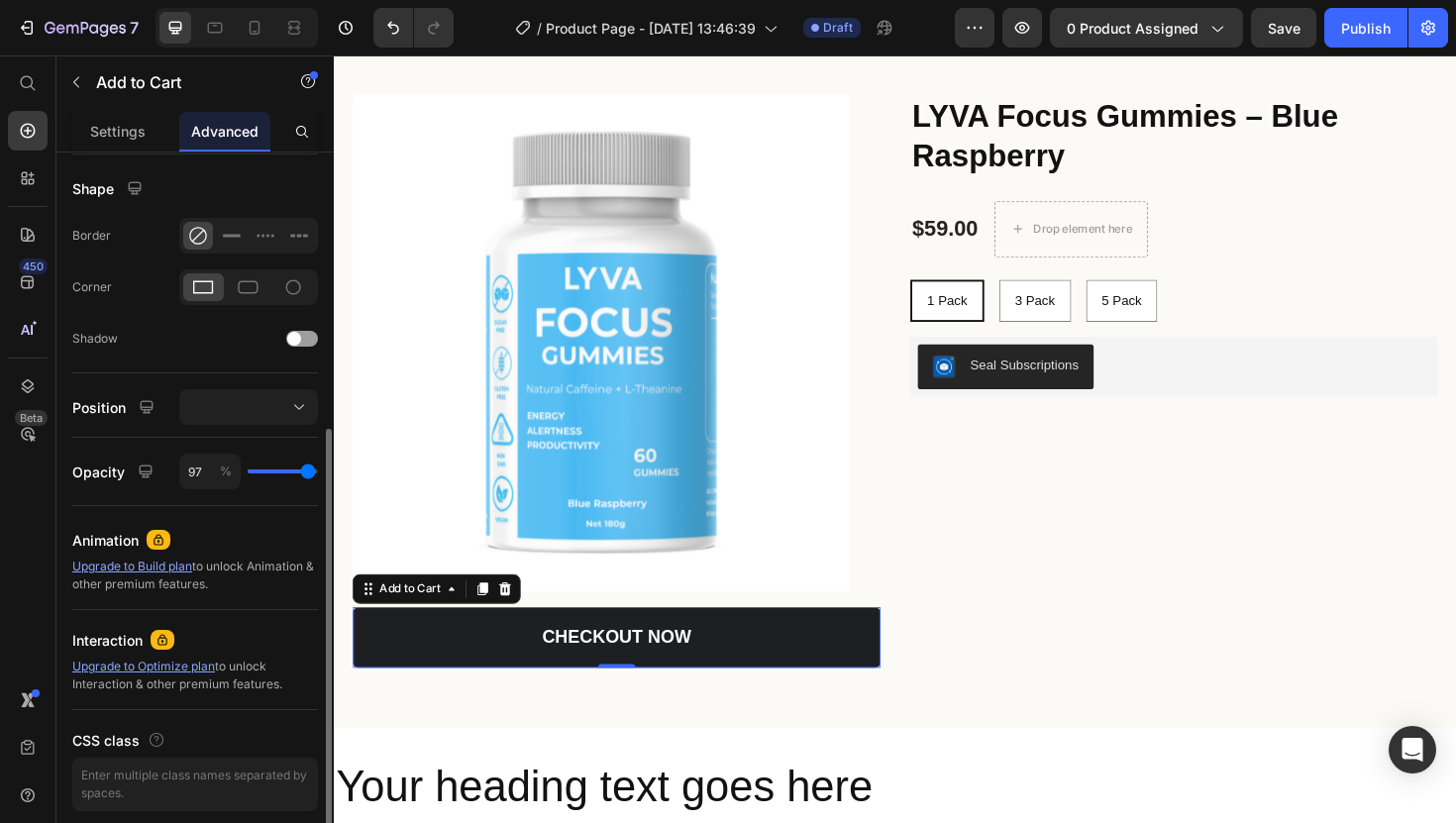 type on "96" 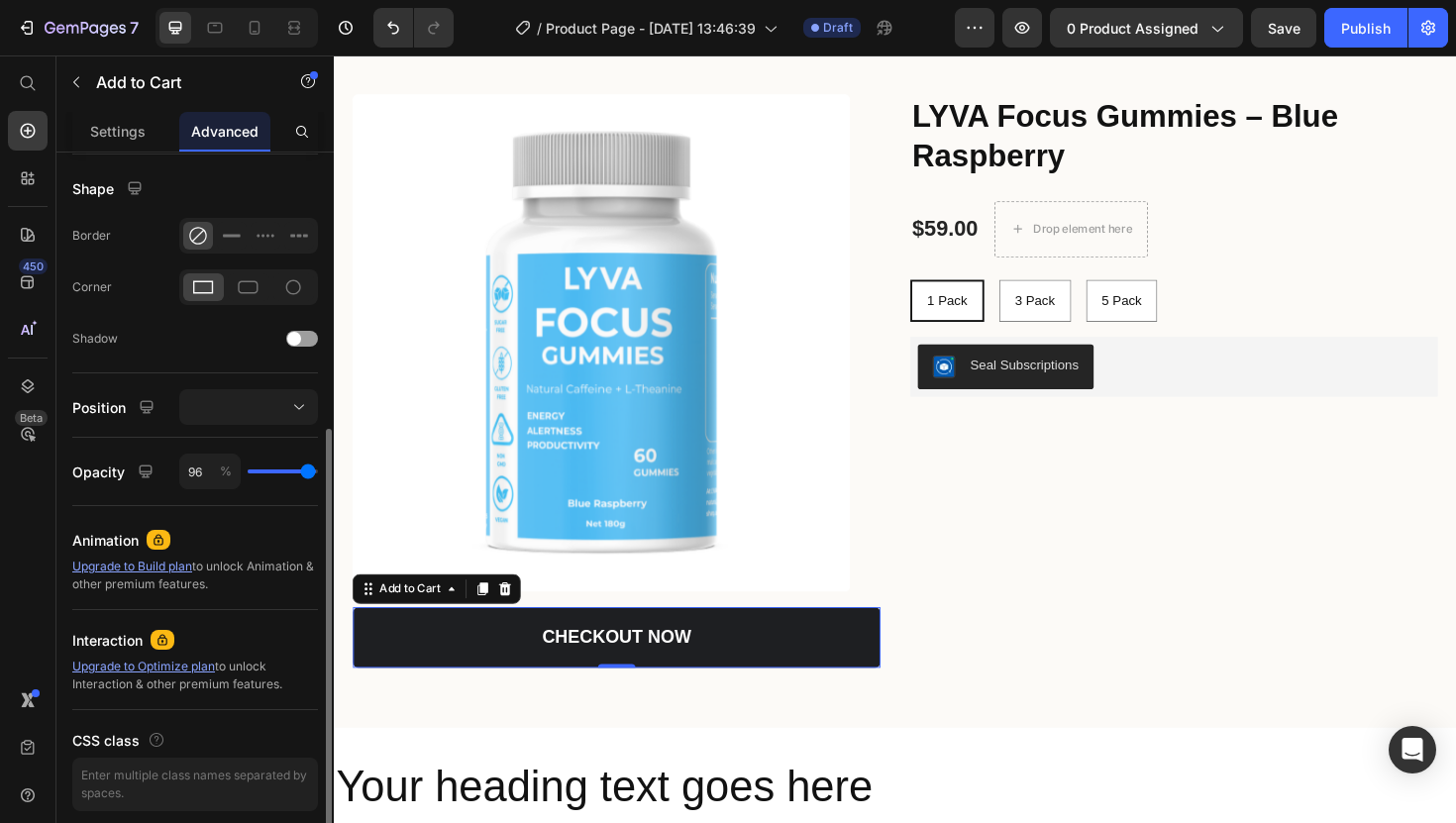 type on "90" 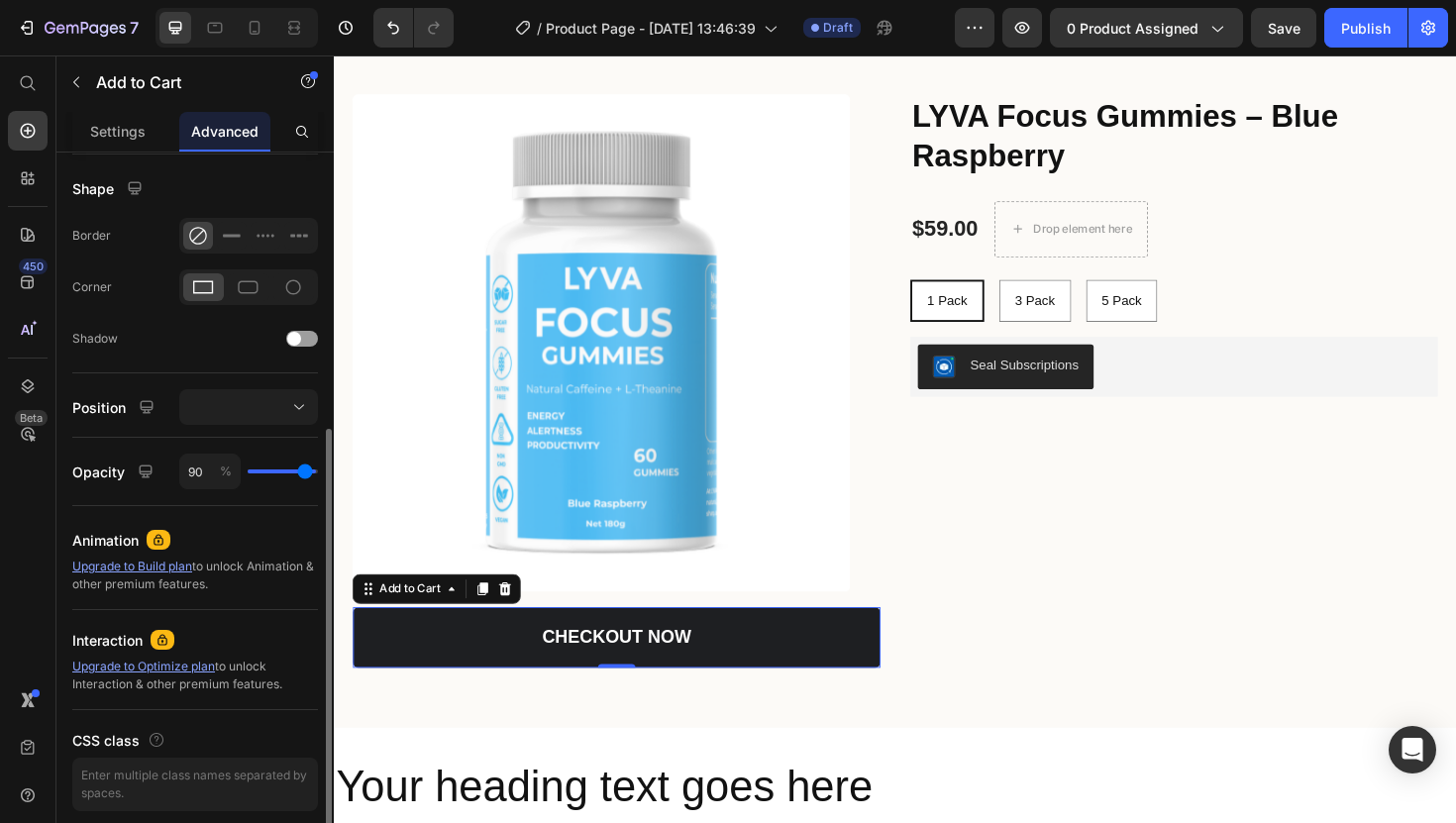 type on "80" 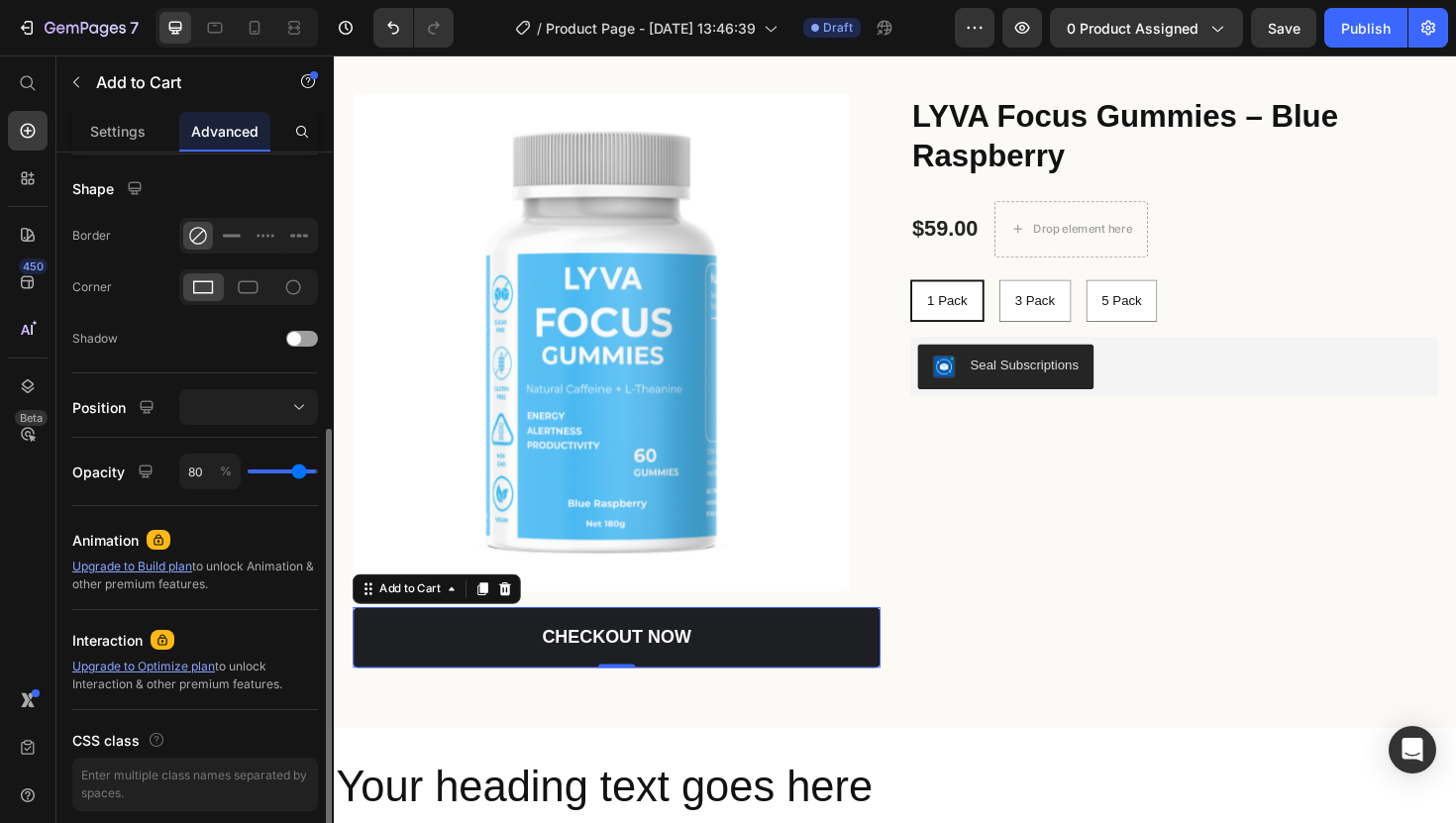 type on "69" 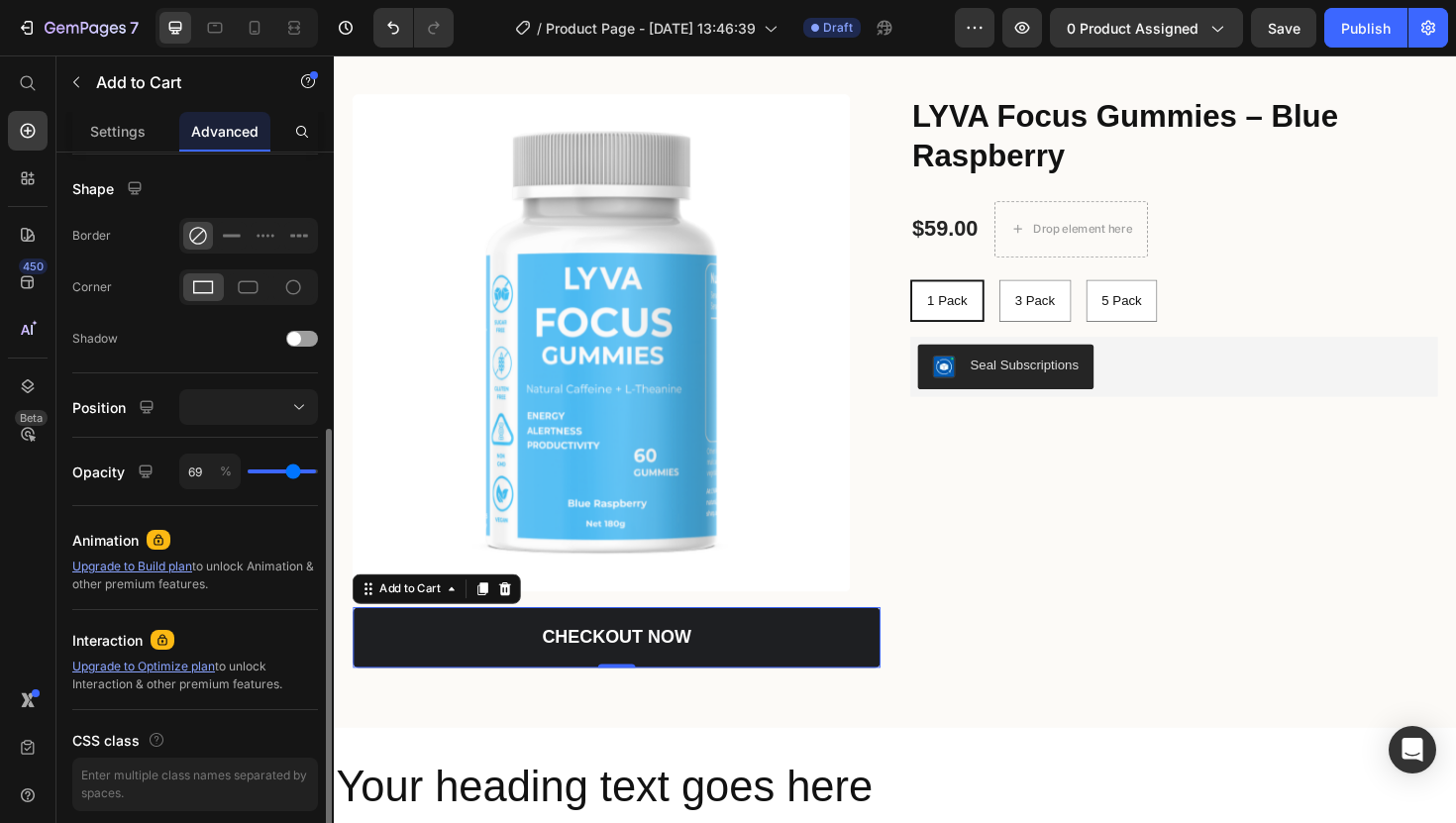 type on "58" 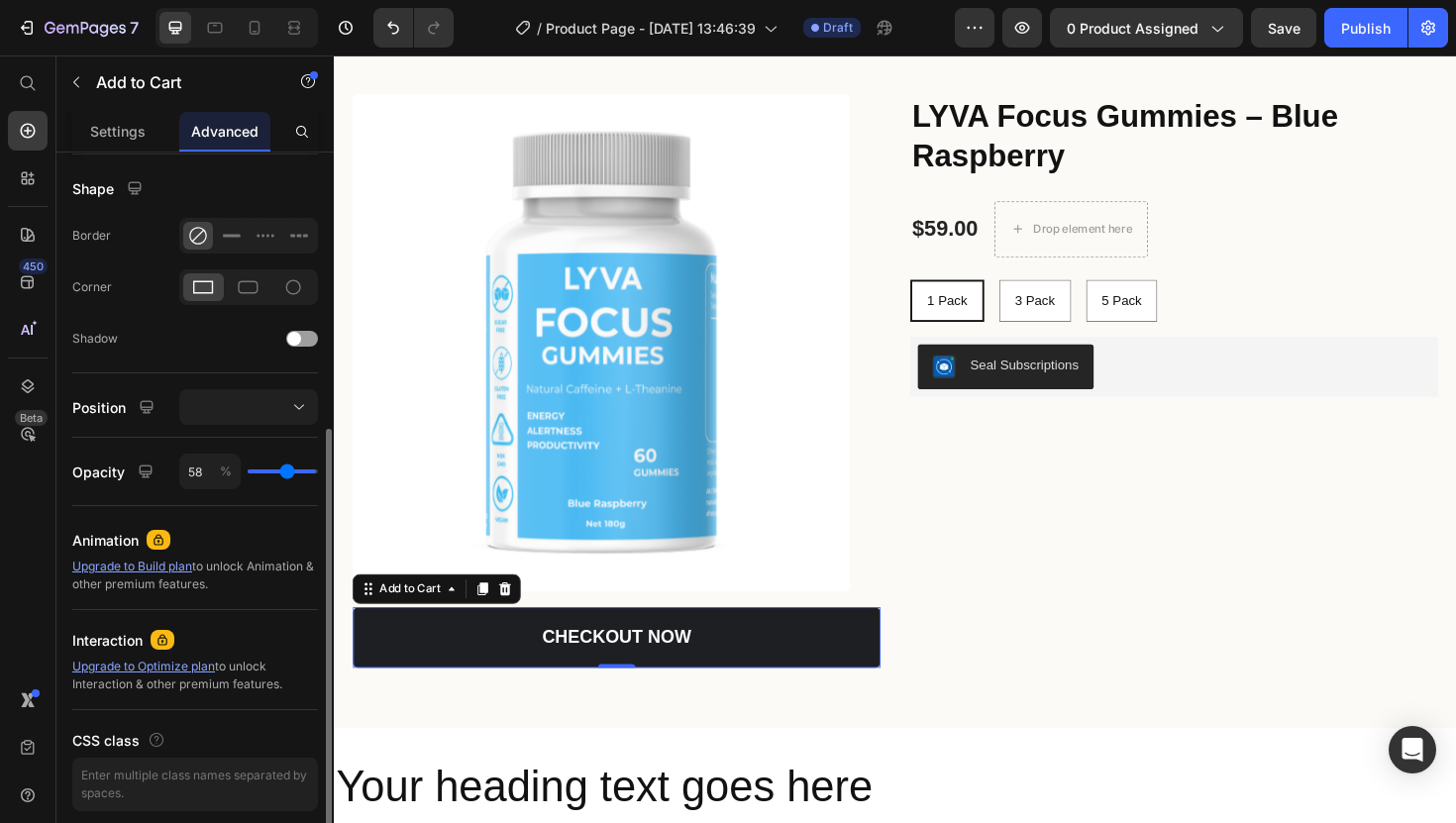 type on "50" 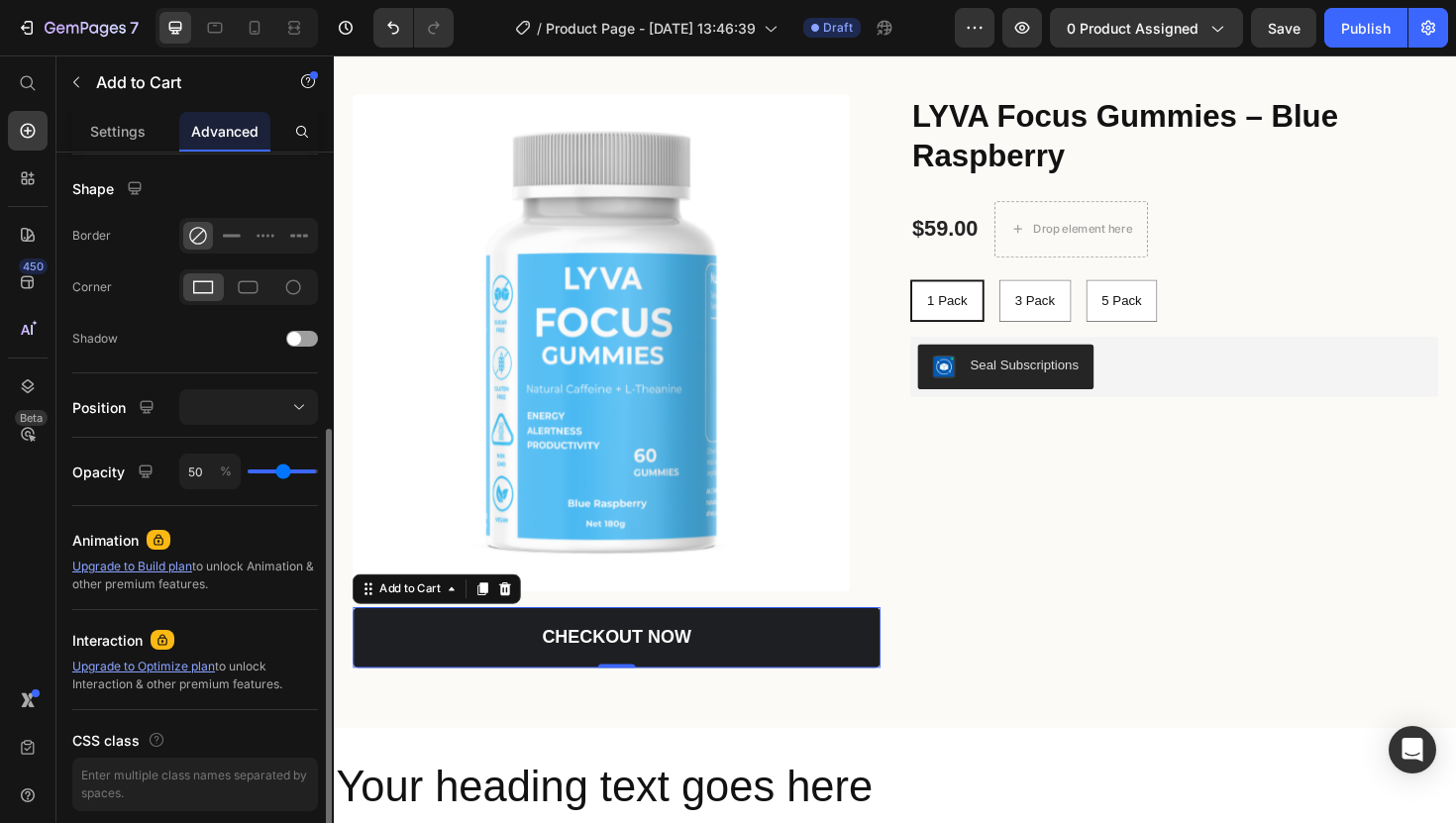 type on "45" 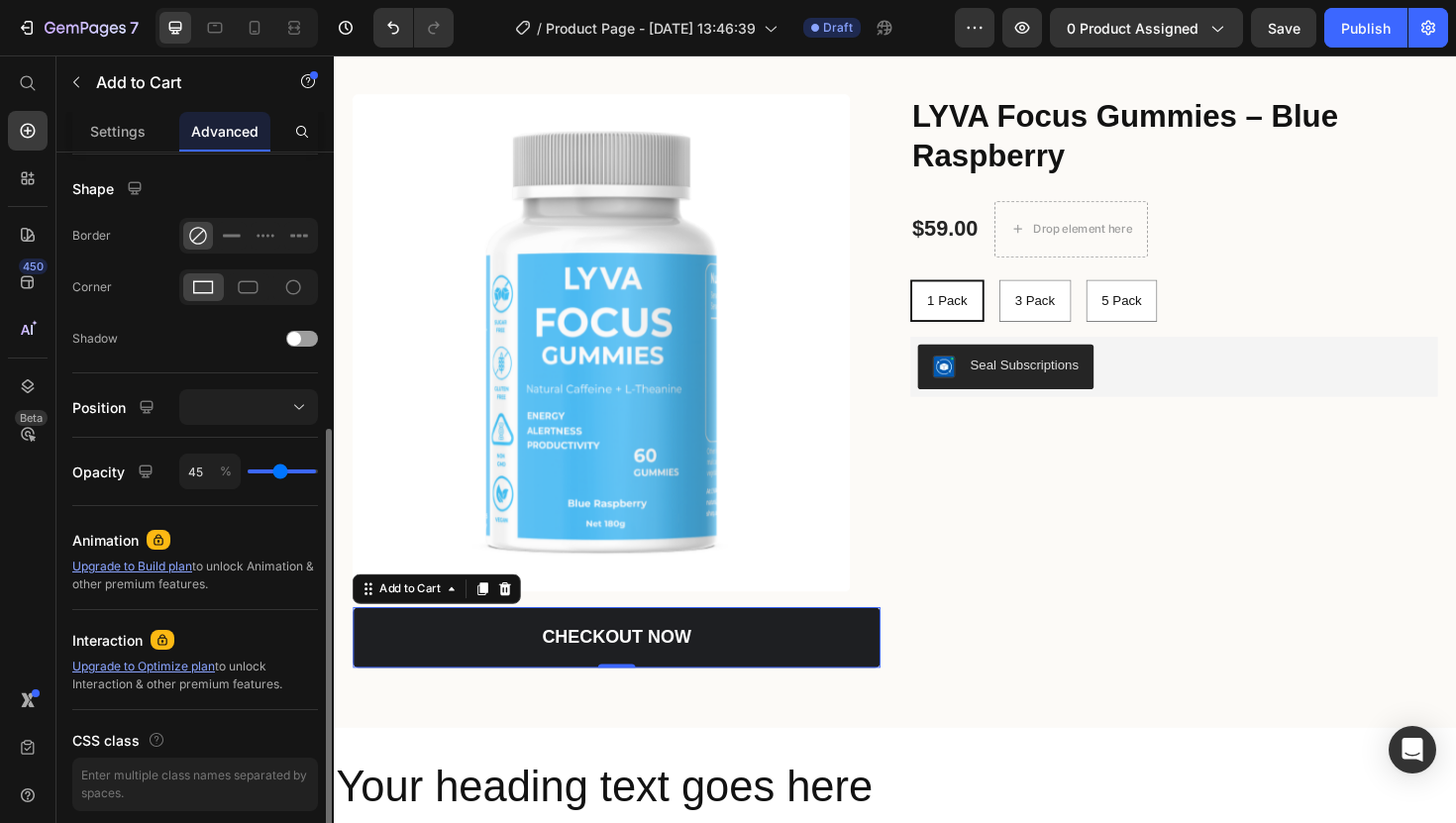 type on "41" 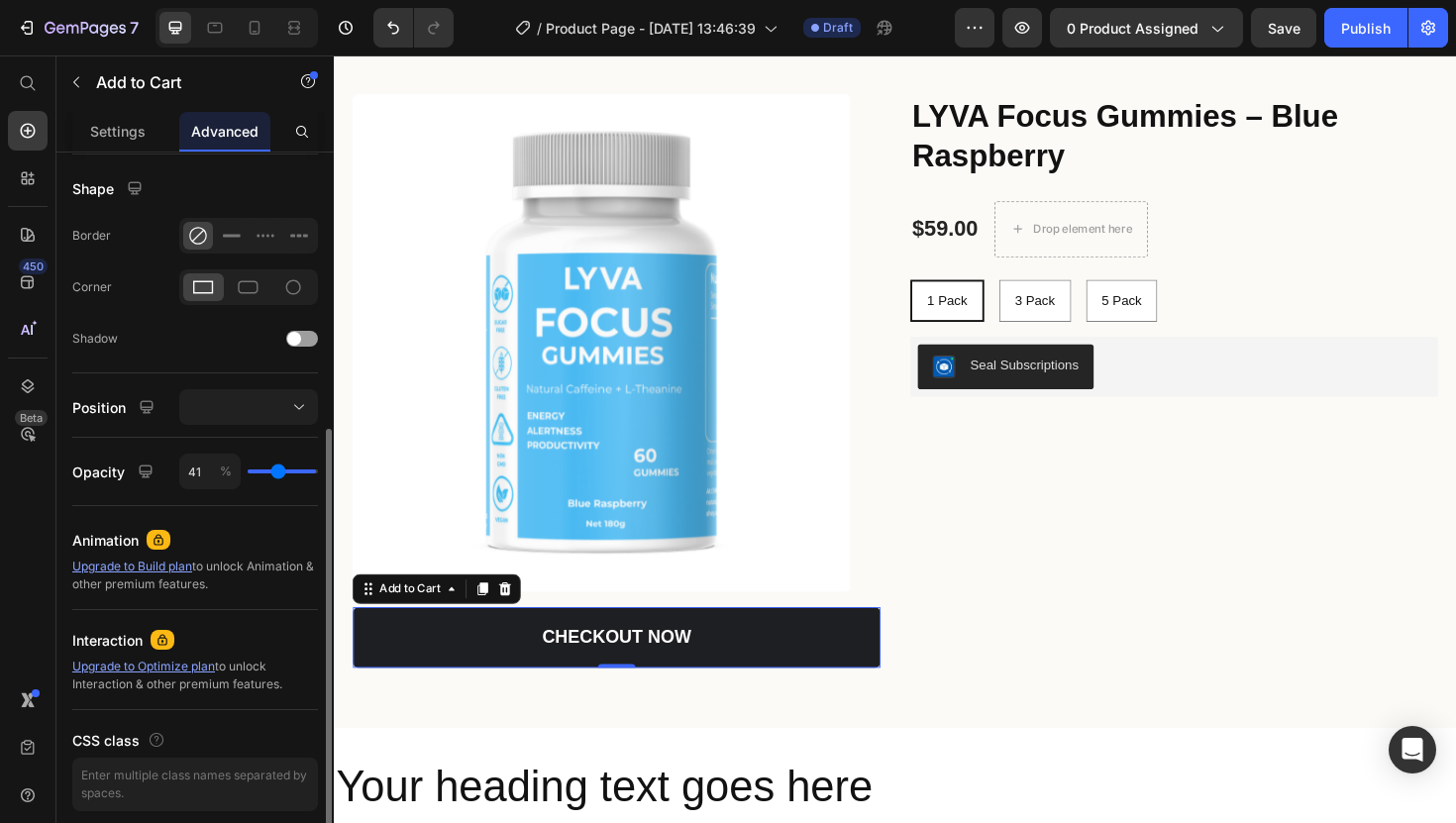 type on "40" 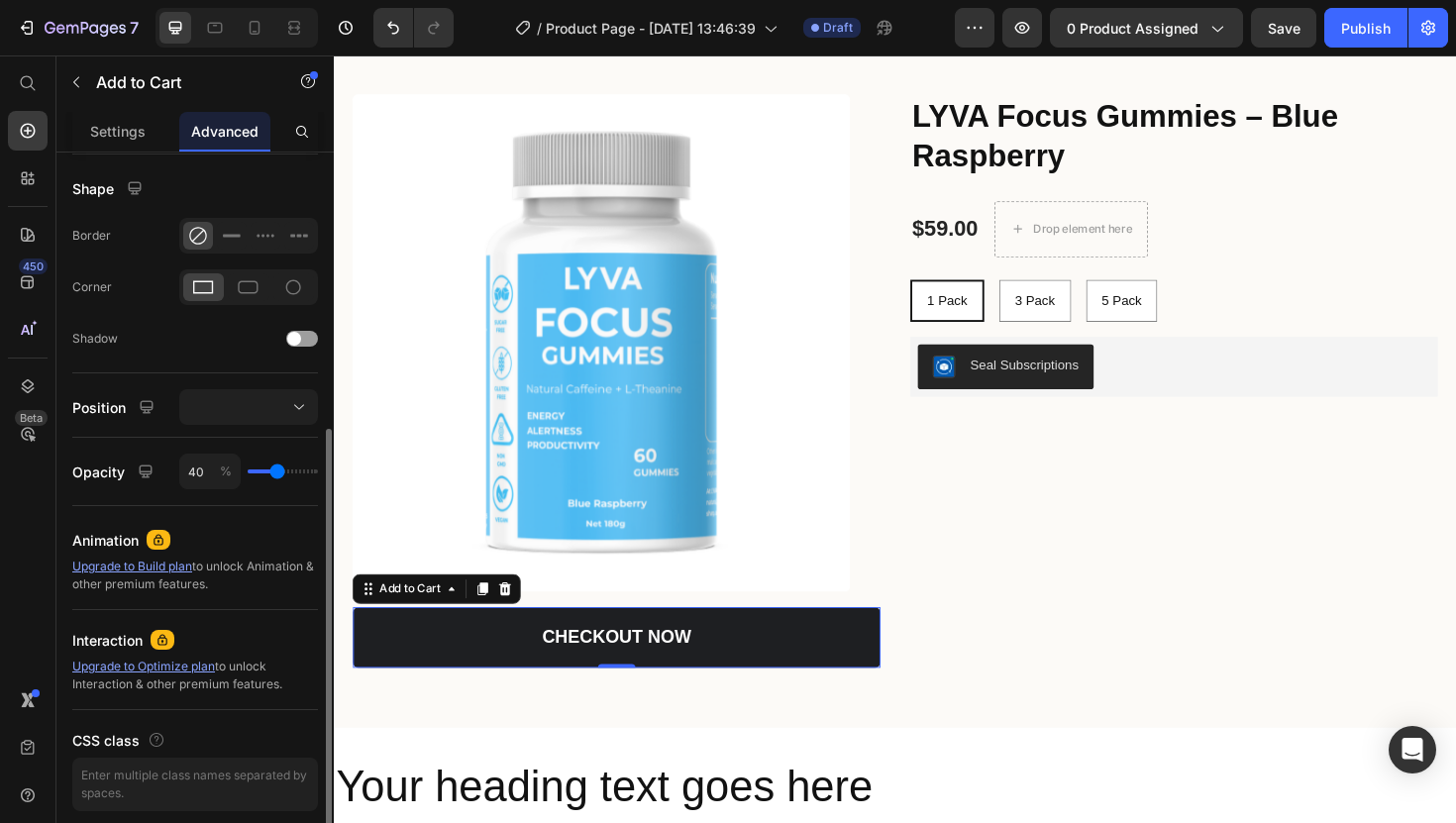 type on "39" 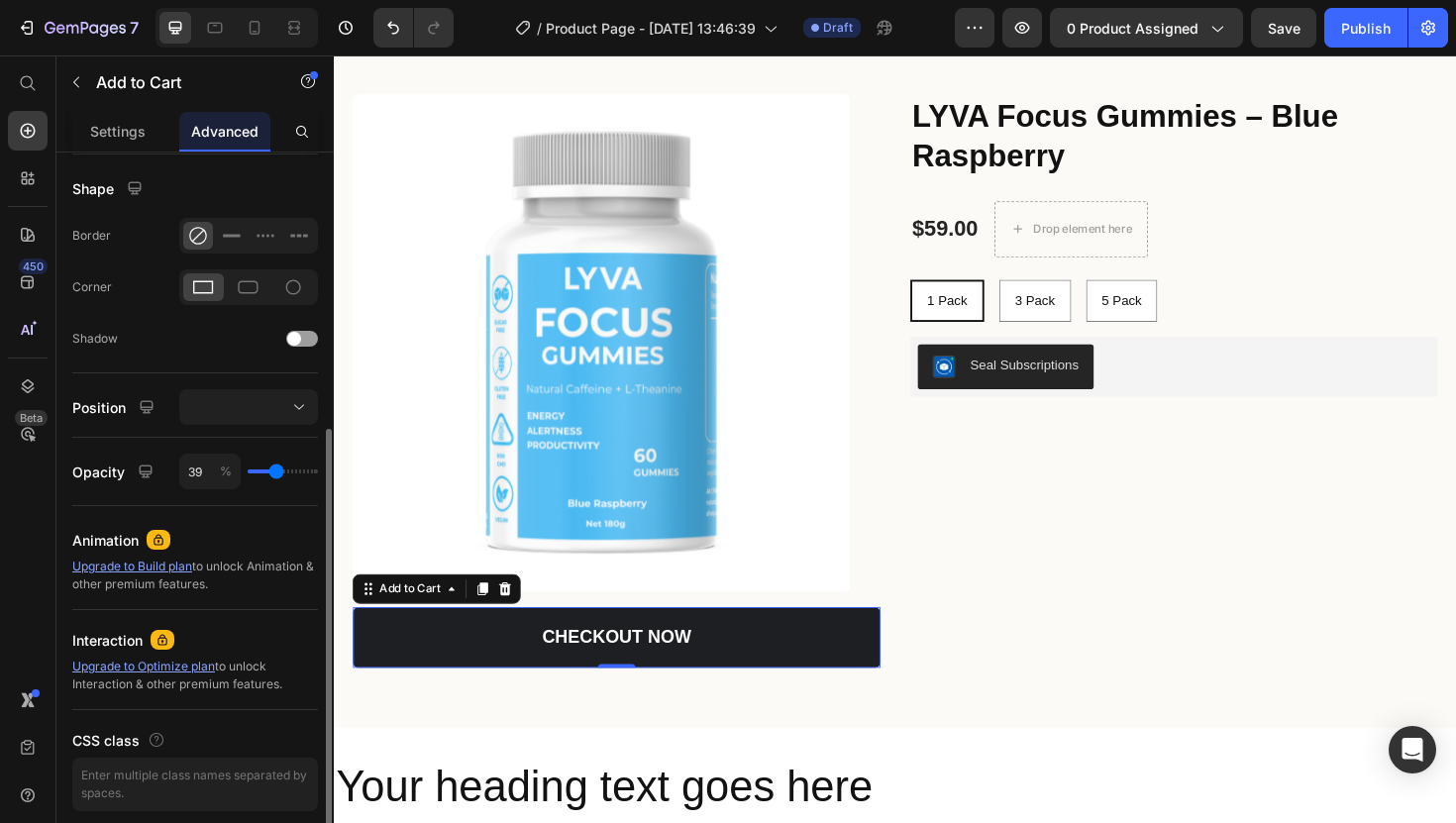 type on "38" 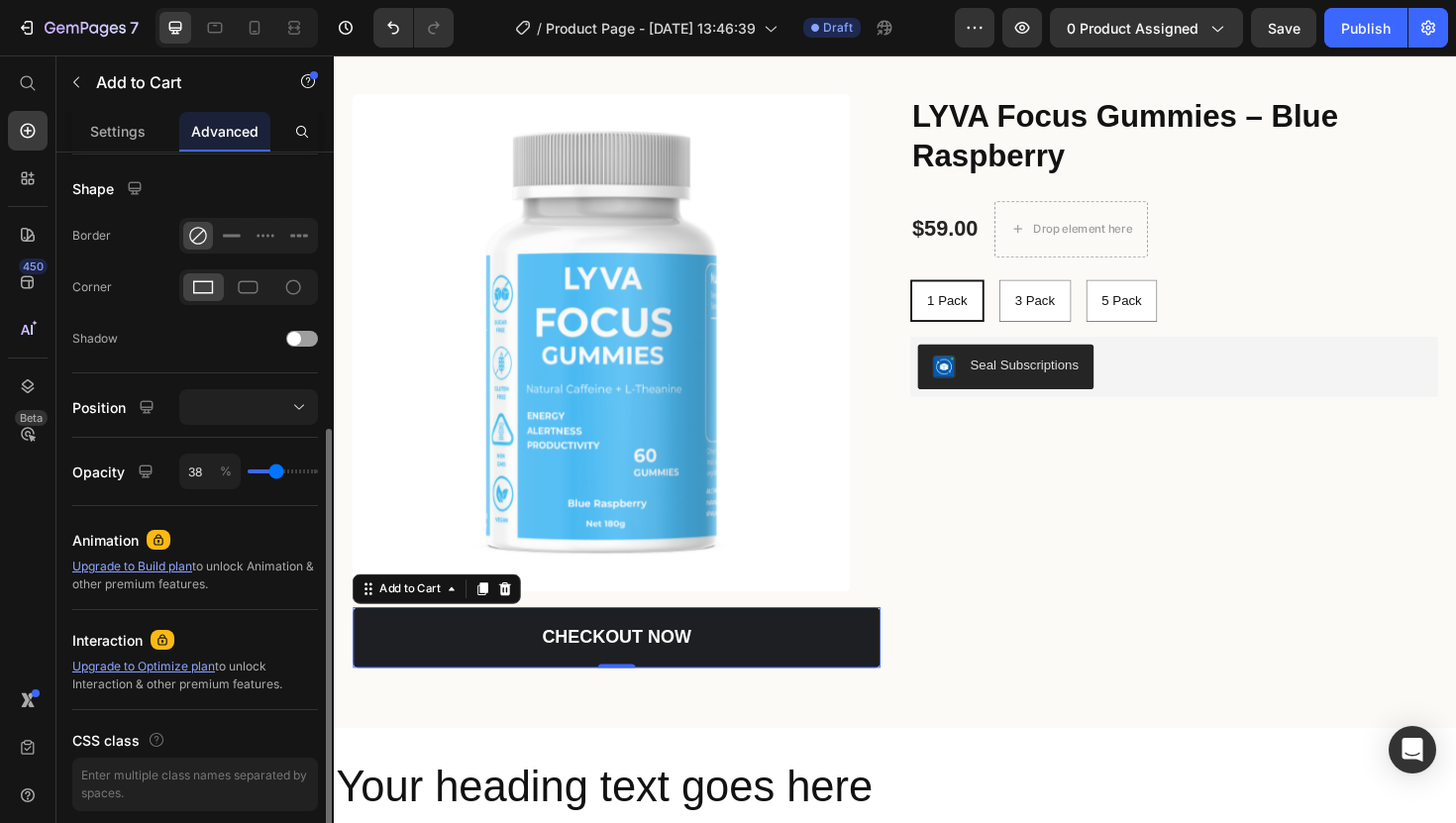 type on "37" 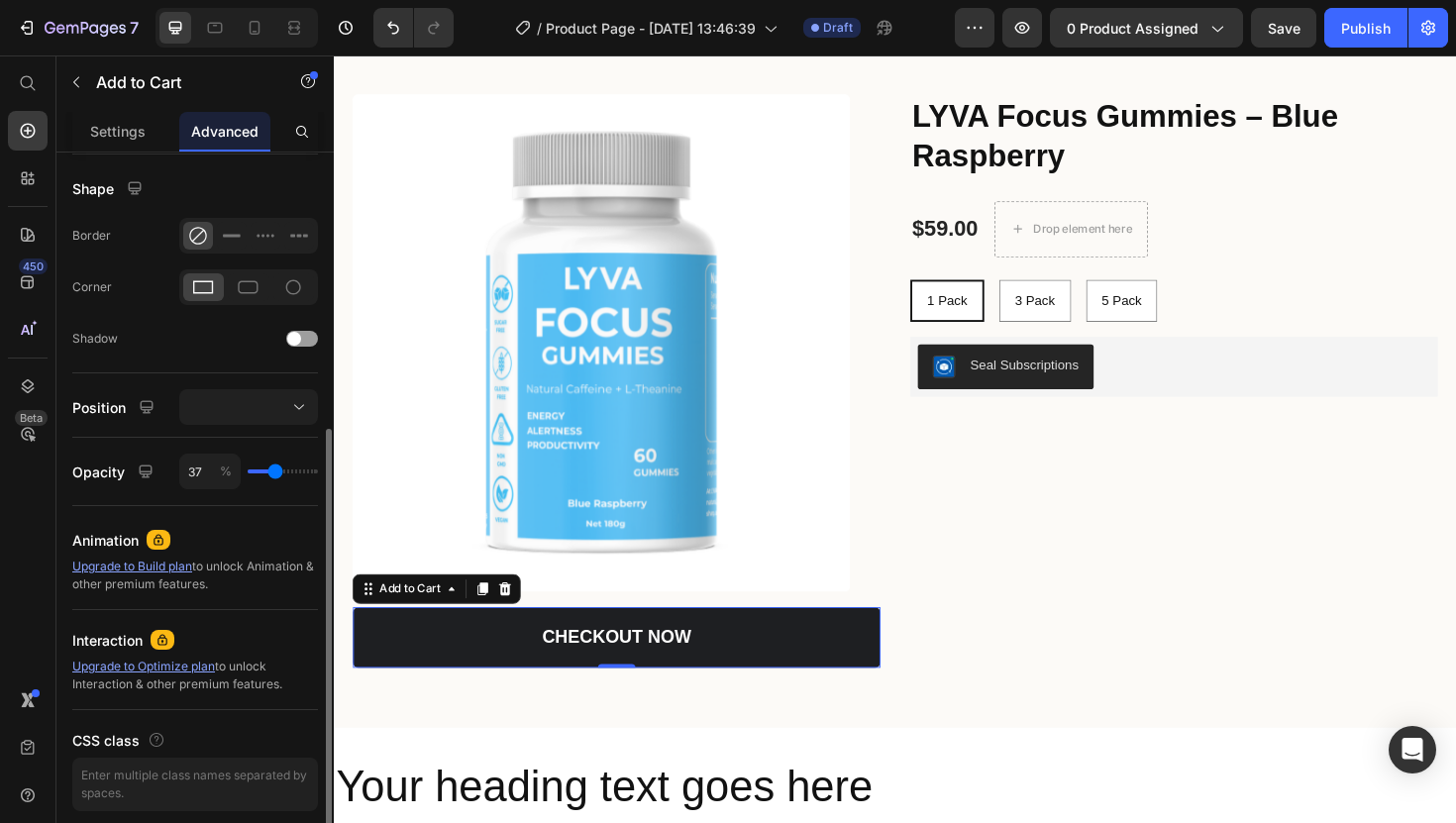 drag, startPoint x: 308, startPoint y: 465, endPoint x: 275, endPoint y: 465, distance: 33 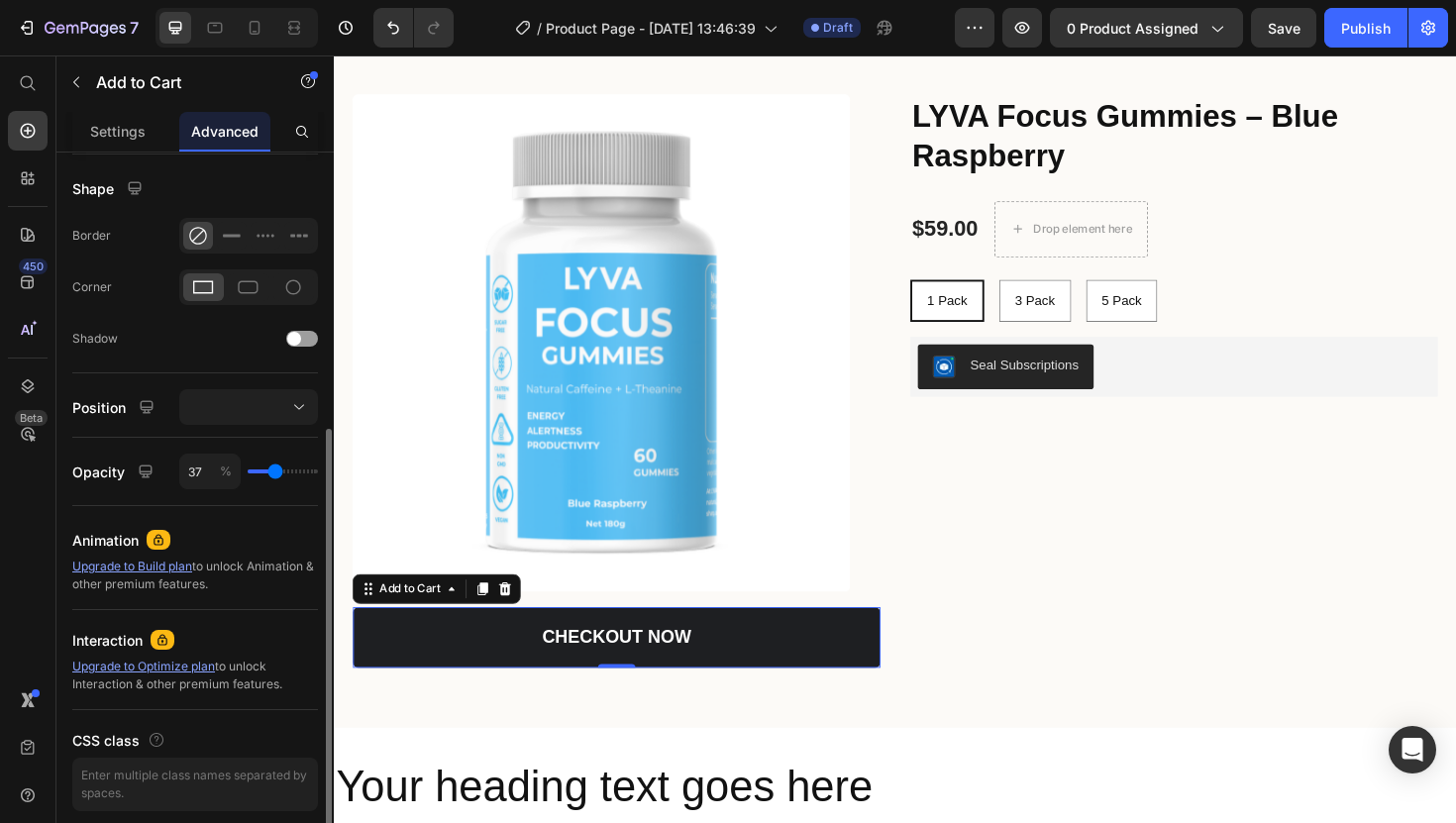 type on "40" 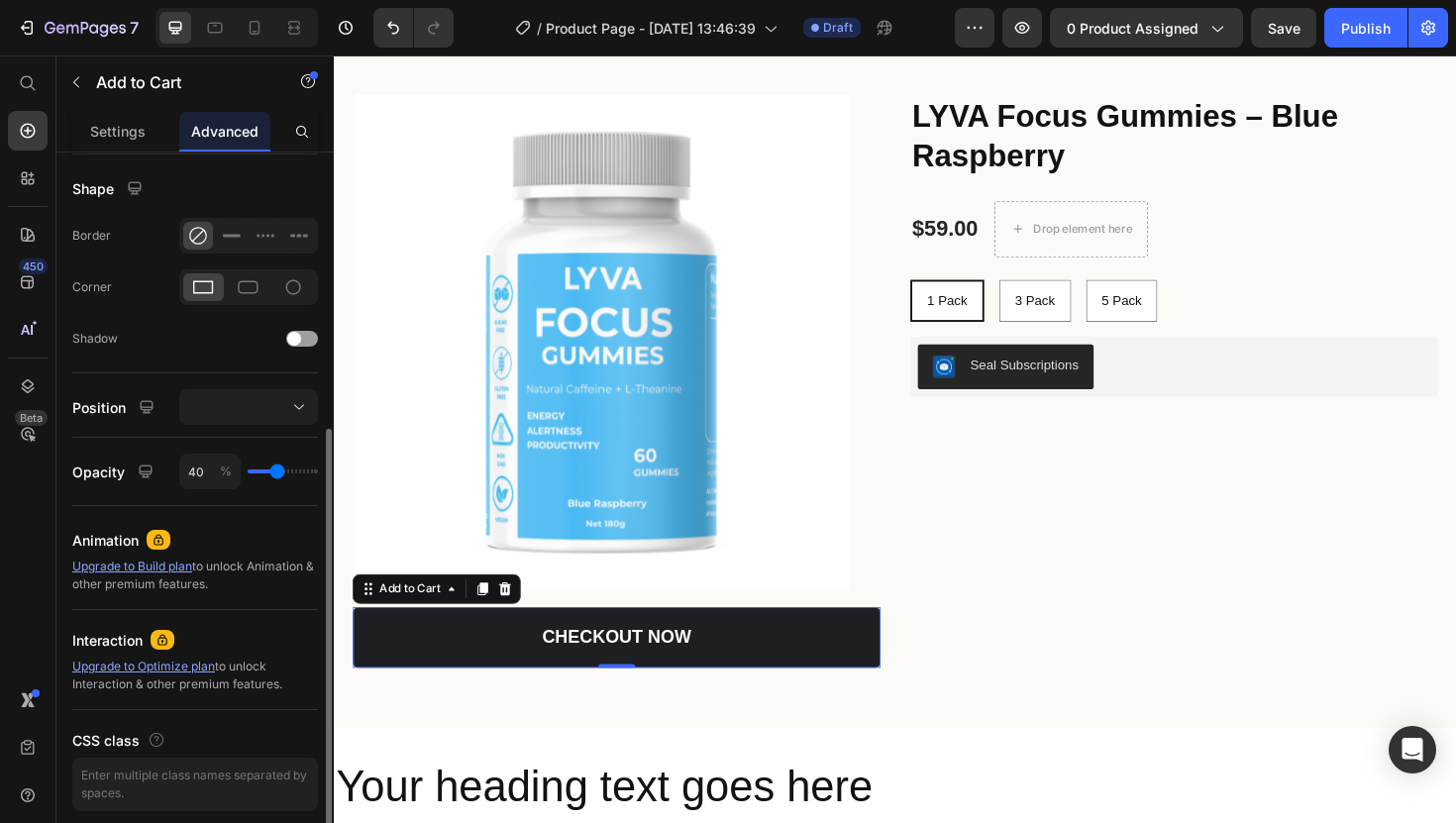 type on "45" 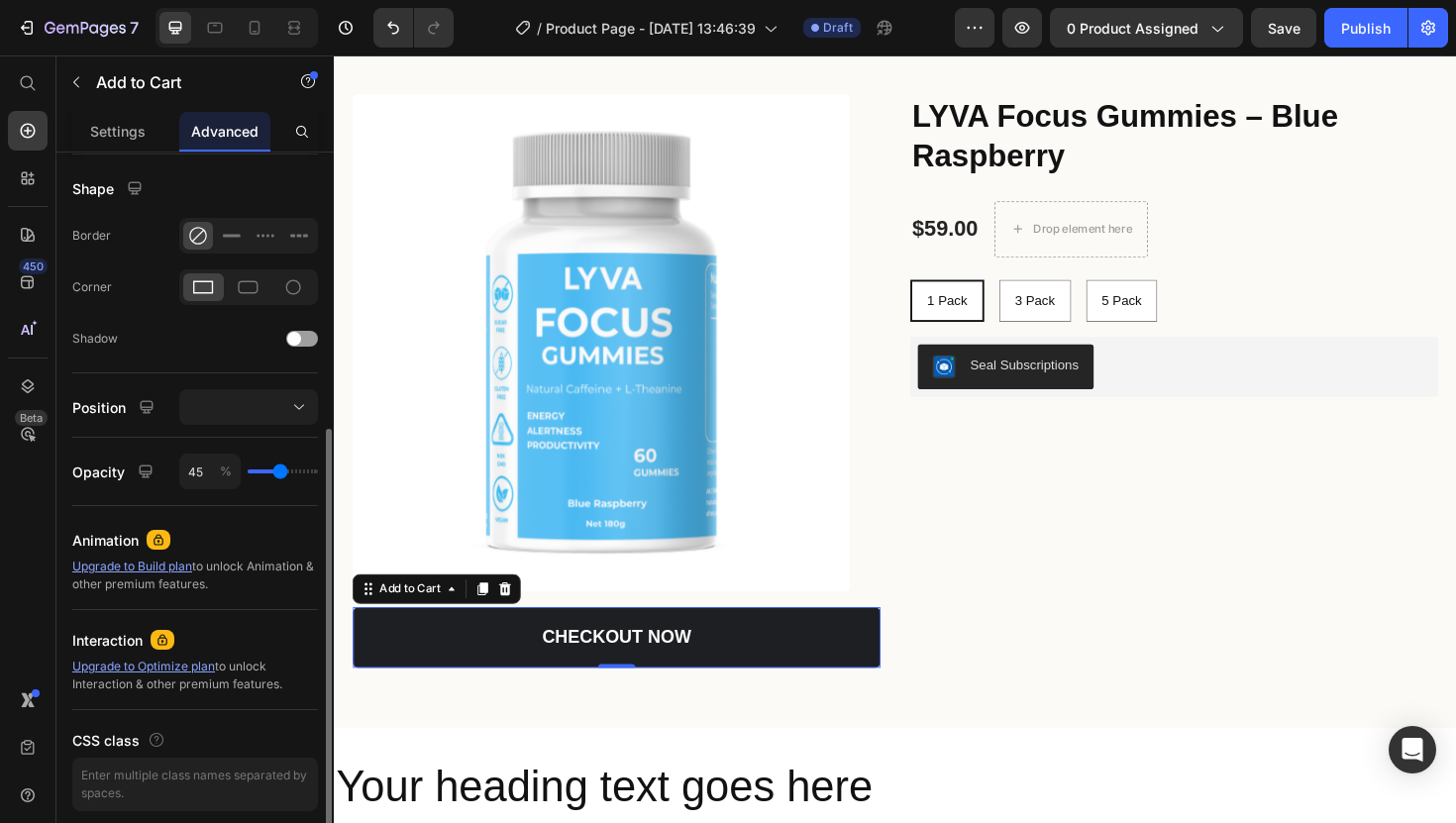 type on "55" 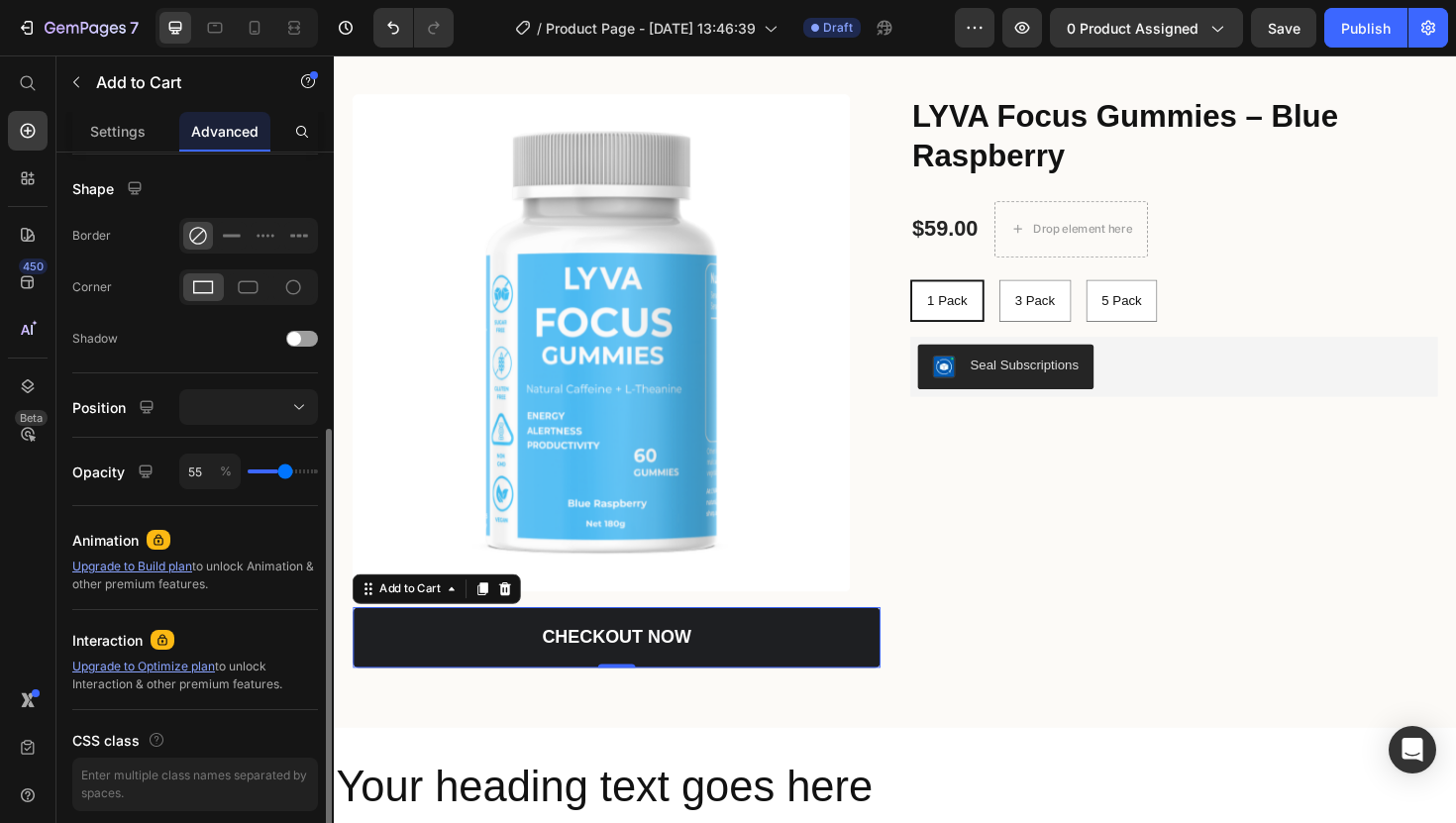 type on "67" 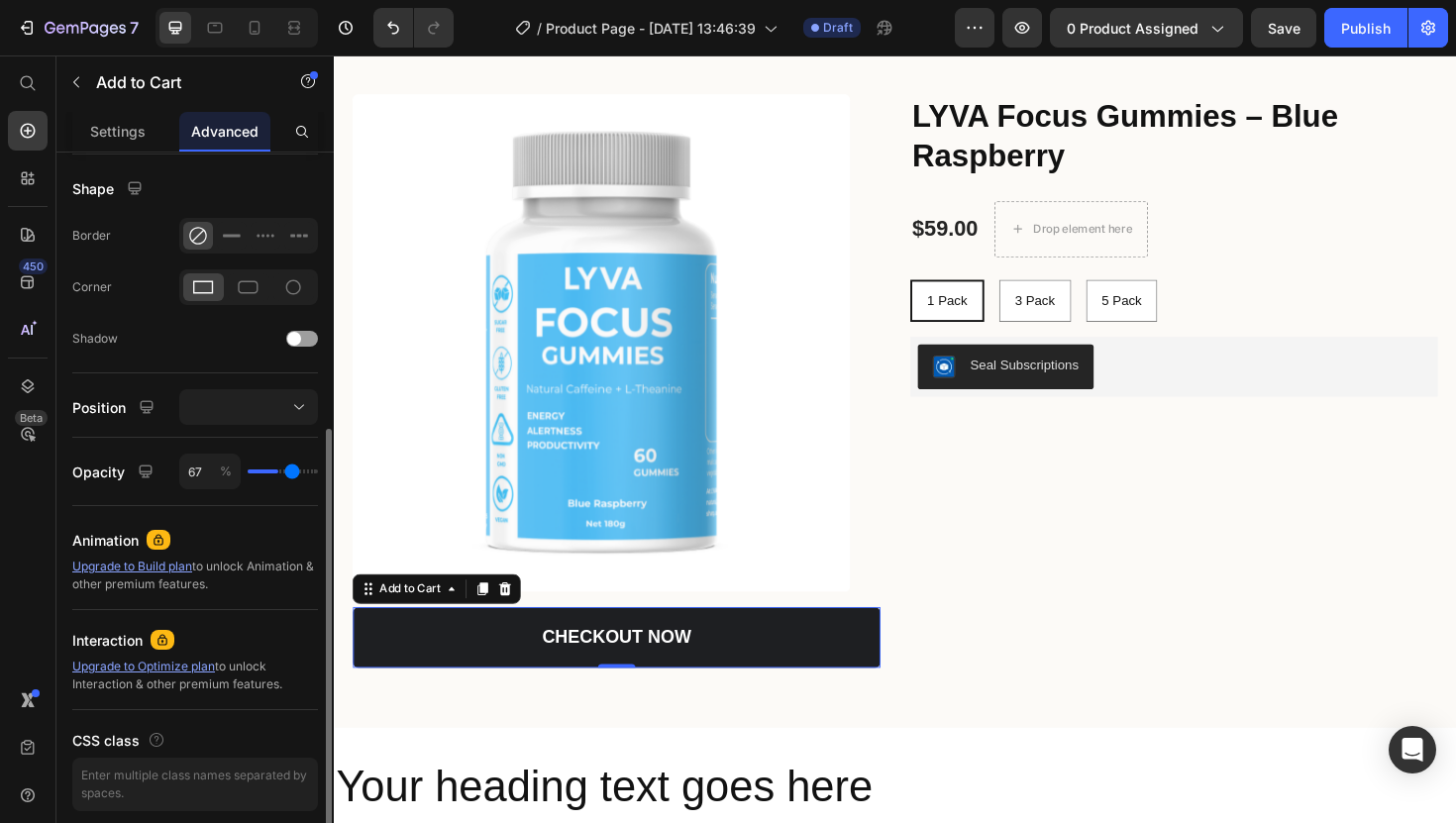 type on "79" 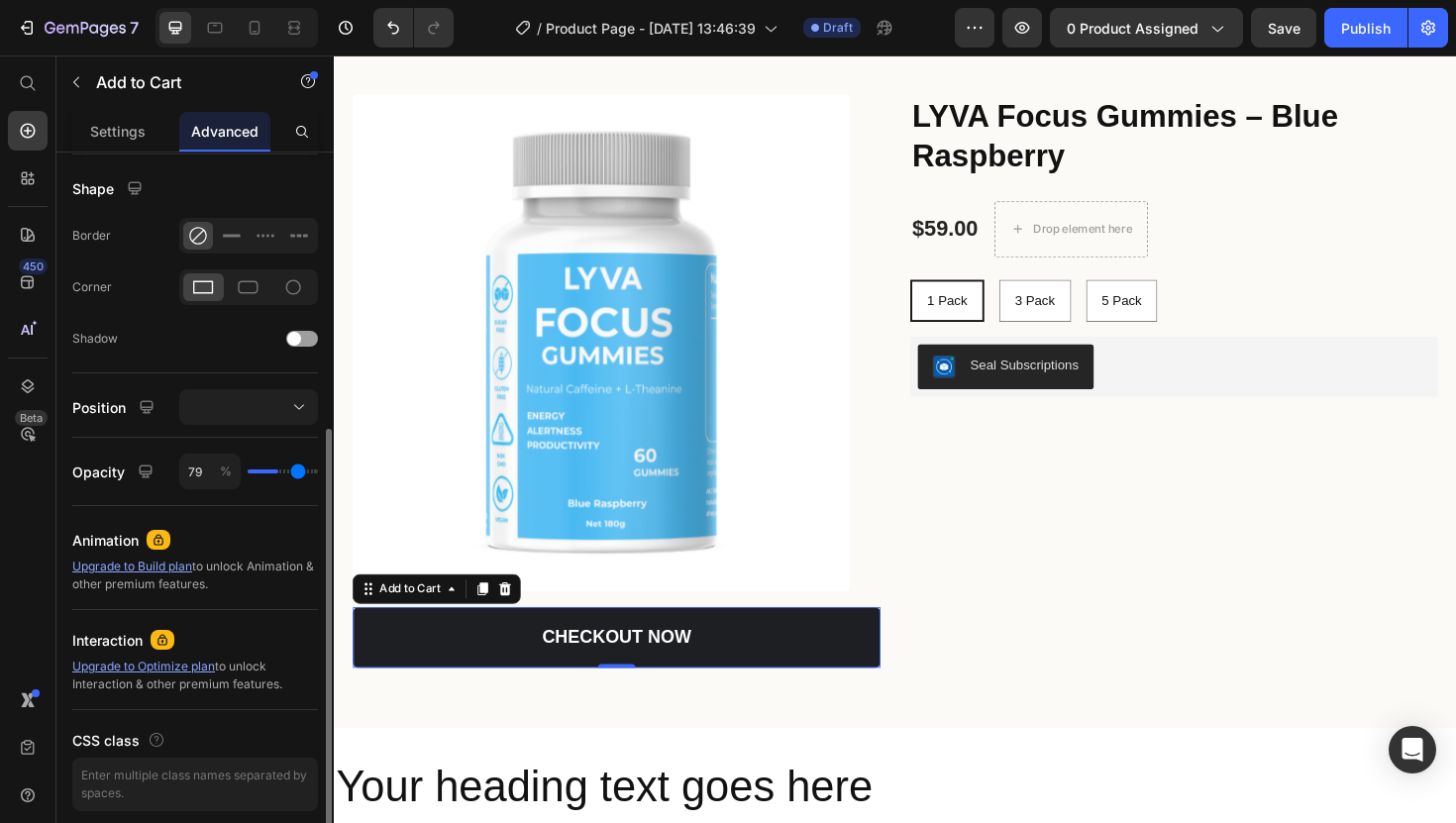 type on "88" 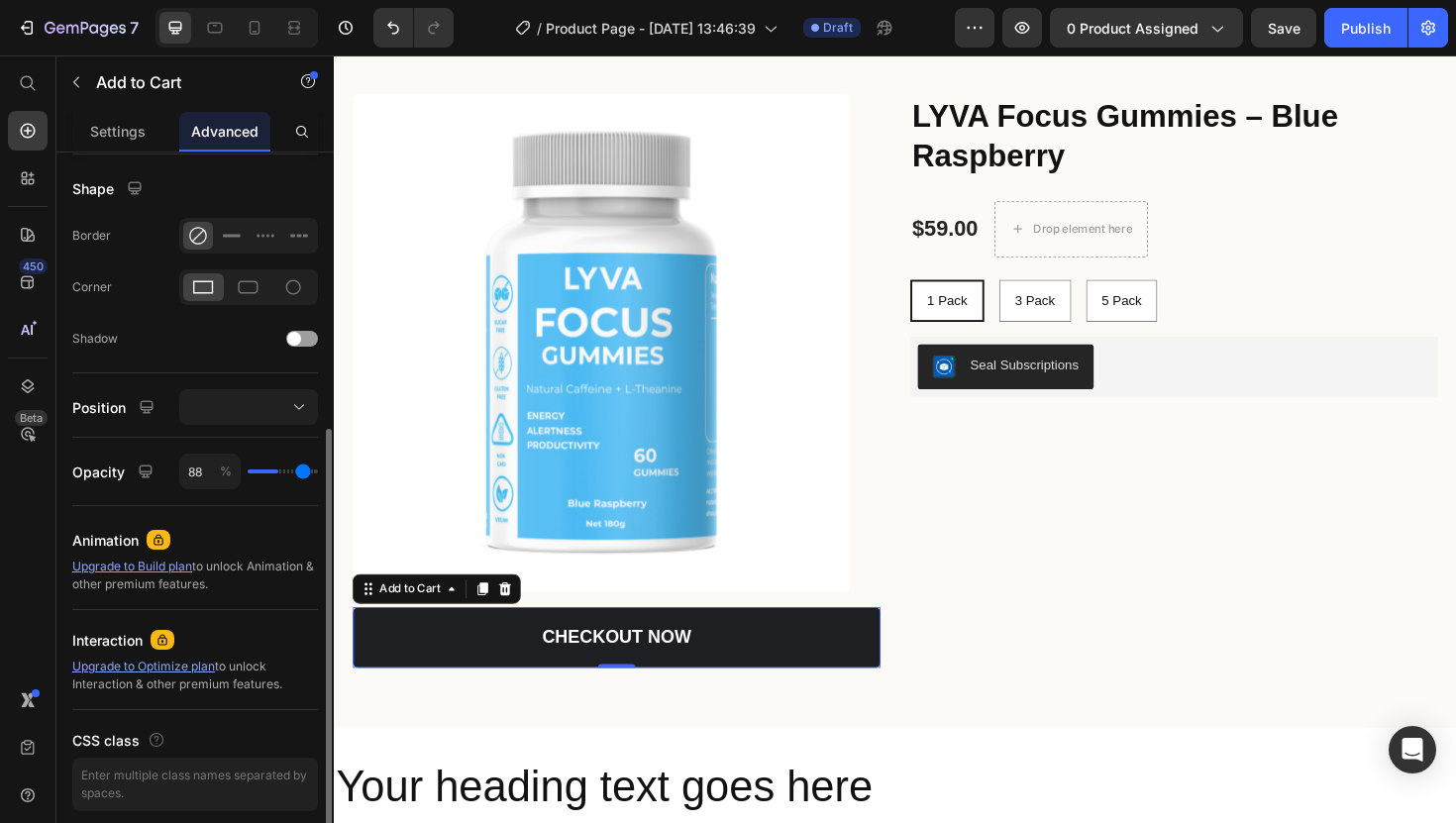 type on "96" 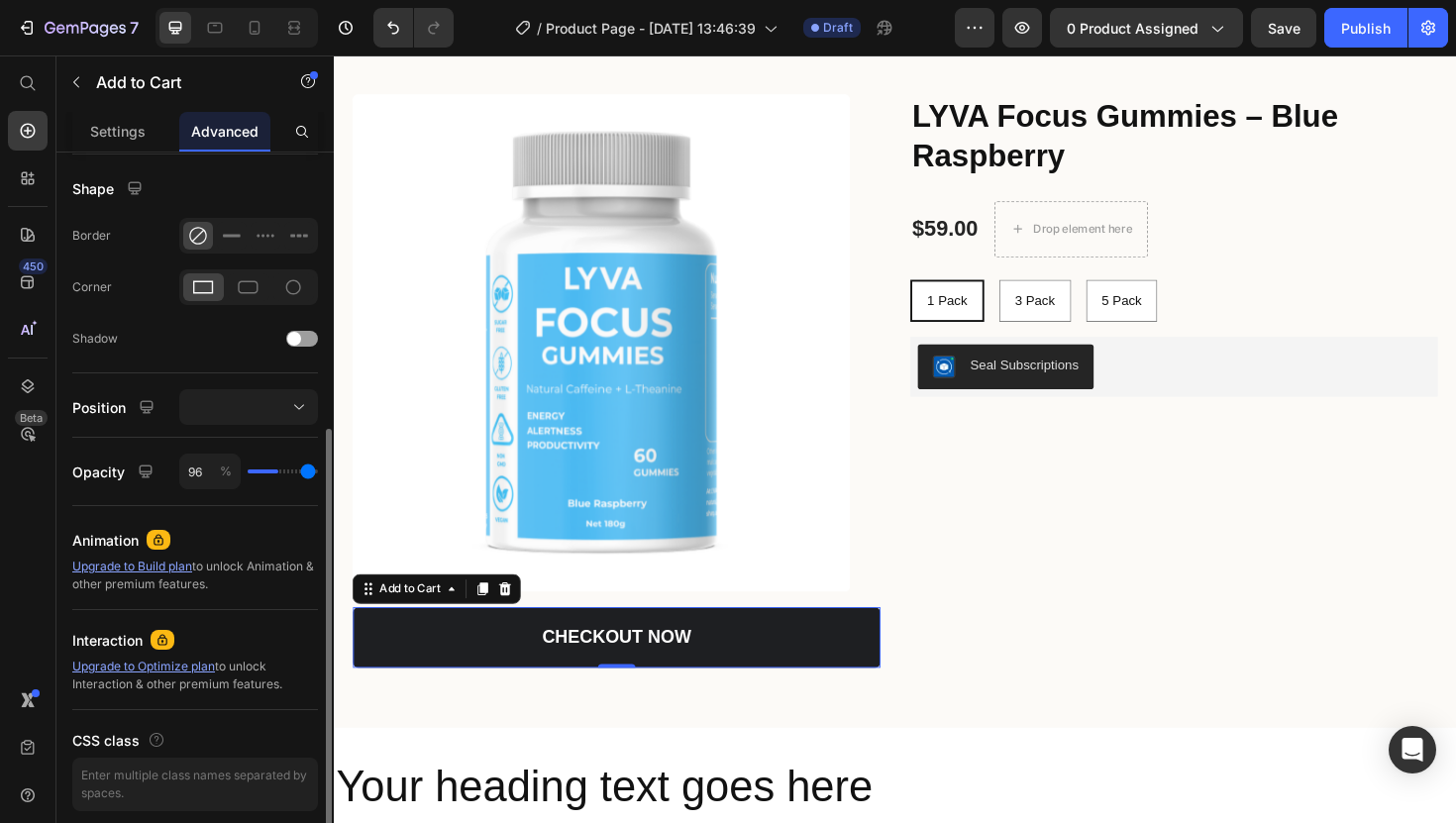 type on "100" 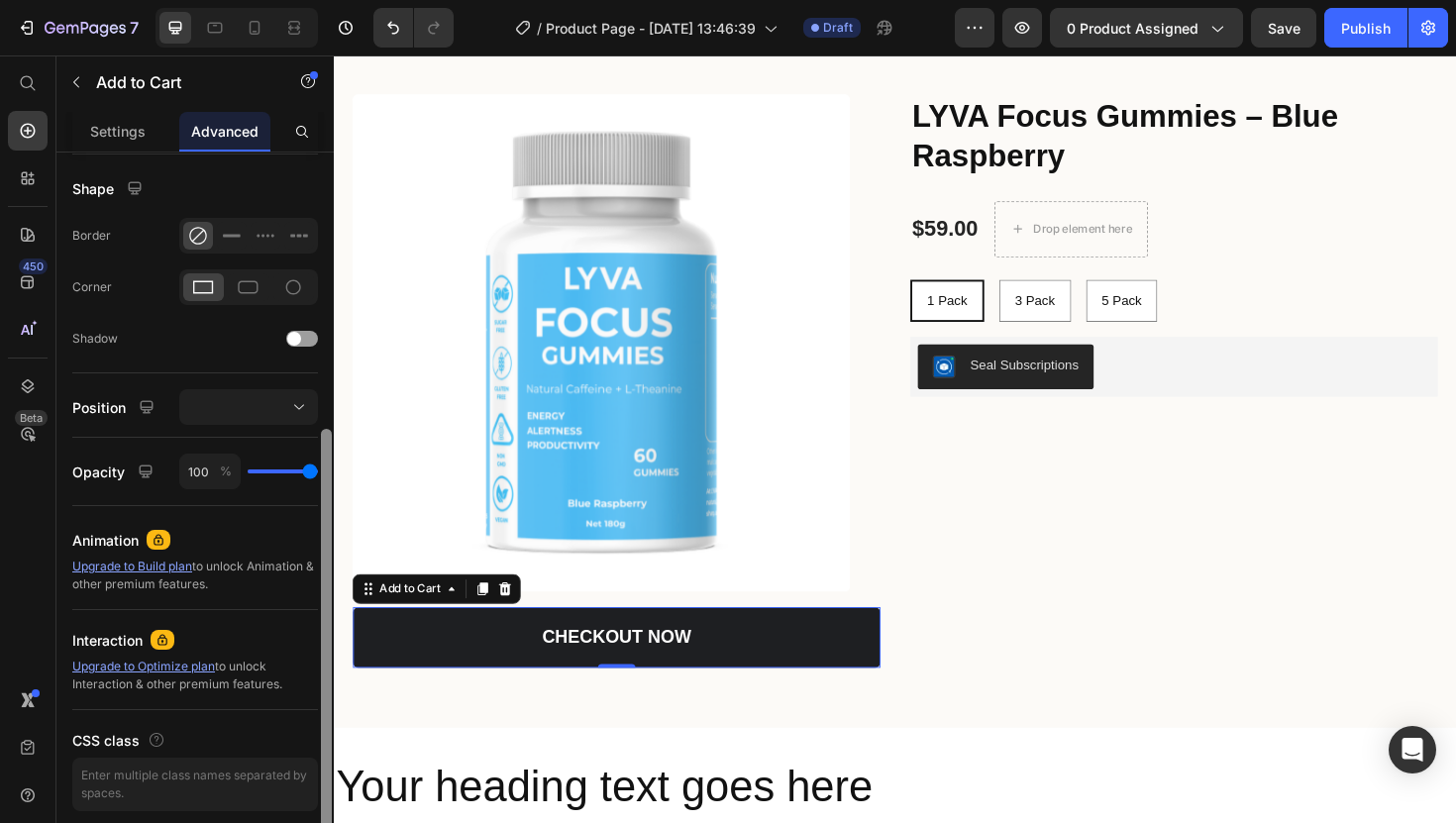 type on "100" 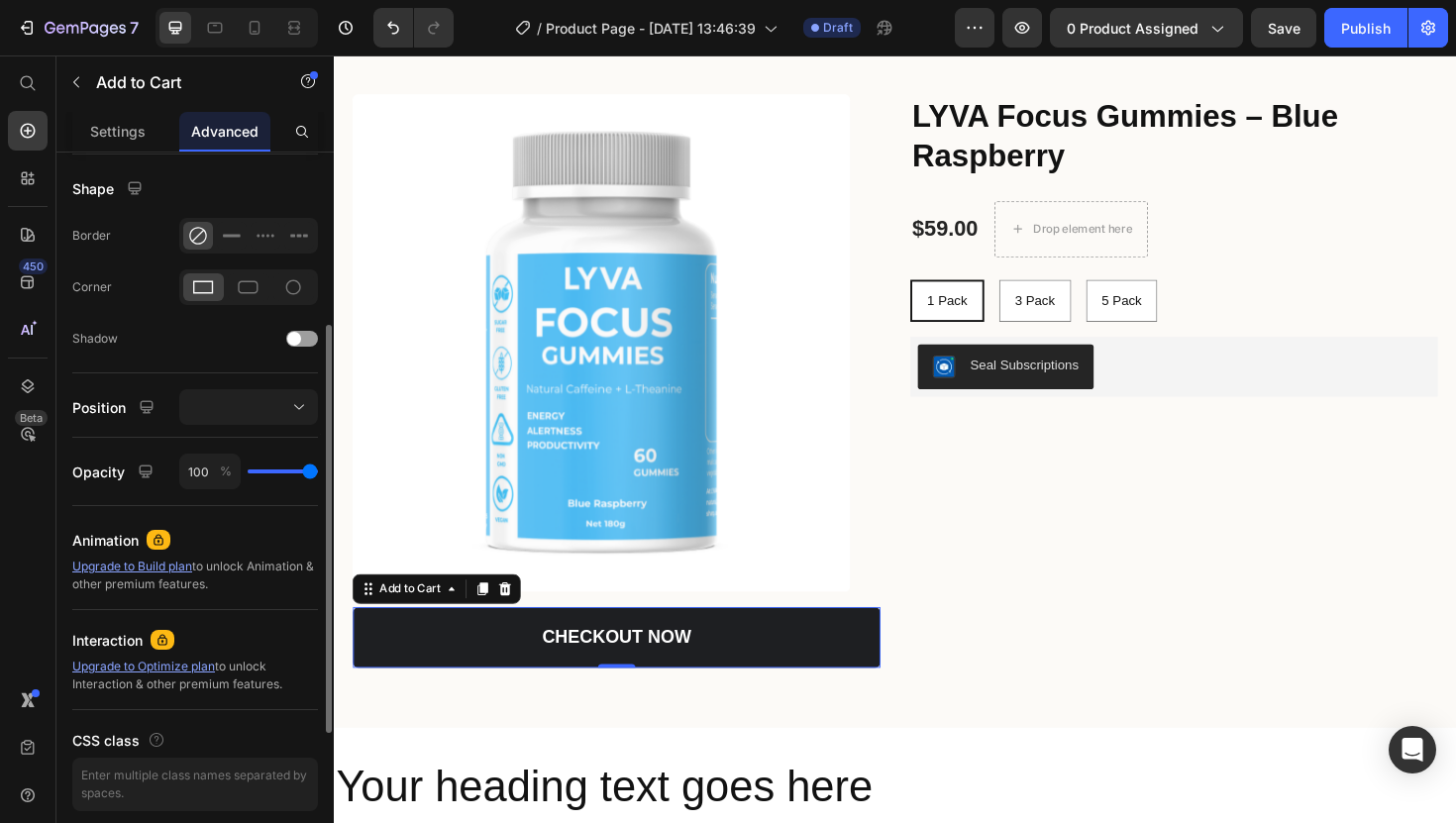scroll, scrollTop: 0, scrollLeft: 0, axis: both 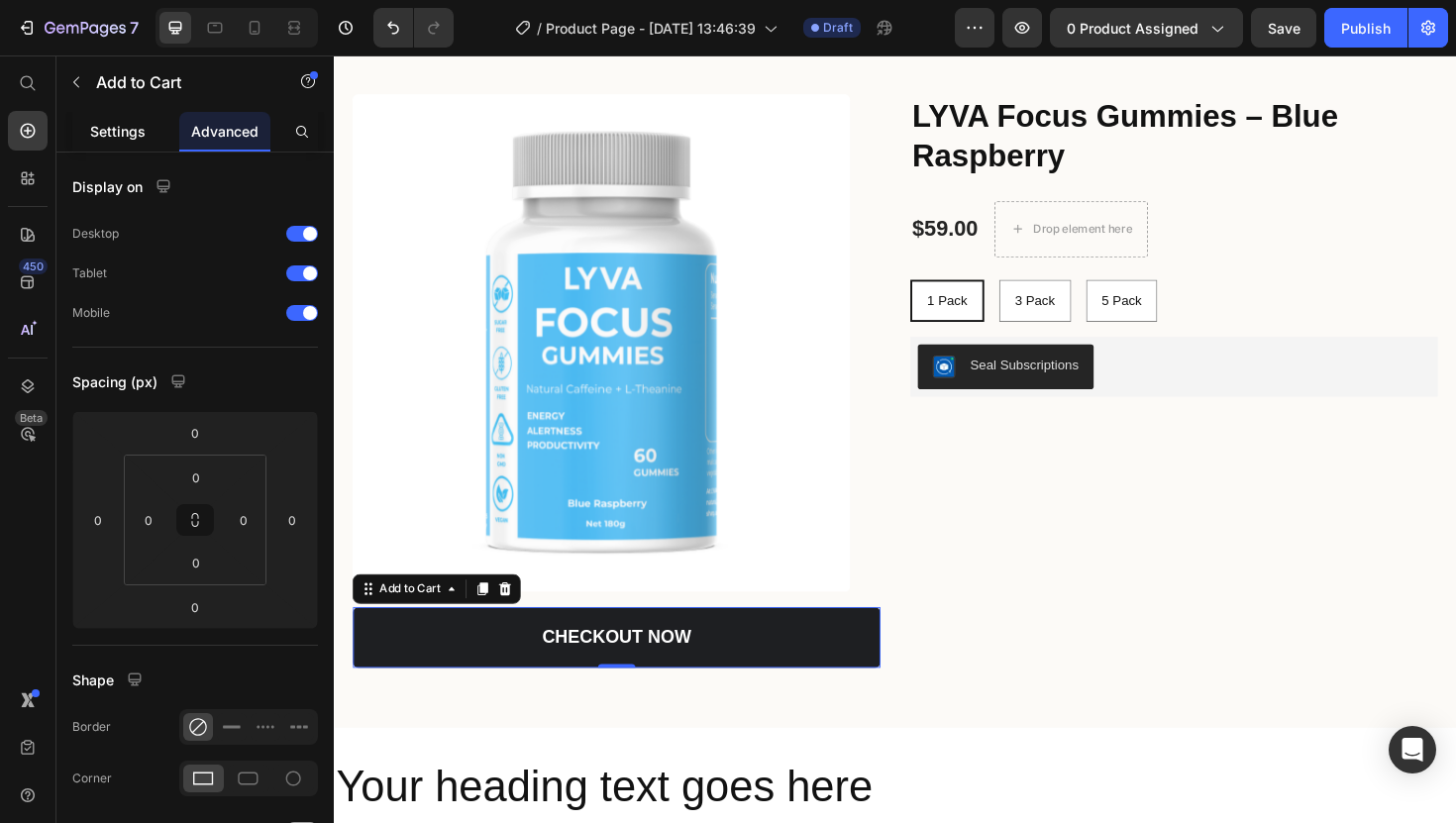 click on "Settings" at bounding box center [118, 131] 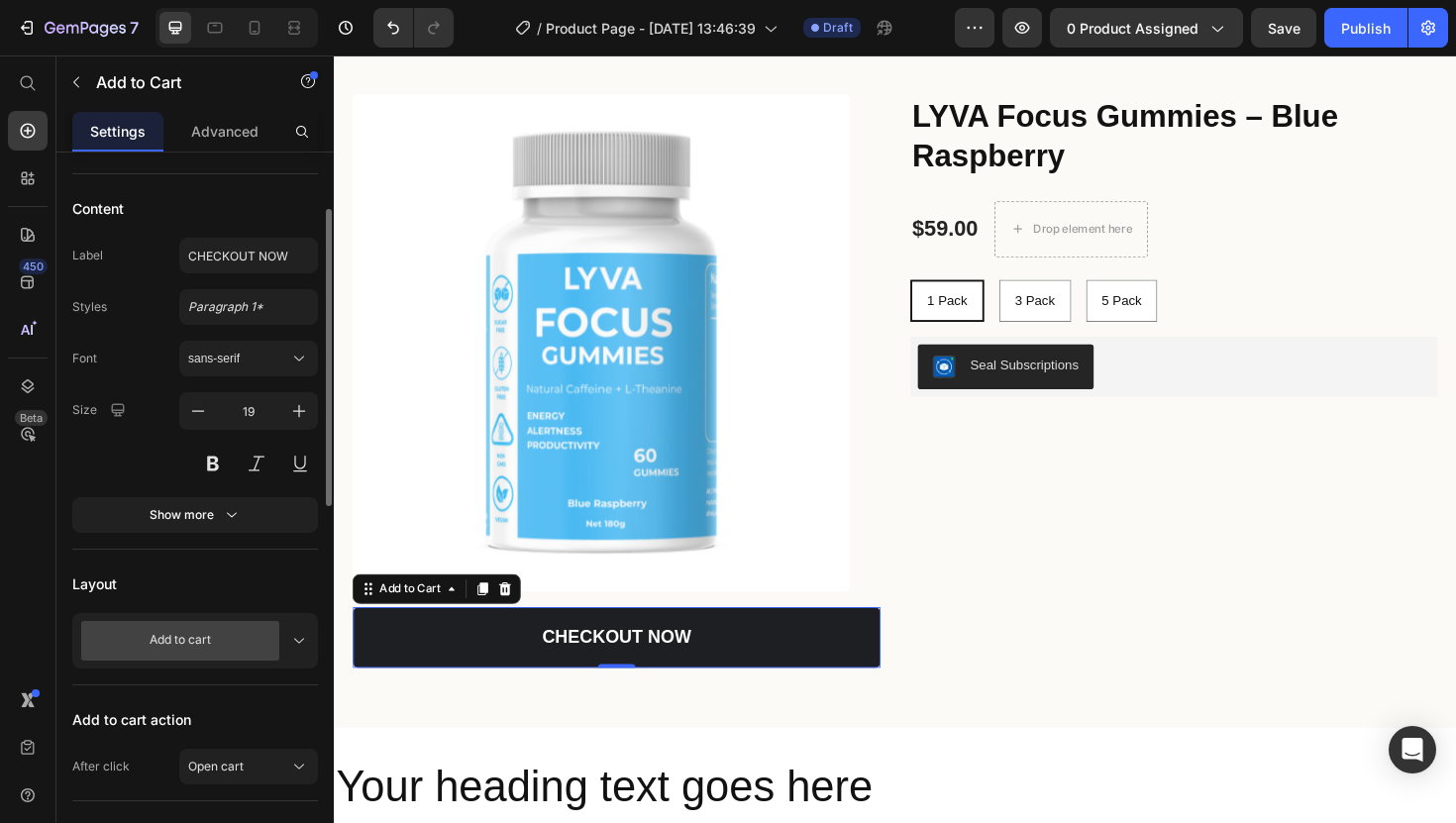 scroll, scrollTop: 154, scrollLeft: 0, axis: vertical 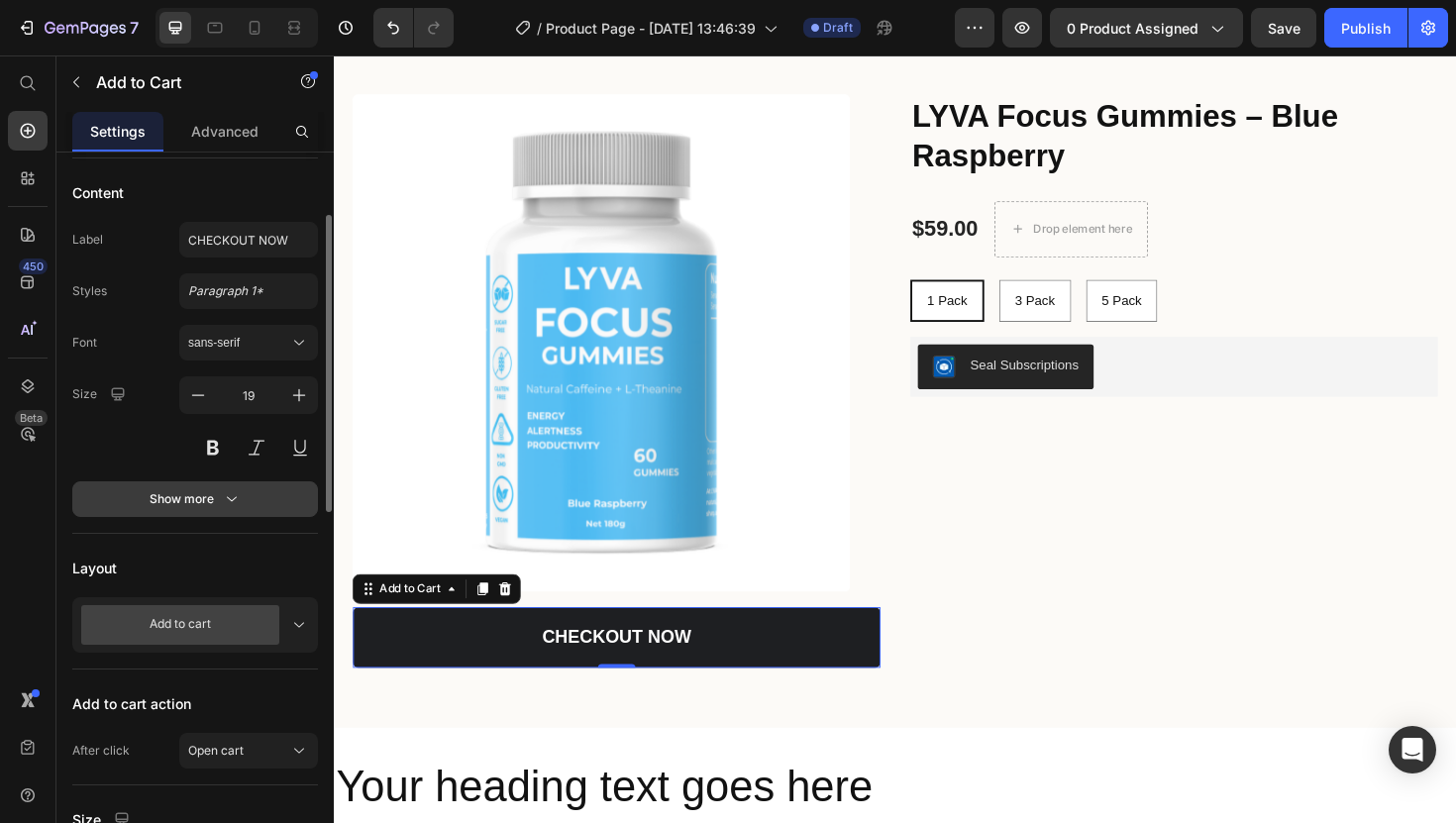 click on "Show more" at bounding box center (195, 499) 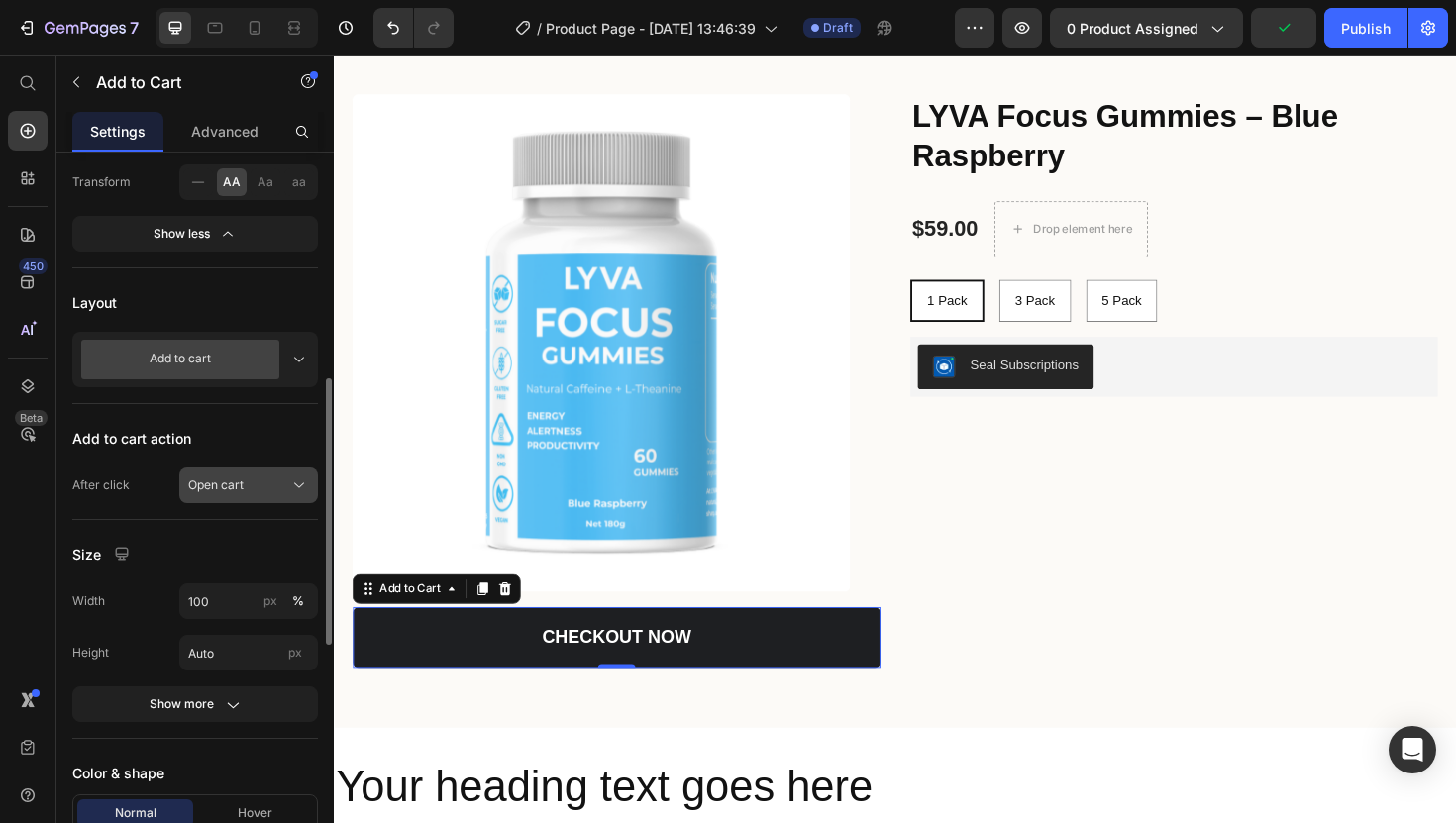 scroll, scrollTop: 633, scrollLeft: 0, axis: vertical 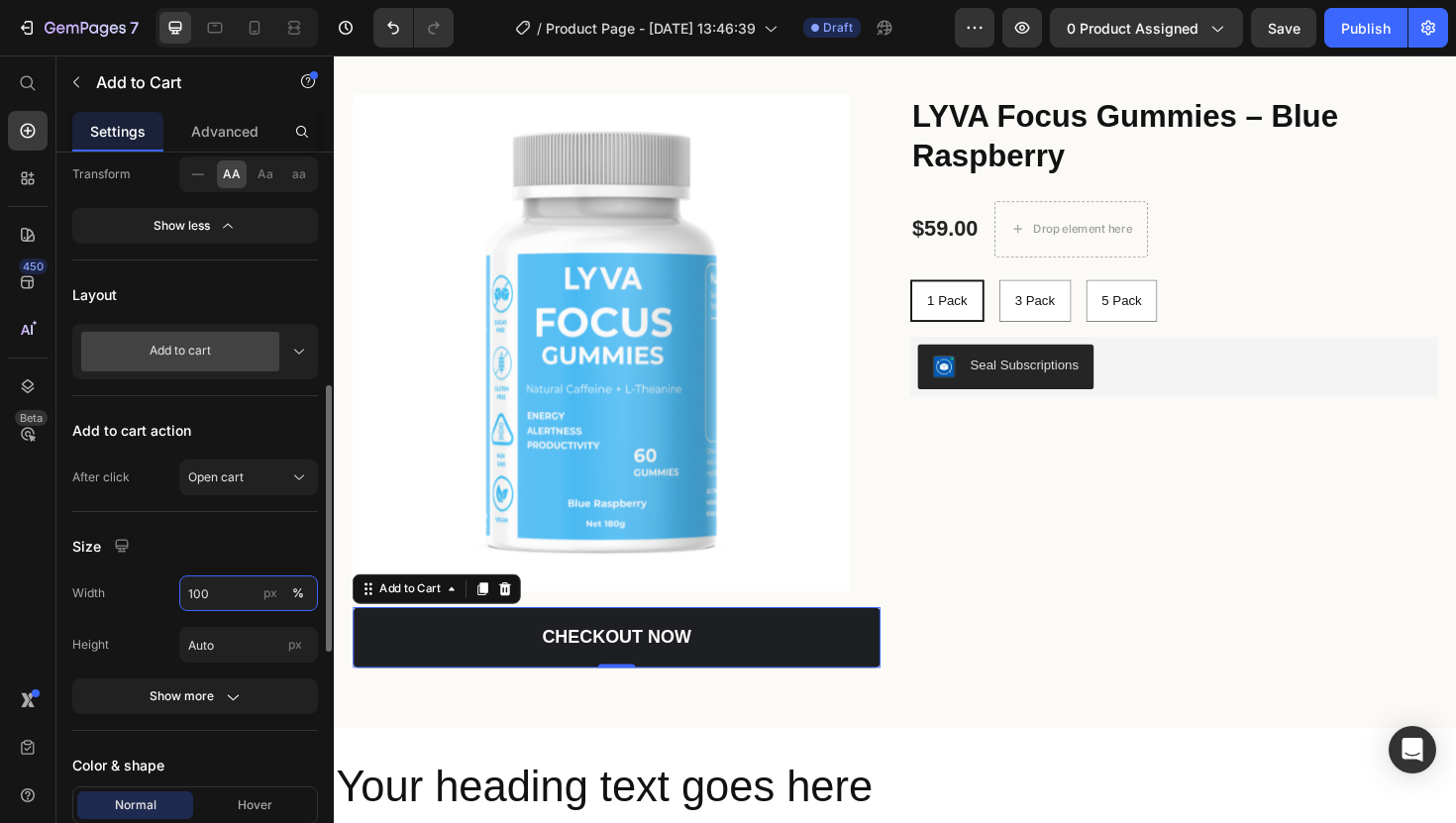 click on "100" at bounding box center (249, 593) 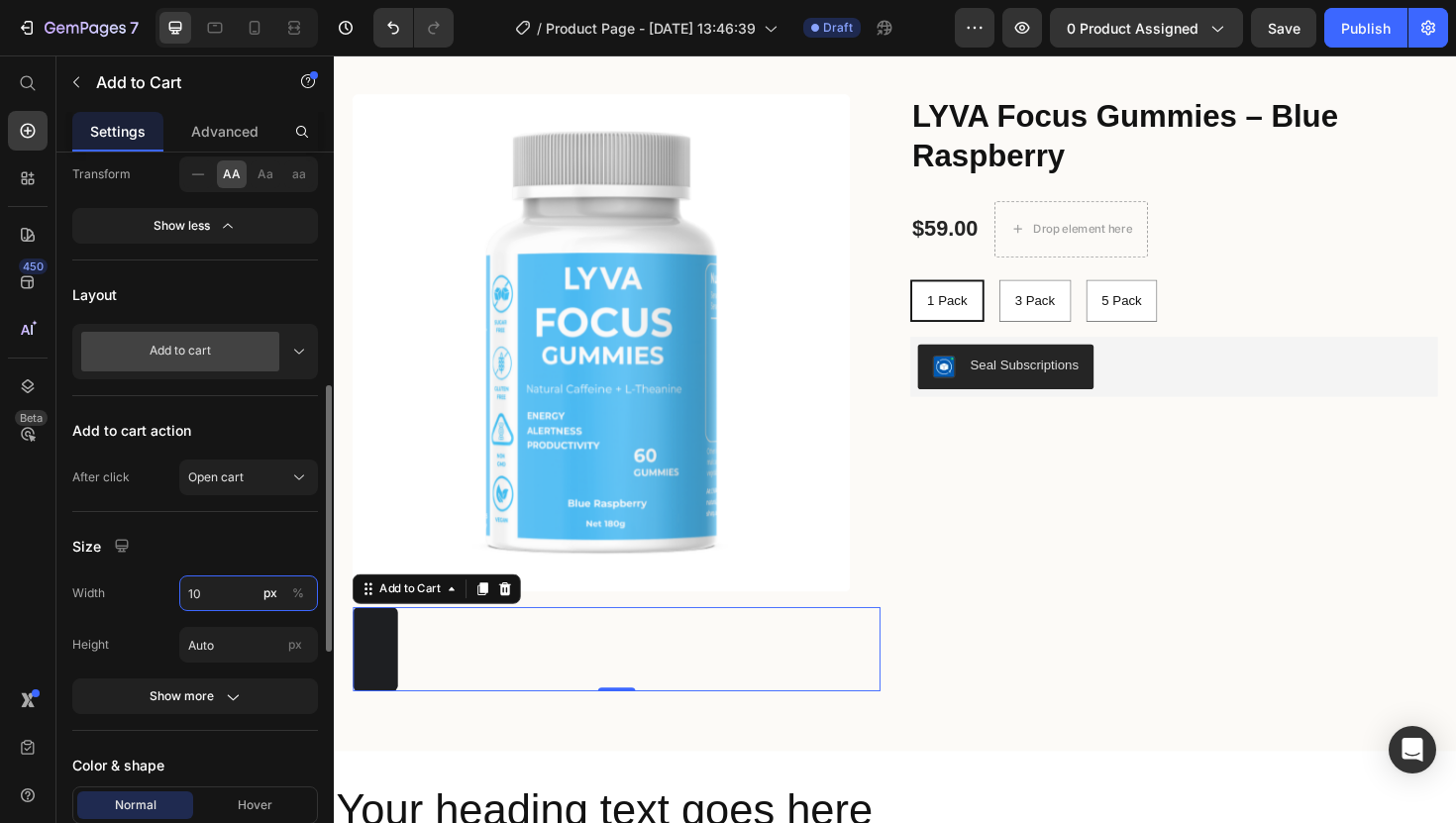 type on "1" 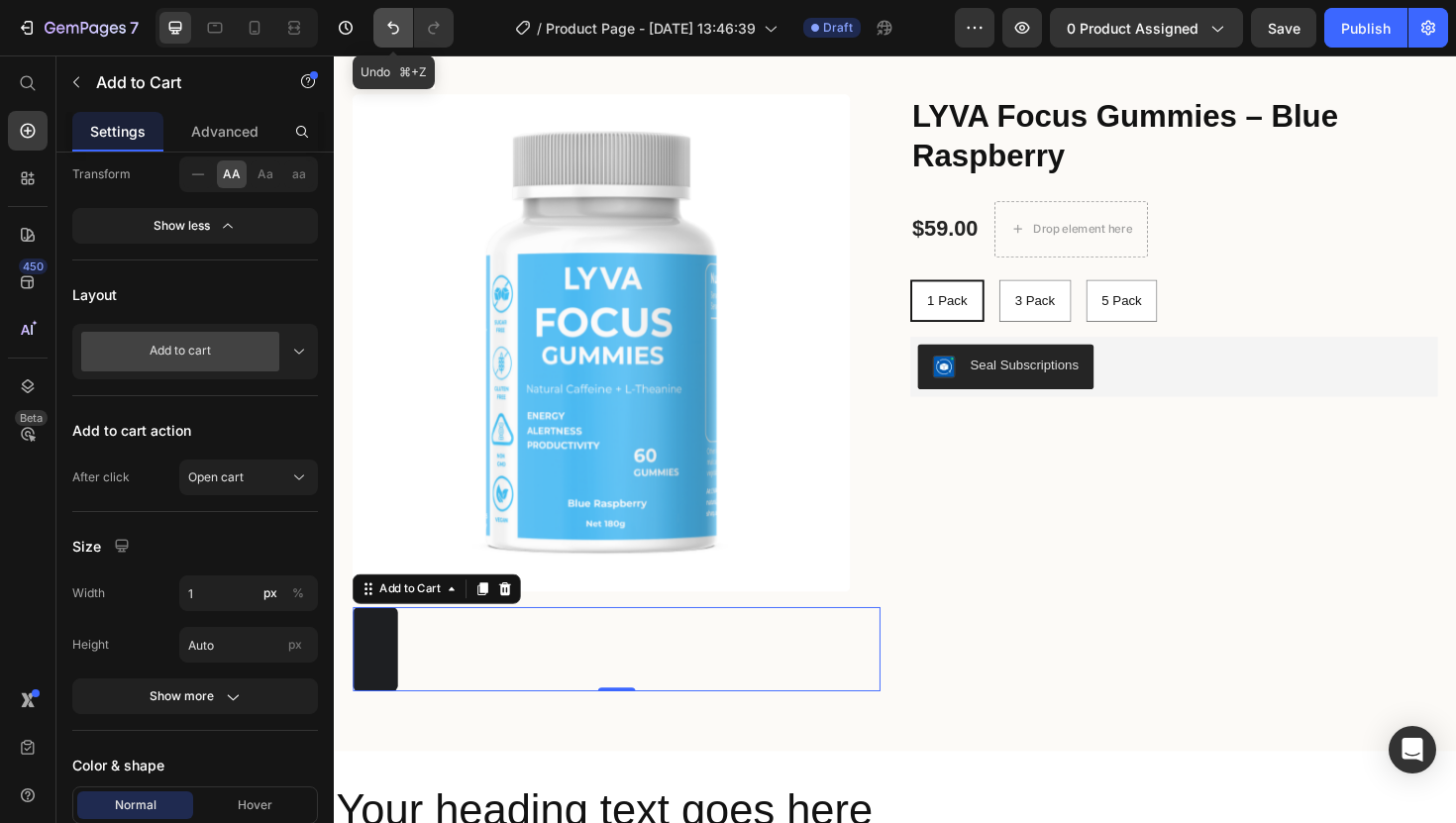 click 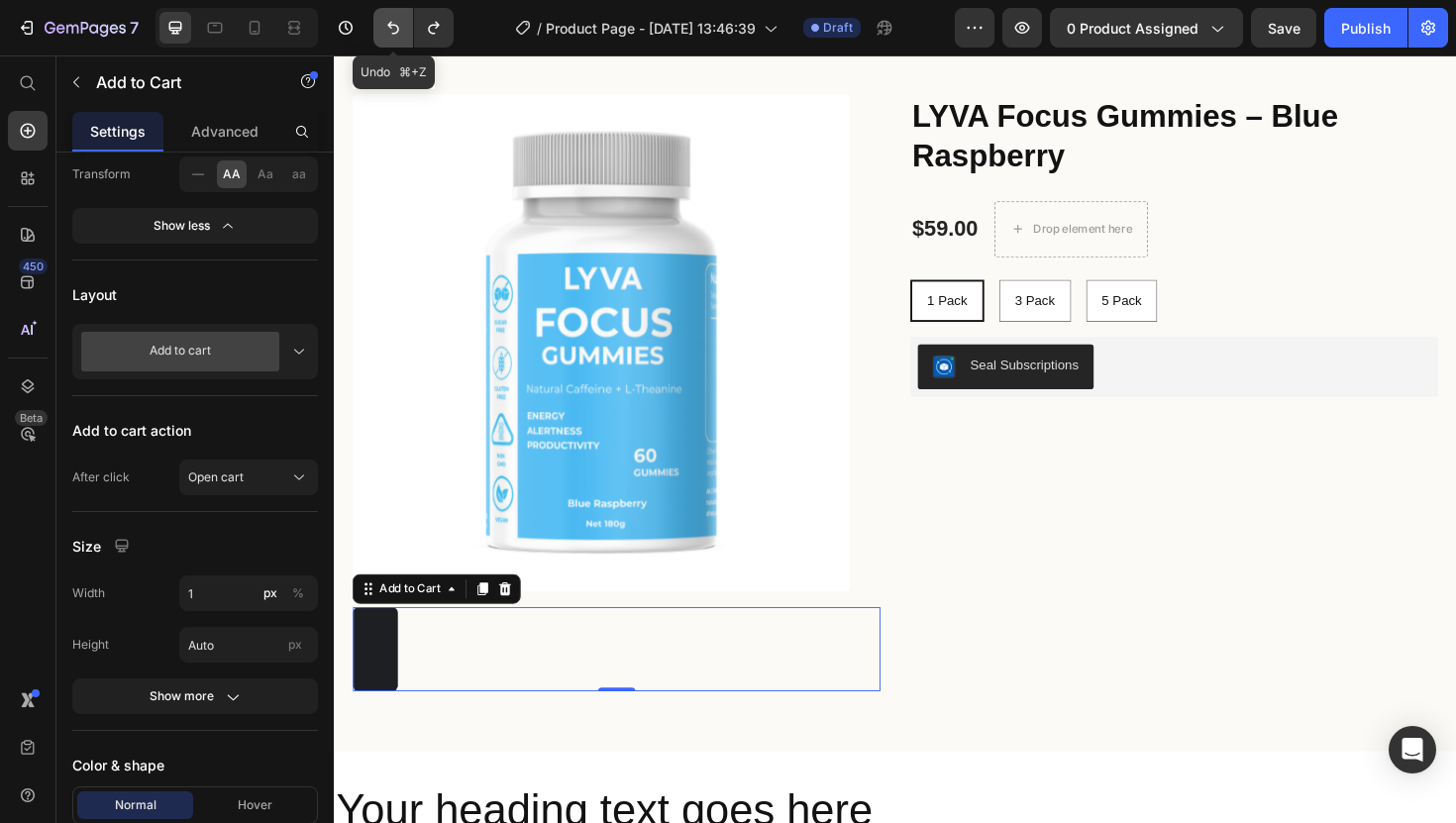 click 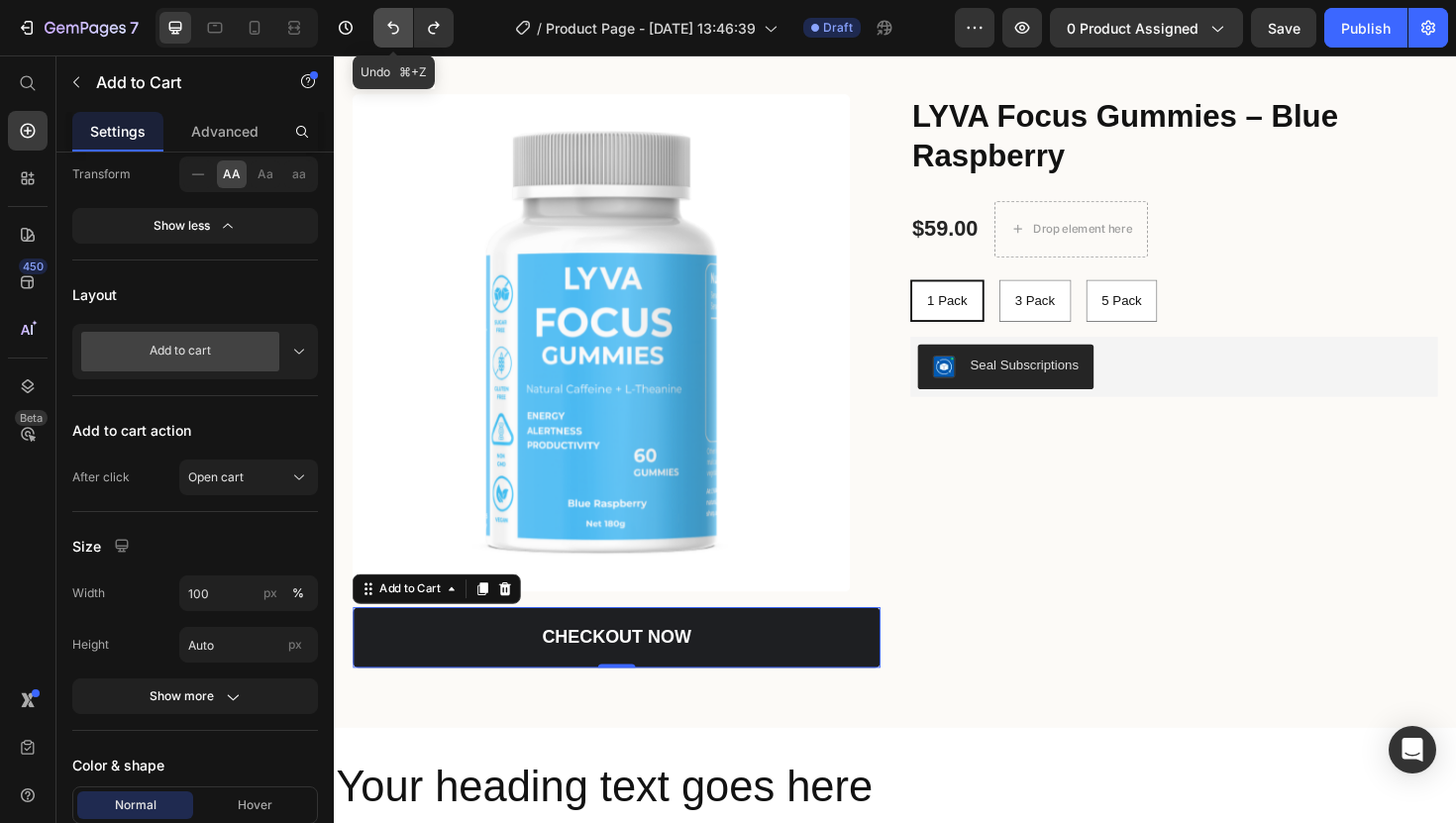 click 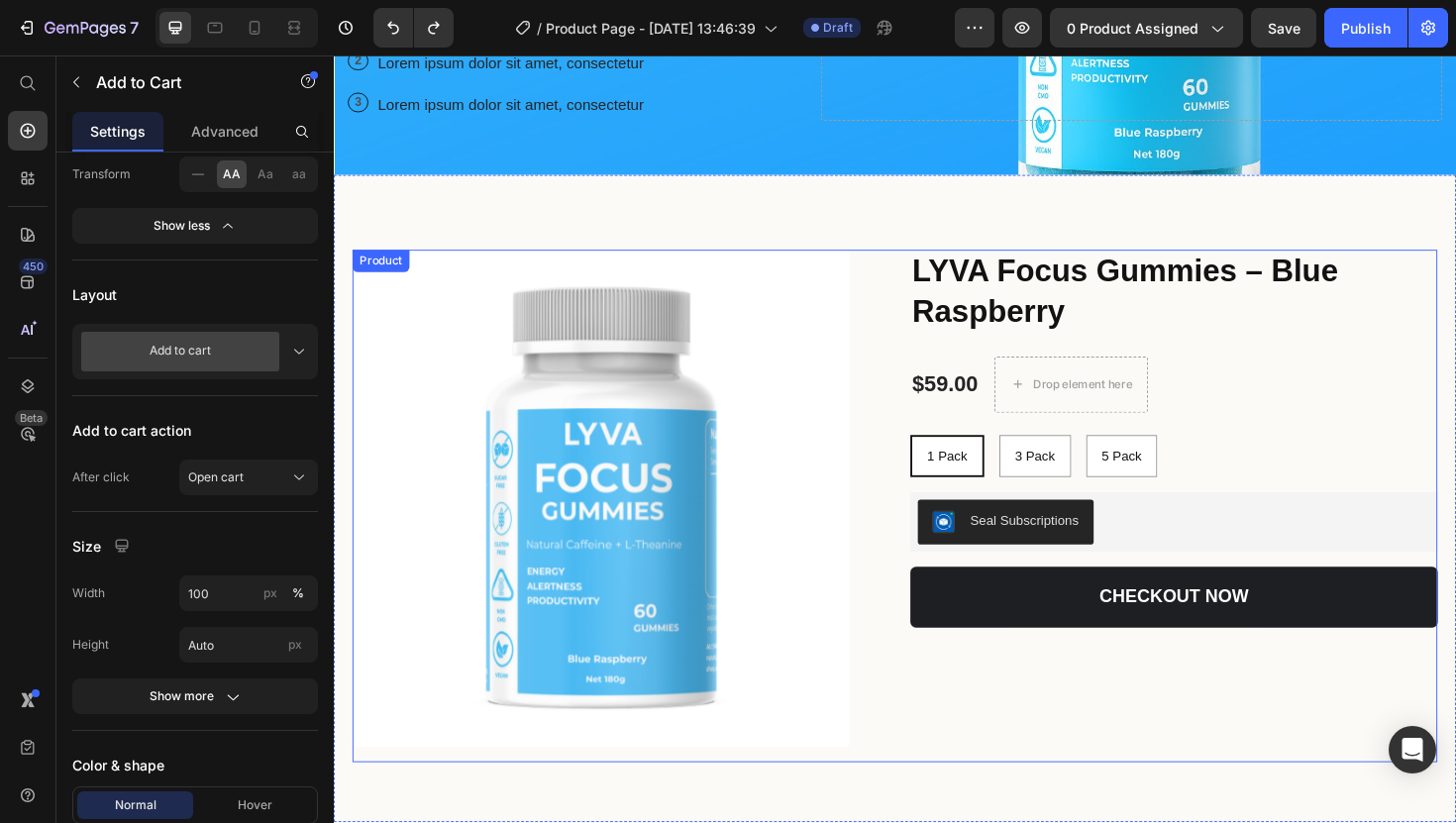 scroll, scrollTop: 304, scrollLeft: 0, axis: vertical 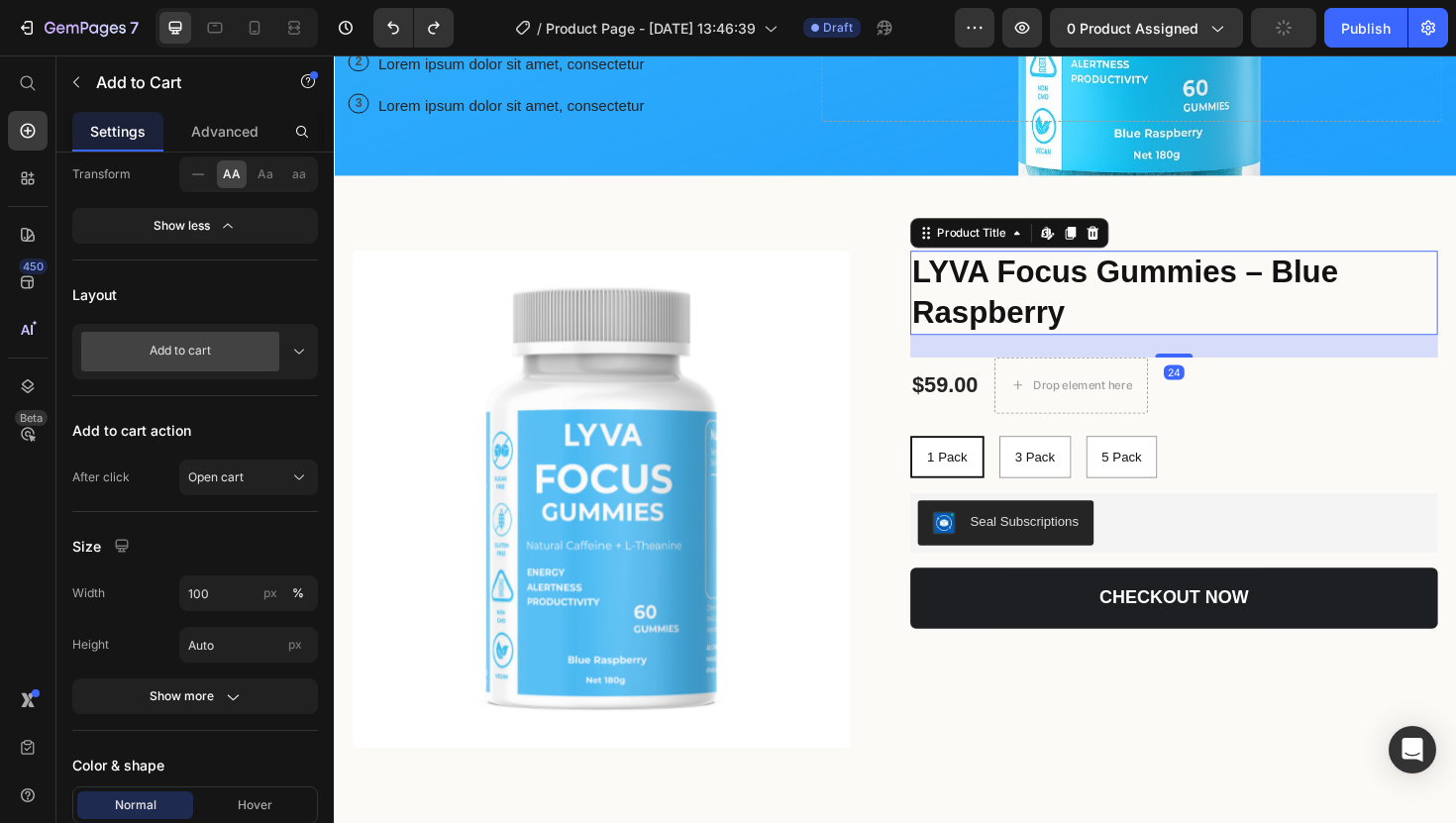 click on "LYVA Focus Gummies – Blue Raspberry" at bounding box center [1223, 307] 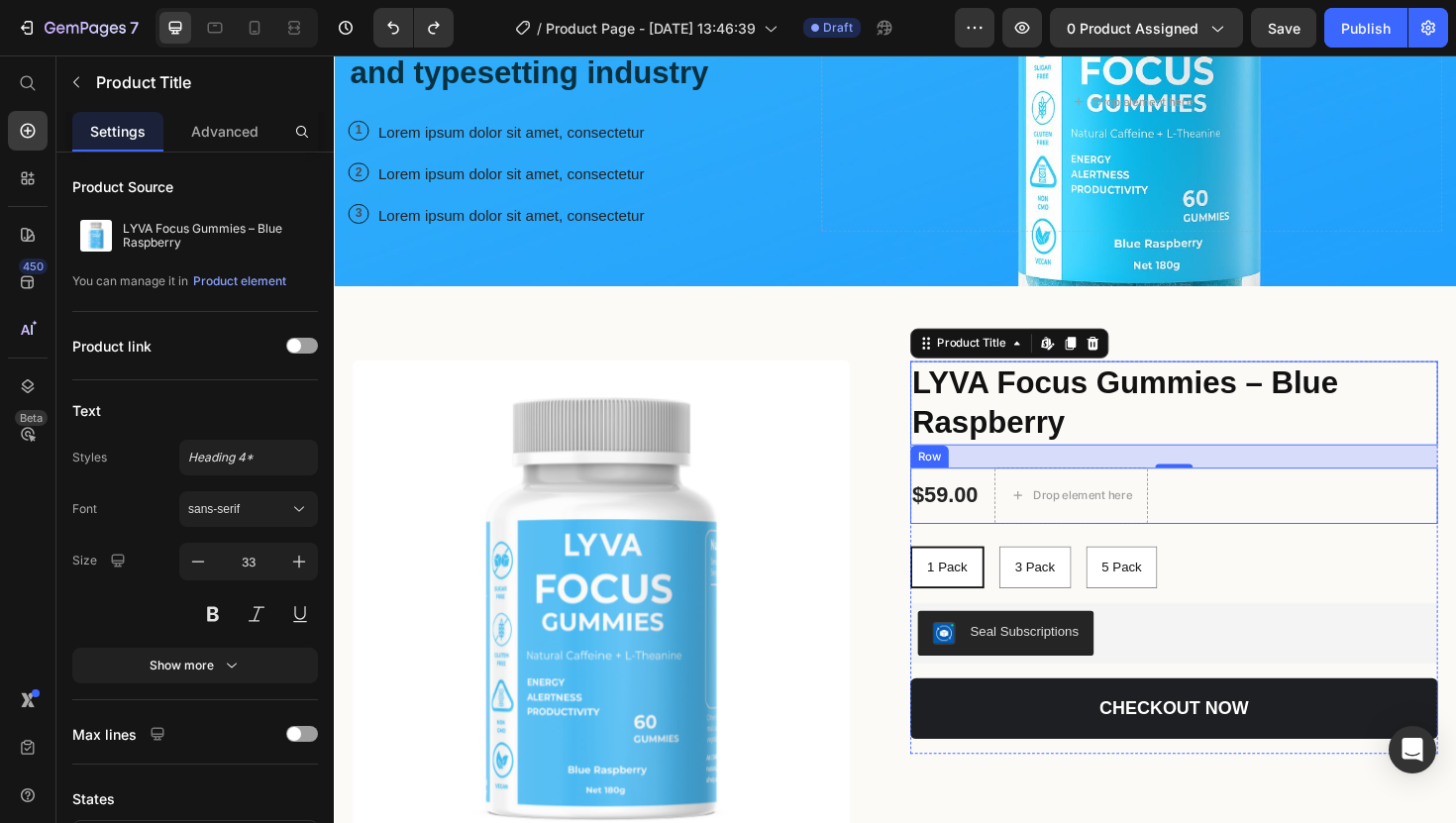 scroll, scrollTop: 244, scrollLeft: 0, axis: vertical 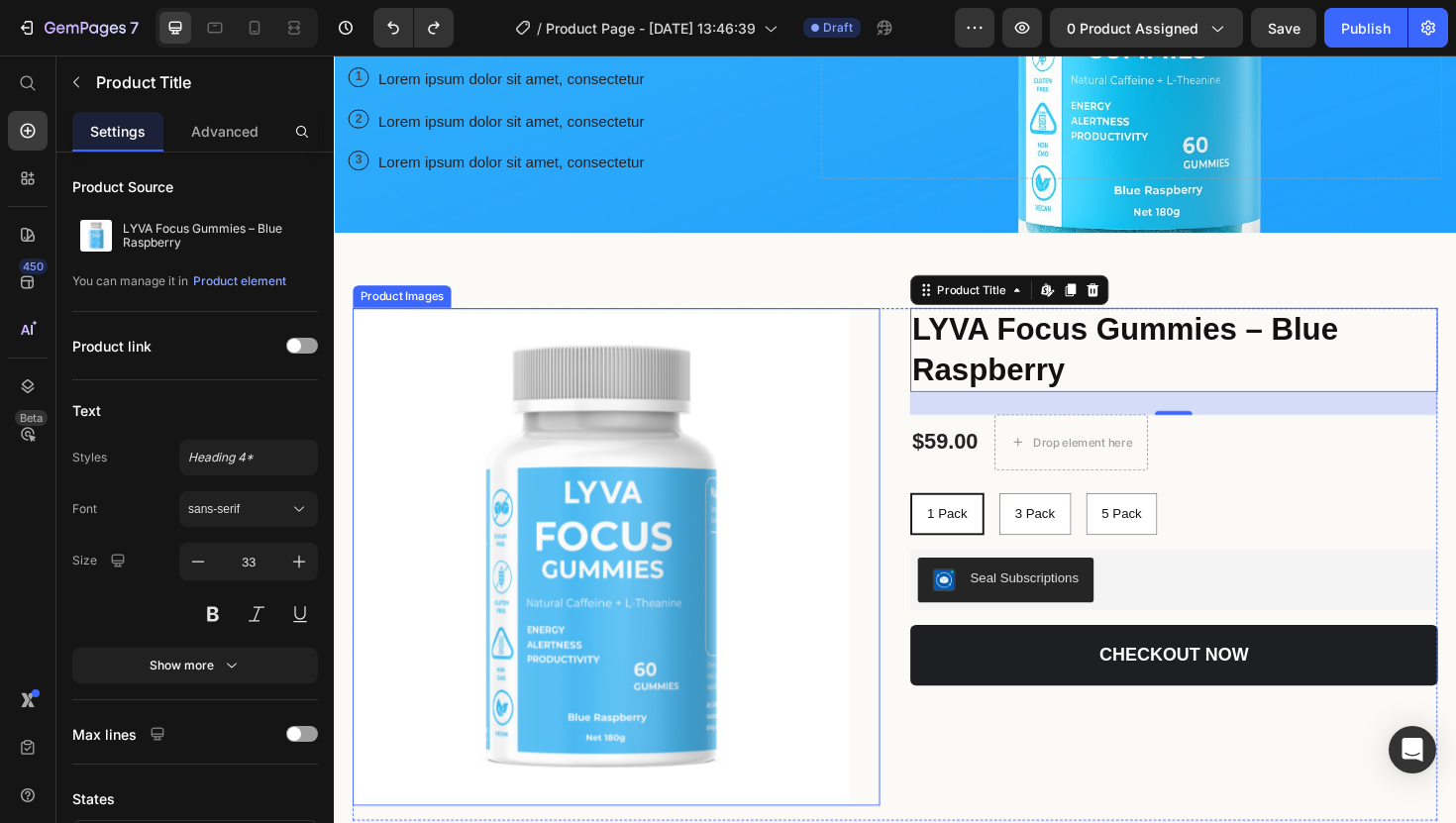 click at bounding box center [617, 586] 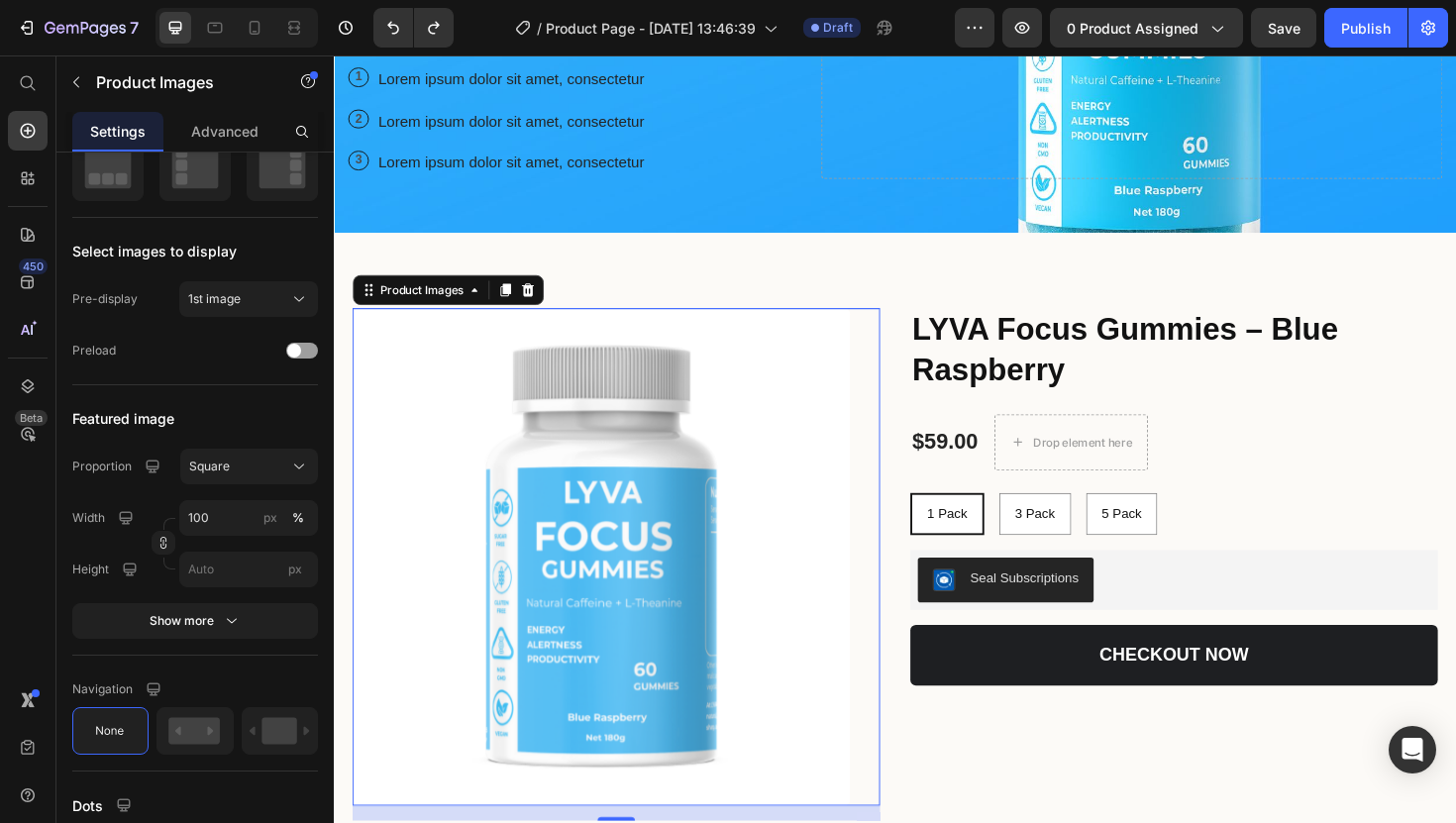 scroll, scrollTop: 0, scrollLeft: 0, axis: both 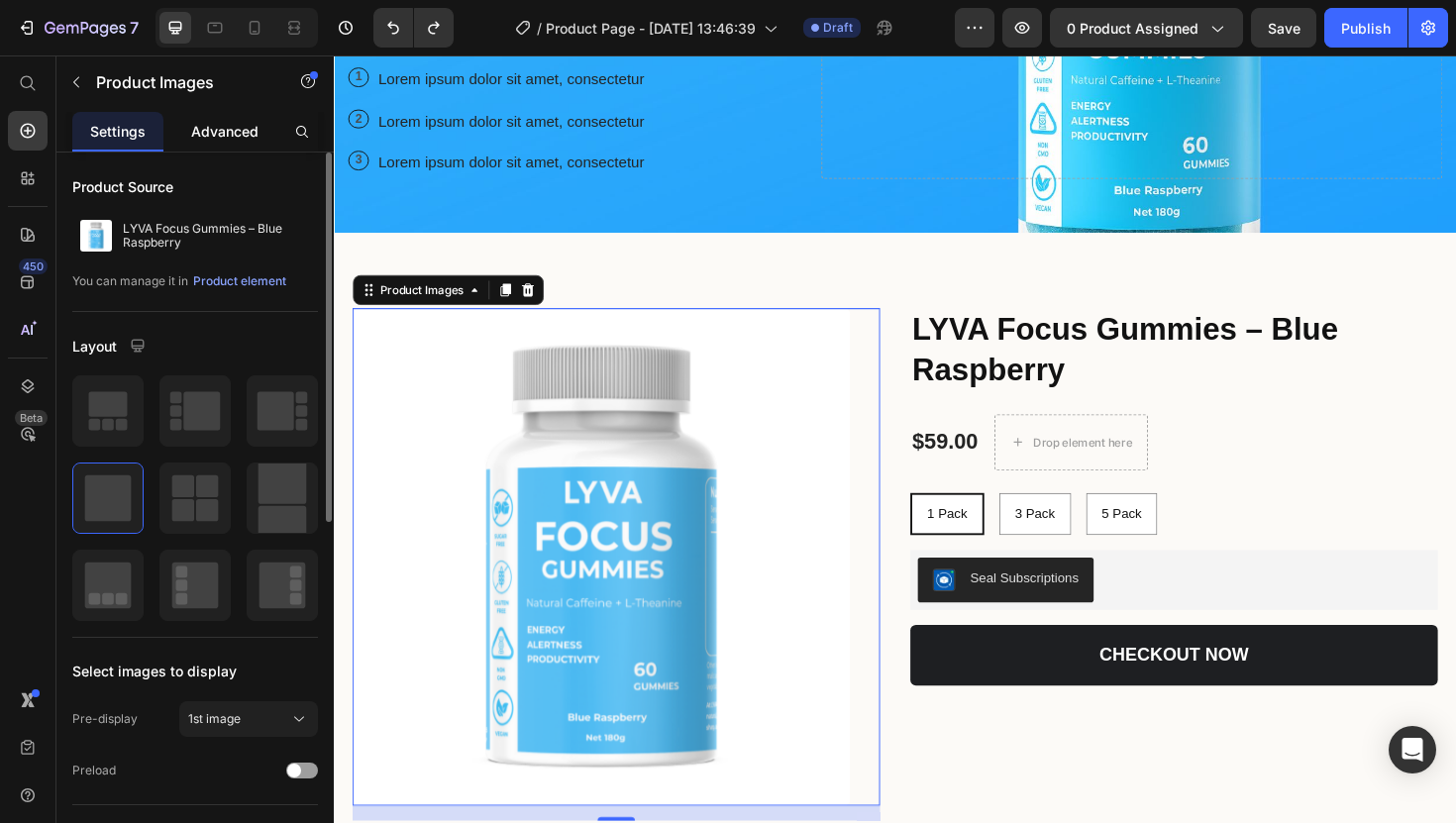 click on "Advanced" at bounding box center (225, 131) 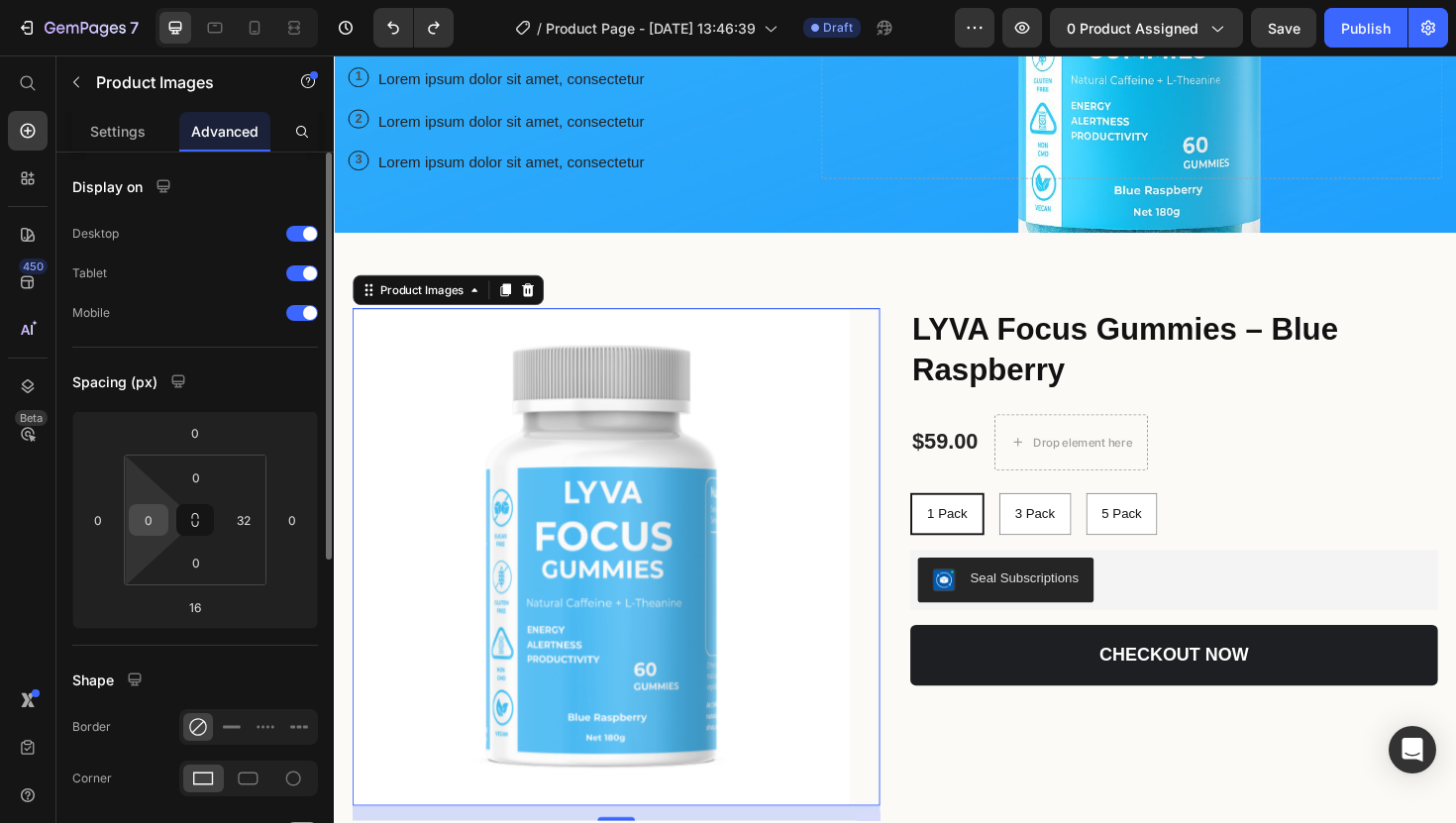 click on "0" at bounding box center (149, 520) 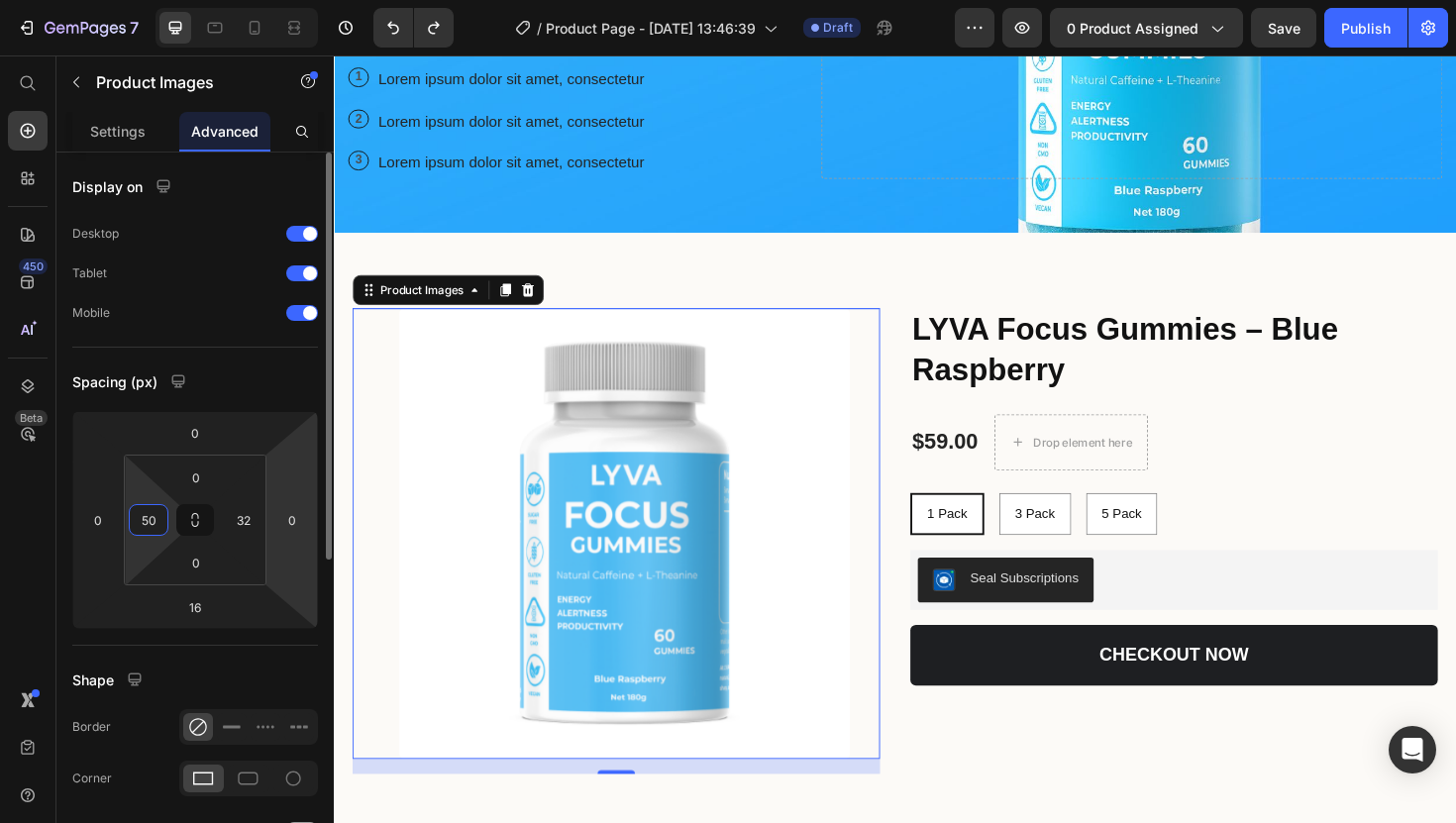 type on "5" 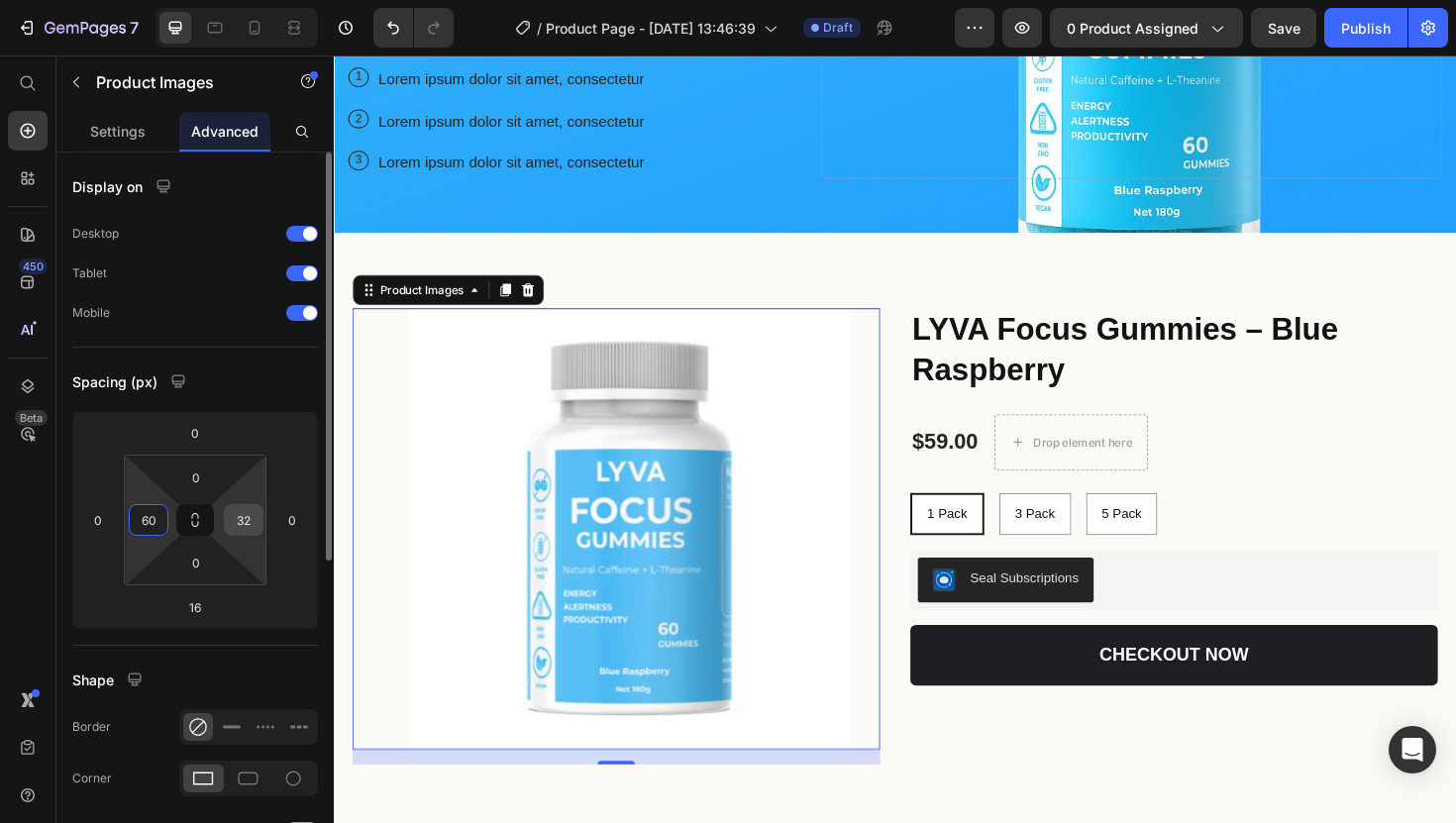 type on "6" 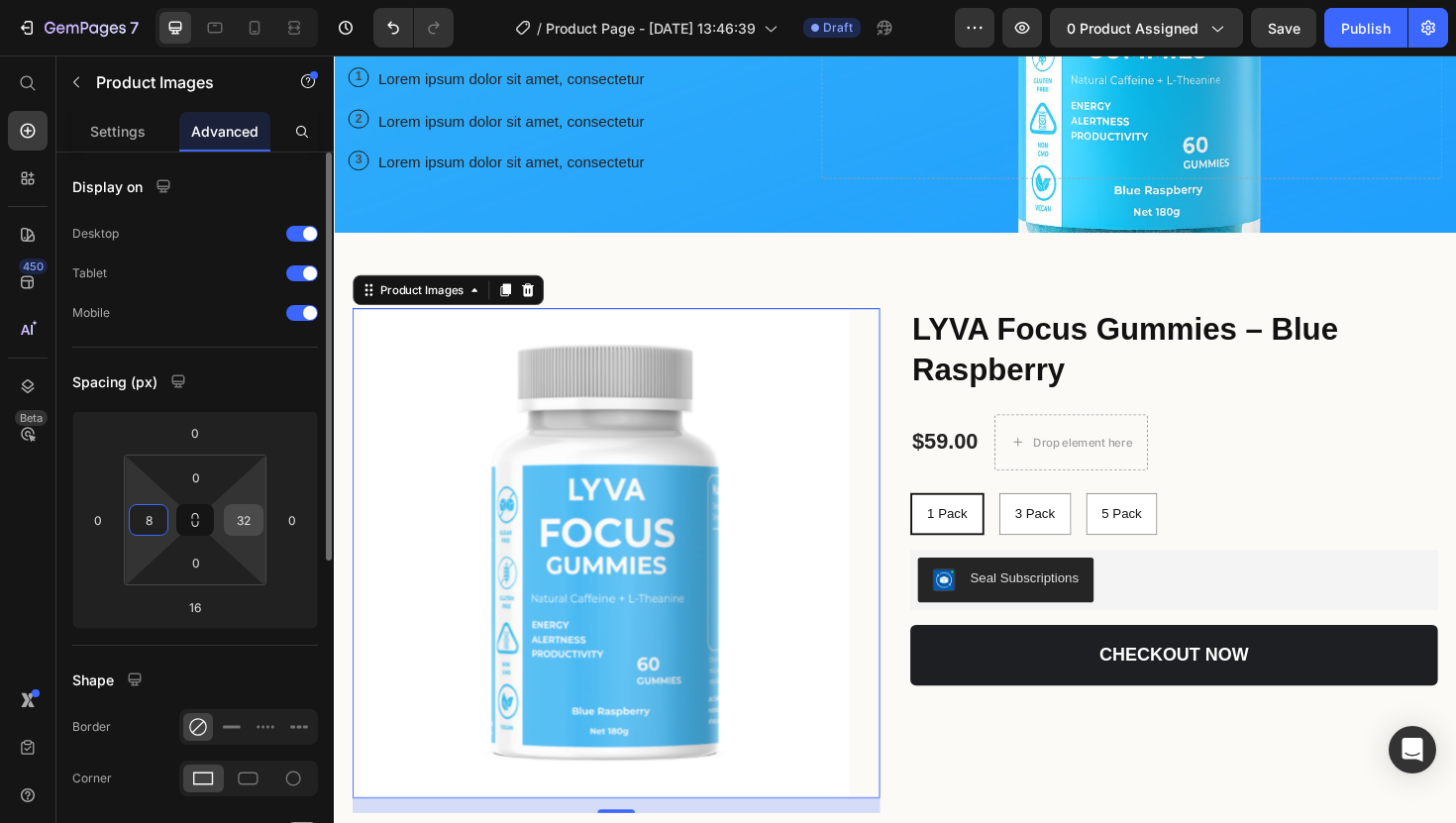 type on "80" 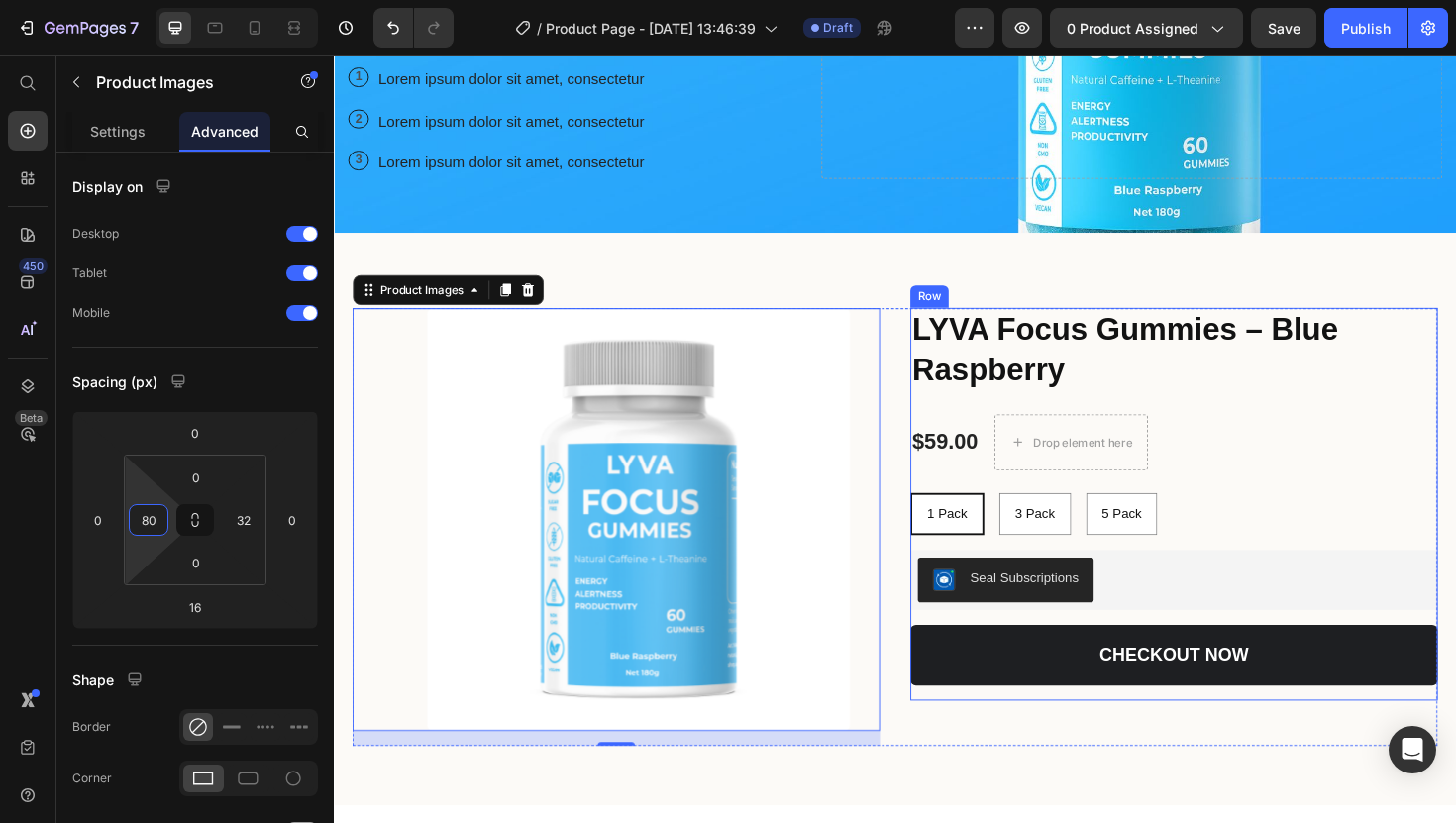 click on "LYVA Focus Gummies – Blue Raspberry Product Title $59.00 Product Price
Drop element here Row 1 Pack 1 Pack 1 Pack 3 Pack 3 Pack 3 Pack 5 Pack 5 Pack 5 Pack Product Variants & Swatches Seal Subscriptions Seal Subscriptions CHECKOUT NOW Add to Cart Lorem ipsum dolor sit amet, consectetur adipiscing elit, sed do eiusmod tempor incididunt ut labore et dolore magna aliqua. Ut enim ad minim veniam, quis nostrud exercitation ullamco laboris nisi ut aliquip Text Block How it Works:  consectetur adipiscing elit, sed do eiusmod tempor incididunt ut labore et dolore magna aliqua. Ut enim ad minim veniam Text Block Inredients:  consectetur adipiscing elit, sed do eiusmod tempor incididunt ut labore et dolore magna aliqua Text Block Row" at bounding box center (1223, 531) 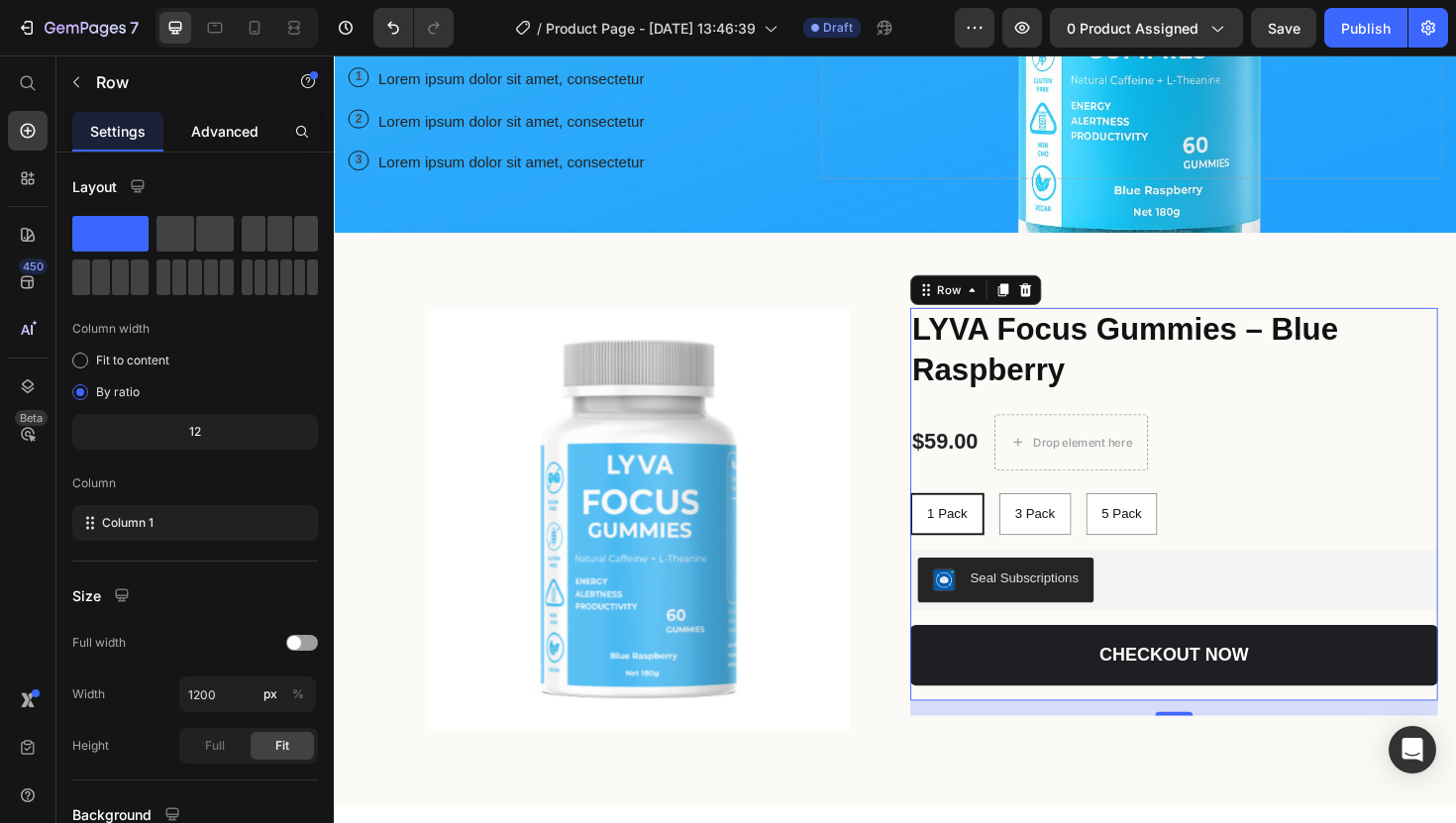 click on "Advanced" at bounding box center (225, 131) 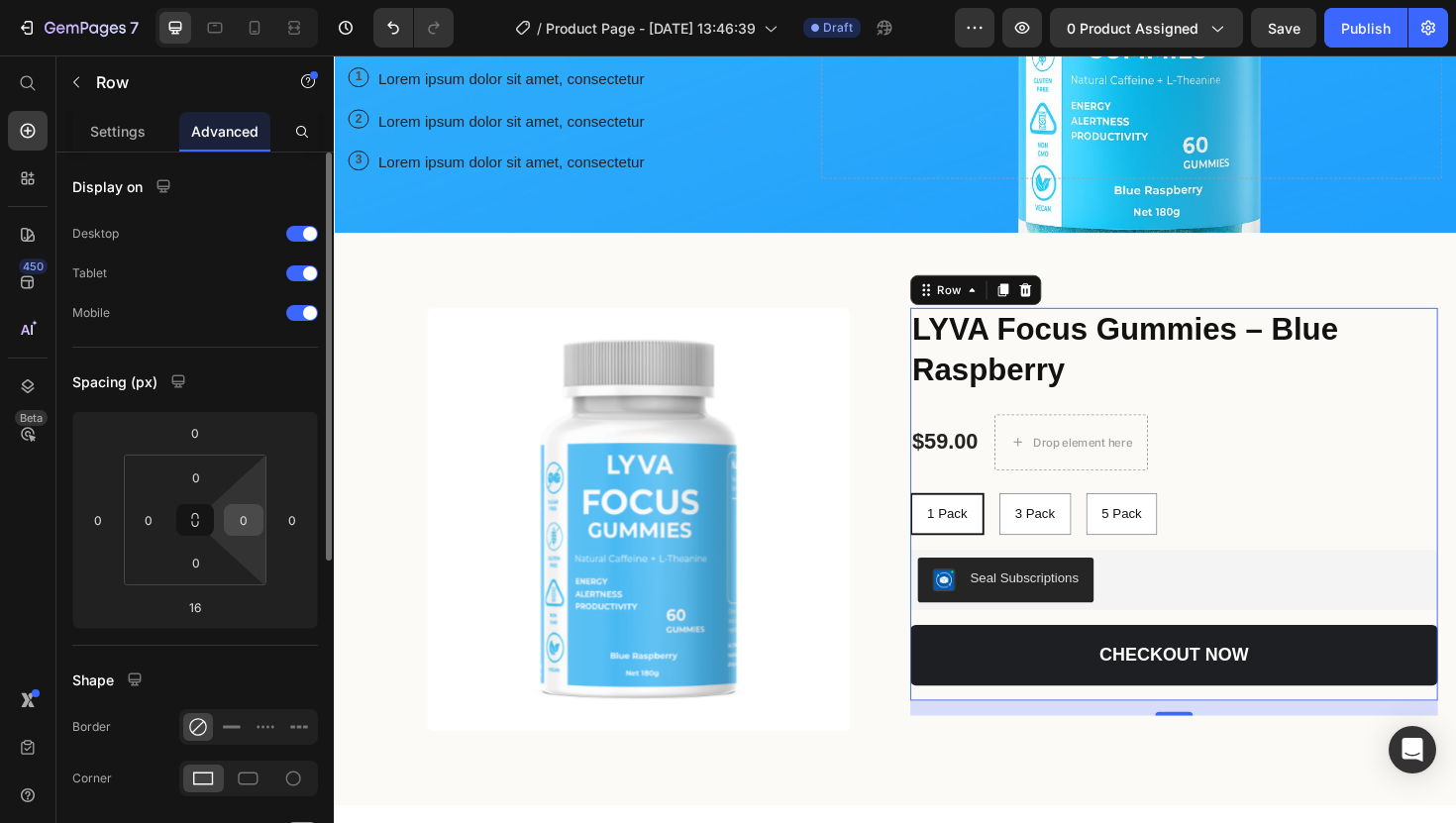 click on "0" at bounding box center [244, 520] 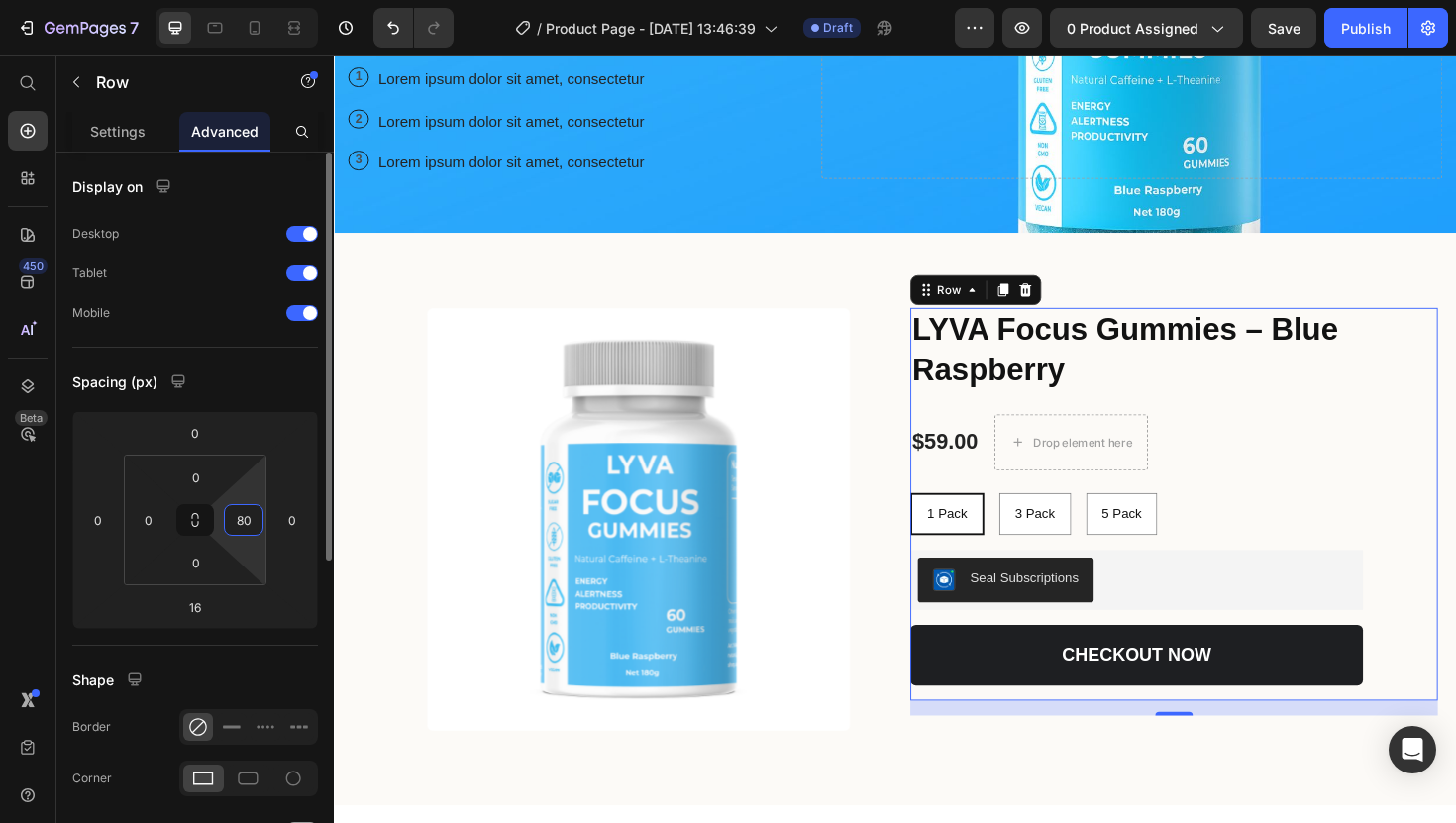 type on "8" 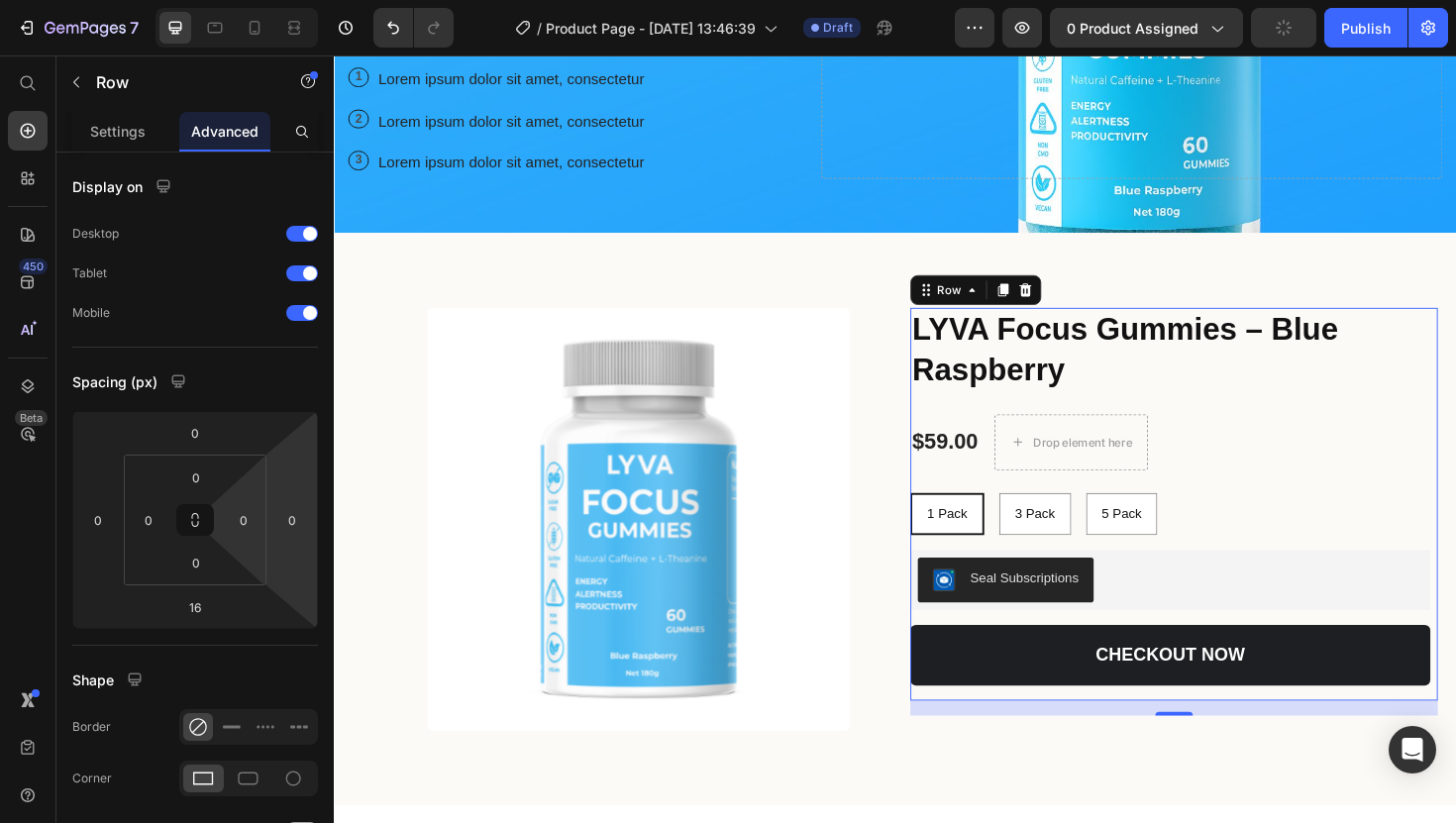 click on "LYVA Focus Gummies – Blue Raspberry Product Title $59.00 Product Price
Drop element here Row 1 Pack 1 Pack 1 Pack 3 Pack 3 Pack 3 Pack 5 Pack 5 Pack 5 Pack Product Variants & Swatches Seal Subscriptions Seal Subscriptions CHECKOUT NOW Add to Cart Lorem ipsum dolor sit amet, consectetur adipiscing elit, sed do eiusmod tempor incididunt ut labore et dolore magna aliqua. Ut enim ad minim veniam, quis nostrud exercitation ullamco laboris nisi ut aliquip Text Block How it Works:  consectetur adipiscing elit, sed do eiusmod tempor incididunt ut labore et dolore magna aliqua. Ut enim ad minim veniam Text Block Inredients:  consectetur adipiscing elit, sed do eiusmod tempor incididunt ut labore et dolore magna aliqua Text Block Row Row   16" at bounding box center (1223, 531) 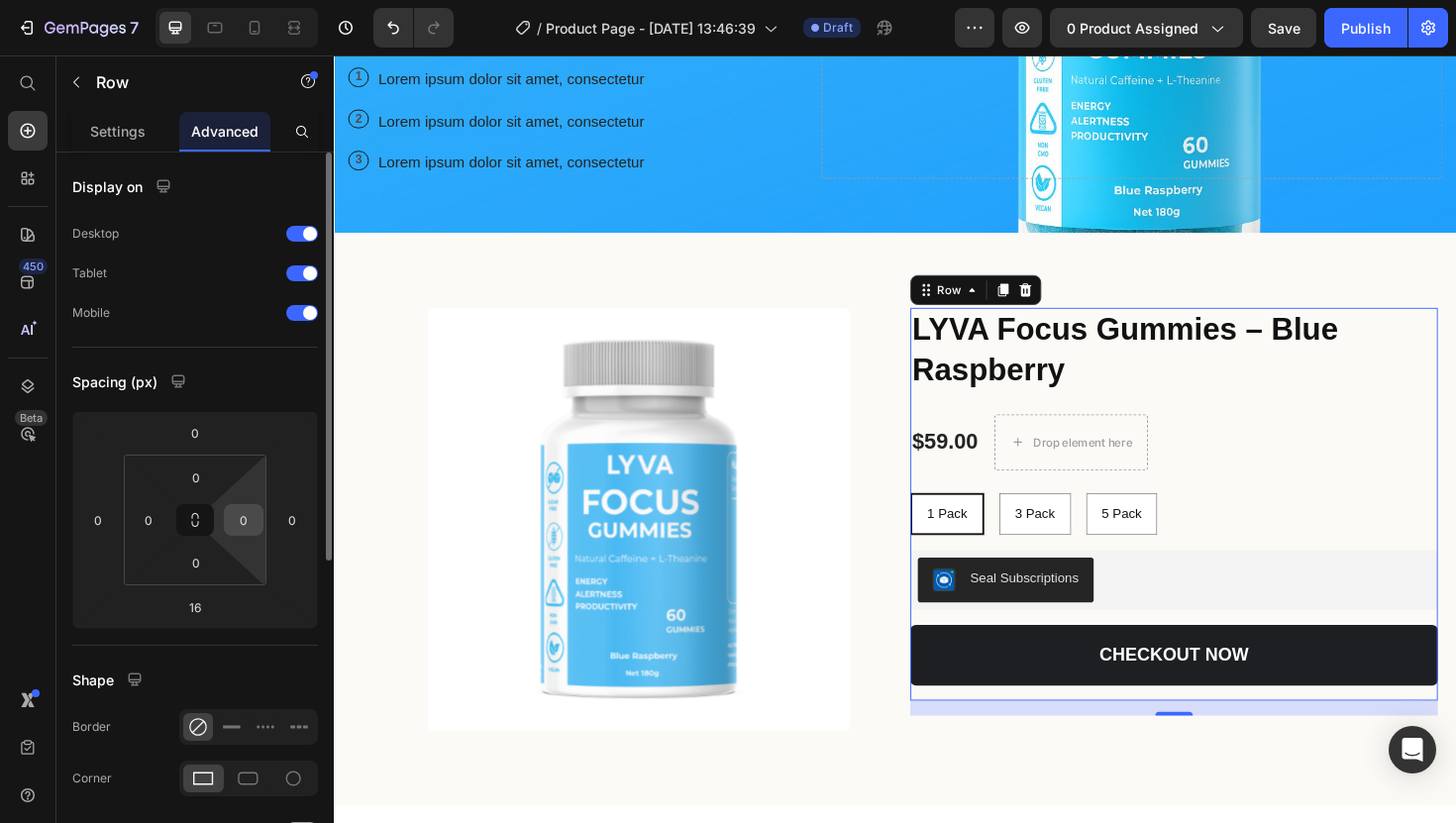 click on "0" at bounding box center [244, 520] 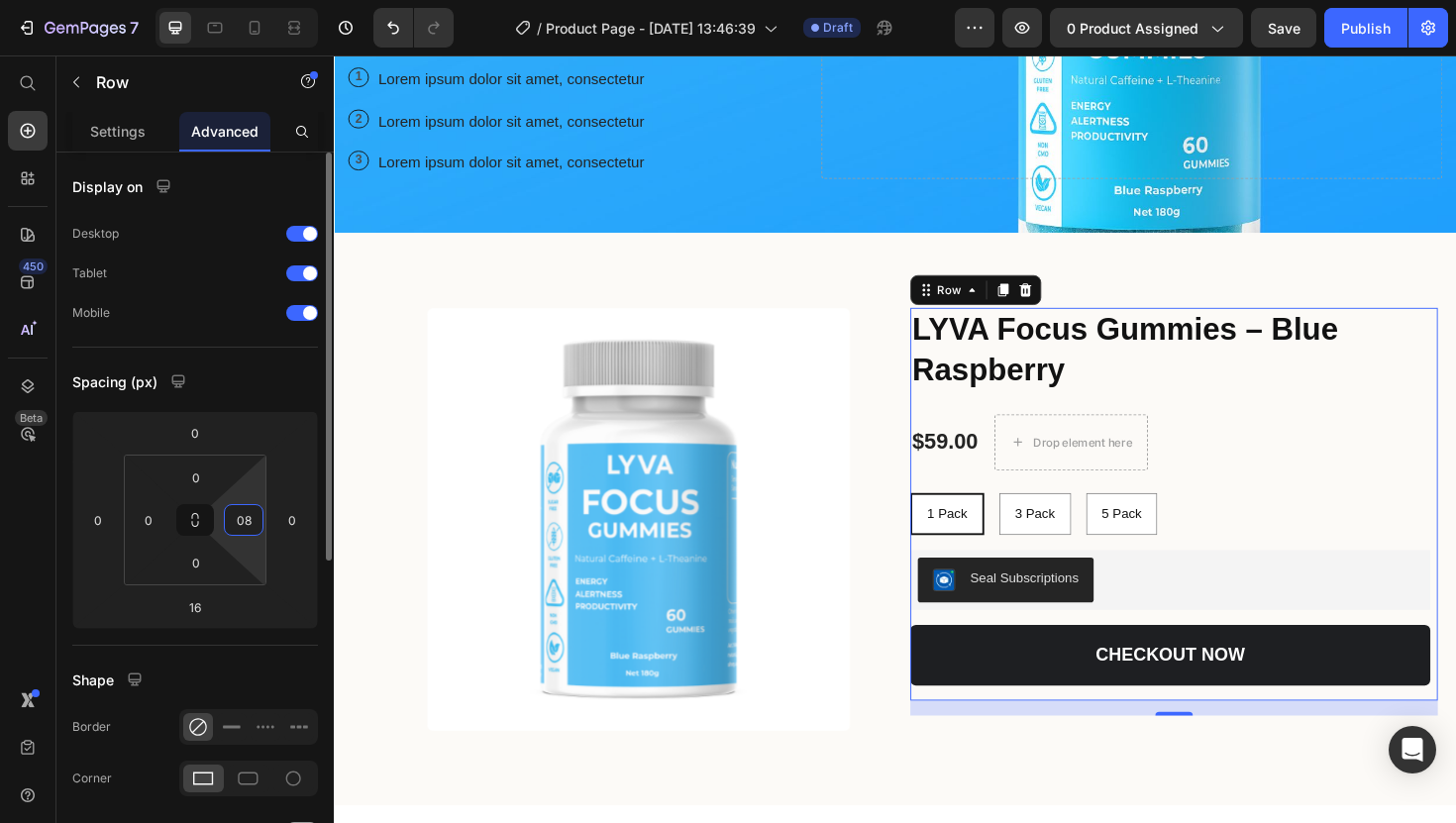 type on "0" 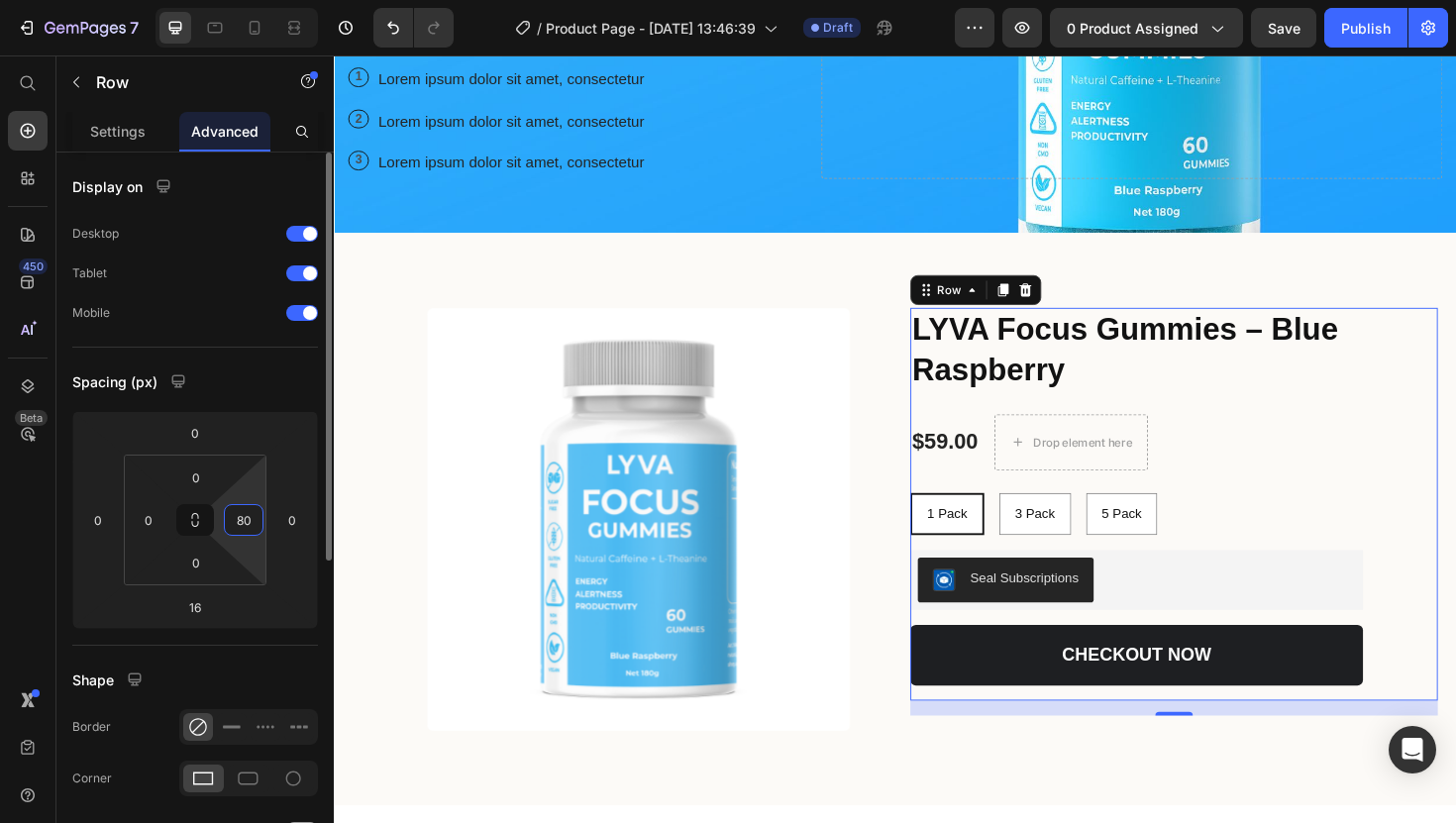 type on "8" 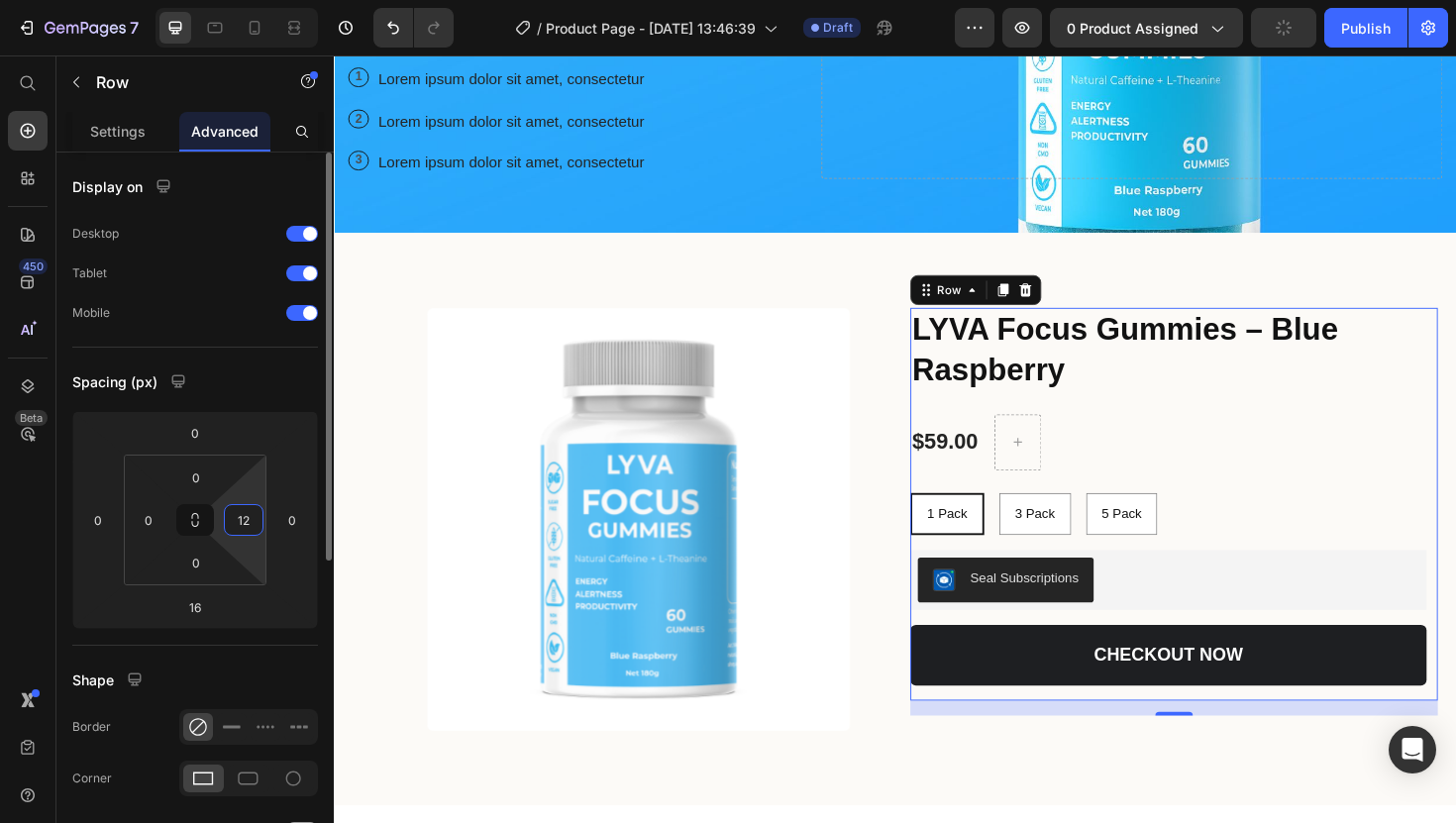 type on "1" 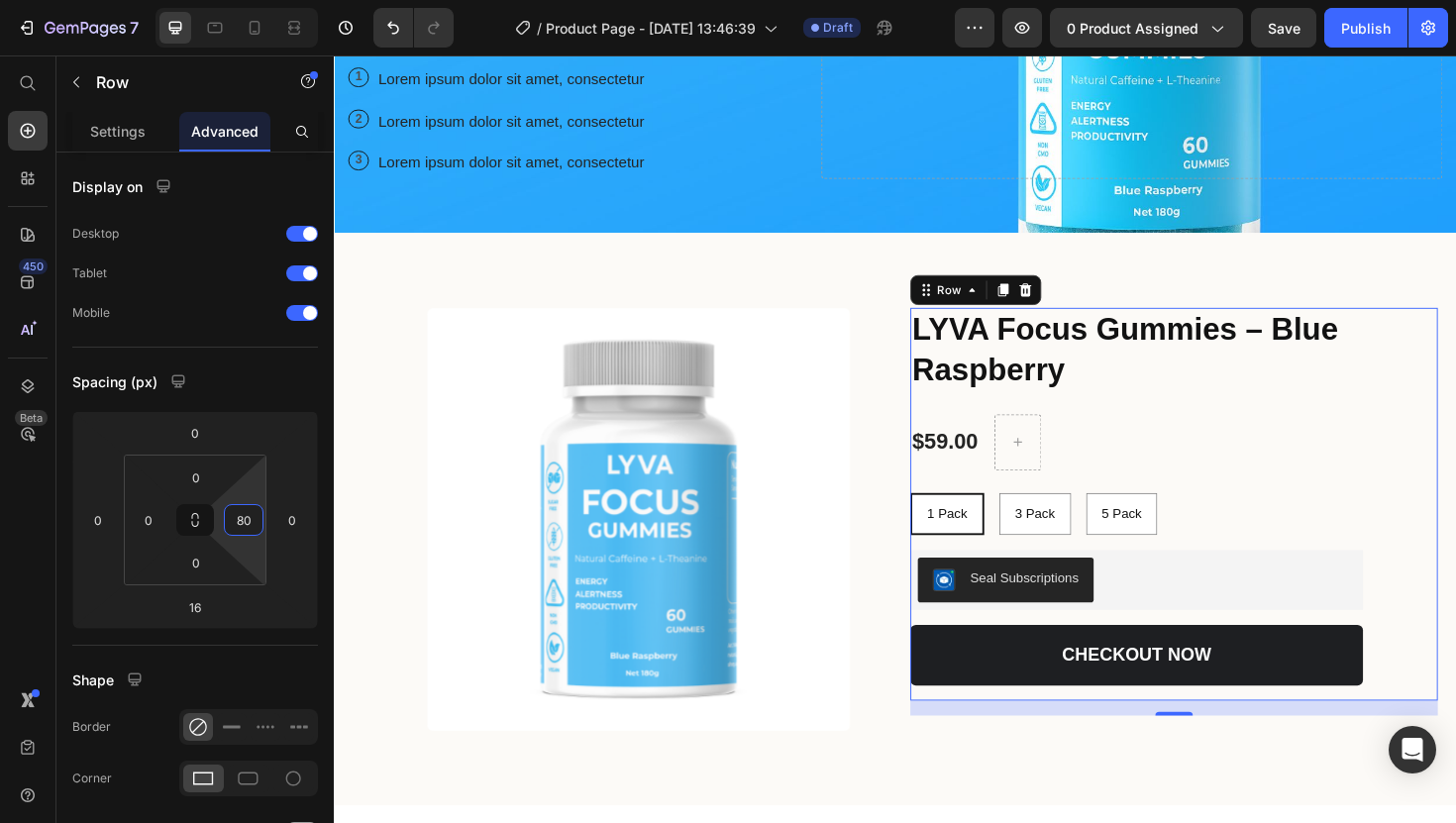 type on "80" 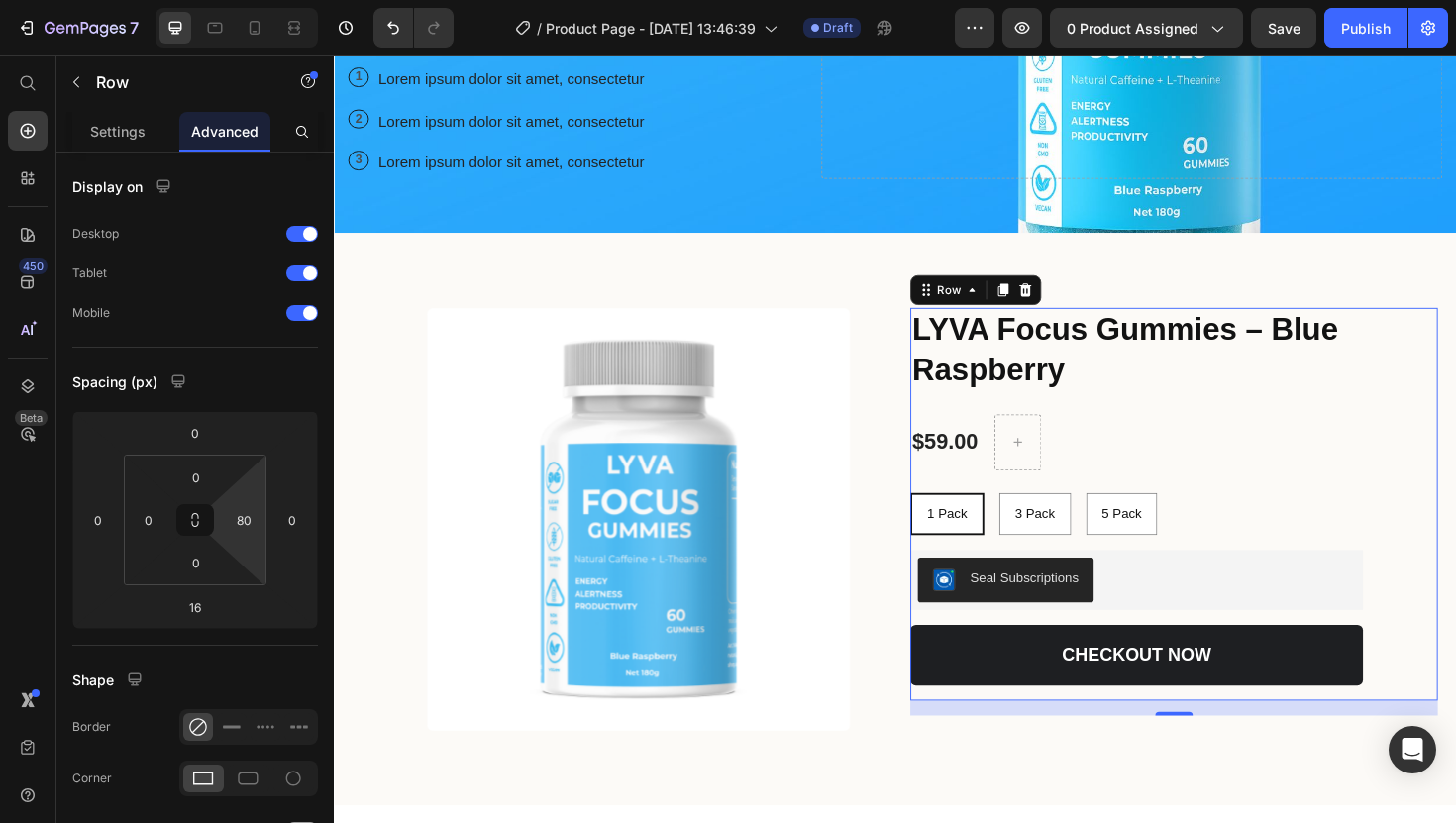 click on "LYVA Focus Gummies – Blue Raspberry Product Title $59.00 Product Price
Row 1 Pack 1 Pack 1 Pack 3 Pack 3 Pack 3 Pack 5 Pack 5 Pack 5 Pack Product Variants & Swatches Seal Subscriptions Seal Subscriptions CHECKOUT NOW Add to Cart Lorem ipsum dolor sit amet, consectetur adipiscing elit, sed do eiusmod tempor incididunt ut labore et dolore magna aliqua. Ut enim ad minim veniam, quis nostrud exercitation ullamco laboris nisi ut aliquip Text Block How it Works:  consectetur adipiscing elit, sed do eiusmod tempor incididunt ut labore et dolore magna aliqua. Ut enim ad minim veniam Text Block Inredients:  consectetur adipiscing elit, sed do eiusmod tempor incididunt ut labore et dolore magna aliqua Text Block Row Row   16" at bounding box center (1223, 531) 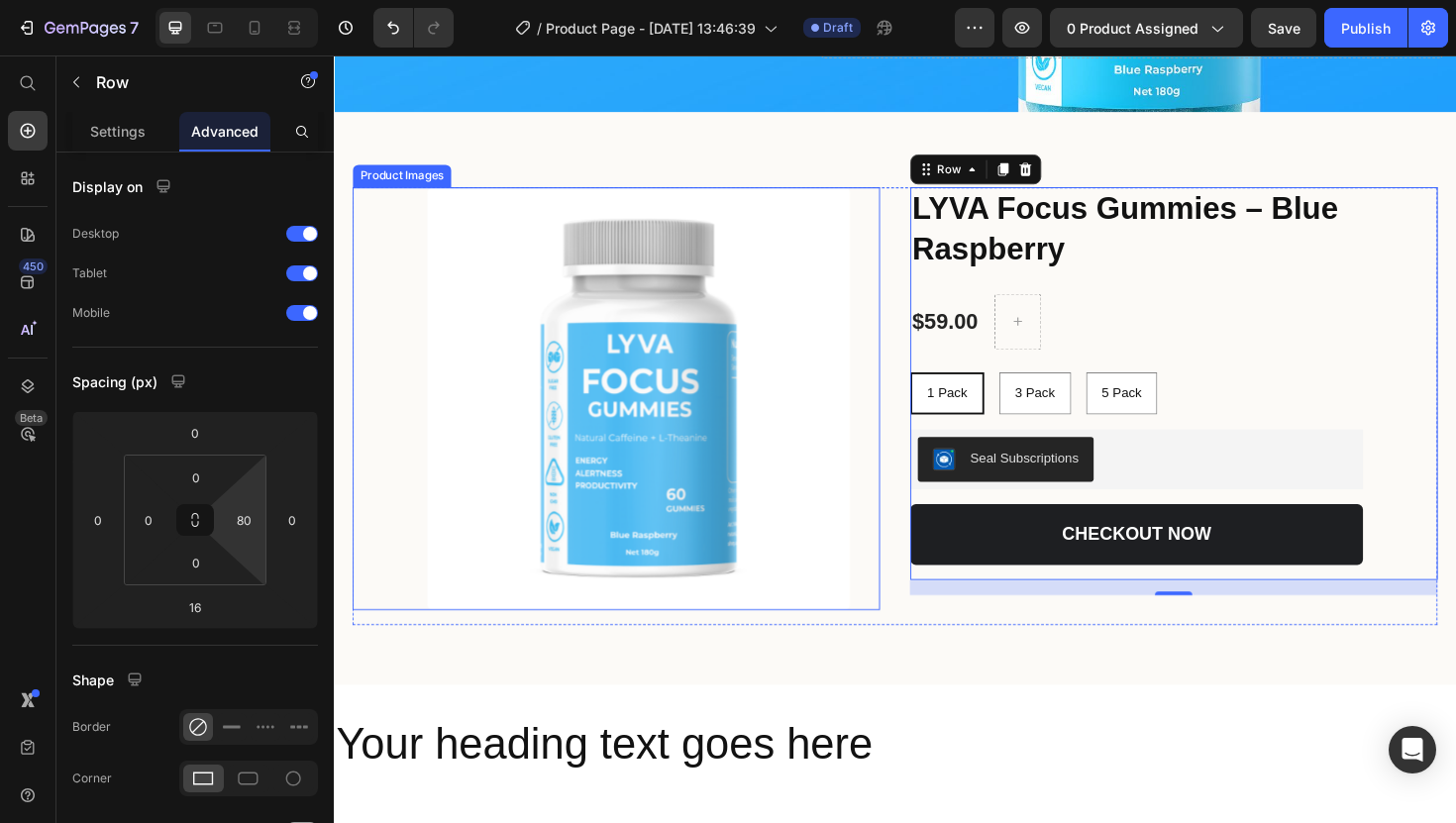 scroll, scrollTop: 372, scrollLeft: 0, axis: vertical 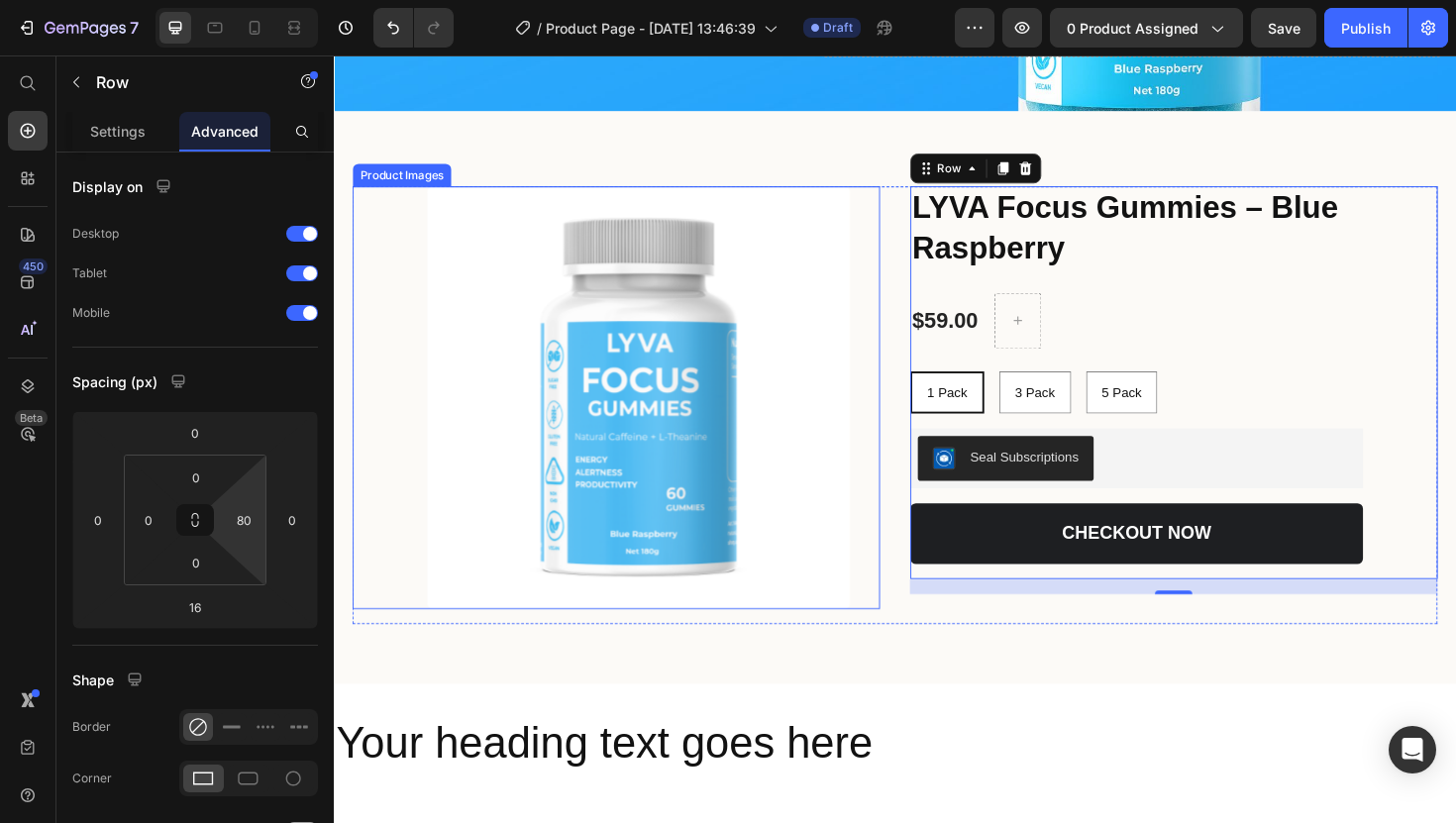 click at bounding box center [657, 418] 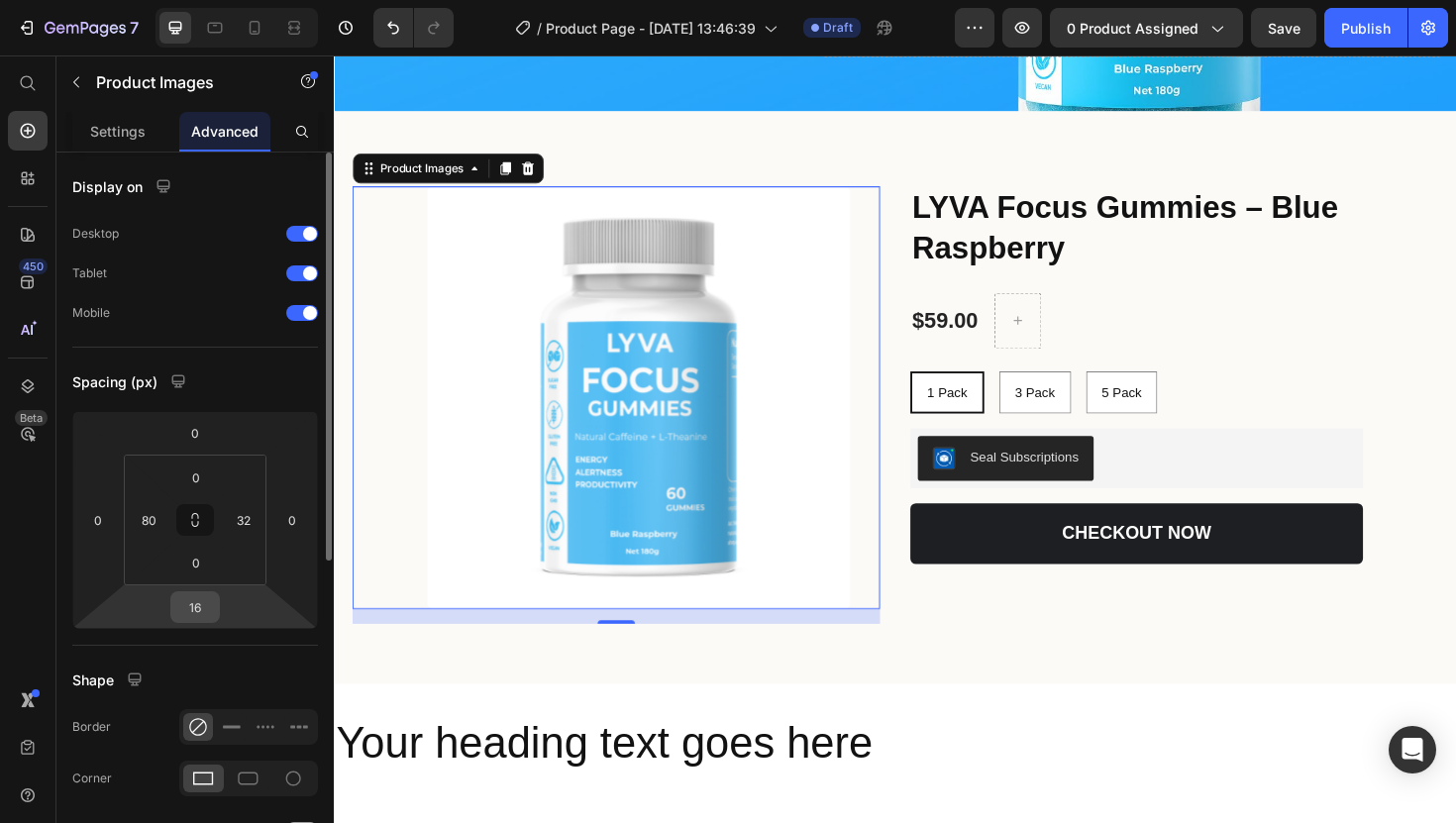 click on "16" at bounding box center [195, 607] 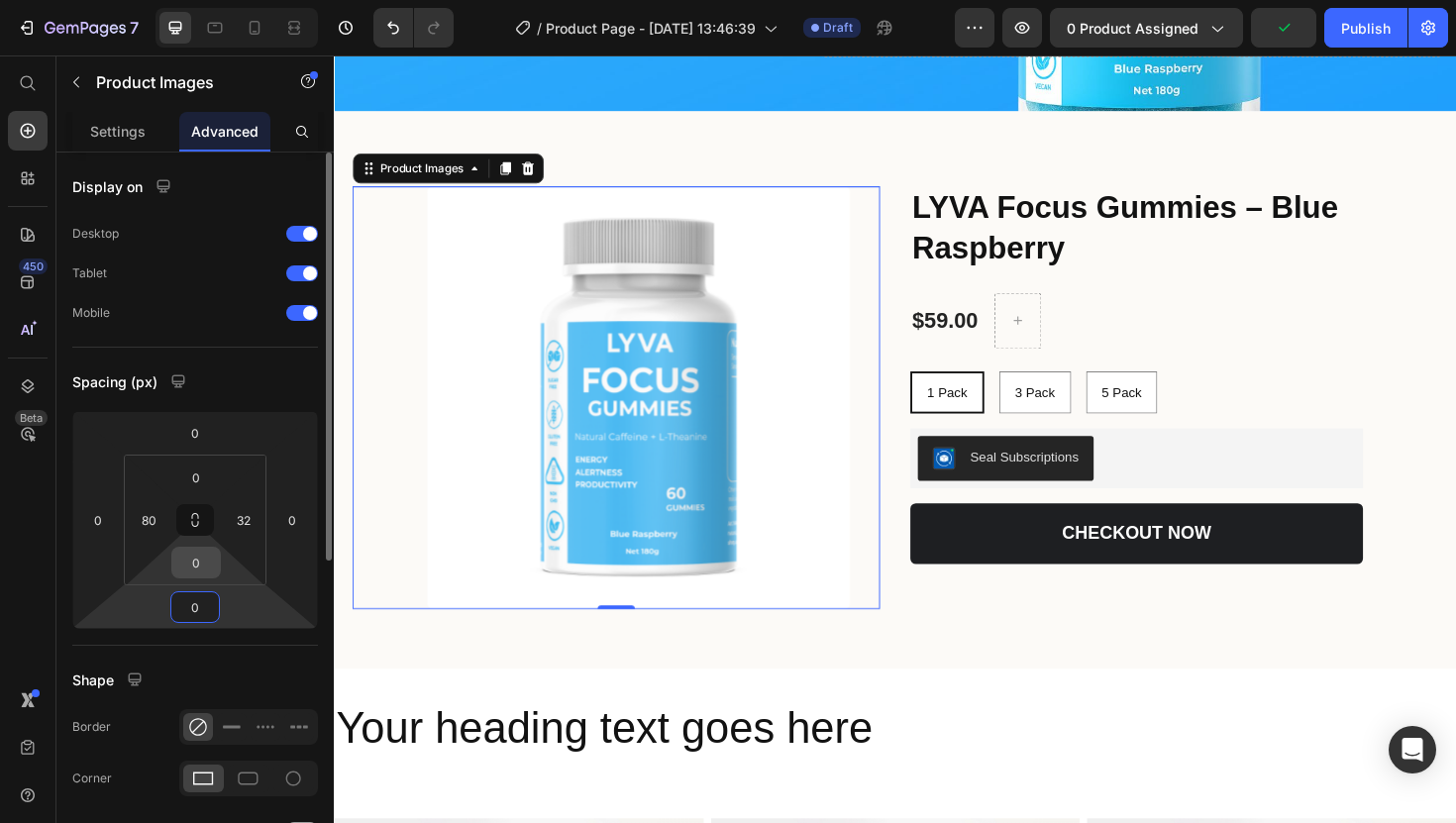 type on "0" 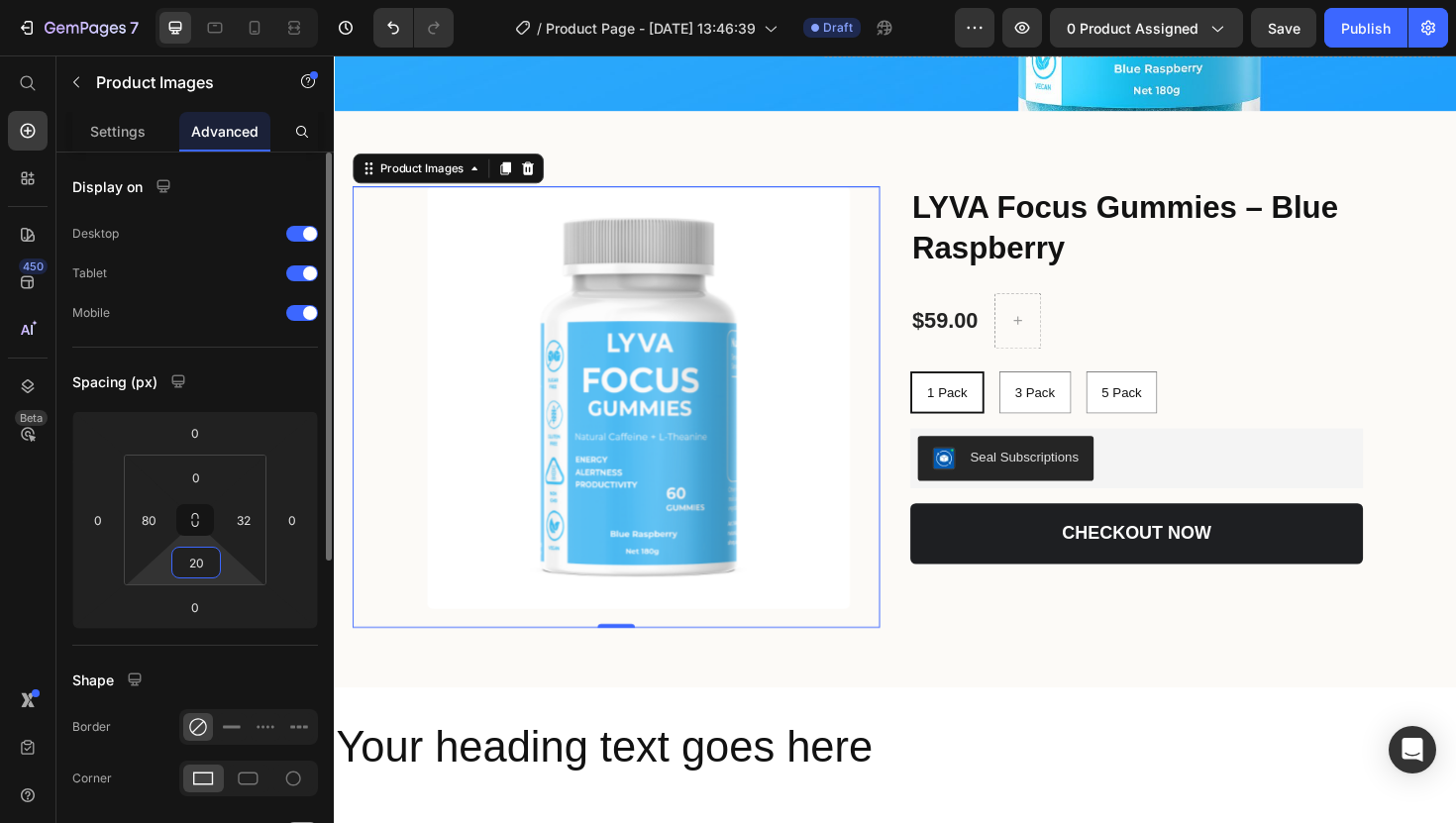 type on "2" 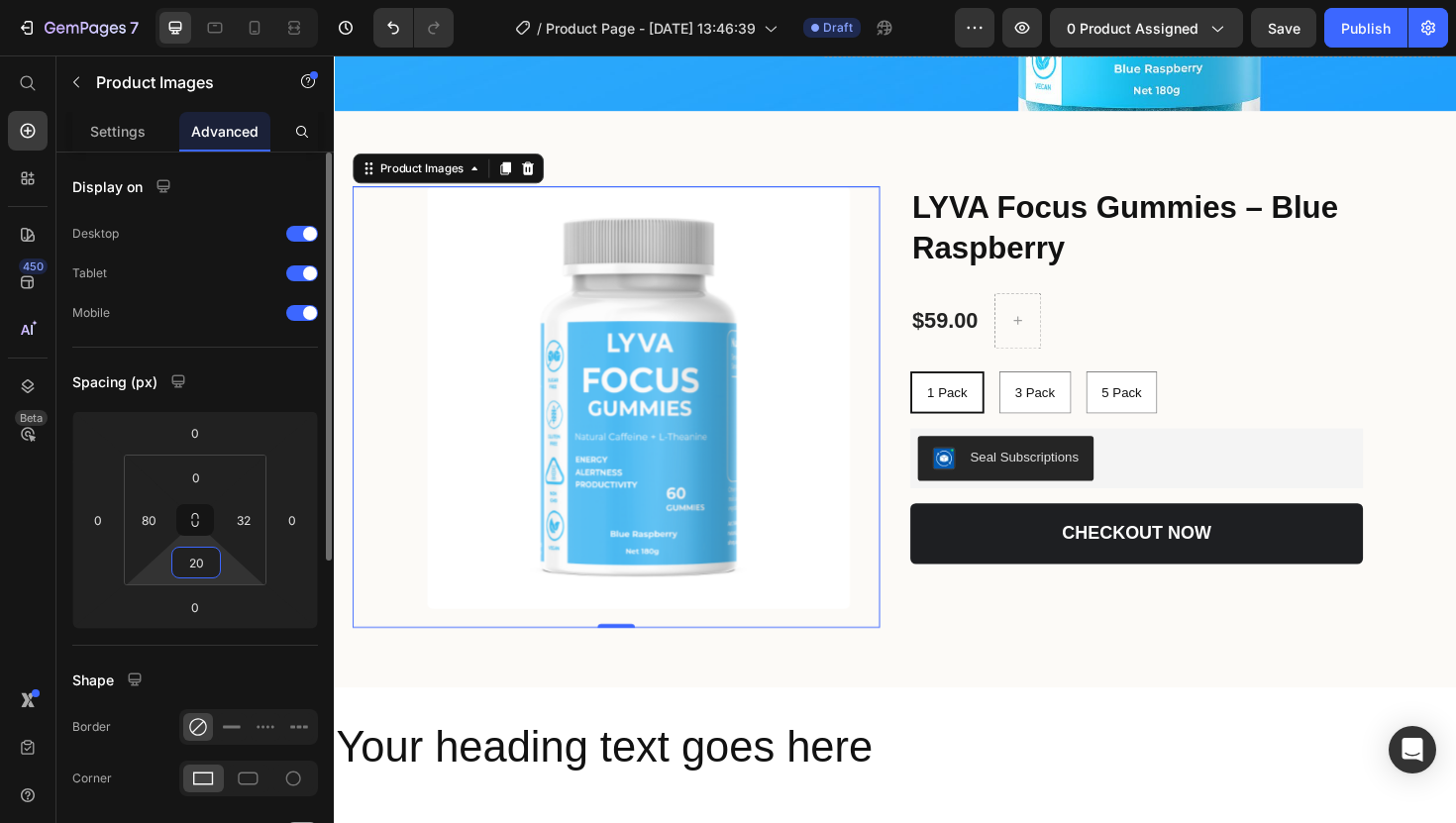 type on "2" 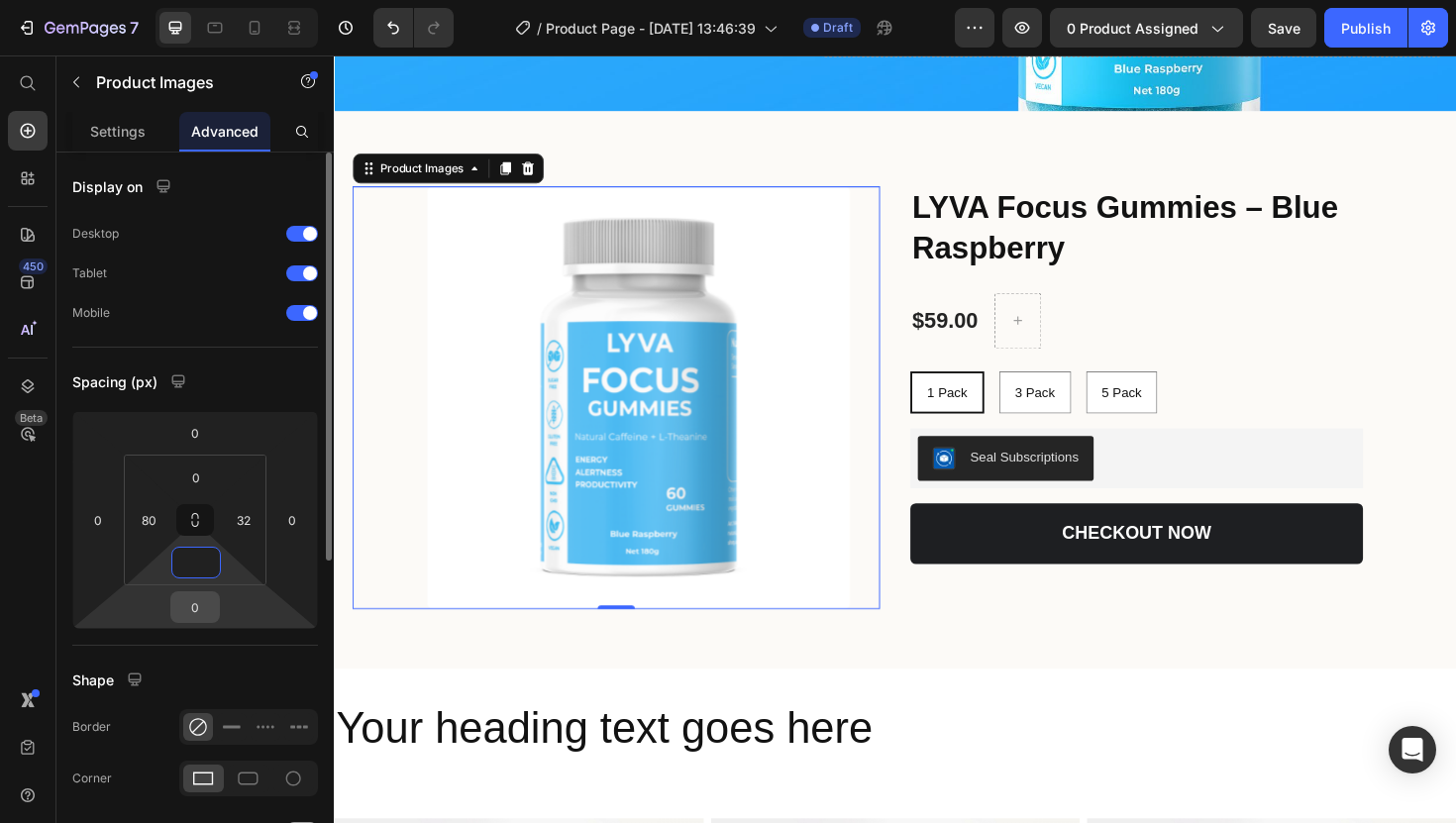 type on "0" 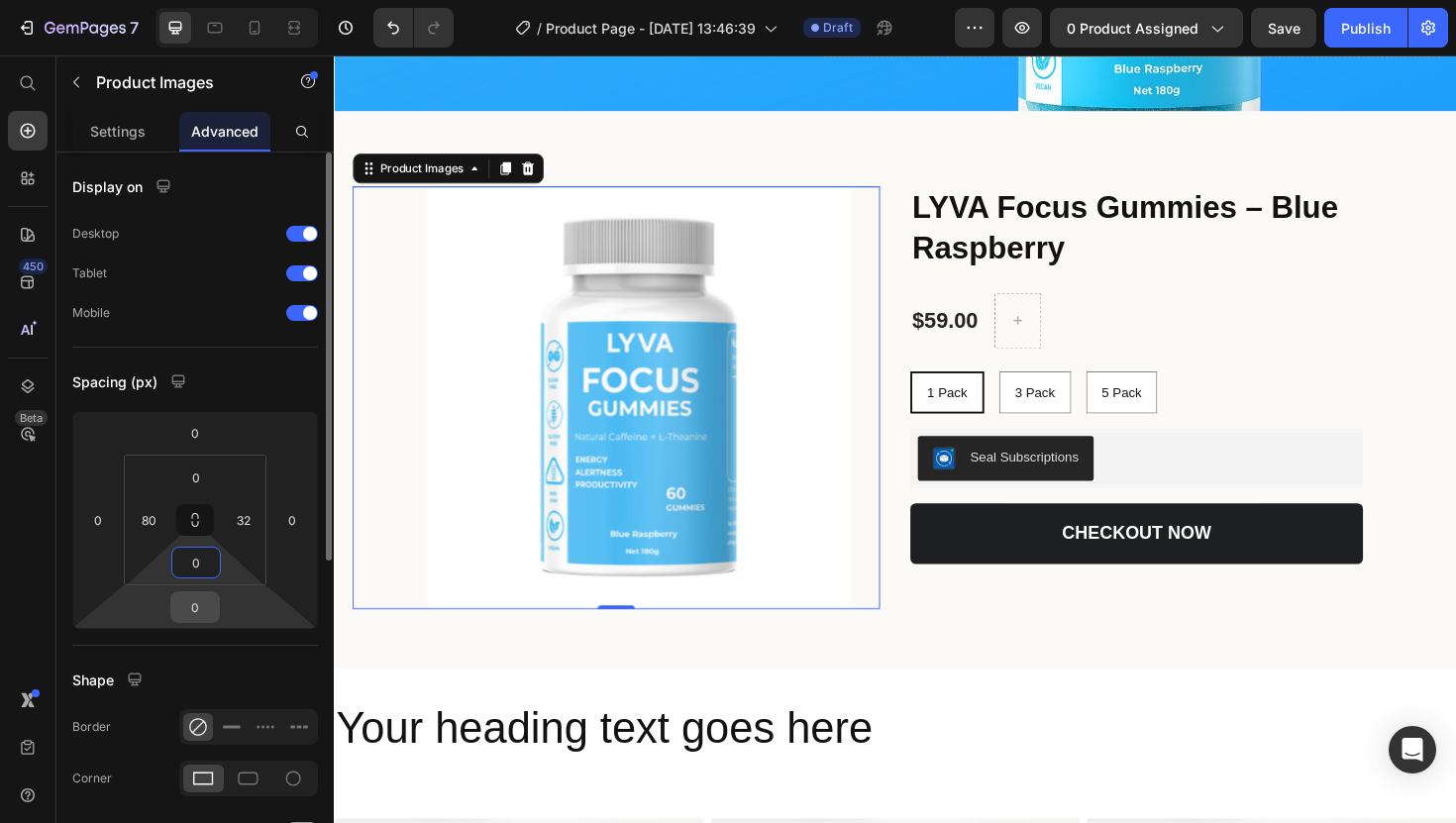 click on "0" at bounding box center [195, 607] 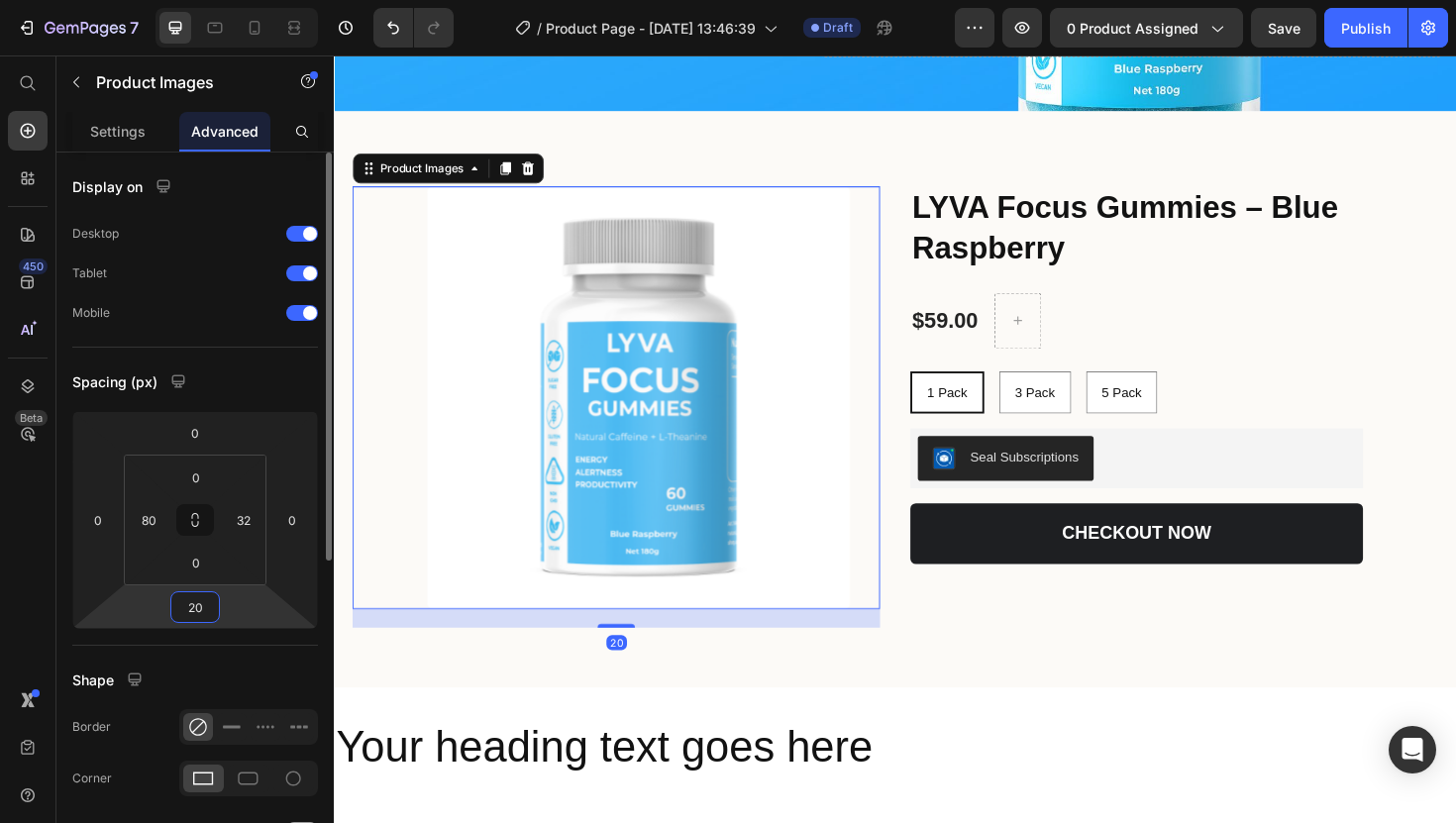 type on "2" 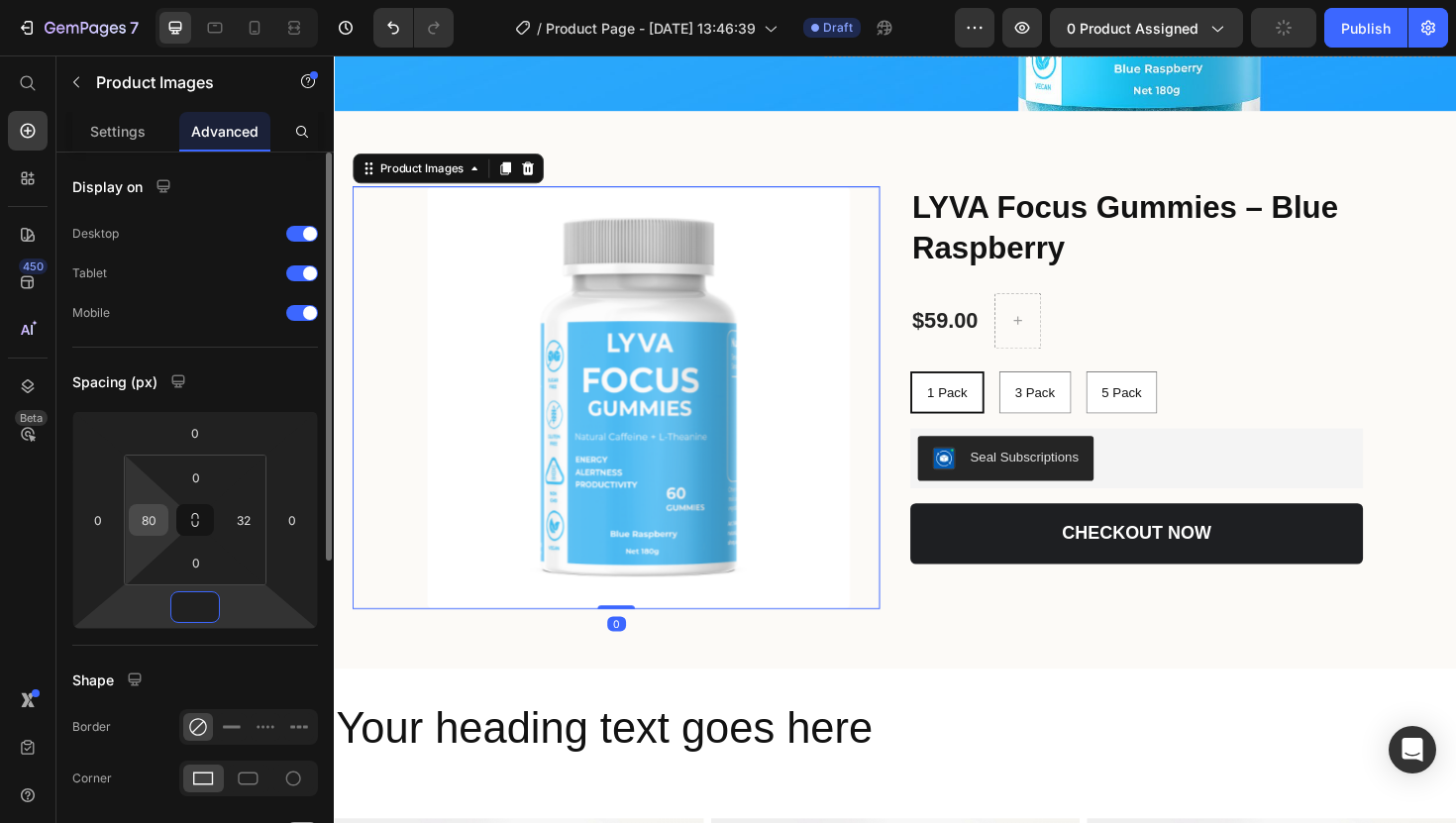 click on "80" at bounding box center (149, 520) 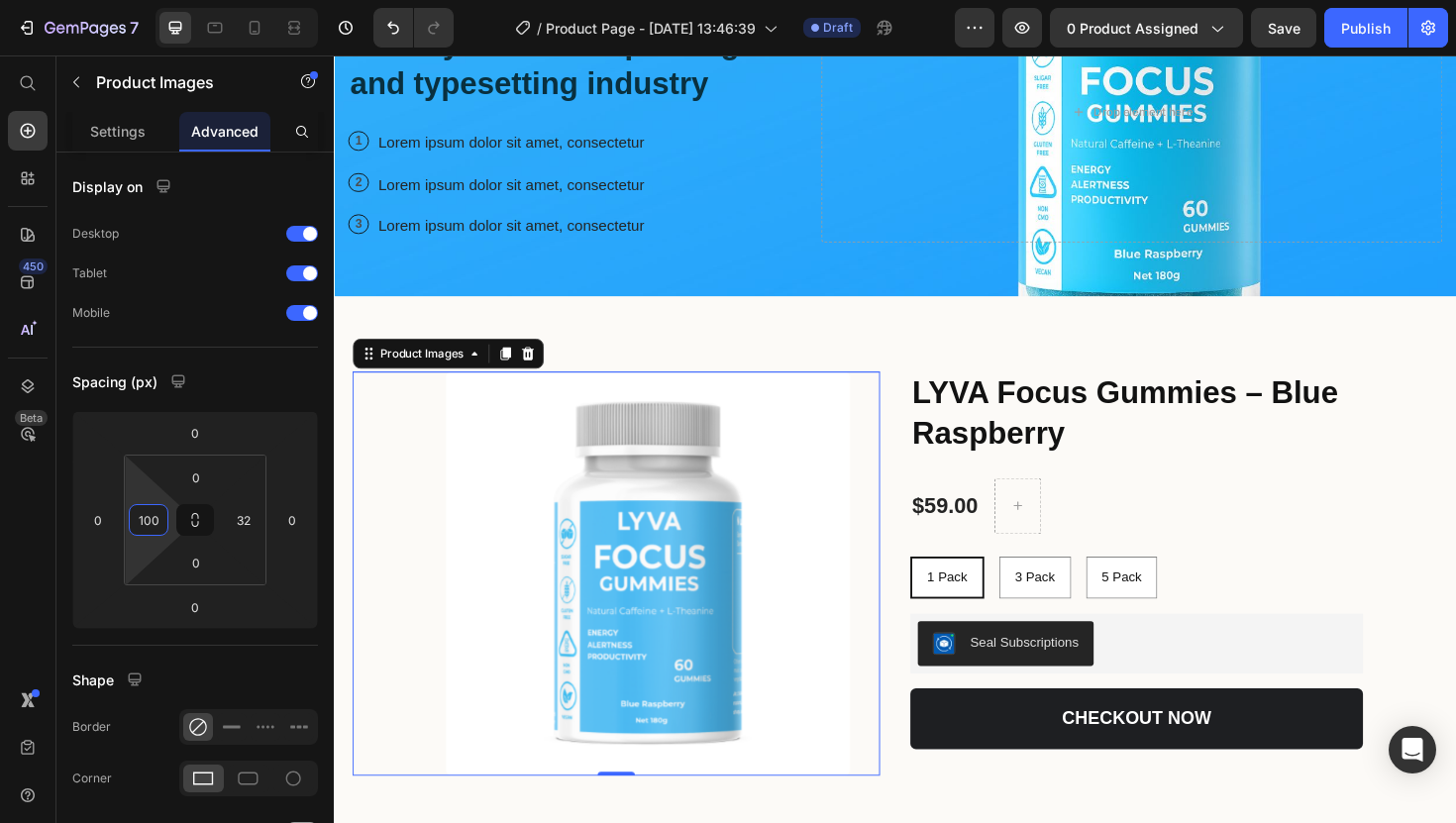 scroll, scrollTop: 169, scrollLeft: 0, axis: vertical 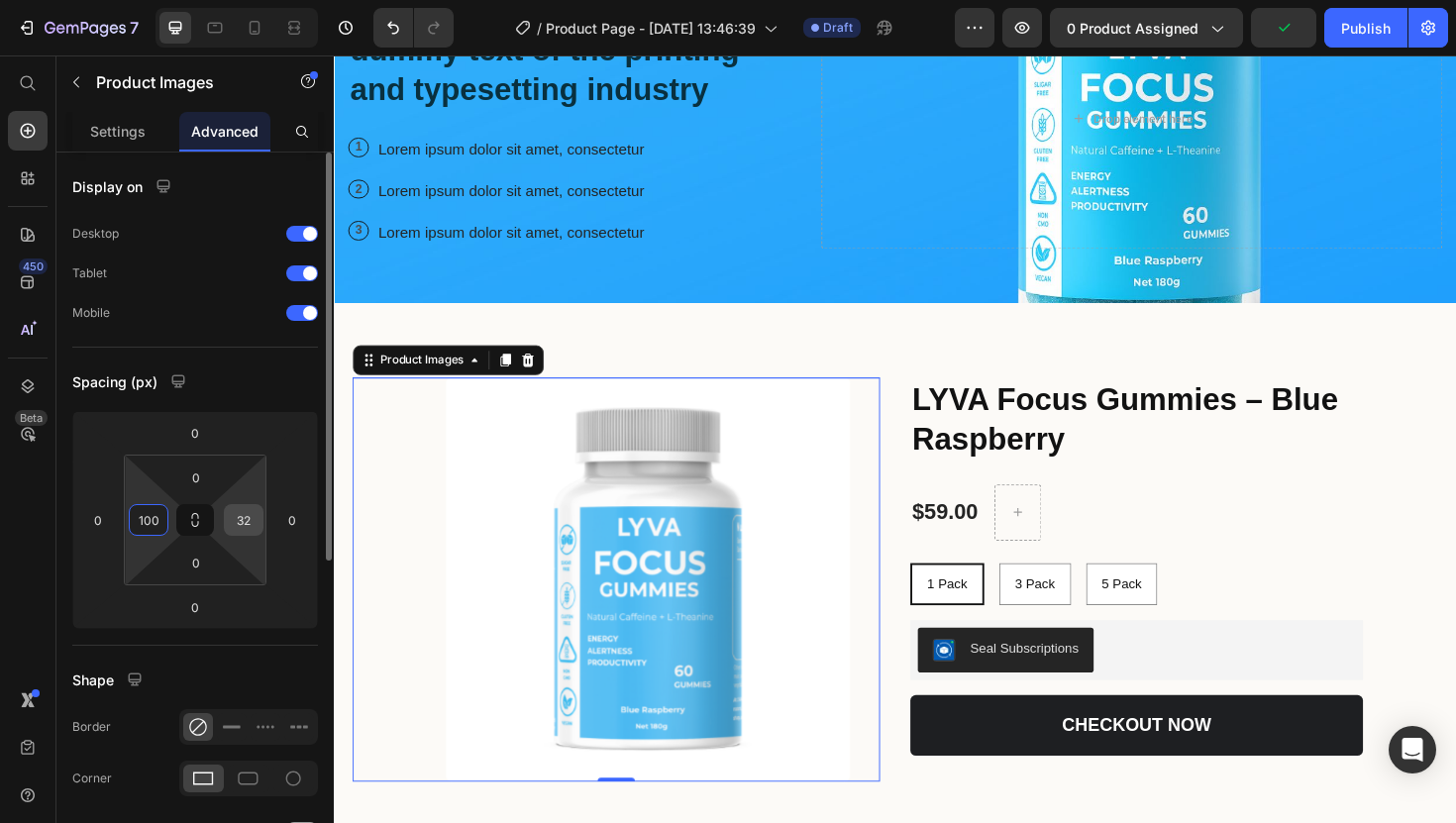 type on "100" 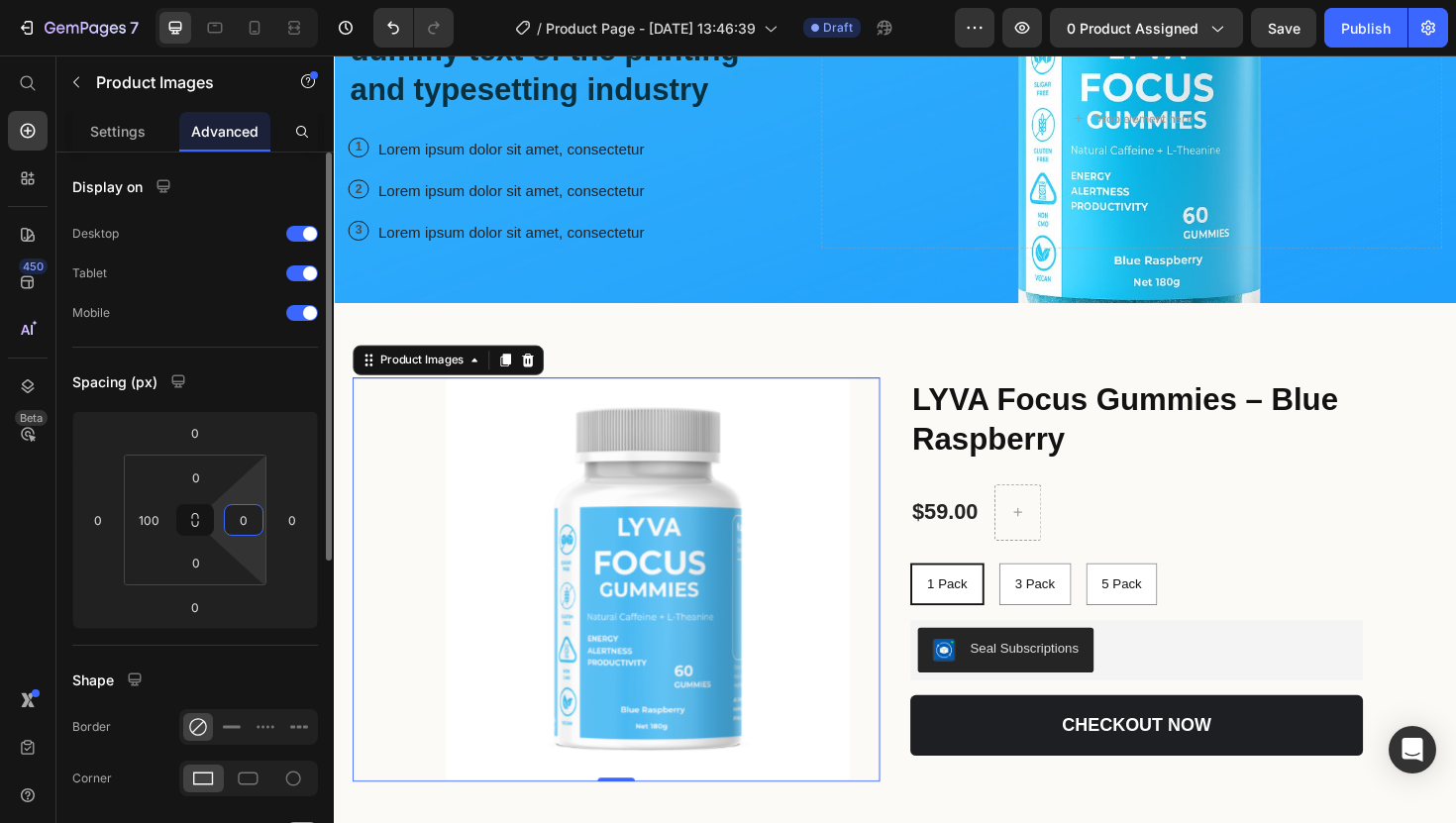 type on "0" 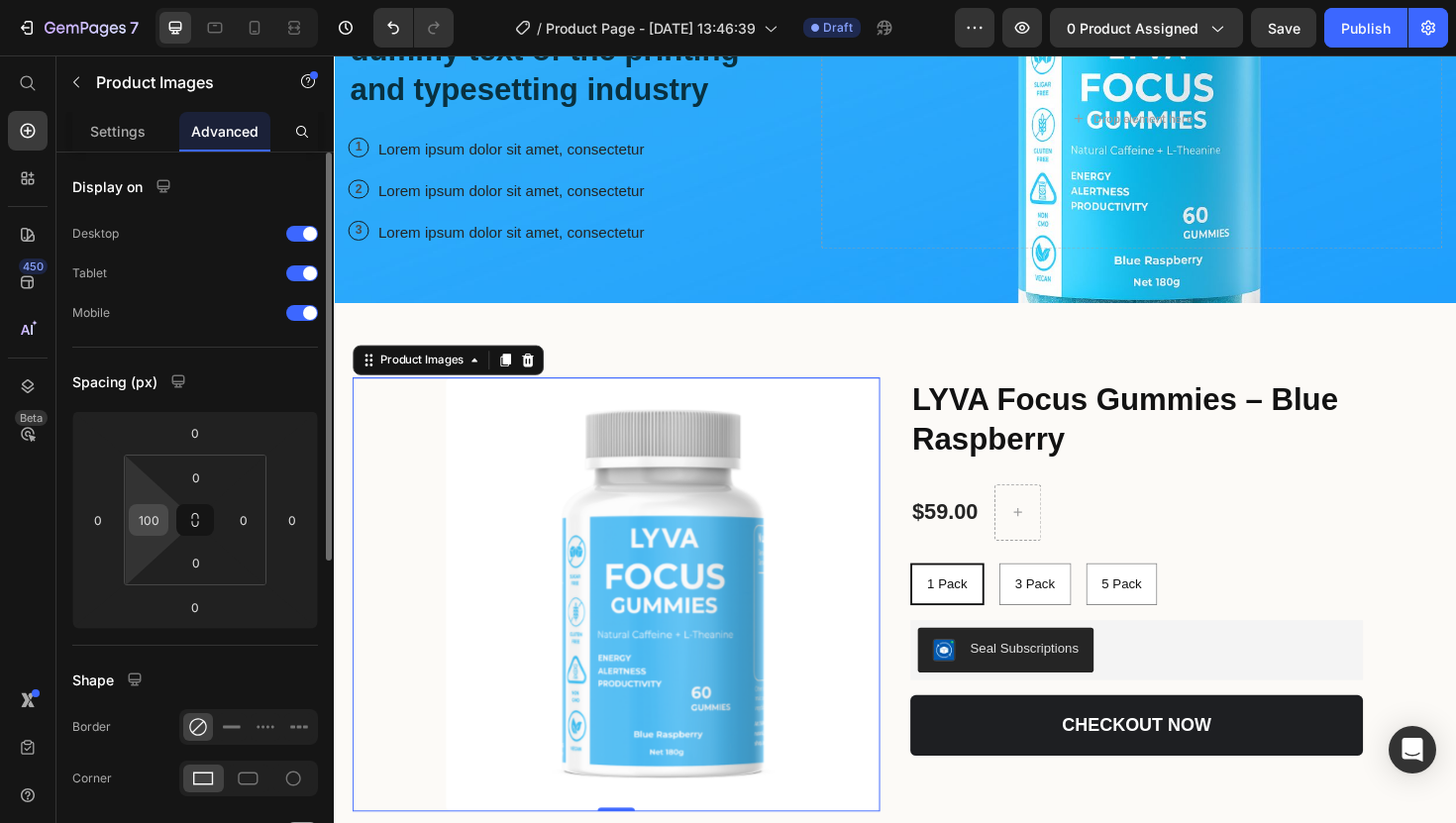 click on "100" at bounding box center (149, 520) 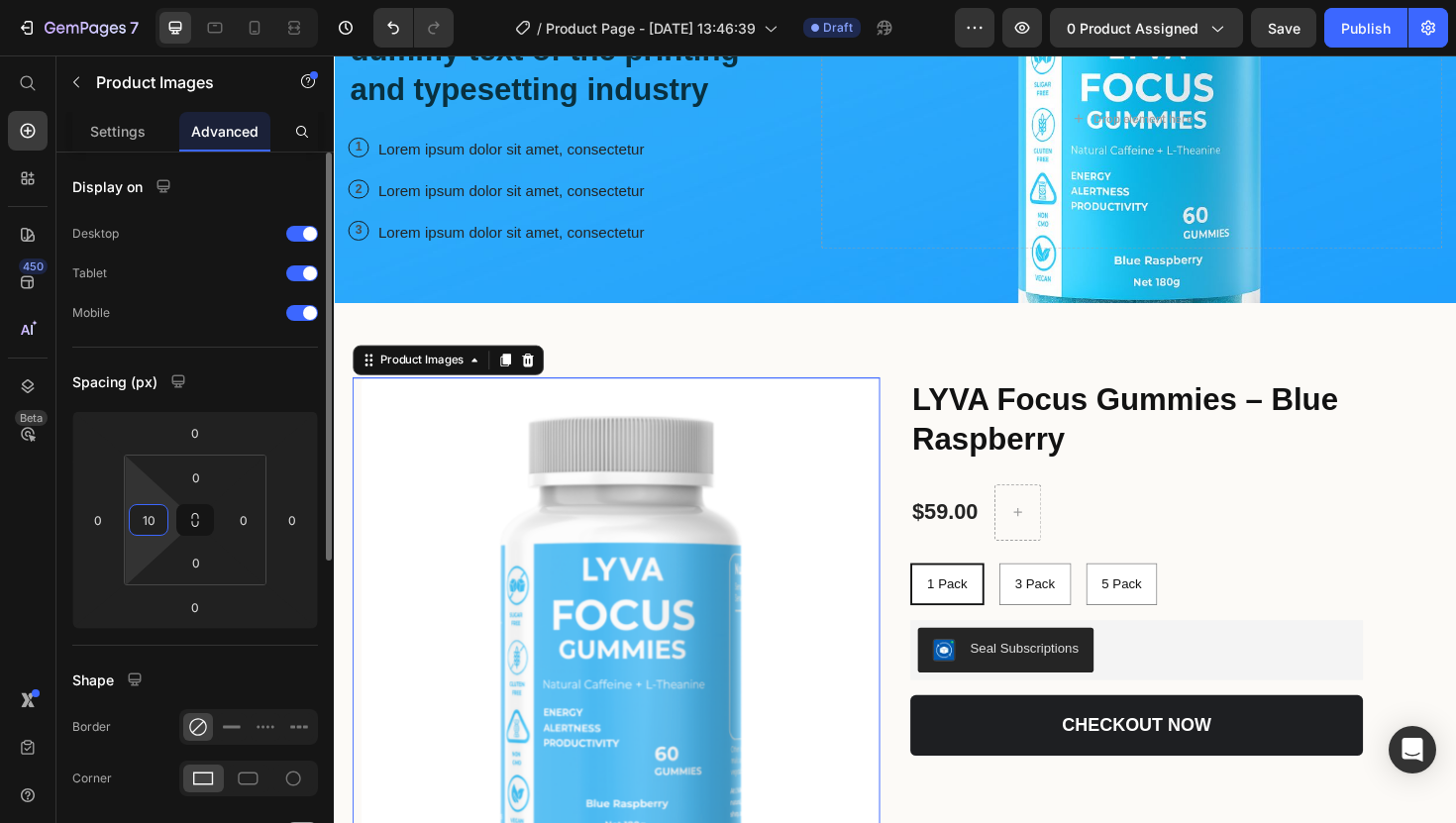 type on "1" 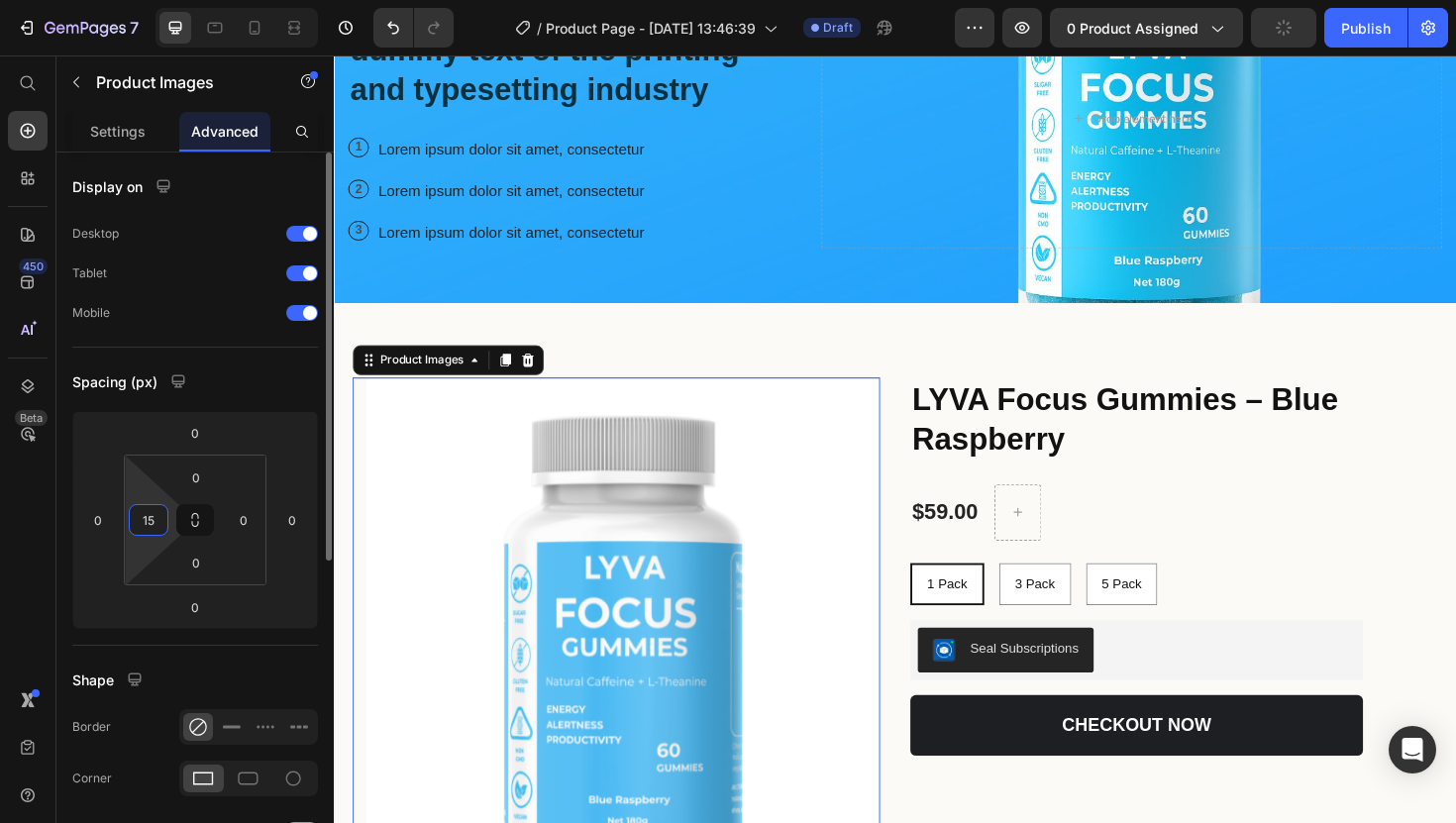 type on "1" 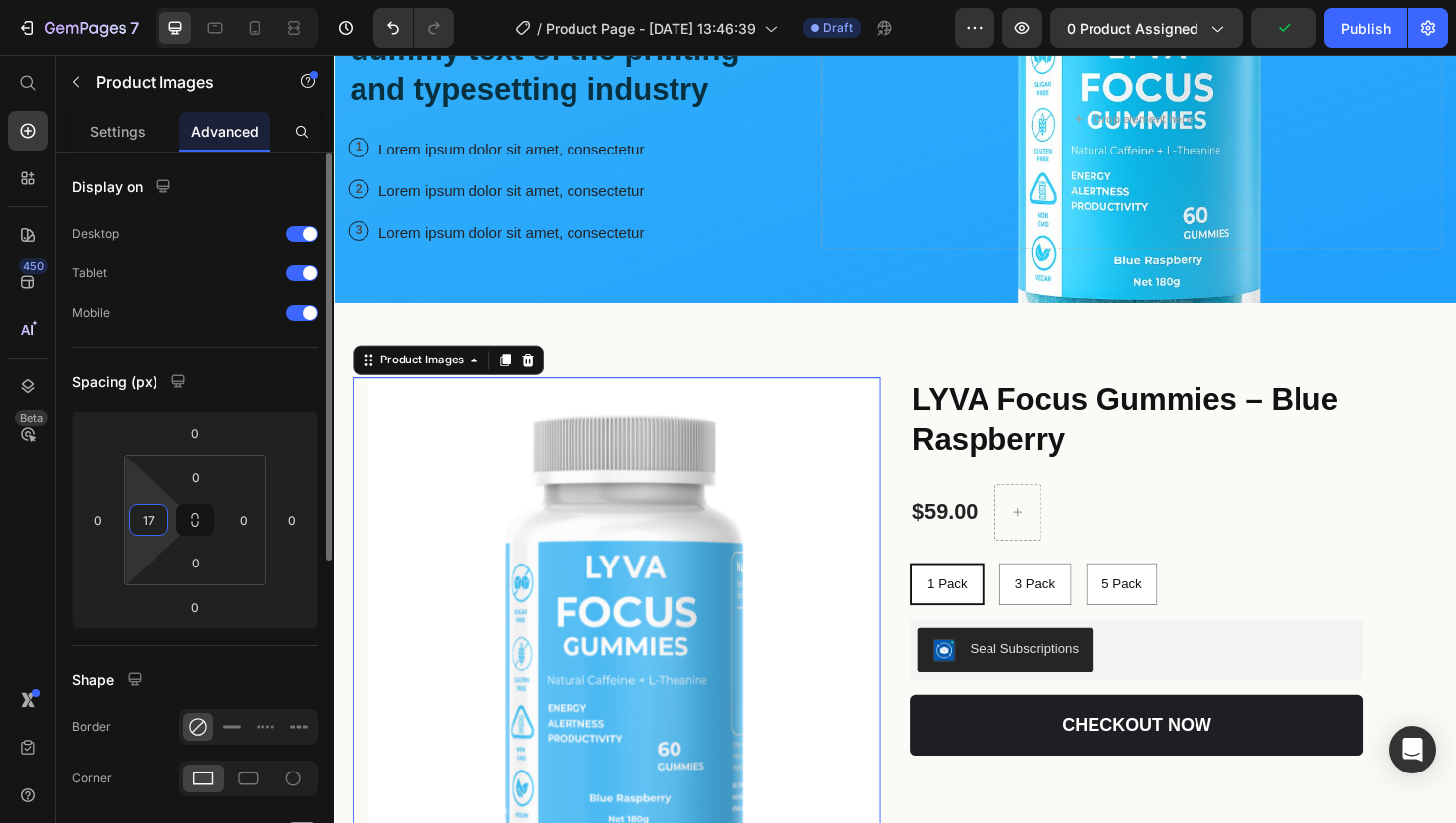 type on "170" 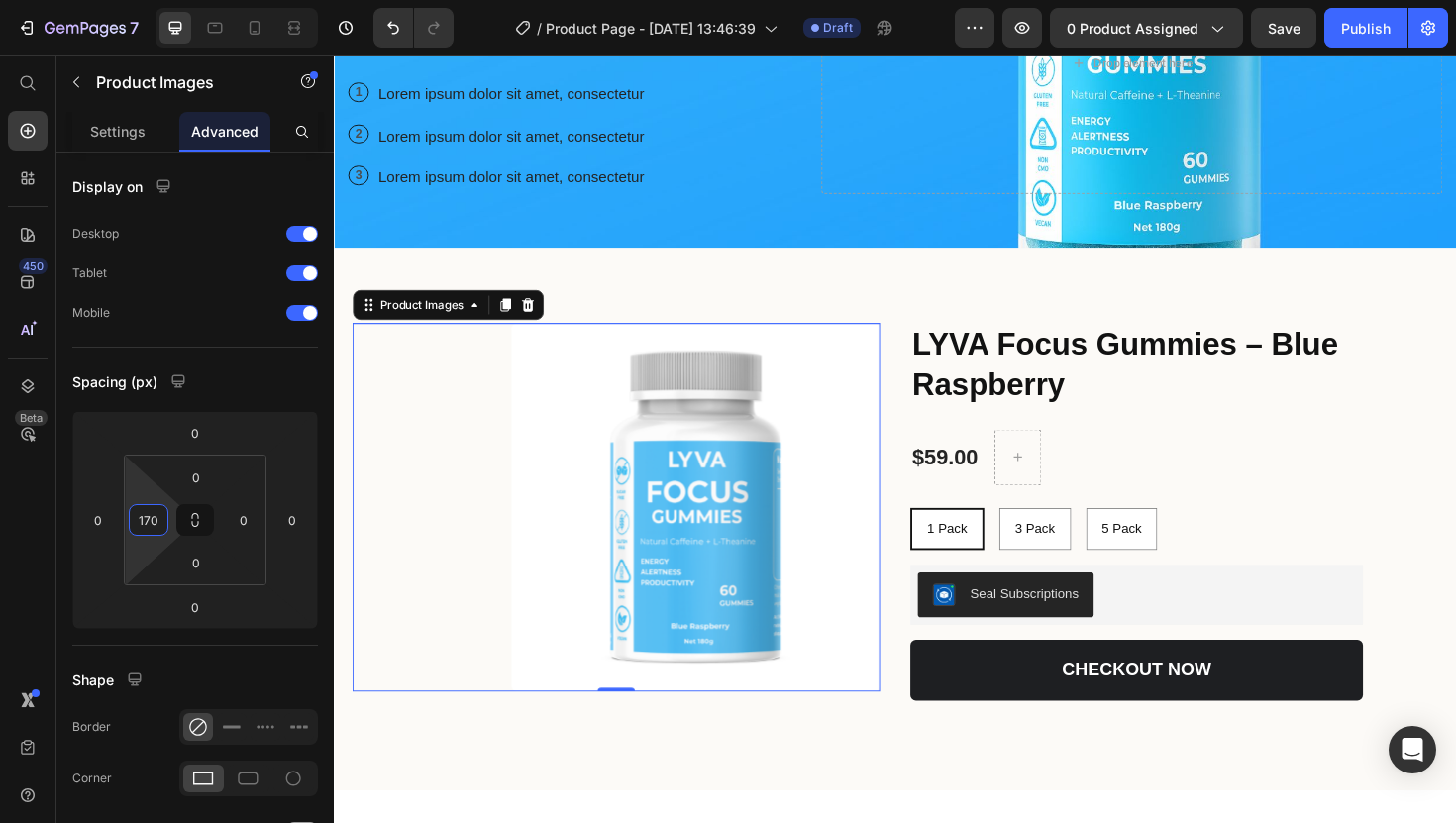 scroll, scrollTop: 227, scrollLeft: 0, axis: vertical 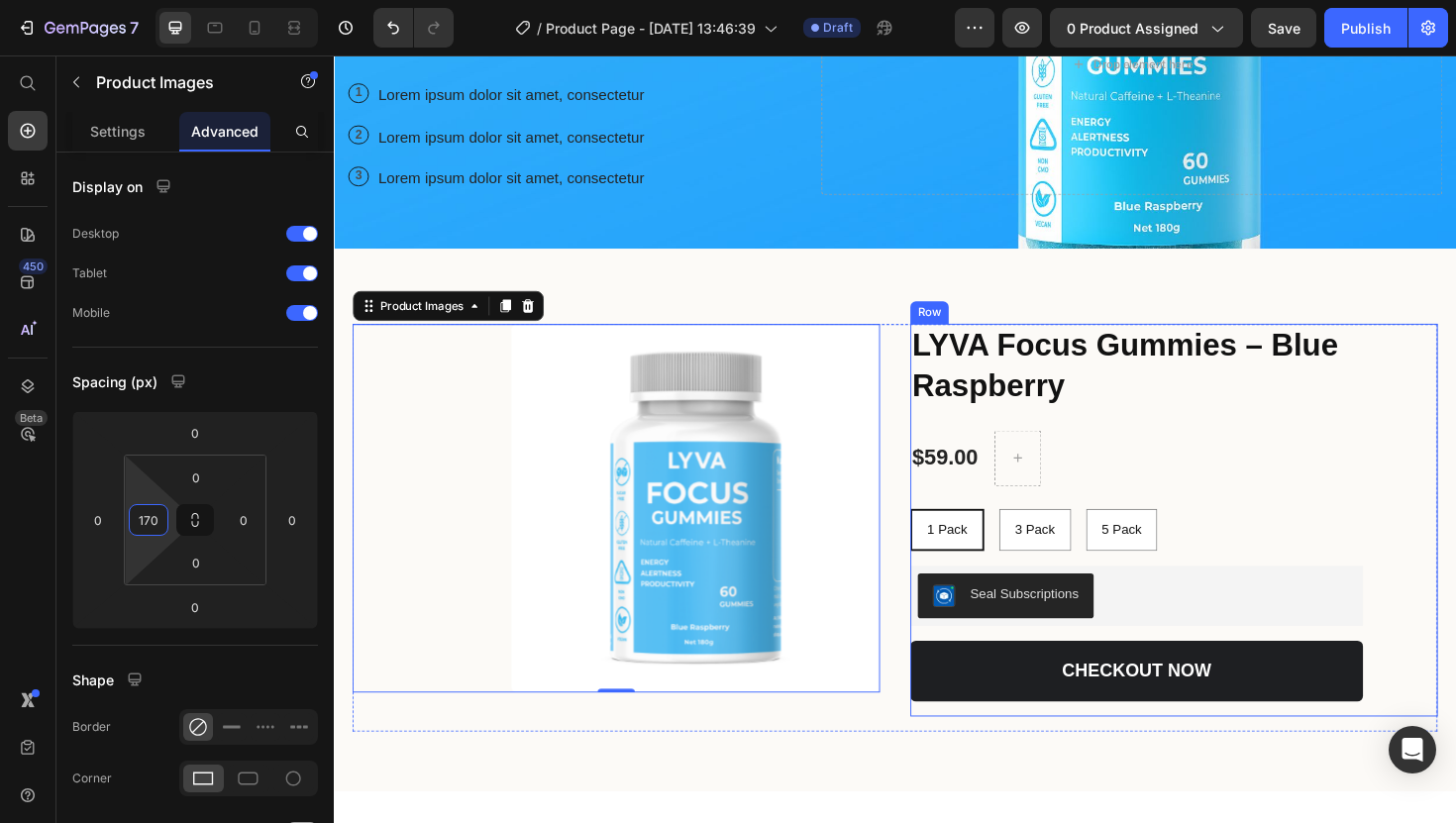 click on "LYVA Focus Gummies – Blue Raspberry Product Title $59.00 Product Price
Row 1 Pack 1 Pack 1 Pack 3 Pack 3 Pack 3 Pack 5 Pack 5 Pack 5 Pack Product Variants & Swatches Seal Subscriptions Seal Subscriptions CHECKOUT NOW Add to Cart Lorem ipsum dolor sit amet, consectetur adipiscing elit, sed do eiusmod tempor incididunt ut labore et dolore magna aliqua. Ut enim ad minim veniam, quis nostrud exercitation ullamco laboris nisi ut aliquip Text Block How it Works:  consectetur adipiscing elit, sed do eiusmod tempor incididunt ut labore et dolore magna aliqua. Ut enim ad minim veniam Text Block Inredients:  consectetur adipiscing elit, sed do eiusmod tempor incididunt ut labore et dolore magna aliqua Text Block Row Row" at bounding box center [1223, 548] 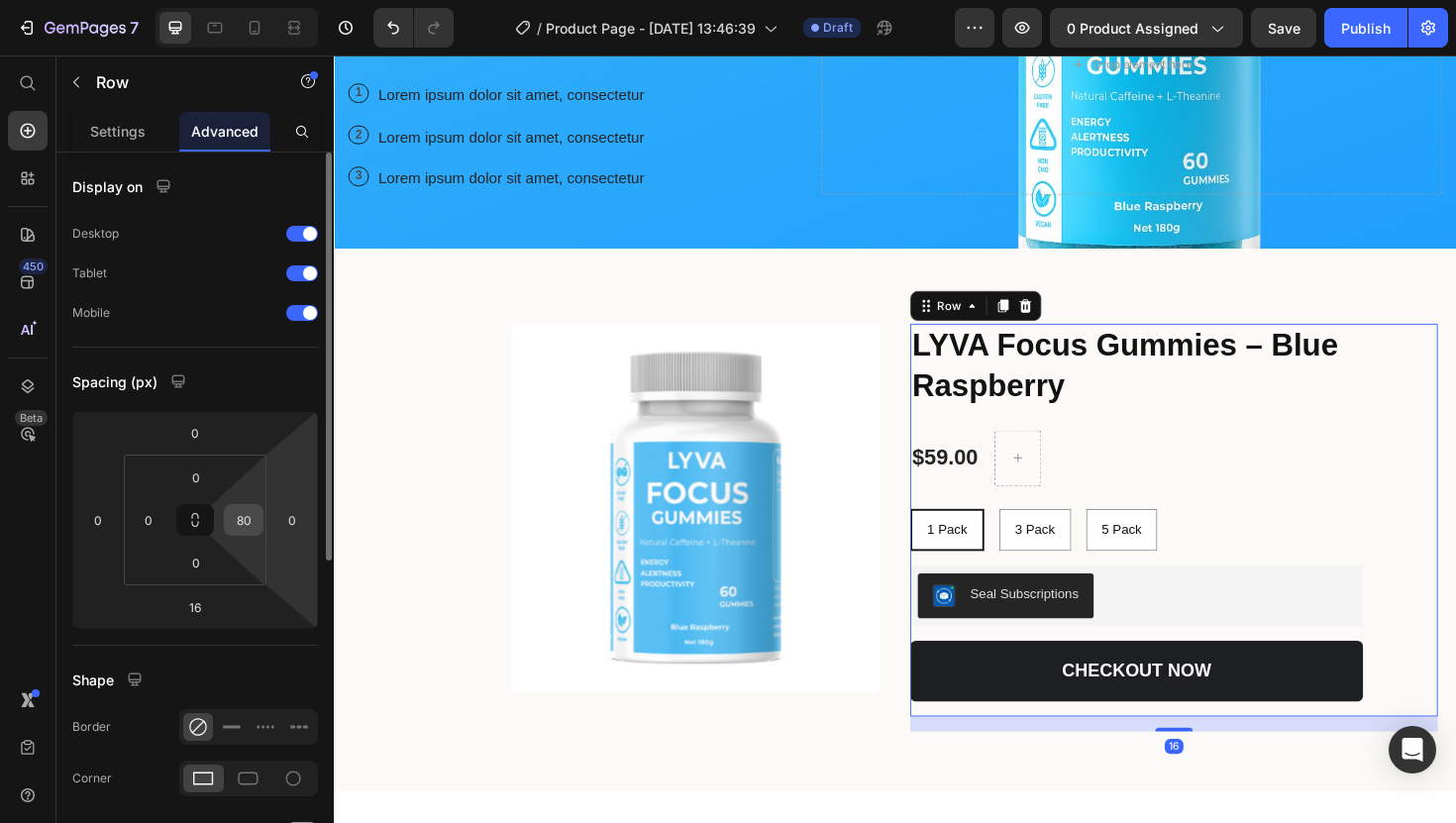 click on "80" at bounding box center [244, 520] 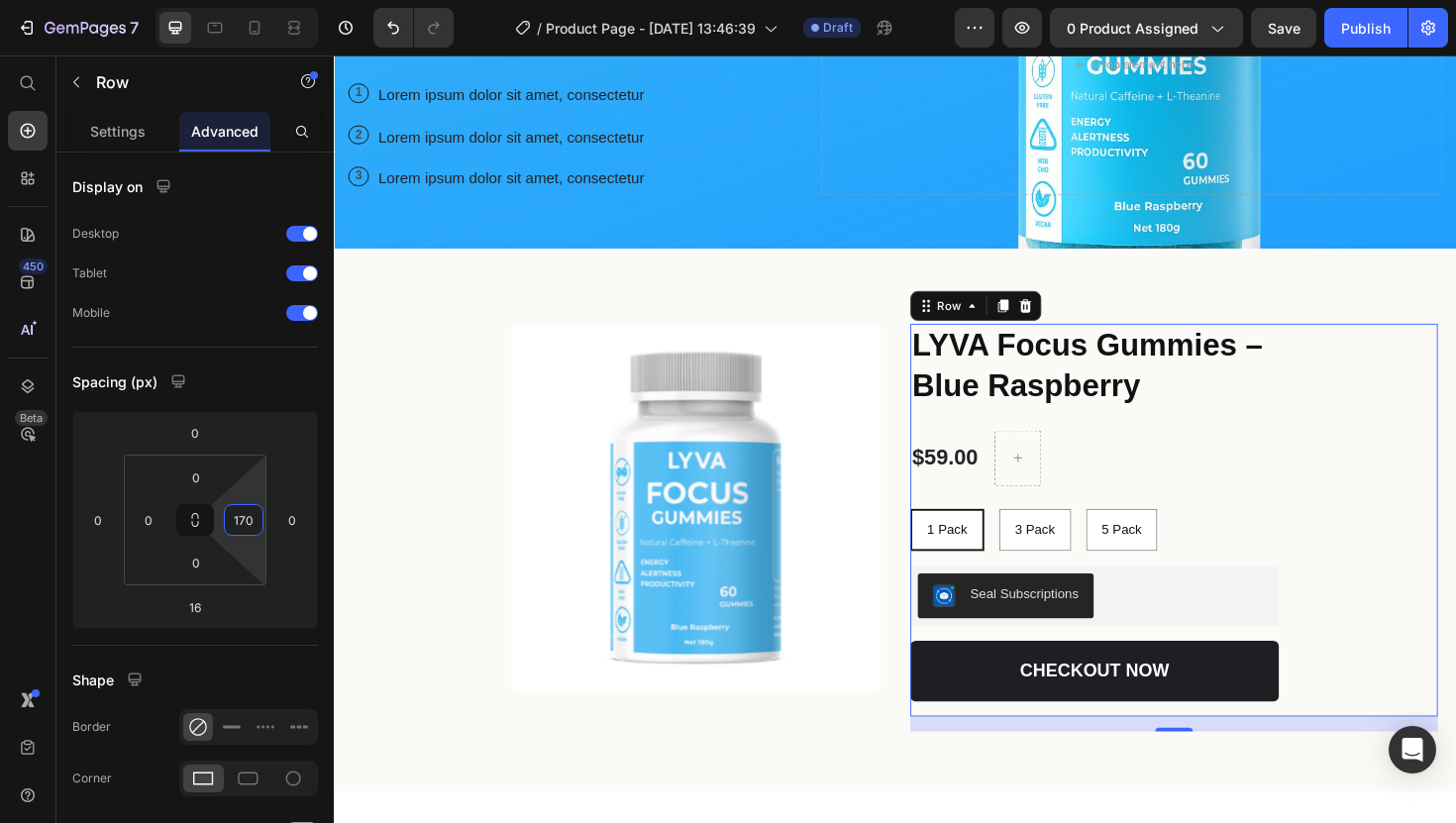 type on "170" 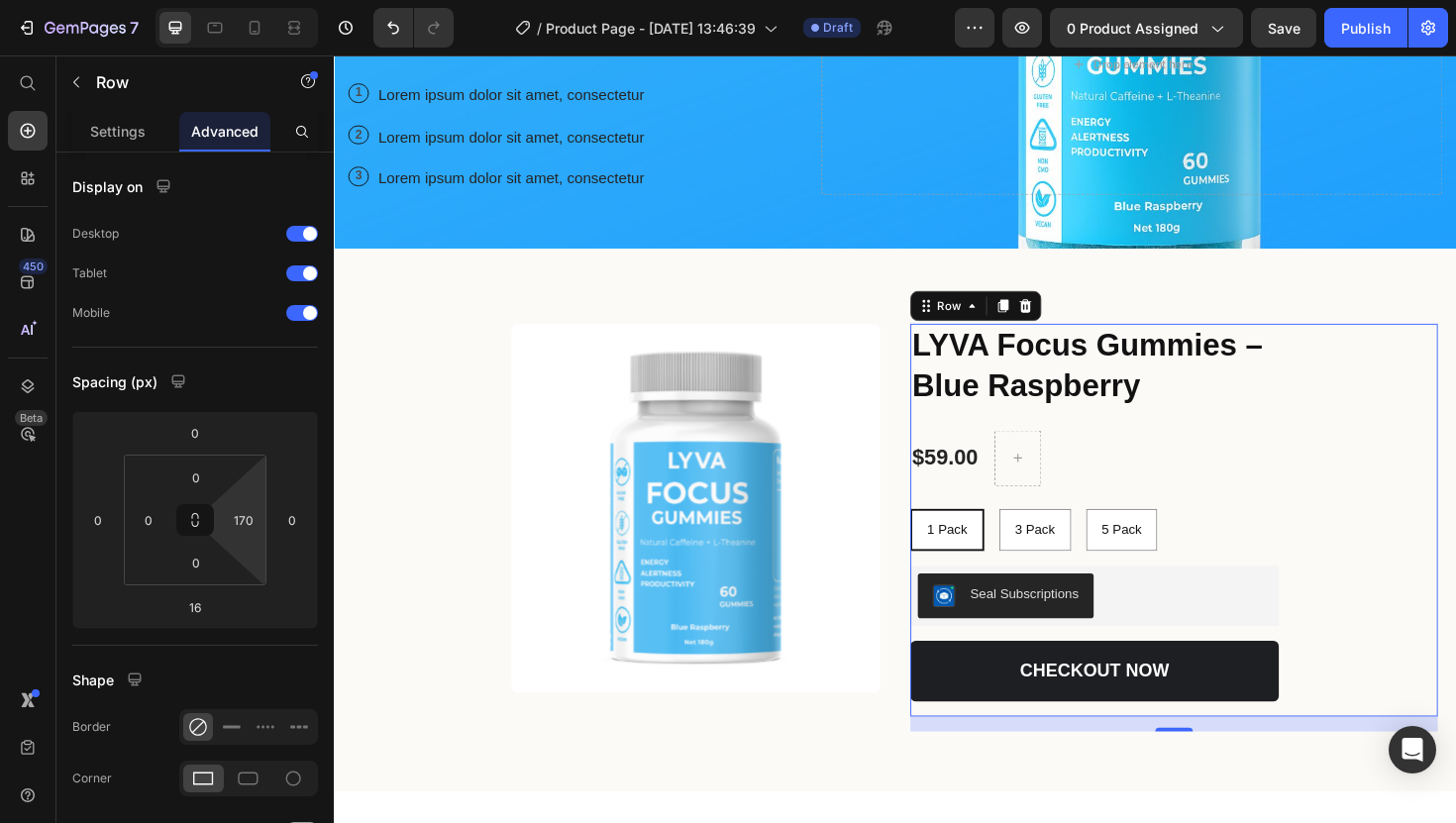 click on "LYVA Focus Gummies – Blue Raspberry Product Title $59.00 Product Price
Row 1 Pack 1 Pack 1 Pack 3 Pack 3 Pack 3 Pack 5 Pack 5 Pack 5 Pack Product Variants & Swatches Seal Subscriptions Seal Subscriptions CHECKOUT NOW Add to Cart Lorem ipsum dolor sit amet, consectetur adipiscing elit, sed do eiusmod tempor incididunt ut labore et dolore magna aliqua. Ut enim ad minim veniam, quis nostrud exercitation ullamco laboris nisi ut aliquip Text Block How it Works:  consectetur adipiscing elit, sed do eiusmod tempor incididunt ut labore et dolore magna aliqua. Ut enim ad minim veniam Text Block Inredients:  consectetur adipiscing elit, sed do eiusmod tempor incididunt ut labore et dolore magna aliqua Text Block Row Row   16" at bounding box center (1223, 548) 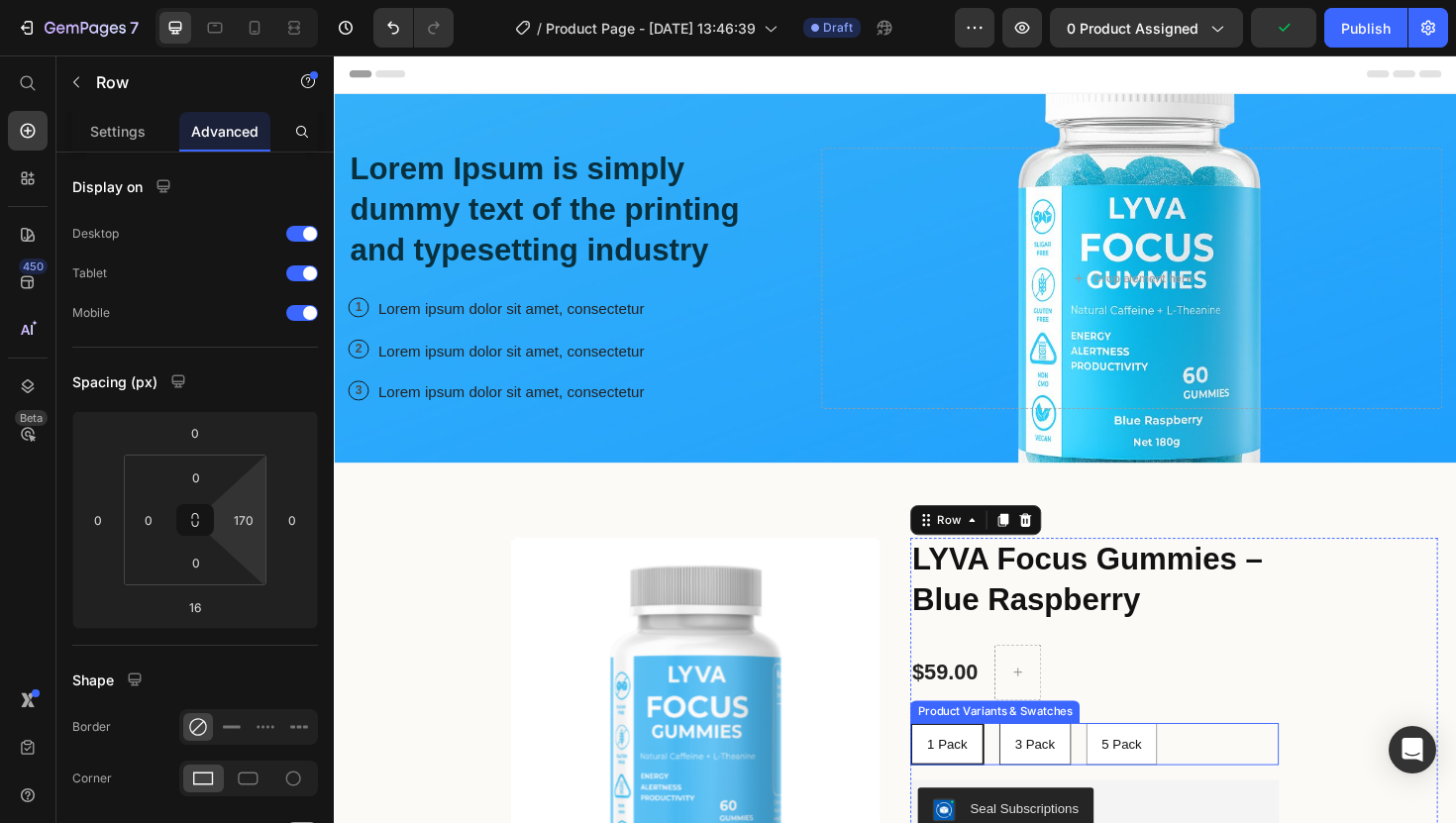 scroll, scrollTop: 227, scrollLeft: 0, axis: vertical 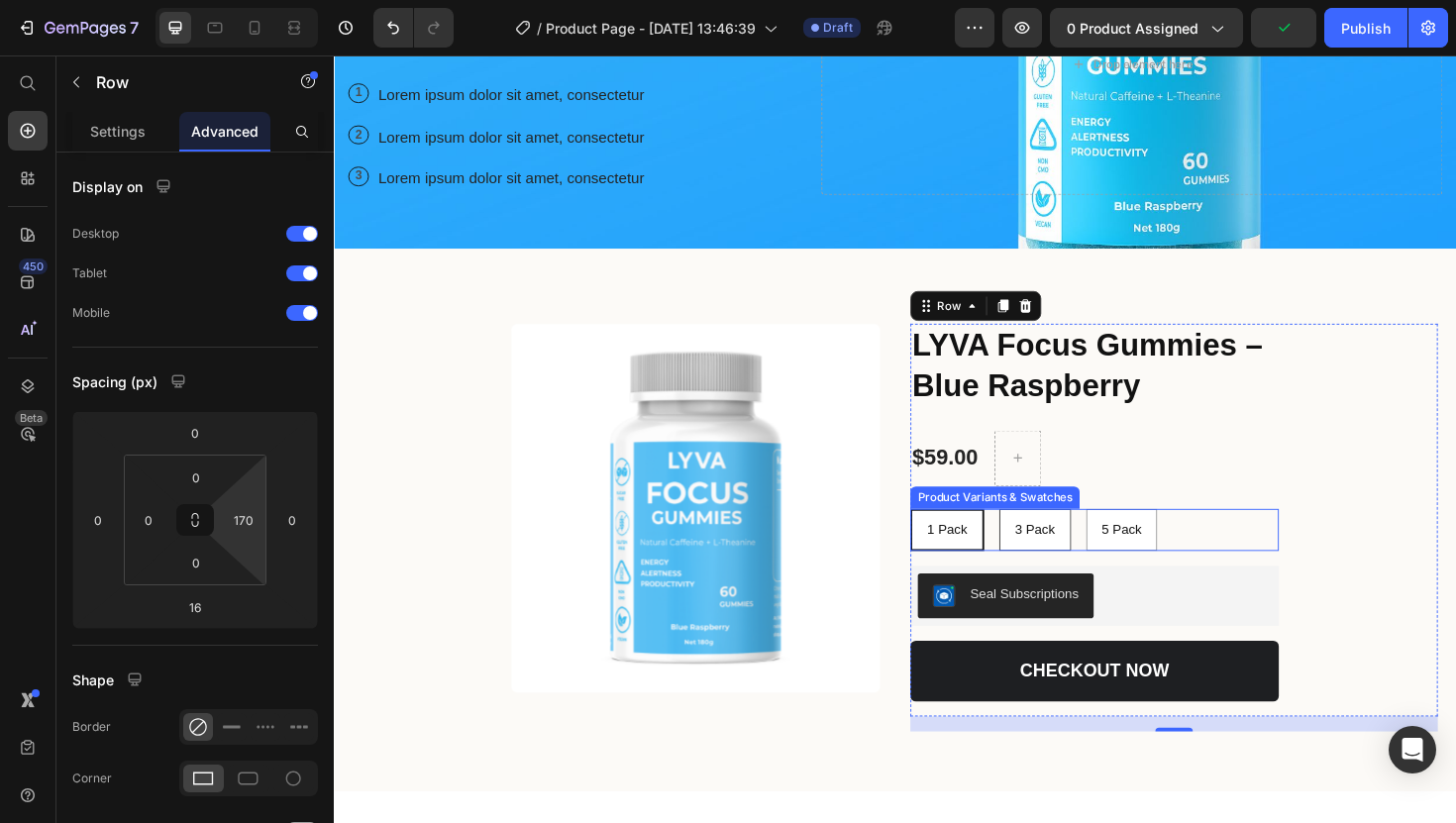 click on "3 Pack" at bounding box center (1076, 558) 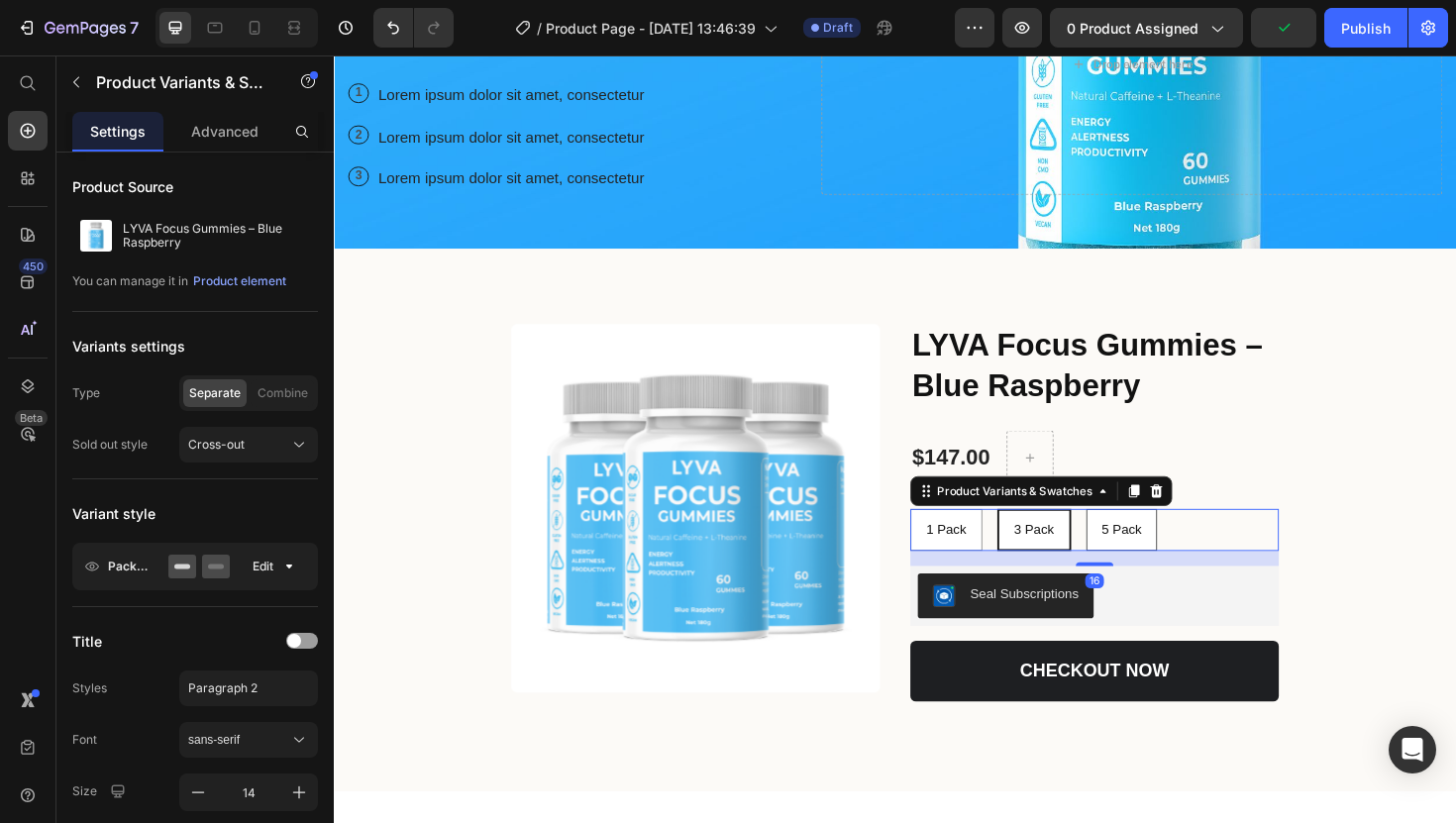 click on "5 Pack" at bounding box center [1168, 558] 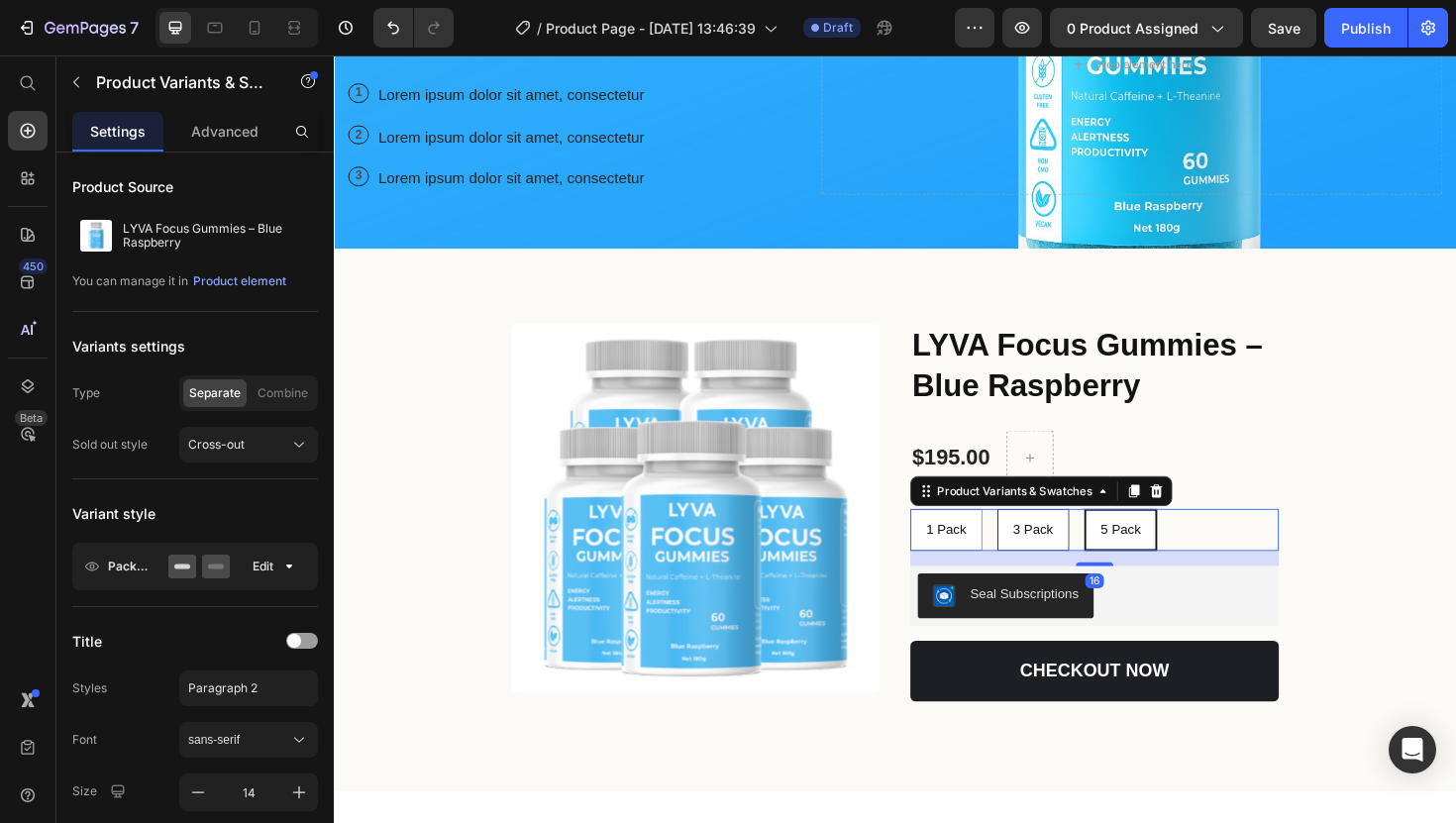 click on "3 Pack" at bounding box center [1074, 558] 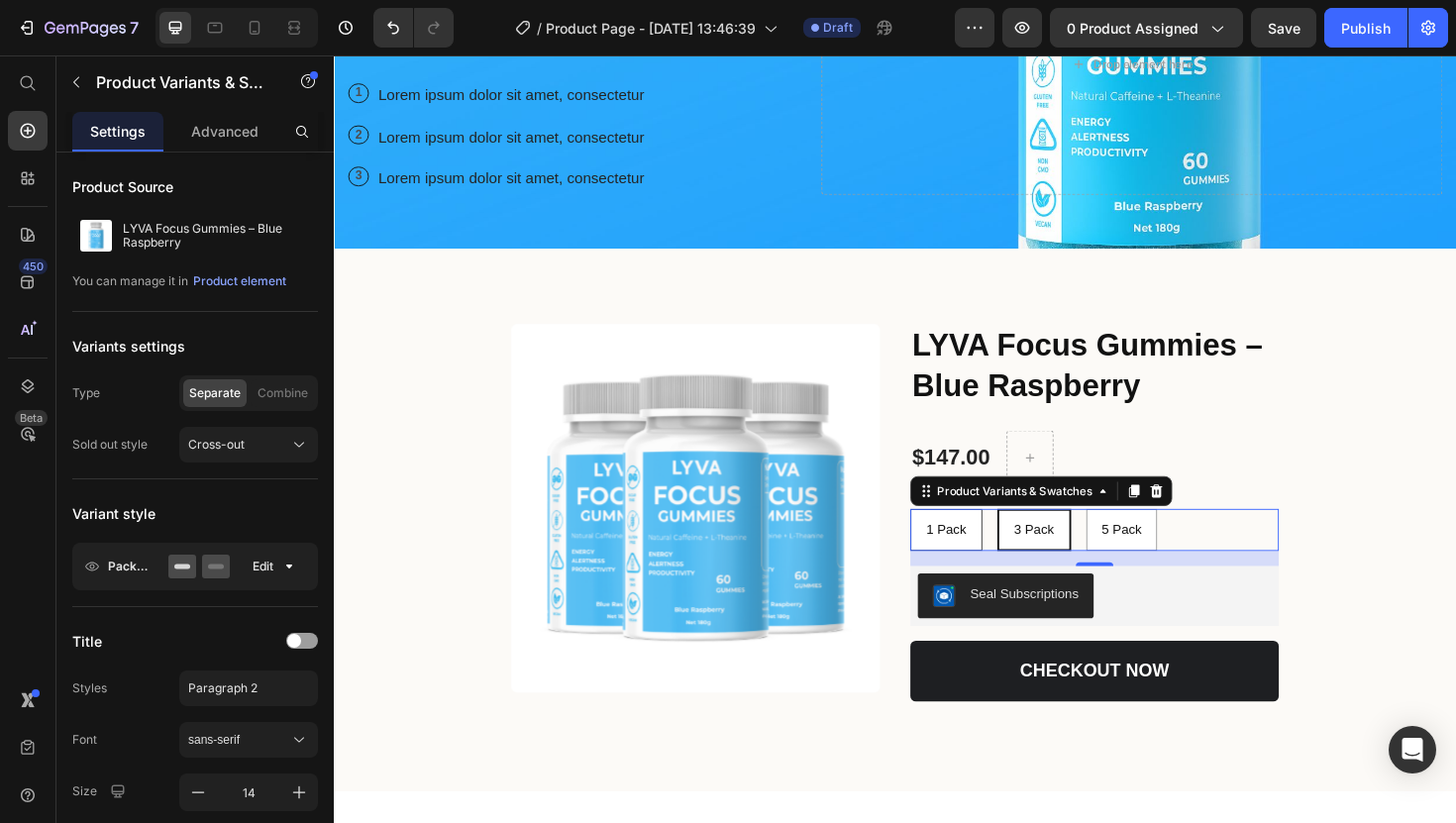 click on "1 Pack" at bounding box center [982, 558] 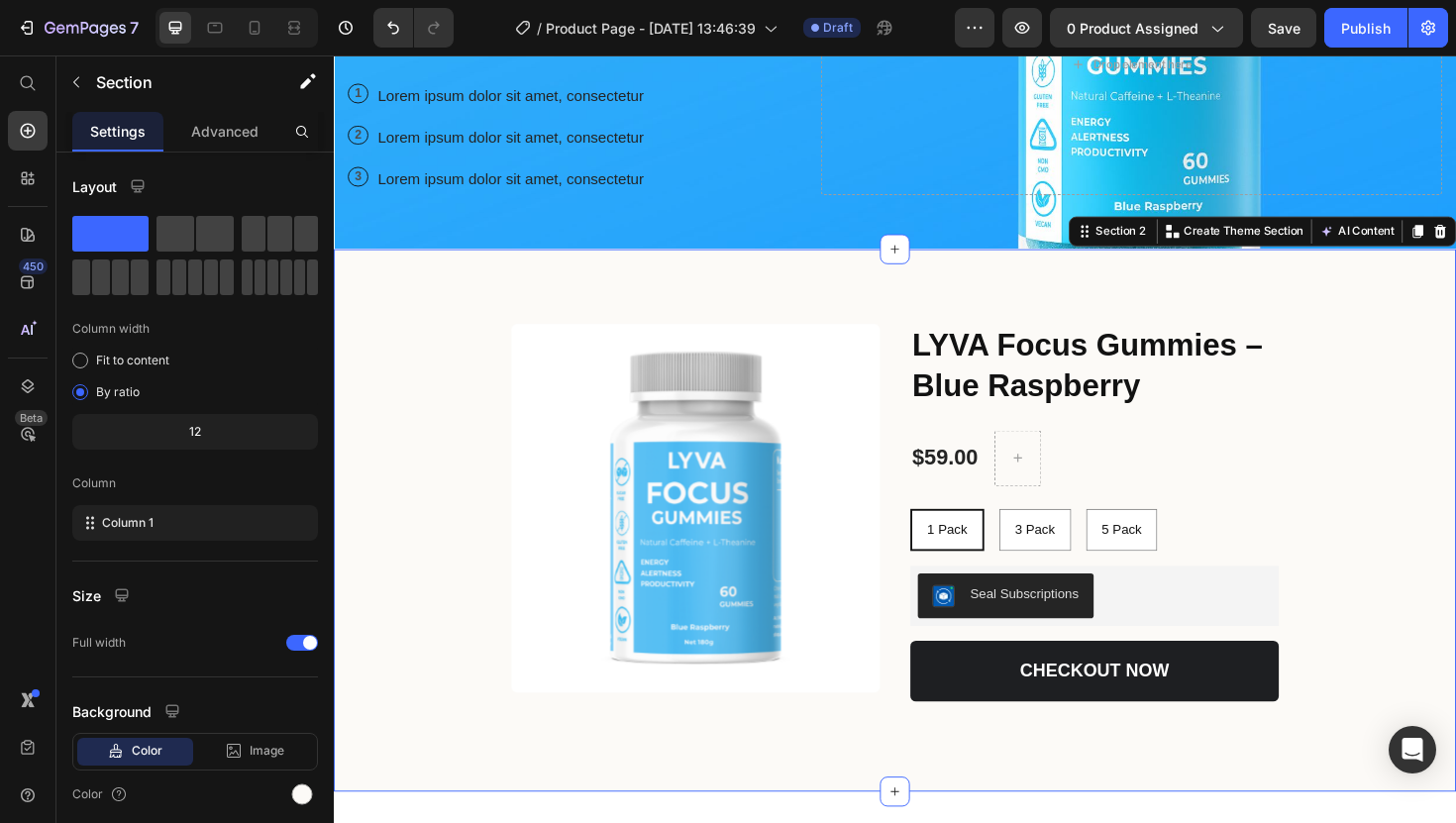click on "Product Images LYVA Focus Gummies – Blue Raspberry Product Title $59.00 Product Price
Row 1 Pack 1 Pack 1 Pack 3 Pack 3 Pack 3 Pack 5 Pack 5 Pack 5 Pack Product Variants & Swatches Seal Subscriptions Seal Subscriptions CHECKOUT NOW Add to Cart Lorem ipsum dolor sit amet, consectetur adipiscing elit, sed do eiusmod tempor incididunt ut labore et dolore magna aliqua. Ut enim ad minim veniam, quis nostrud exercitation ullamco laboris nisi ut aliquip Text Block How it Works:  consectetur adipiscing elit, sed do eiusmod tempor incididunt ut labore et dolore magna aliqua. Ut enim ad minim veniam Text Block Inredients:  consectetur adipiscing elit, sed do eiusmod tempor incididunt ut labore et dolore magna aliqua Text Block Row Row Product Section 2   You can create reusable sections Create Theme Section AI Content Write with GemAI What would you like to describe here? Tone and Voice Persuasive Product Show more Generate" at bounding box center (928, 548) 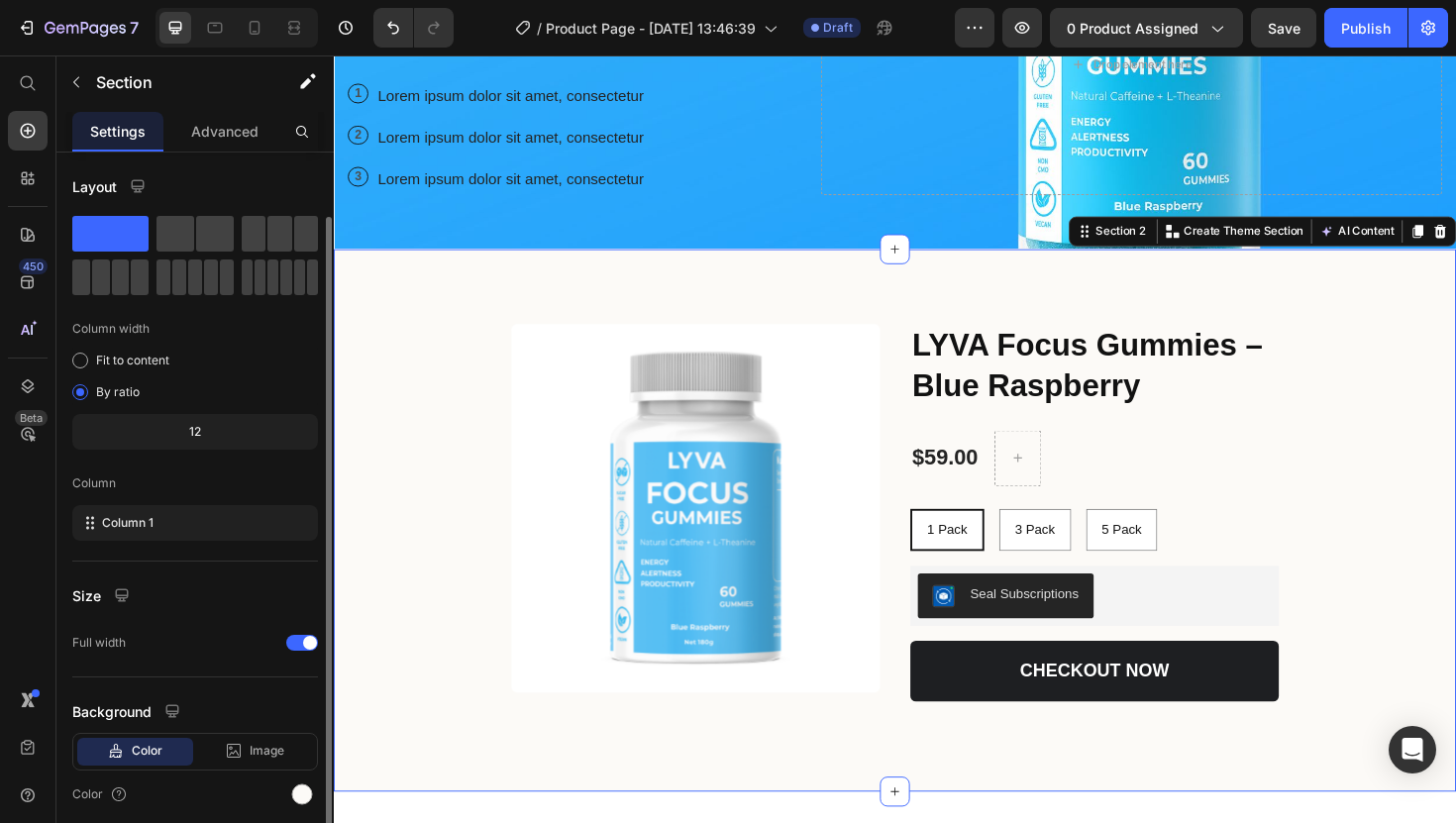 scroll, scrollTop: 73, scrollLeft: 0, axis: vertical 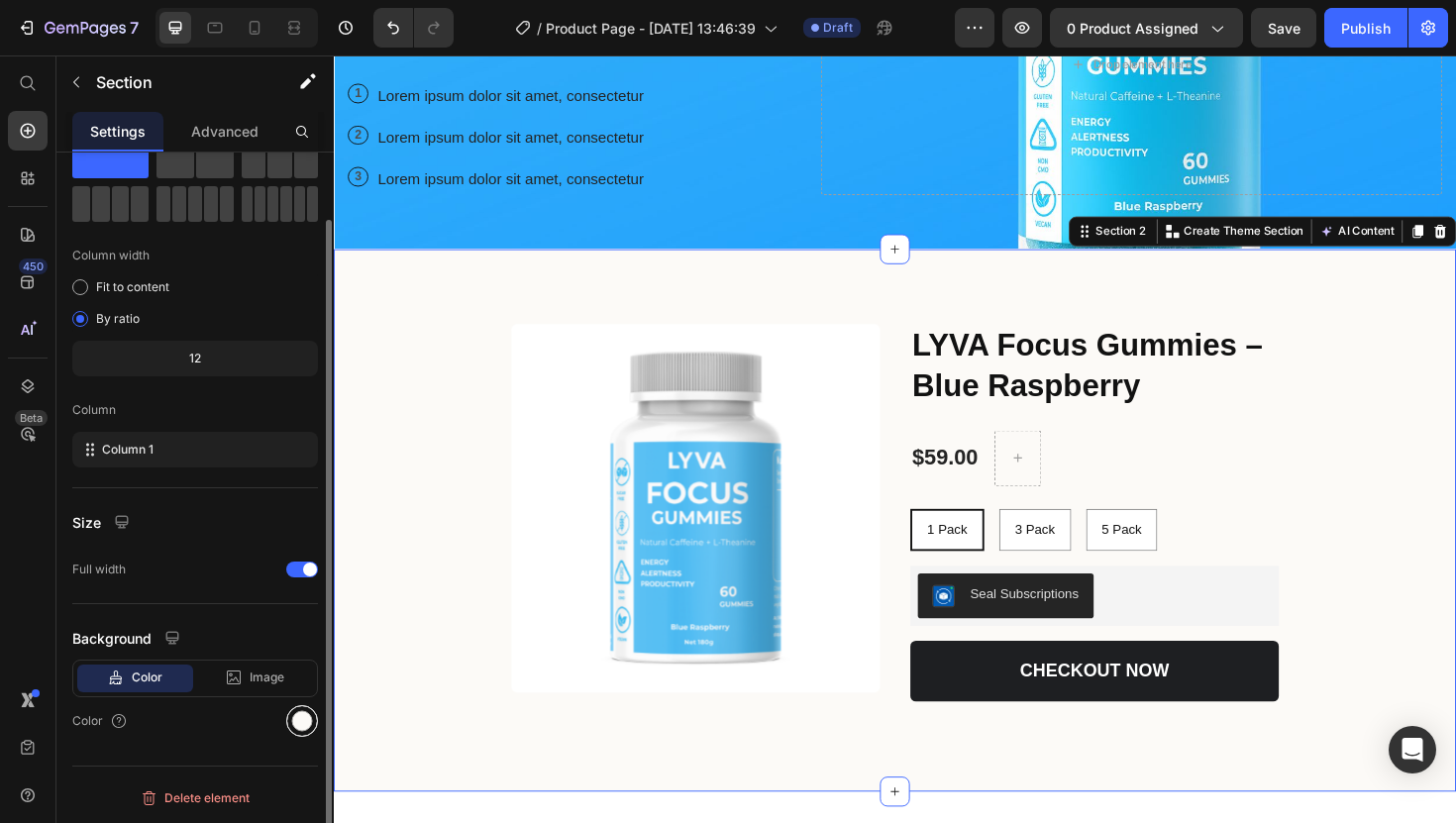 click at bounding box center [302, 721] 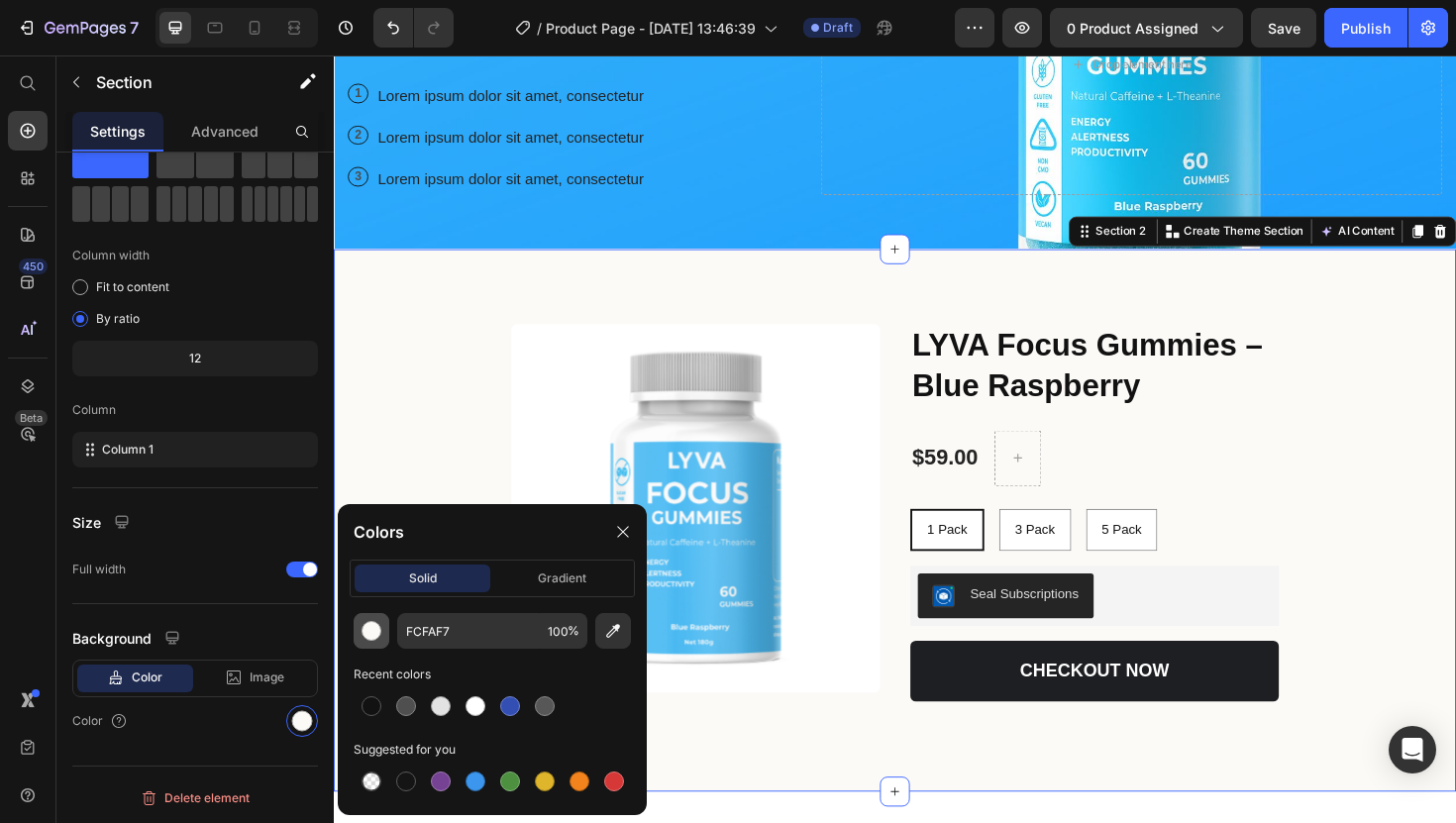 click at bounding box center [371, 631] 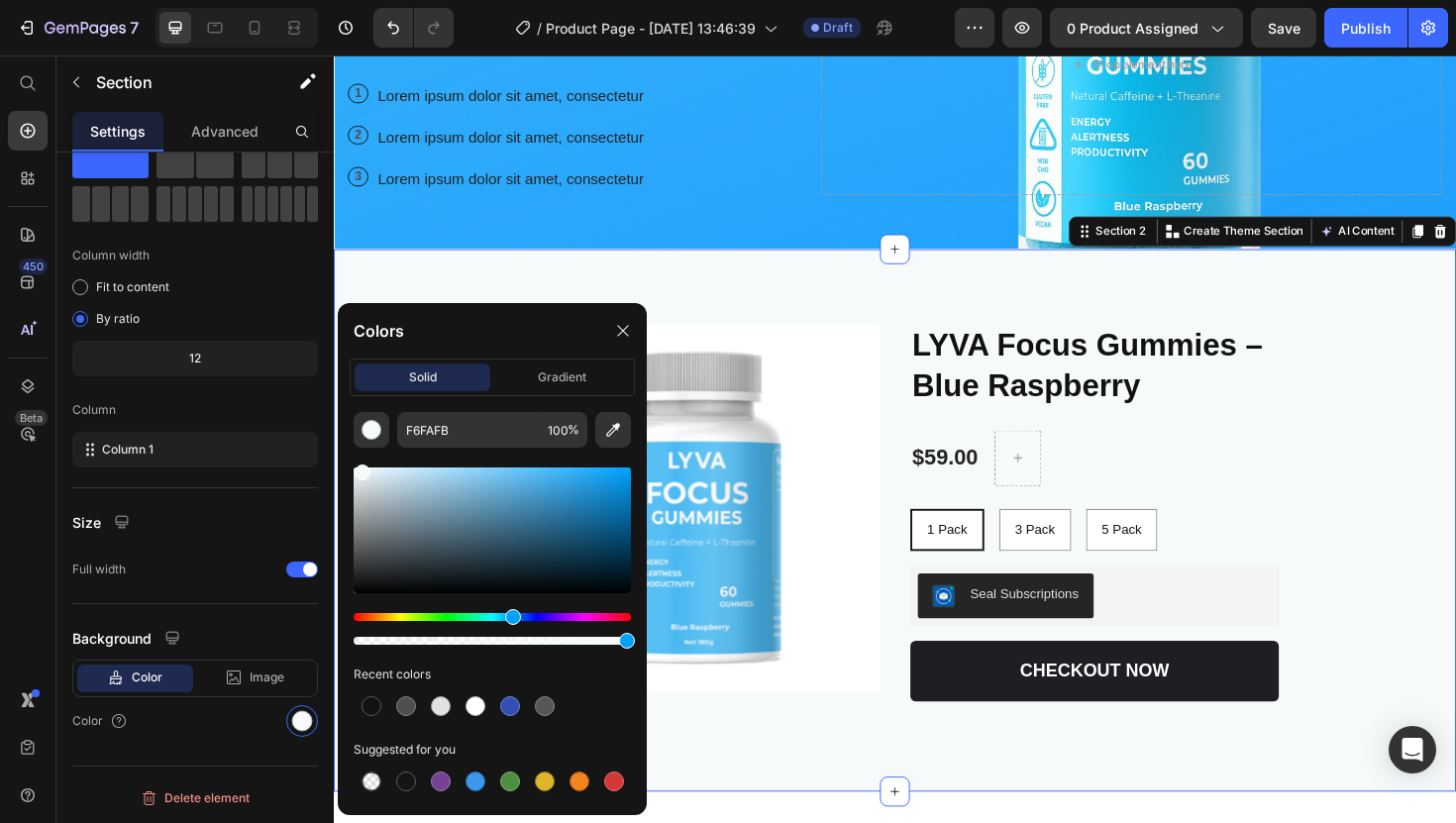 drag, startPoint x: 438, startPoint y: 613, endPoint x: 507, endPoint y: 615, distance: 69.028979 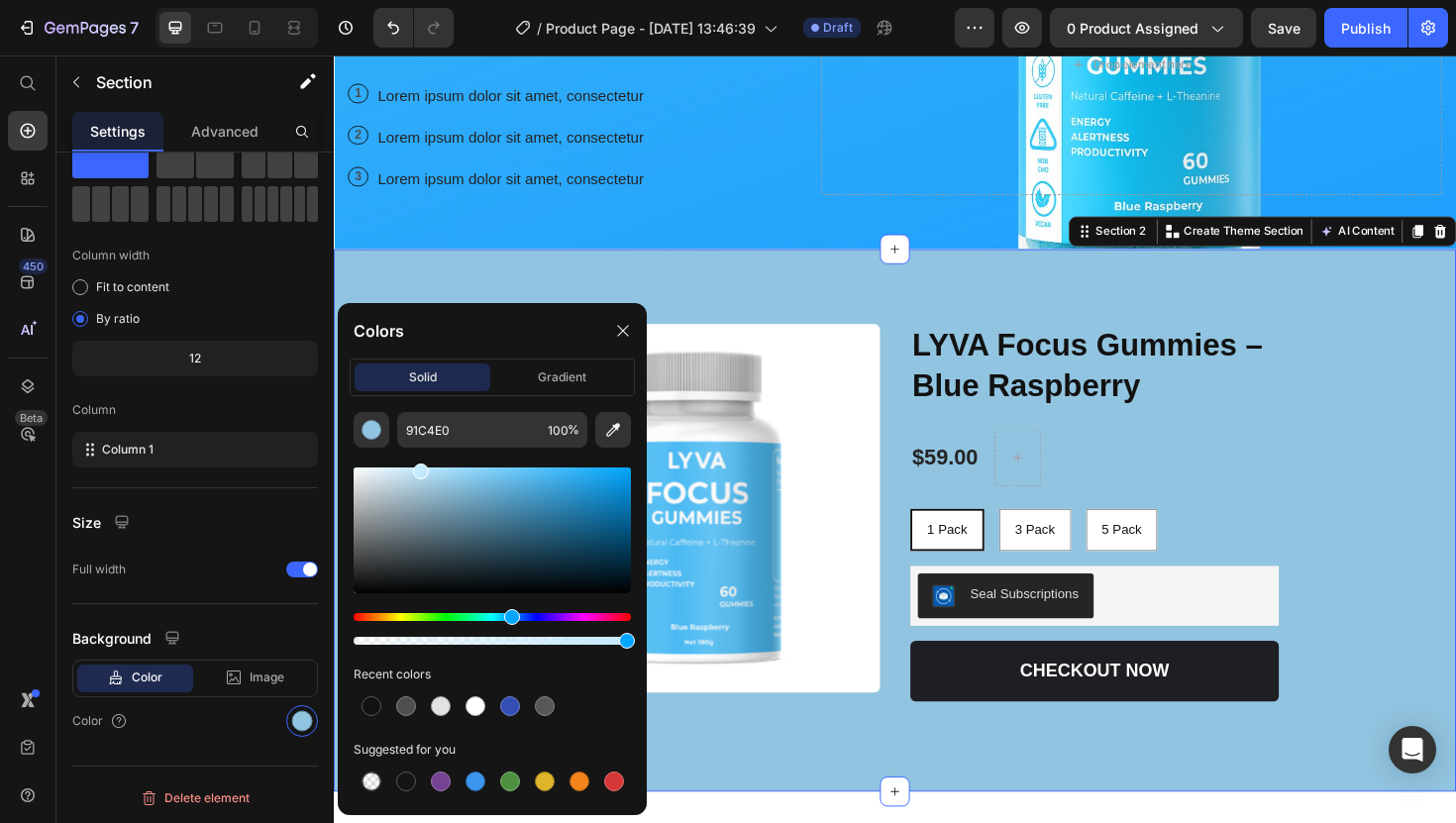 drag, startPoint x: 451, startPoint y: 481, endPoint x: 418, endPoint y: 457, distance: 40.804412 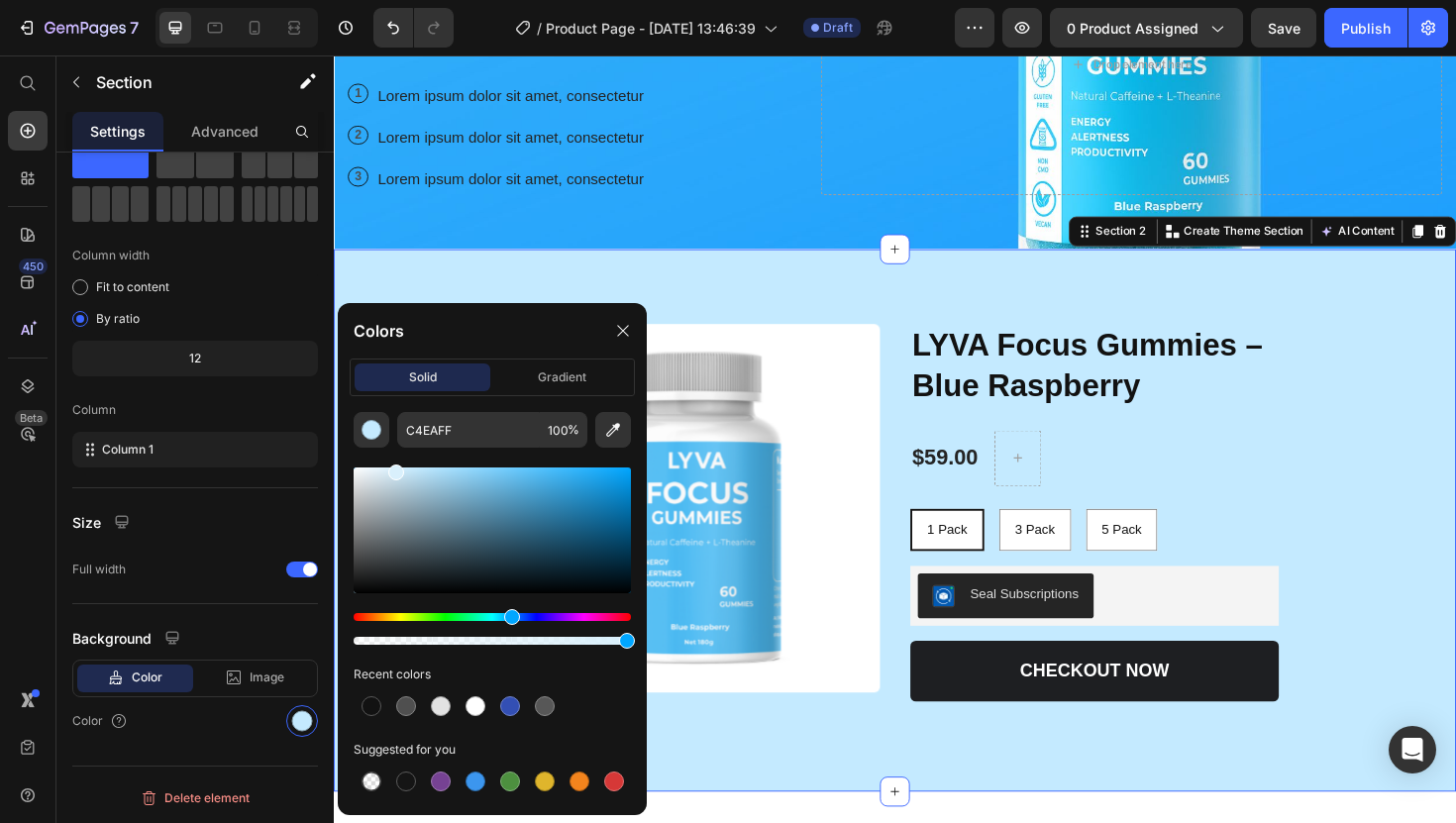 drag, startPoint x: 418, startPoint y: 468, endPoint x: 394, endPoint y: 468, distance: 24 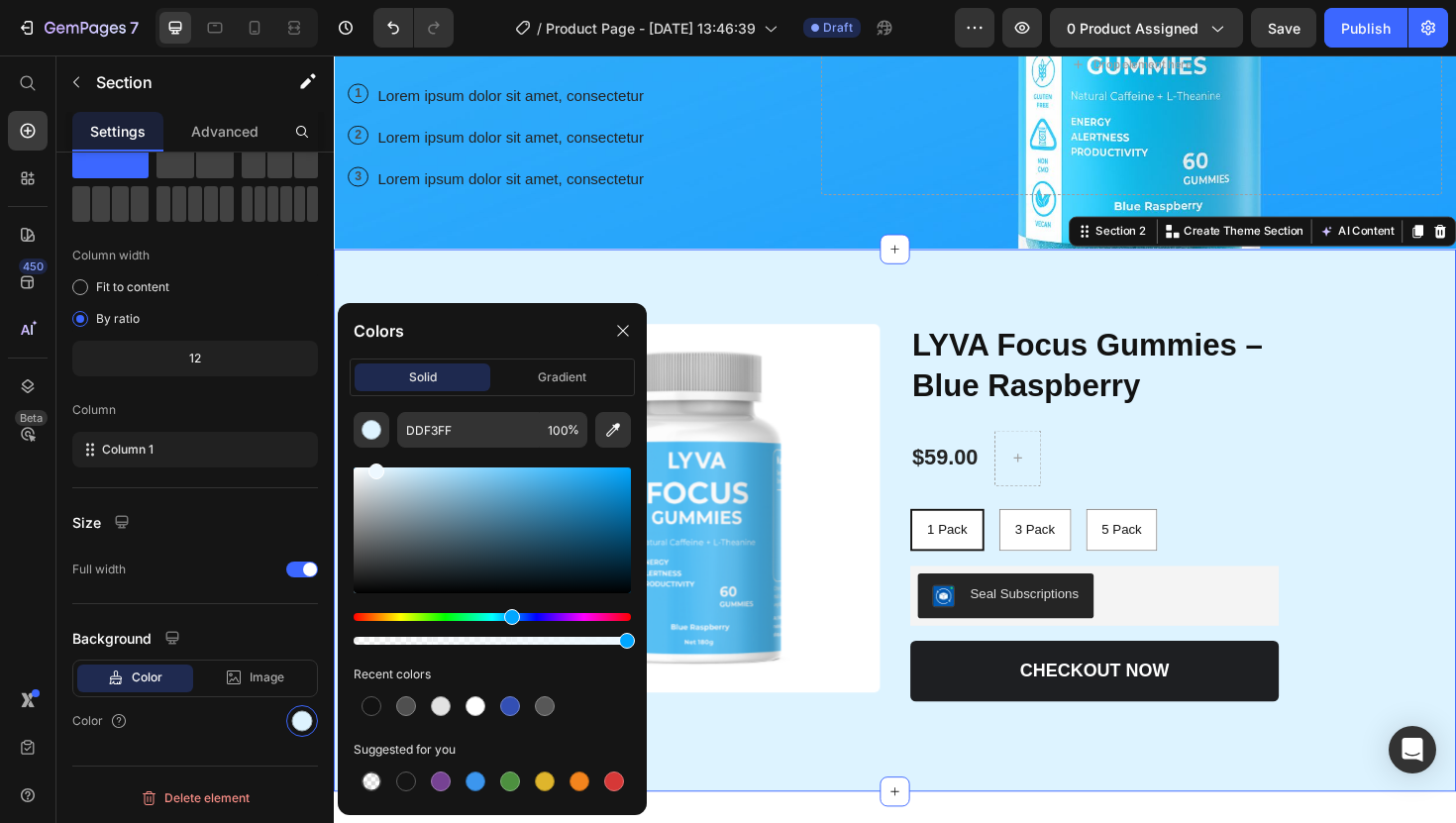 drag, startPoint x: 391, startPoint y: 466, endPoint x: 376, endPoint y: 465, distance: 15.033296 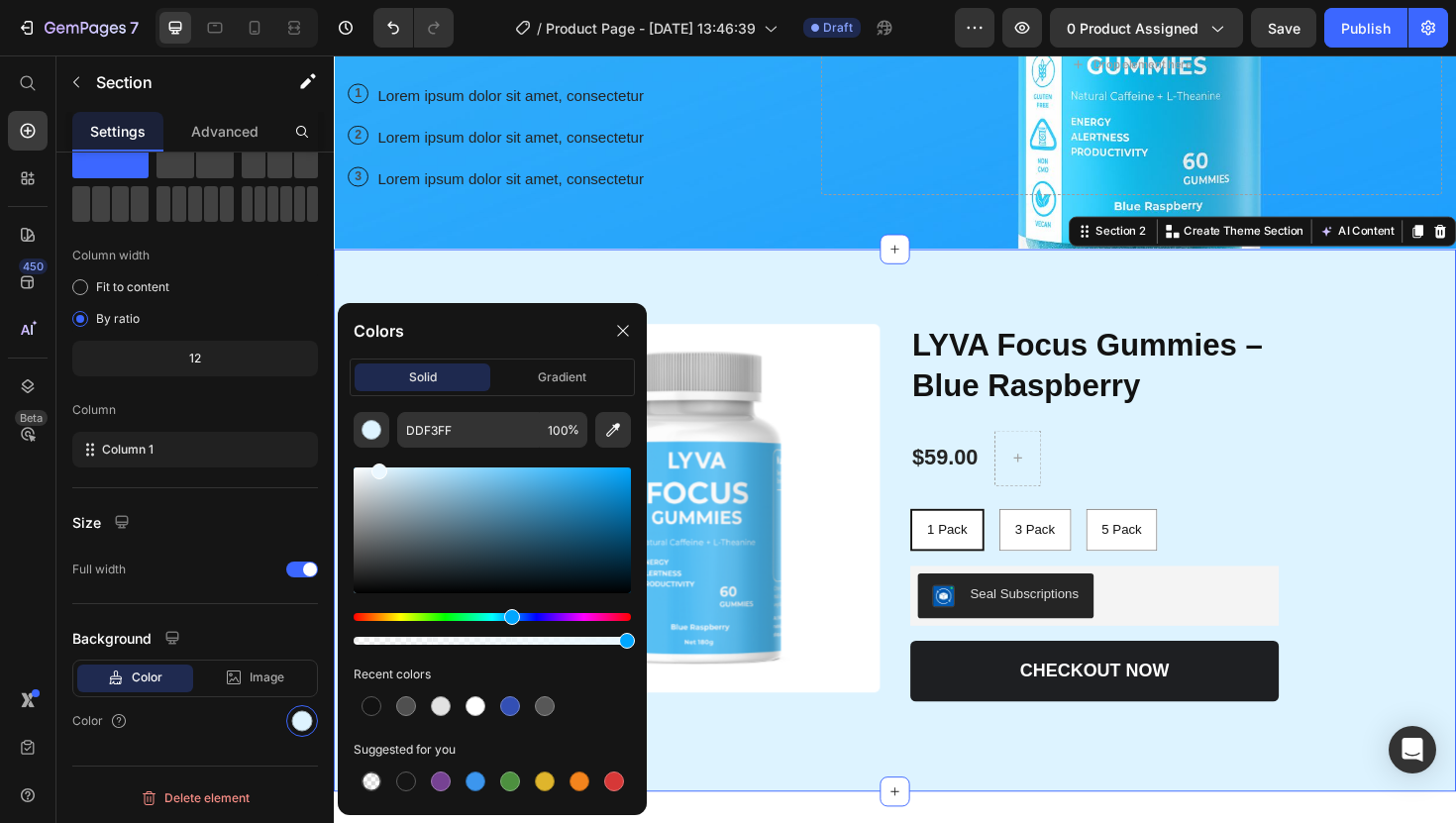 type on "EAF7FF" 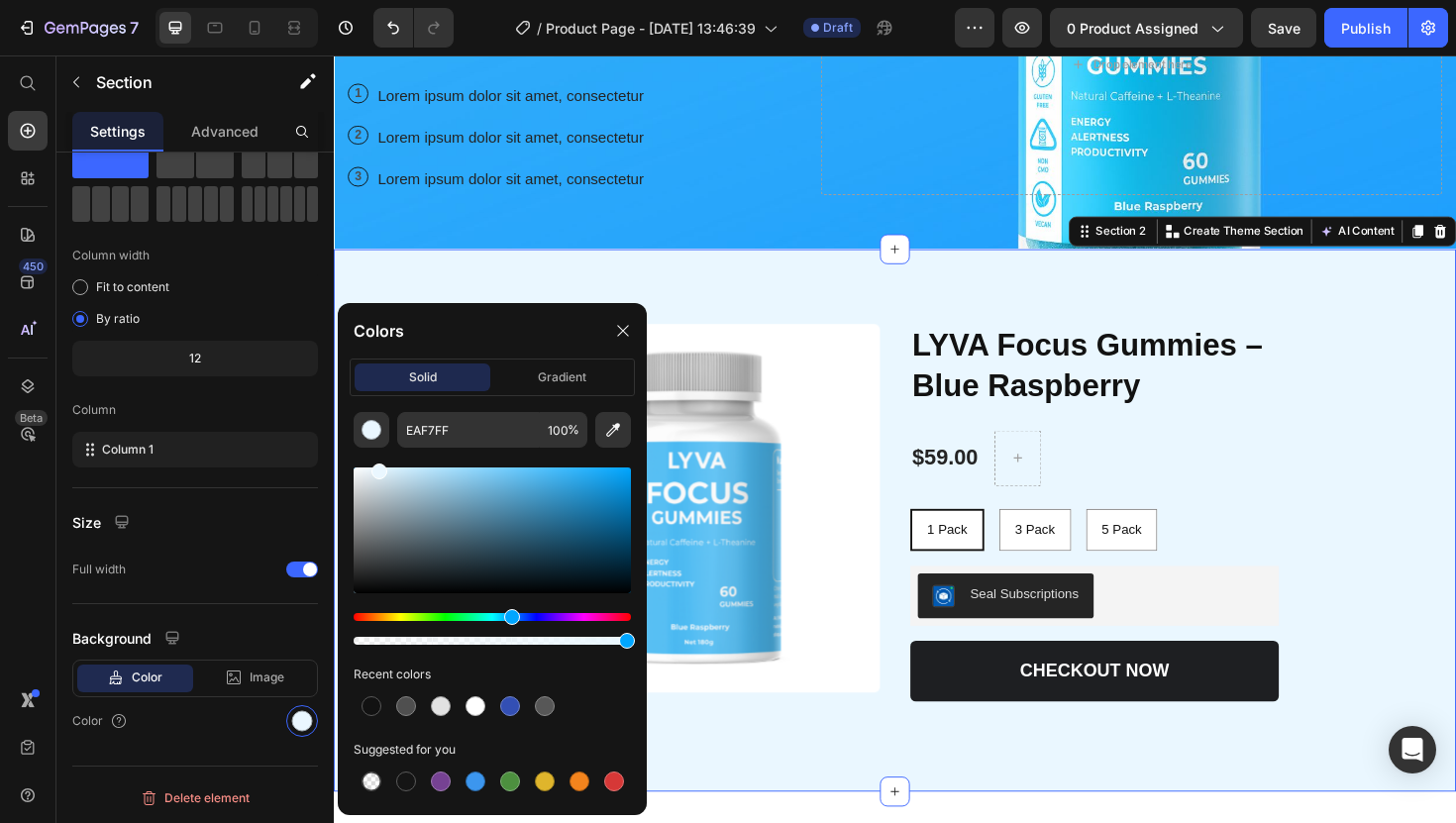 click on "Product Images LYVA Focus Gummies – Blue Raspberry Product Title $59.00 Product Price
Row 1 Pack 1 Pack 1 Pack 3 Pack 3 Pack 3 Pack 5 Pack 5 Pack 5 Pack Product Variants & Swatches Seal Subscriptions Seal Subscriptions CHECKOUT NOW Add to Cart Lorem ipsum dolor sit amet, consectetur adipiscing elit, sed do eiusmod tempor incididunt ut labore et dolore magna aliqua. Ut enim ad minim veniam, quis nostrud exercitation ullamco laboris nisi ut aliquip Text Block How it Works:  consectetur adipiscing elit, sed do eiusmod tempor incididunt ut labore et dolore magna aliqua. Ut enim ad minim veniam Text Block Inredients:  consectetur adipiscing elit, sed do eiusmod tempor incididunt ut labore et dolore magna aliqua Text Block Row Row Product Section 2   You can create reusable sections Create Theme Section AI Content Write with GemAI What would you like to describe here? Tone and Voice Persuasive Product LYVA Focus Gummies – Blue Raspberry Show more Generate" at bounding box center (928, 548) 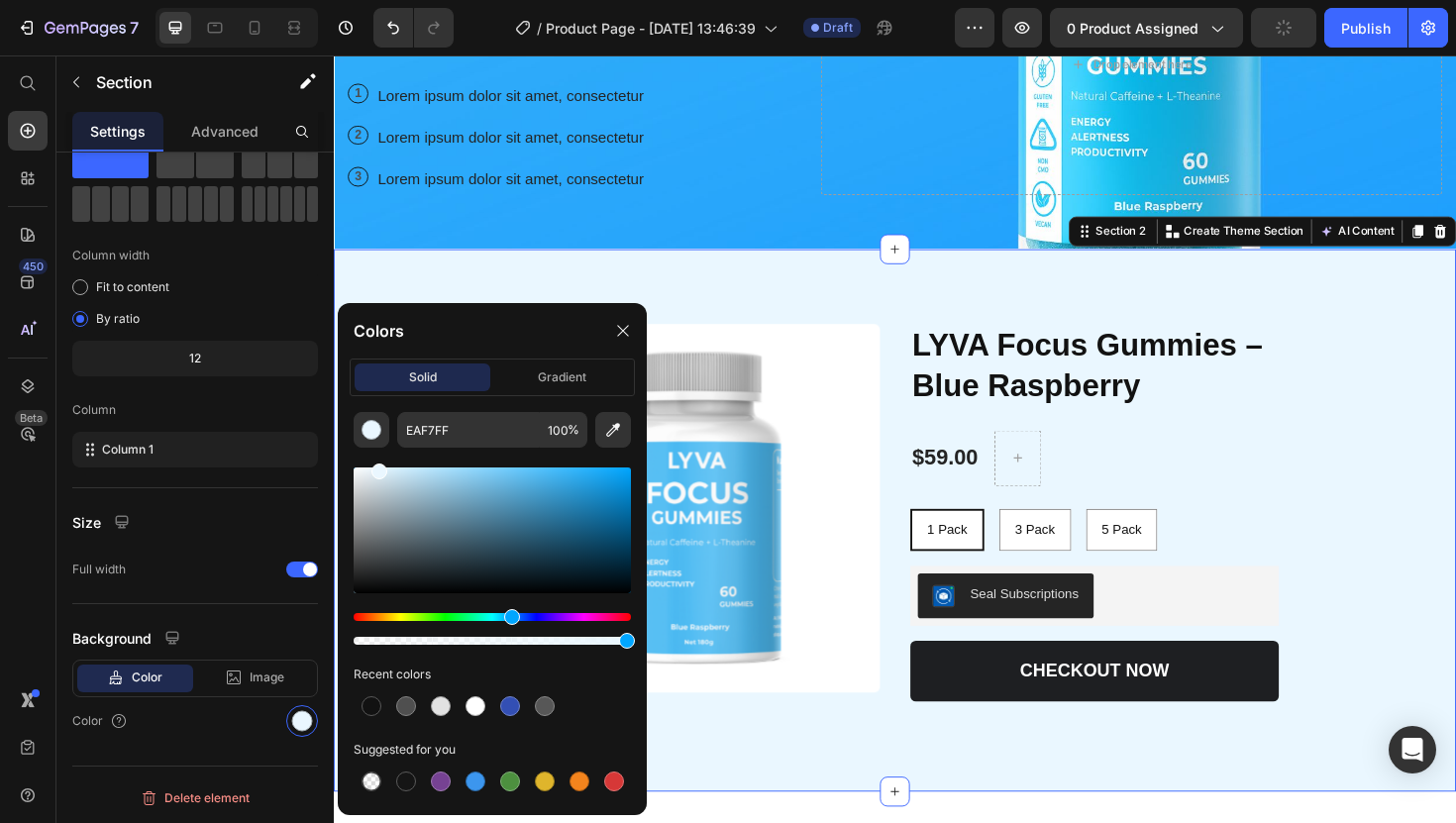 click on "Product Images LYVA Focus Gummies – Blue Raspberry Product Title $59.00 Product Price
Row 1 Pack 1 Pack 1 Pack 3 Pack 3 Pack 3 Pack 5 Pack 5 Pack 5 Pack Product Variants & Swatches Seal Subscriptions Seal Subscriptions CHECKOUT NOW Add to Cart Lorem ipsum dolor sit amet, consectetur adipiscing elit, sed do eiusmod tempor incididunt ut labore et dolore magna aliqua. Ut enim ad minim veniam, quis nostrud exercitation ullamco laboris nisi ut aliquip Text Block How it Works:  consectetur adipiscing elit, sed do eiusmod tempor incididunt ut labore et dolore magna aliqua. Ut enim ad minim veniam Text Block Inredients:  consectetur adipiscing elit, sed do eiusmod tempor incididunt ut labore et dolore magna aliqua Text Block Row Row Product Section 2   You can create reusable sections Create Theme Section AI Content Write with GemAI What would you like to describe here? Tone and Voice Persuasive Product LYVA Focus Gummies – Blue Raspberry Show more Generate" at bounding box center (928, 548) 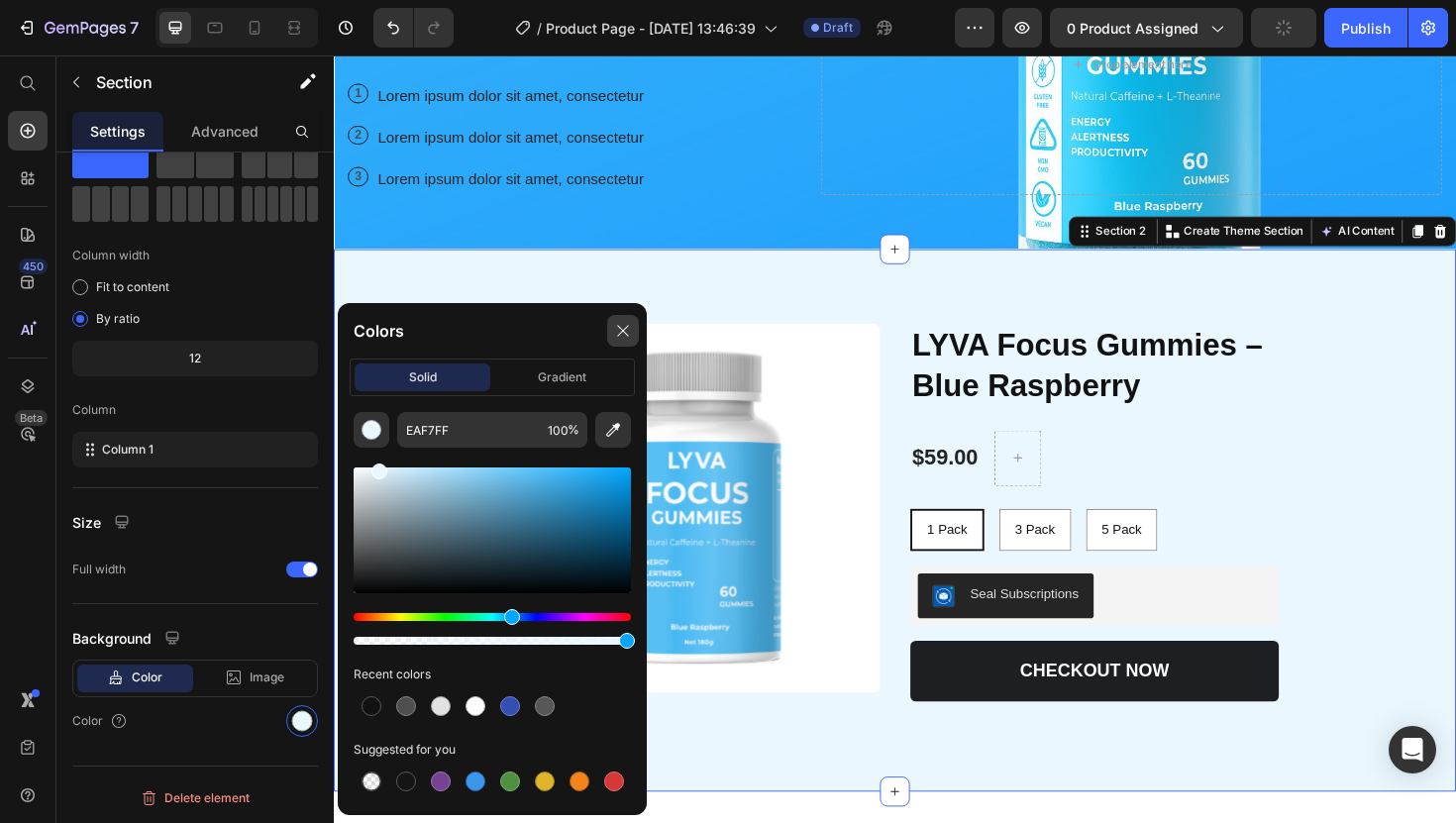 click at bounding box center [623, 331] 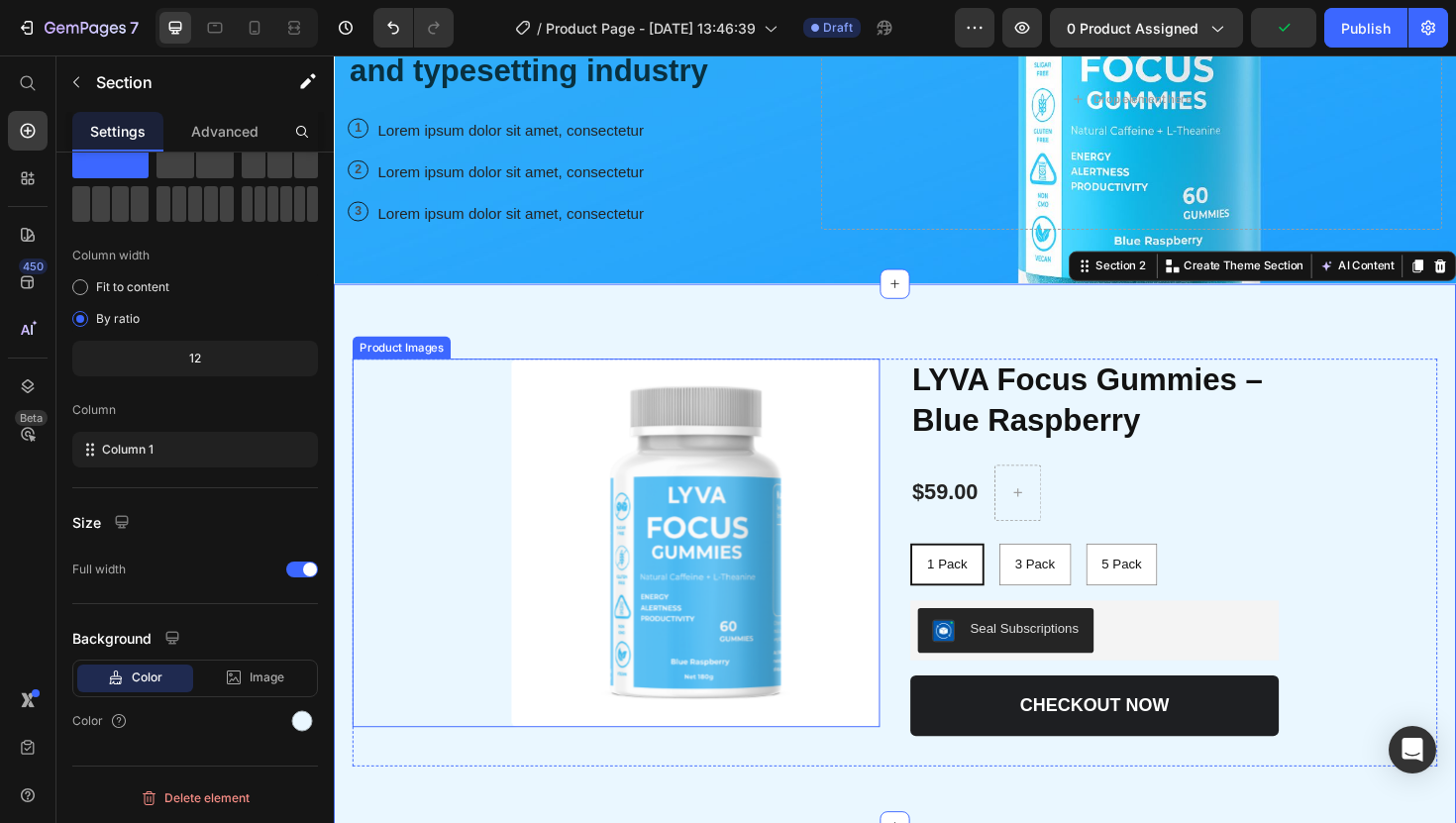 scroll, scrollTop: 195, scrollLeft: 0, axis: vertical 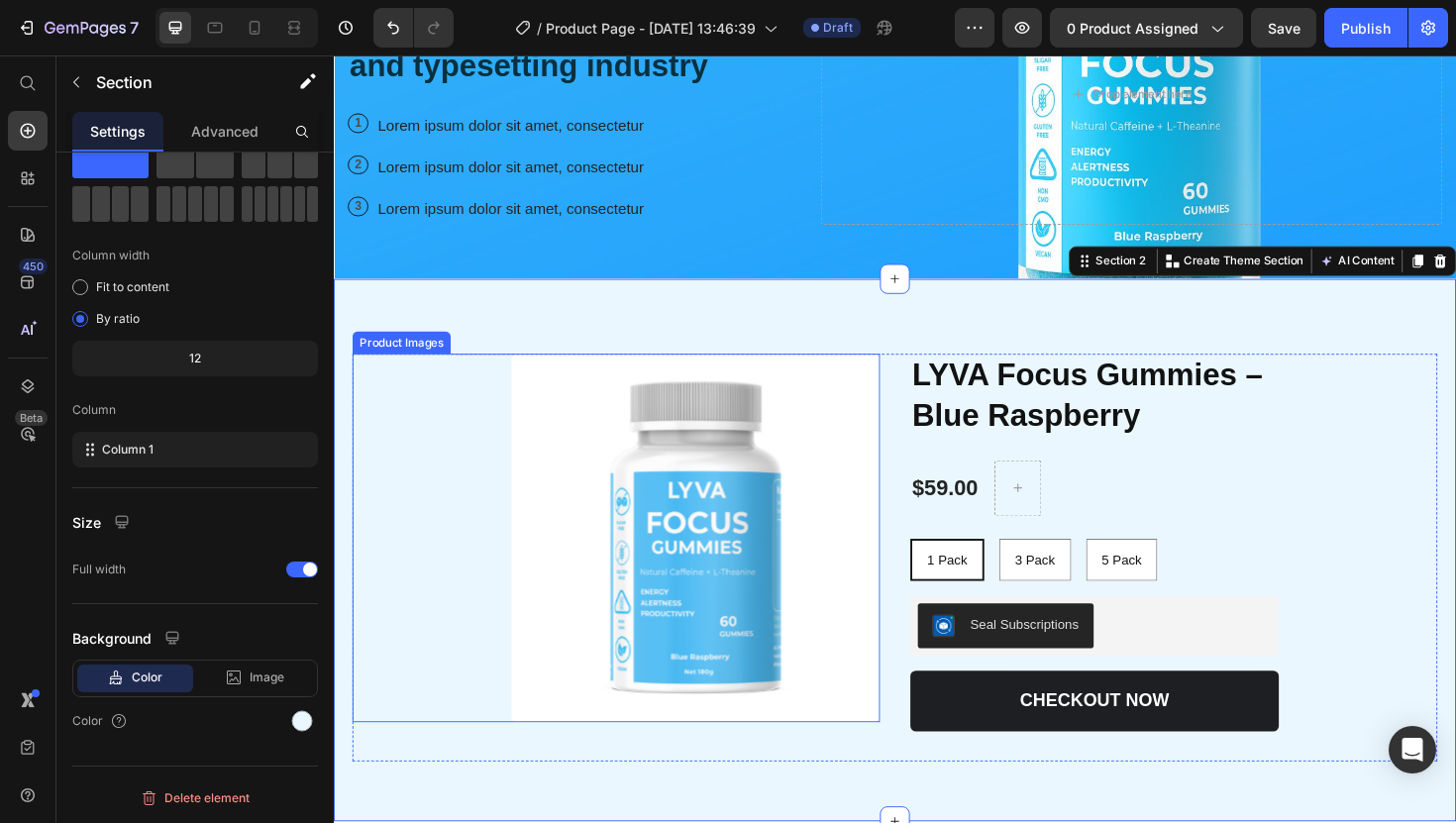 click at bounding box center [717, 566] 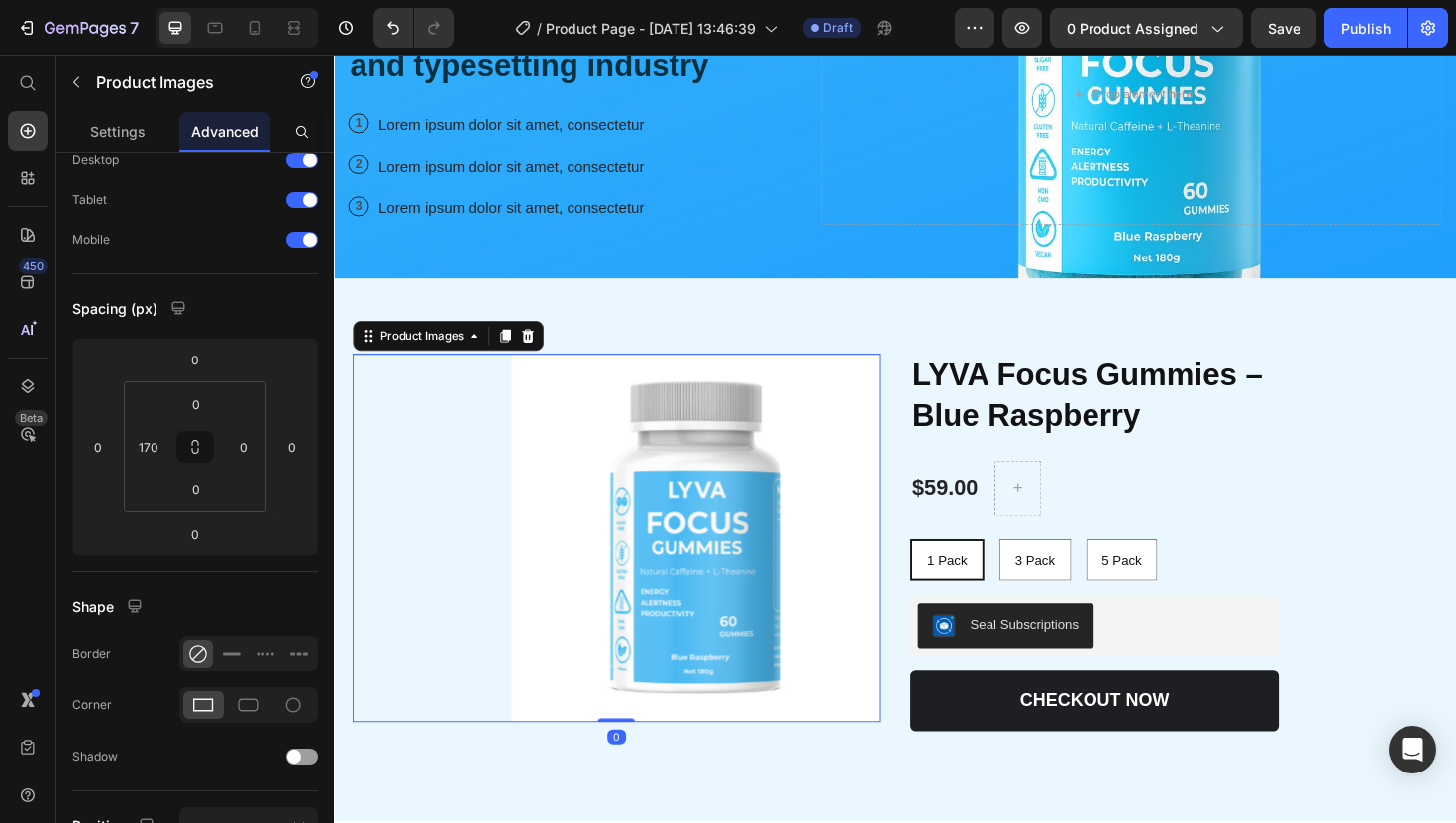 scroll, scrollTop: 0, scrollLeft: 0, axis: both 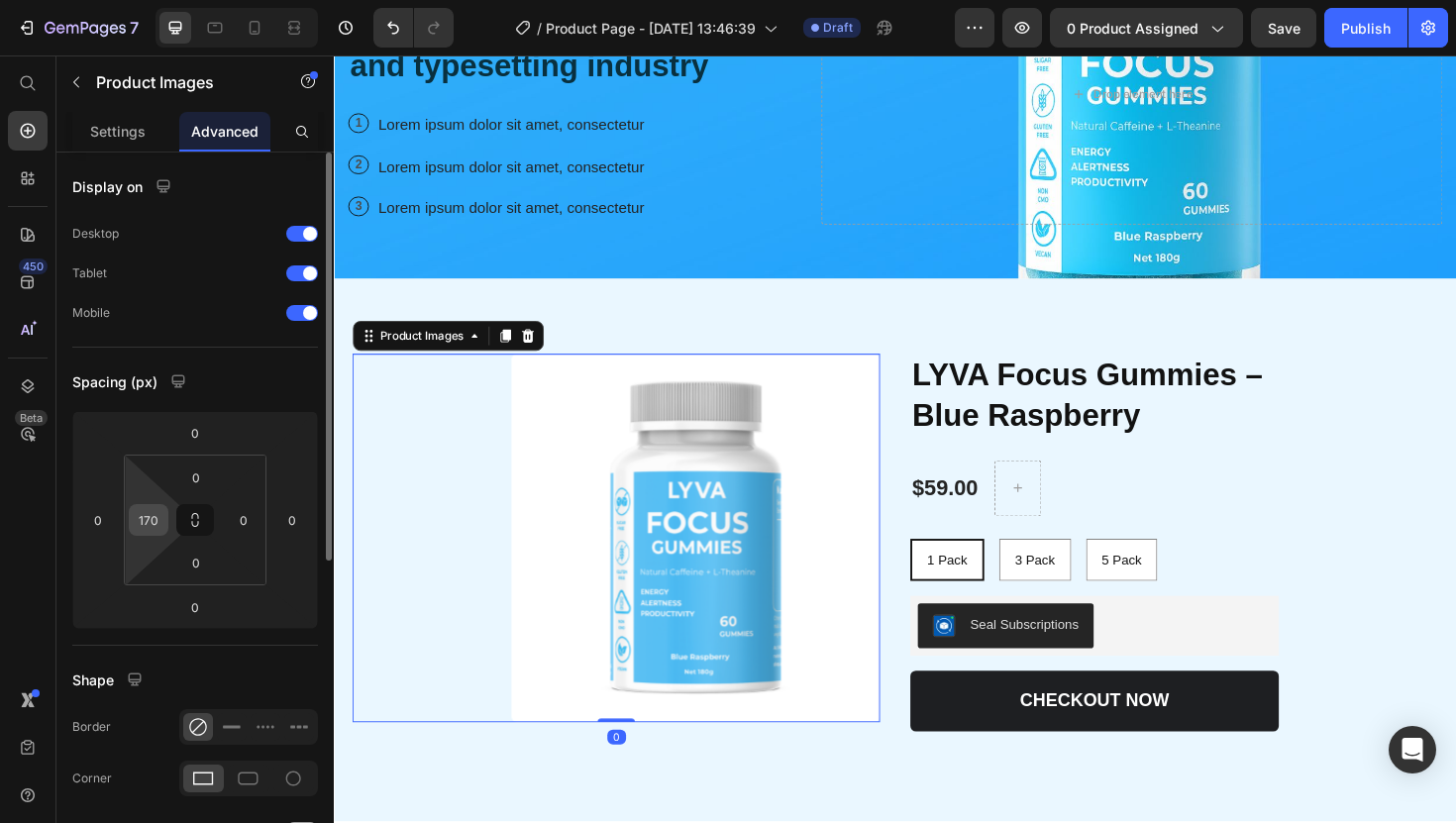click on "170" at bounding box center (149, 520) 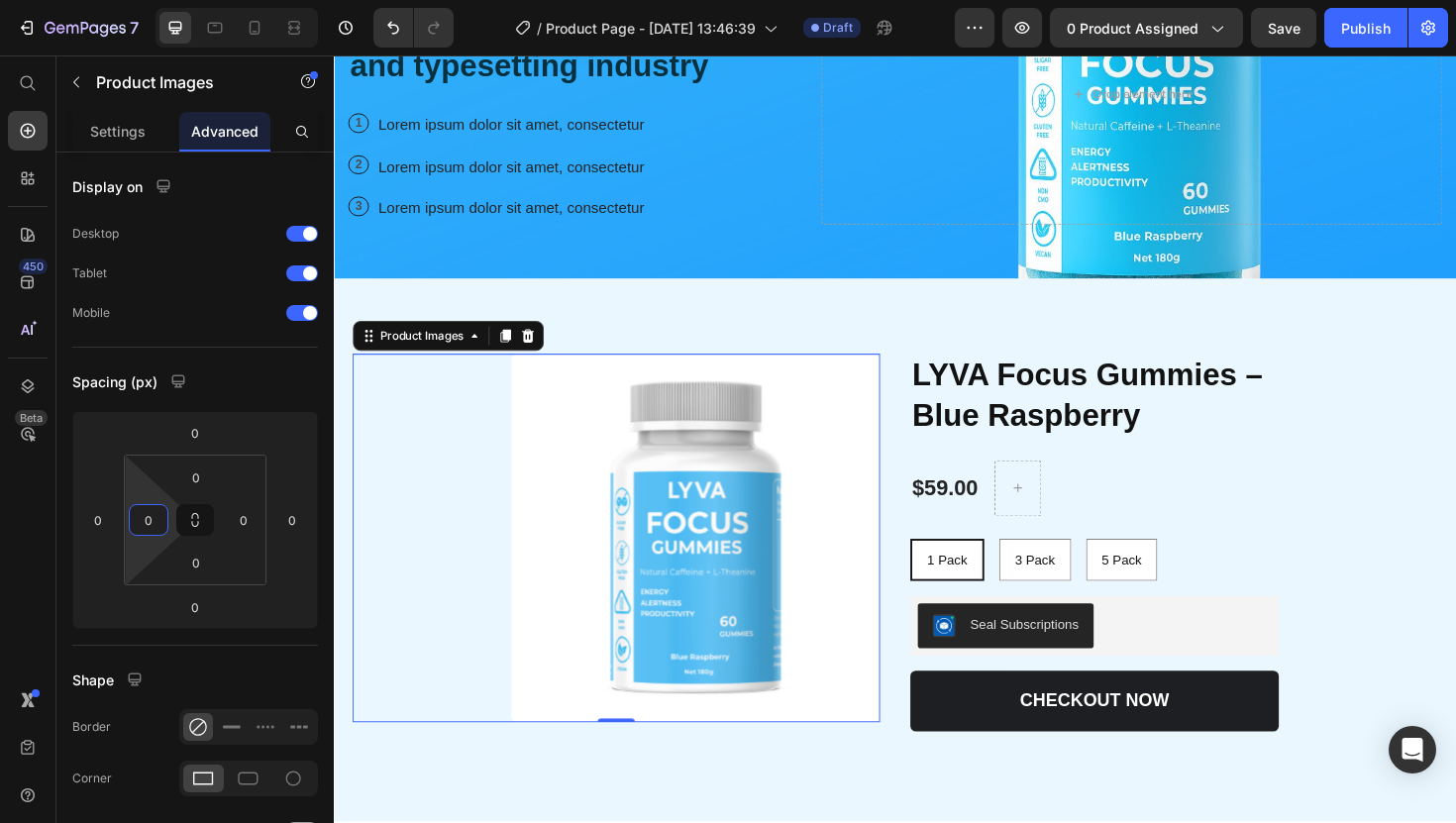type on "0" 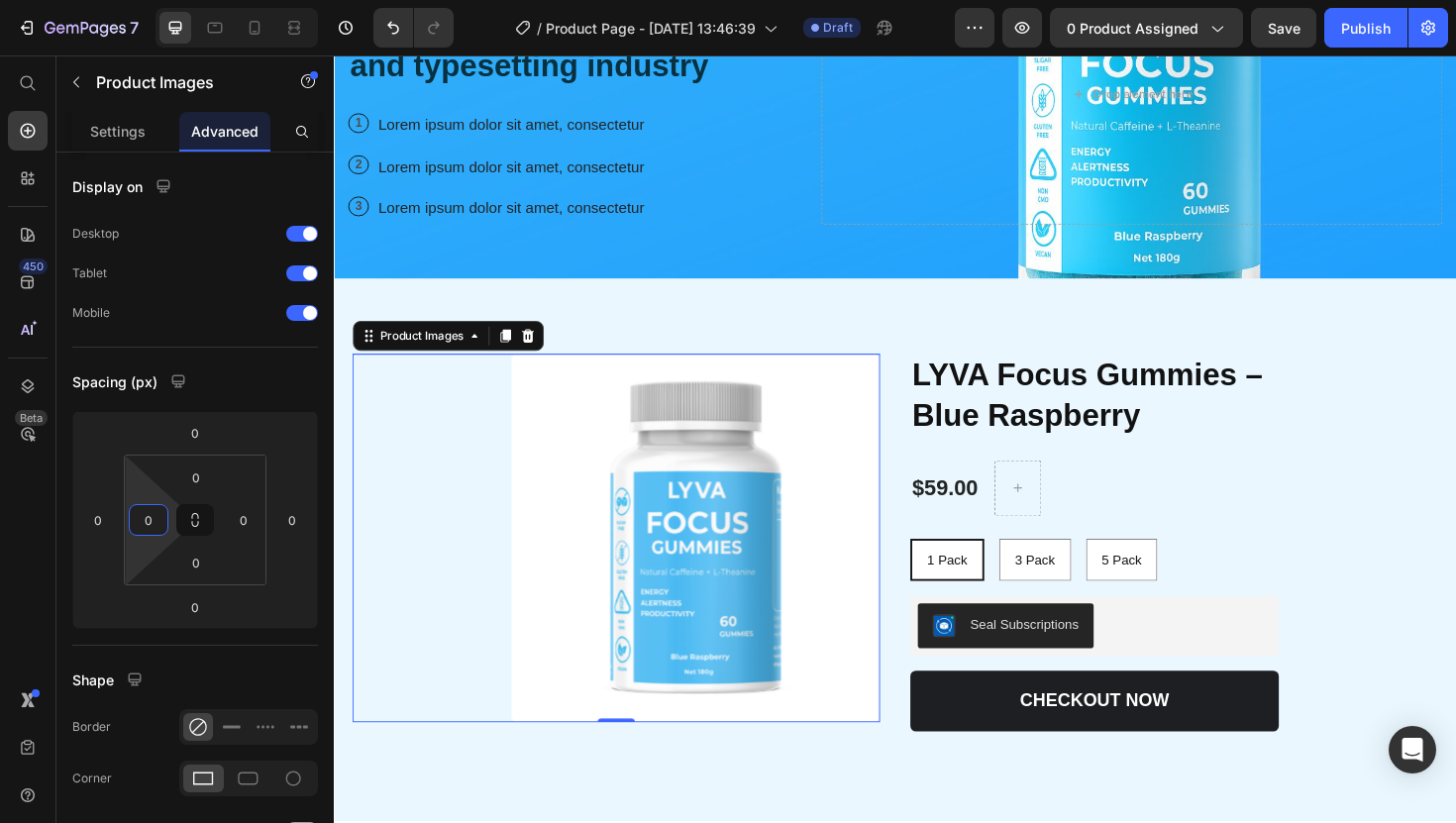 click on "Product Images   0" at bounding box center [633, 566] 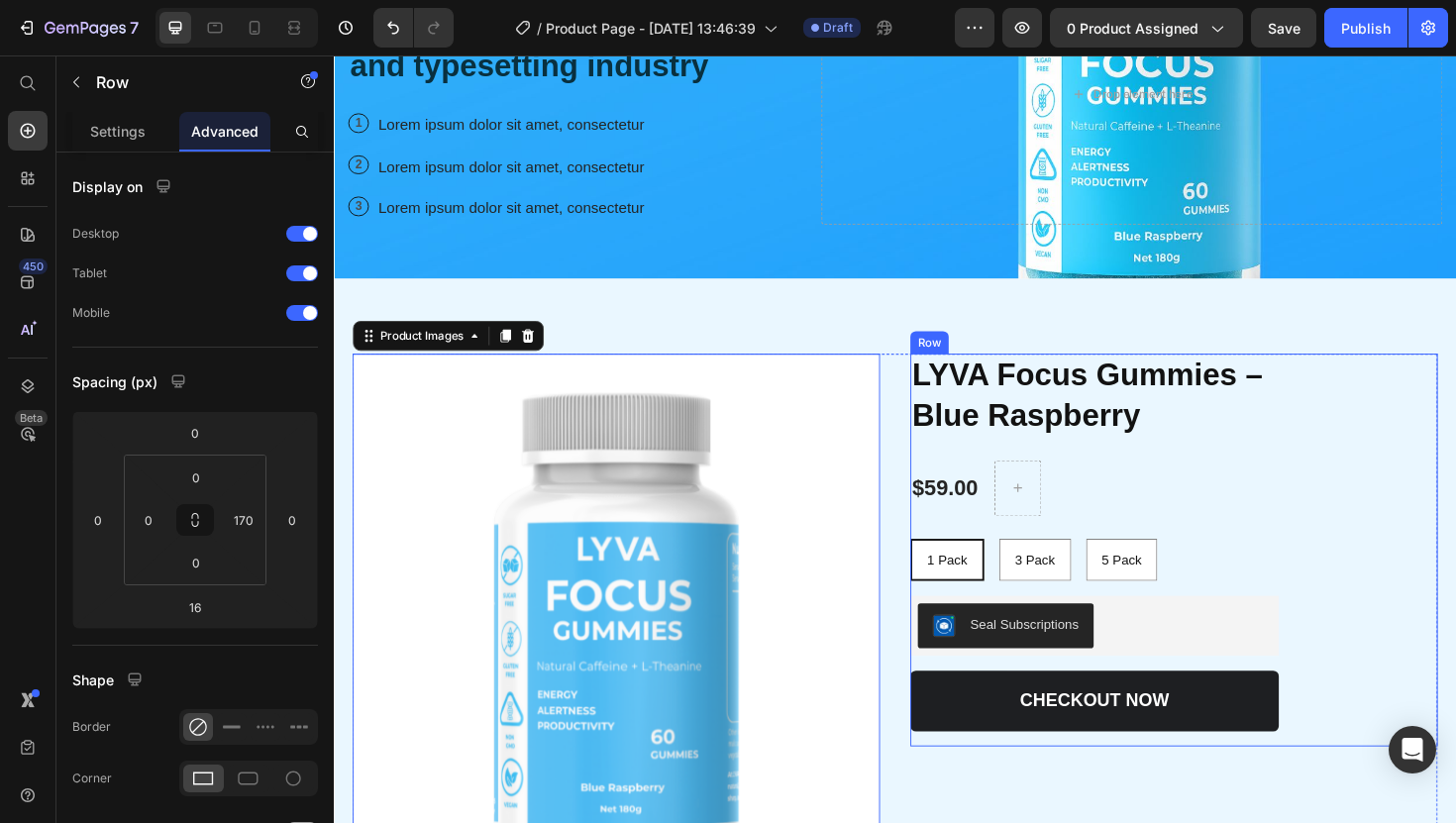 click on "LYVA Focus Gummies – Blue Raspberry Product Title $59.00 Product Price
Row 1 Pack 1 Pack 1 Pack 3 Pack 3 Pack 3 Pack 5 Pack 5 Pack 5 Pack Product Variants & Swatches Seal Subscriptions Seal Subscriptions CHECKOUT NOW Add to Cart Lorem ipsum dolor sit amet, consectetur adipiscing elit, sed do eiusmod tempor incididunt ut labore et dolore magna aliqua. Ut enim ad minim veniam, quis nostrud exercitation ullamco laboris nisi ut aliquip Text Block How it Works:  consectetur adipiscing elit, sed do eiusmod tempor incididunt ut labore et dolore magna aliqua. Ut enim ad minim veniam Text Block Inredients:  consectetur adipiscing elit, sed do eiusmod tempor incididunt ut labore et dolore magna aliqua Text Block Row Row" at bounding box center (1223, 579) 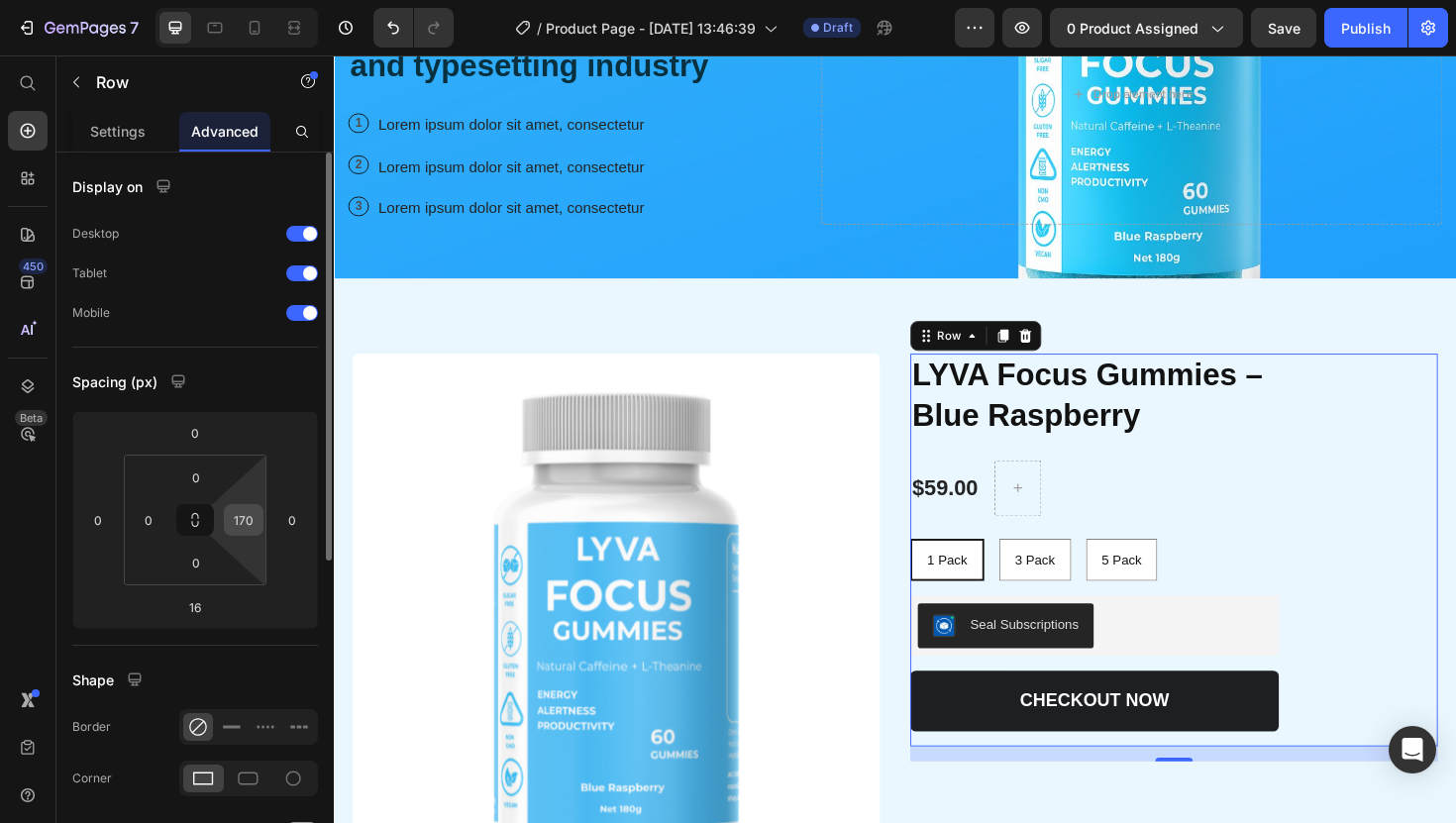 click on "170" at bounding box center [244, 520] 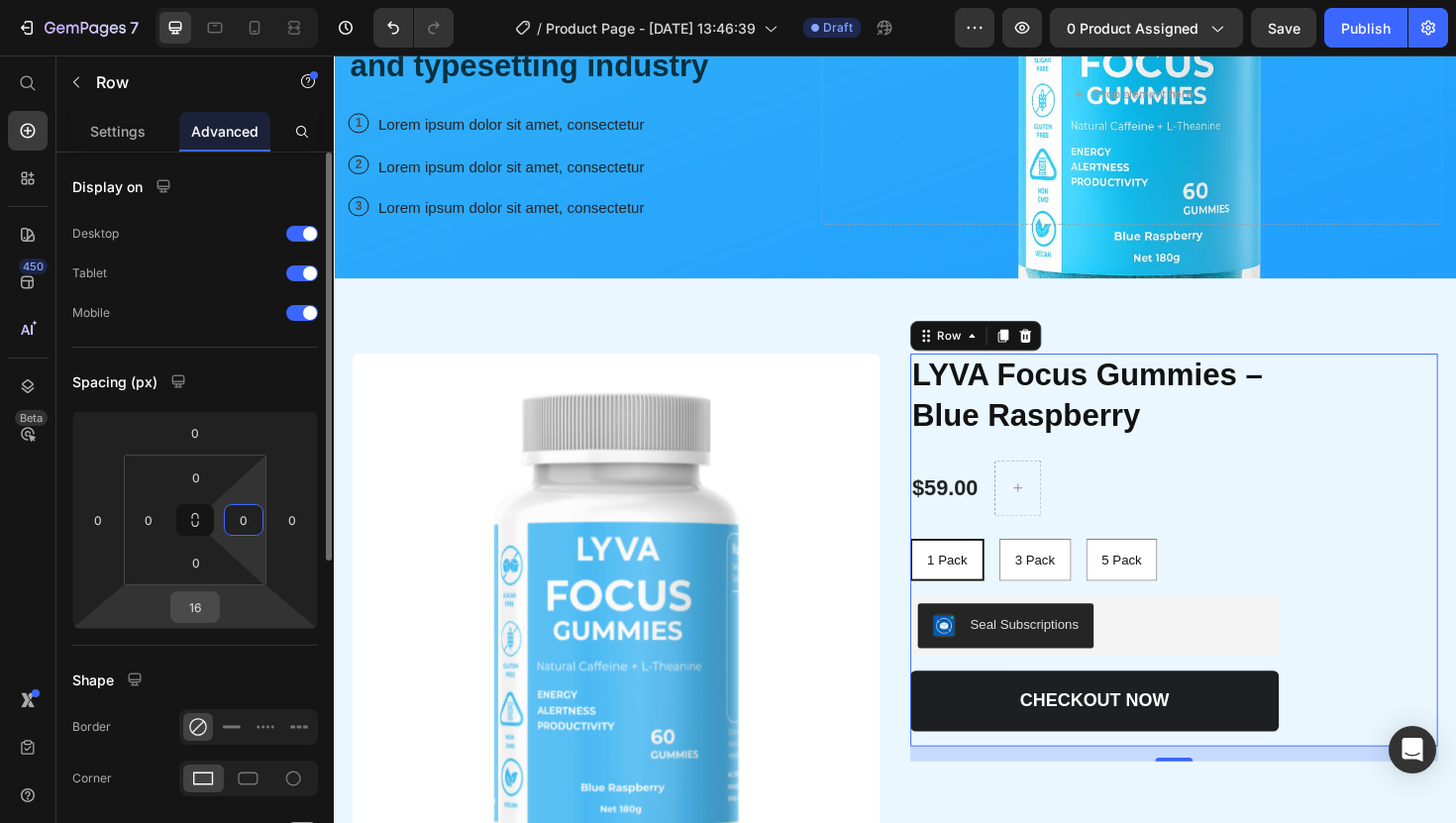type on "0" 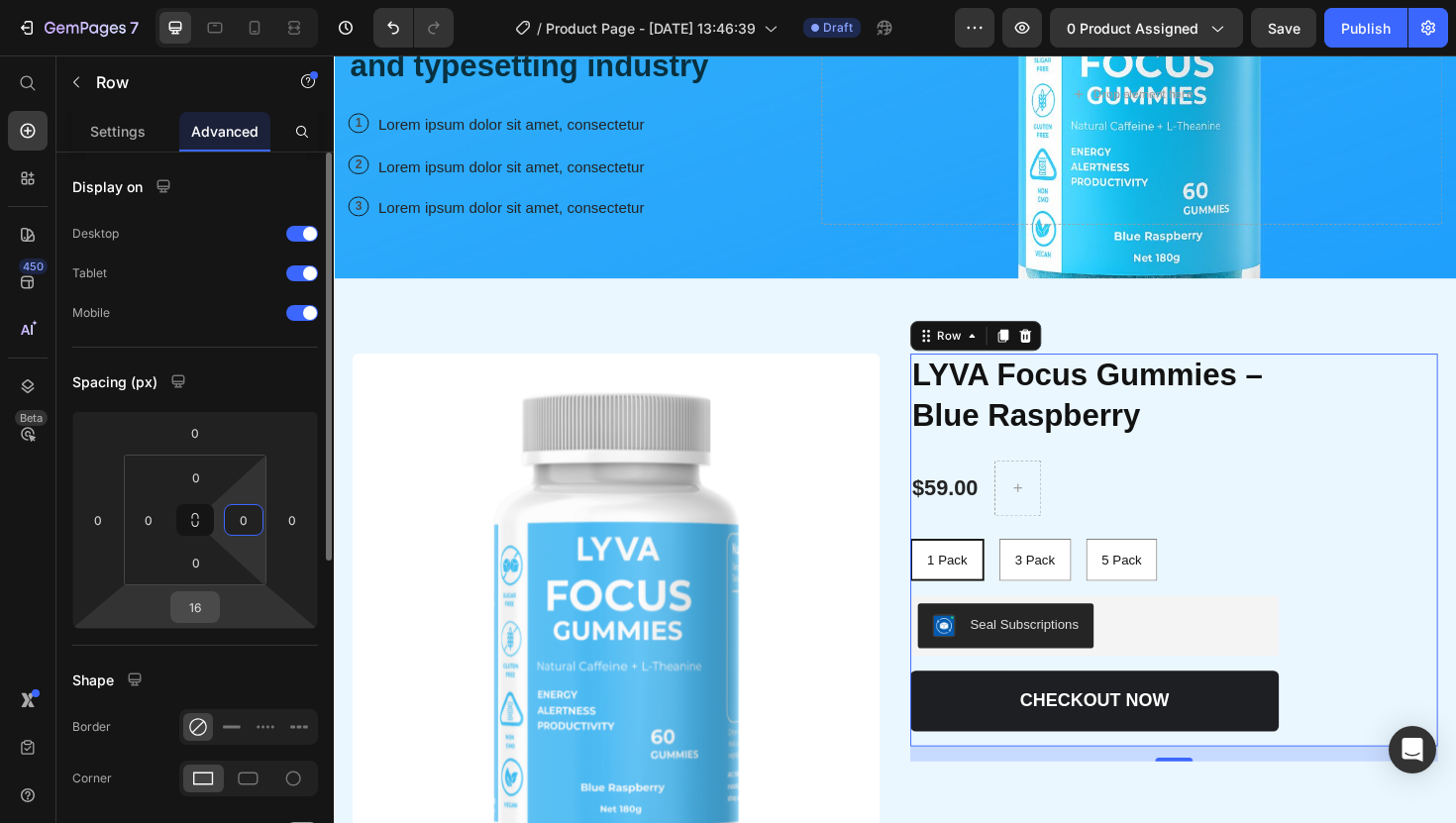 click on "16" at bounding box center (195, 607) 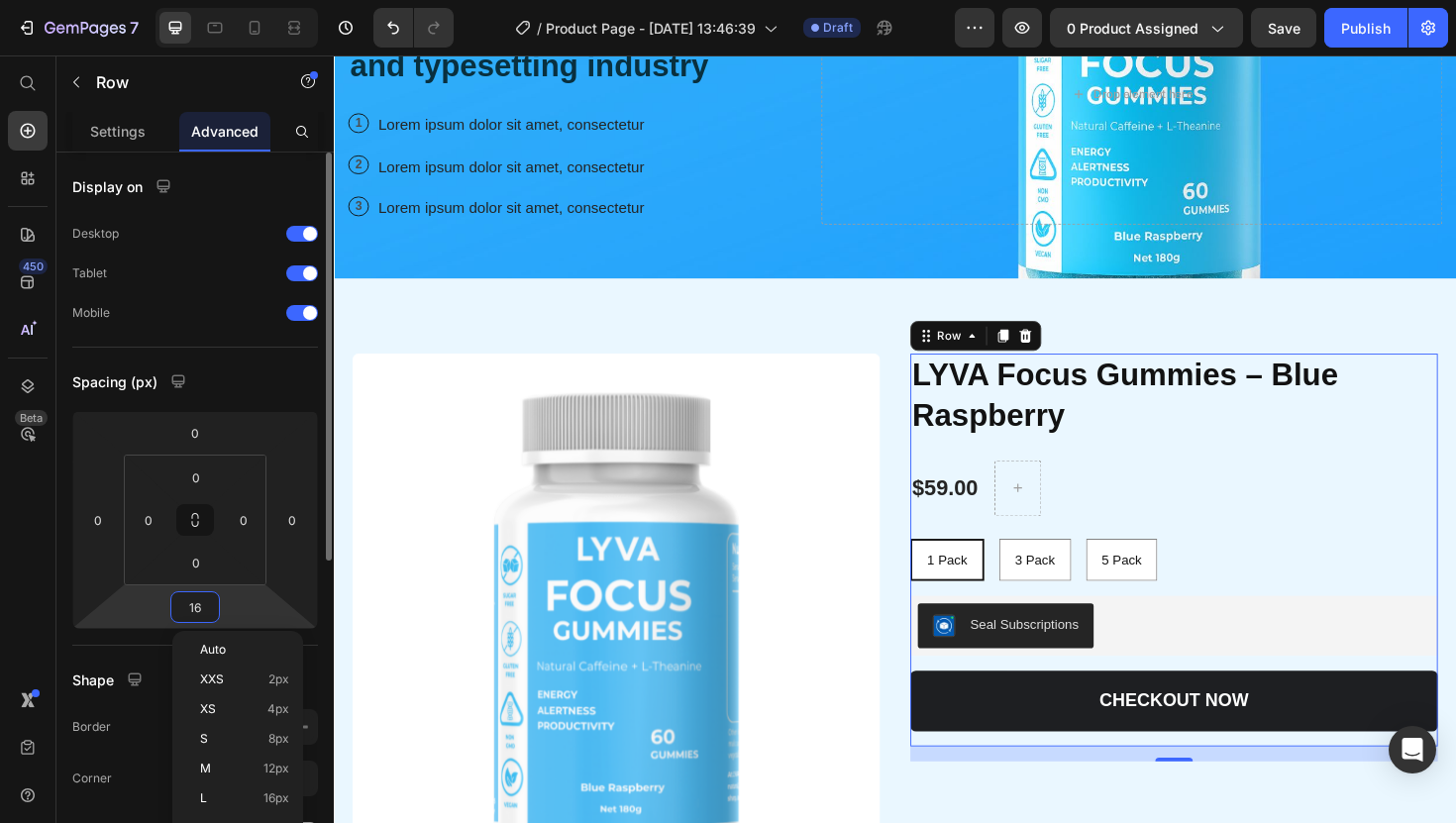 type on "0" 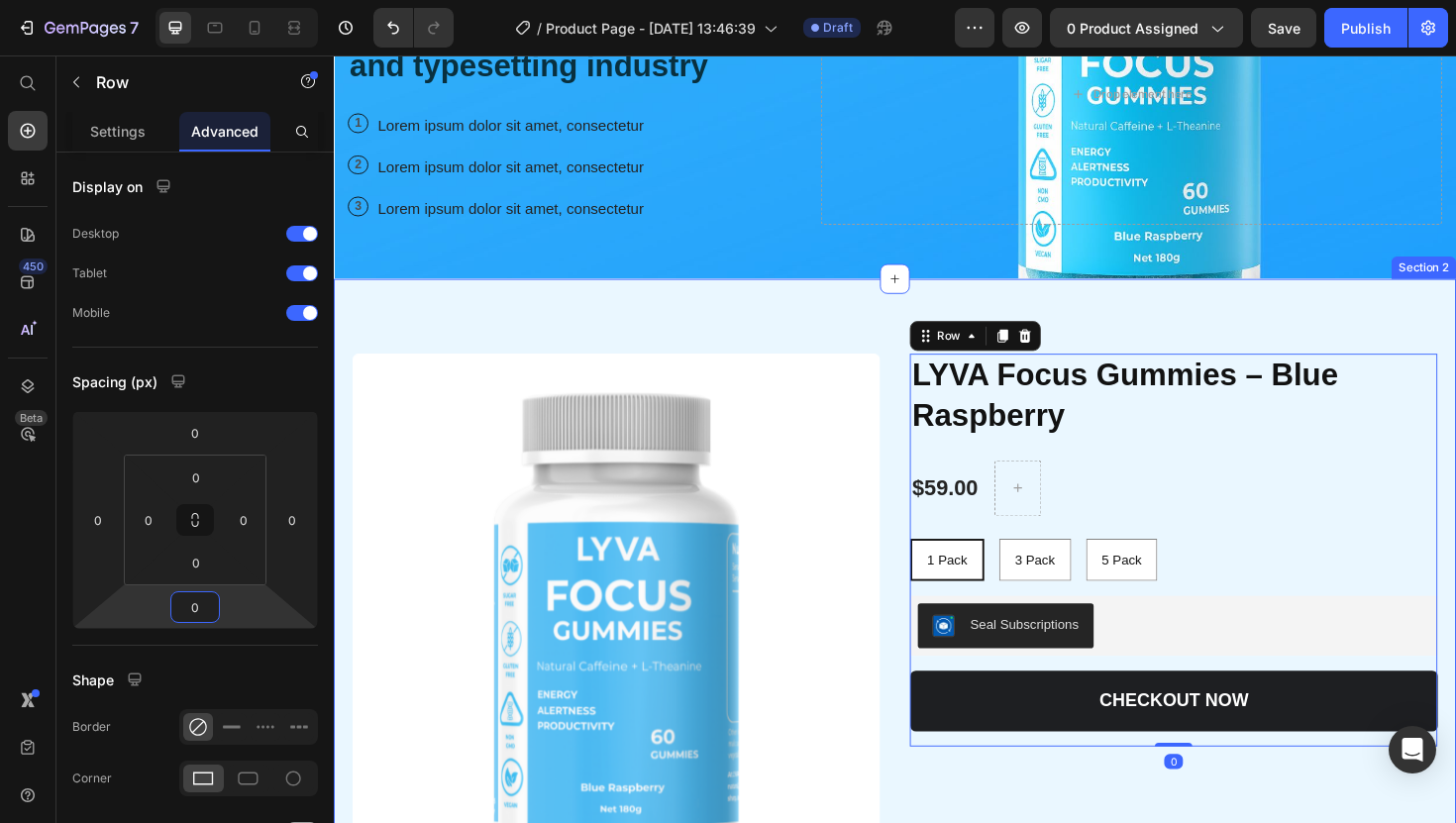 click on "Product Images LYVA Focus Gummies – Blue Raspberry Product Title $59.00 Product Price
Row 1 Pack 1 Pack 1 Pack 3 Pack 3 Pack 3 Pack 5 Pack 5 Pack 5 Pack Product Variants & Swatches Seal Subscriptions Seal Subscriptions CHECKOUT NOW Add to Cart Lorem ipsum dolor sit amet, consectetur adipiscing elit, sed do eiusmod tempor incididunt ut labore et dolore magna aliqua. Ut enim ad minim veniam, quis nostrud exercitation ullamco laboris nisi ut aliquip Text Block How it Works:  consectetur adipiscing elit, sed do eiusmod tempor incididunt ut labore et dolore magna aliqua. Ut enim ad minim veniam Text Block Inredients:  consectetur adipiscing elit, sed do eiusmod tempor incididunt ut labore et dolore magna aliqua Text Block Row Row   0 Product Section 2" at bounding box center [928, 643] 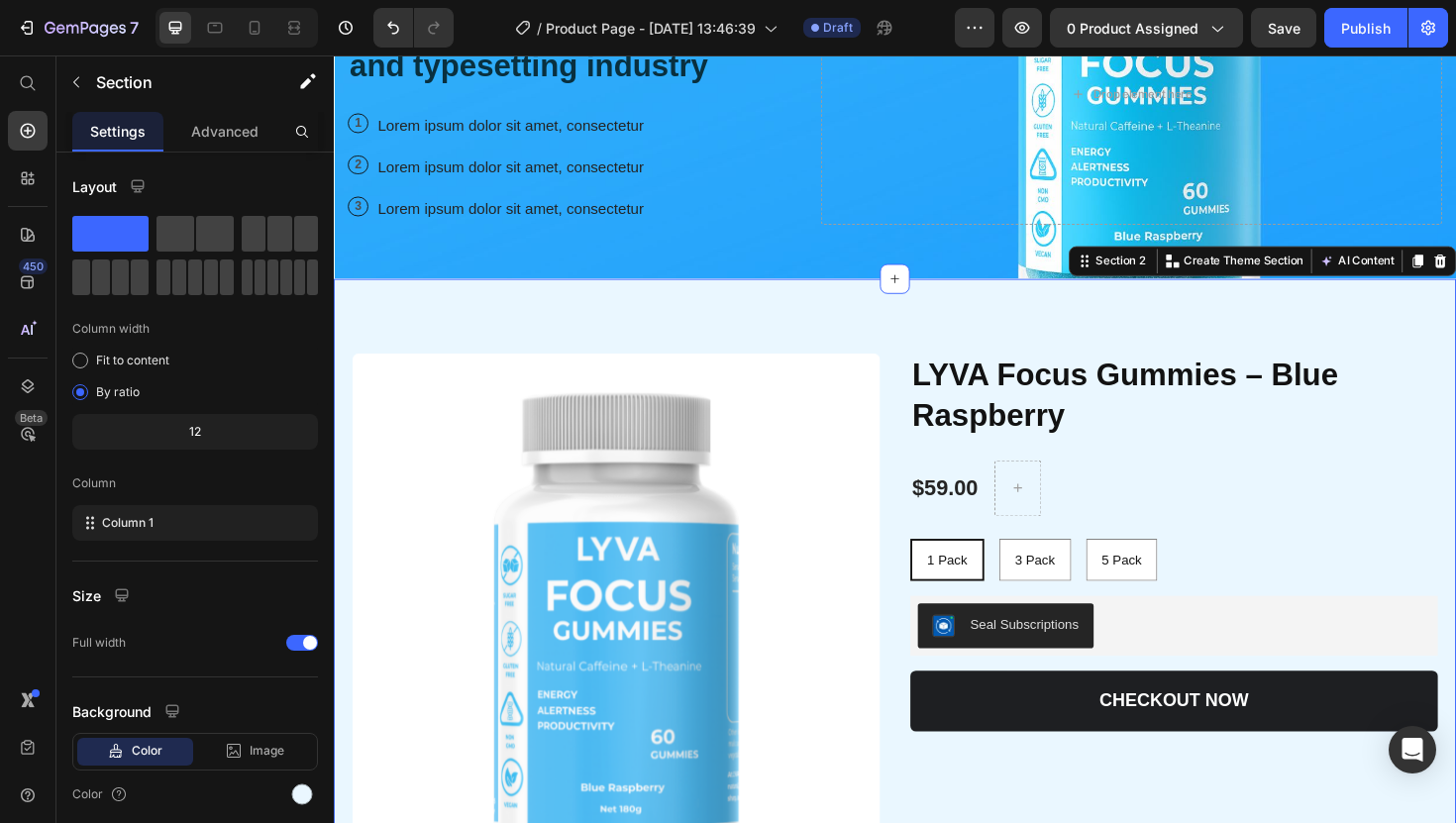 click on "Product Images LYVA Focus Gummies – Blue Raspberry Product Title $59.00 Product Price
Row 1 Pack 1 Pack 1 Pack 3 Pack 3 Pack 3 Pack 5 Pack 5 Pack 5 Pack Product Variants & Swatches Seal Subscriptions Seal Subscriptions CHECKOUT NOW Add to Cart Lorem ipsum dolor sit amet, consectetur adipiscing elit, sed do eiusmod tempor incididunt ut labore et dolore magna aliqua. Ut enim ad minim veniam, quis nostrud exercitation ullamco laboris nisi ut aliquip Text Block How it Works:  consectetur adipiscing elit, sed do eiusmod tempor incididunt ut labore et dolore magna aliqua. Ut enim ad minim veniam Text Block Inredients:  consectetur adipiscing elit, sed do eiusmod tempor incididunt ut labore et dolore magna aliqua Text Block Row Row Product Section 2   You can create reusable sections Create Theme Section AI Content Write with GemAI What would you like to describe here? Tone and Voice Persuasive Product LYVA Focus Gummies – Blue Raspberry Show more Generate" at bounding box center [928, 643] 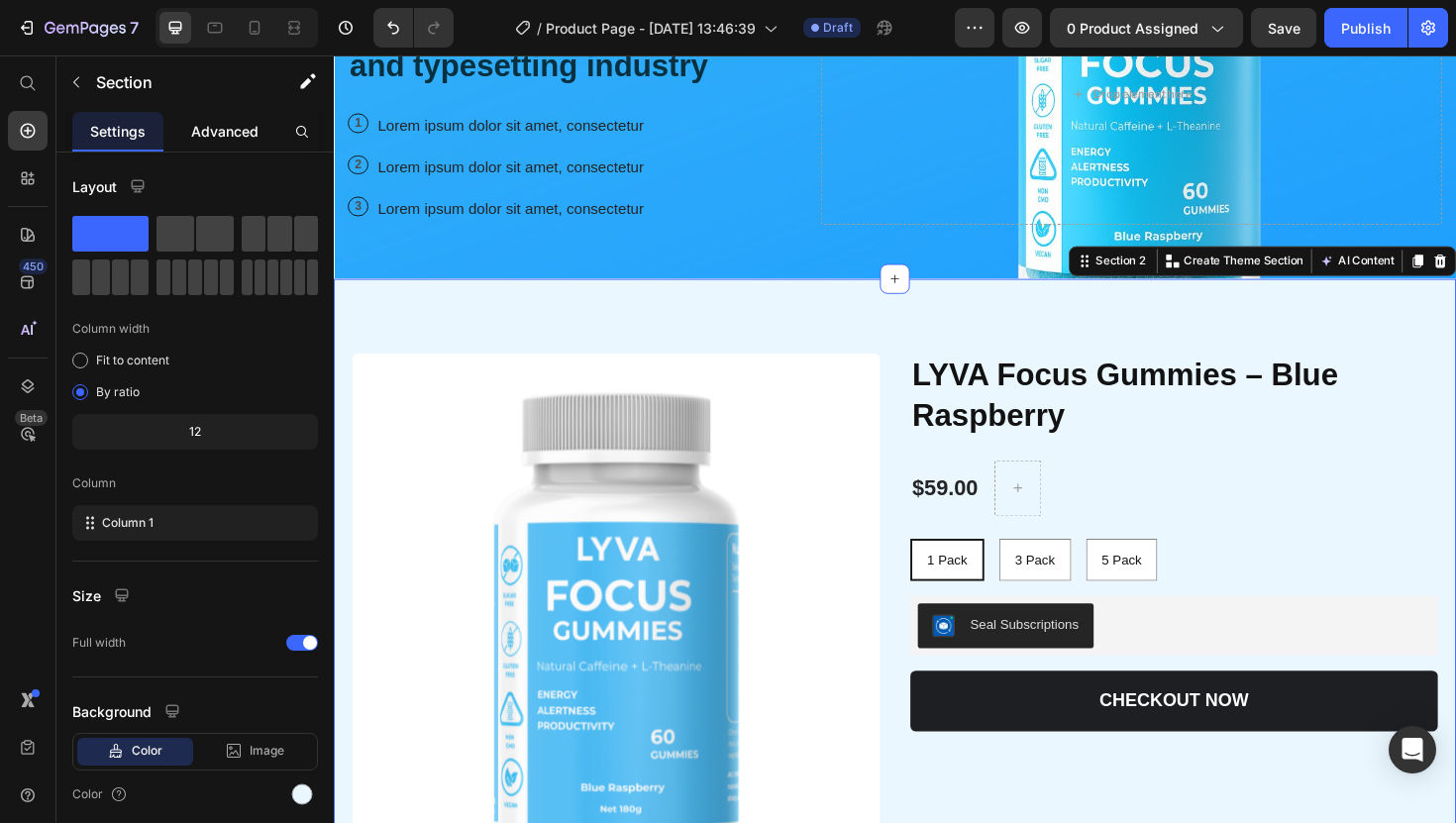 click on "Advanced" at bounding box center (225, 131) 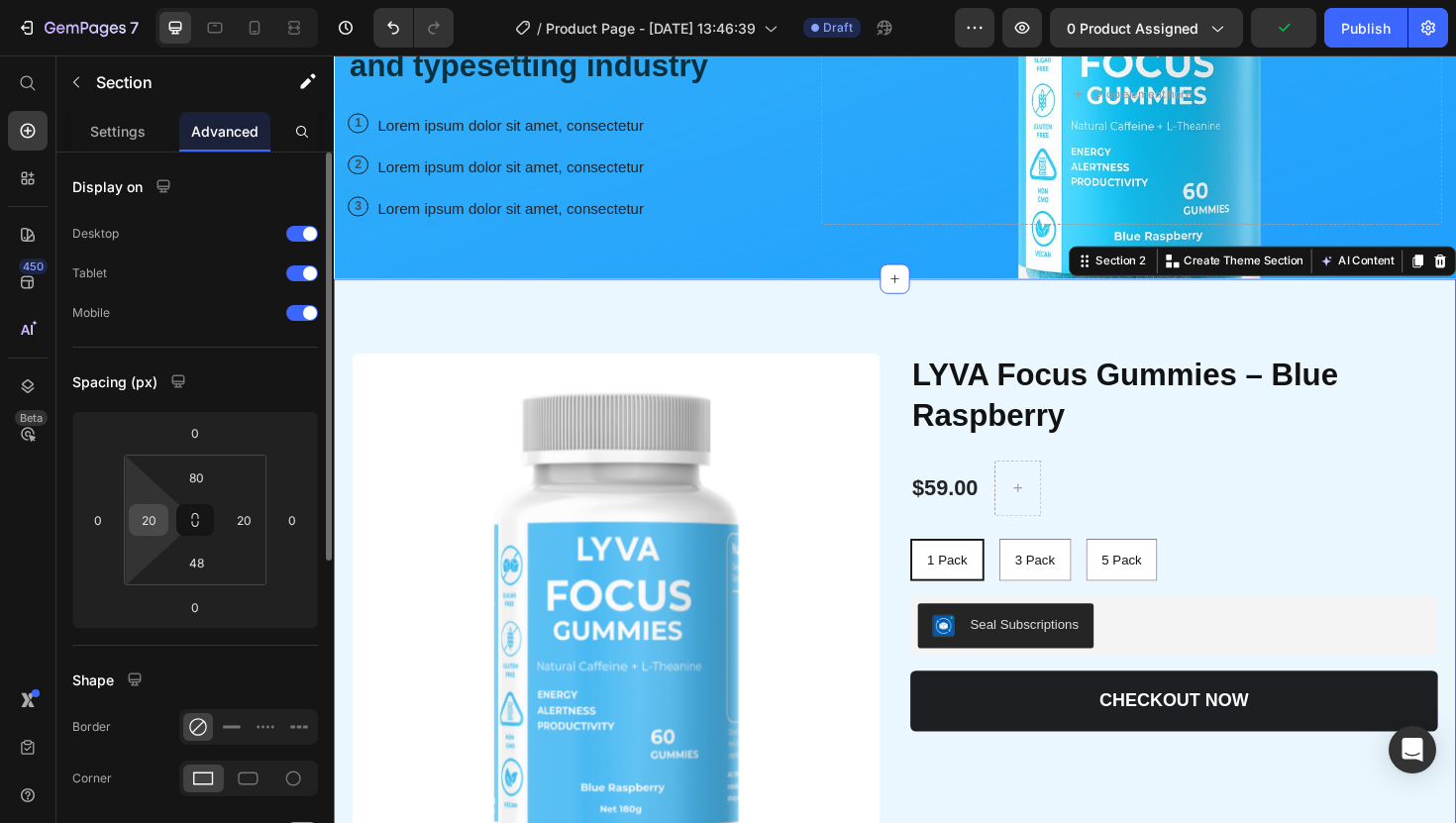 click on "20" at bounding box center (149, 520) 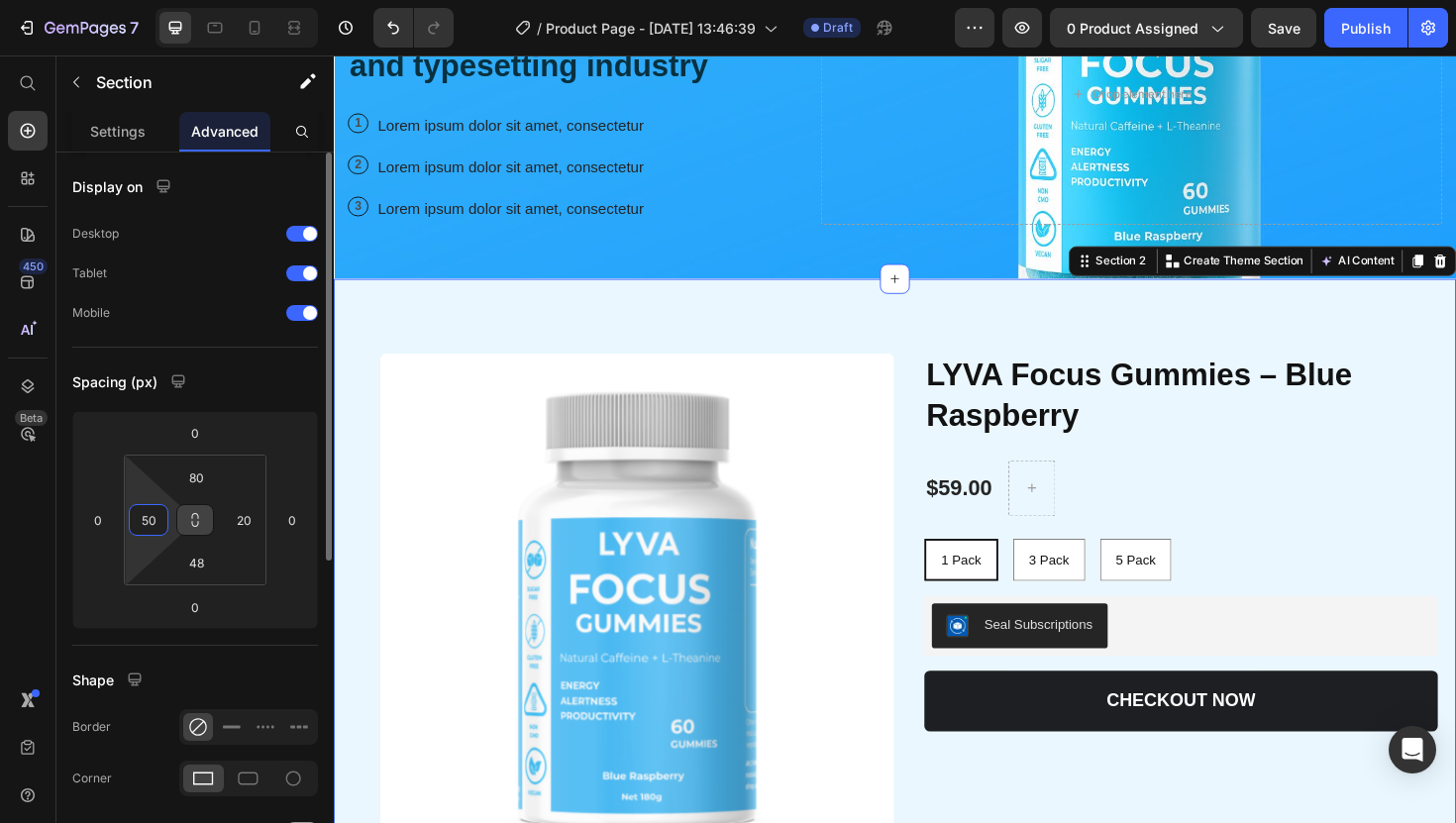 type on "5" 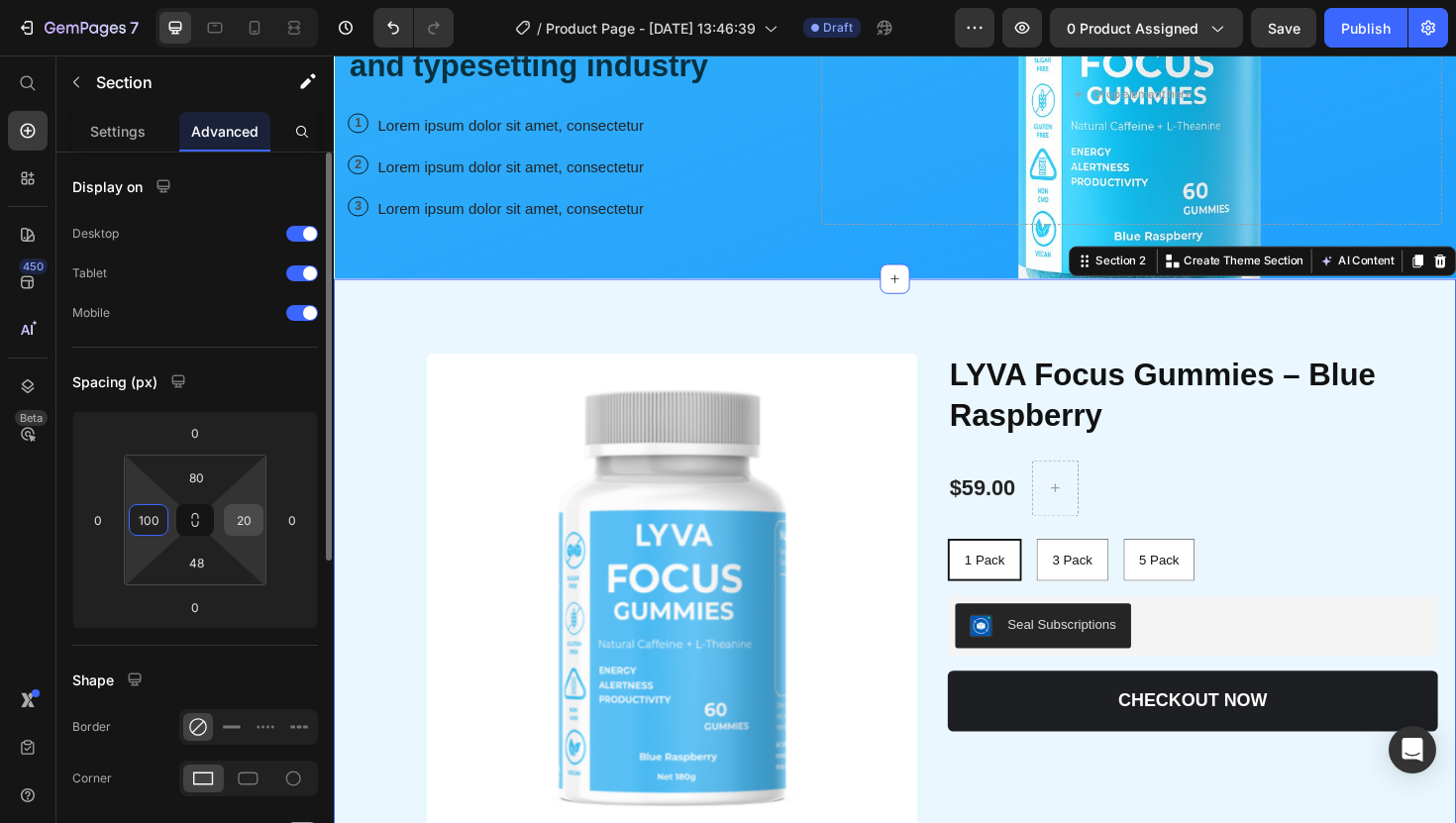 type on "100" 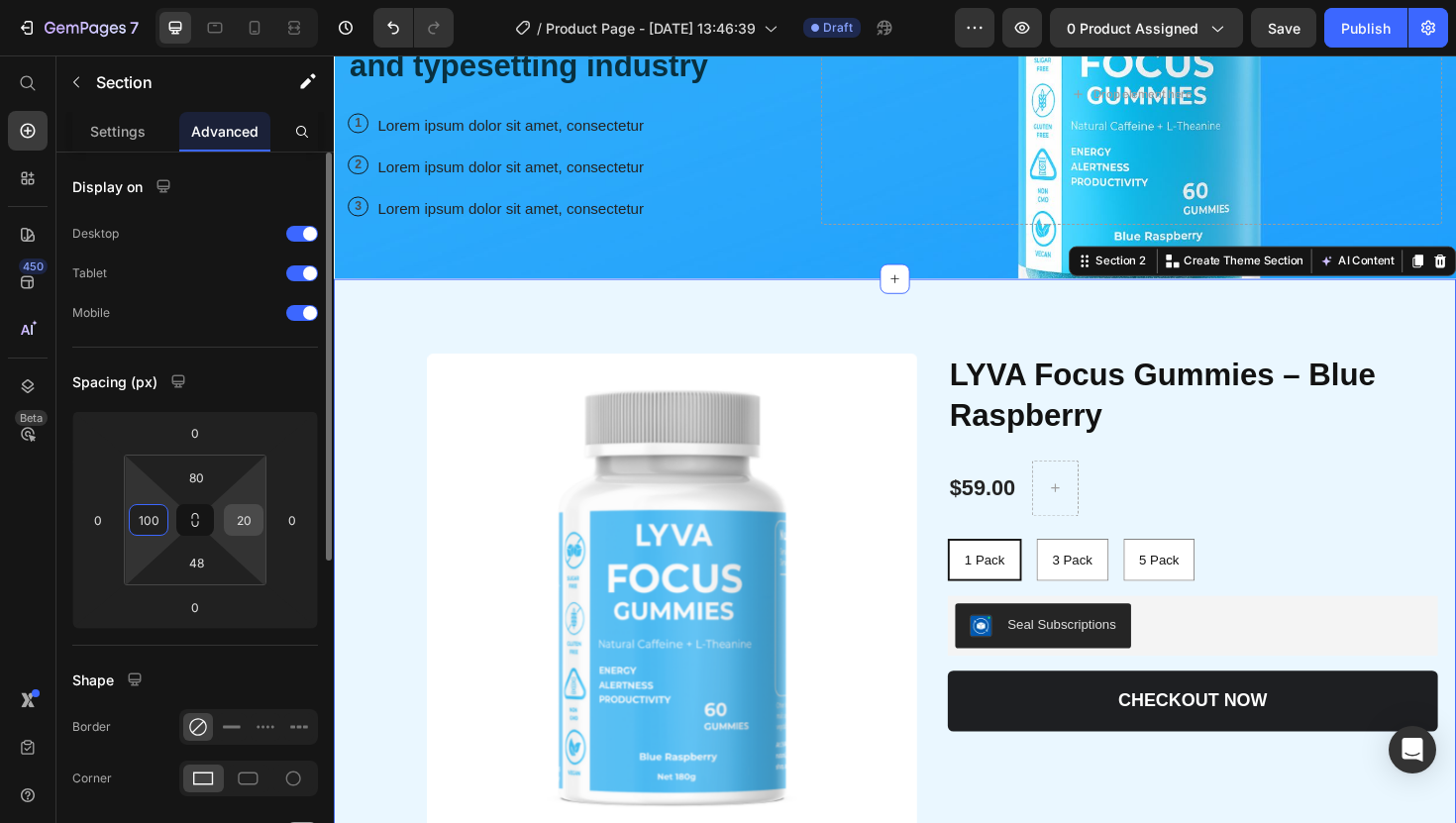 click on "20" at bounding box center [244, 520] 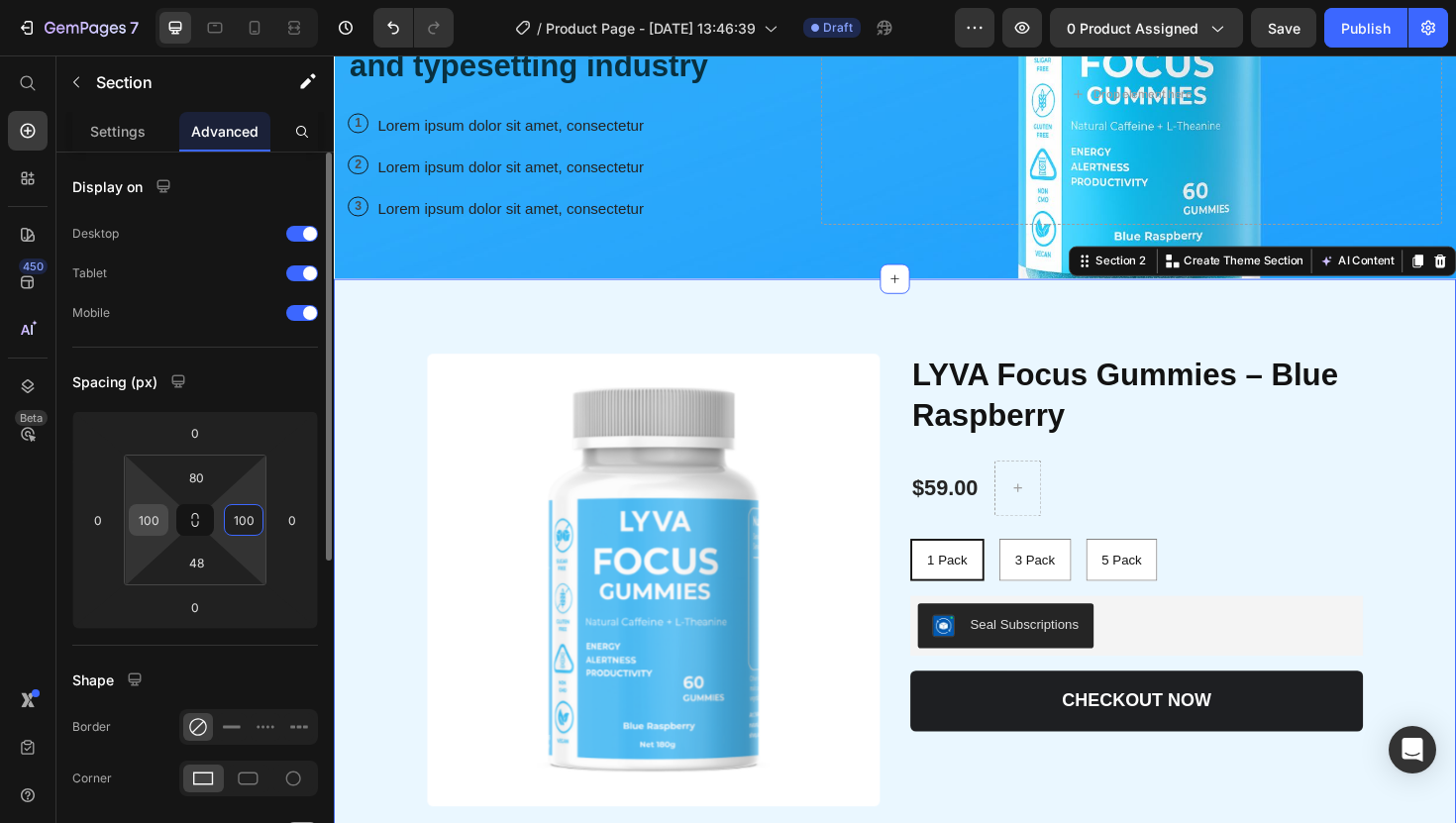 type on "100" 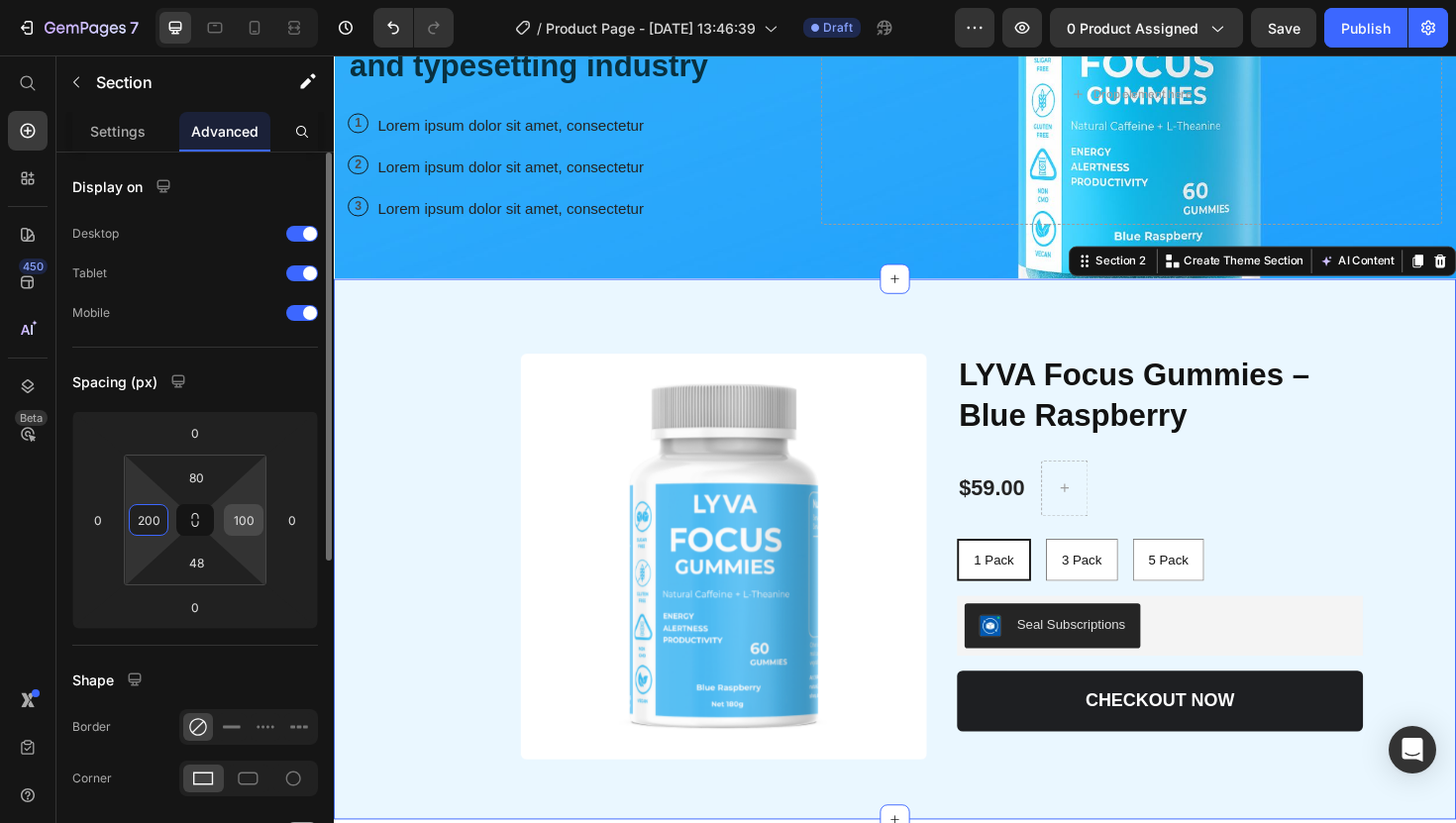 type on "200" 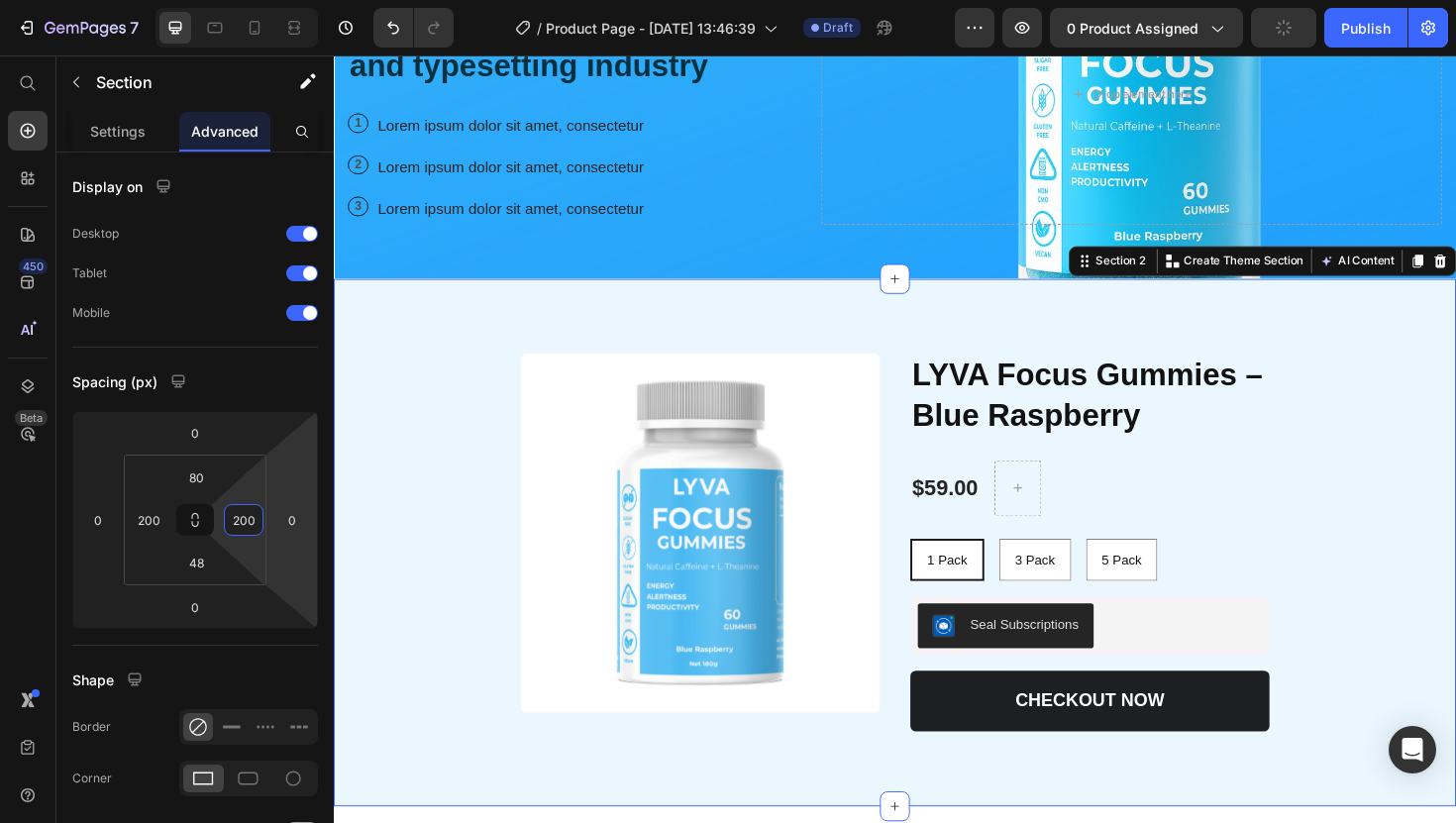 type on "200" 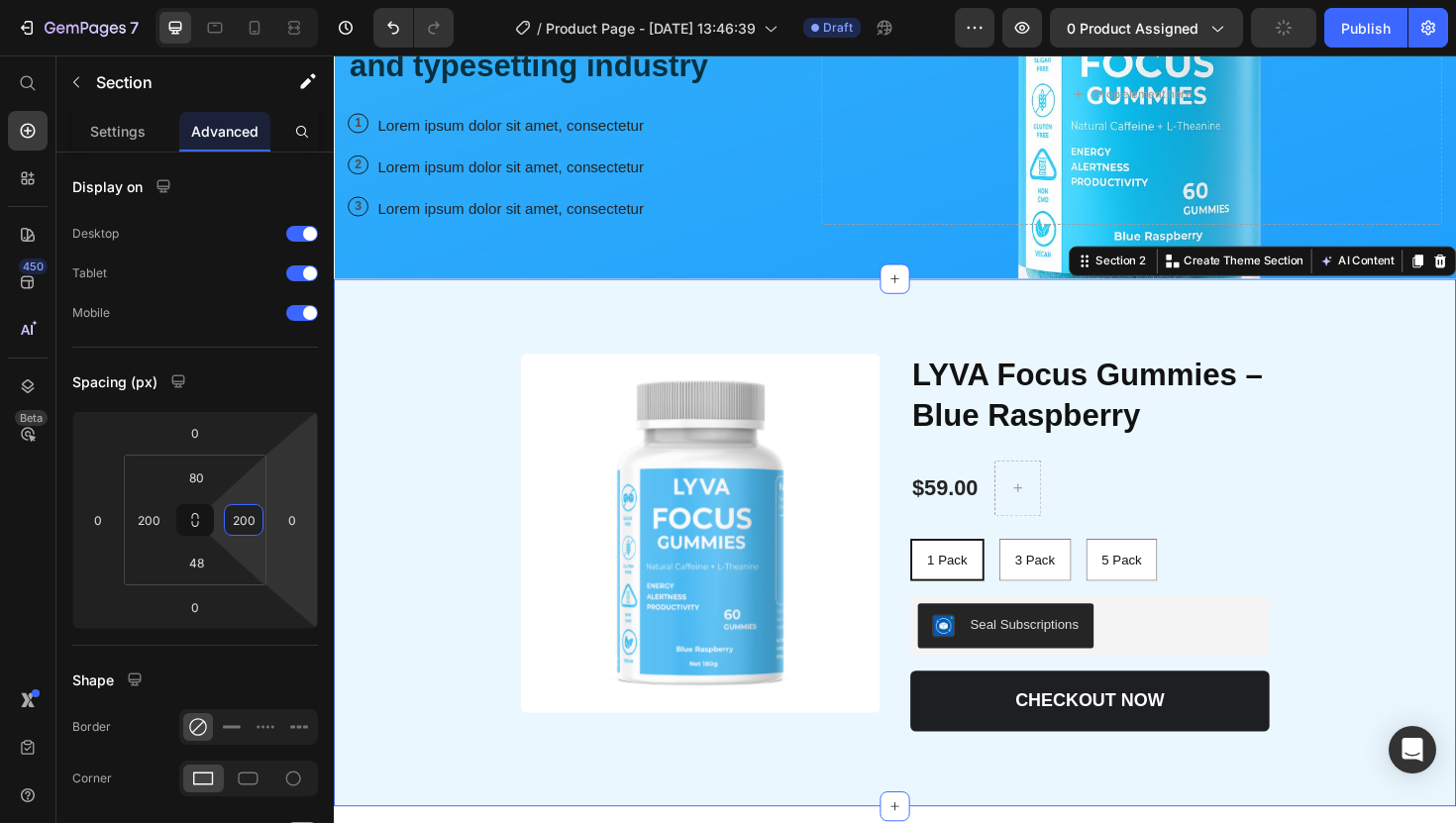 click on "Product Images LYVA Focus Gummies – Blue Raspberry Product Title $59.00 Product Price
Row 1 Pack 1 Pack 1 Pack 3 Pack 3 Pack 3 Pack 5 Pack 5 Pack 5 Pack Product Variants & Swatches Seal Subscriptions Seal Subscriptions CHECKOUT NOW Add to Cart Lorem ipsum dolor sit amet, consectetur adipiscing elit, sed do eiusmod tempor incididunt ut labore et dolore magna aliqua. Ut enim ad minim veniam, quis nostrud exercitation ullamco laboris nisi ut aliquip Text Block How it Works:  consectetur adipiscing elit, sed do eiusmod tempor incididunt ut labore et dolore magna aliqua. Ut enim ad minim veniam Text Block Inredients:  consectetur adipiscing elit, sed do eiusmod tempor incididunt ut labore et dolore magna aliqua Text Block Row Row Product Section 2   You can create reusable sections Create Theme Section AI Content Write with GemAI What would you like to describe here? Tone and Voice Persuasive Product LYVA Focus Gummies – Blue Raspberry Show more Generate" at bounding box center [928, 571] 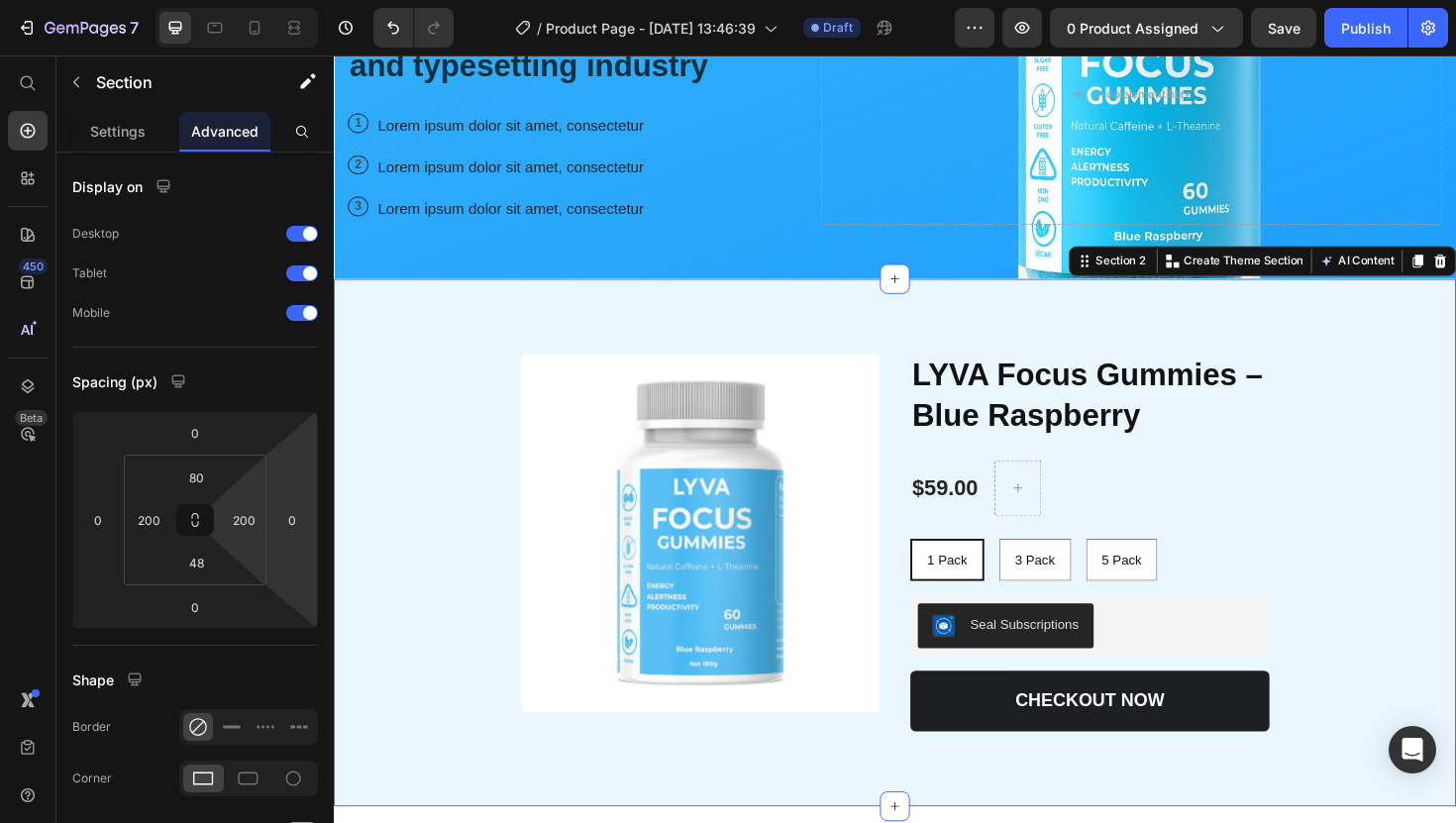 click on "Product Images LYVA Focus Gummies – Blue Raspberry Product Title $59.00 Product Price
Row 1 Pack 1 Pack 1 Pack 3 Pack 3 Pack 3 Pack 5 Pack 5 Pack 5 Pack Product Variants & Swatches Seal Subscriptions Seal Subscriptions CHECKOUT NOW Add to Cart Lorem ipsum dolor sit amet, consectetur adipiscing elit, sed do eiusmod tempor incididunt ut labore et dolore magna aliqua. Ut enim ad minim veniam, quis nostrud exercitation ullamco laboris nisi ut aliquip Text Block How it Works:  consectetur adipiscing elit, sed do eiusmod tempor incididunt ut labore et dolore magna aliqua. Ut enim ad minim veniam Text Block Inredients:  consectetur adipiscing elit, sed do eiusmod tempor incididunt ut labore et dolore magna aliqua Text Block Row Row Product Section 2   You can create reusable sections Create Theme Section AI Content Write with GemAI What would you like to describe here? Tone and Voice Persuasive Product LYVA Focus Gummies – Blue Raspberry Show more Generate" at bounding box center (928, 571) 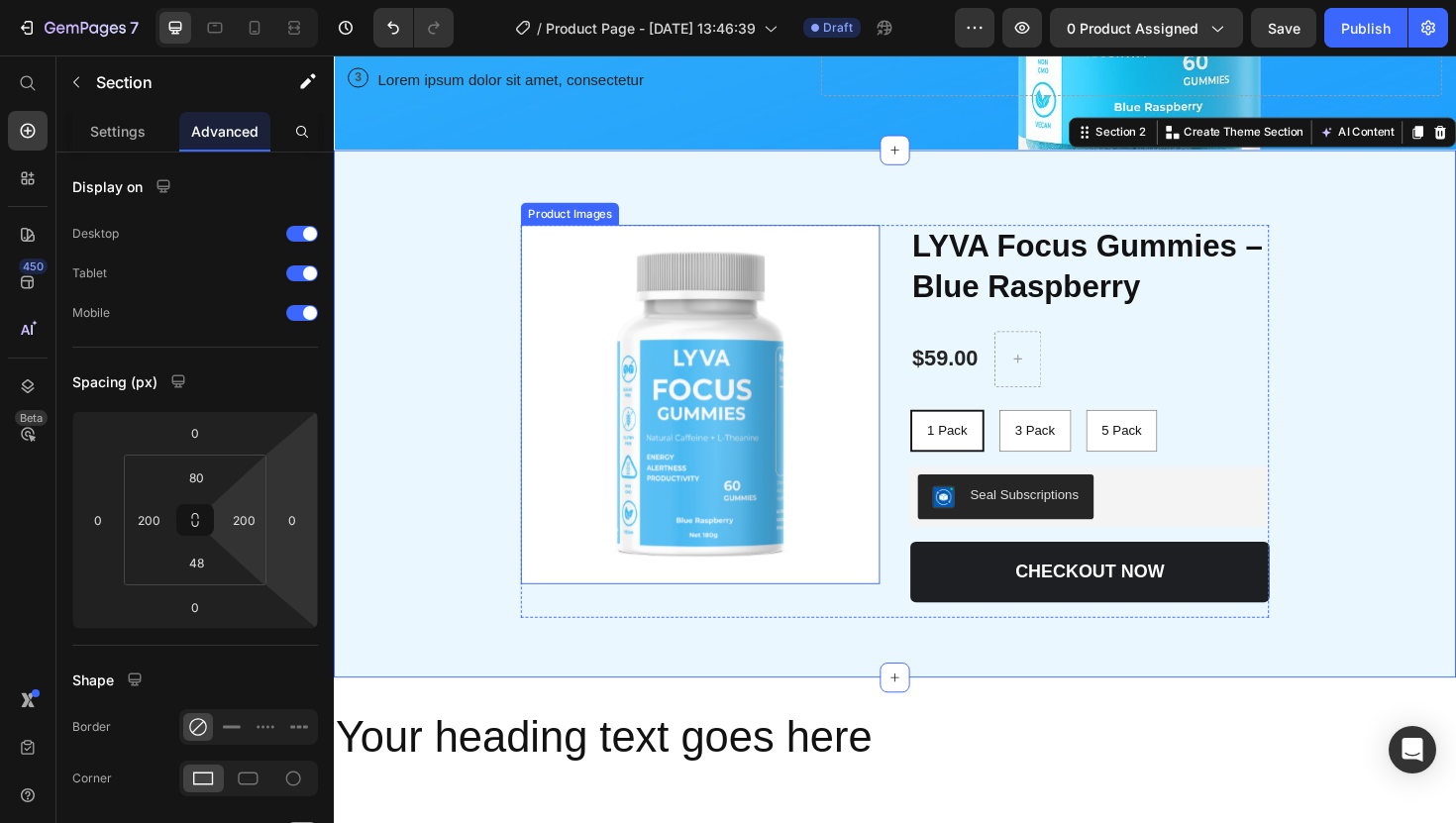 scroll, scrollTop: 336, scrollLeft: 0, axis: vertical 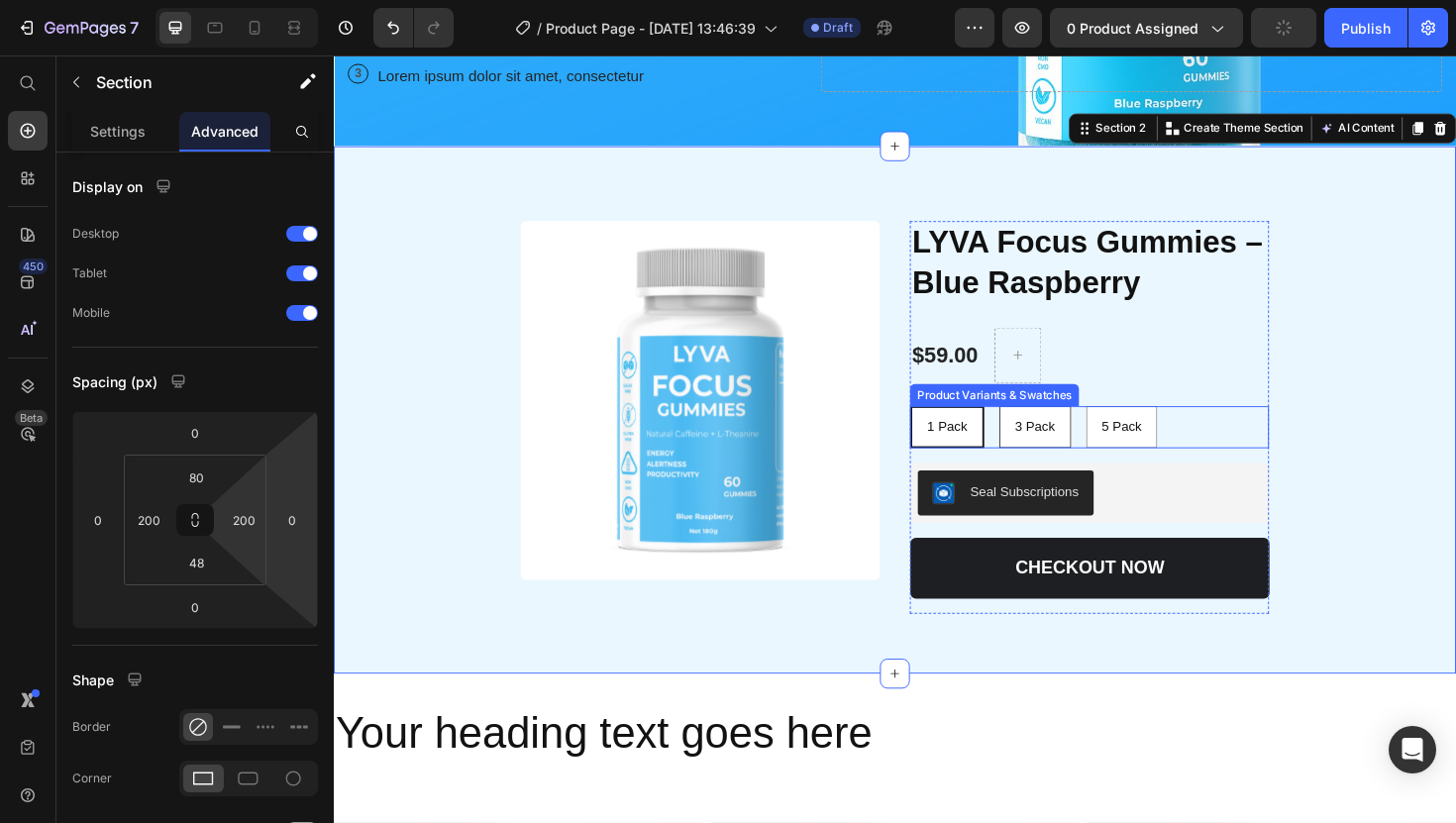 click on "3 Pack" at bounding box center (1076, 449) 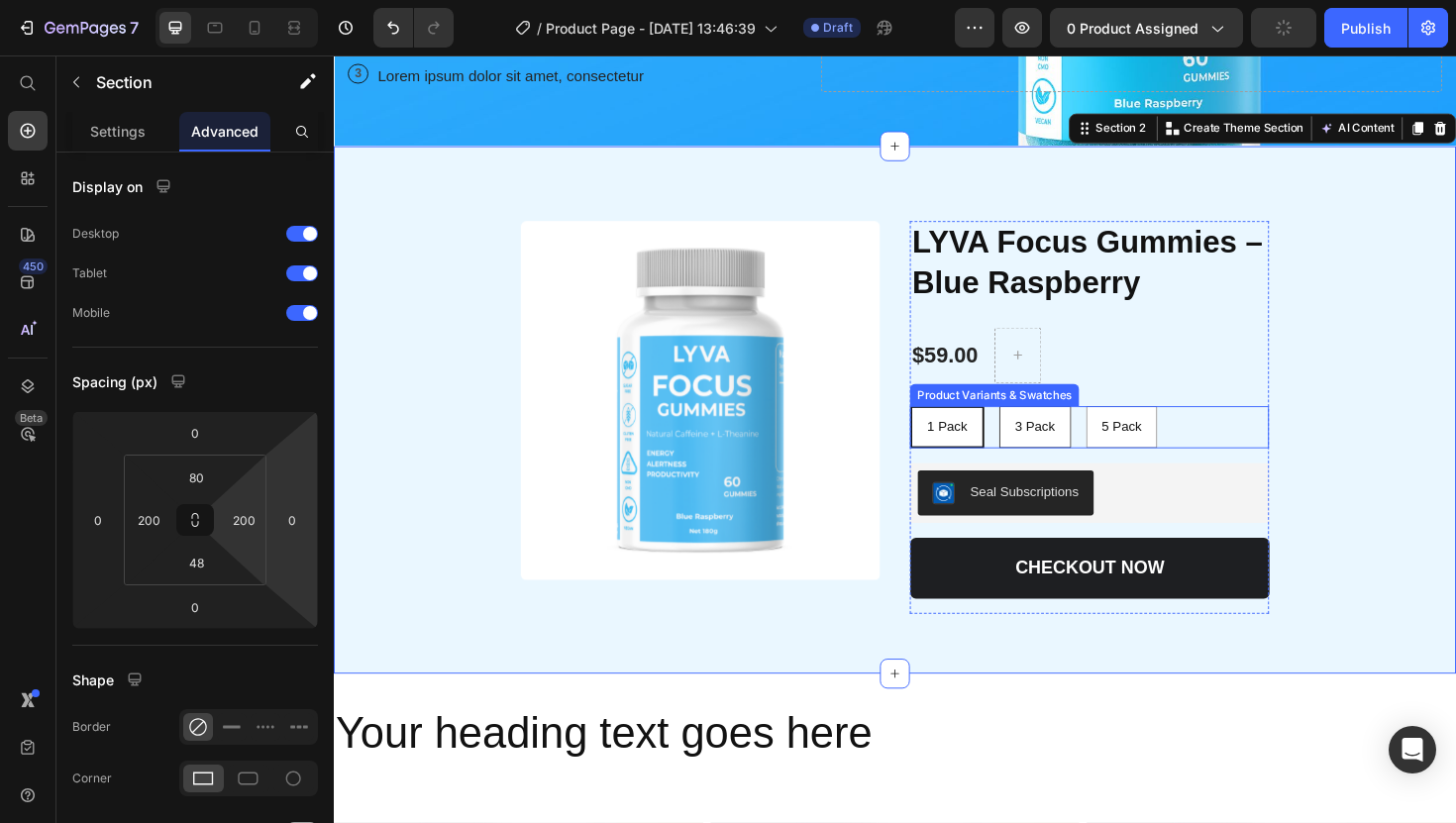click on "3 Pack 3 Pack 3 Pack" at bounding box center [1037, 426] 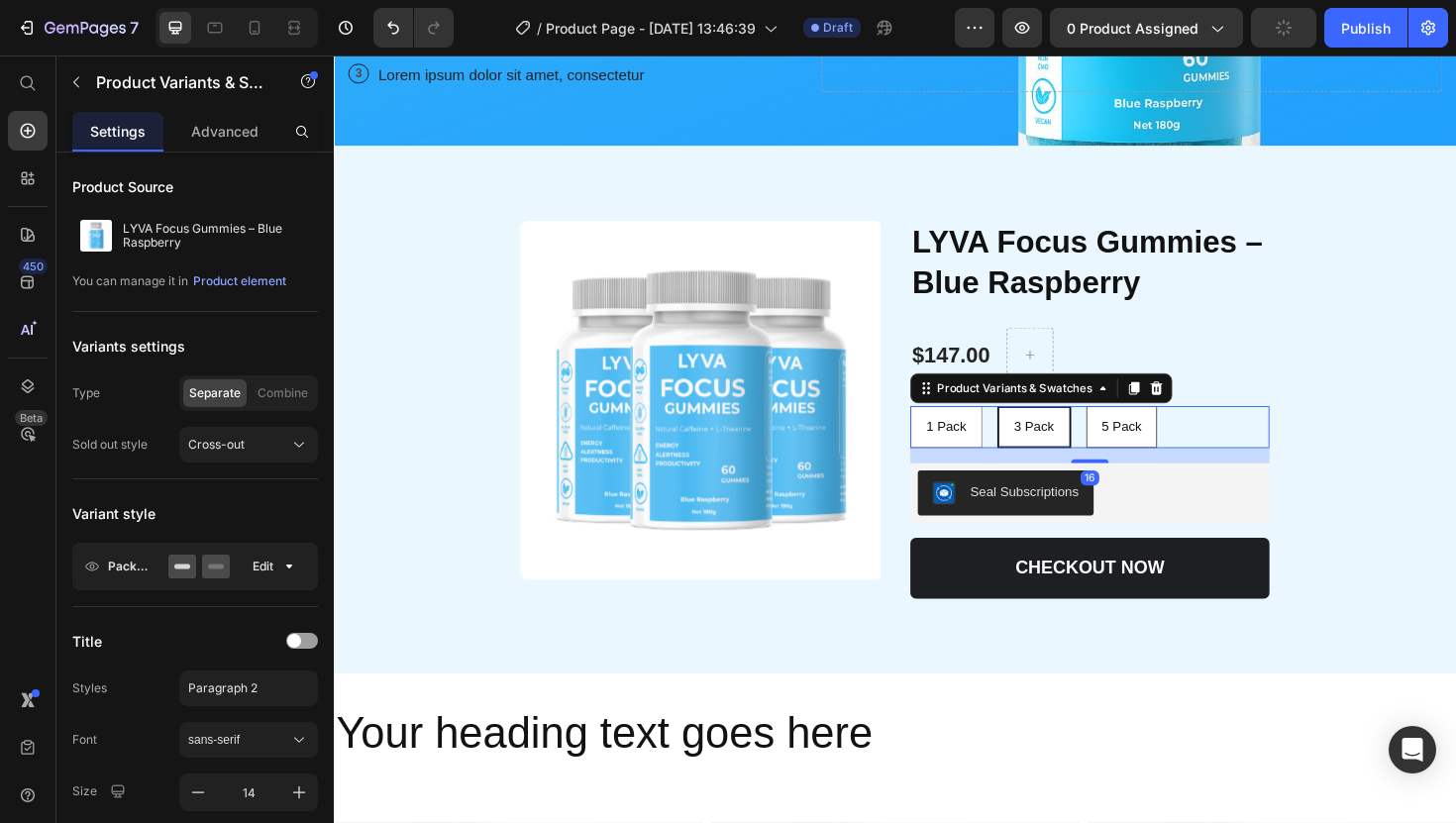 click on "5 Pack" at bounding box center [1168, 449] 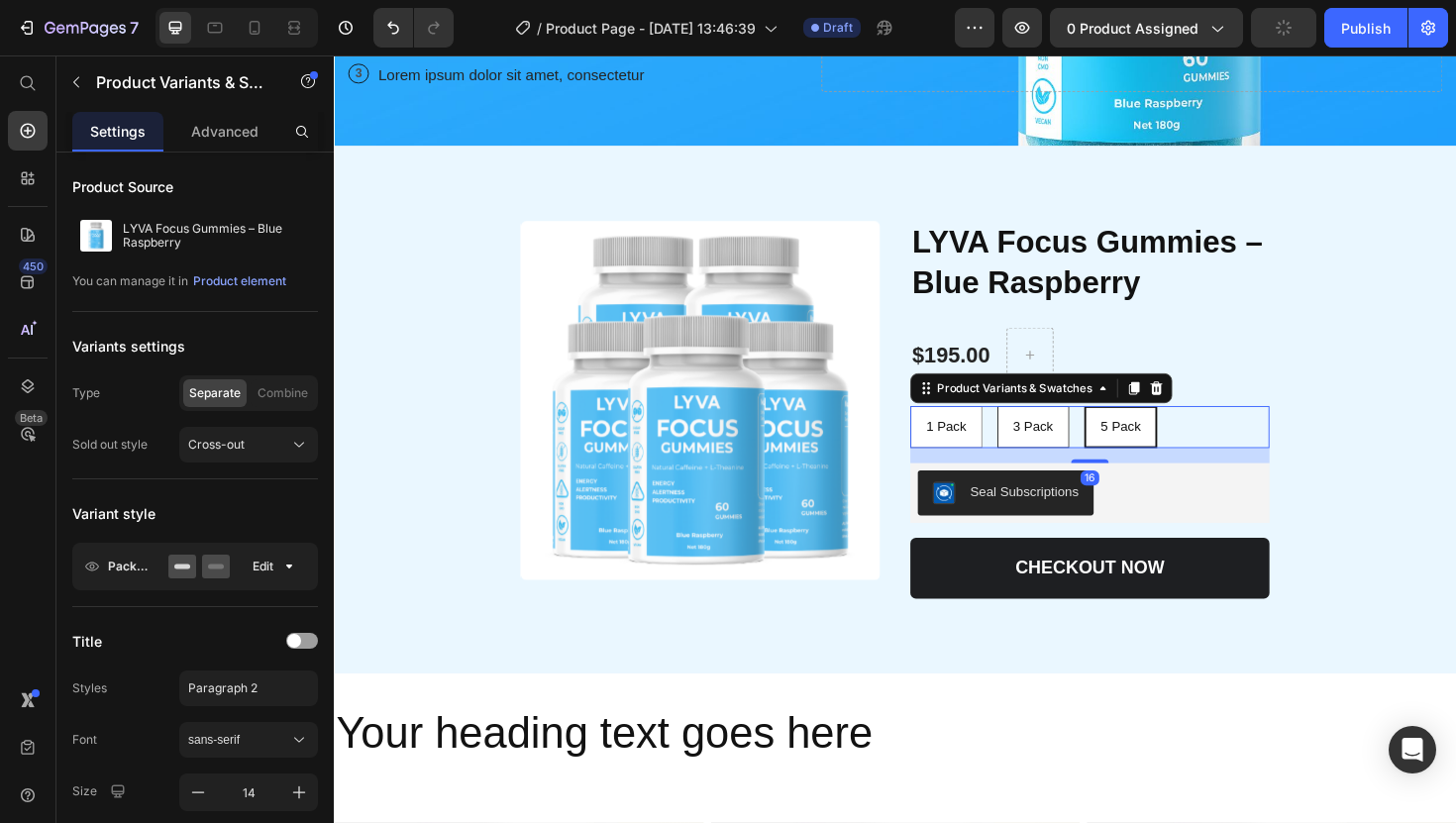 click on "3 Pack" at bounding box center [1074, 449] 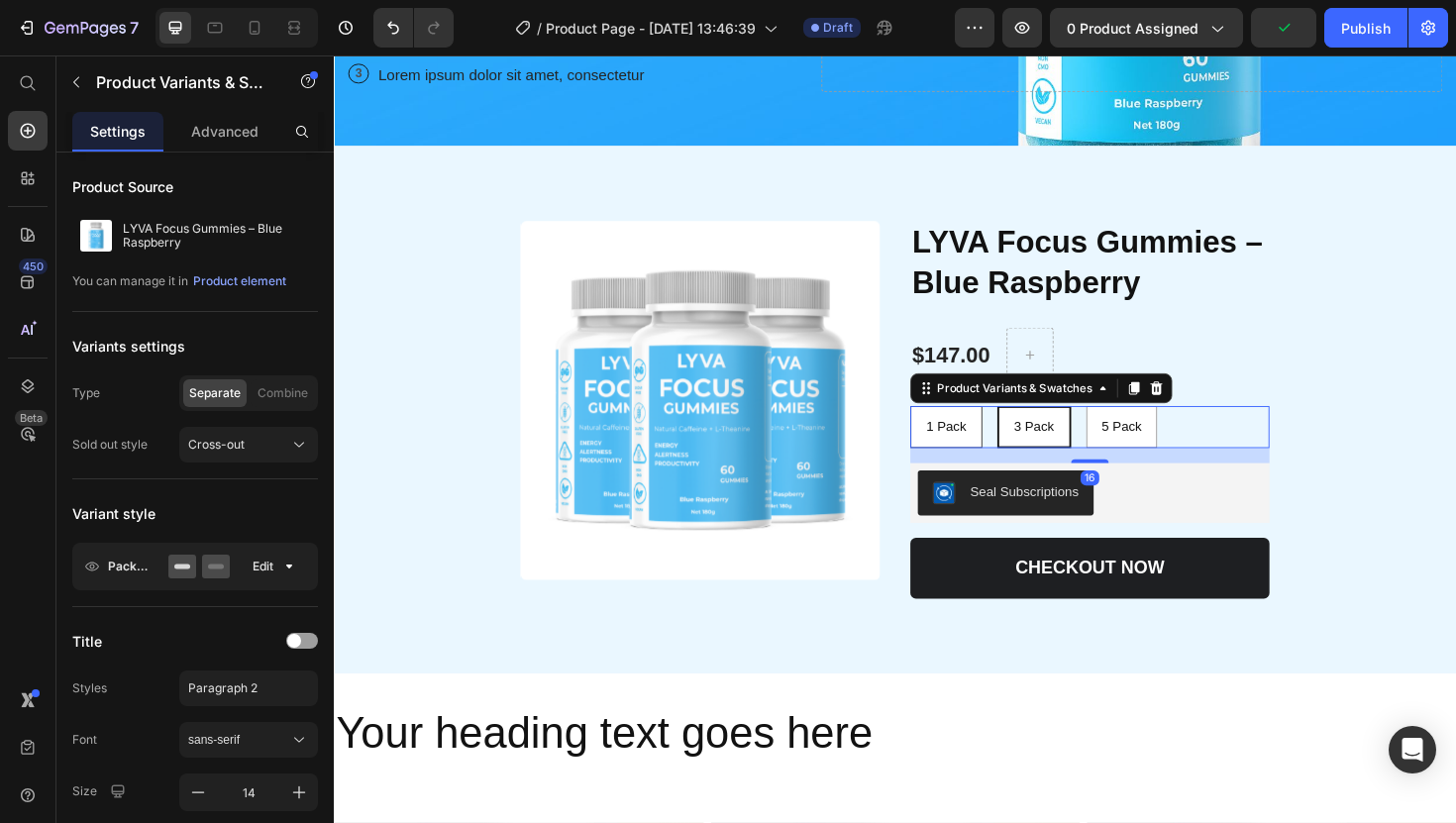 click on "1 Pack" at bounding box center (982, 449) 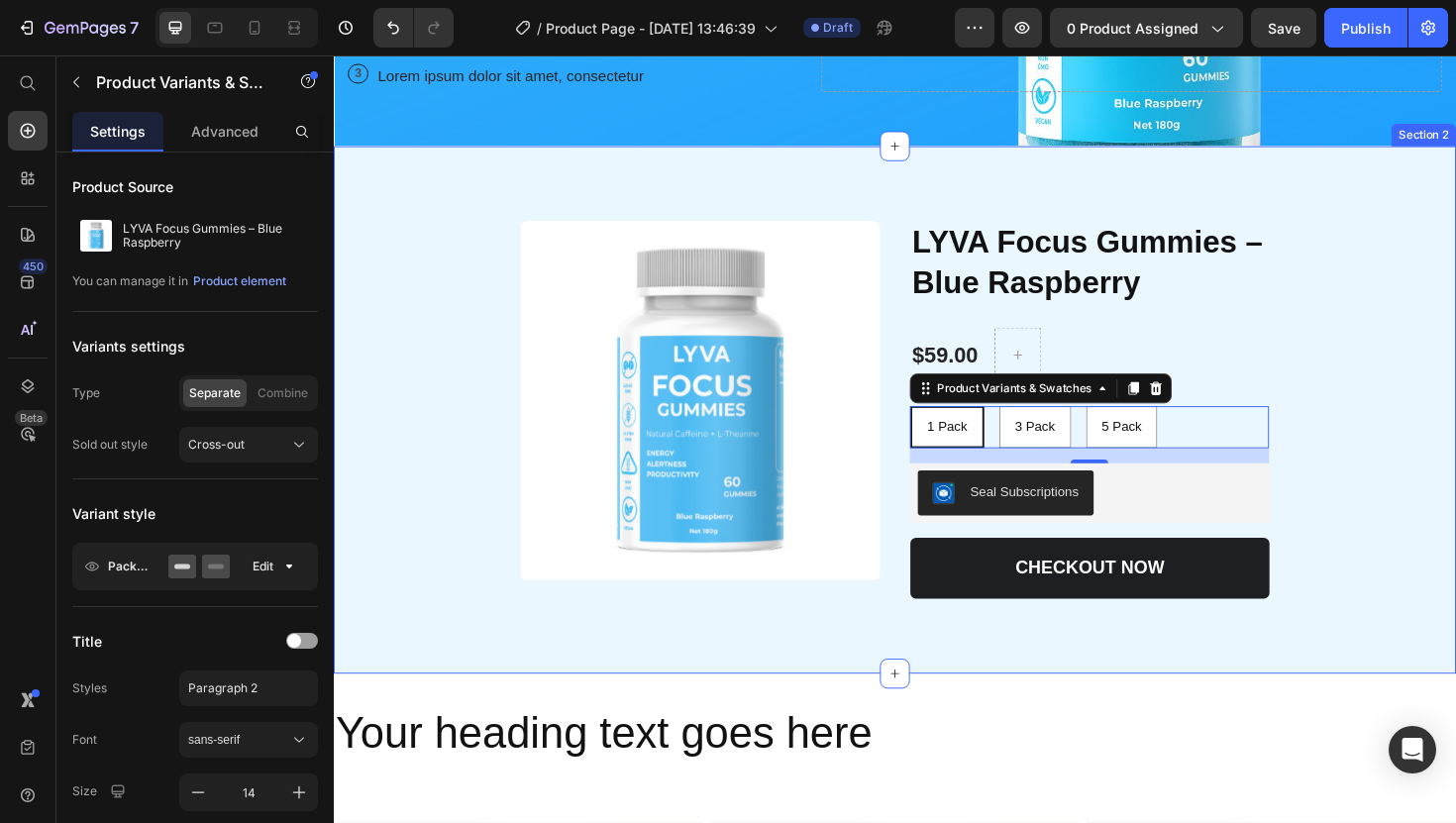 click on "Product Images LYVA Focus Gummies – Blue Raspberry Product Title $59.00 Product Price
Row 1 Pack 1 Pack 1 Pack 3 Pack 3 Pack 3 Pack 5 Pack 5 Pack 5 Pack Product Variants & Swatches   16 Seal Subscriptions Seal Subscriptions CHECKOUT NOW Add to Cart Lorem ipsum dolor sit amet, consectetur adipiscing elit, sed do eiusmod tempor incididunt ut labore et dolore magna aliqua. Ut enim ad minim veniam, quis nostrud exercitation ullamco laboris nisi ut aliquip Text Block How it Works:  consectetur adipiscing elit, sed do eiusmod tempor incididunt ut labore et dolore magna aliqua. Ut enim ad minim veniam Text Block Inredients:  consectetur adipiscing elit, sed do eiusmod tempor incididunt ut labore et dolore magna aliqua Text Block Row Row Product Section 2" at bounding box center (928, 431) 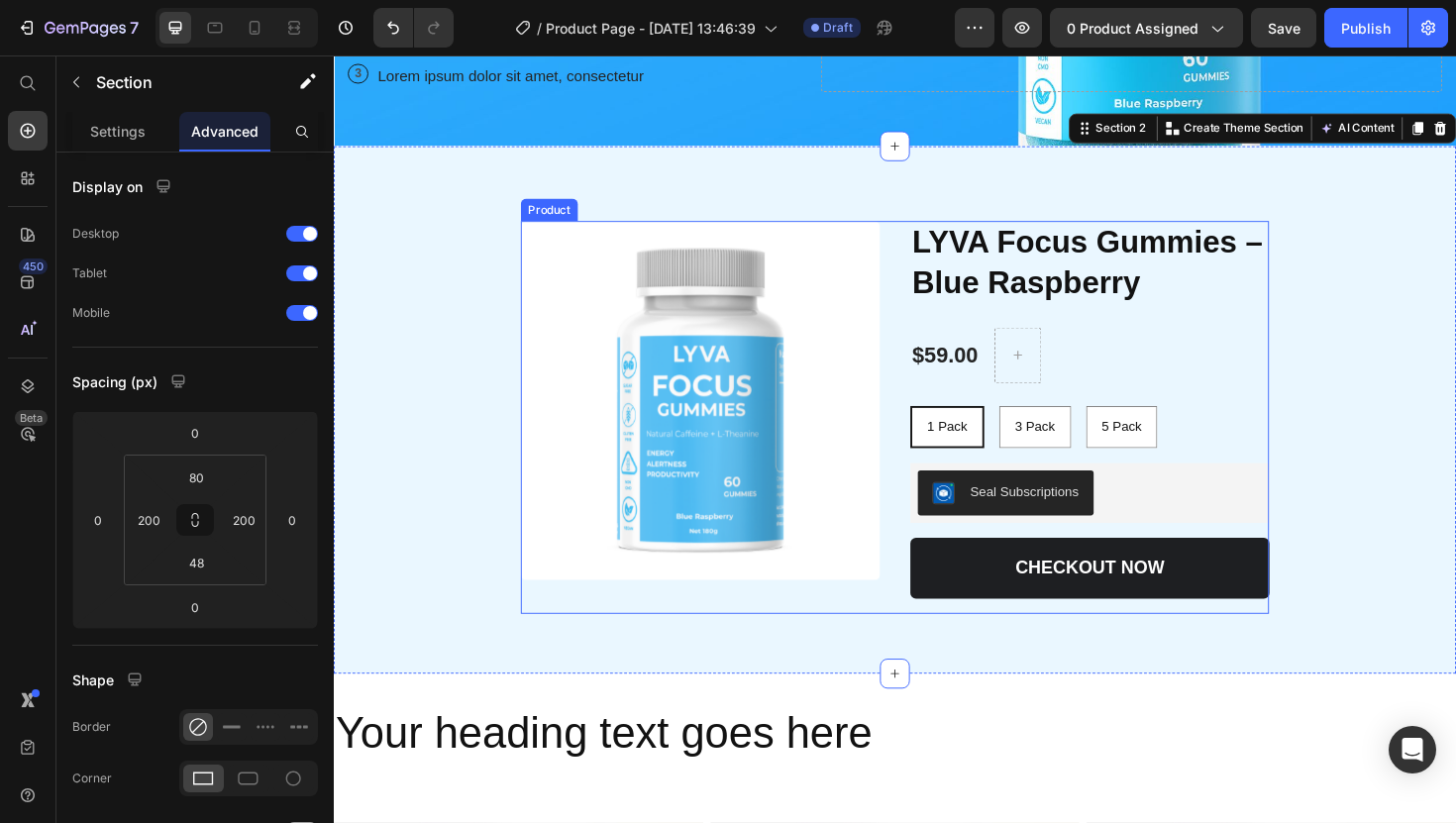 click on "Product Images LYVA Focus Gummies – Blue Raspberry Product Title $59.00 Product Price
Row 1 Pack 1 Pack 1 Pack 3 Pack 3 Pack 3 Pack 5 Pack 5 Pack 5 Pack Product Variants & Swatches Seal Subscriptions Seal Subscriptions CHECKOUT NOW Add to Cart Lorem ipsum dolor sit amet, consectetur adipiscing elit, sed do eiusmod tempor incididunt ut labore et dolore magna aliqua. Ut enim ad minim veniam, quis nostrud exercitation ullamco laboris nisi ut aliquip Text Block How it Works:  consectetur adipiscing elit, sed do eiusmod tempor incididunt ut labore et dolore magna aliqua. Ut enim ad minim veniam Text Block Inredients:  consectetur adipiscing elit, sed do eiusmod tempor incididunt ut labore et dolore magna aliqua Text Block Row Row Product" at bounding box center [928, 439] 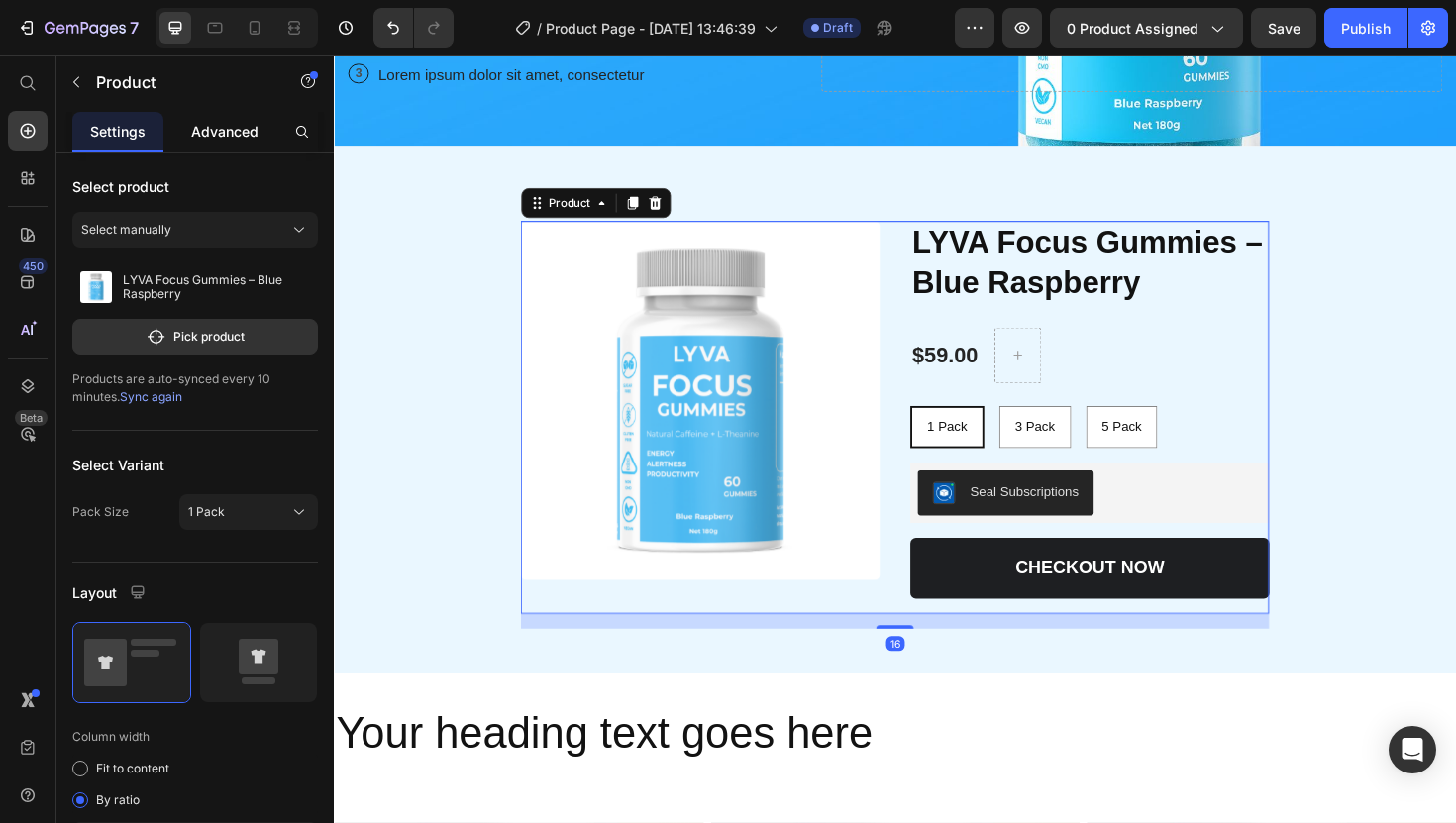 click on "Advanced" 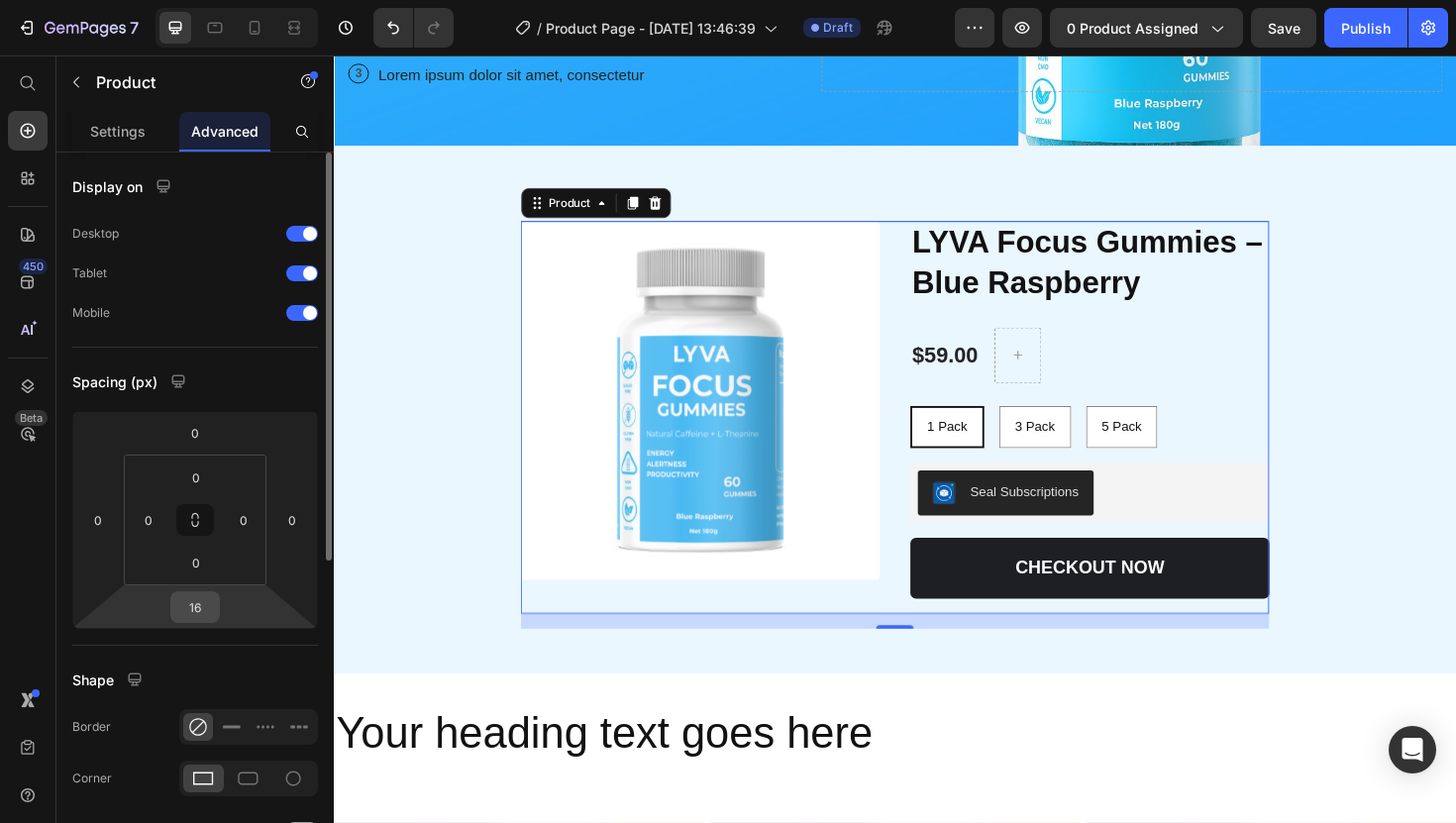 click on "16" at bounding box center (195, 607) 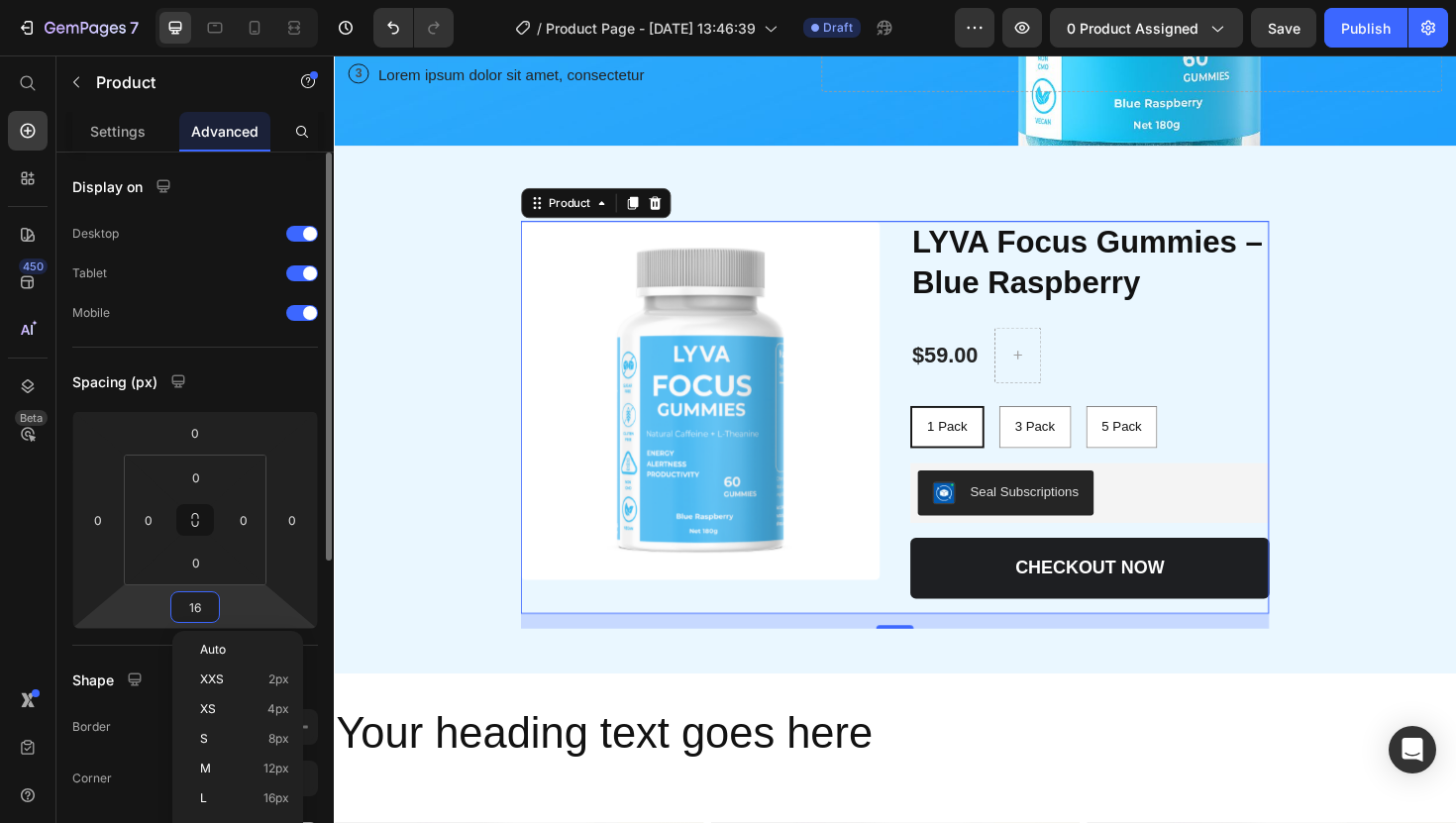 type on "0" 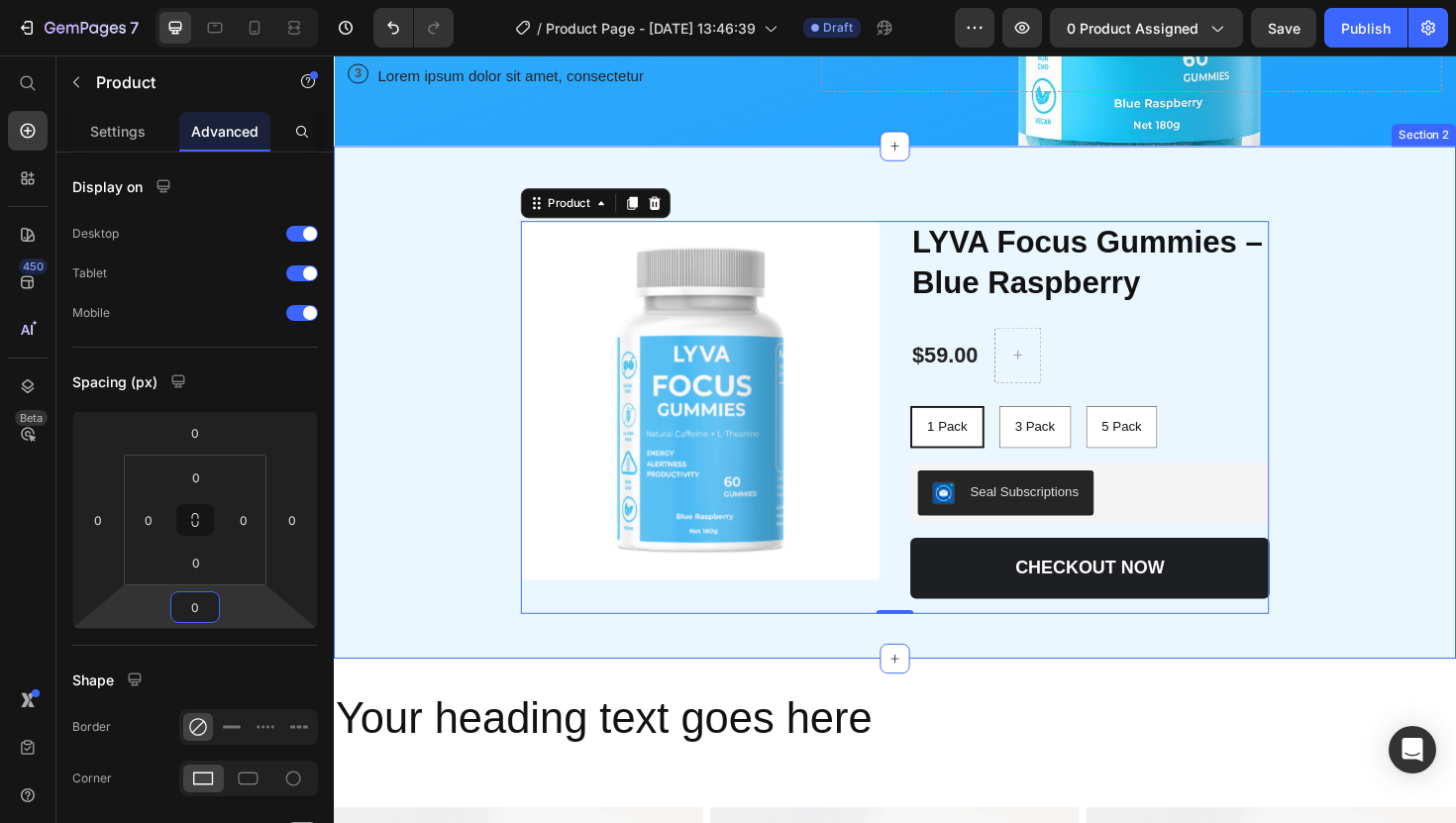 click on "Product Images LYVA Focus Gummies – Blue Raspberry Product Title $59.00 Product Price
Row 1 Pack 1 Pack 1 Pack 3 Pack 3 Pack 3 Pack 5 Pack 5 Pack 5 Pack Product Variants & Swatches Seal Subscriptions Seal Subscriptions CHECKOUT NOW Add to Cart Lorem ipsum dolor sit amet, consectetur adipiscing elit, sed do eiusmod tempor incididunt ut labore et dolore magna aliqua. Ut enim ad minim veniam, quis nostrud exercitation ullamco laboris nisi ut aliquip Text Block How it Works:  consectetur adipiscing elit, sed do eiusmod tempor incididunt ut labore et dolore magna aliqua. Ut enim ad minim veniam Text Block Inredients:  consectetur adipiscing elit, sed do eiusmod tempor incididunt ut labore et dolore magna aliqua Text Block Row Row Product   0 Section 2" at bounding box center (928, 423) 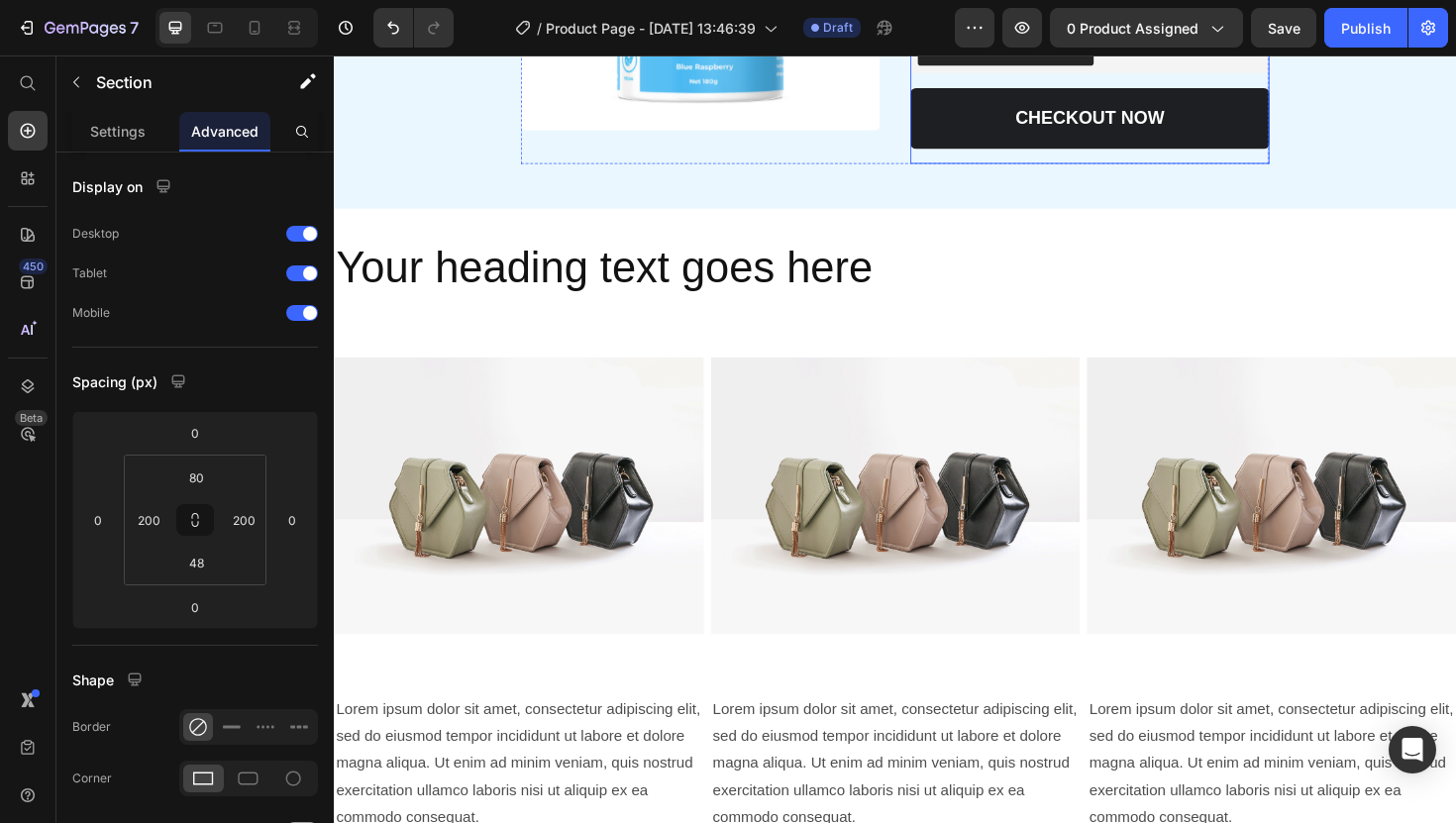 scroll, scrollTop: 820, scrollLeft: 0, axis: vertical 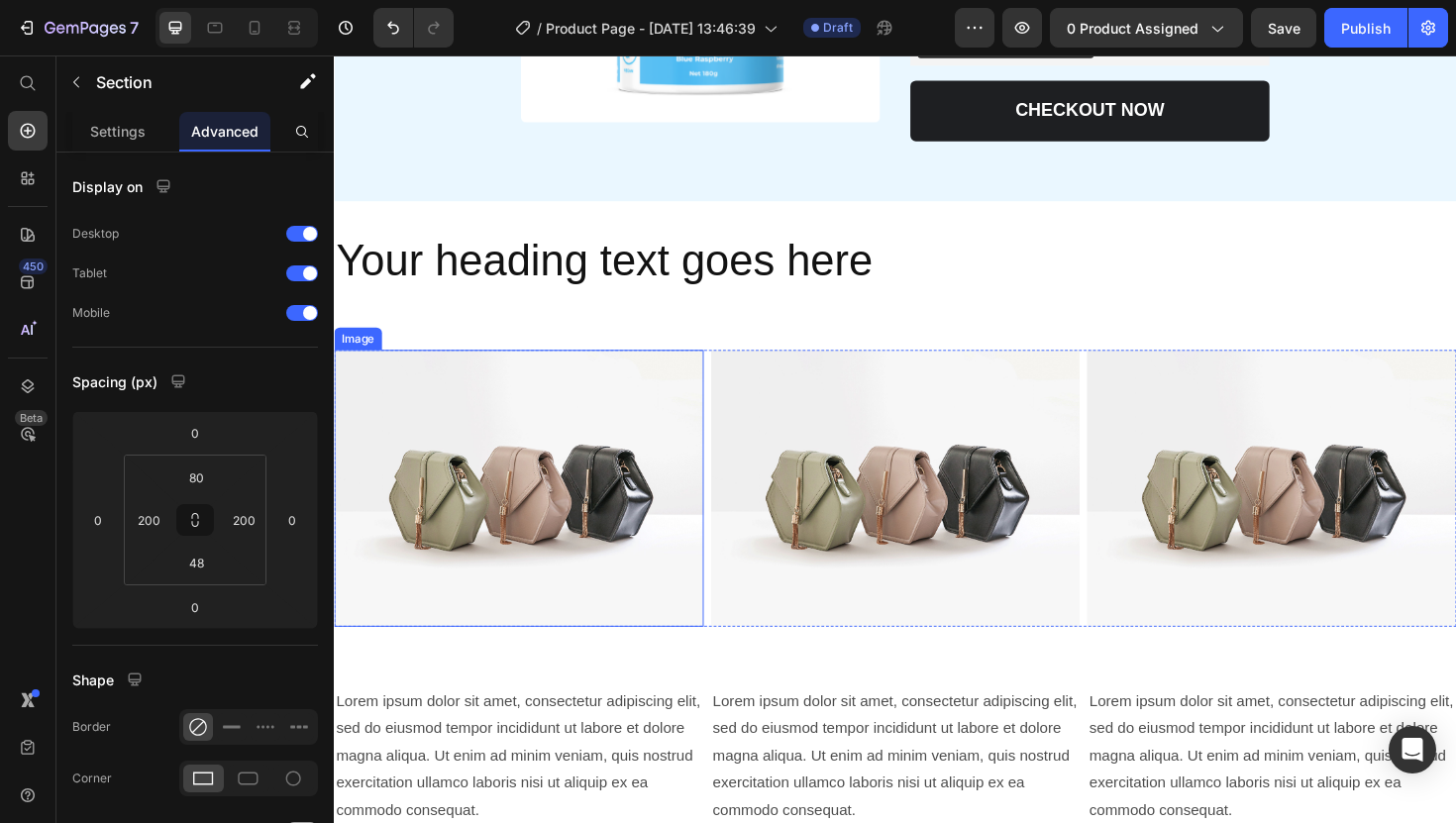 click at bounding box center (529, 514) 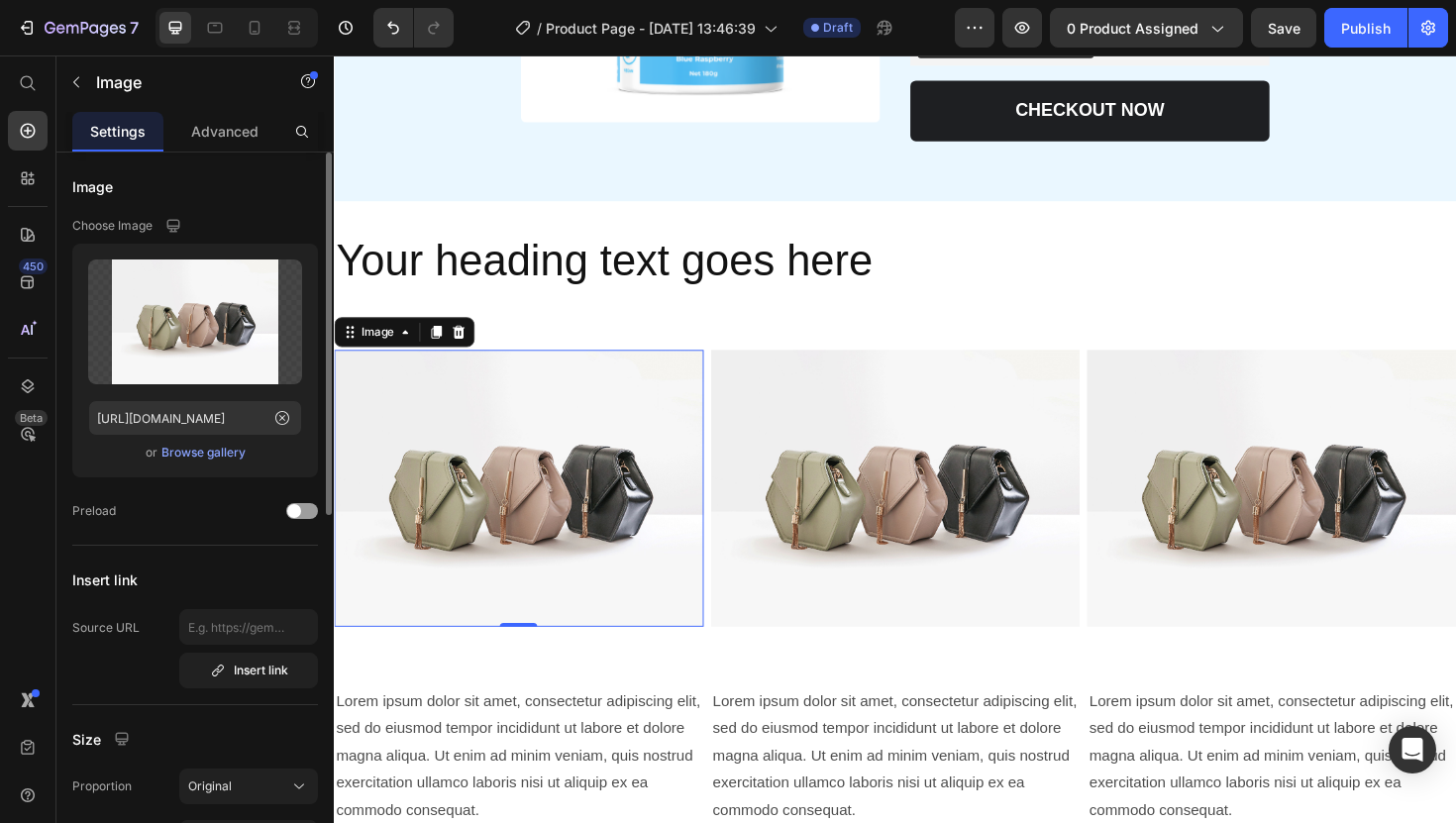 click on "Browse gallery" at bounding box center [203, 453] 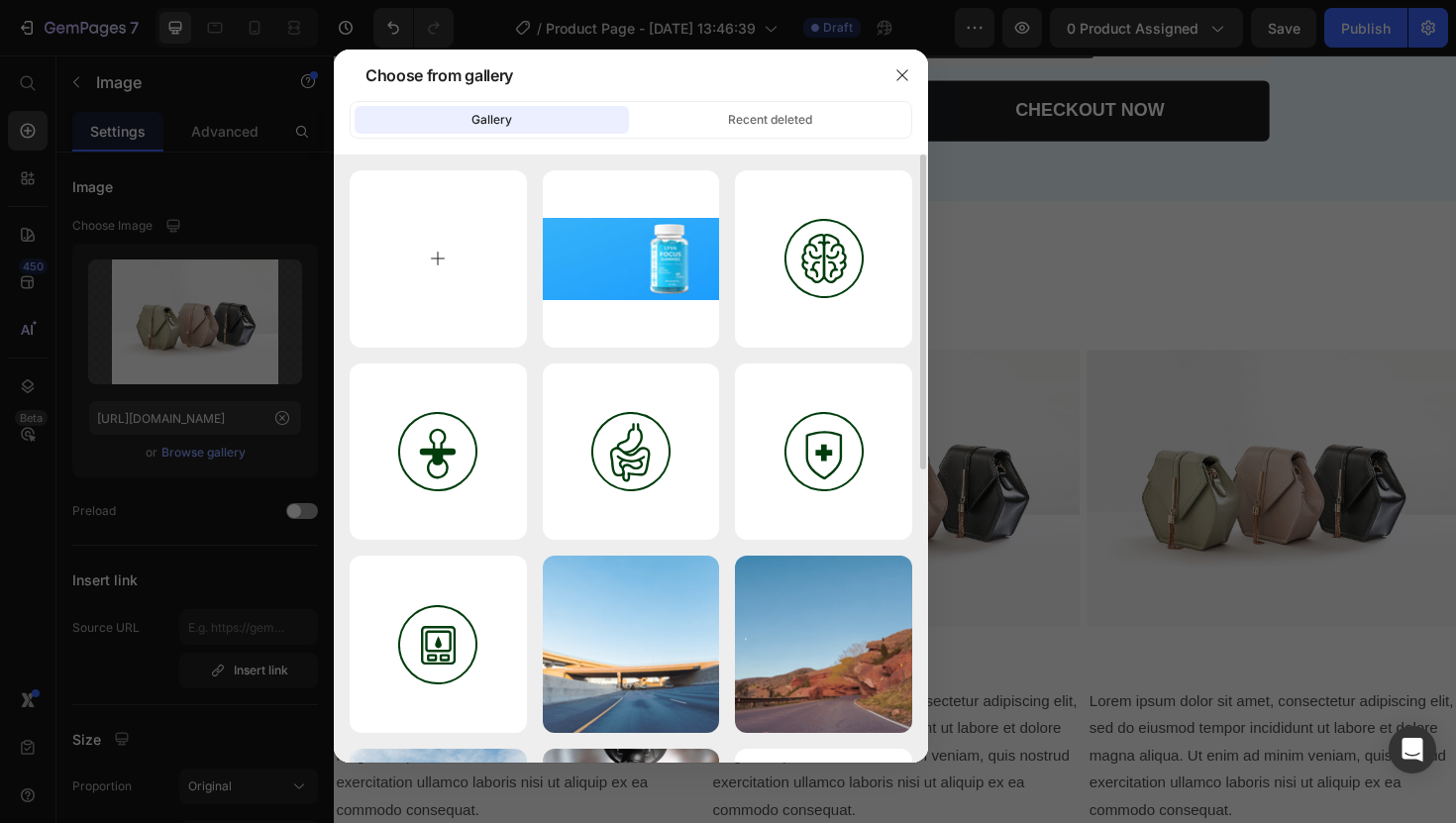 click at bounding box center [438, 258] 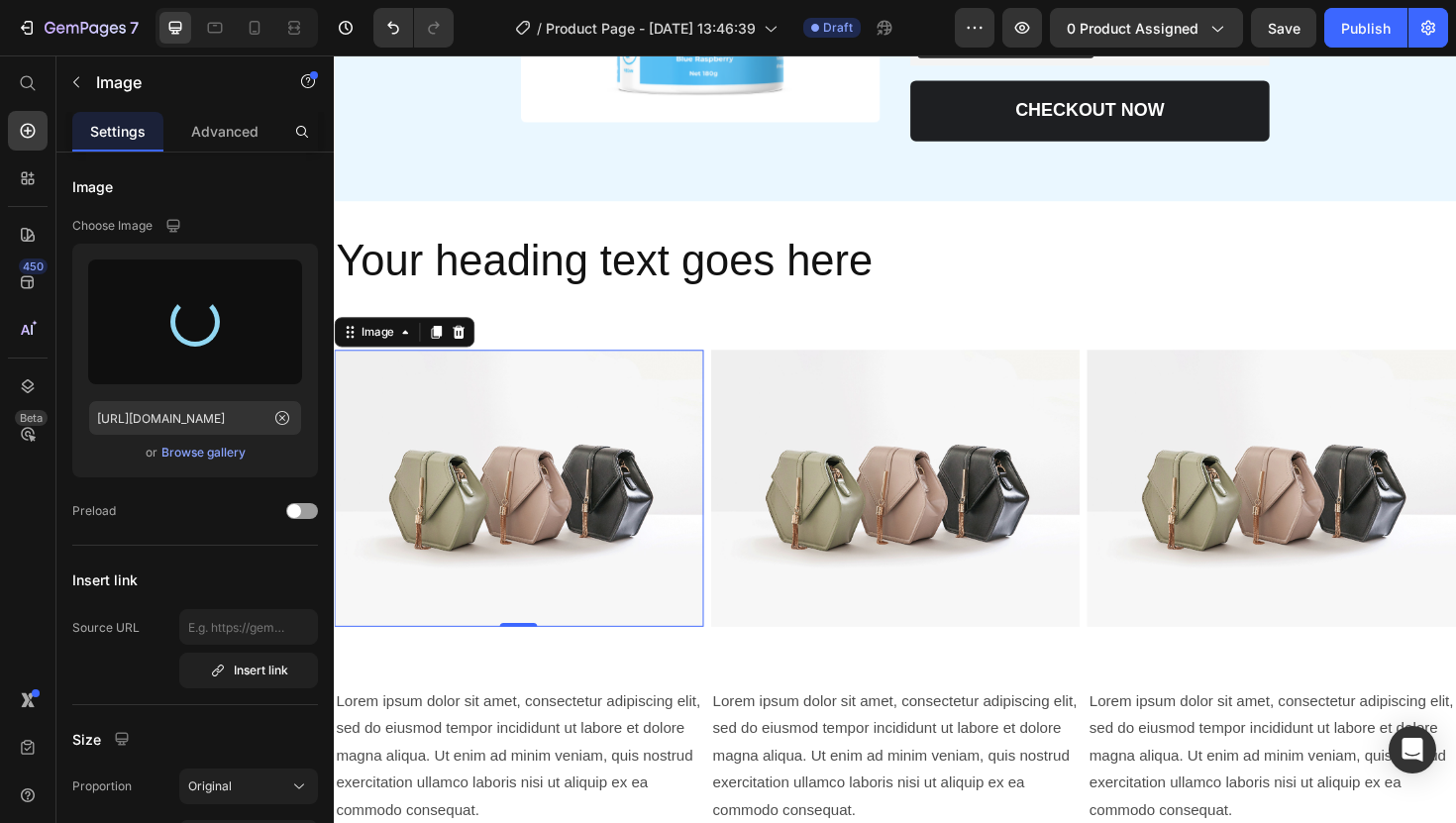 type on "https://cdn.shopify.com/s/files/1/0660/5157/1899/files/gempages_577234095138931700-a942fde7-91cb-4960-8aee-517375478ba1.webp" 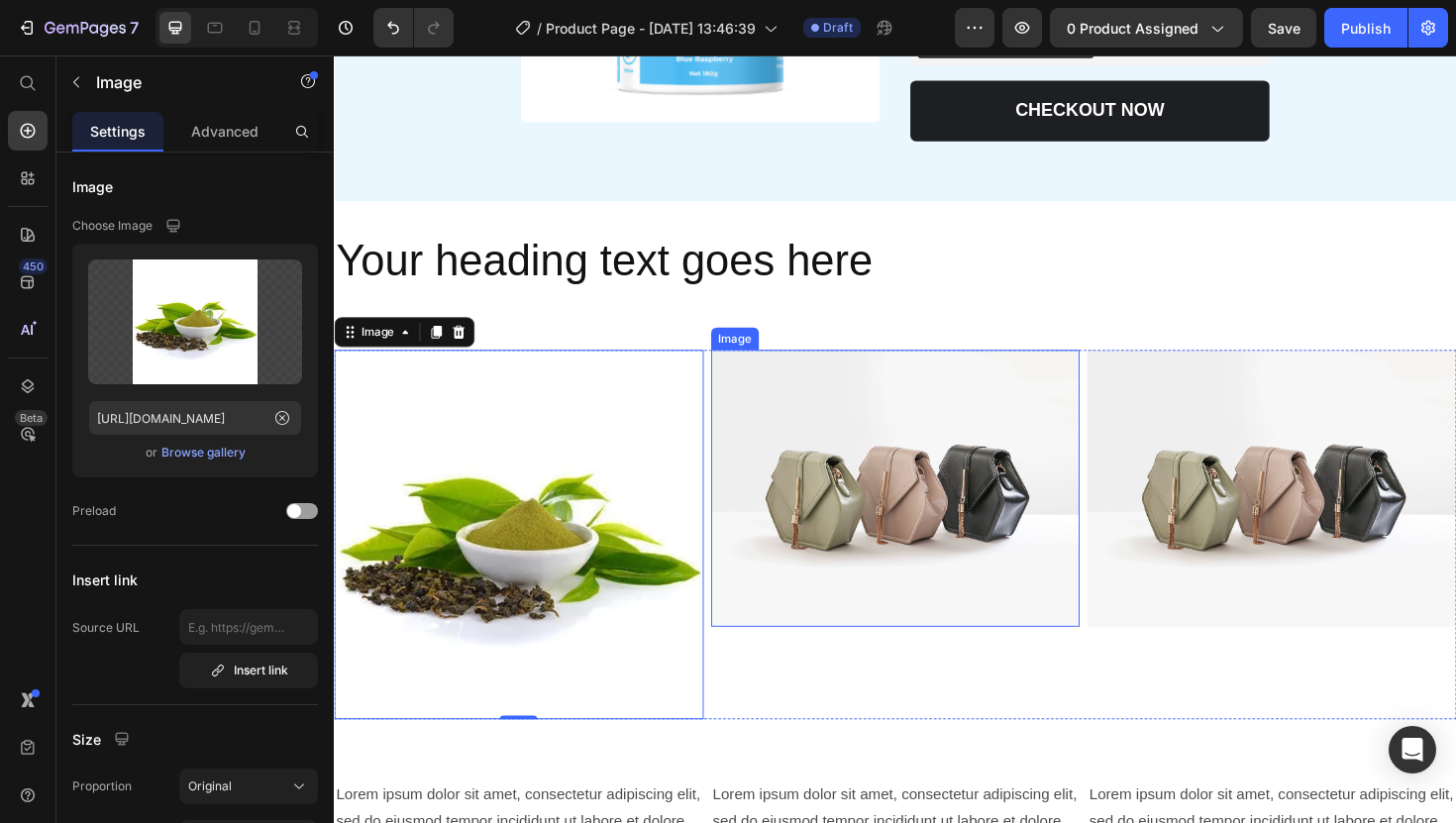 click at bounding box center (928, 514) 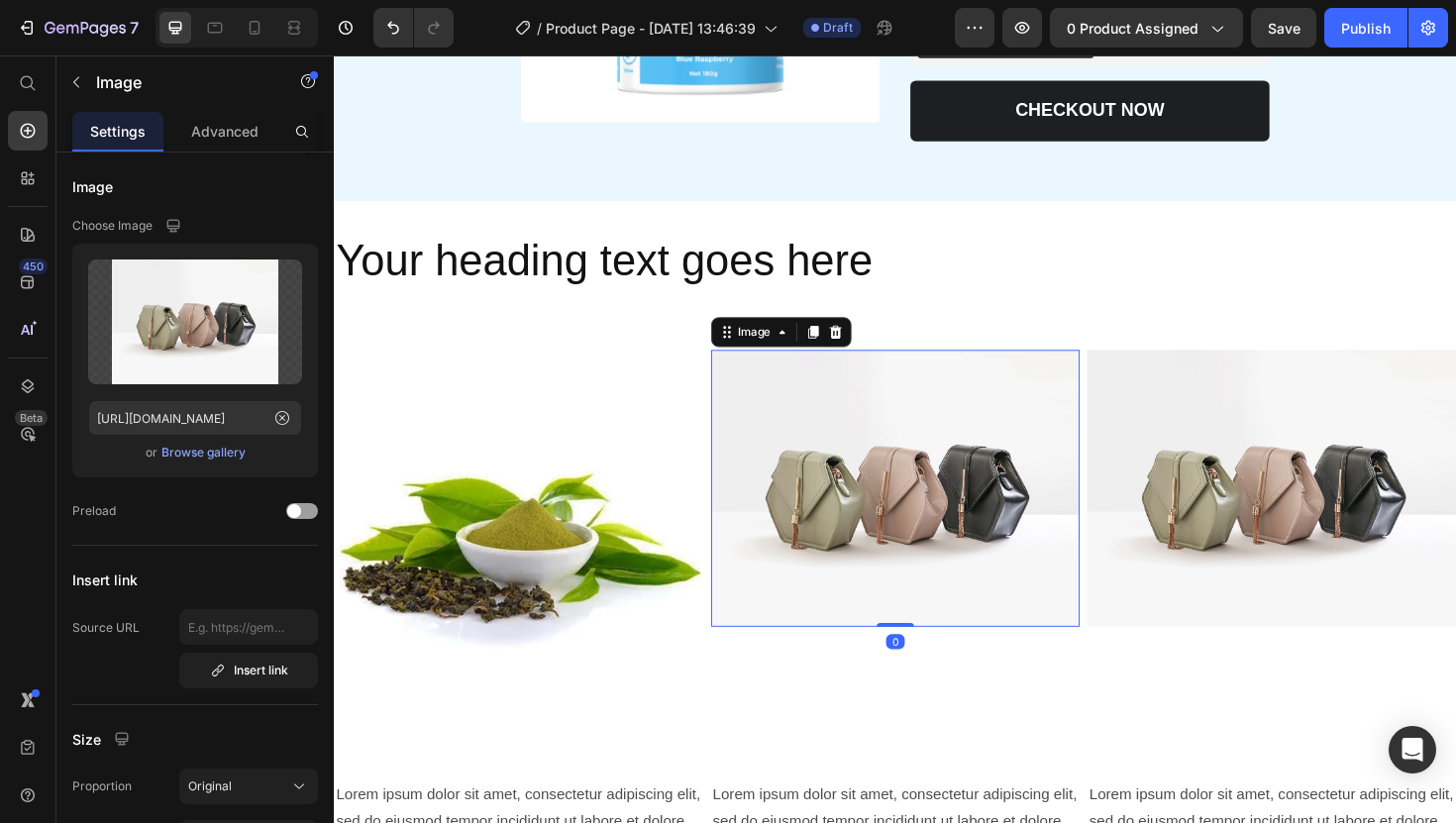 click at bounding box center (928, 514) 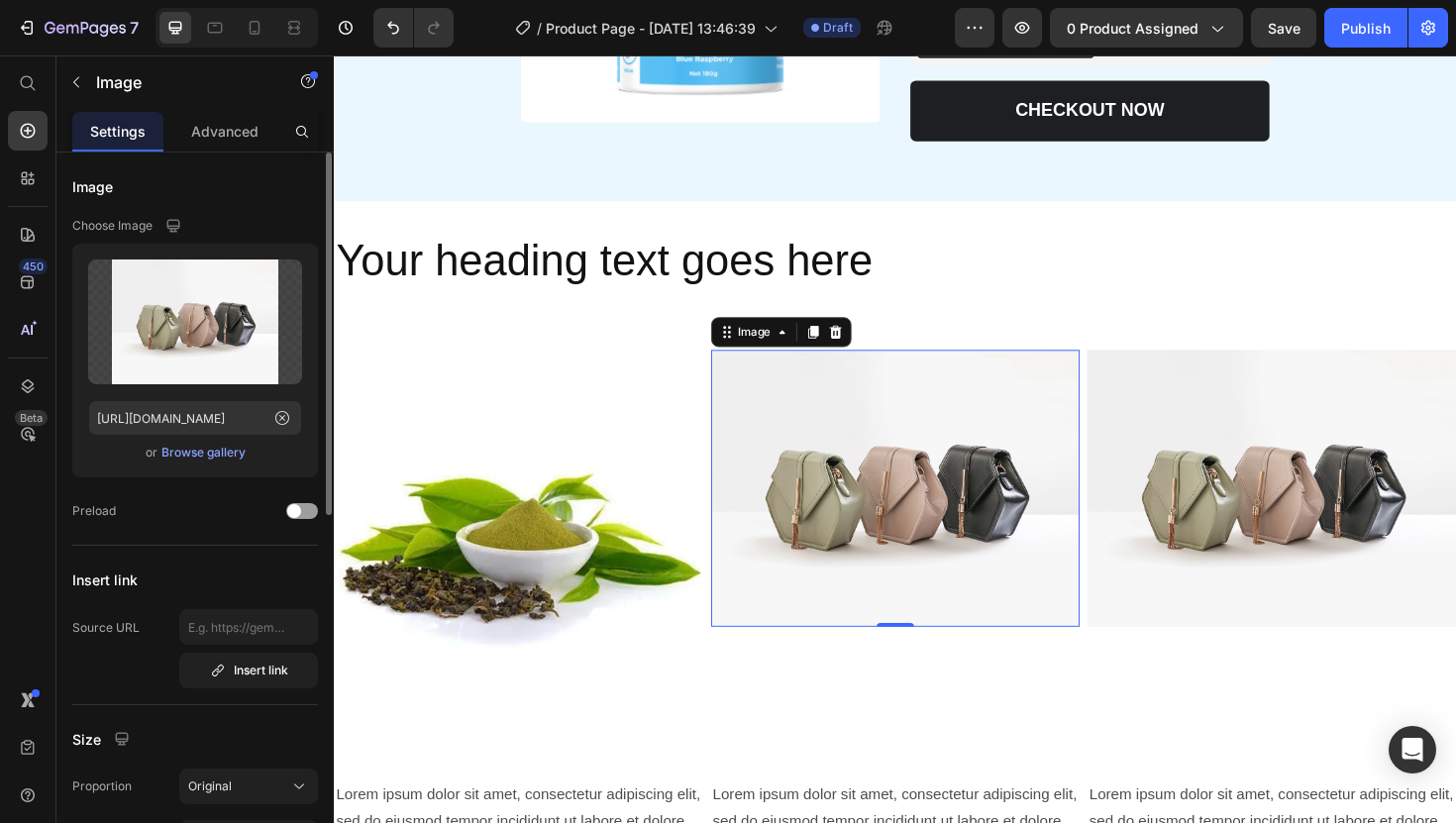 click on "Browse gallery" at bounding box center (203, 453) 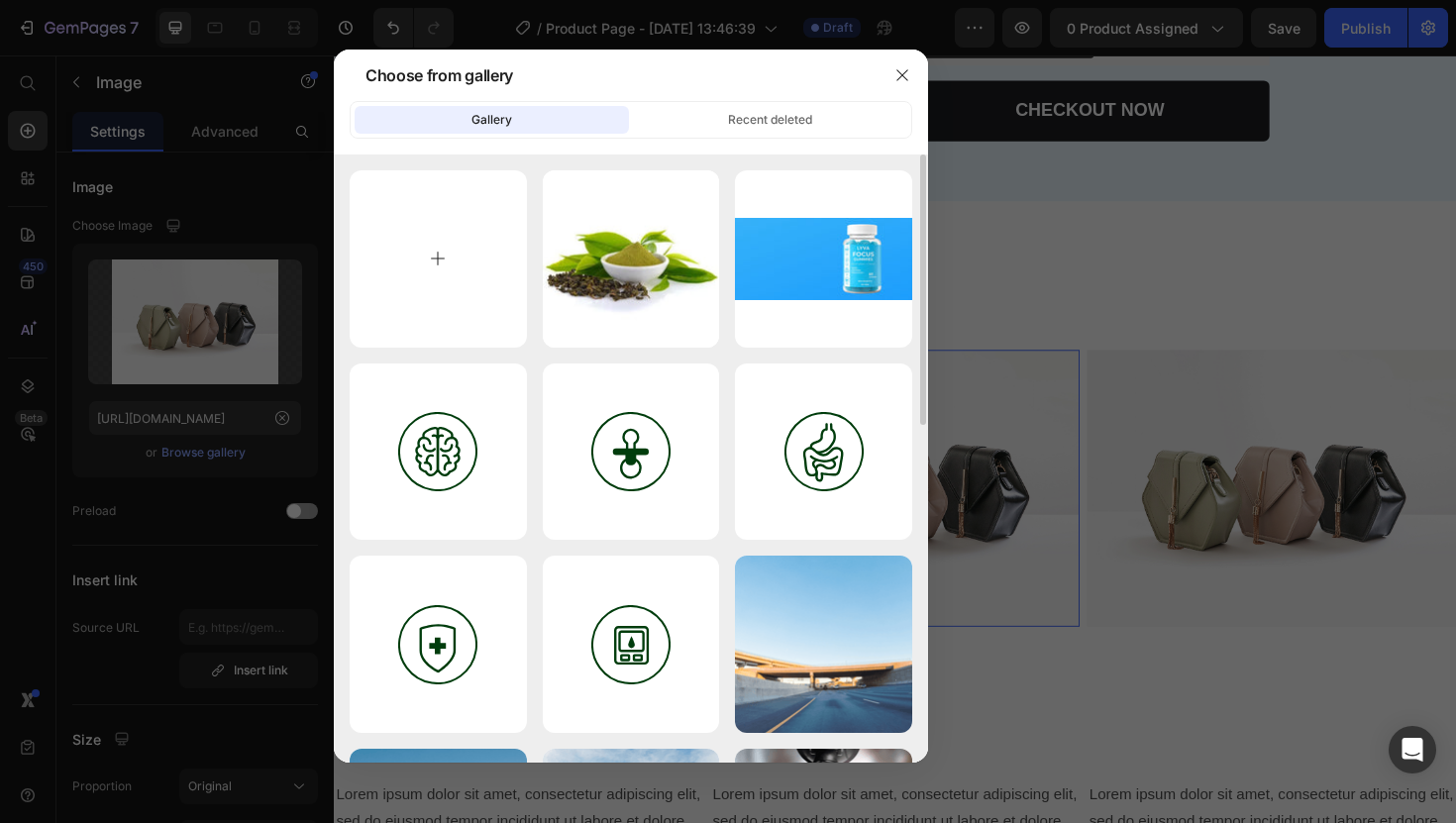 click at bounding box center [438, 258] 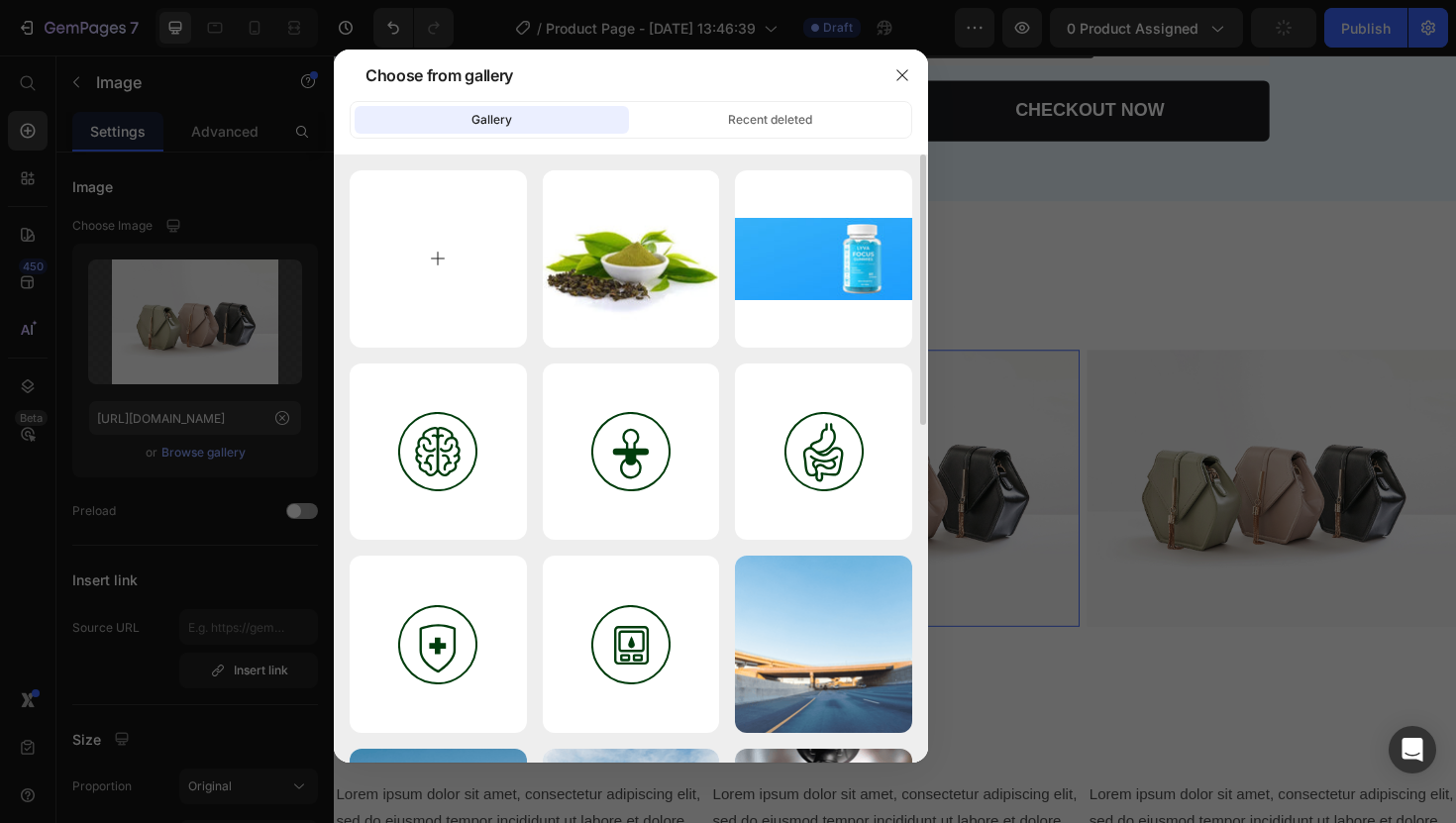 type on "C:\fakepath\Vitamin-B12-Supplements-Top-Quality-Methylcobalamin-Vitamin-B12-Powder.jpeg" 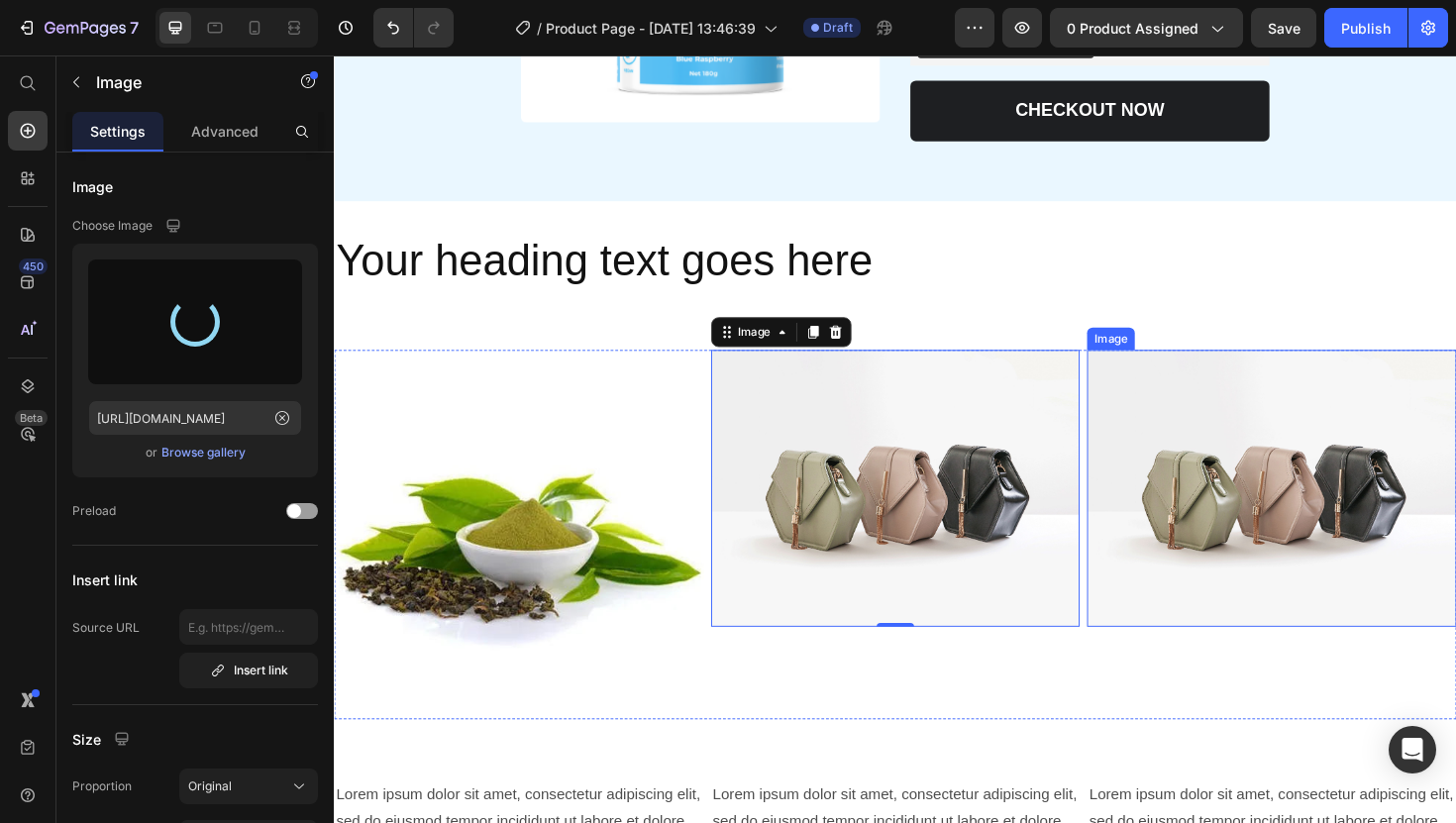 type on "https://cdn.shopify.com/s/files/1/0660/5157/1899/files/gempages_577234095138931700-cf5cdfac-7c76-48ea-bb28-852513e5e191.jpg" 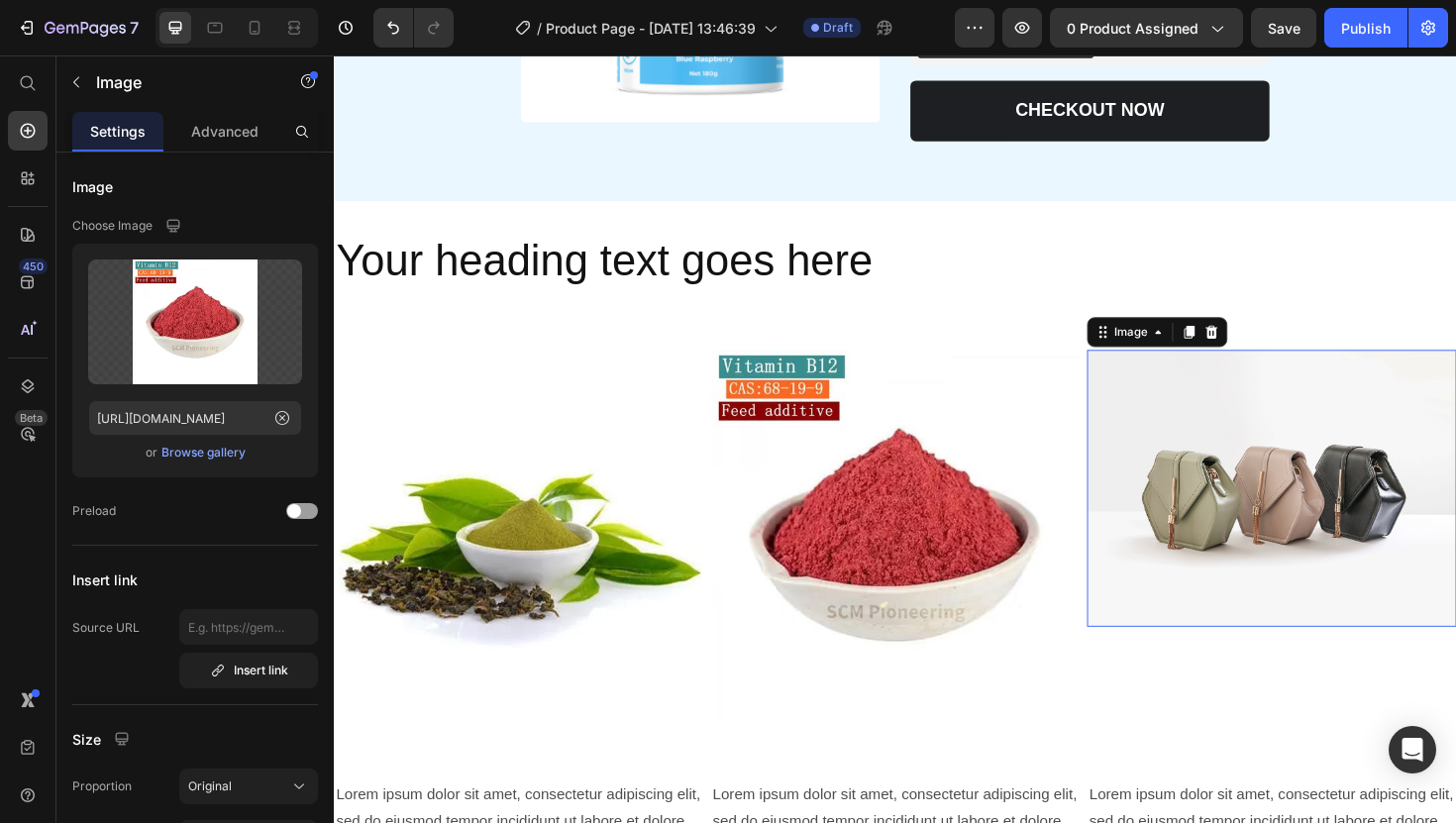 click at bounding box center (1326, 514) 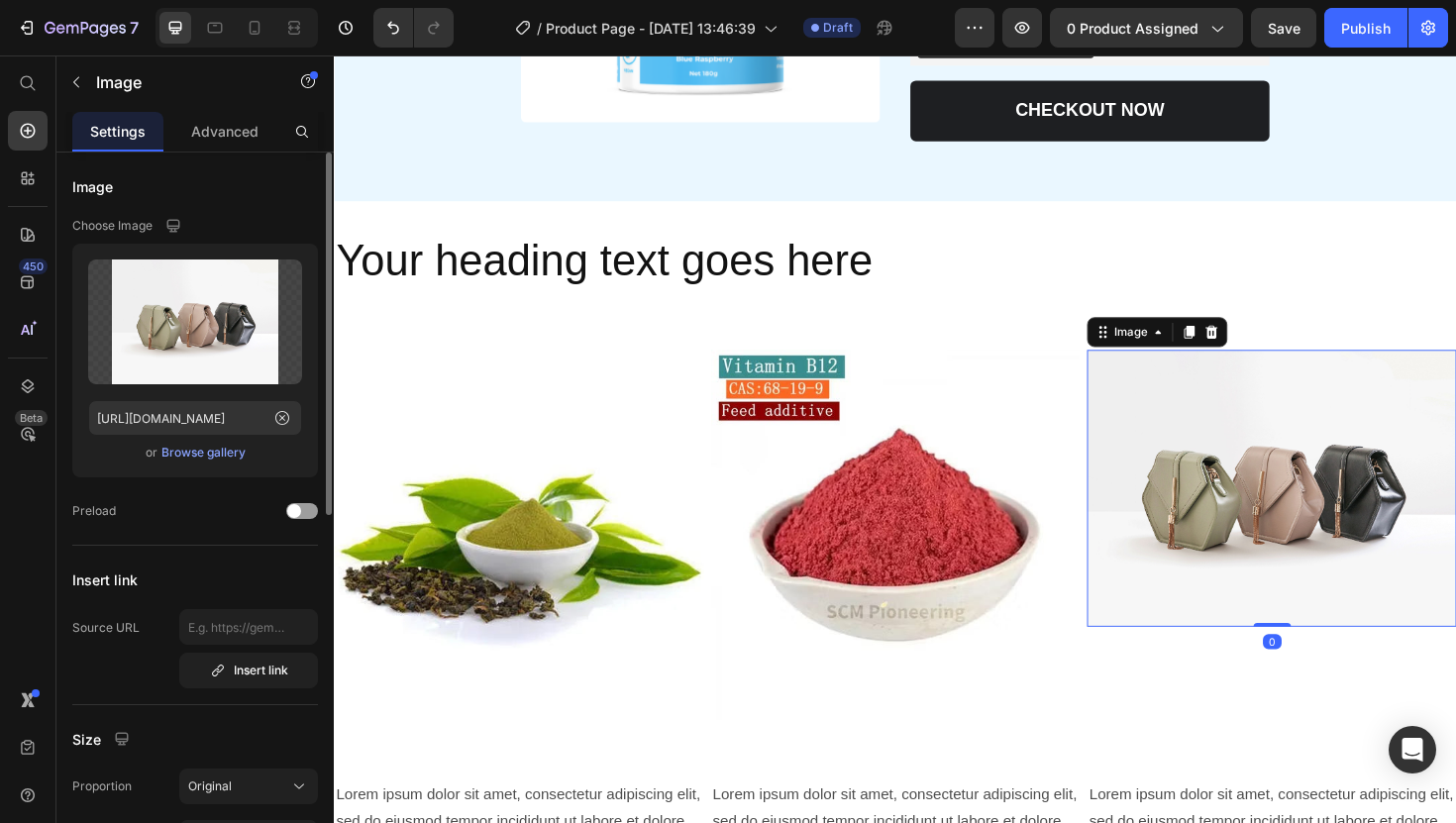 click on "or   Browse gallery" at bounding box center (195, 453) 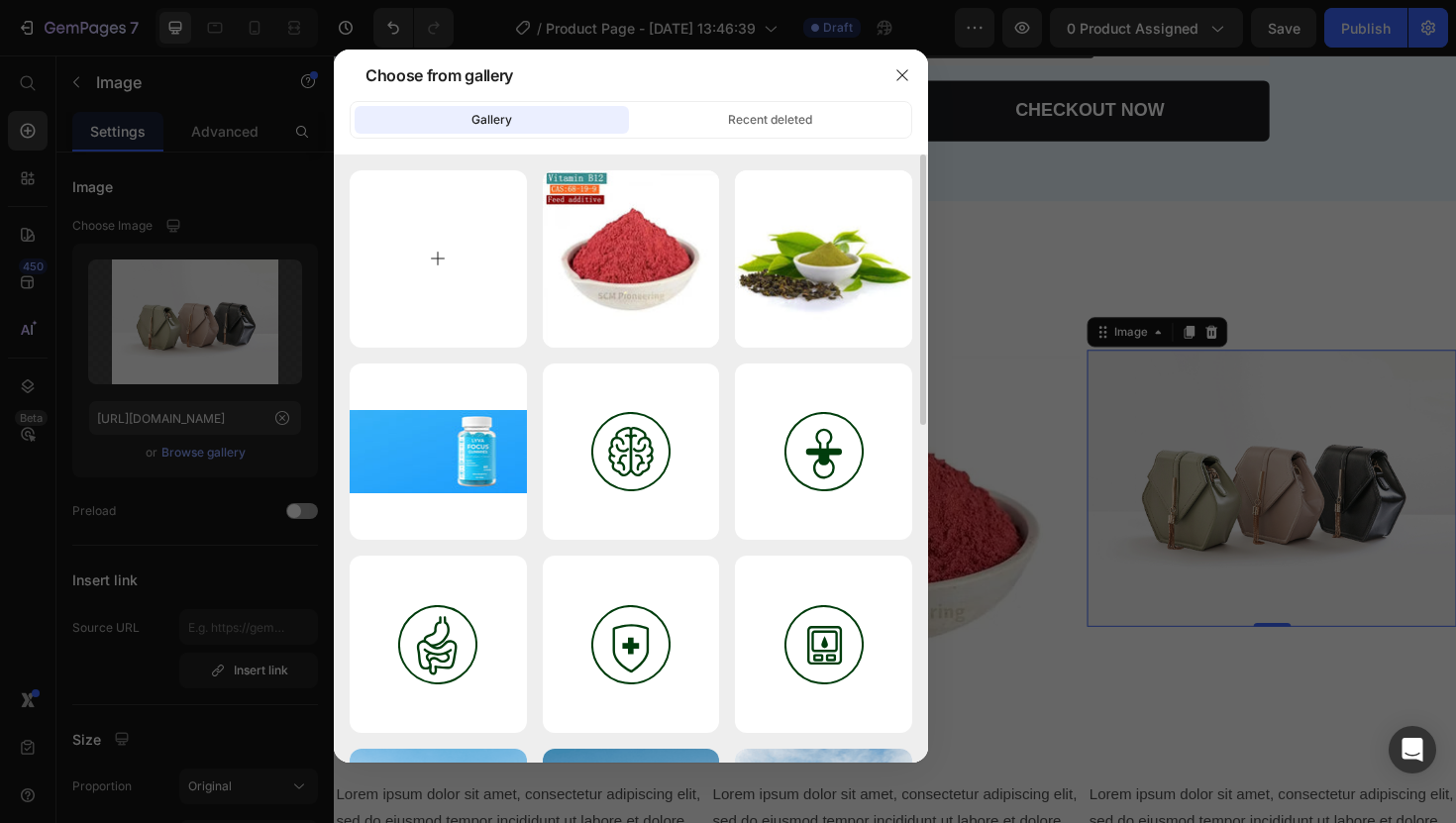 click at bounding box center (438, 258) 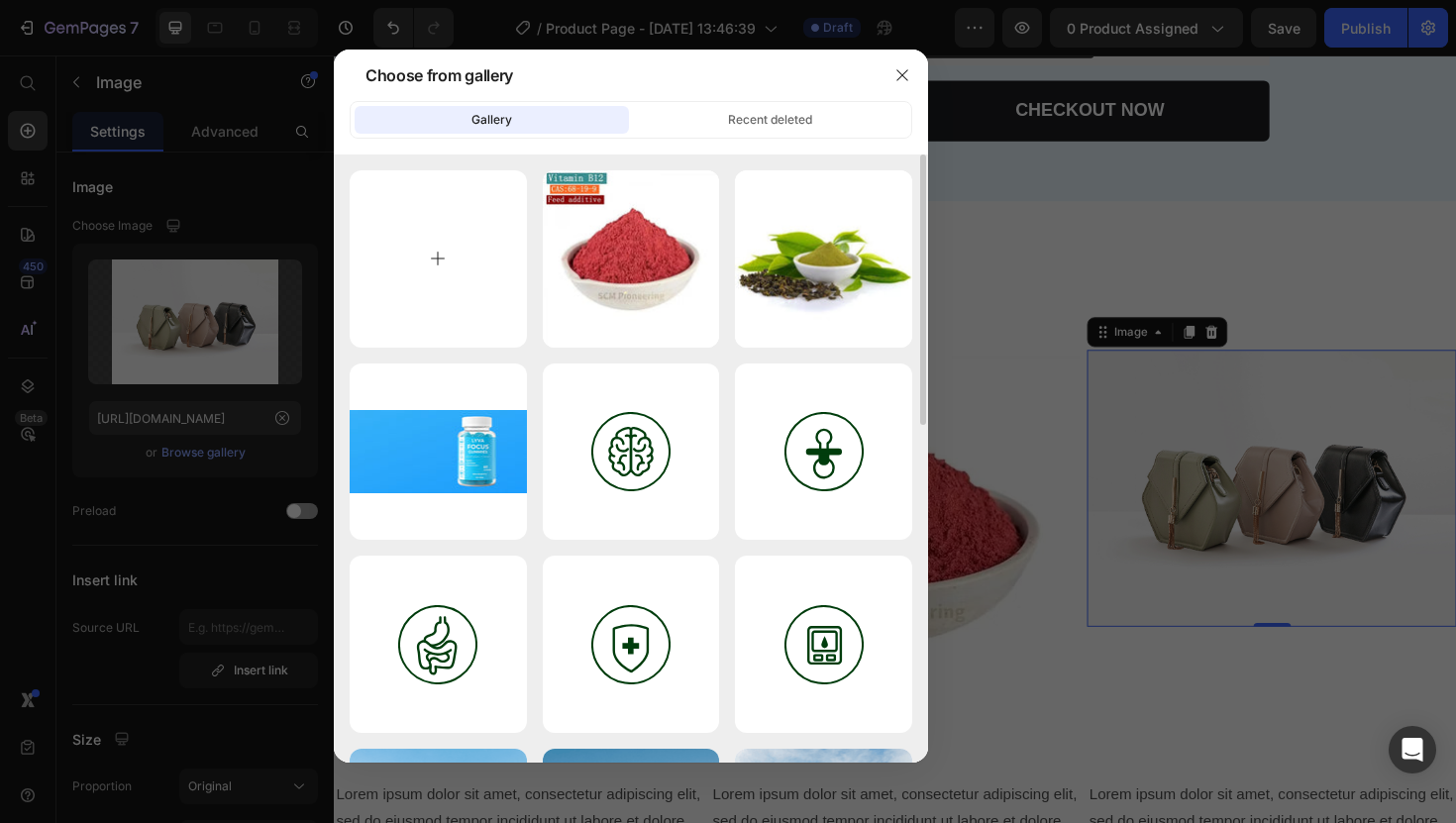 type on "C:\fakepath\l-theanine-powder-500x500-500x500.webp" 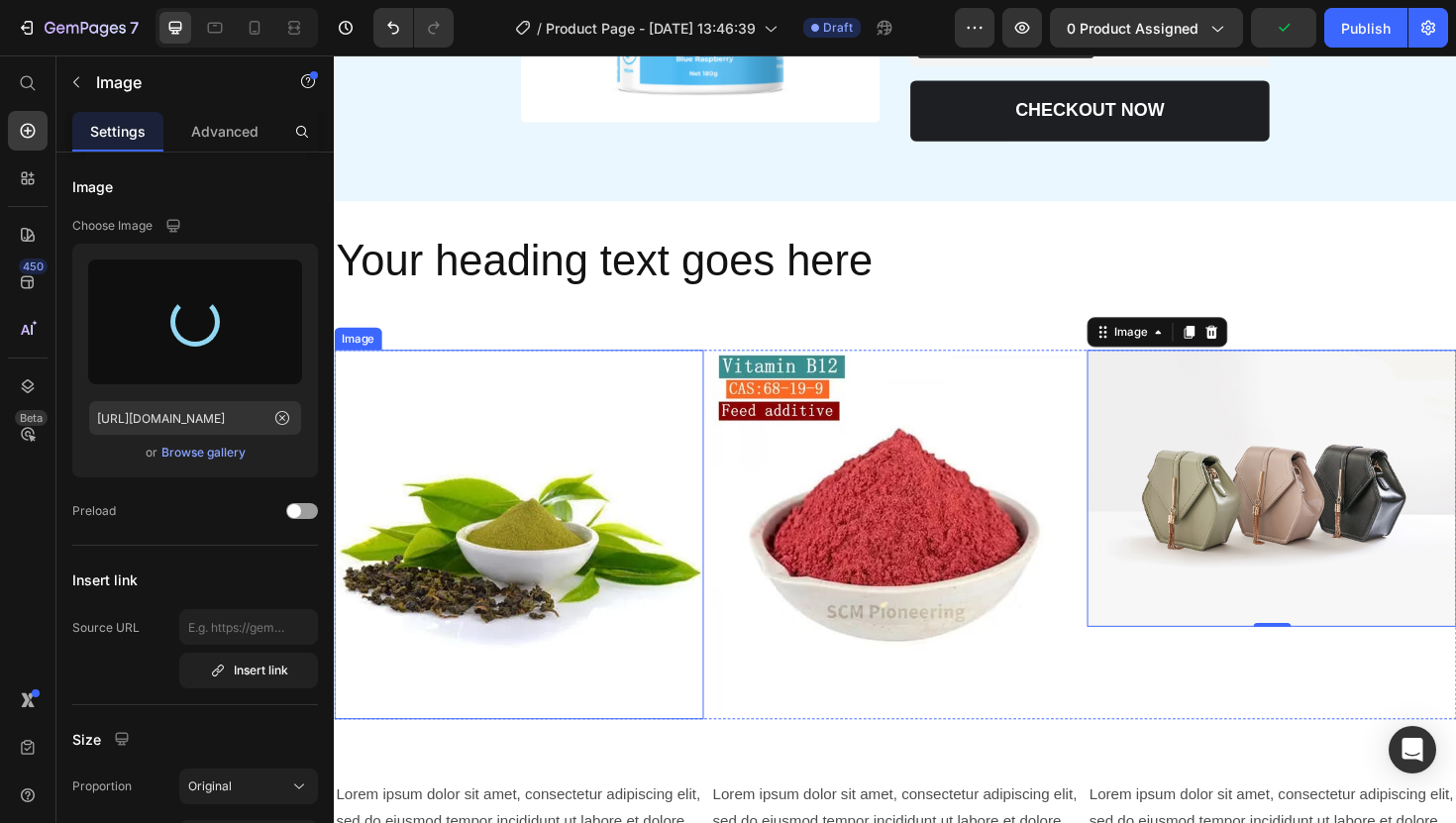 type on "https://cdn.shopify.com/s/files/1/0660/5157/1899/files/gempages_577234095138931700-66f443db-7faa-486b-9644-b47212792a5c.webp" 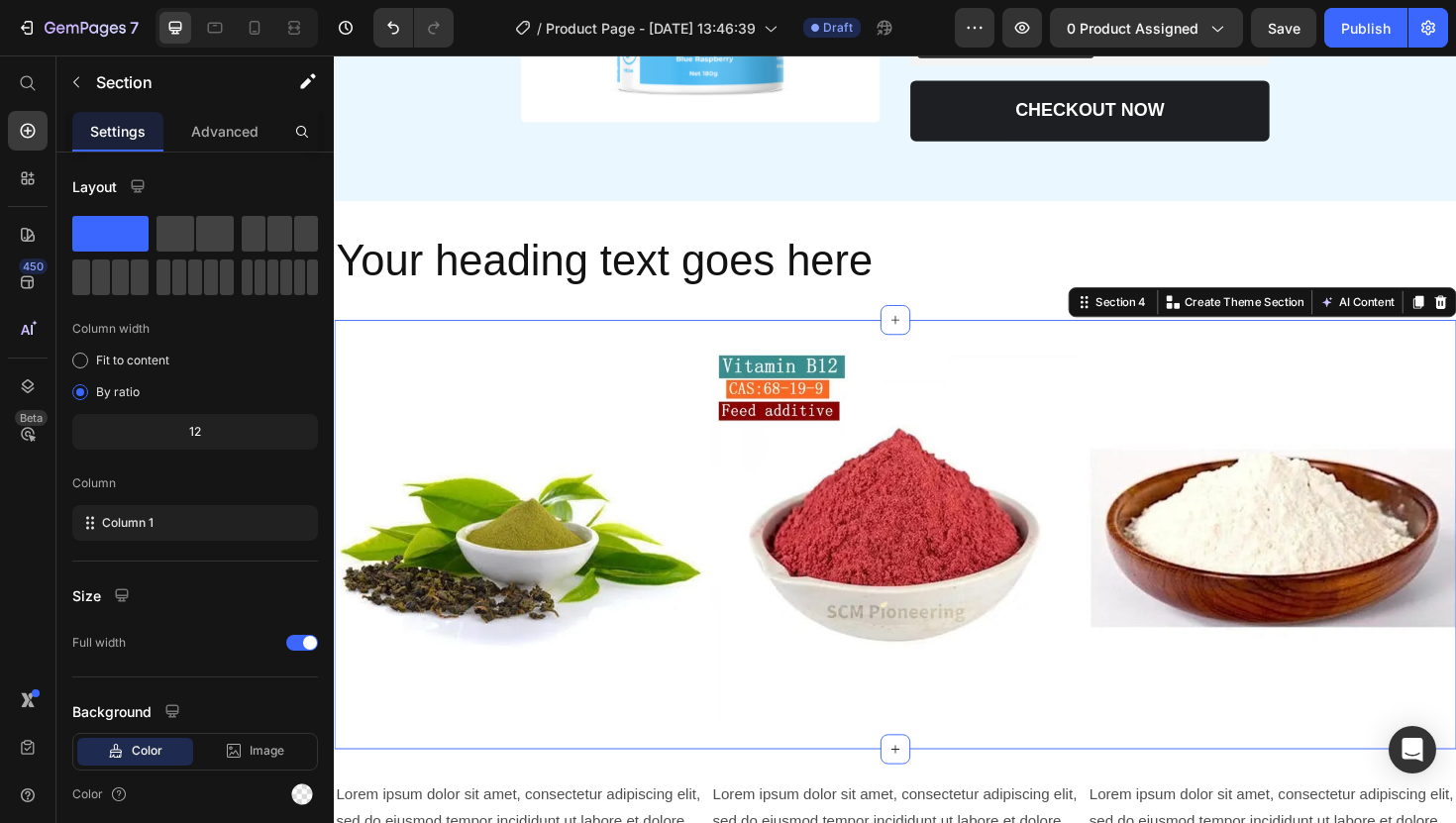 click on "Image Image Image Row Section 4   You can create reusable sections Create Theme Section AI Content Write with GemAI What would you like to describe here? Tone and Voice Persuasive Product LYVA Focus Gummies – Blue Raspberry Show more Generate" at bounding box center (928, 563) 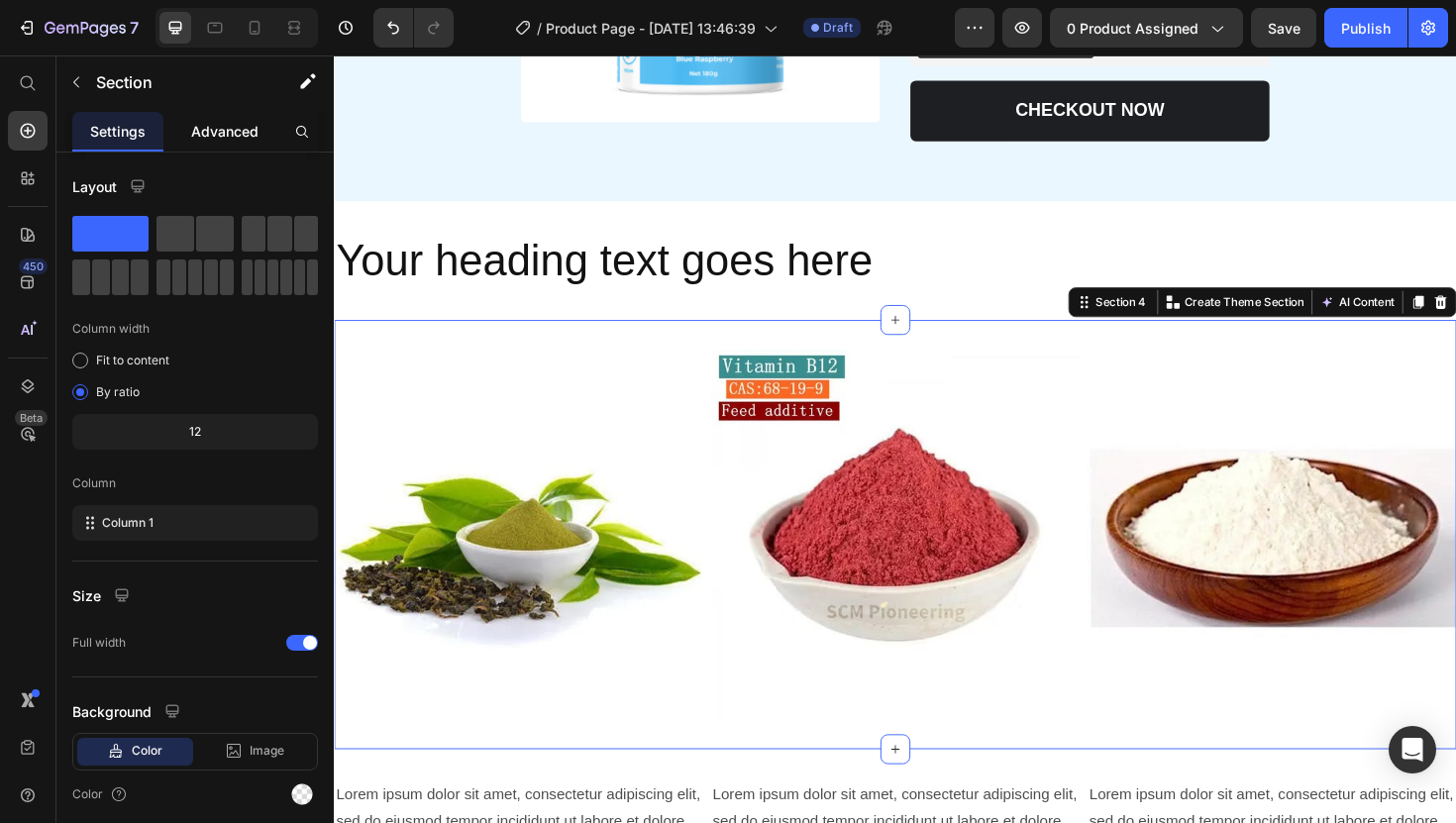 click on "Advanced" at bounding box center (225, 131) 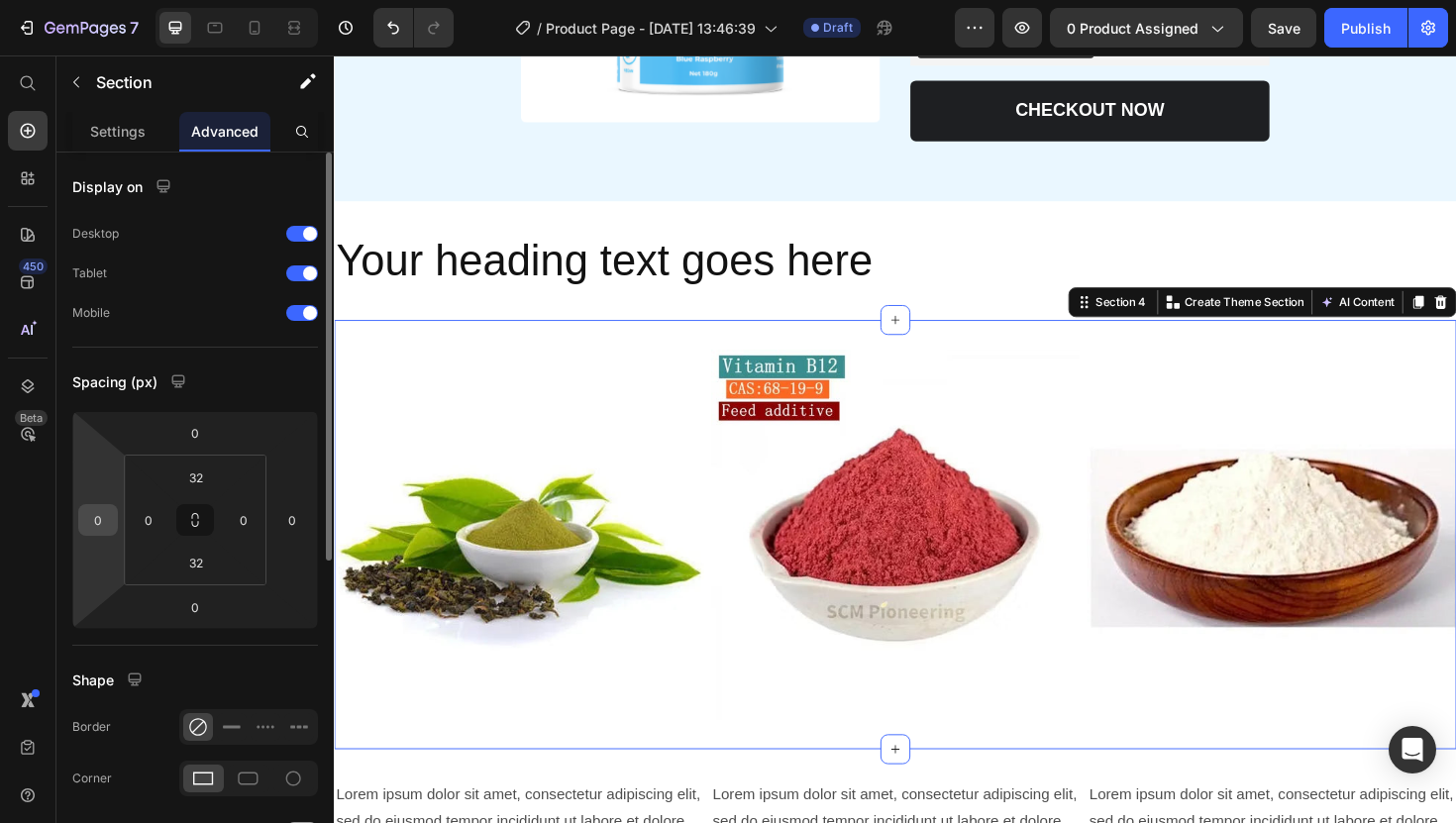 click on "0" at bounding box center (98, 520) 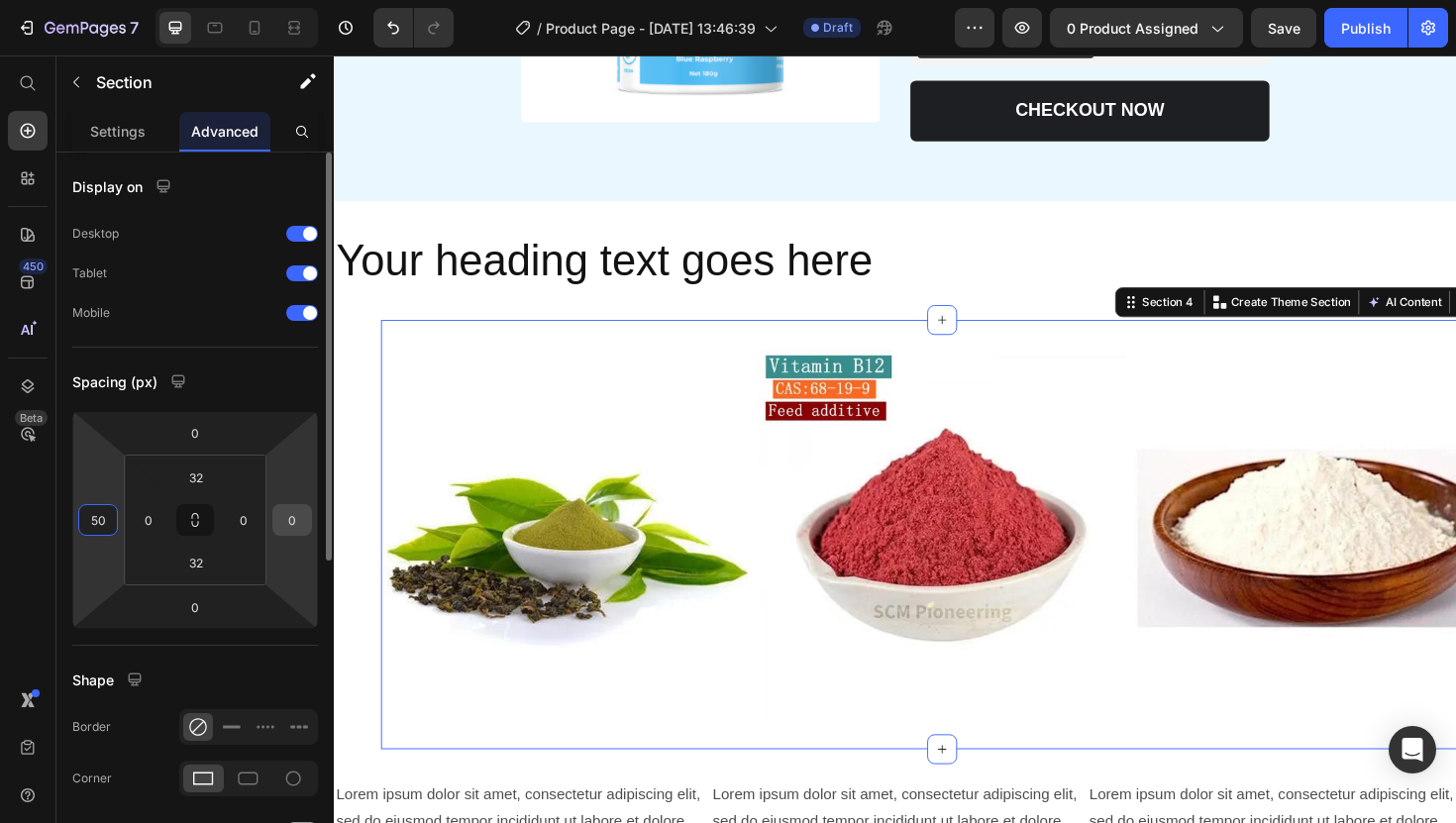 type on "50" 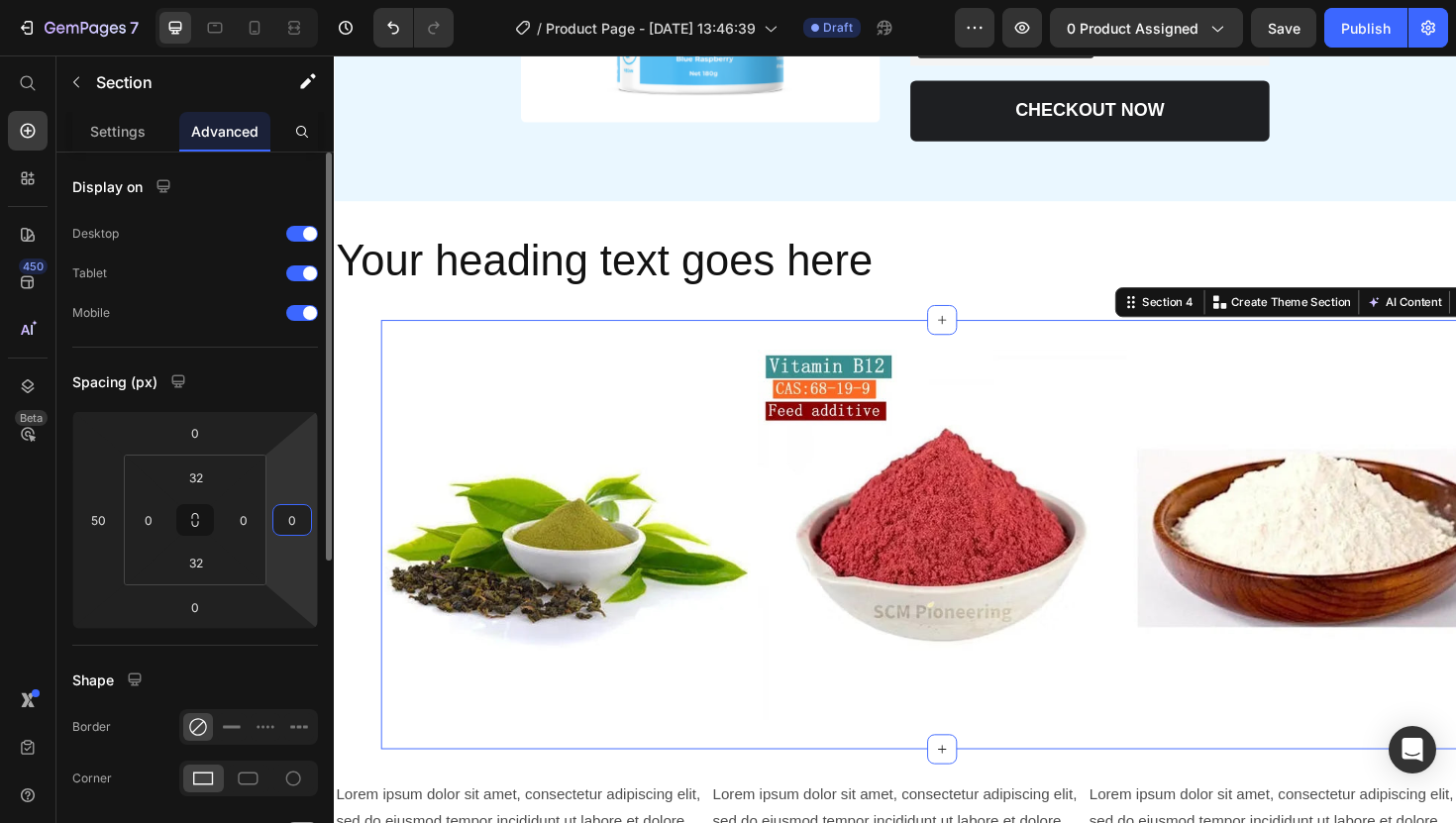 click on "0" at bounding box center [292, 520] 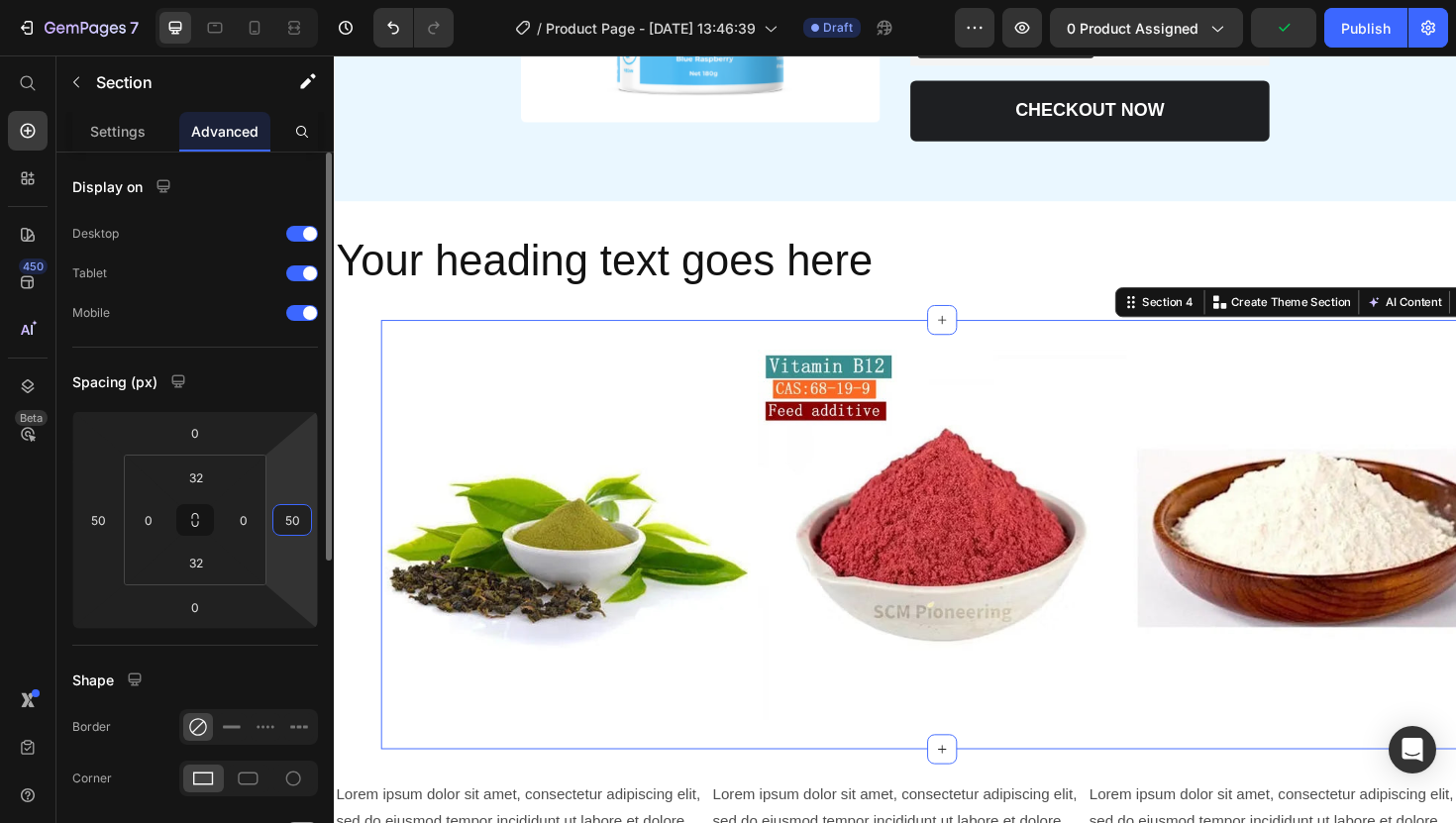 type on "50" 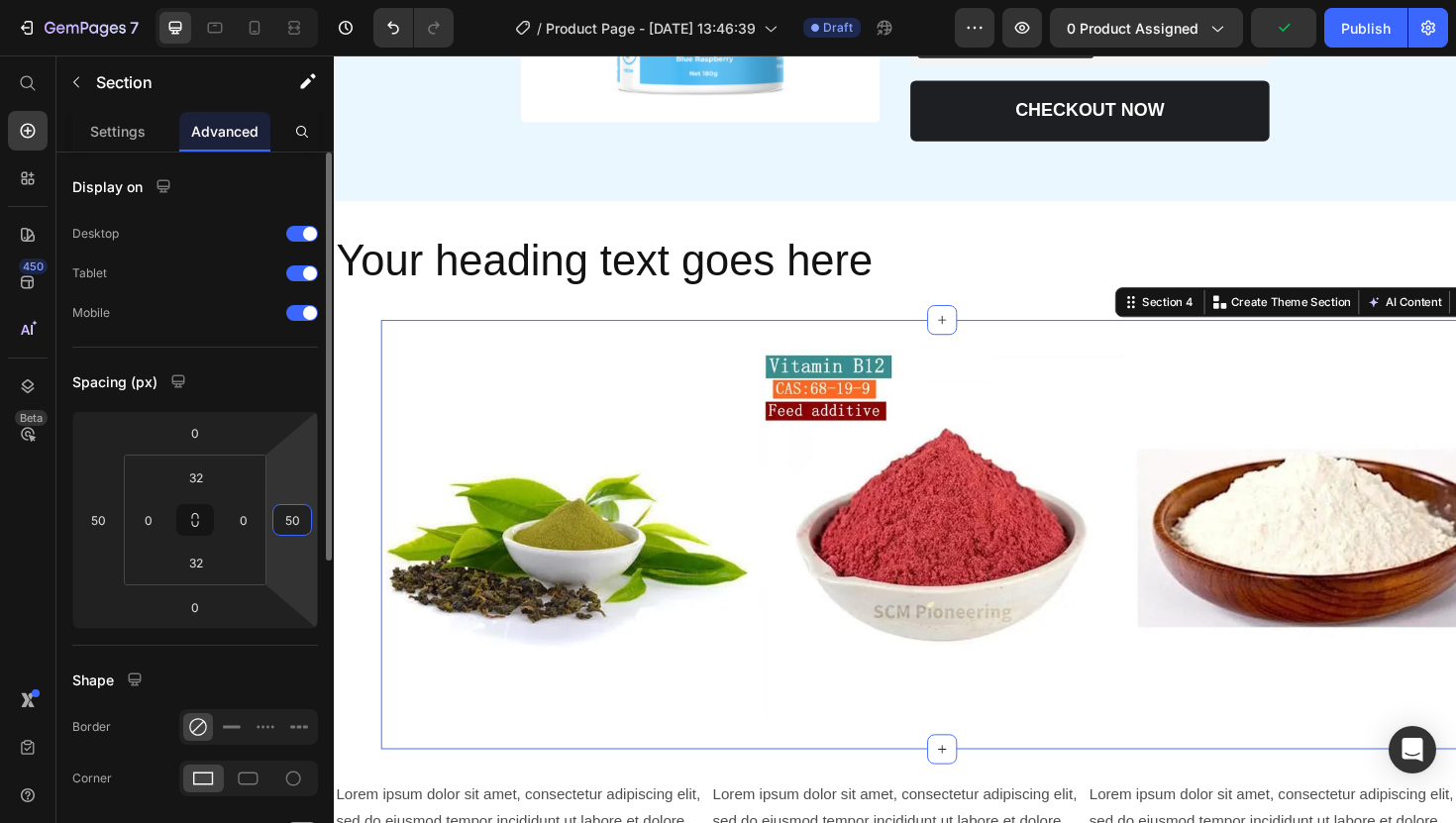 click on "Spacing (px)" at bounding box center [195, 381] 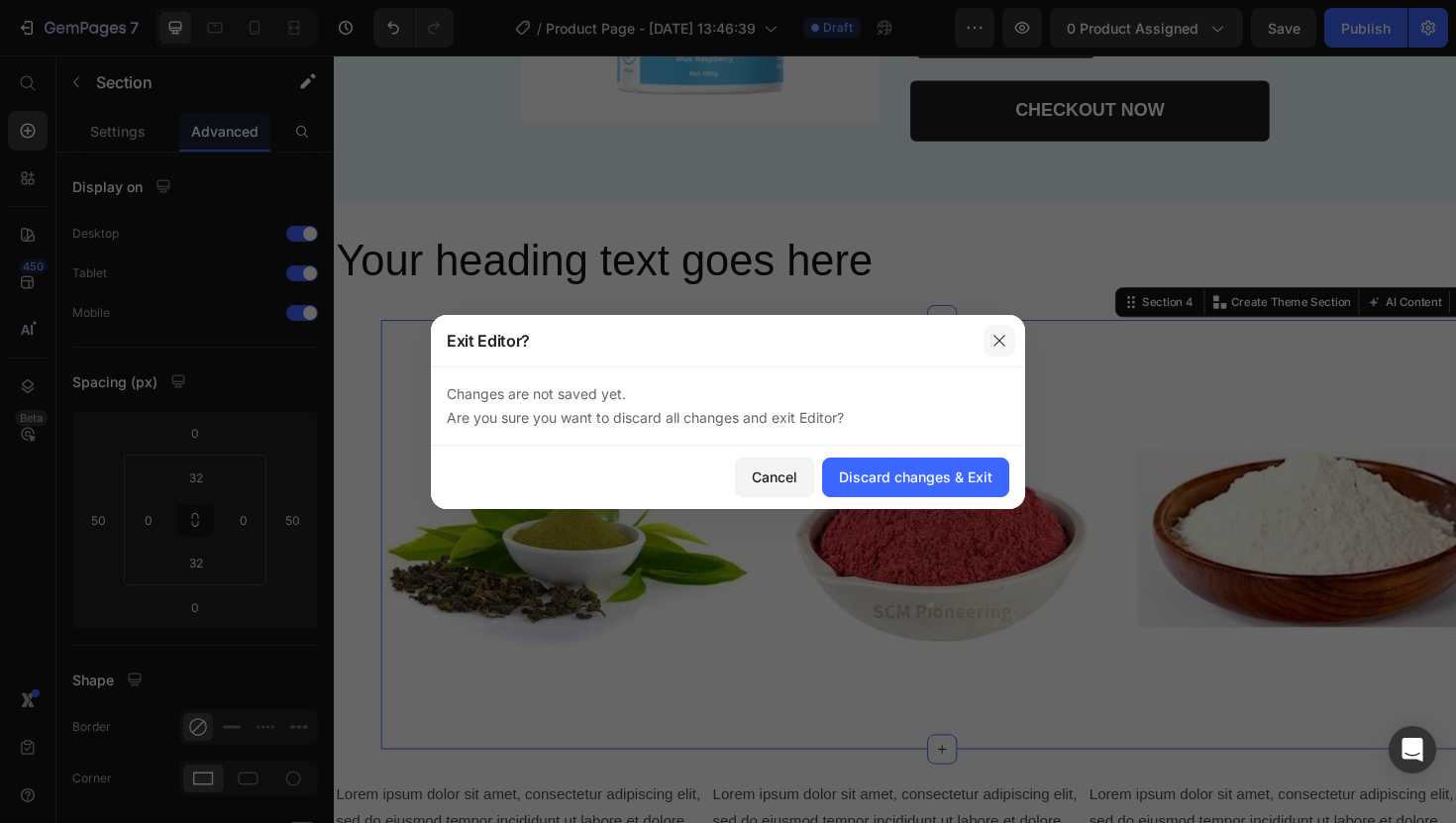 click at bounding box center [999, 341] 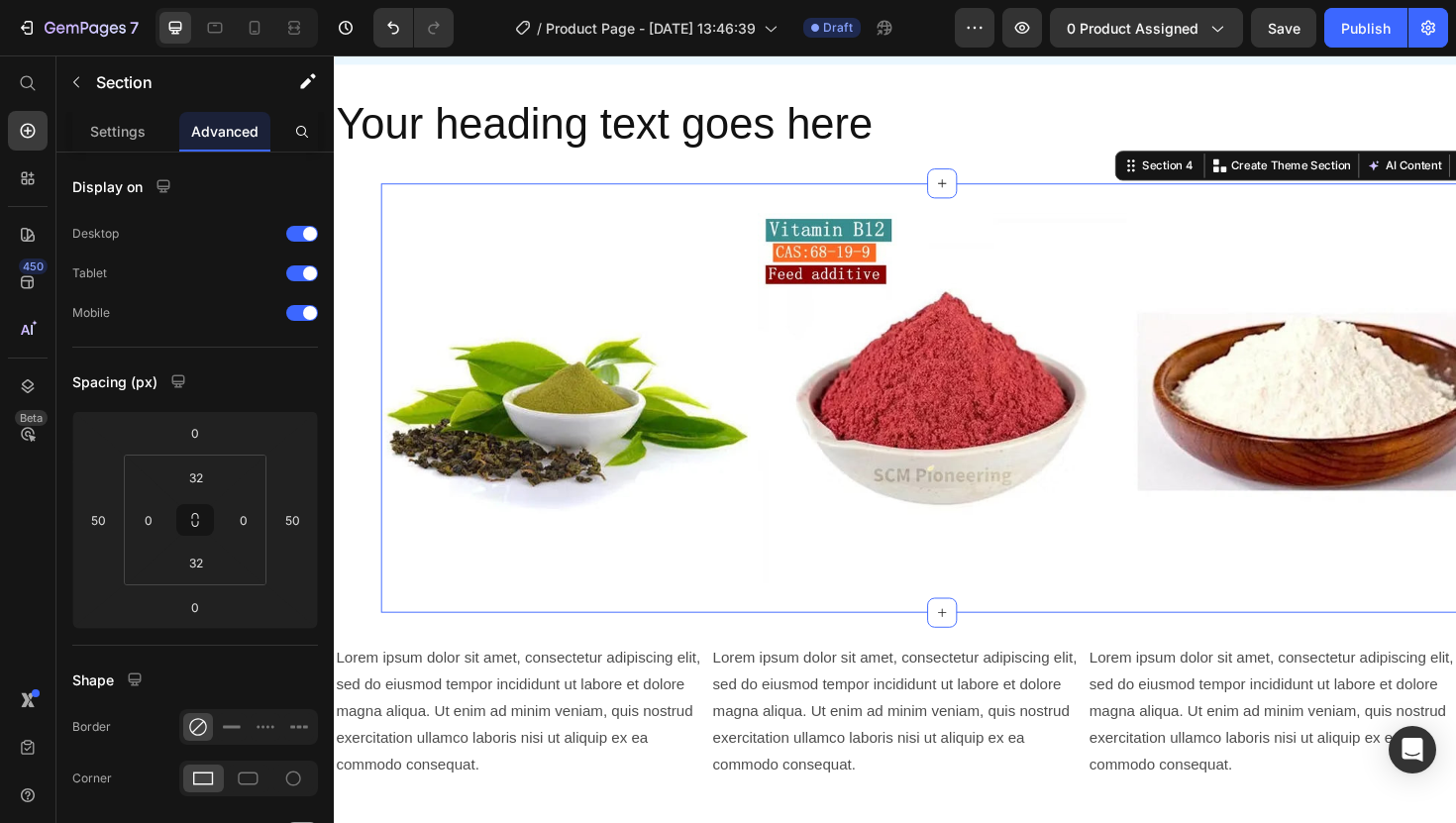 scroll, scrollTop: 920, scrollLeft: 0, axis: vertical 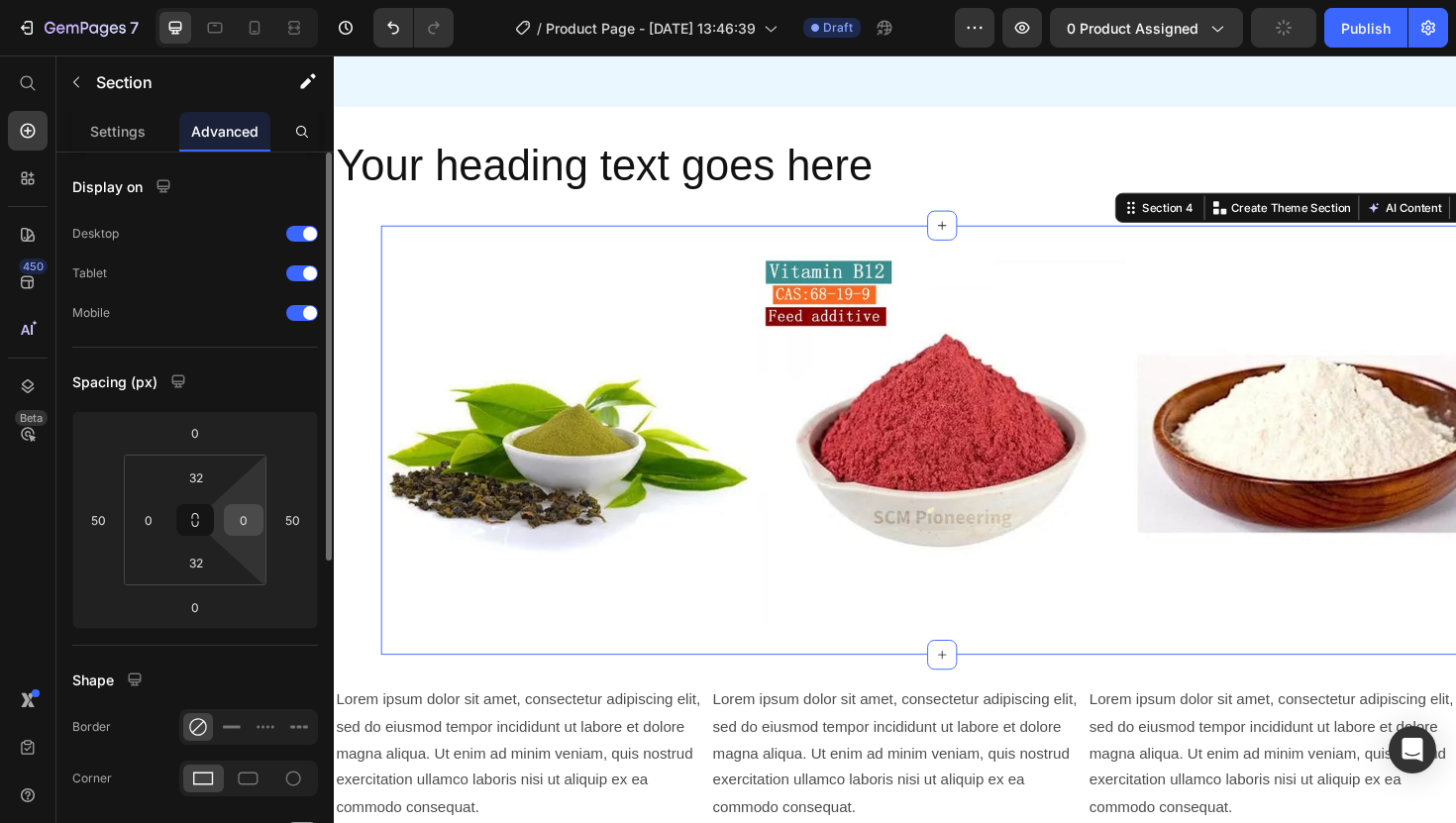 click on "0" at bounding box center [244, 520] 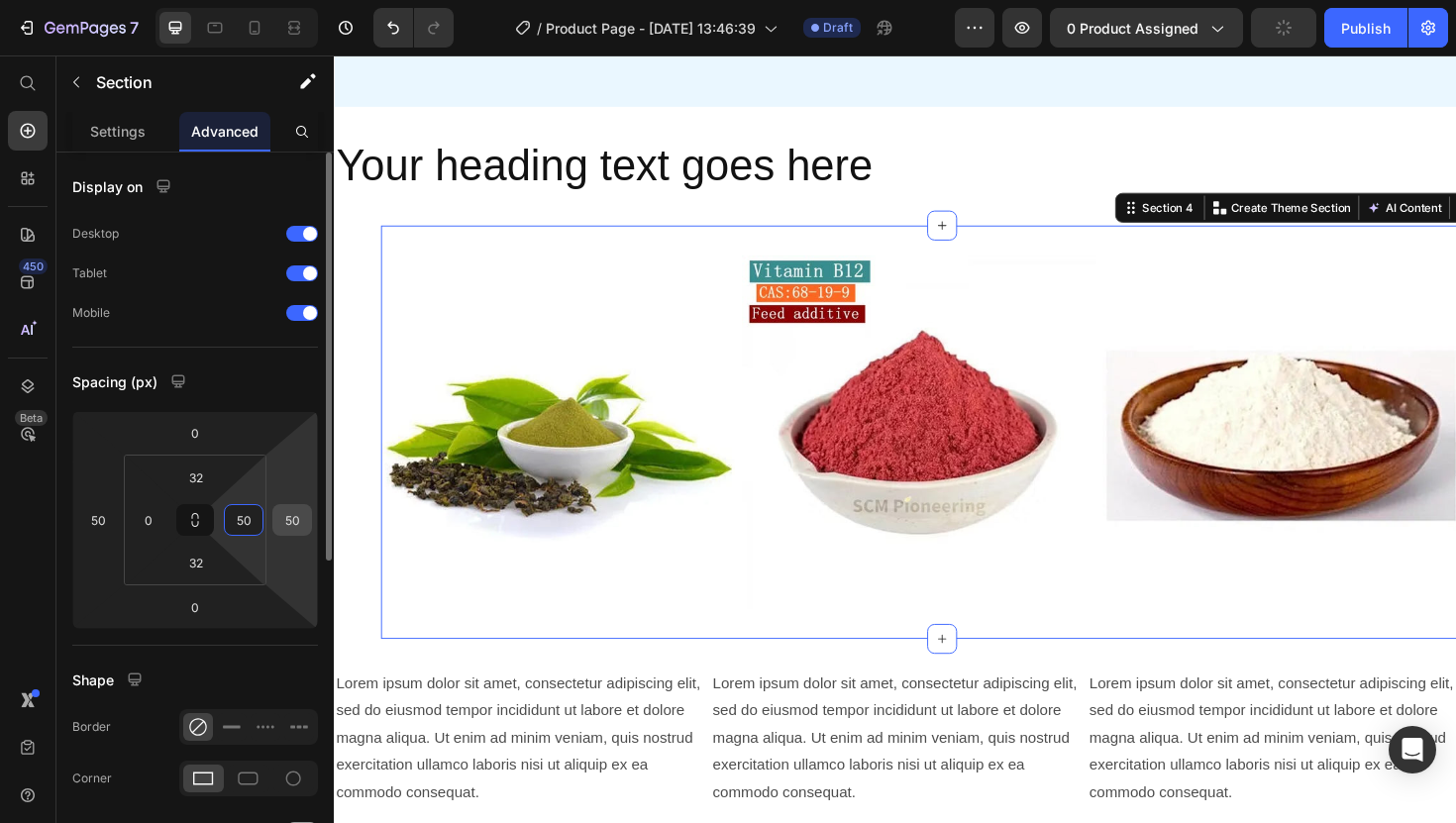 type on "50" 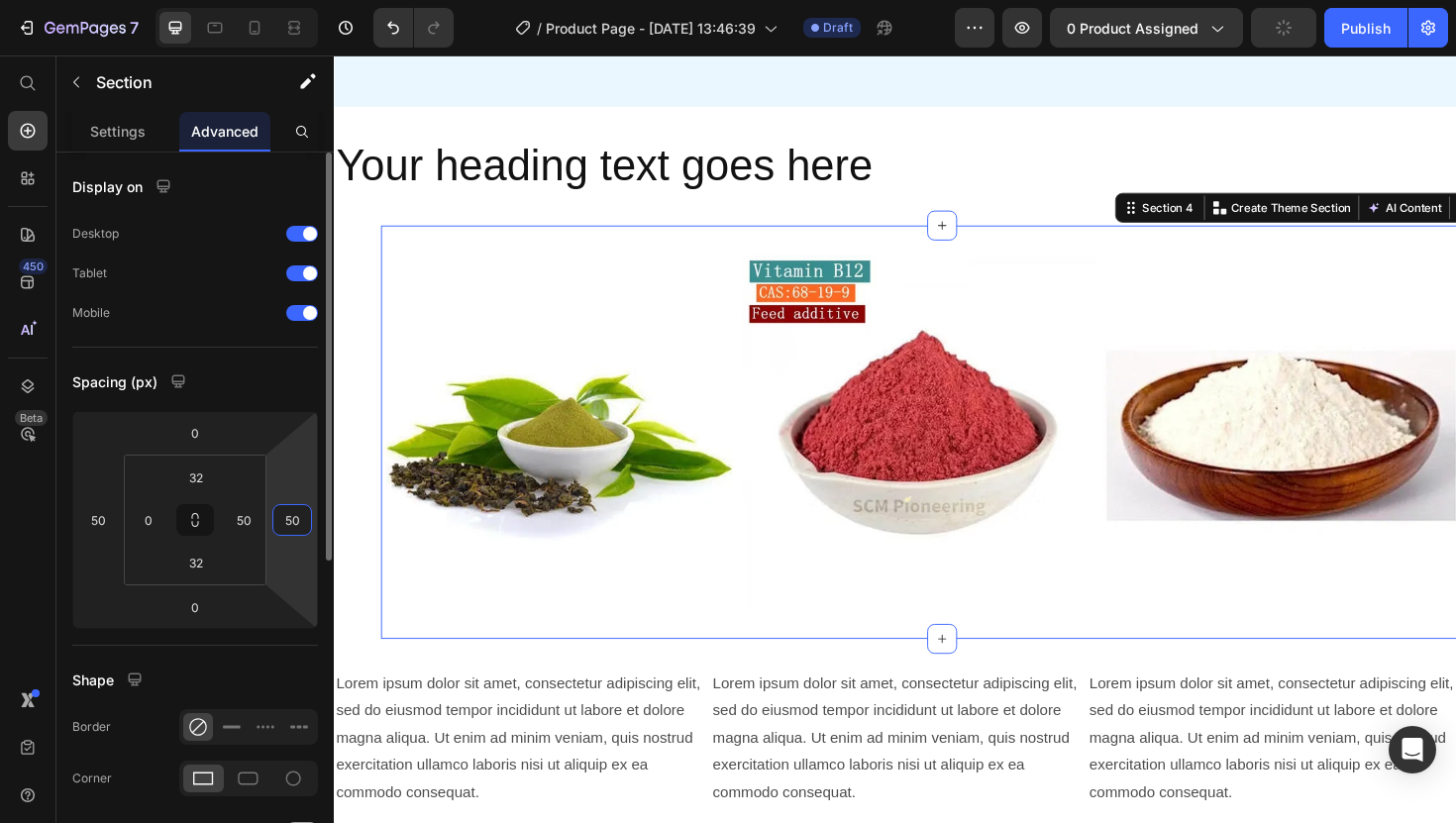 click on "50" at bounding box center (292, 520) 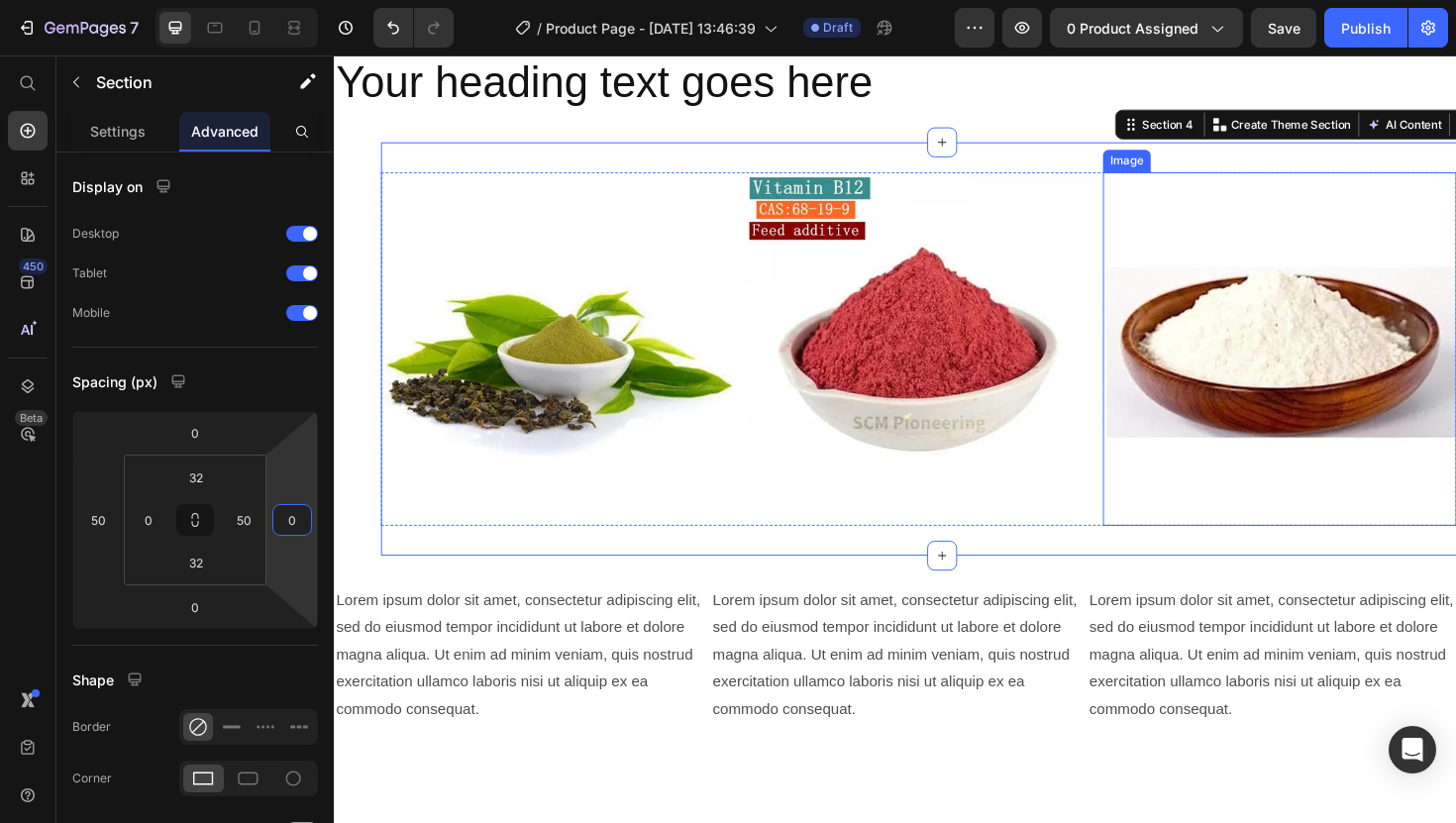 scroll, scrollTop: 1003, scrollLeft: 0, axis: vertical 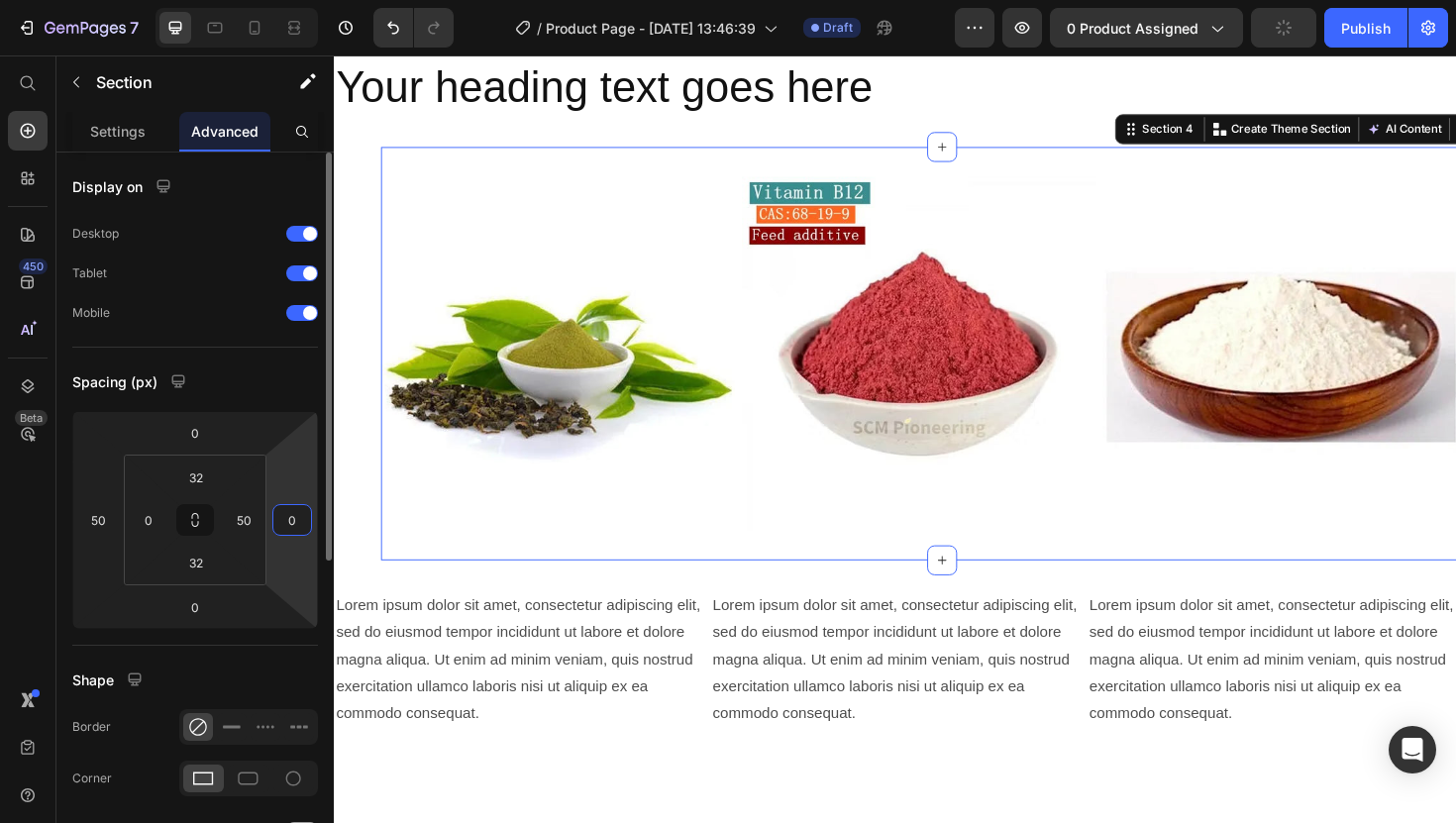 type on "0" 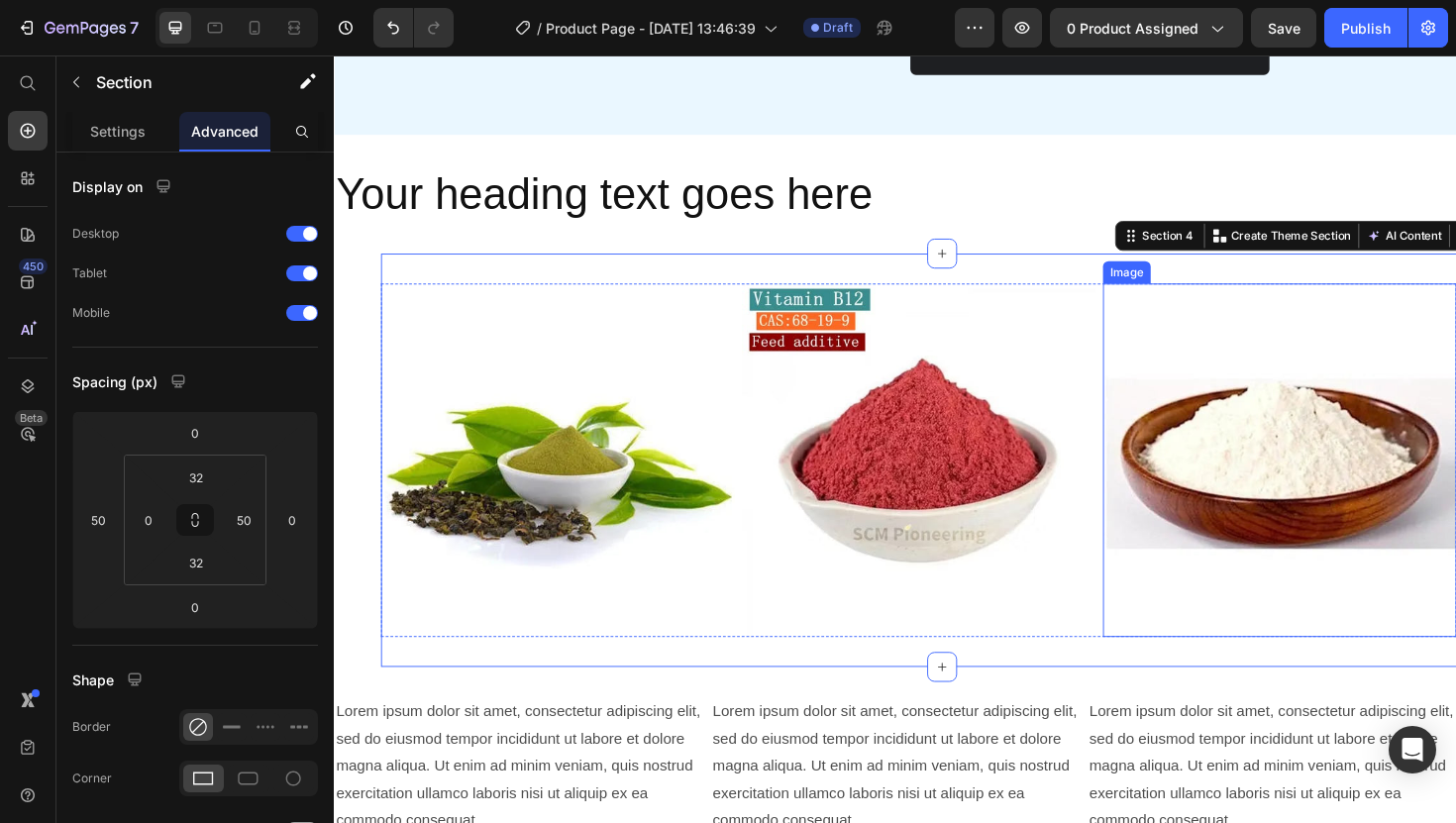 scroll, scrollTop: 806, scrollLeft: 0, axis: vertical 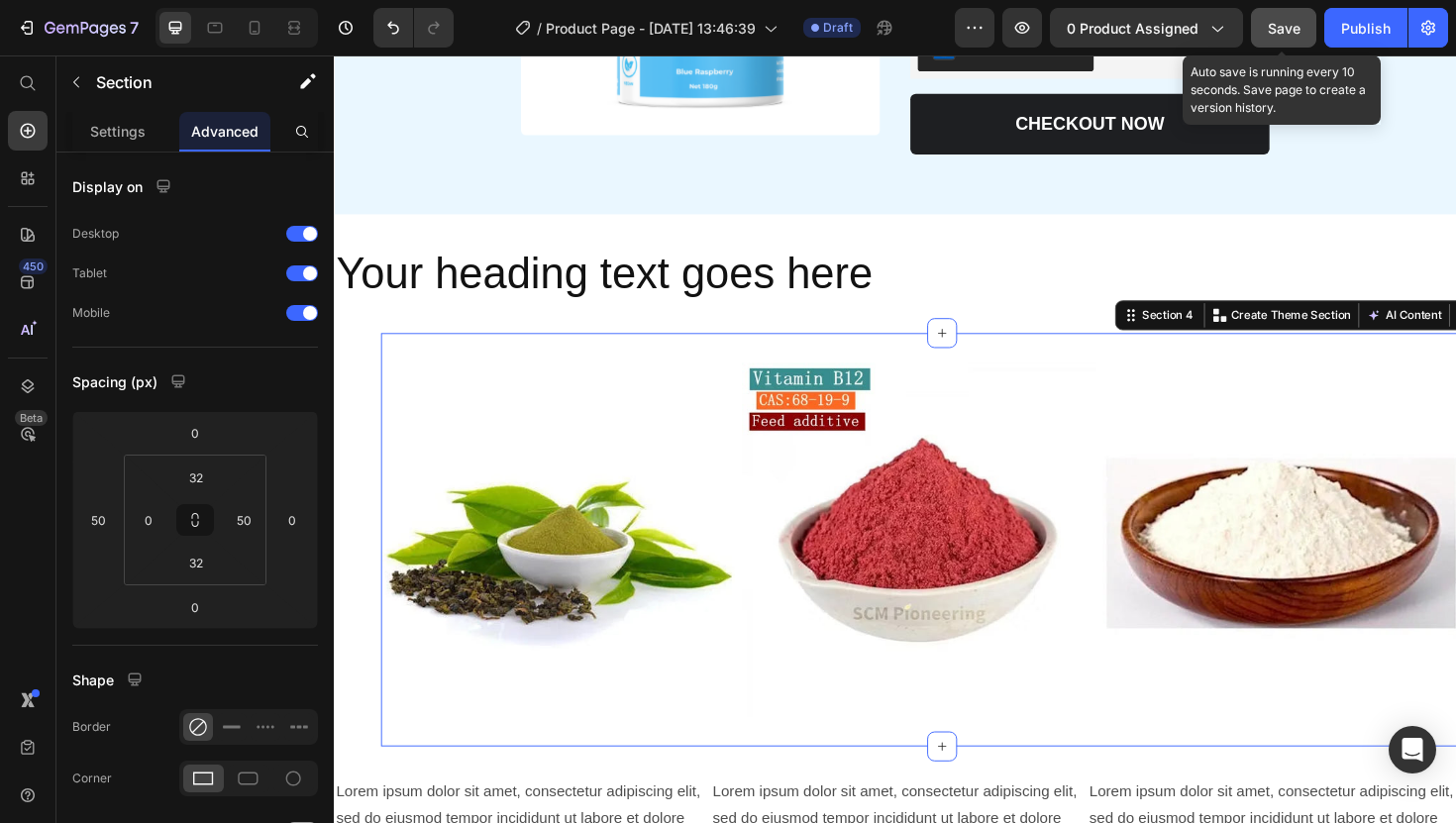 click on "Save" 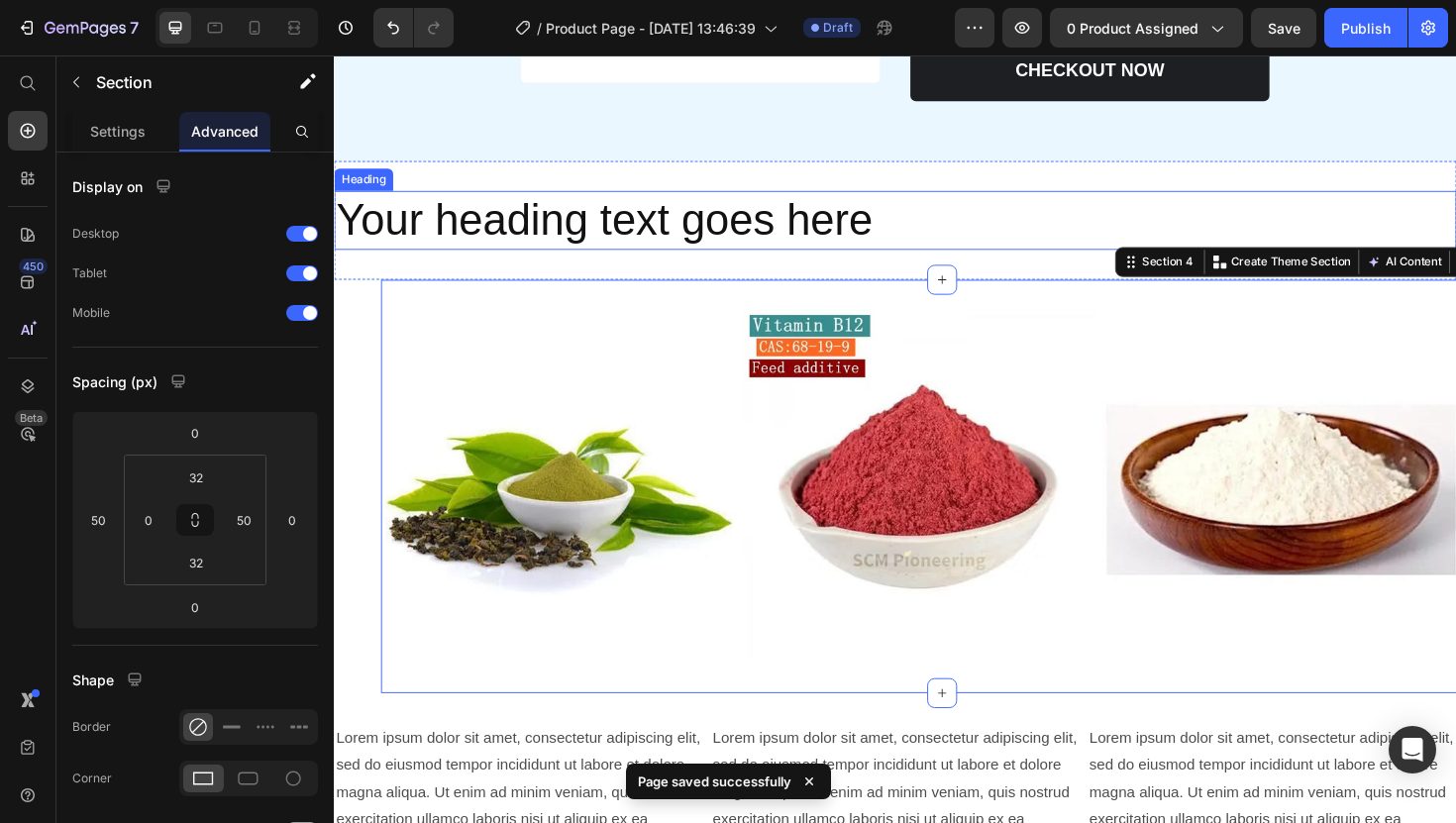 scroll, scrollTop: 869, scrollLeft: 0, axis: vertical 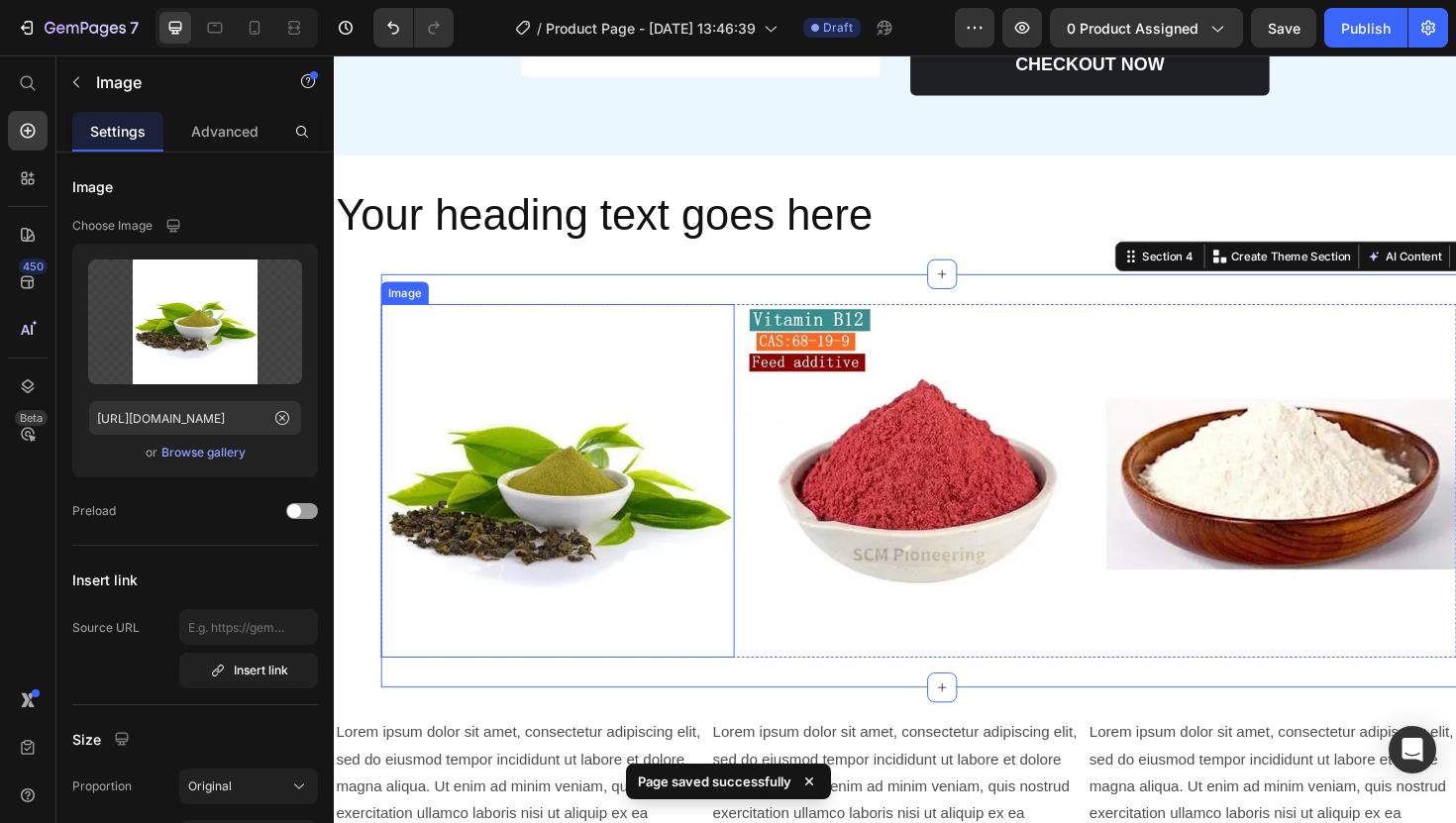 click at bounding box center (571, 506) 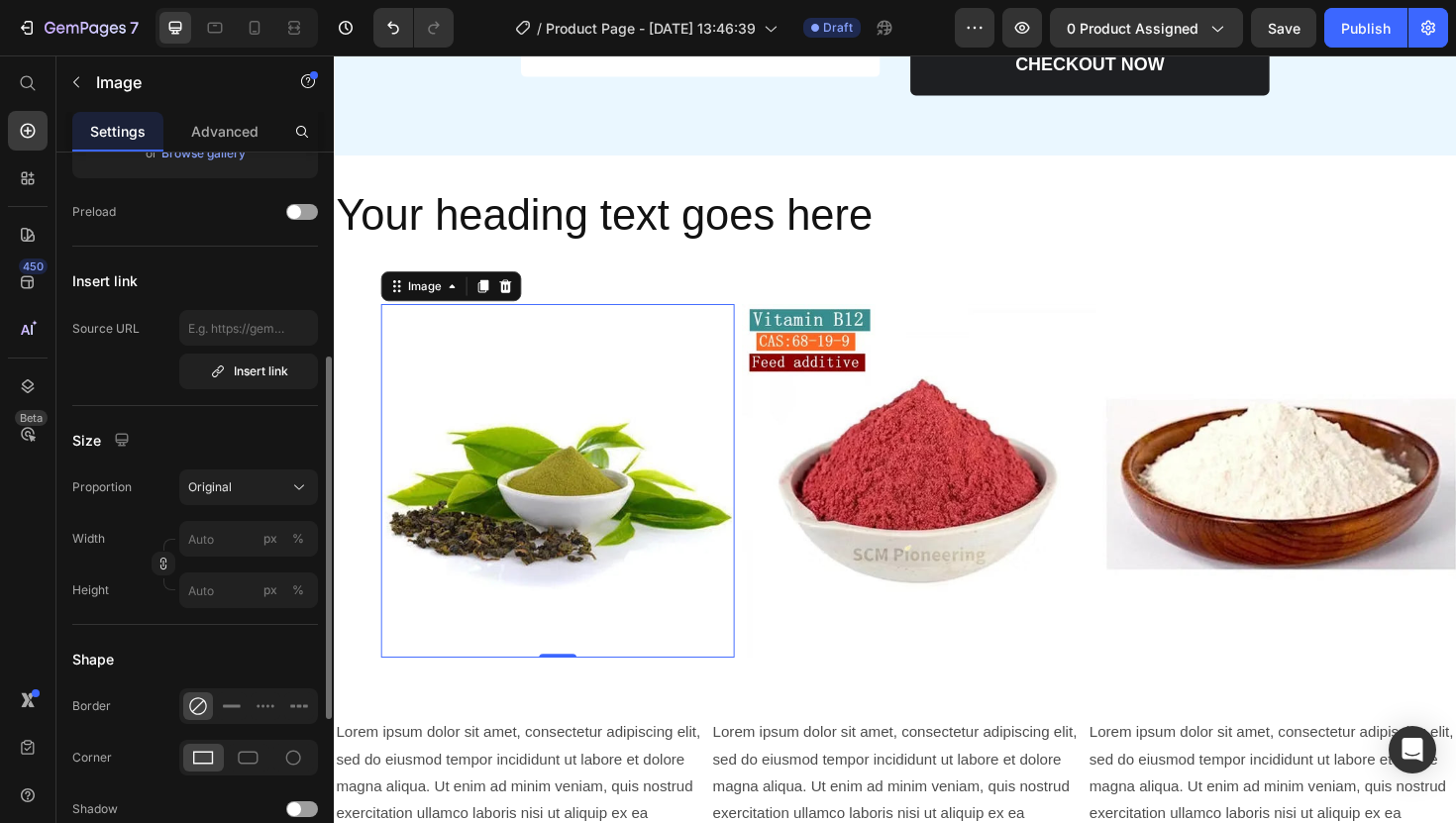 scroll, scrollTop: 338, scrollLeft: 0, axis: vertical 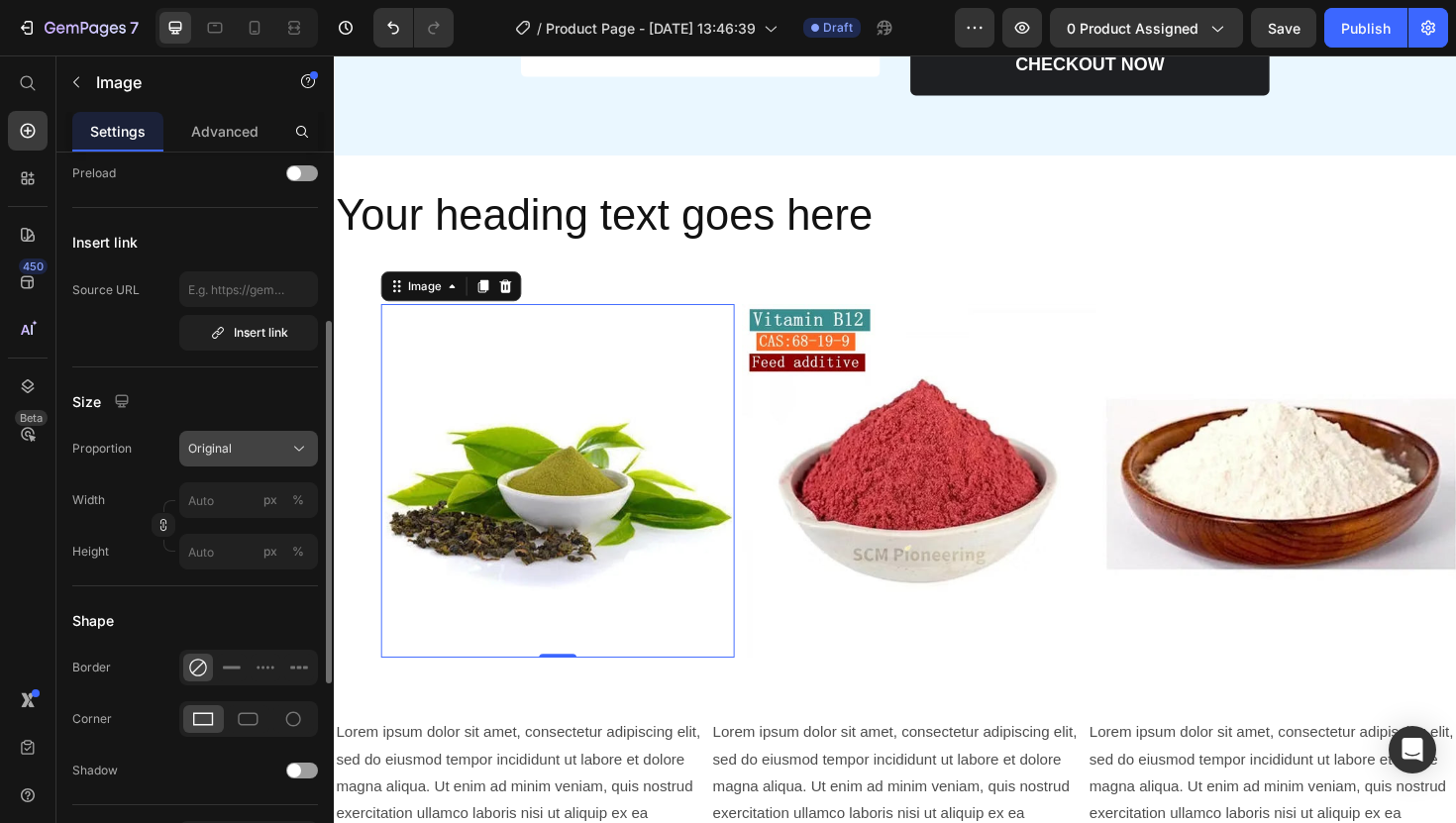 click on "Original" 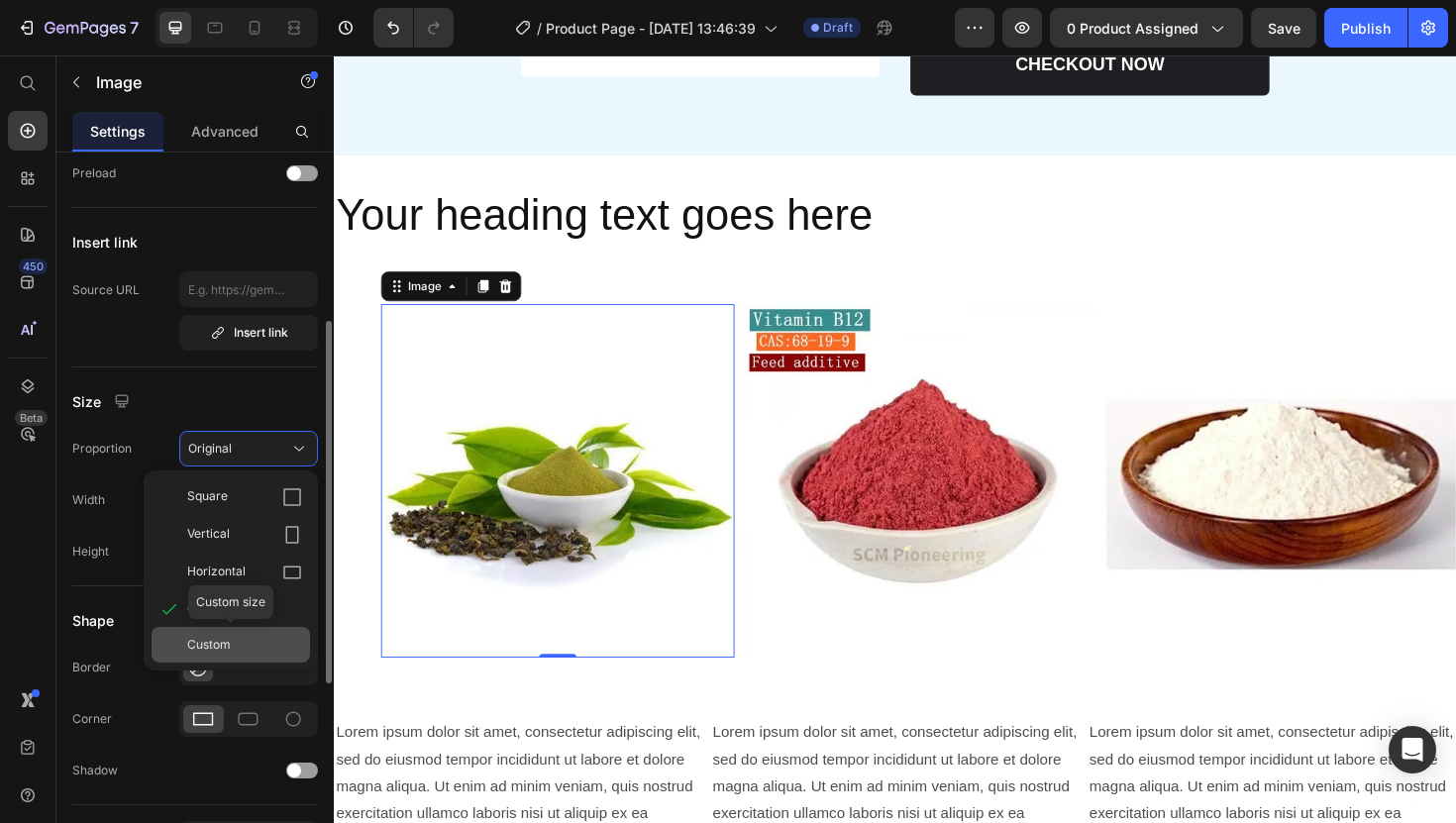 click on "Custom" at bounding box center [245, 645] 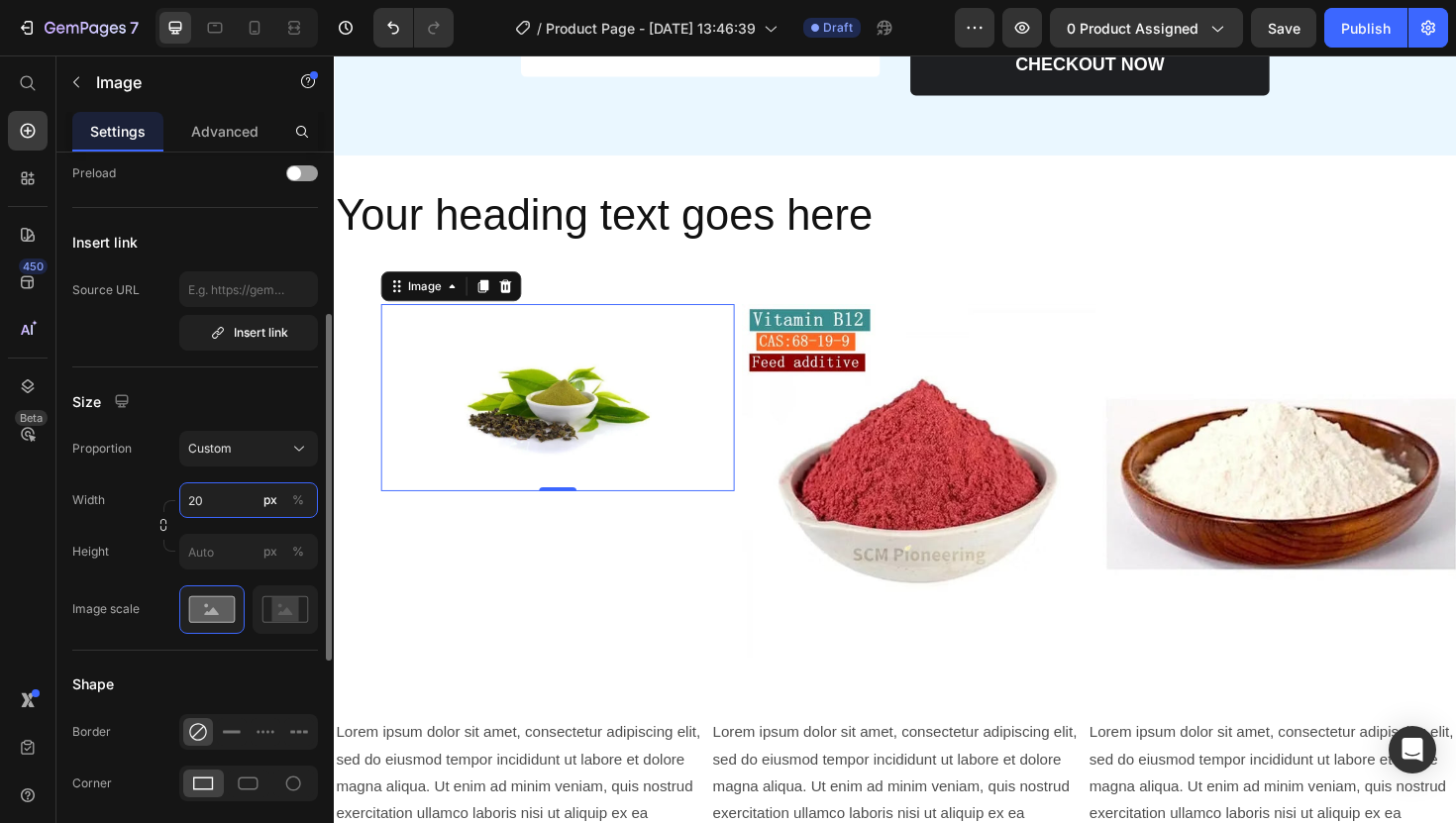 type on "2" 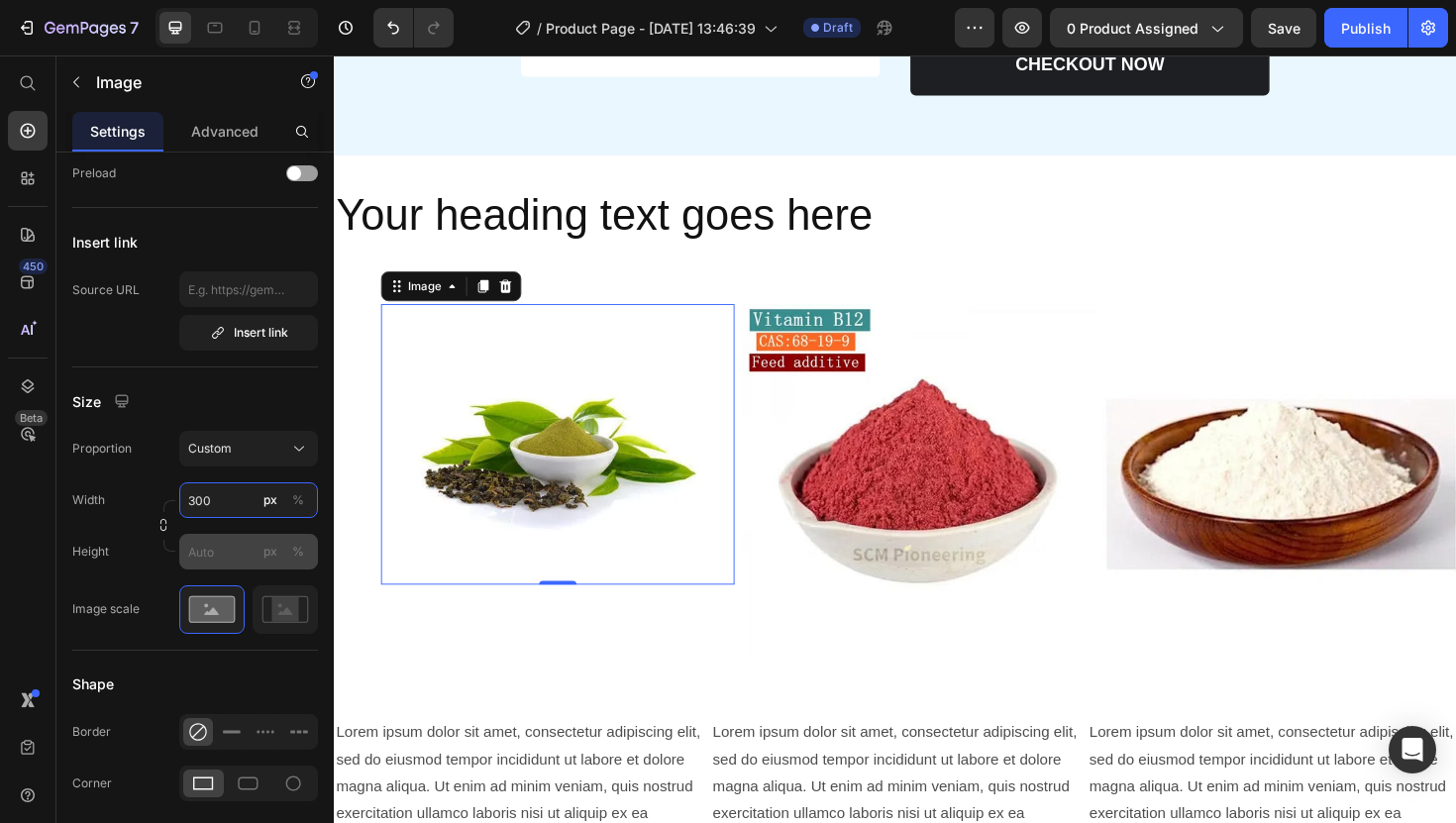 type on "300" 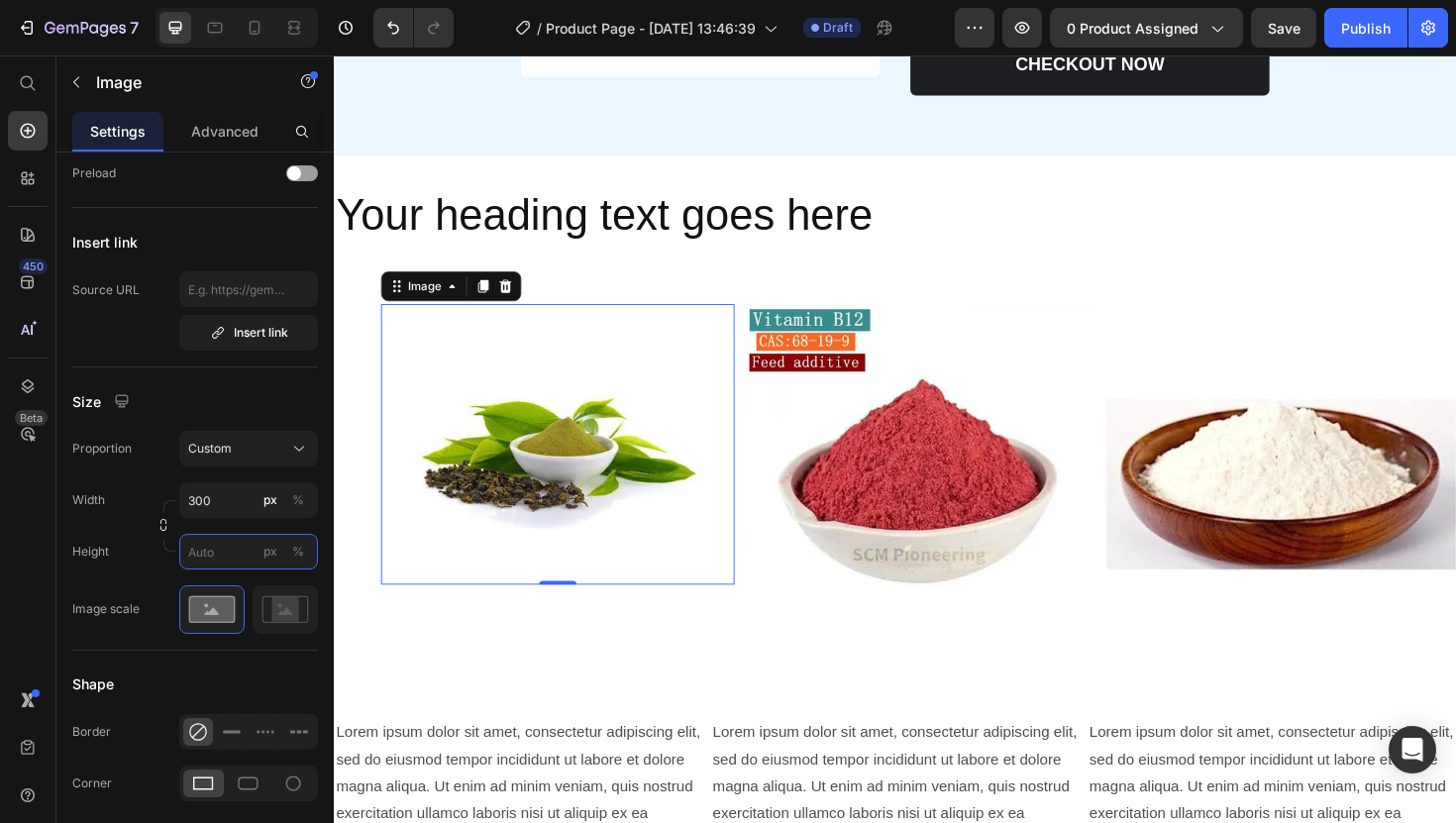 click on "px %" at bounding box center (249, 552) 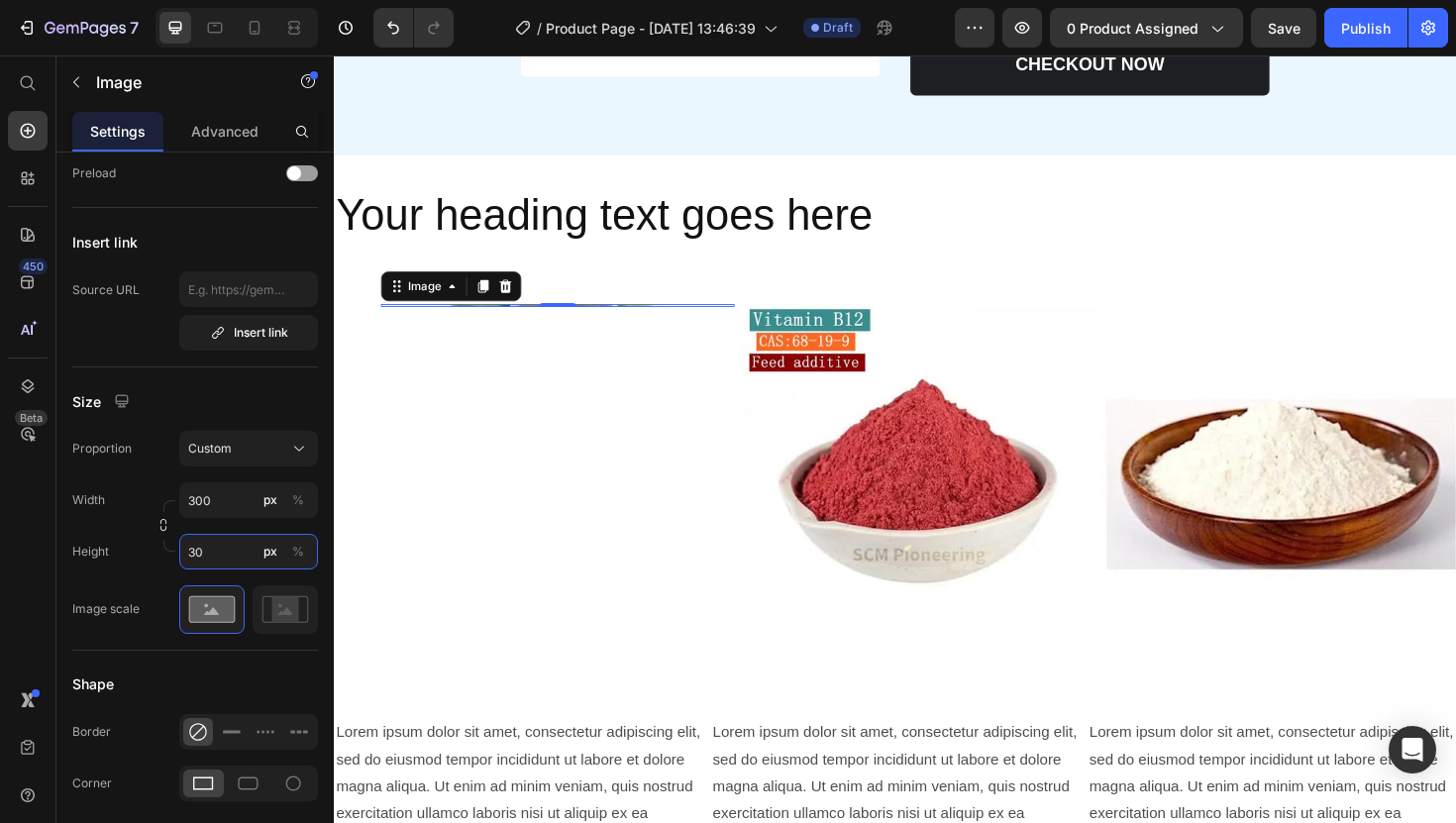 type on "300" 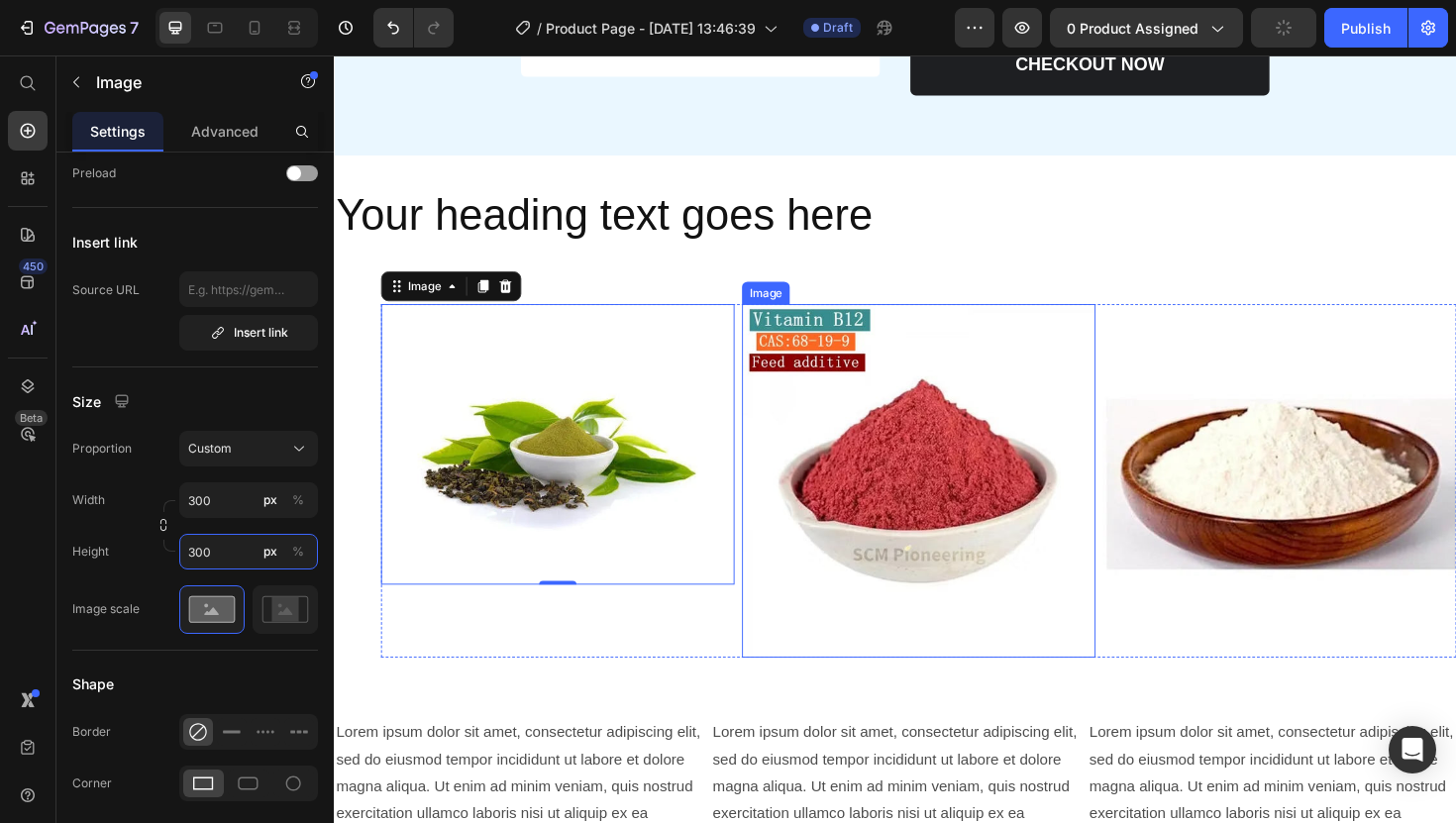 type 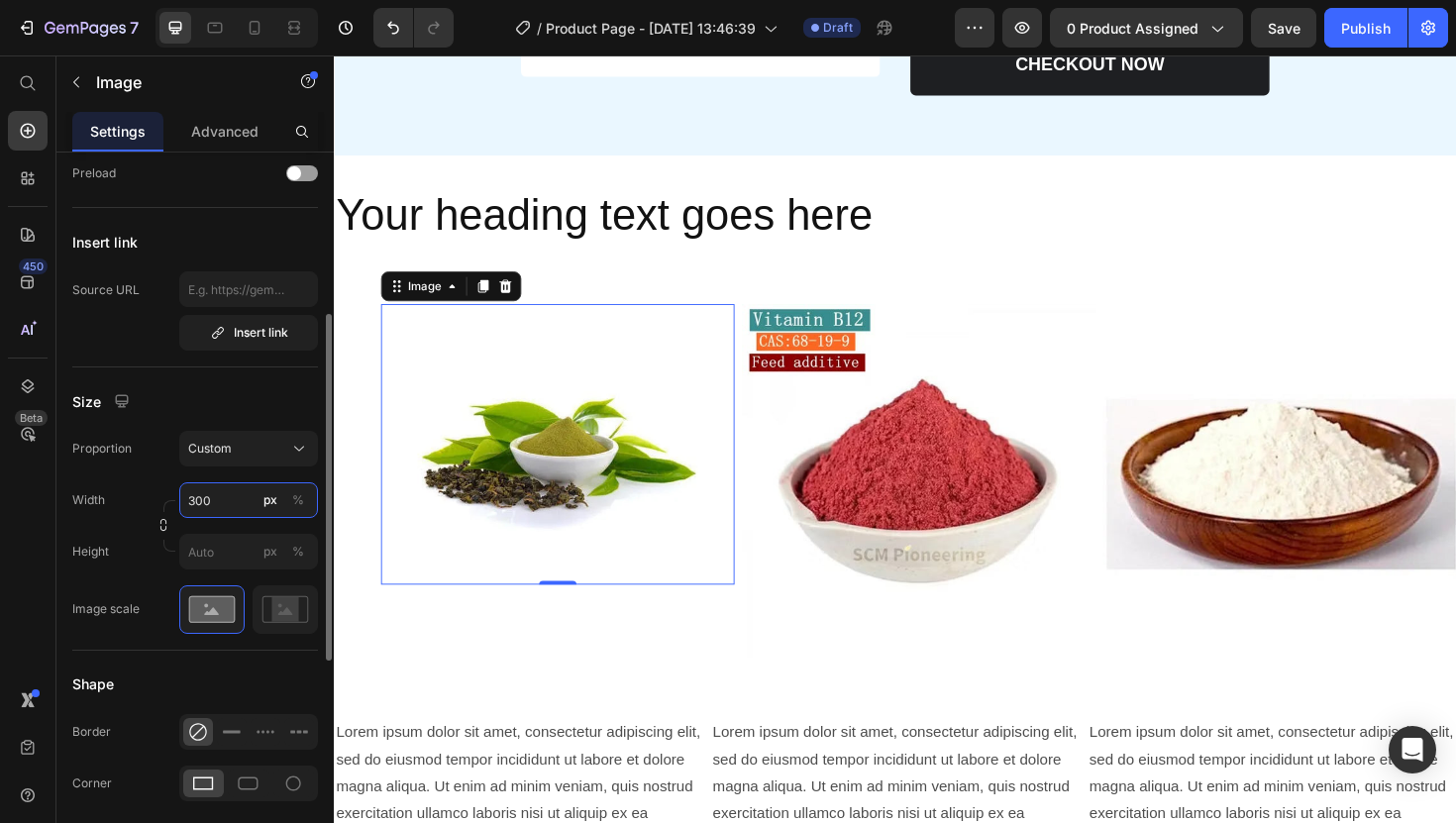 click on "300" at bounding box center (249, 500) 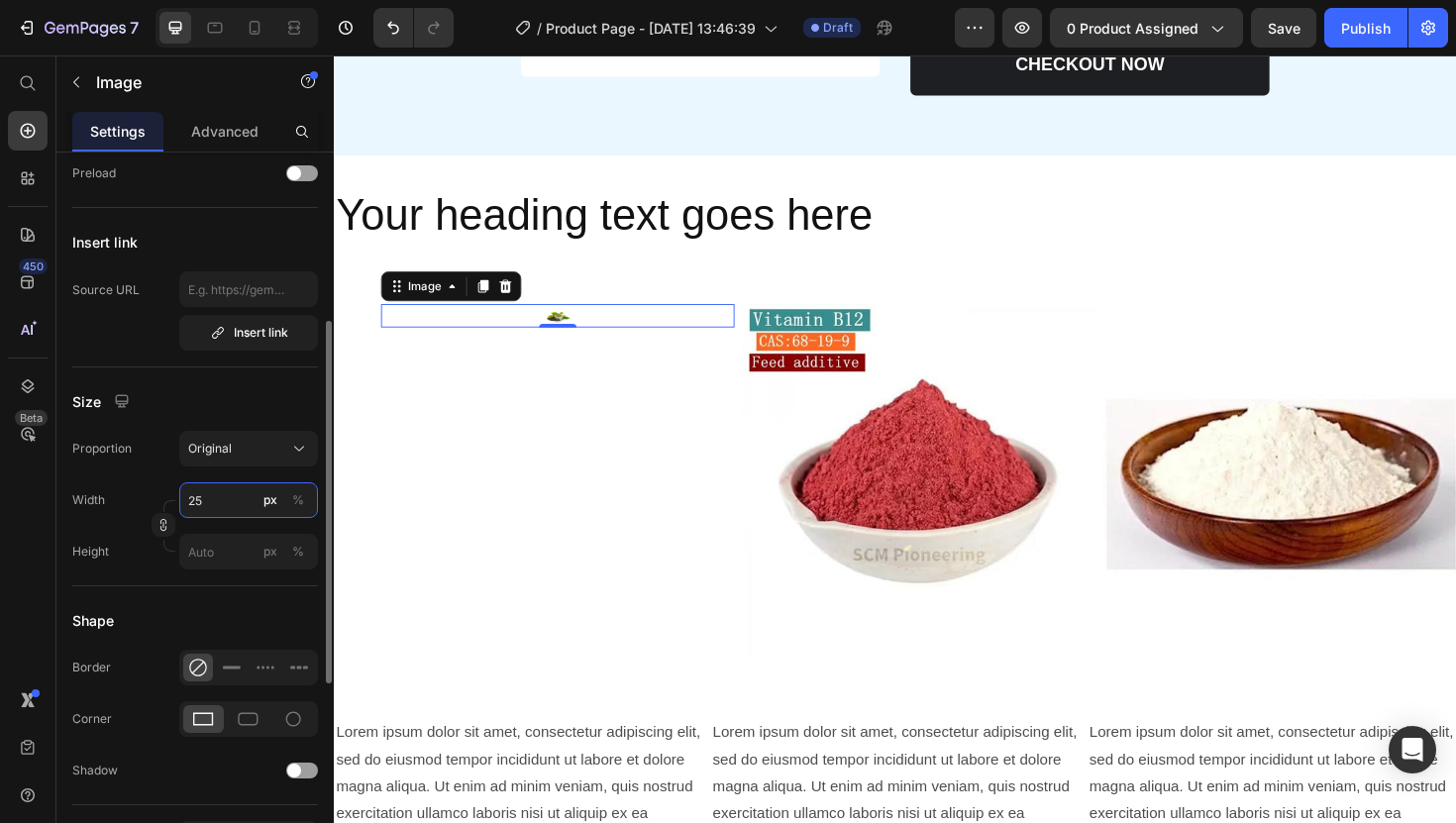 type on "250" 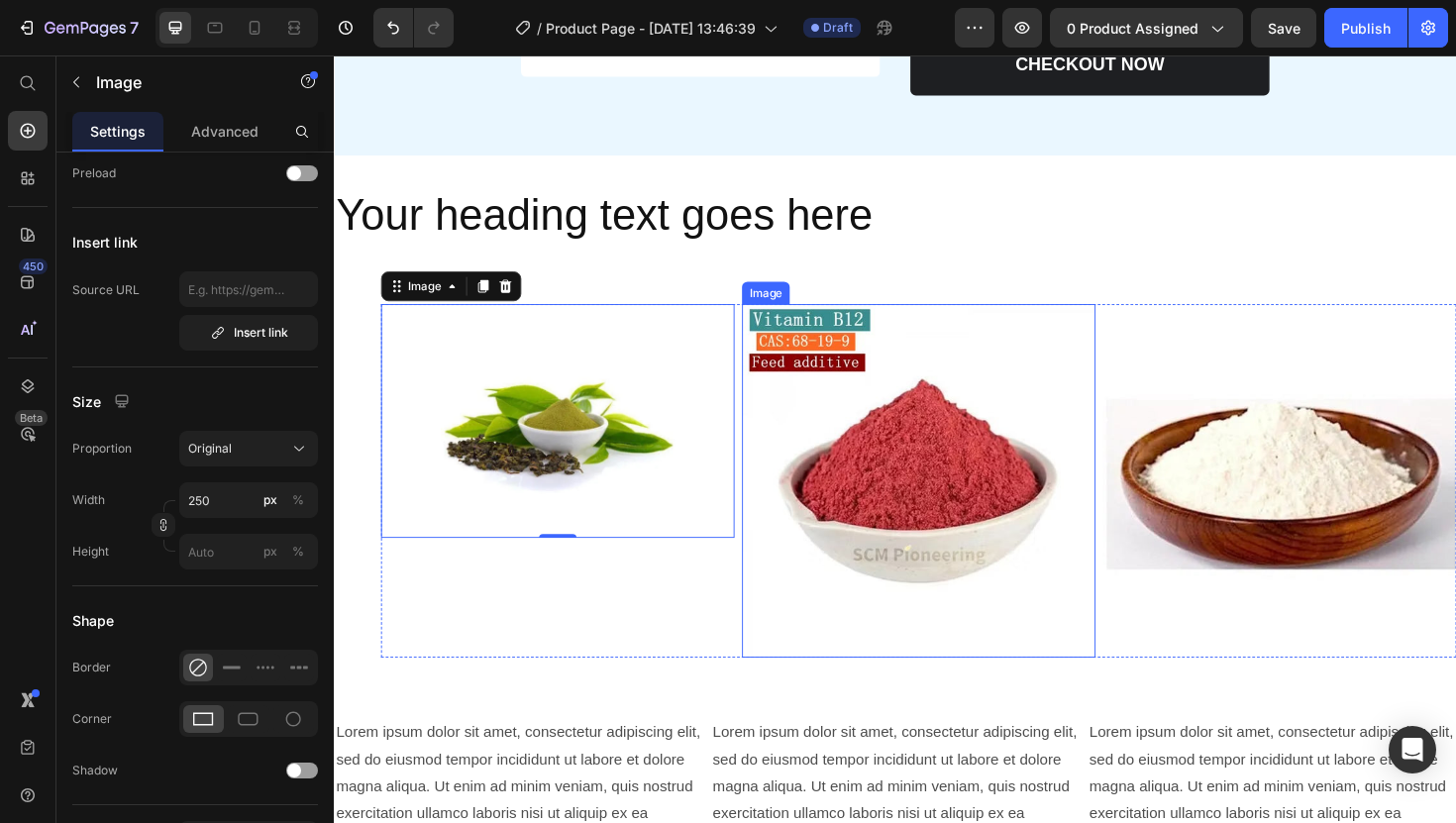 click at bounding box center [953, 506] 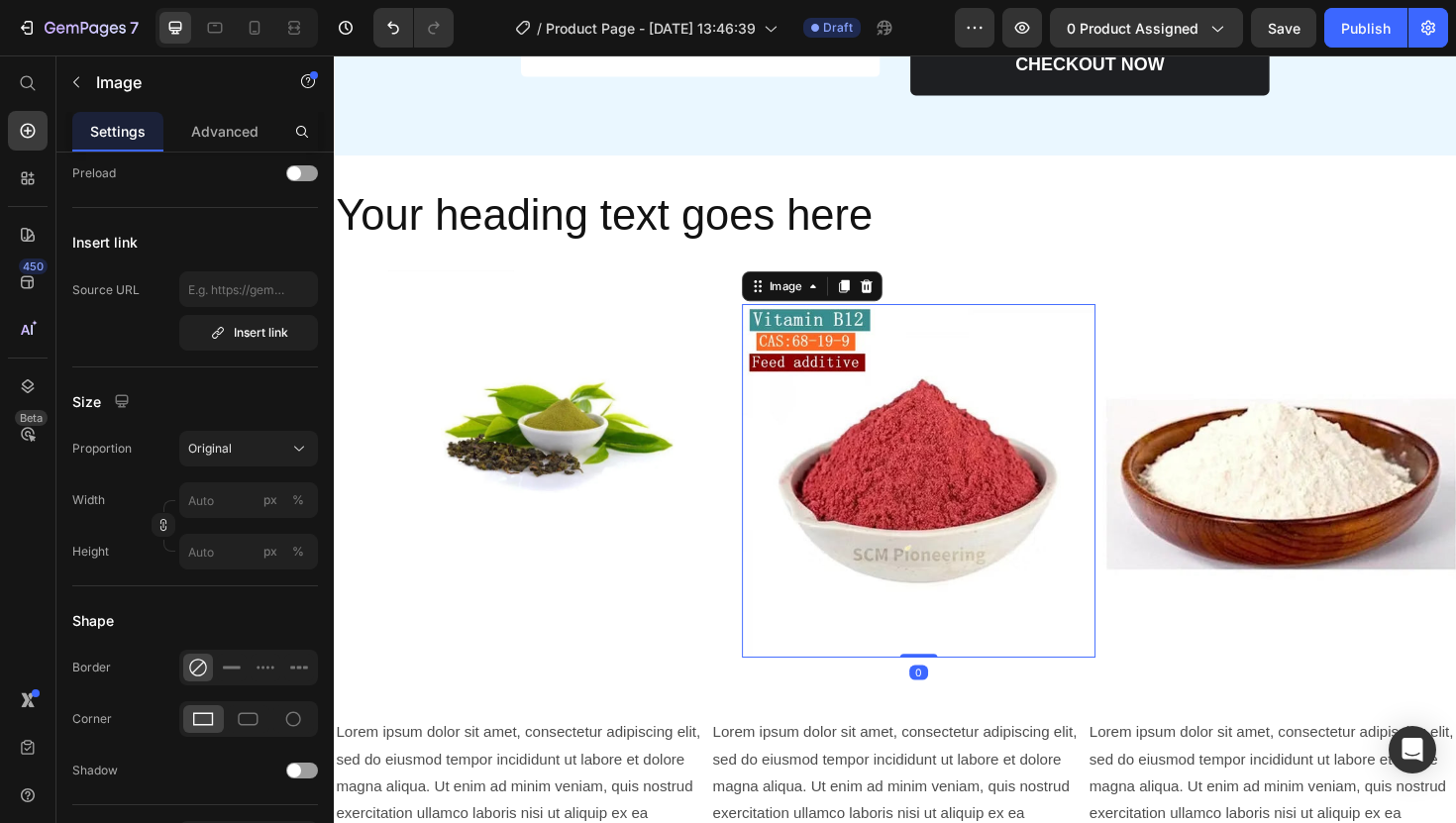 click at bounding box center [571, 443] 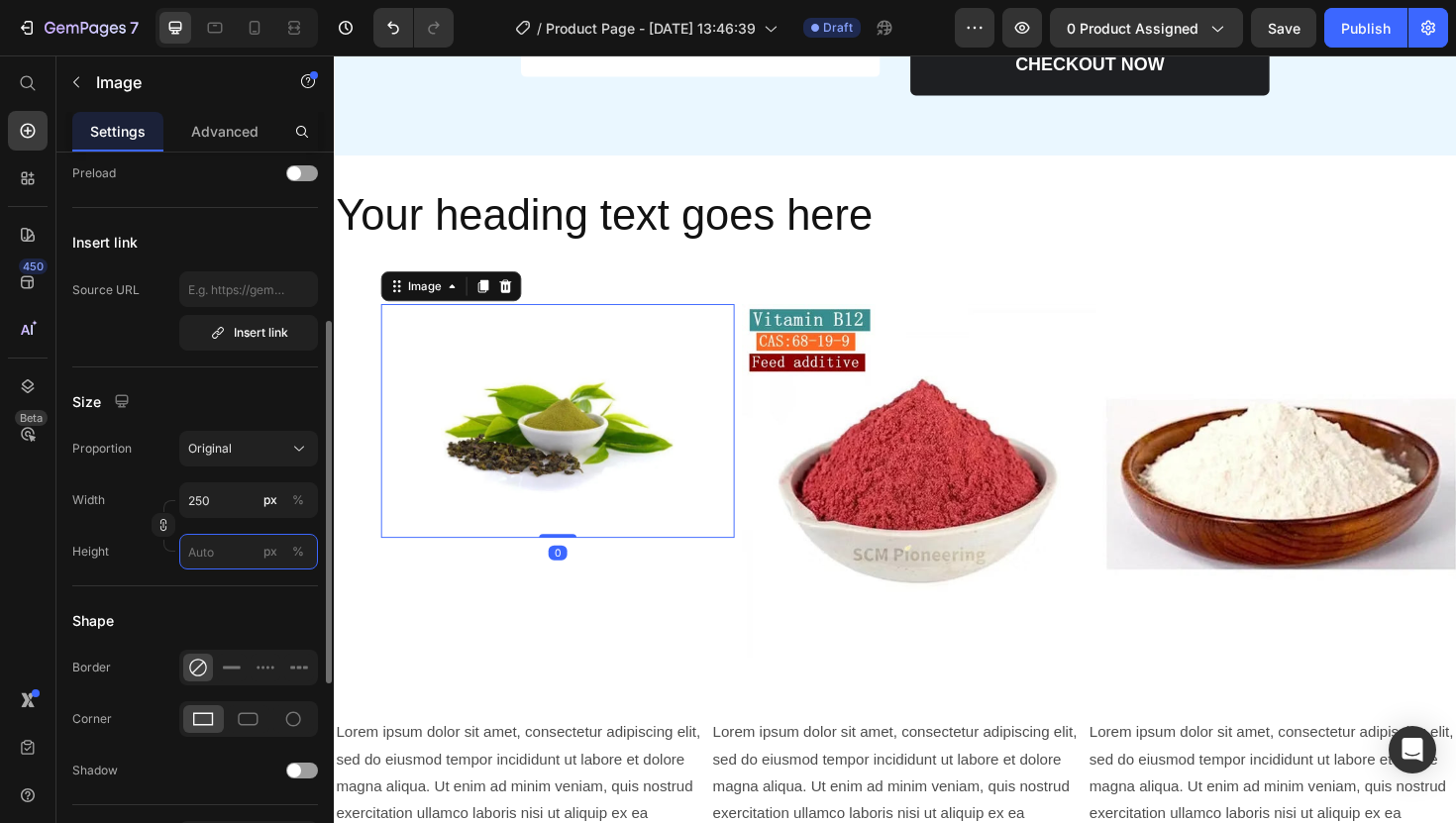 click on "px %" at bounding box center (249, 552) 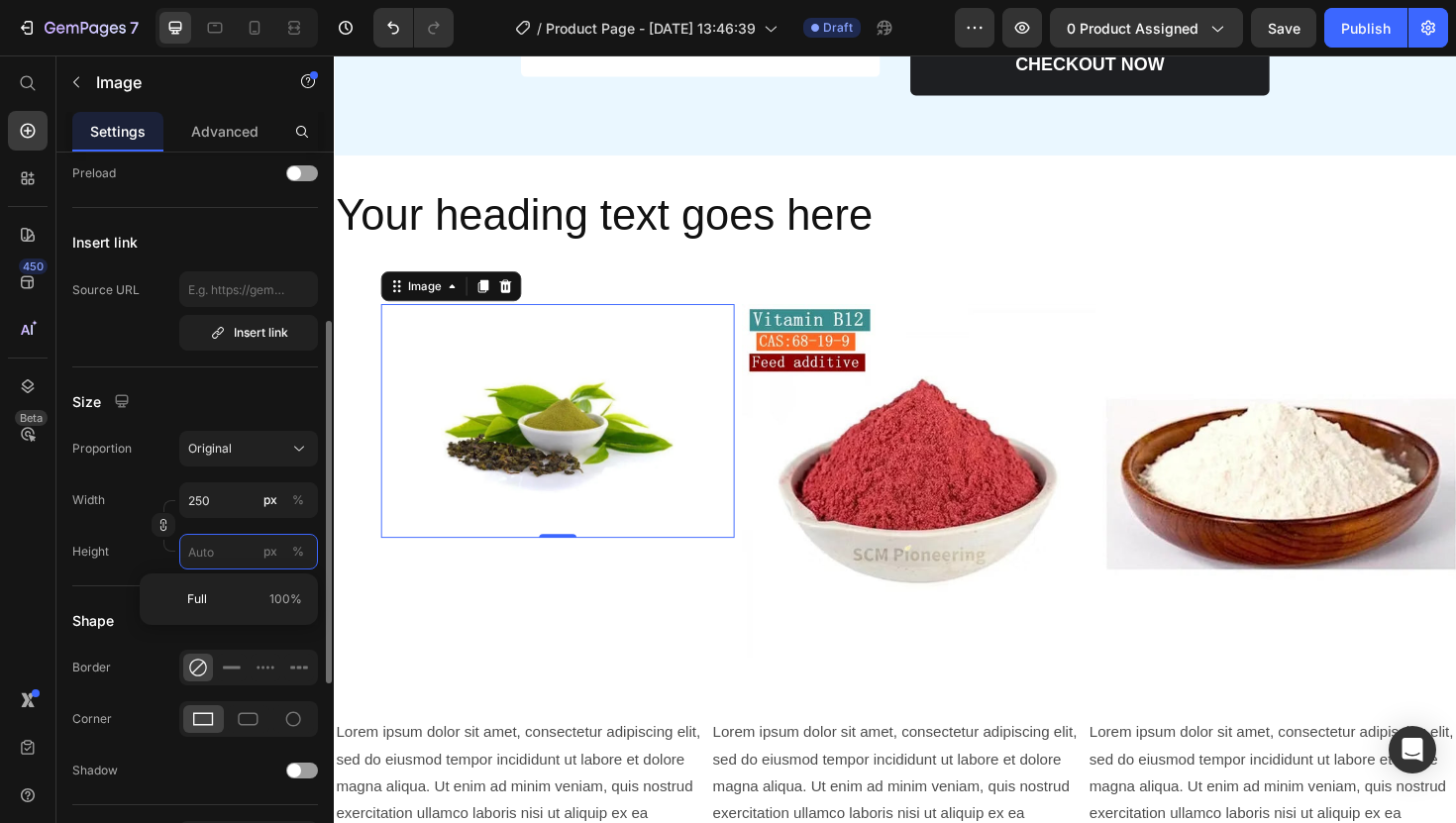 type 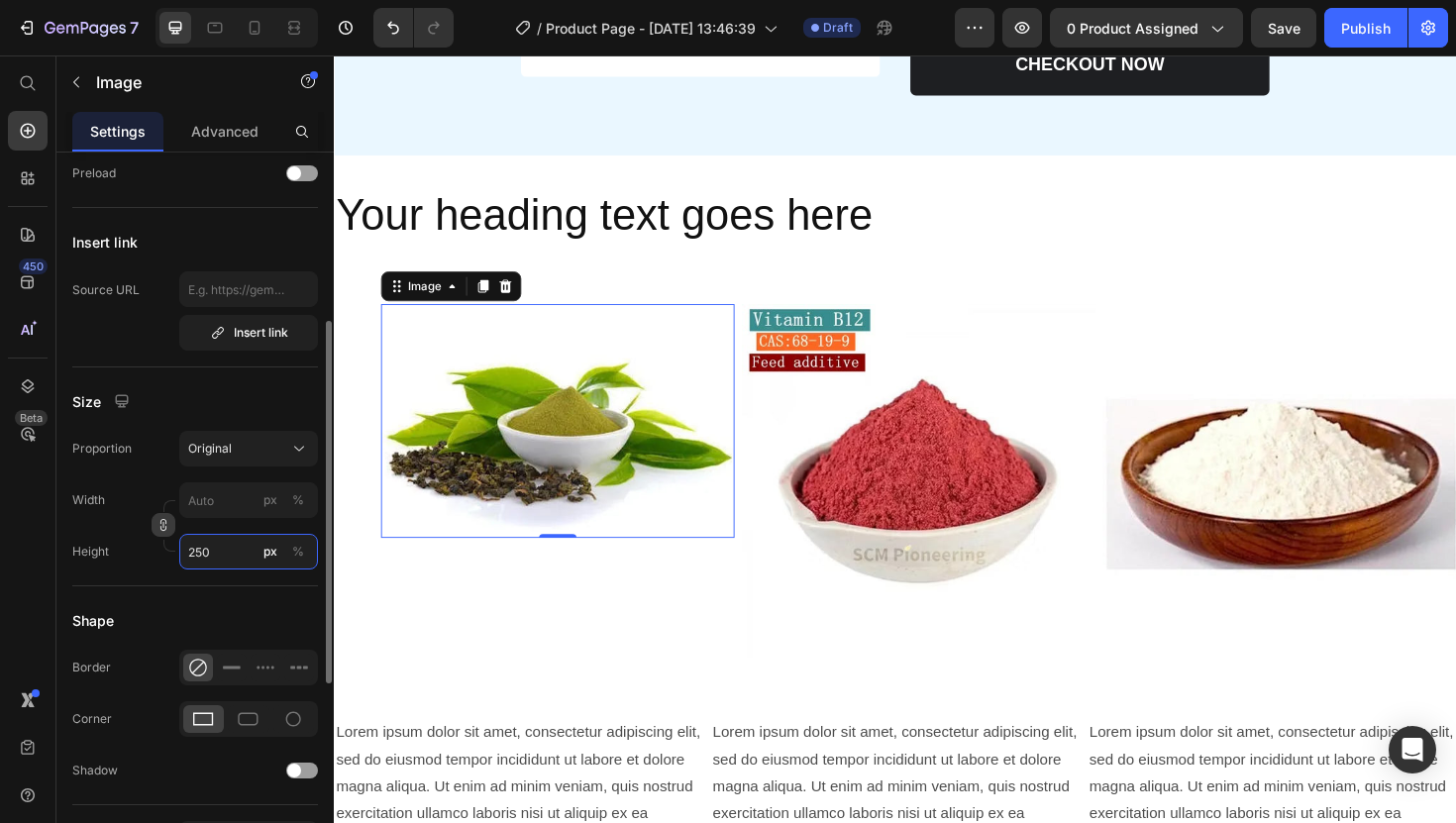 type on "250" 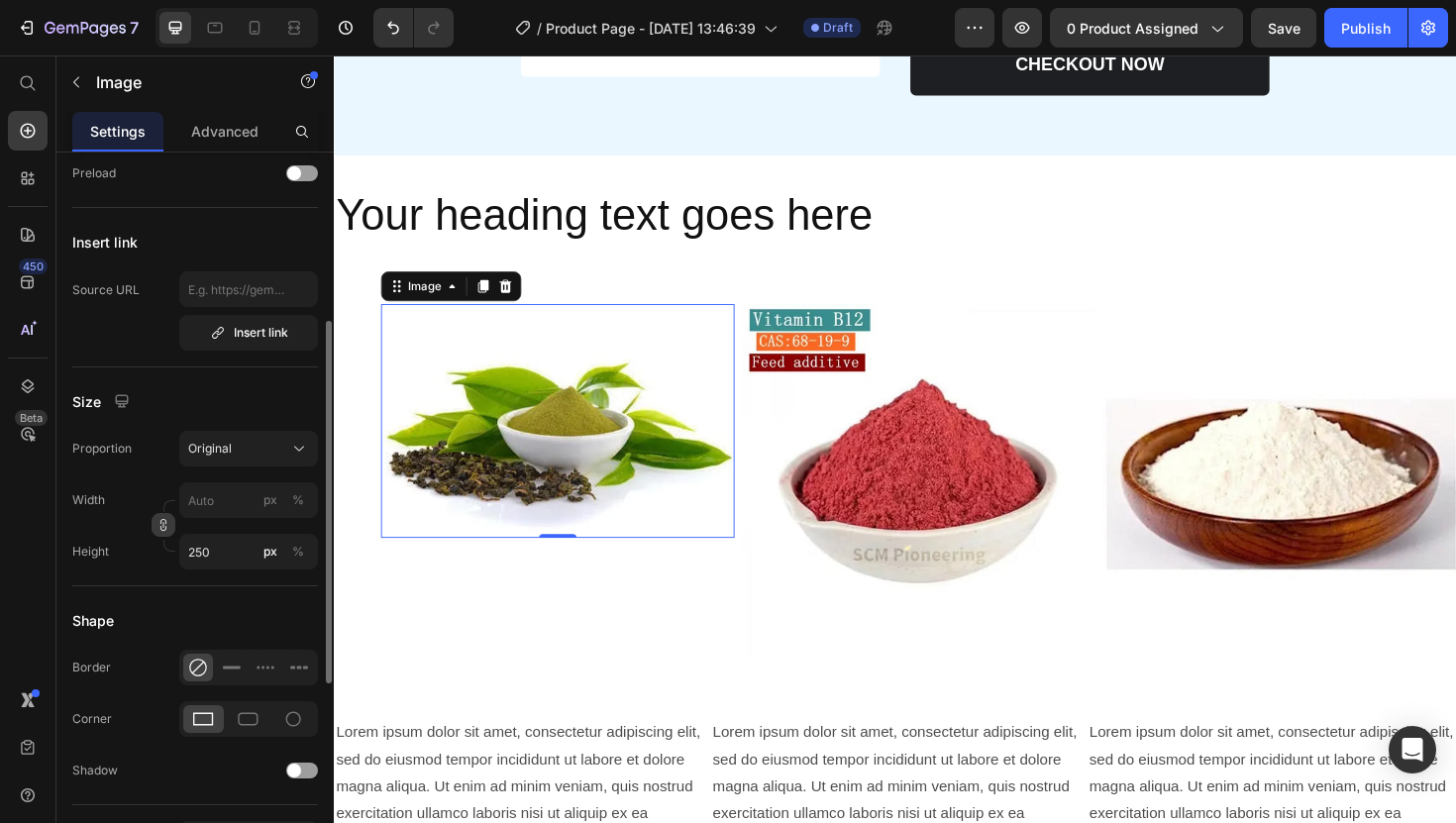 click 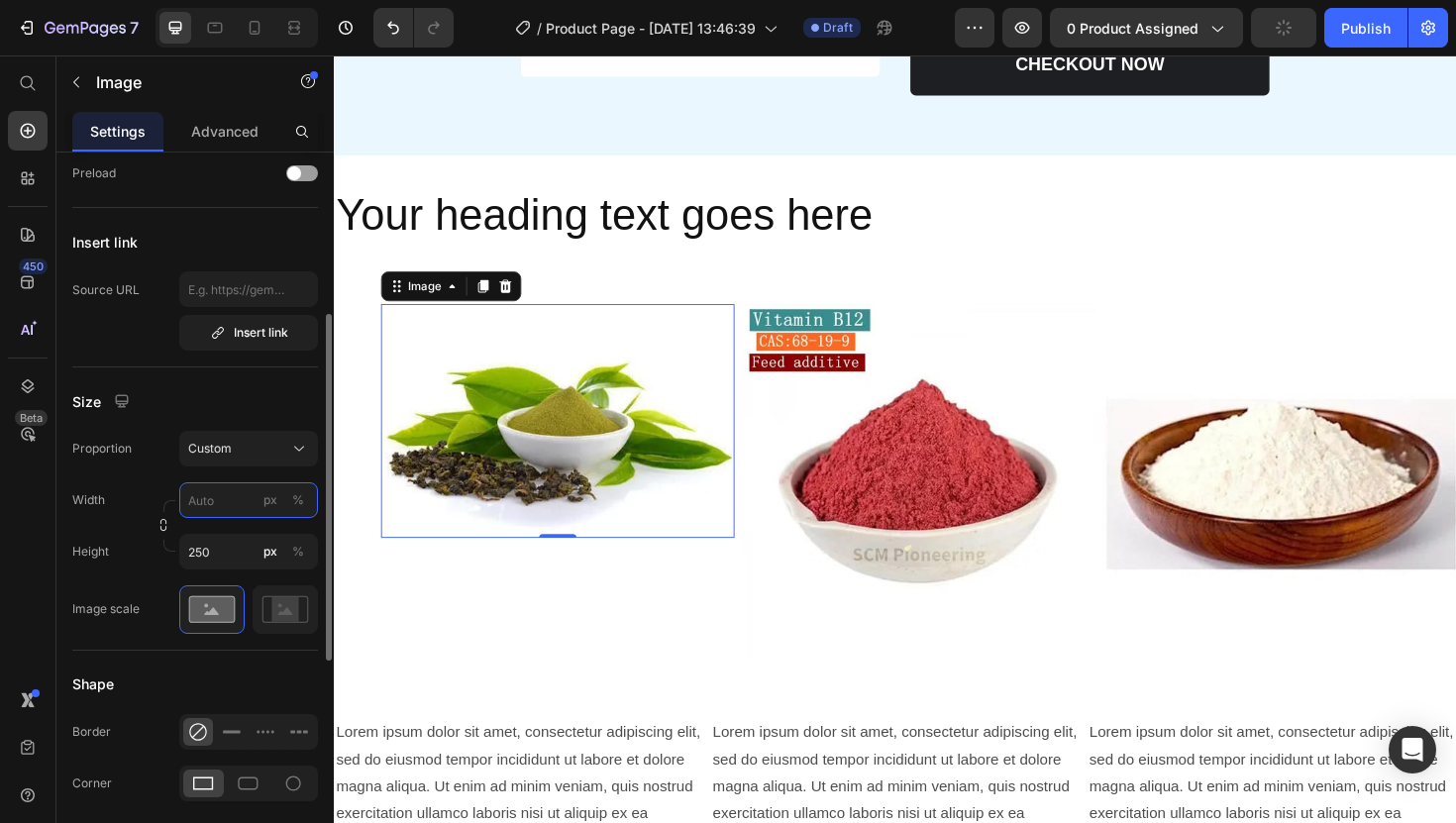 click on "px %" at bounding box center (249, 500) 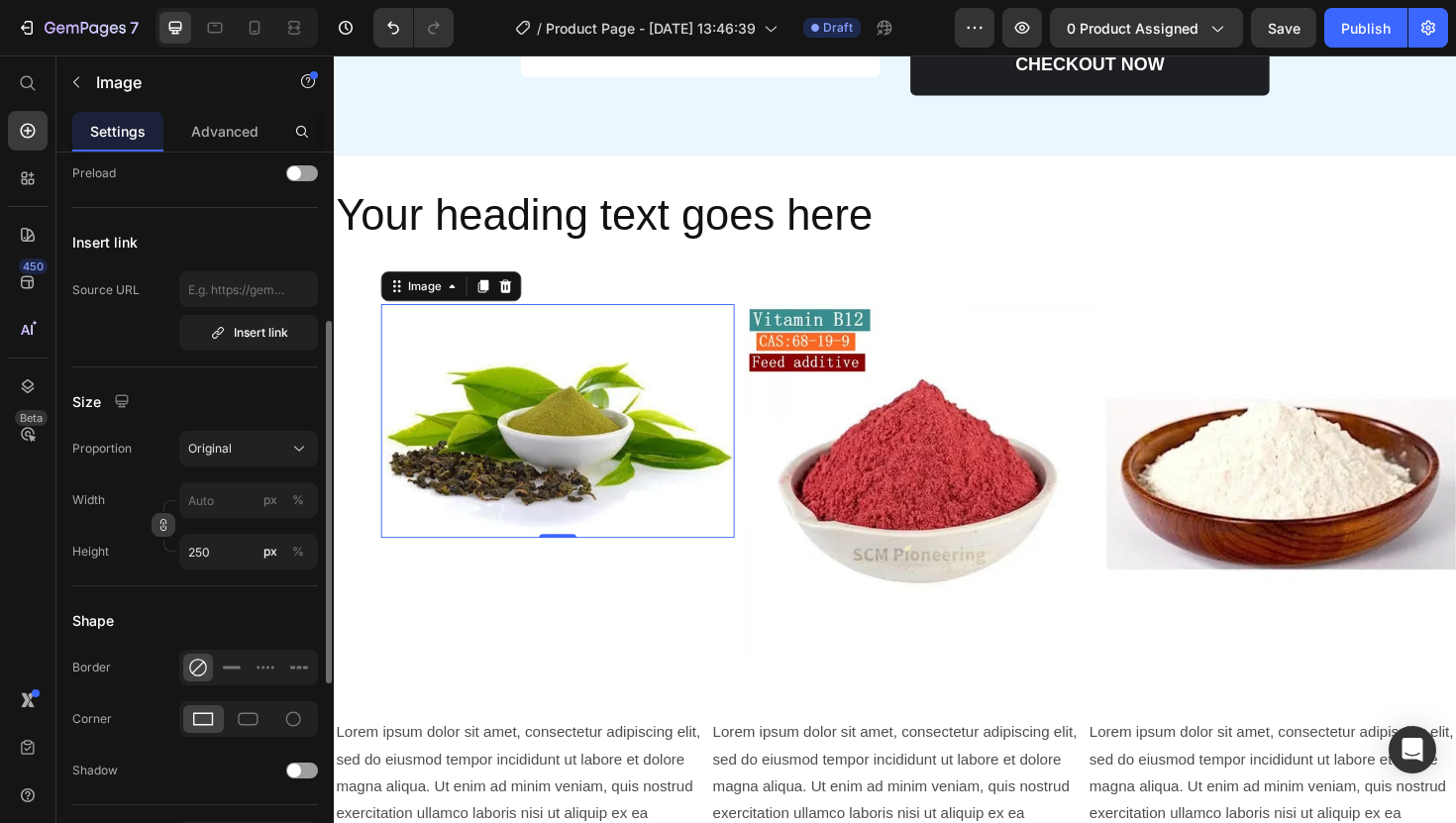 click 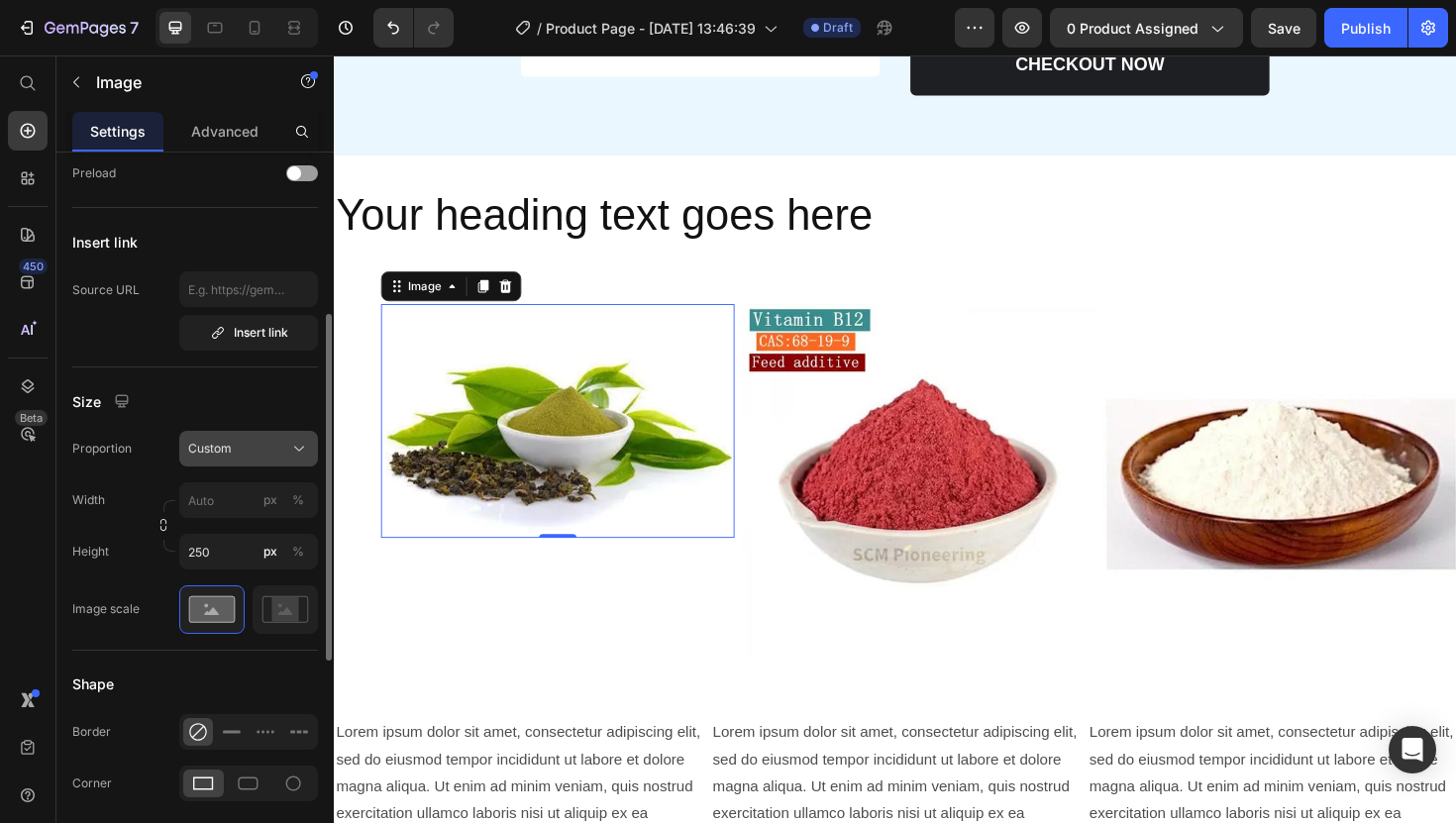 click on "Custom" at bounding box center [249, 449] 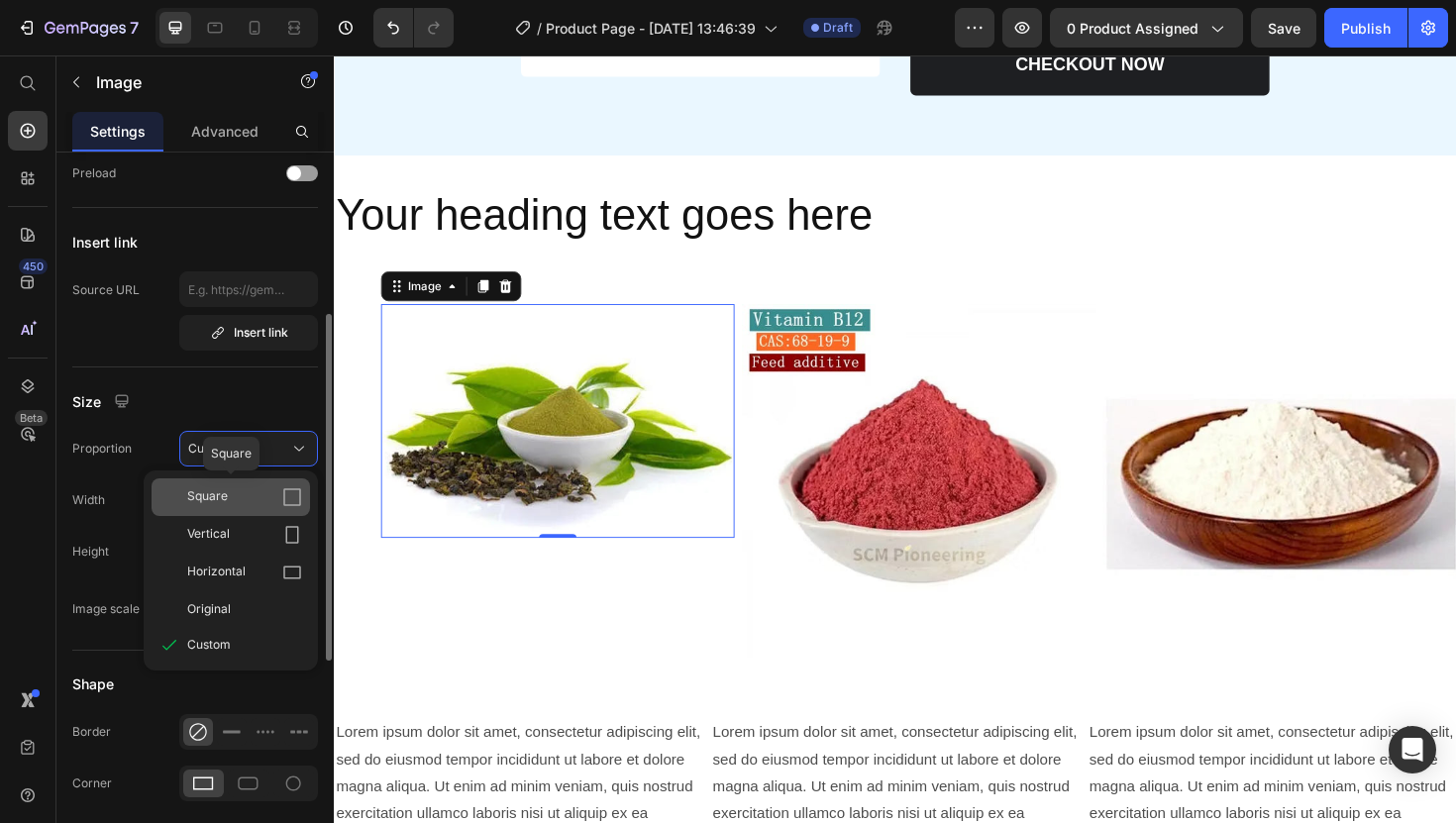 click on "Square" at bounding box center [245, 497] 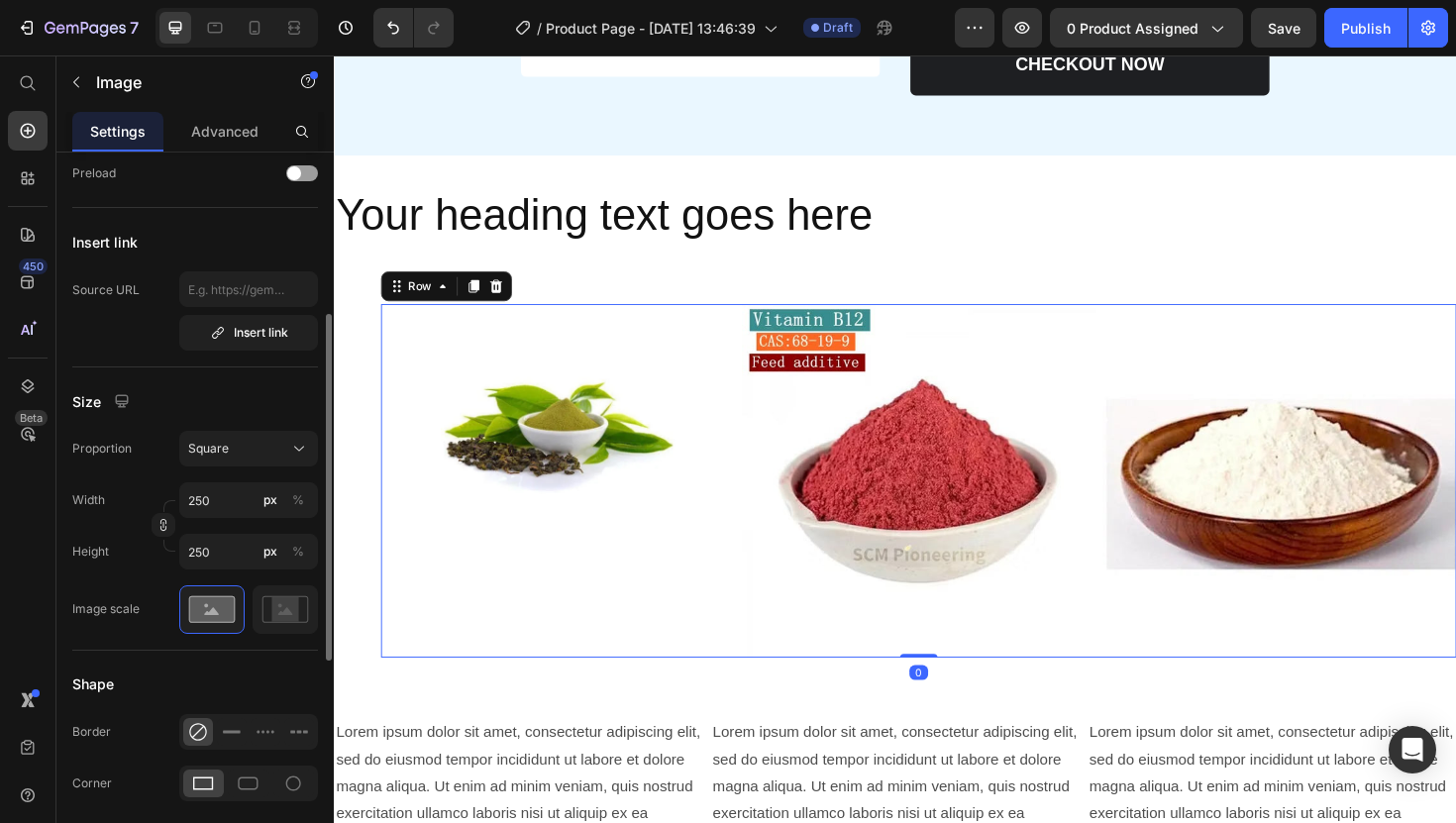 click on "Image" at bounding box center [571, 506] 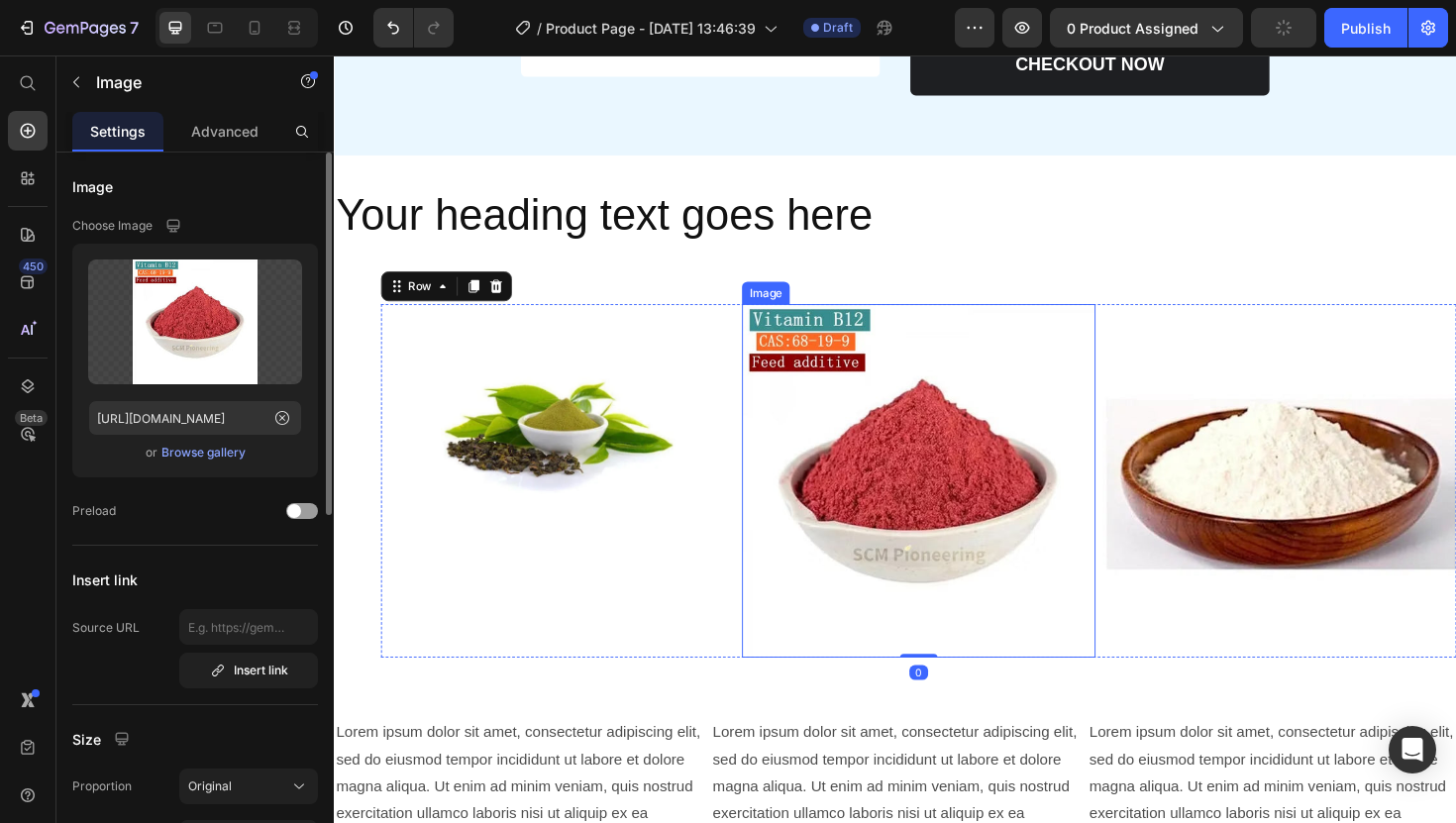 click at bounding box center [953, 506] 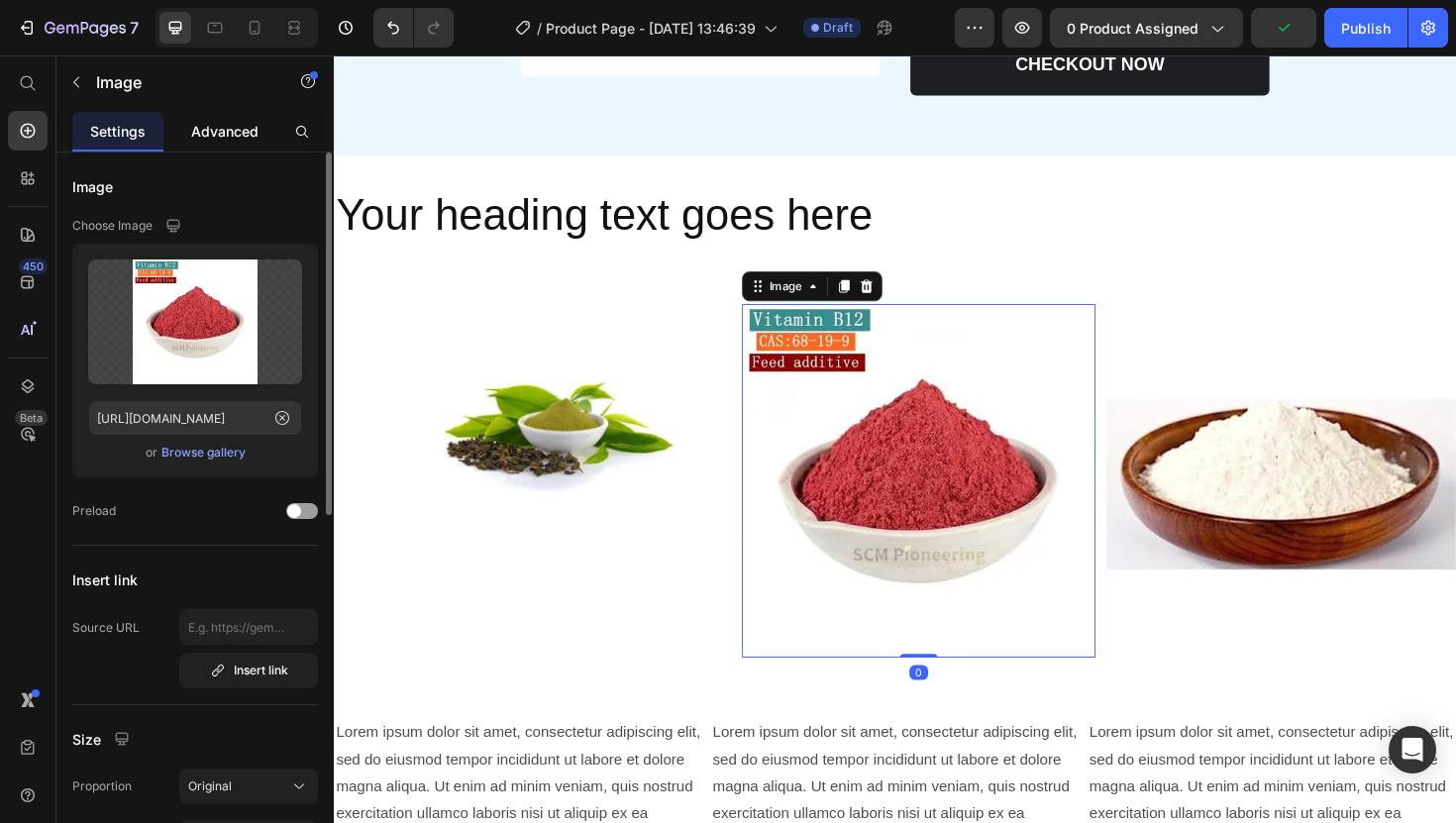 click on "Advanced" at bounding box center (225, 131) 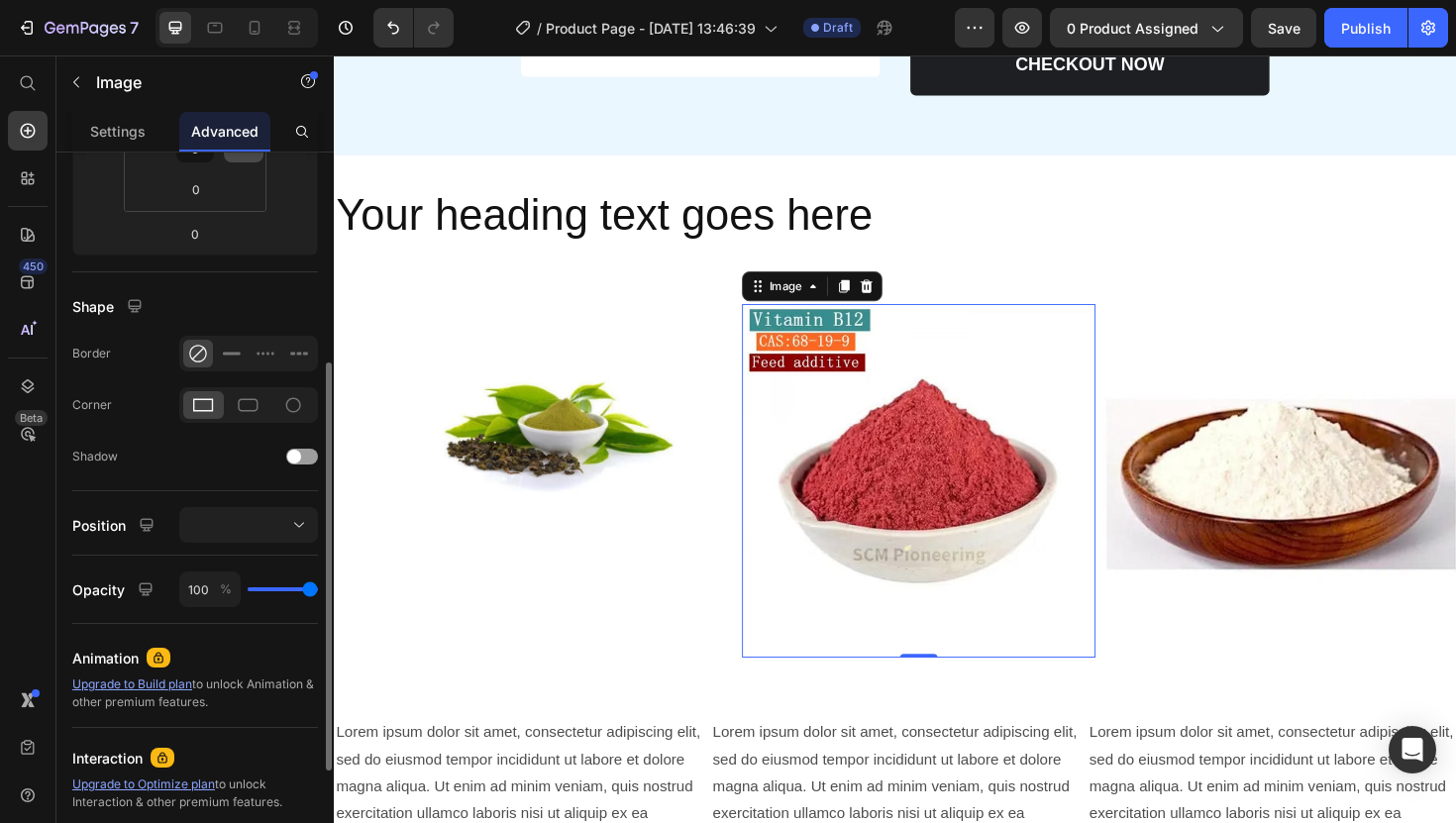 scroll, scrollTop: 0, scrollLeft: 0, axis: both 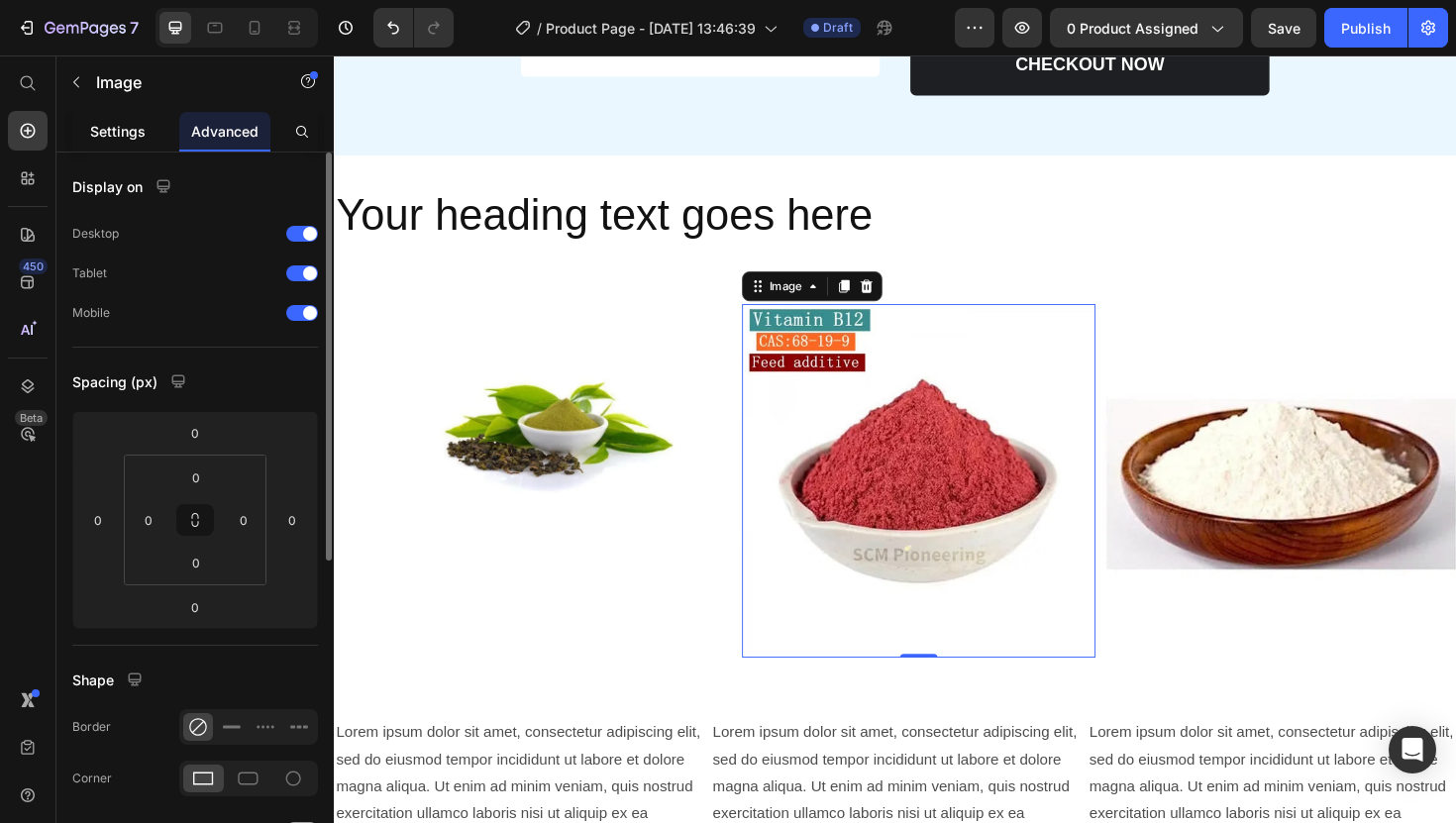 click on "Settings" at bounding box center (118, 131) 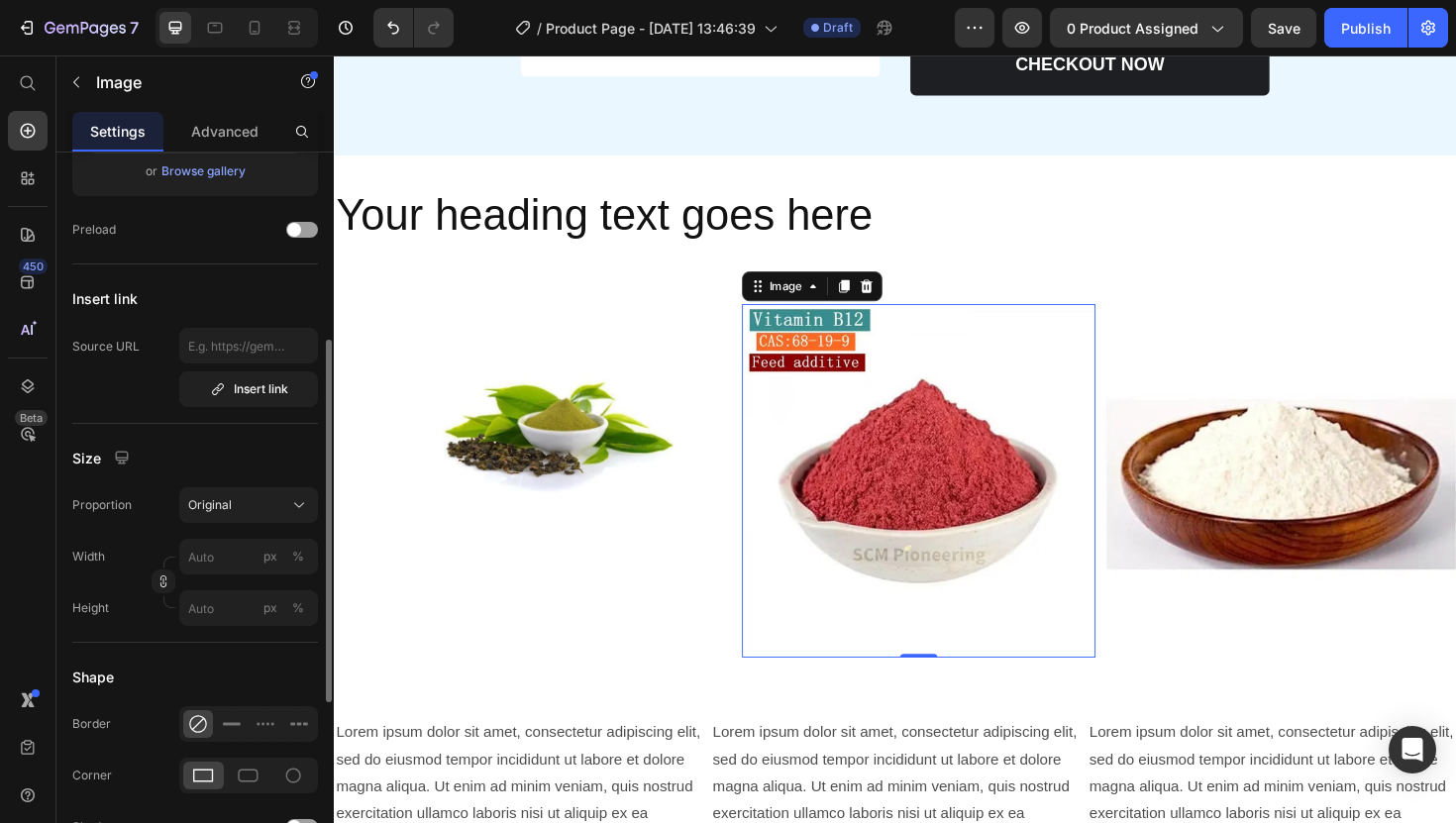 scroll, scrollTop: 315, scrollLeft: 0, axis: vertical 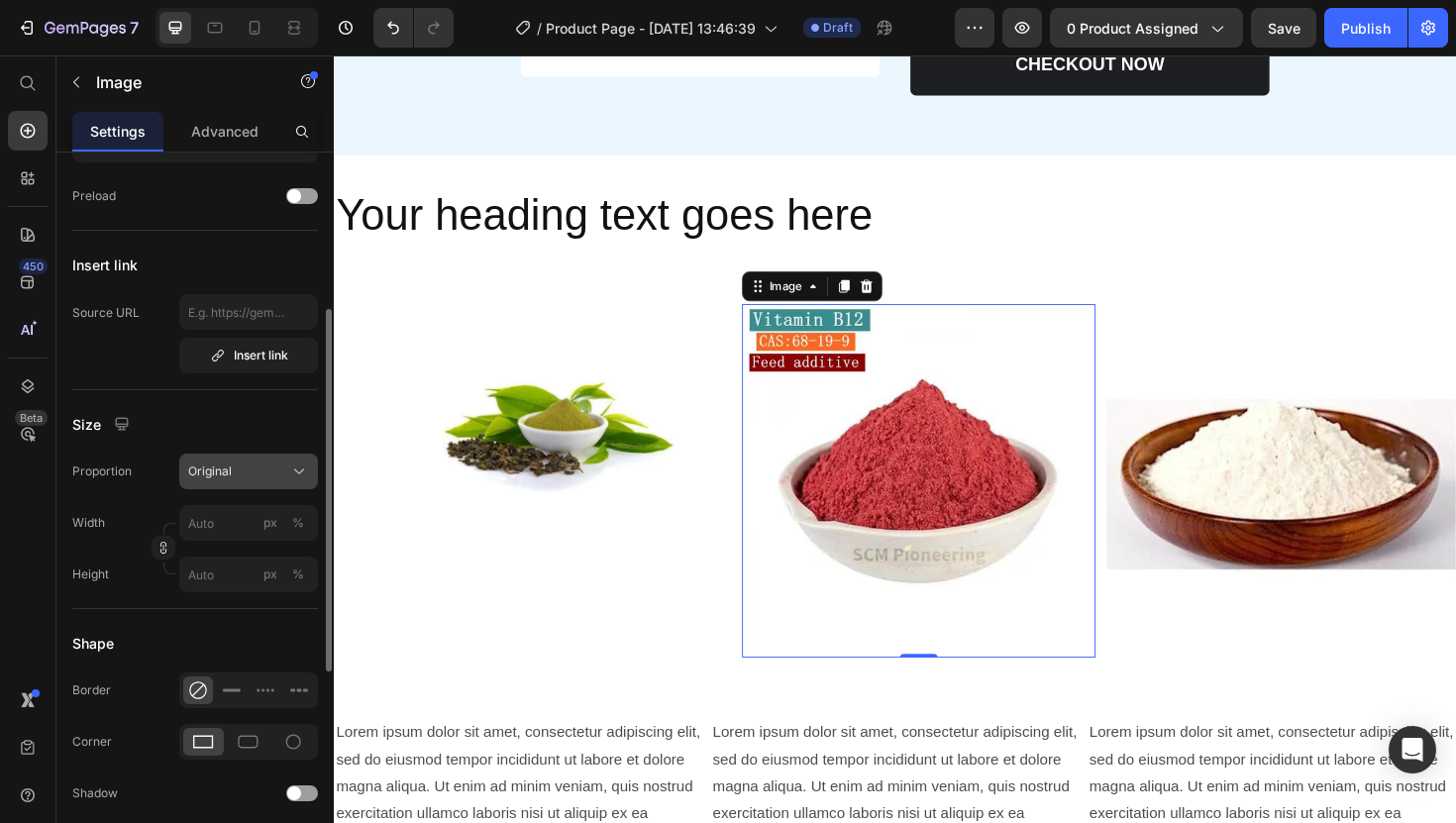 click on "Original" 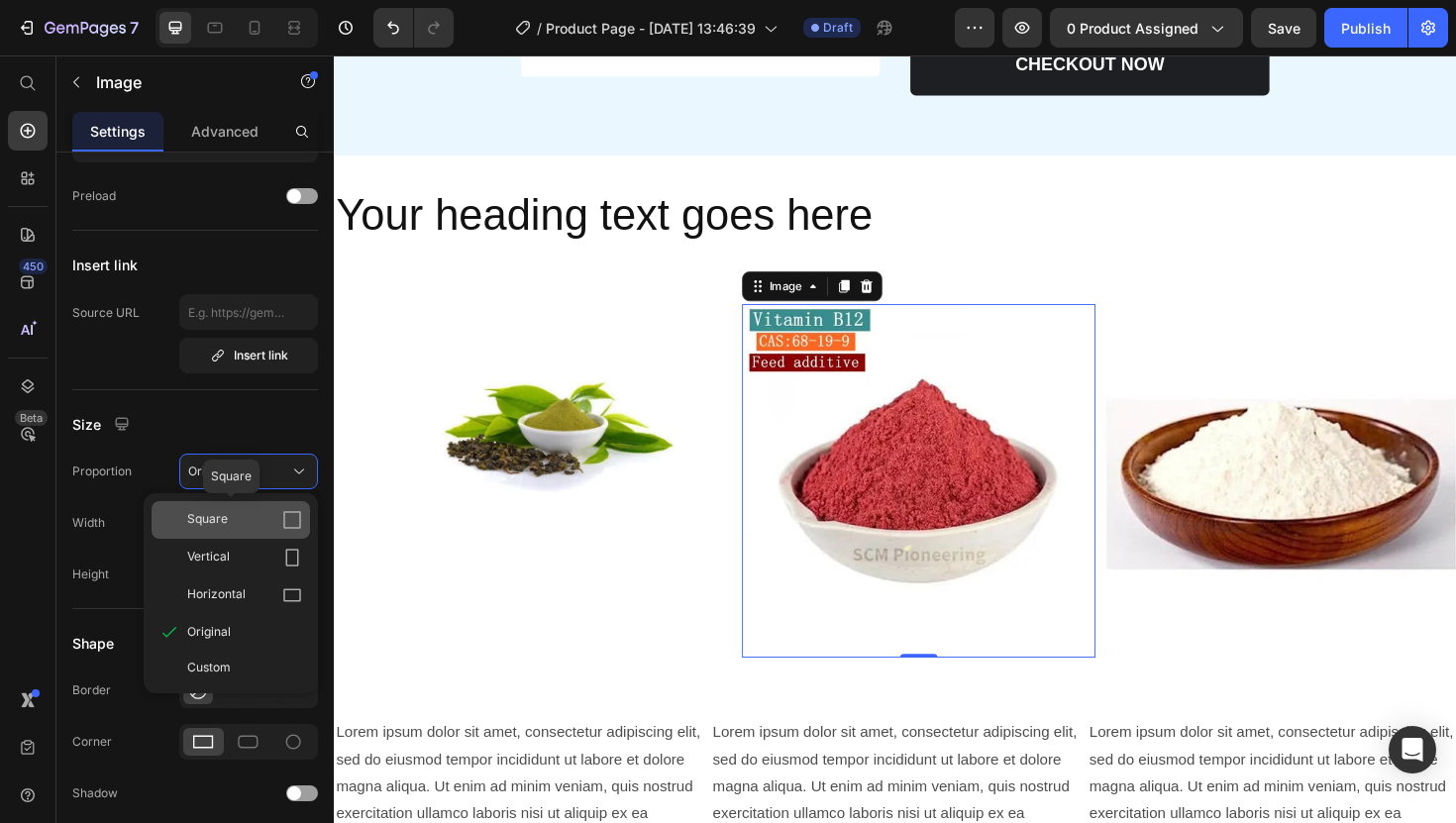 click on "Square" 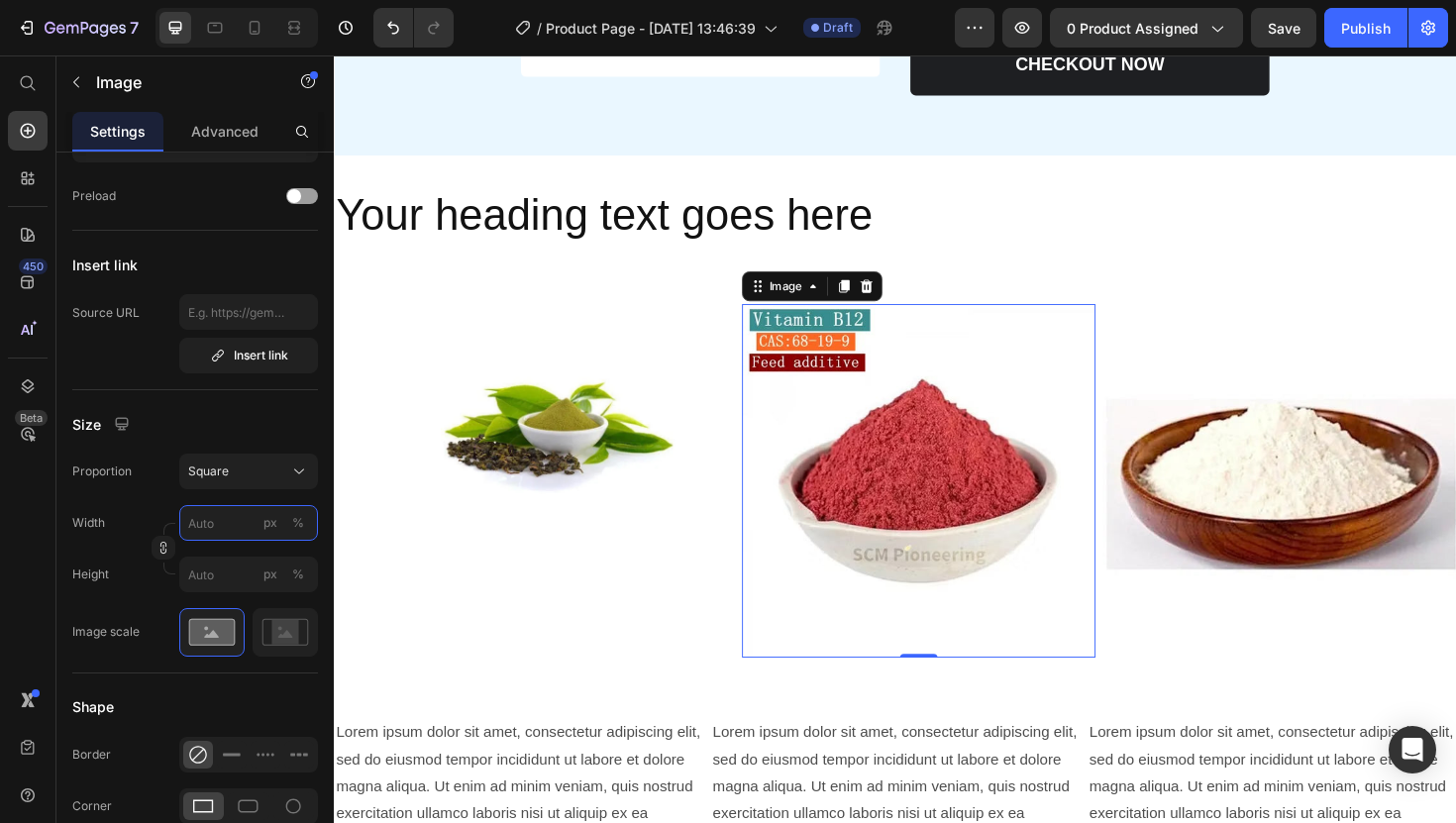 click on "px %" at bounding box center (249, 523) 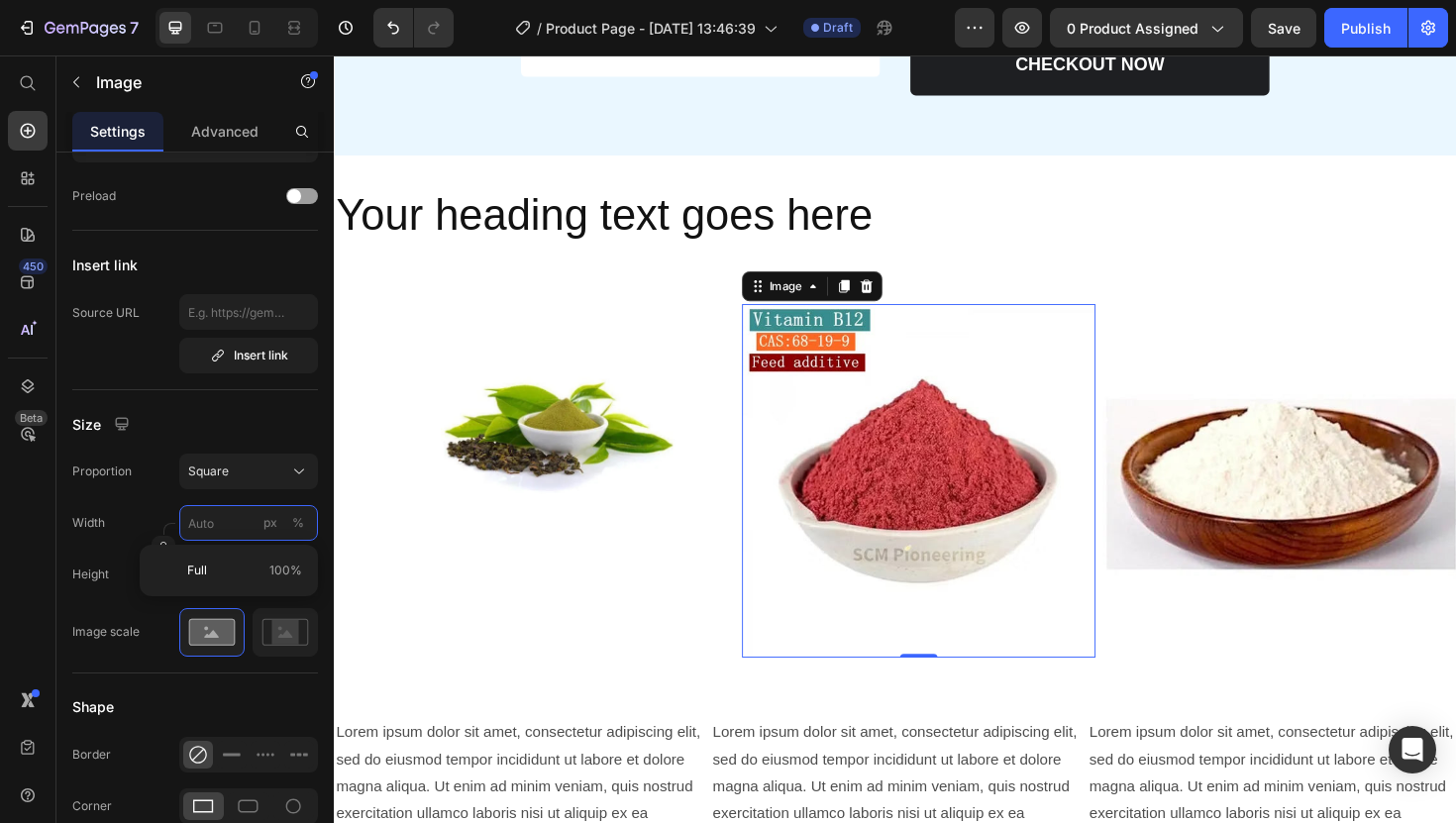 type on "2" 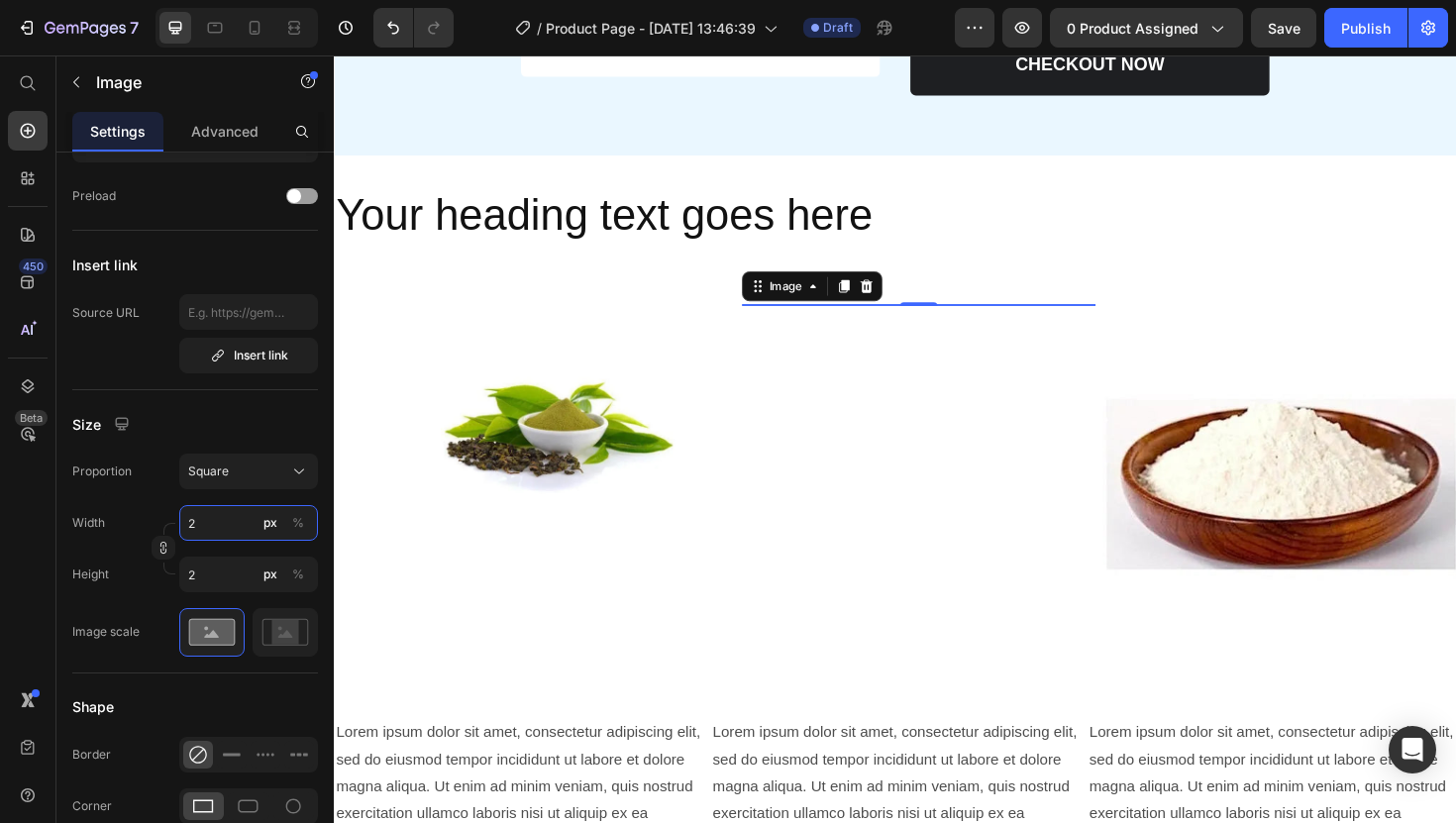 type on "25" 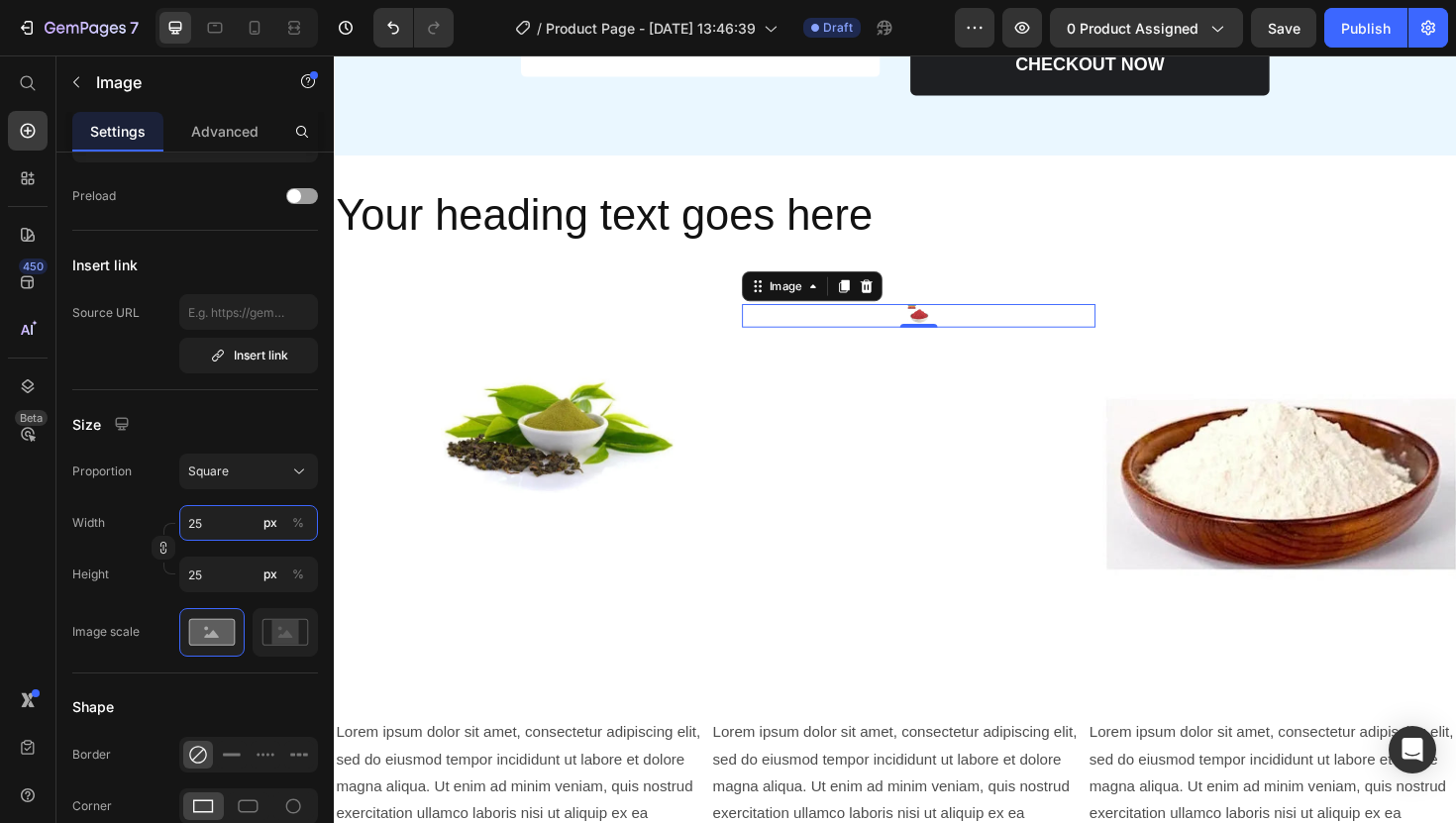 type on "250" 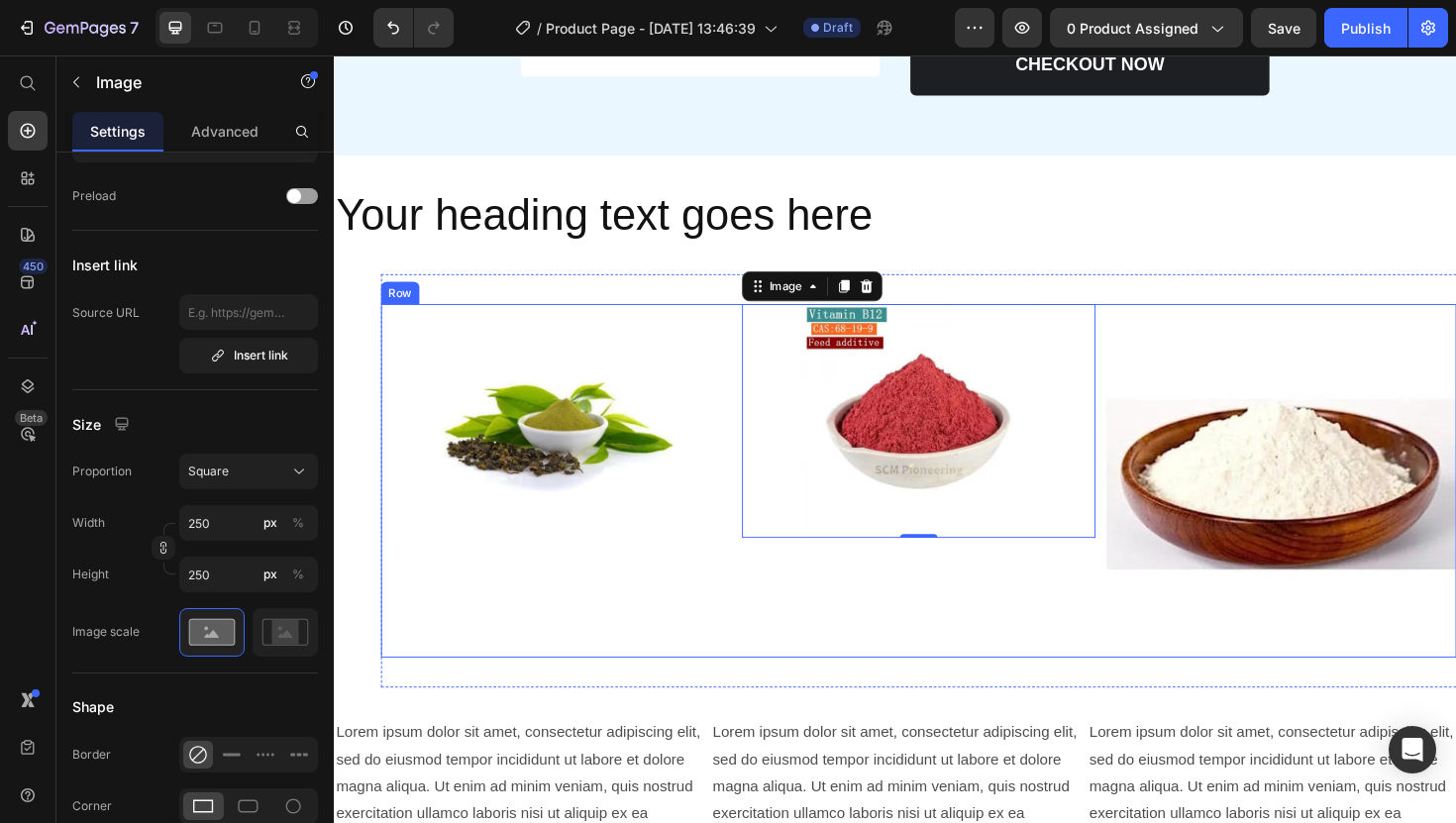 click on "Image" at bounding box center [571, 506] 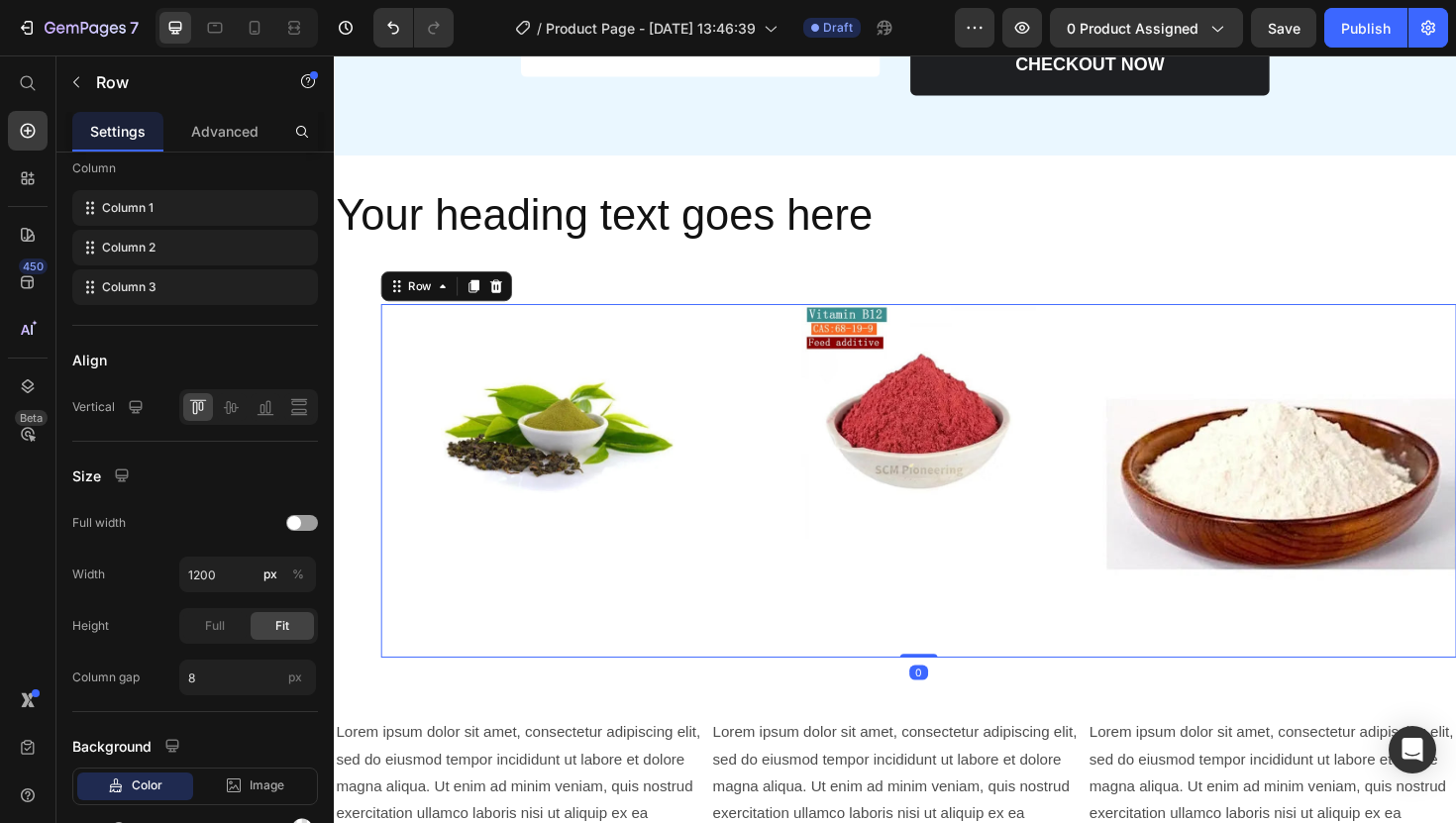 scroll, scrollTop: 0, scrollLeft: 0, axis: both 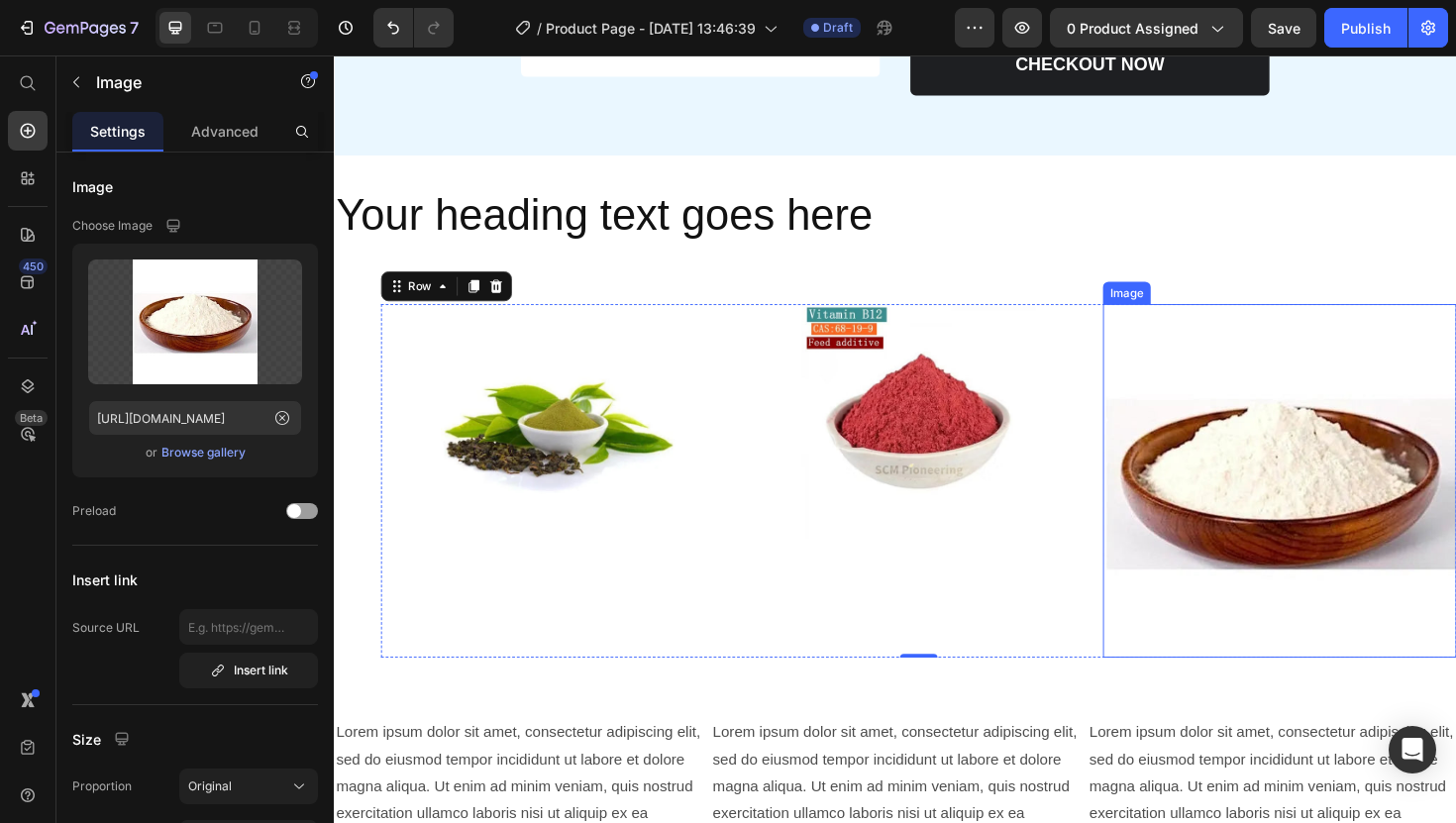 click at bounding box center [1335, 506] 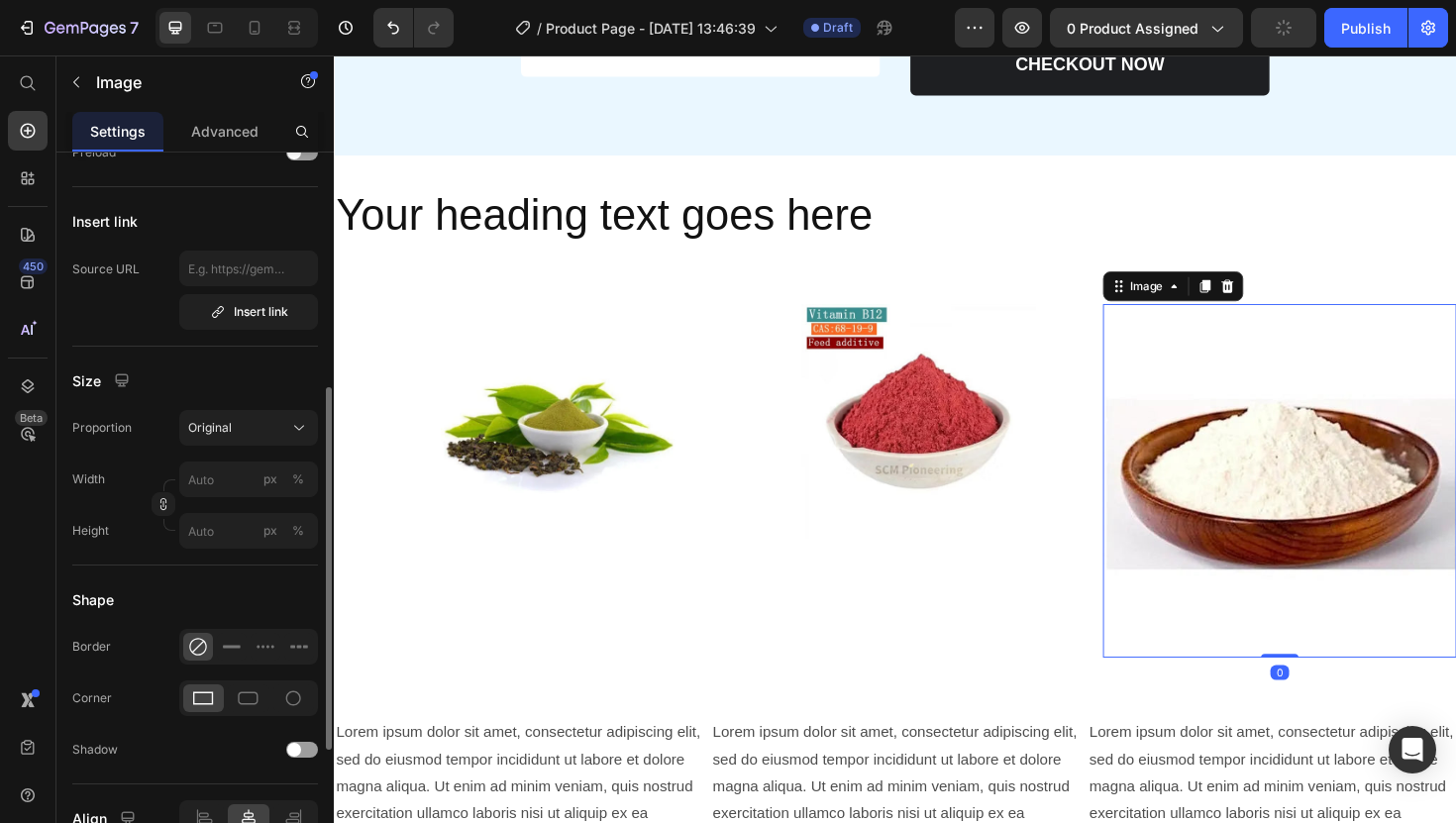 scroll, scrollTop: 457, scrollLeft: 0, axis: vertical 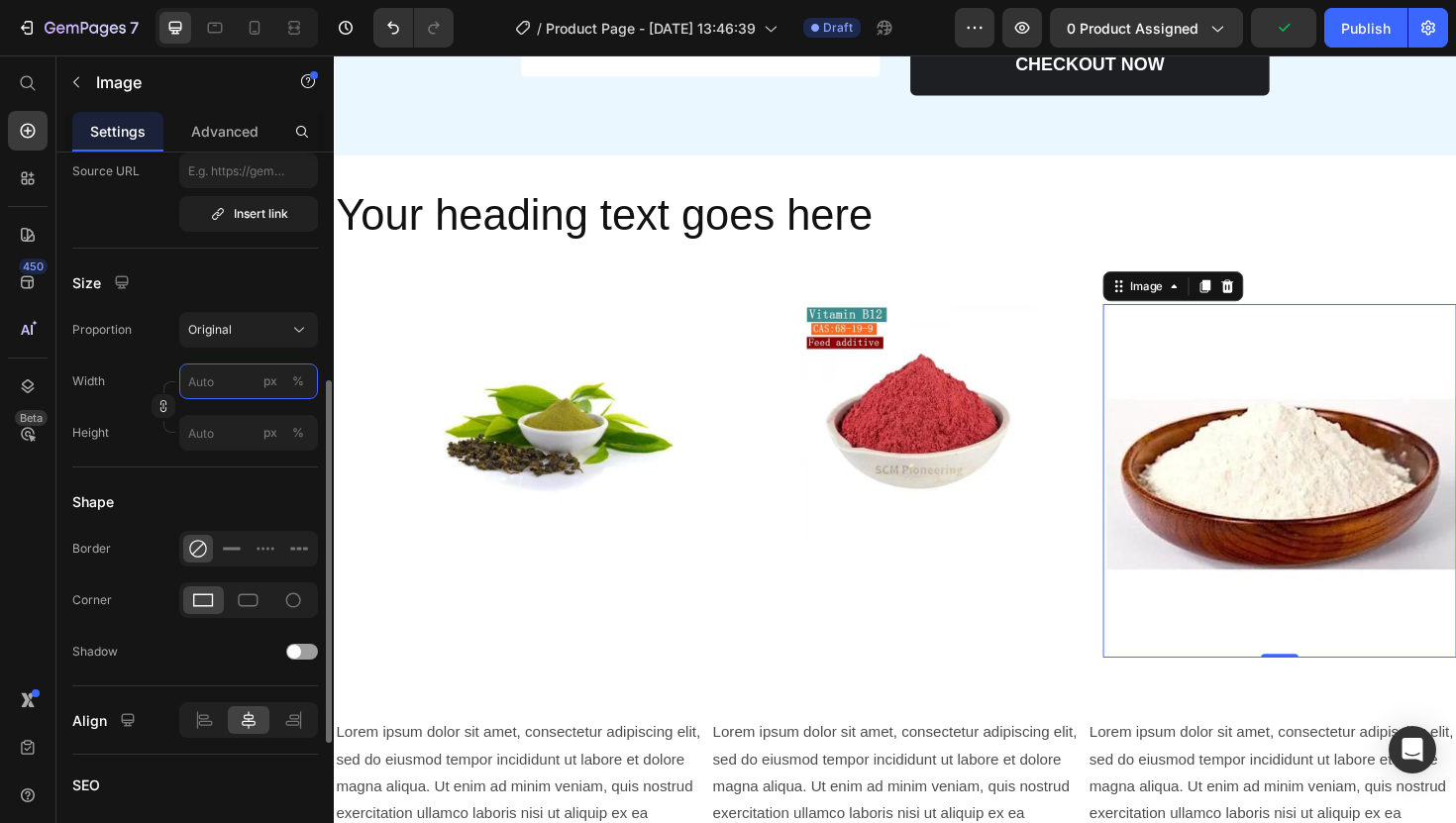 click on "px %" at bounding box center [249, 381] 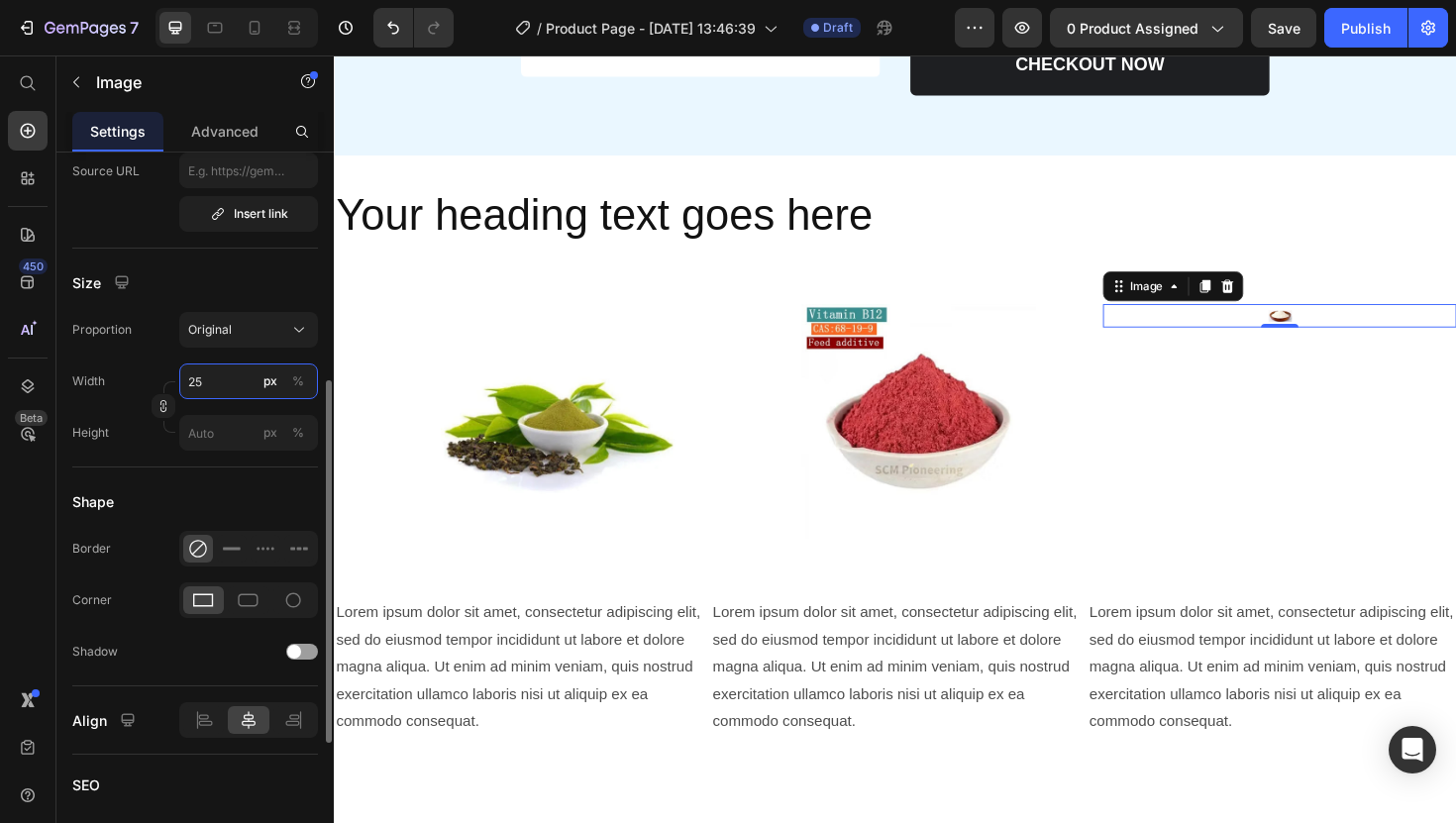 type on "250" 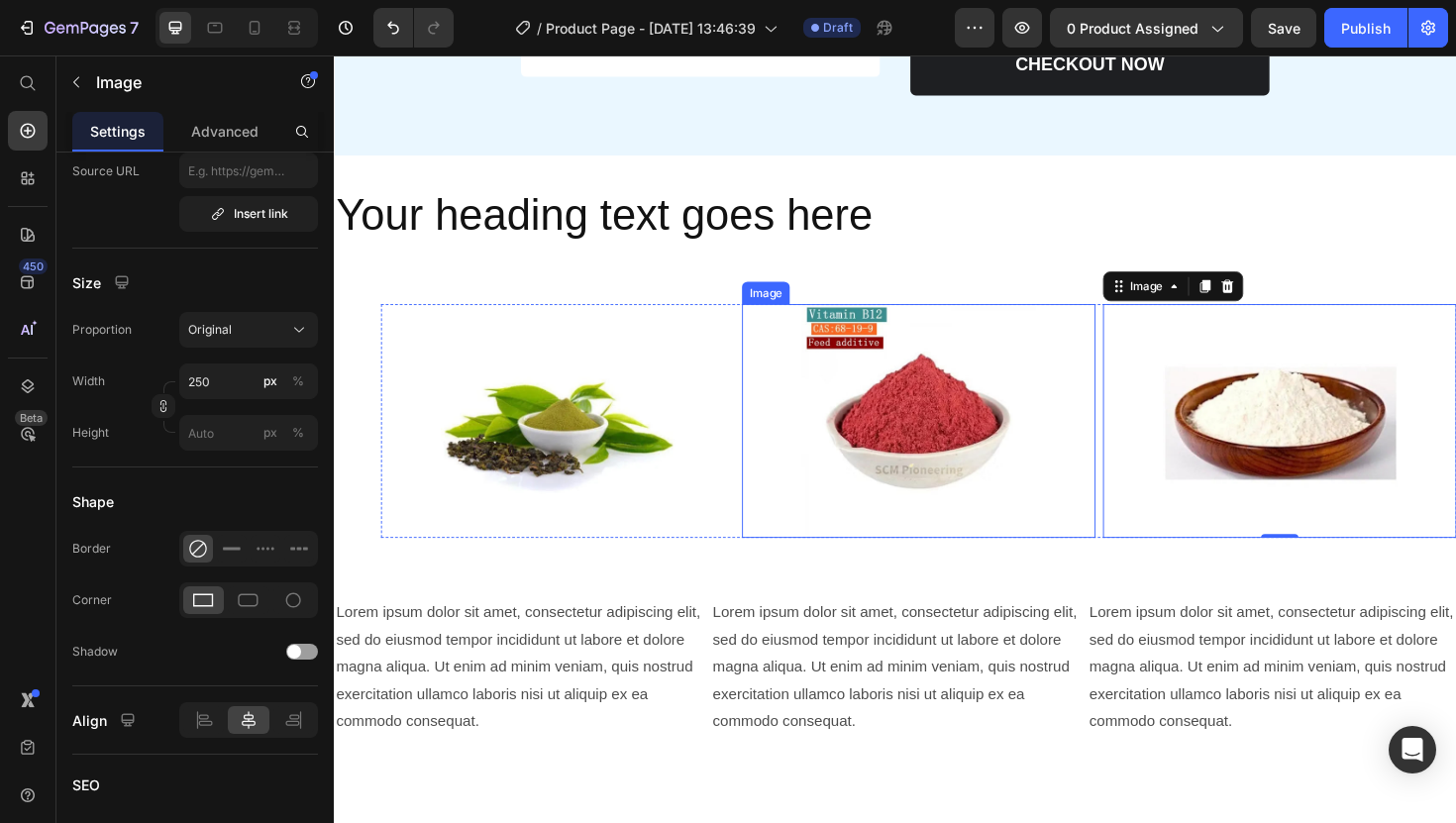 click at bounding box center (953, 443) 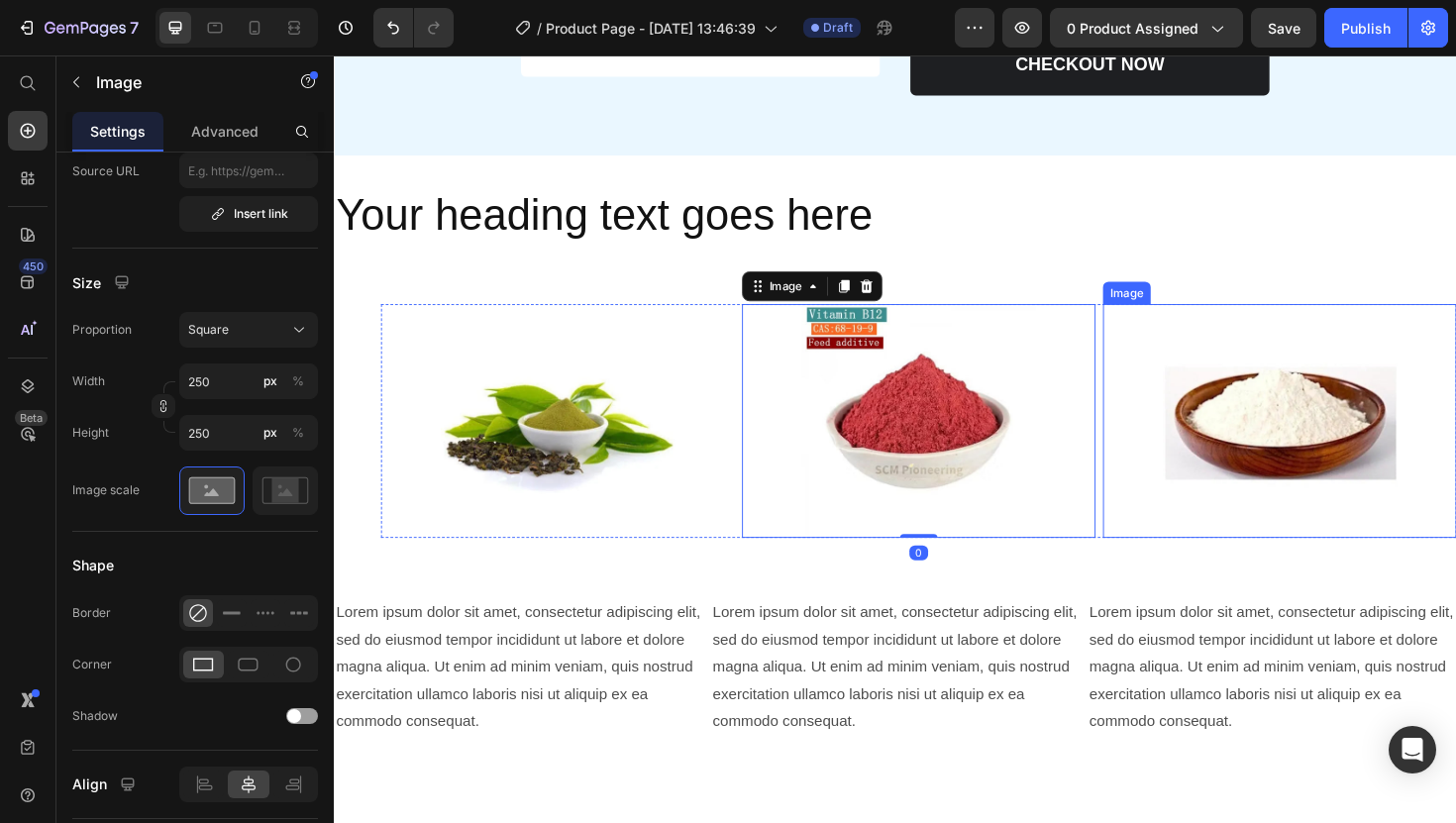 click at bounding box center (1335, 443) 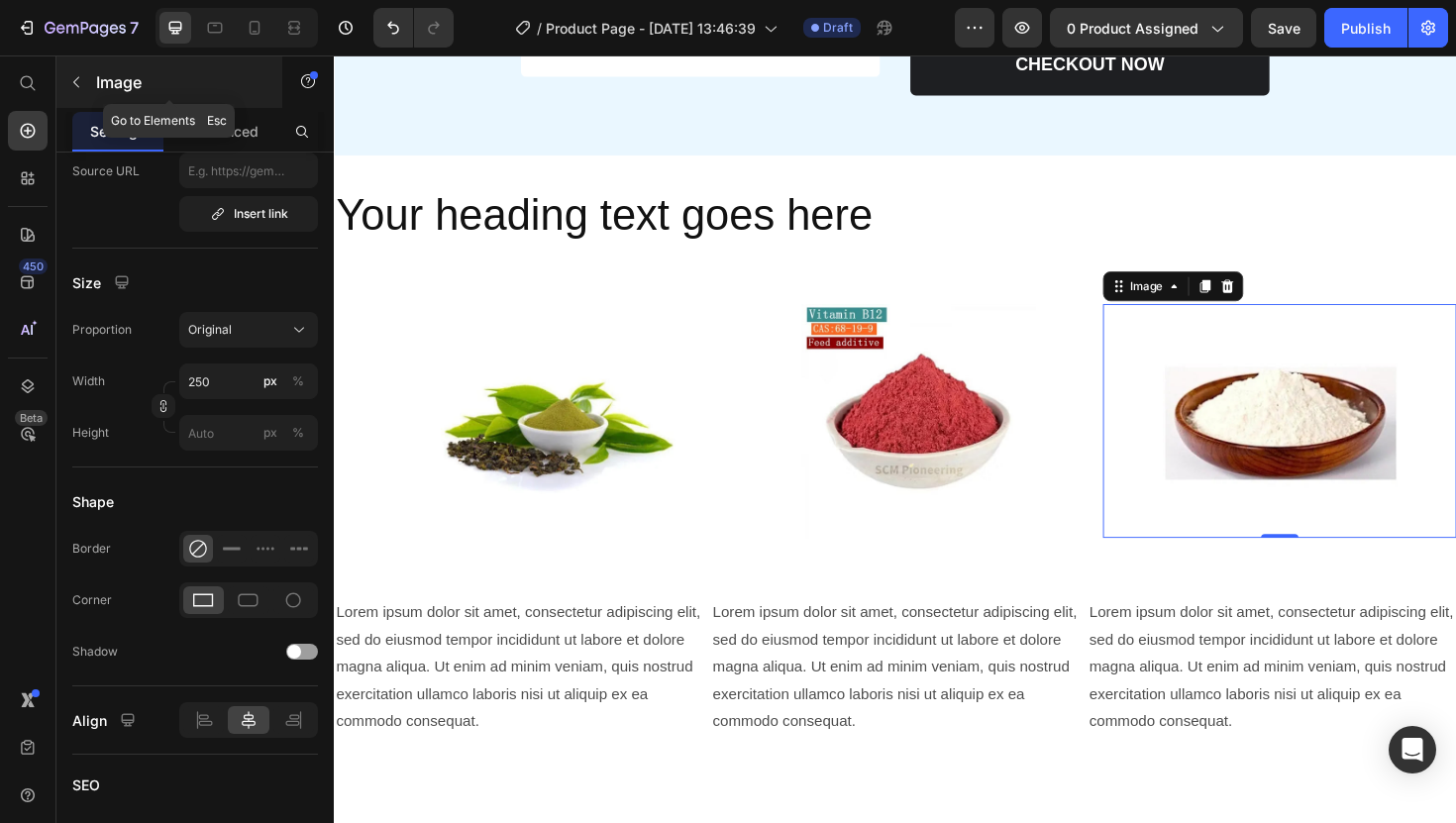 click 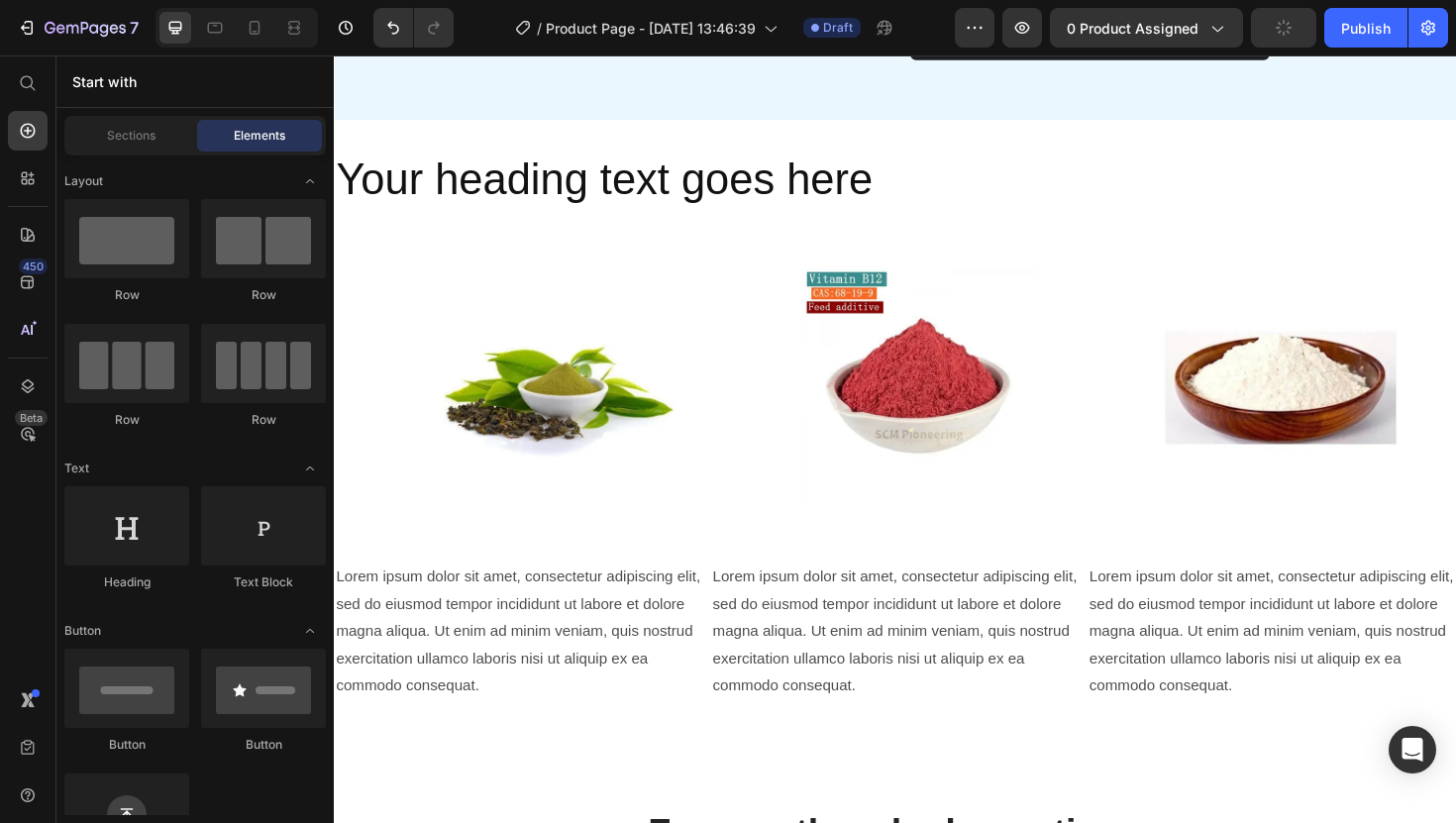 scroll, scrollTop: 1034, scrollLeft: 0, axis: vertical 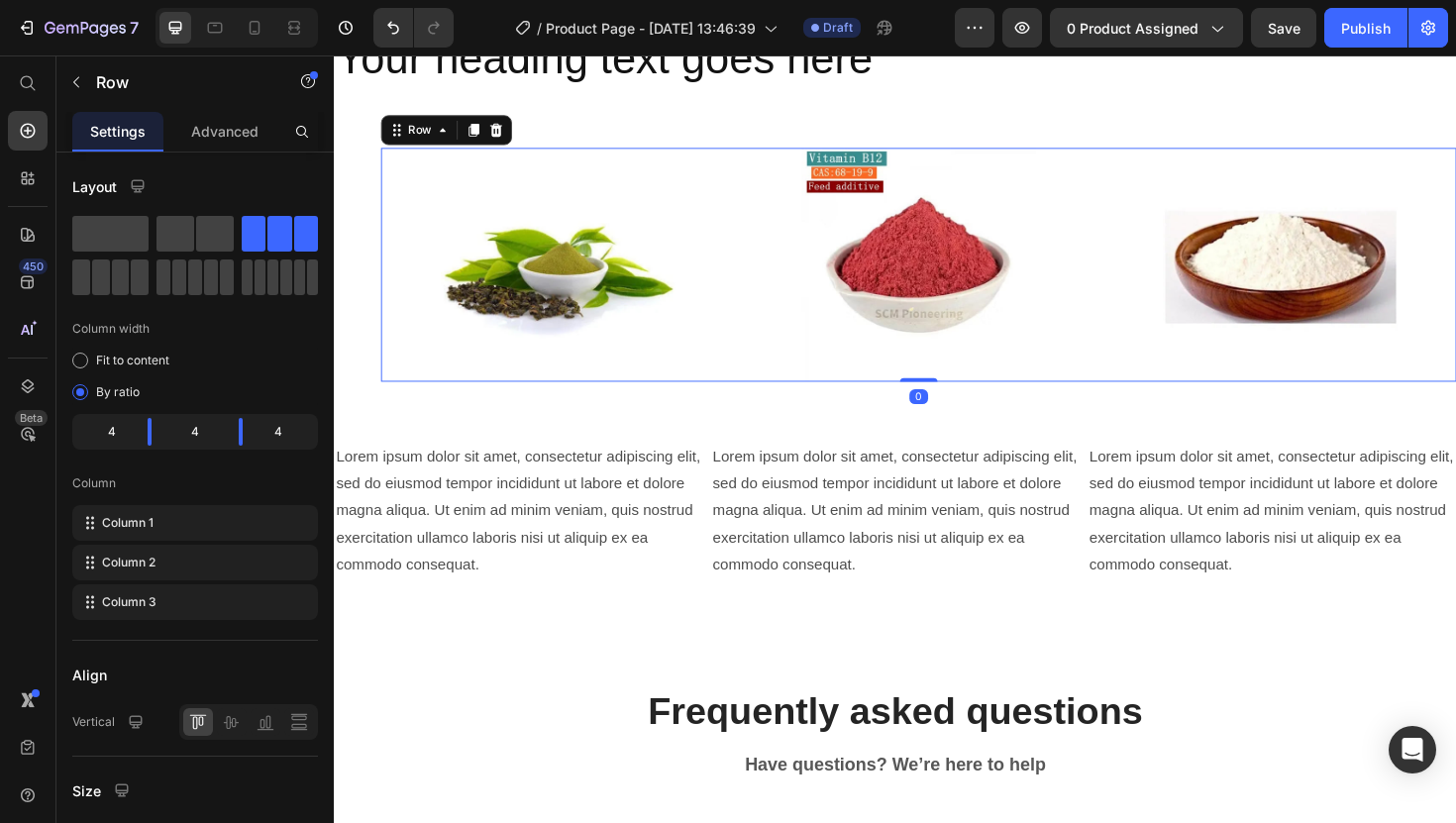 click on "Image Image Image Row   0" at bounding box center (953, 277) 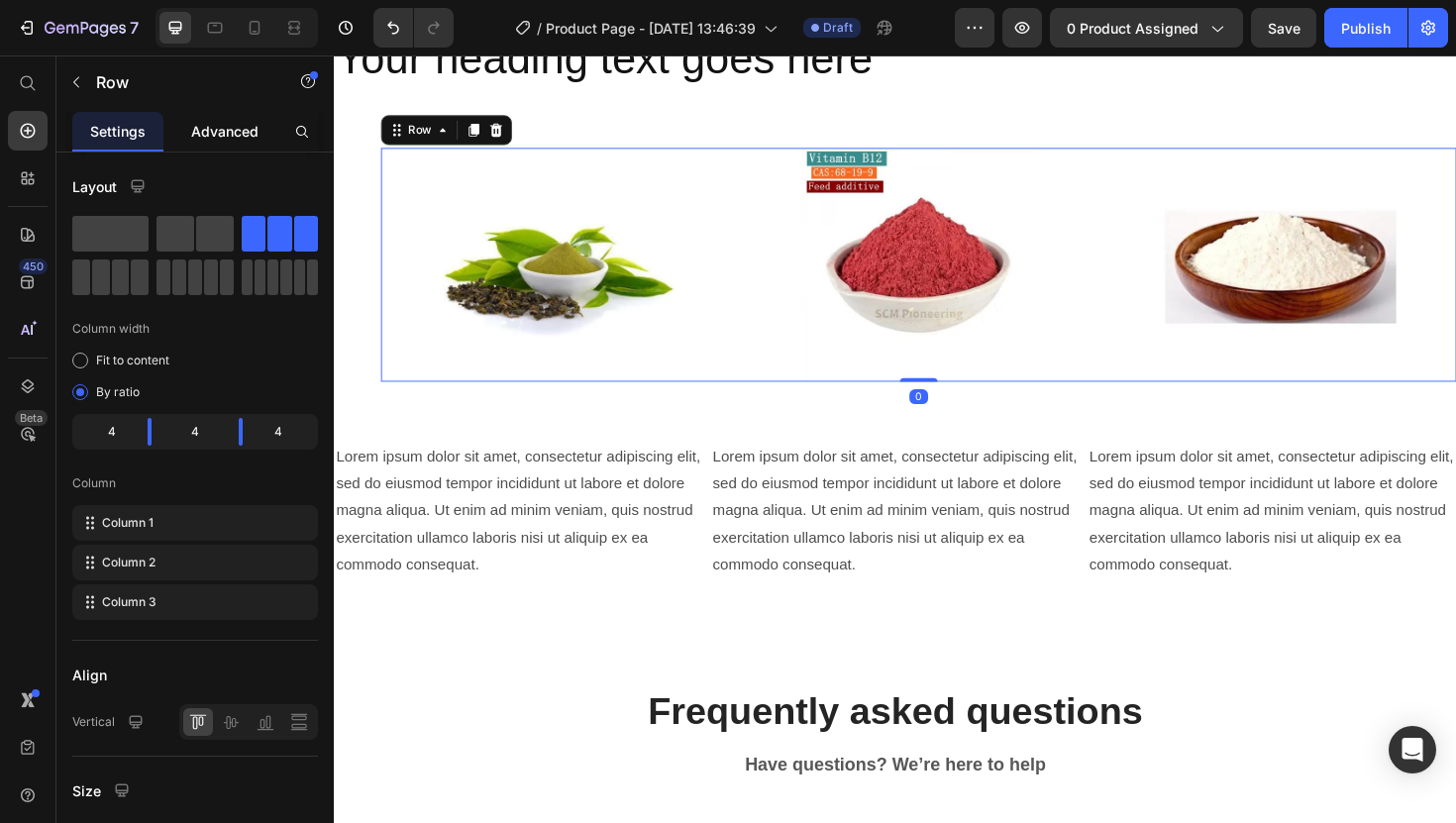 click on "Advanced" at bounding box center [225, 131] 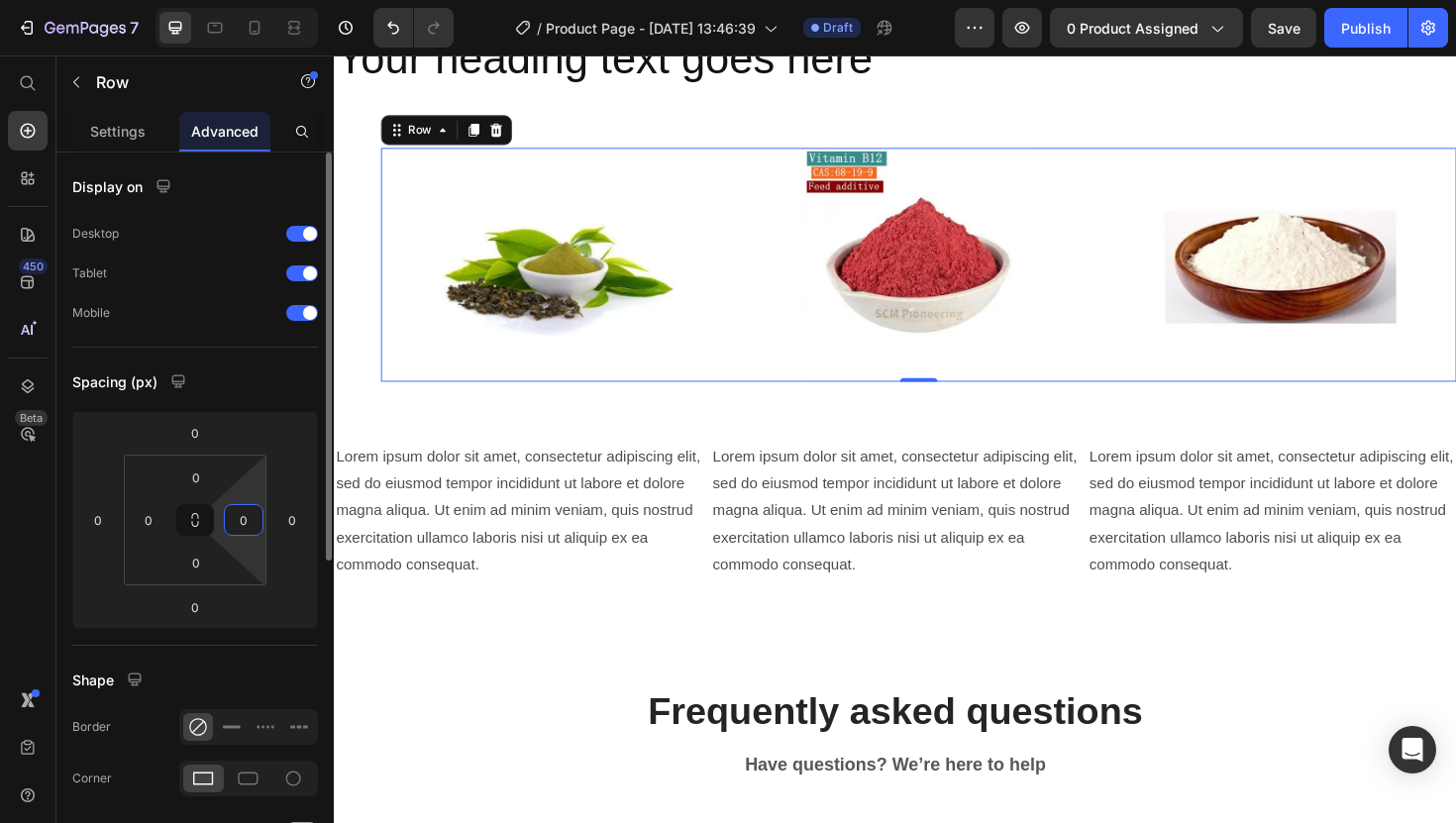 click on "0" at bounding box center (244, 520) 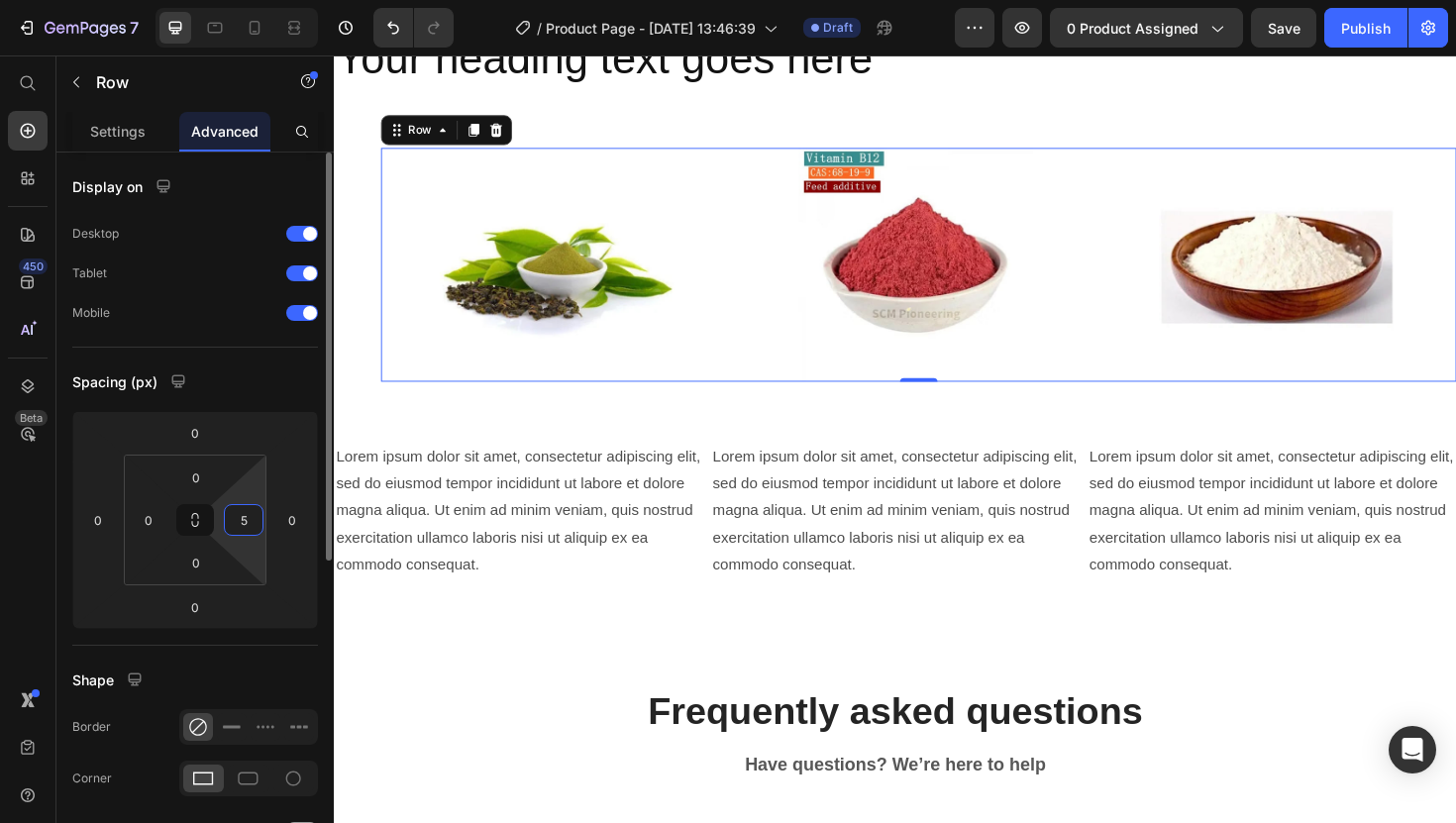 type on "50" 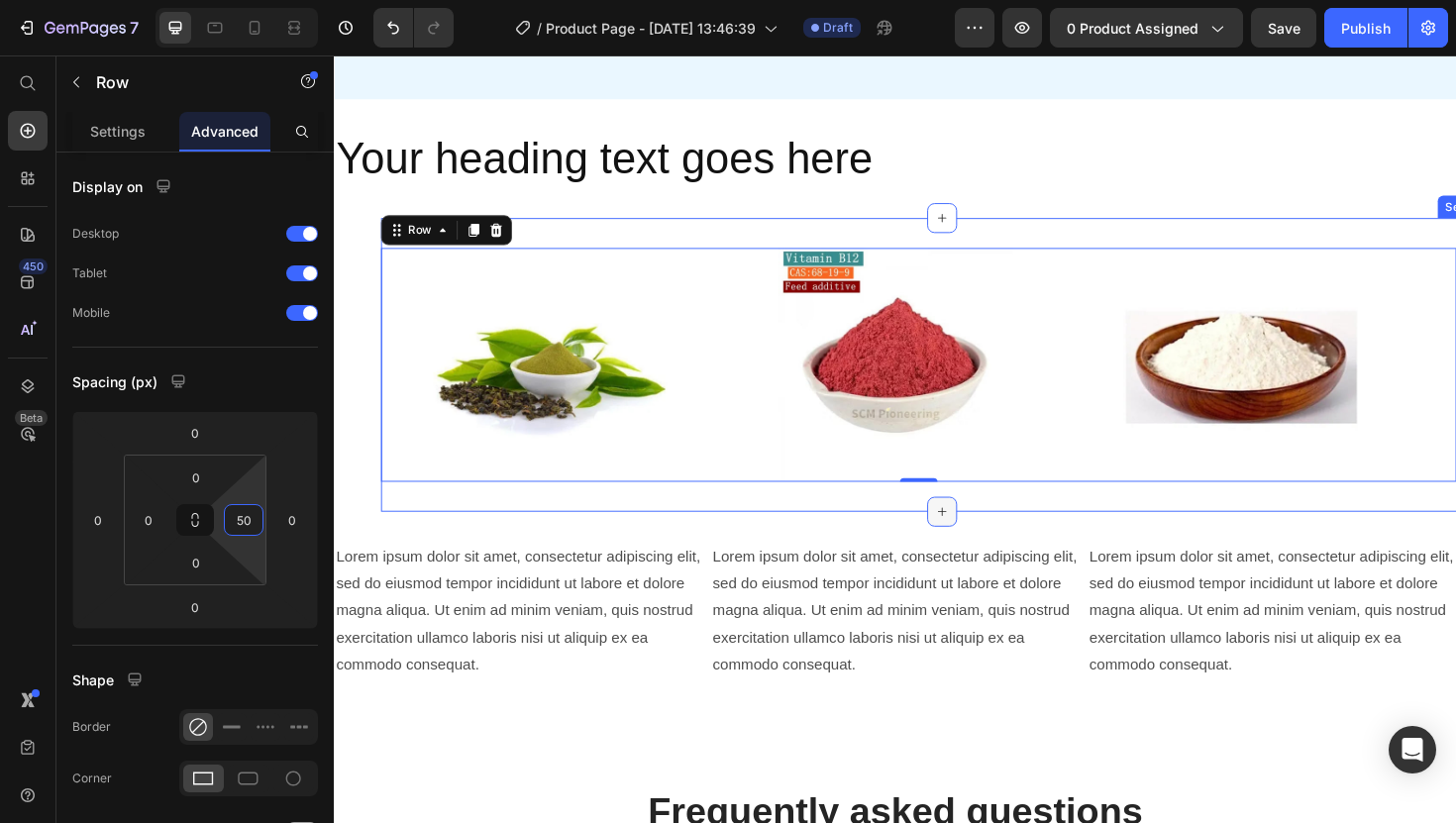 scroll, scrollTop: 870, scrollLeft: 0, axis: vertical 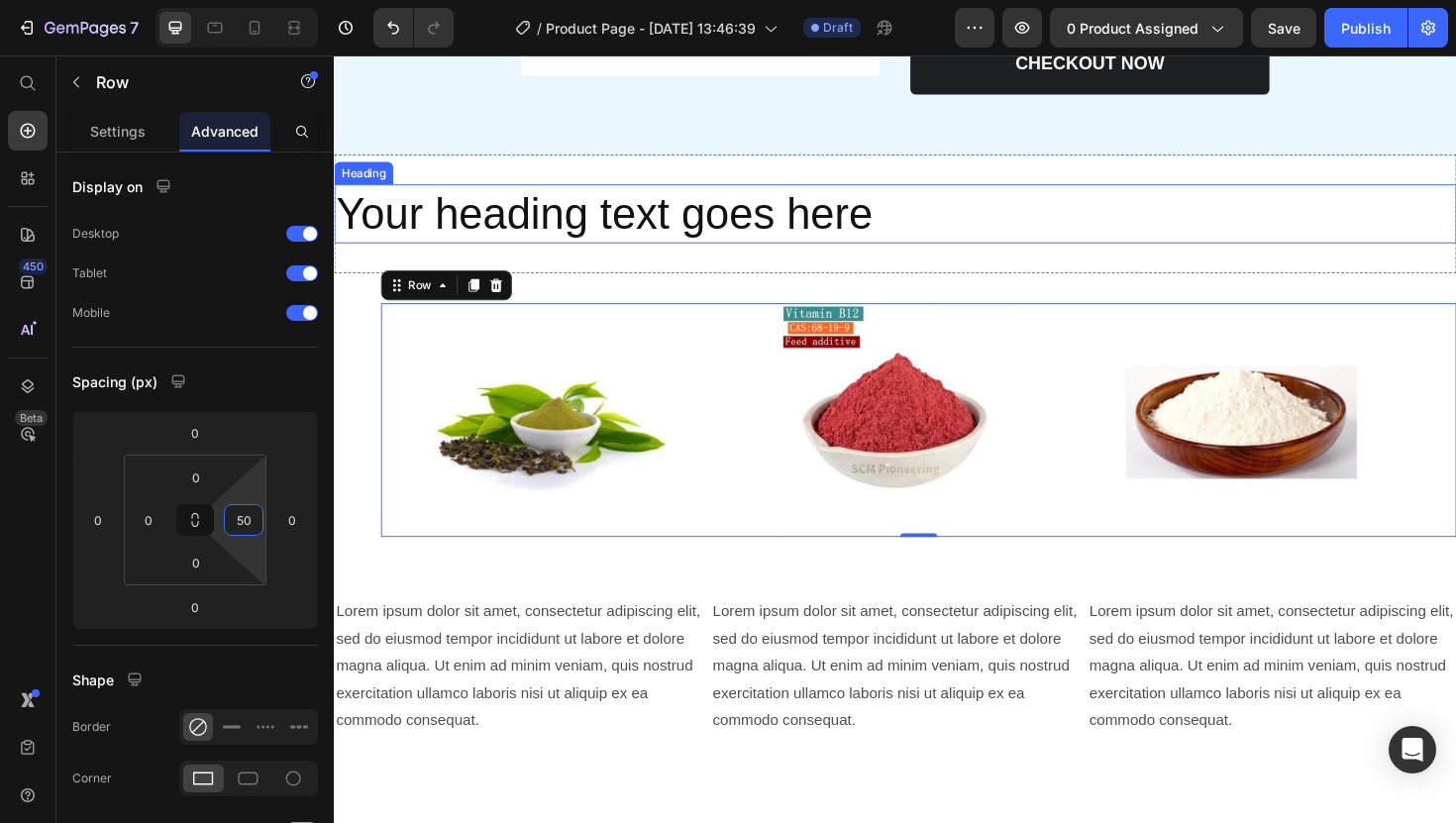 click on "Your heading text goes here" at bounding box center (928, 224) 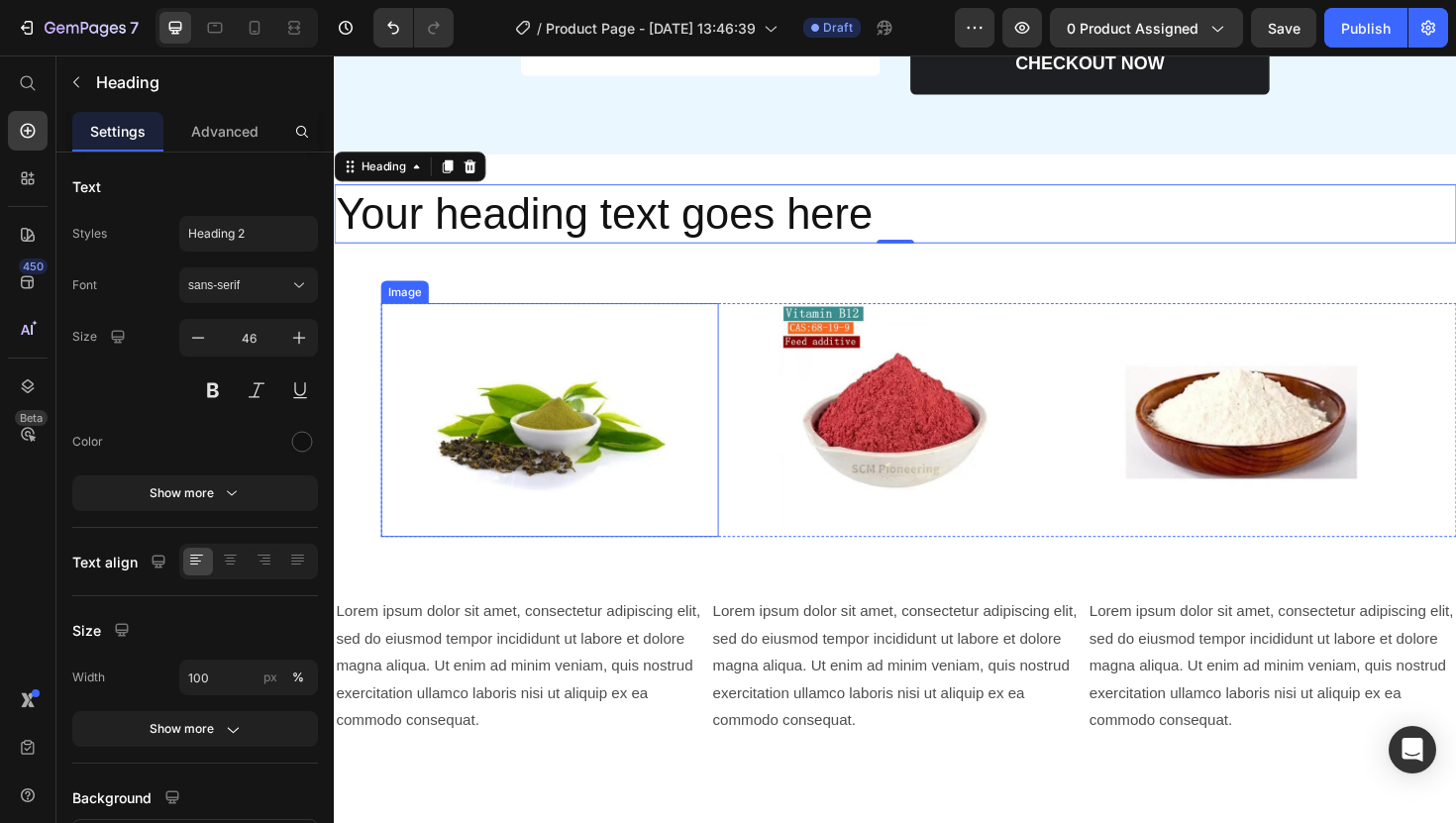 click at bounding box center (562, 442) 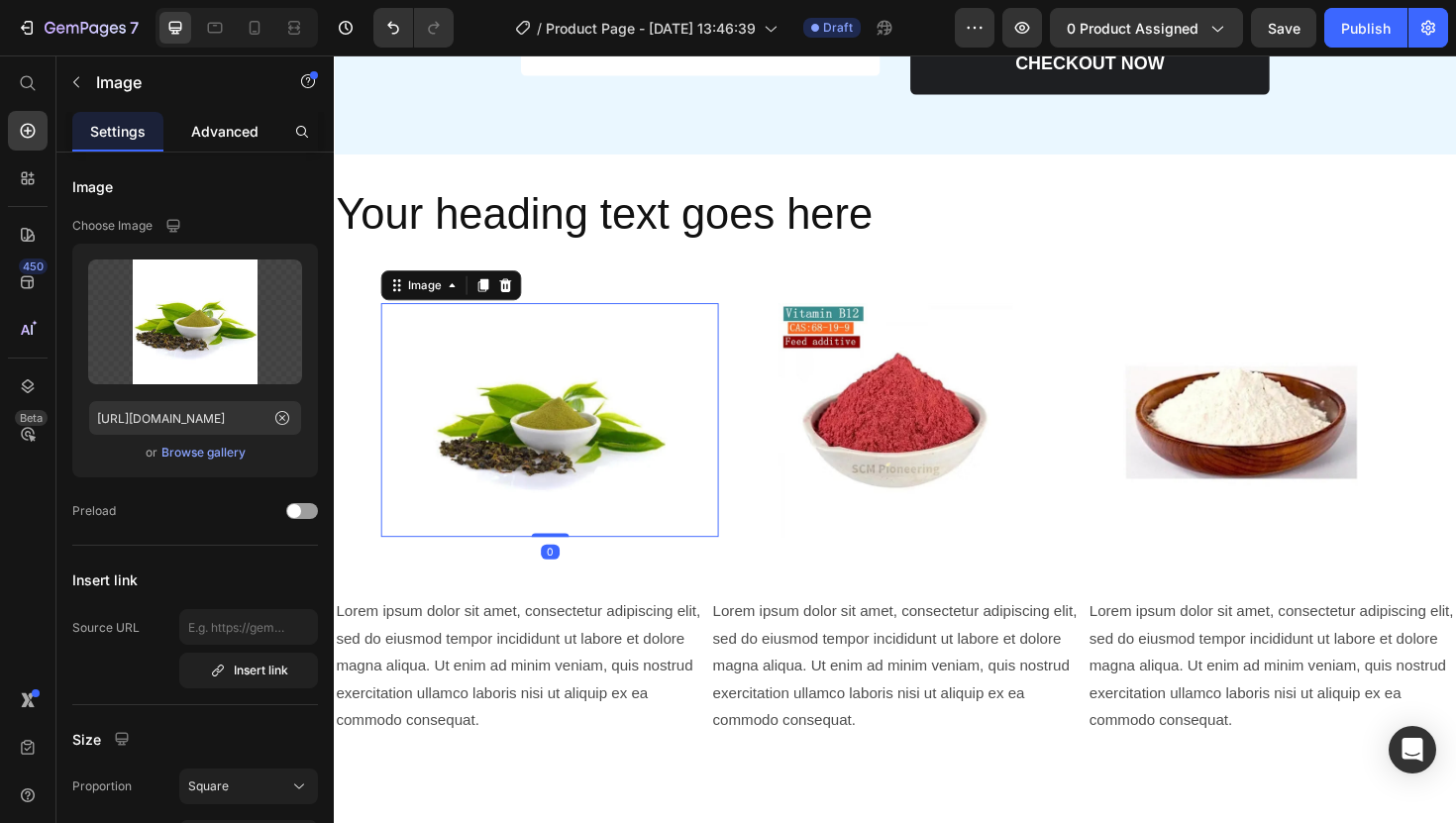 click on "Advanced" at bounding box center (225, 131) 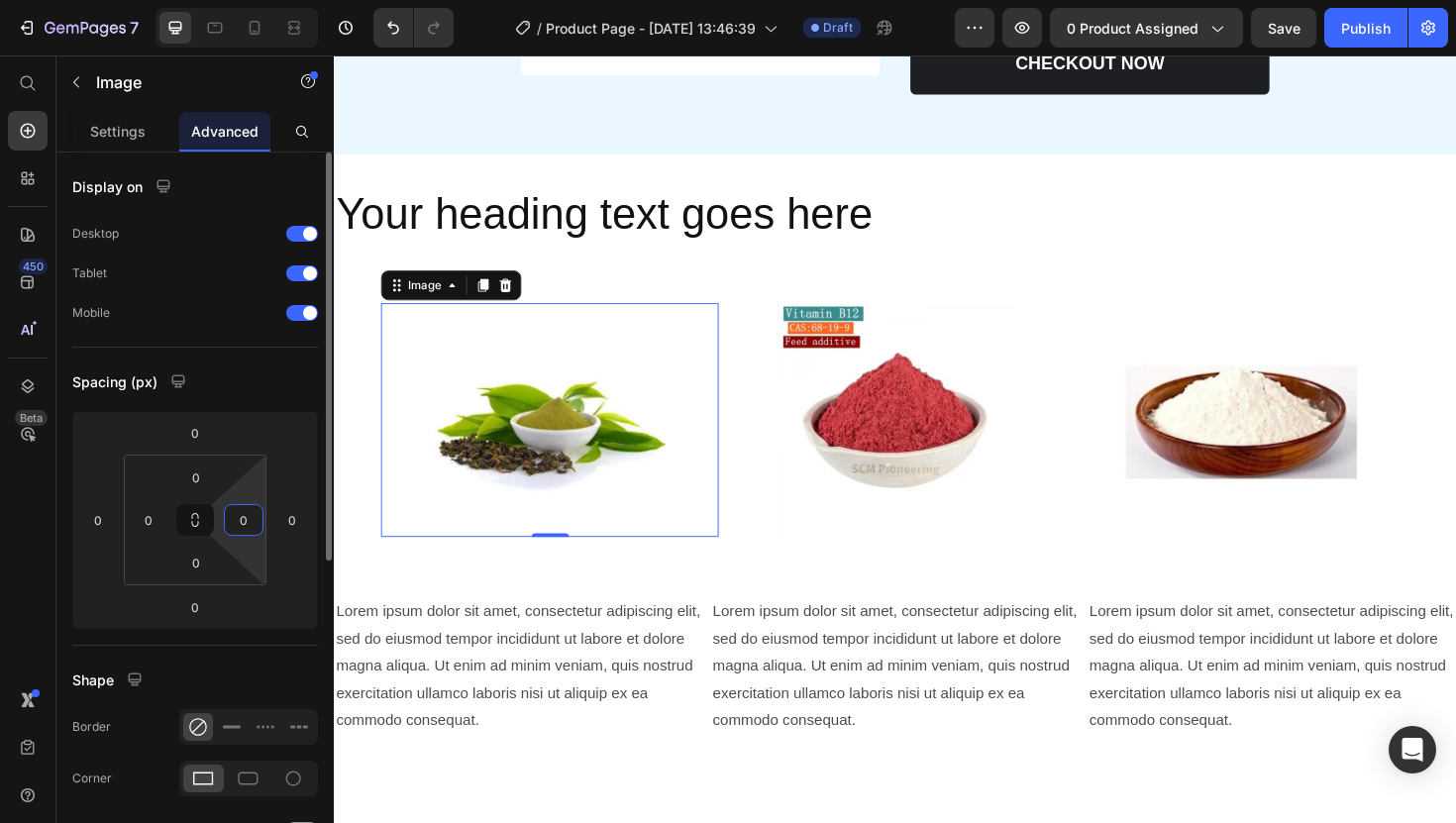 click on "0" at bounding box center [244, 520] 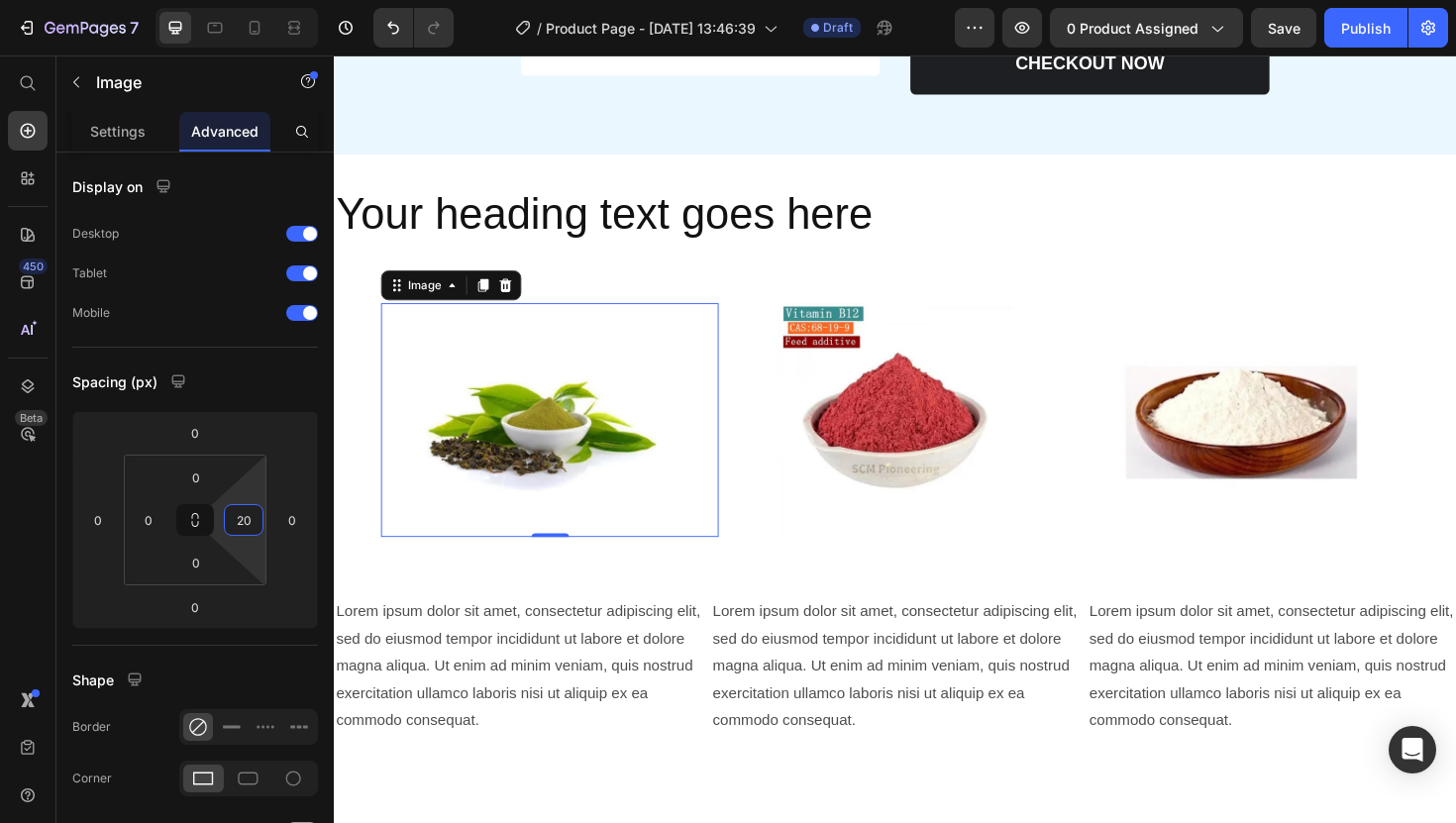 type on "2" 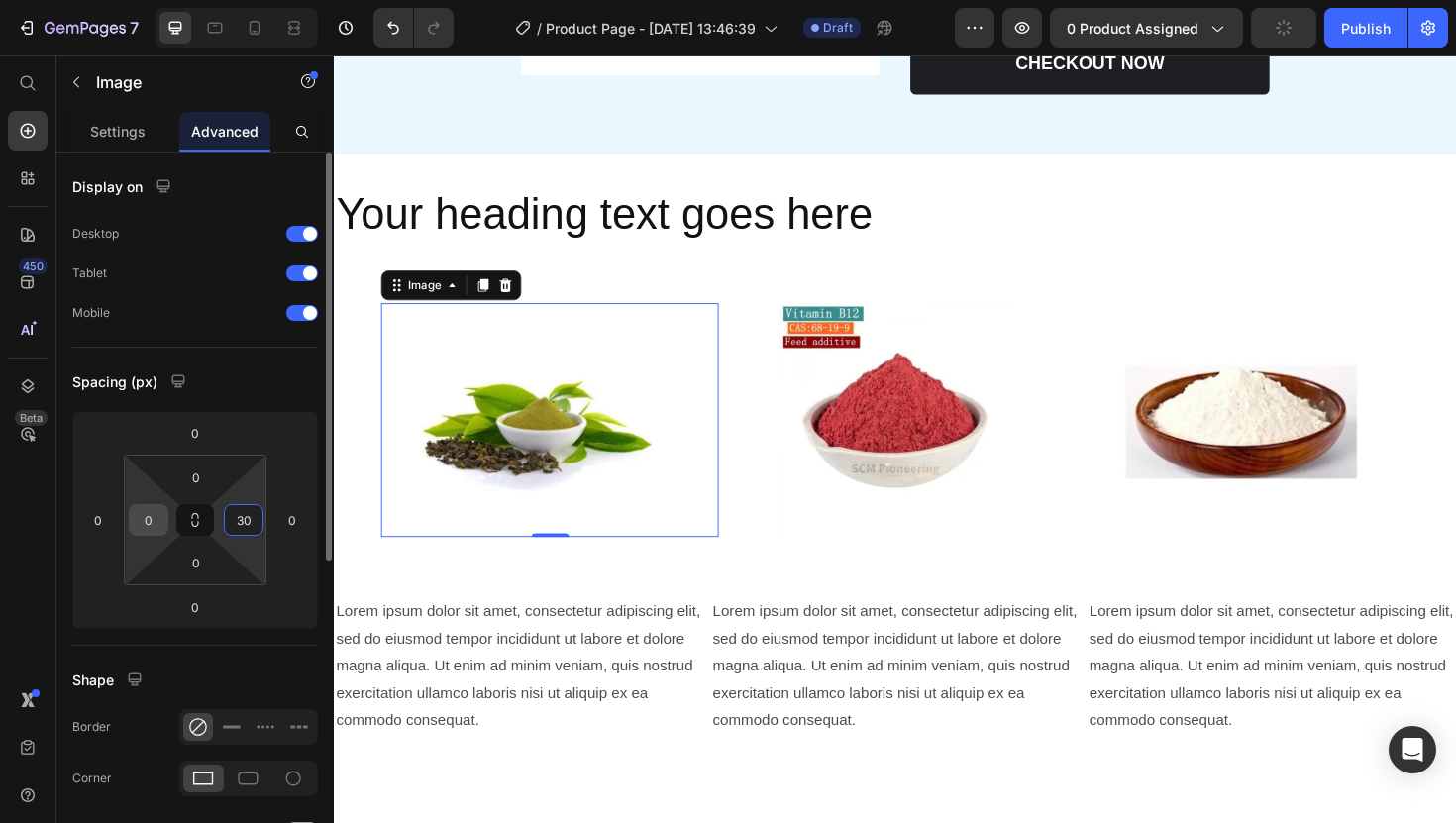 type on "30" 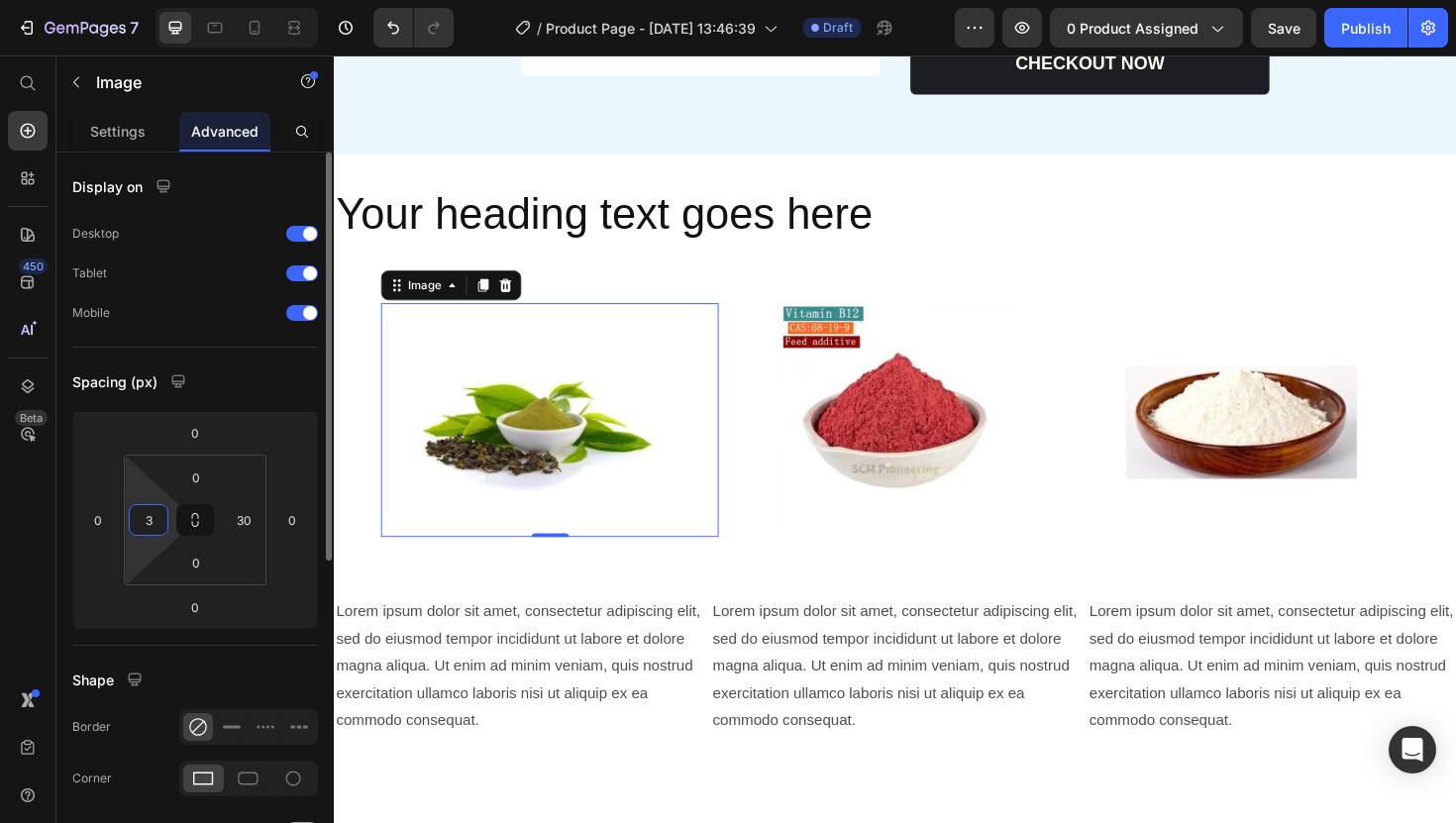 type on "30" 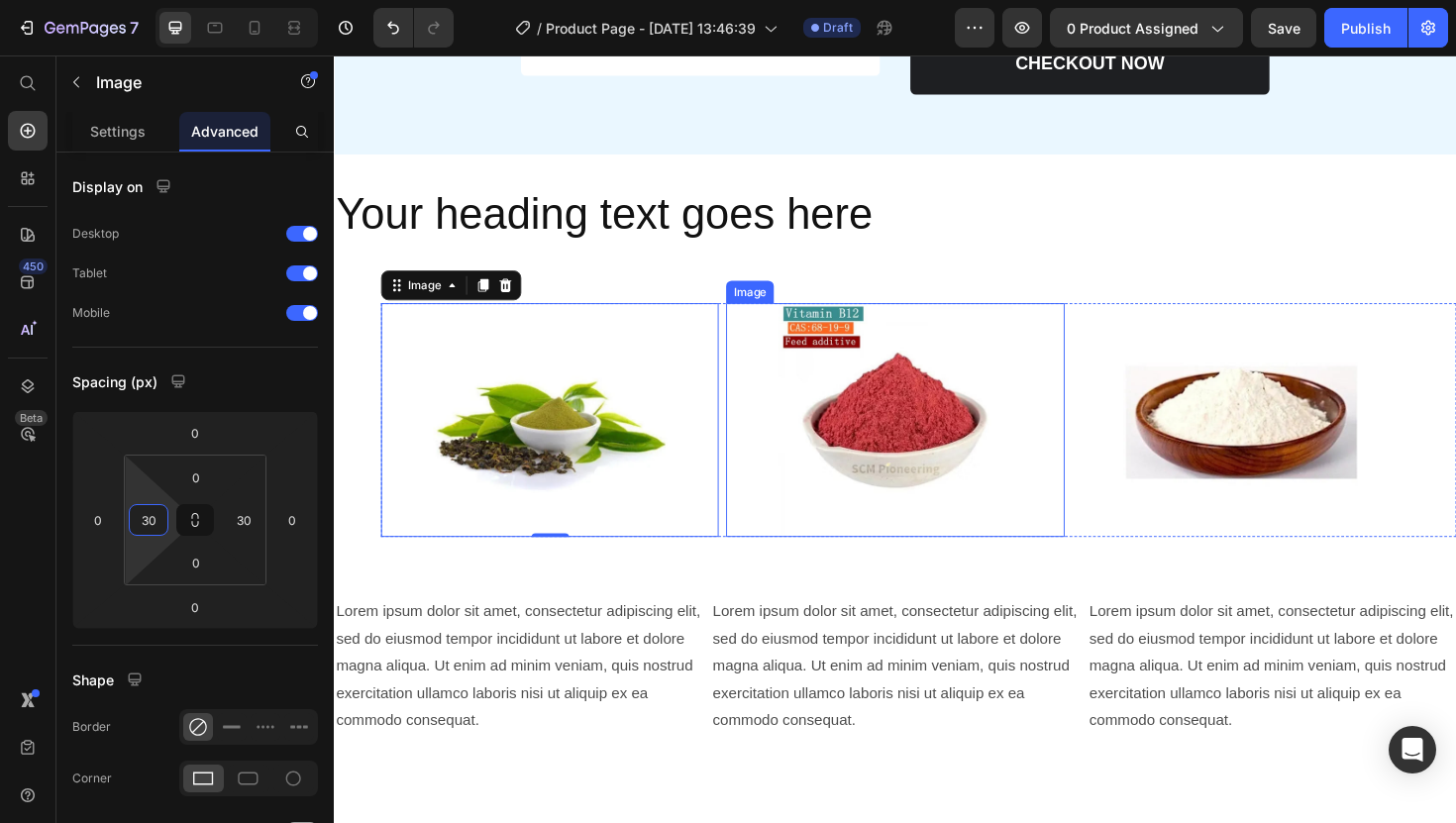 click at bounding box center (927, 442) 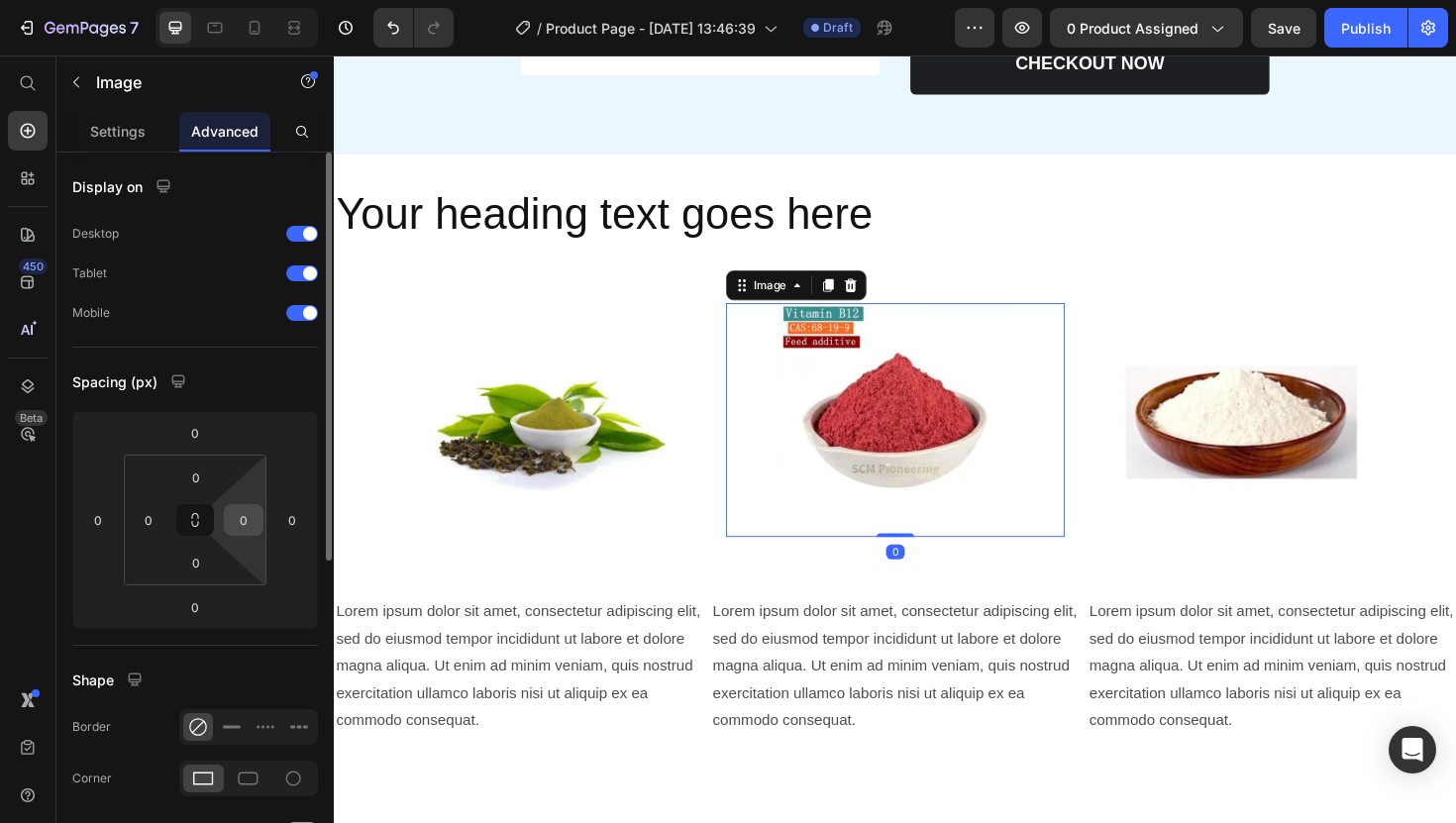 click on "0" at bounding box center [244, 520] 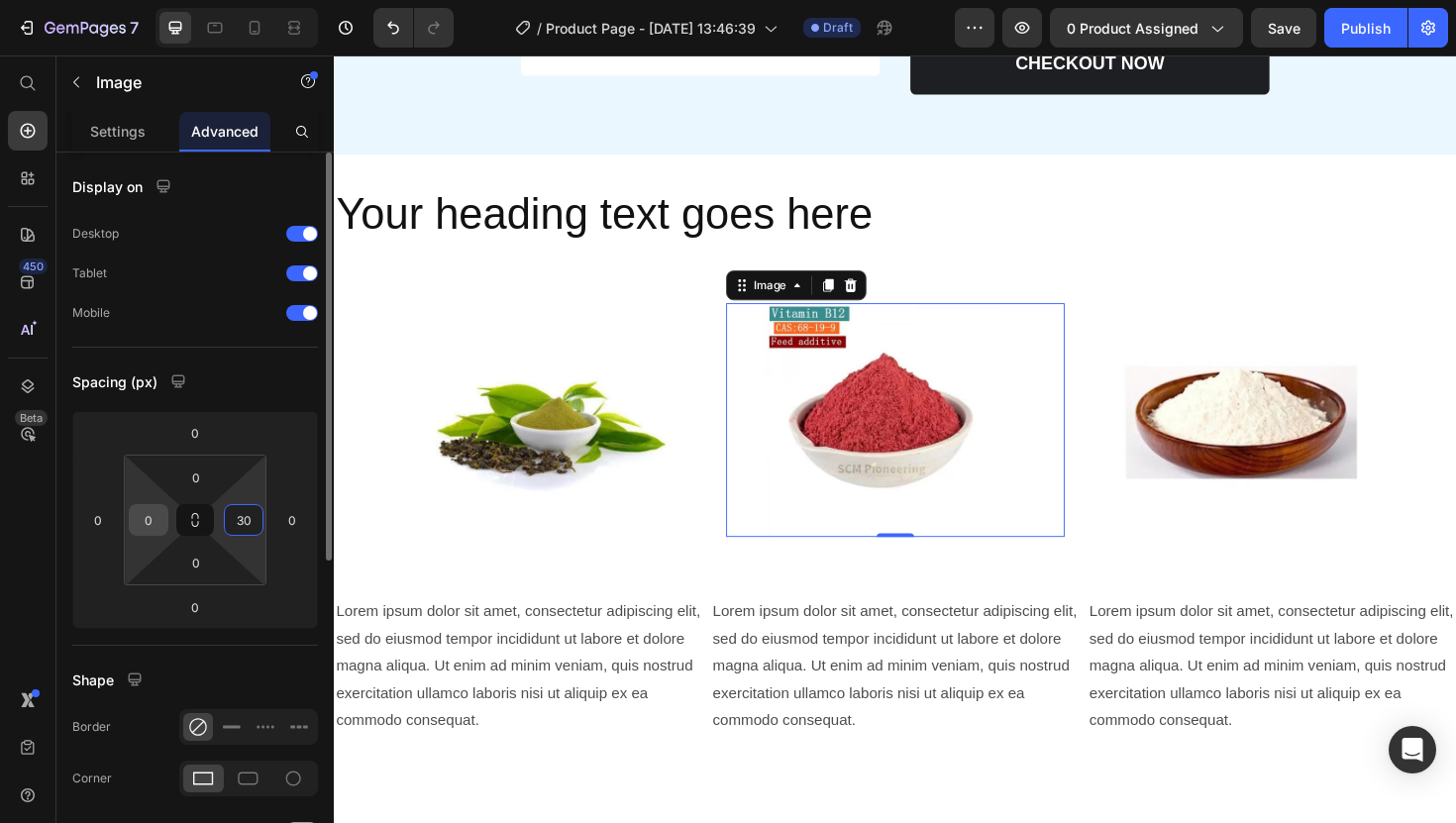 type on "30" 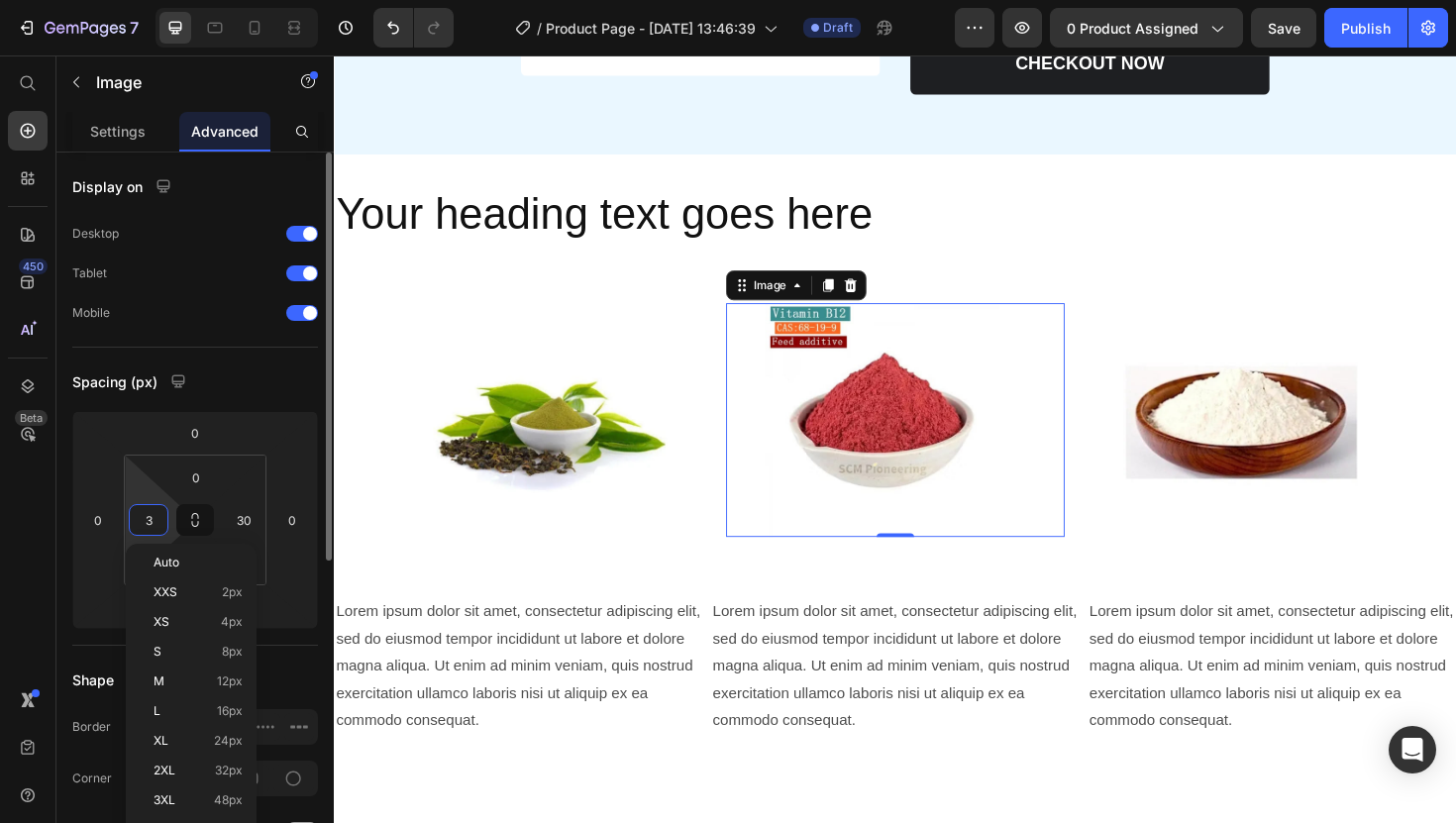 type on "30" 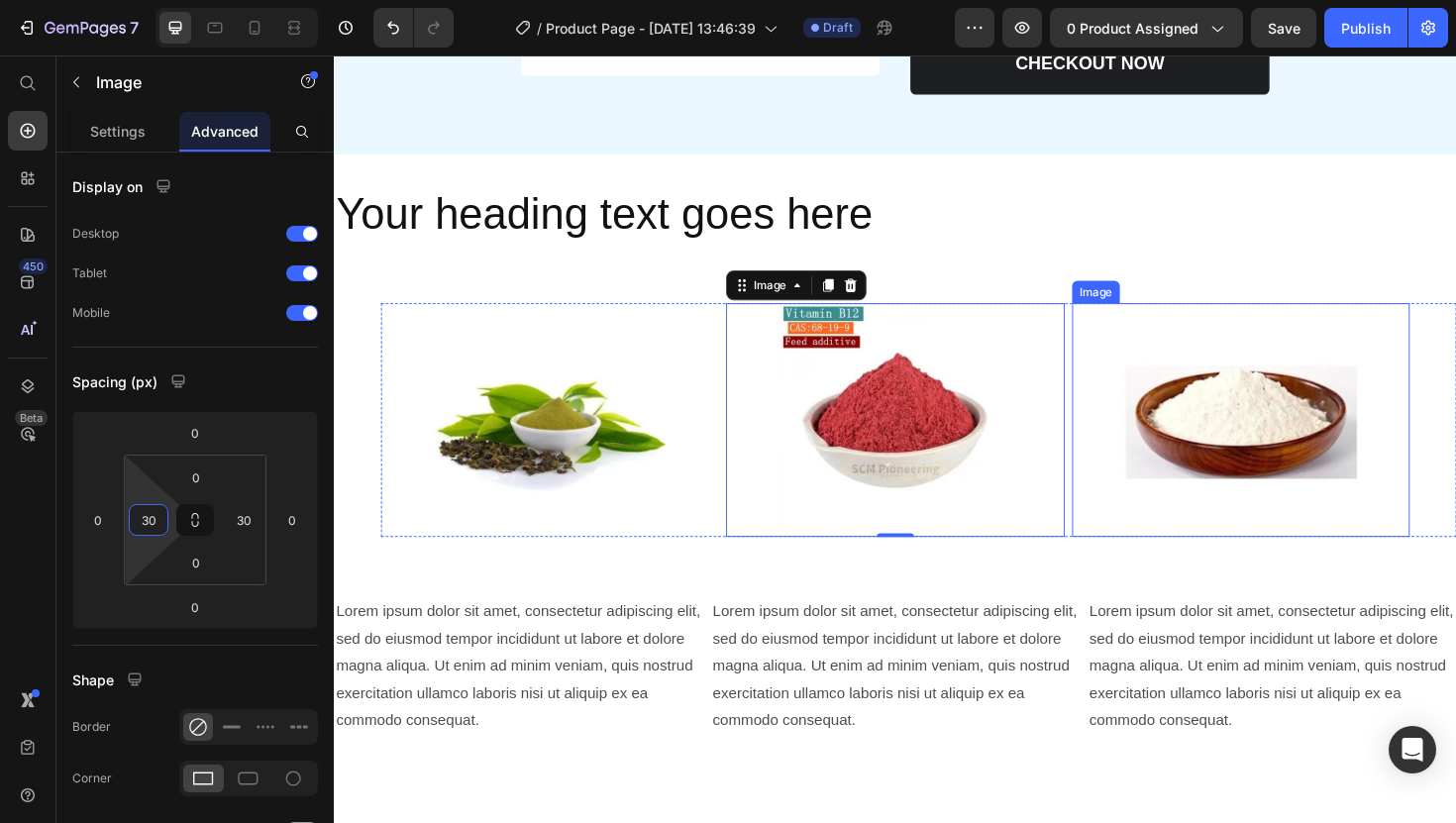 click at bounding box center (1294, 442) 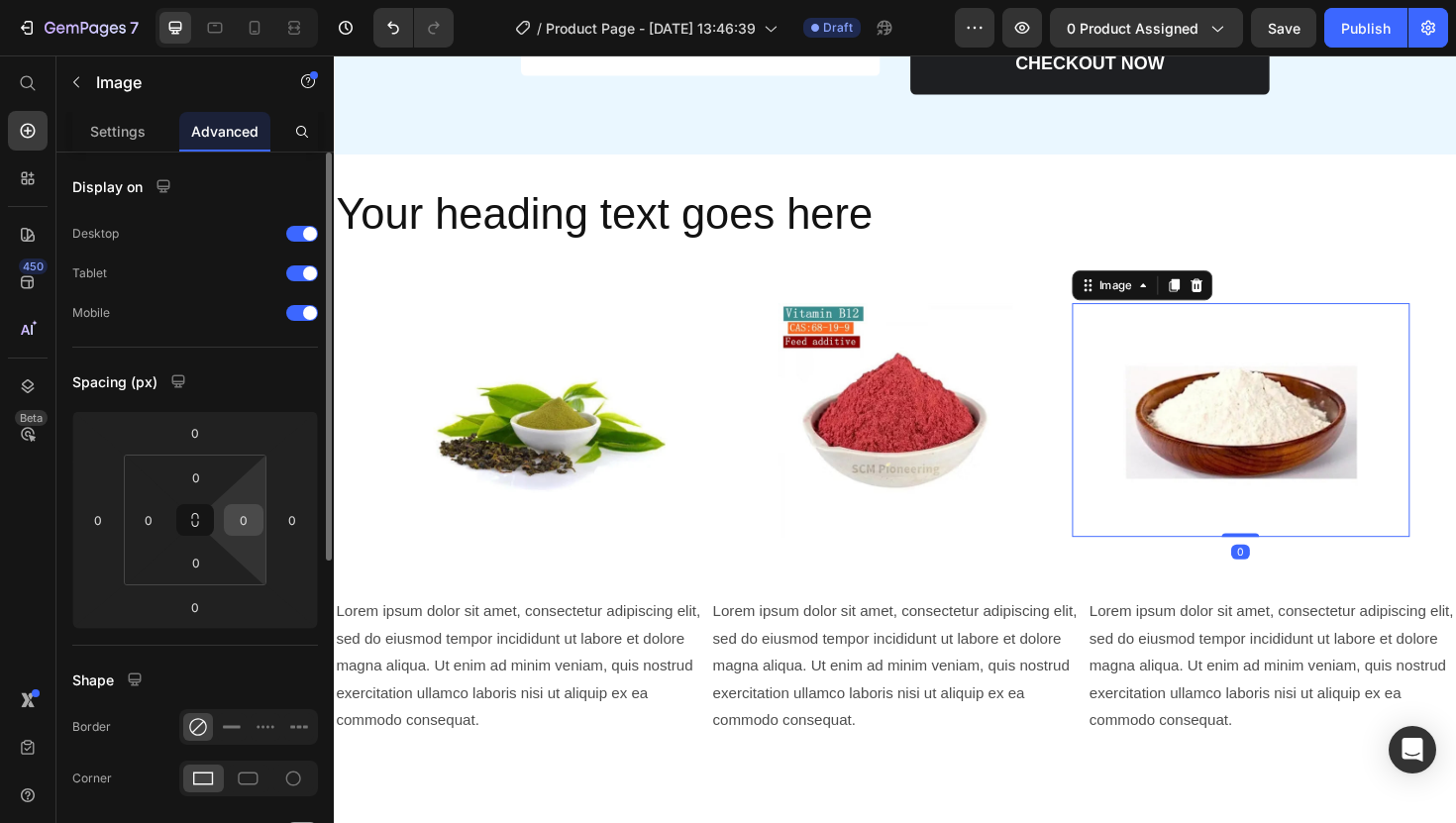 click on "0" at bounding box center [244, 520] 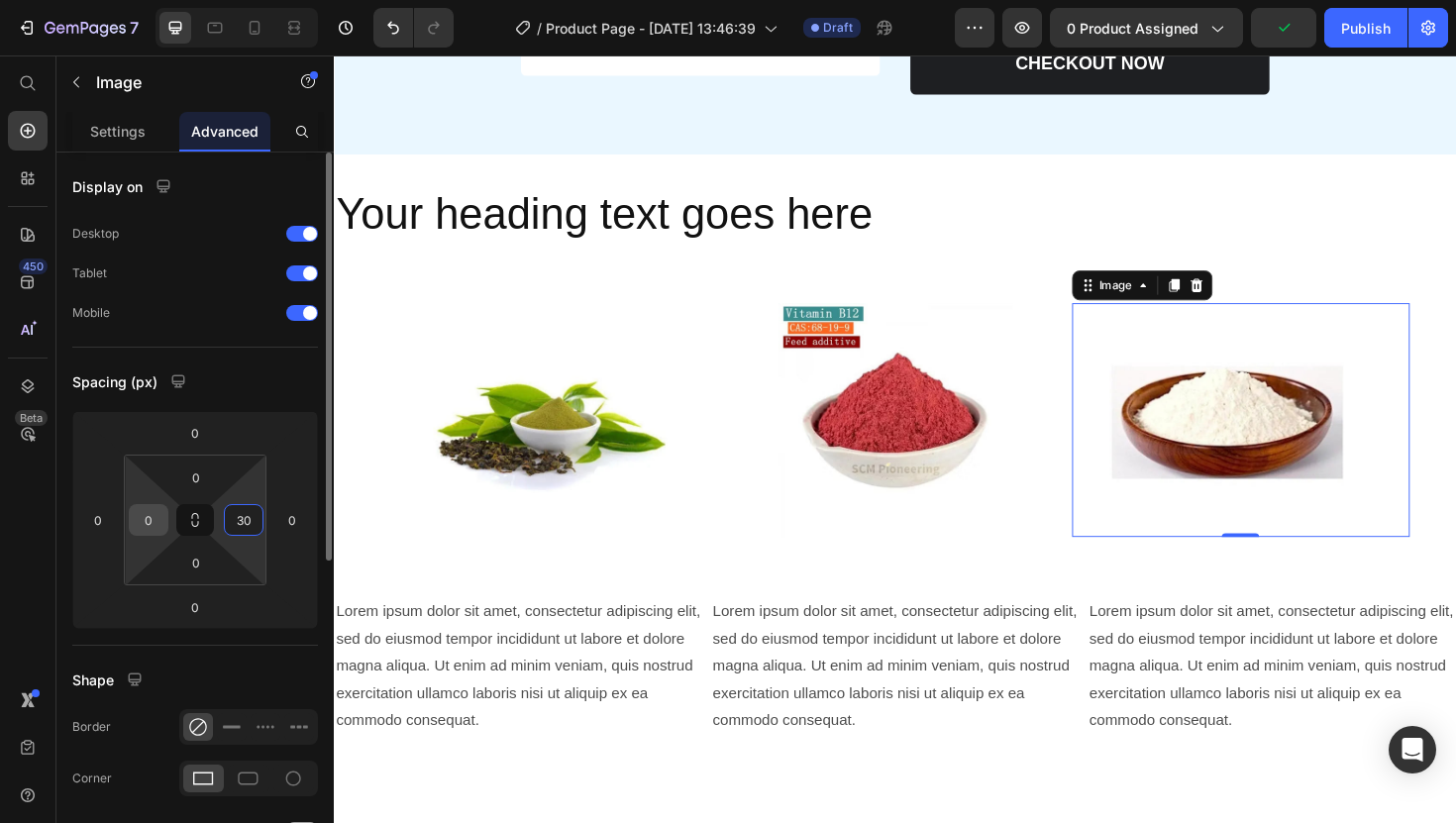 type on "30" 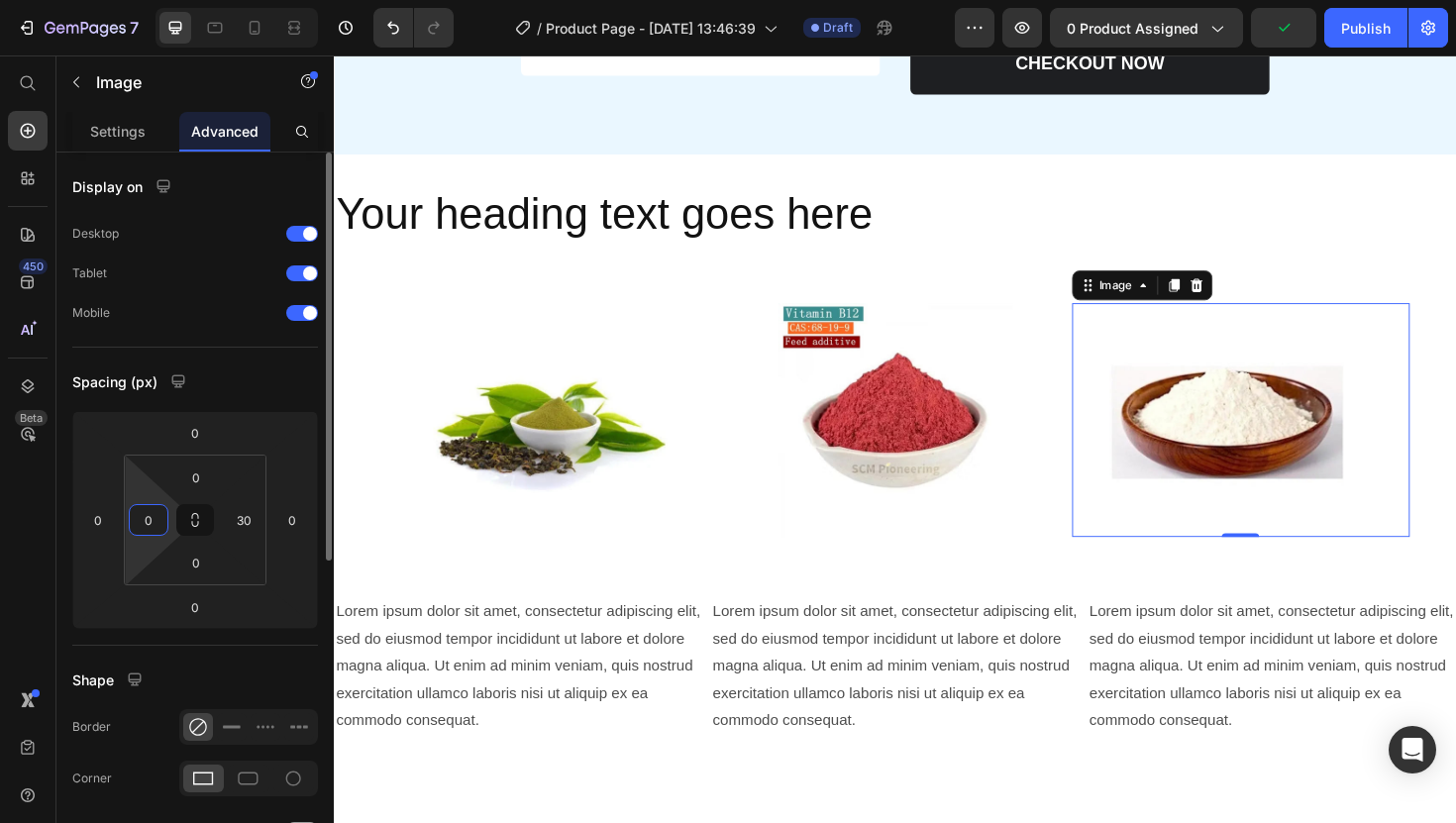 click on "0" at bounding box center (149, 520) 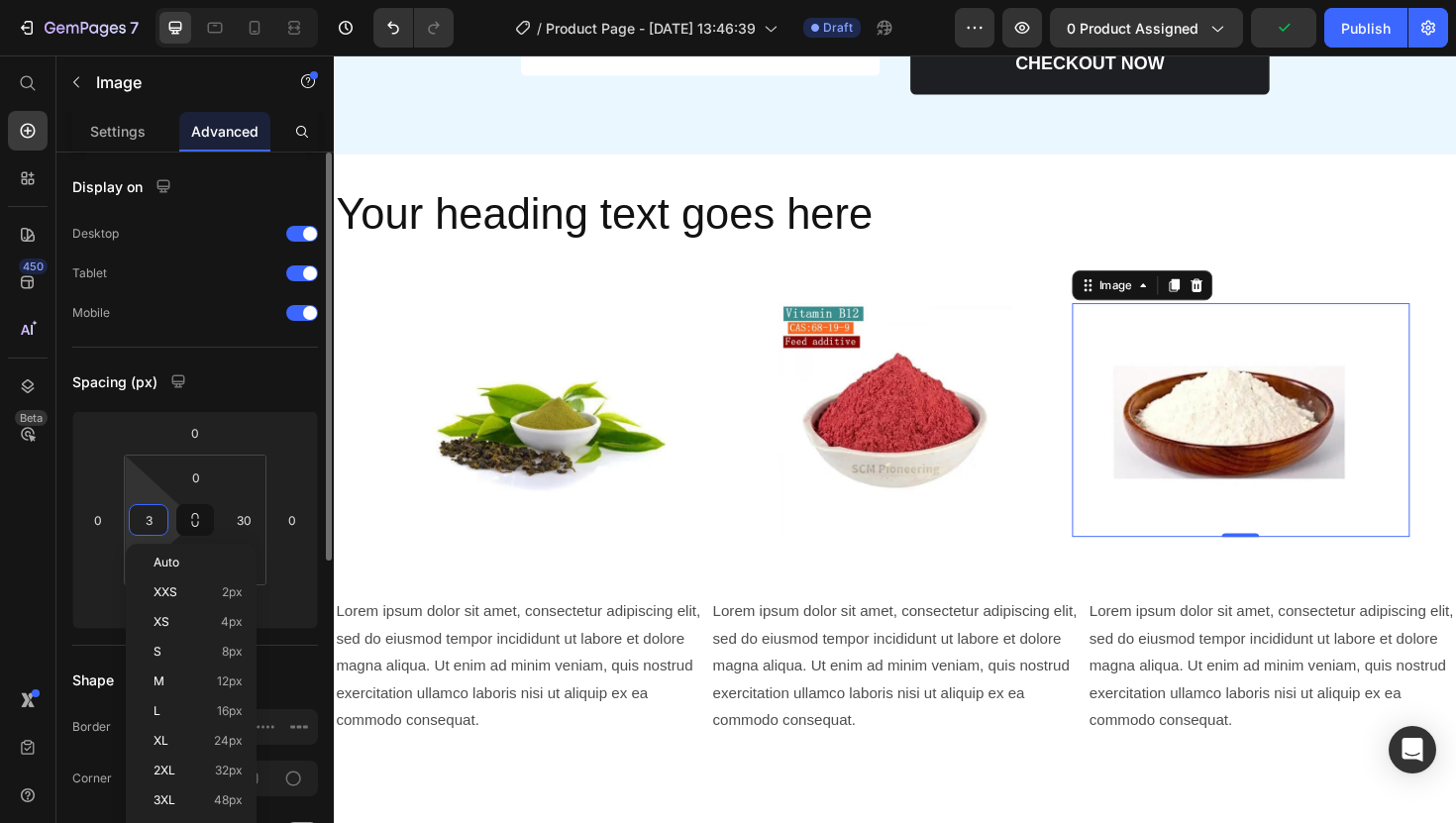 type on "30" 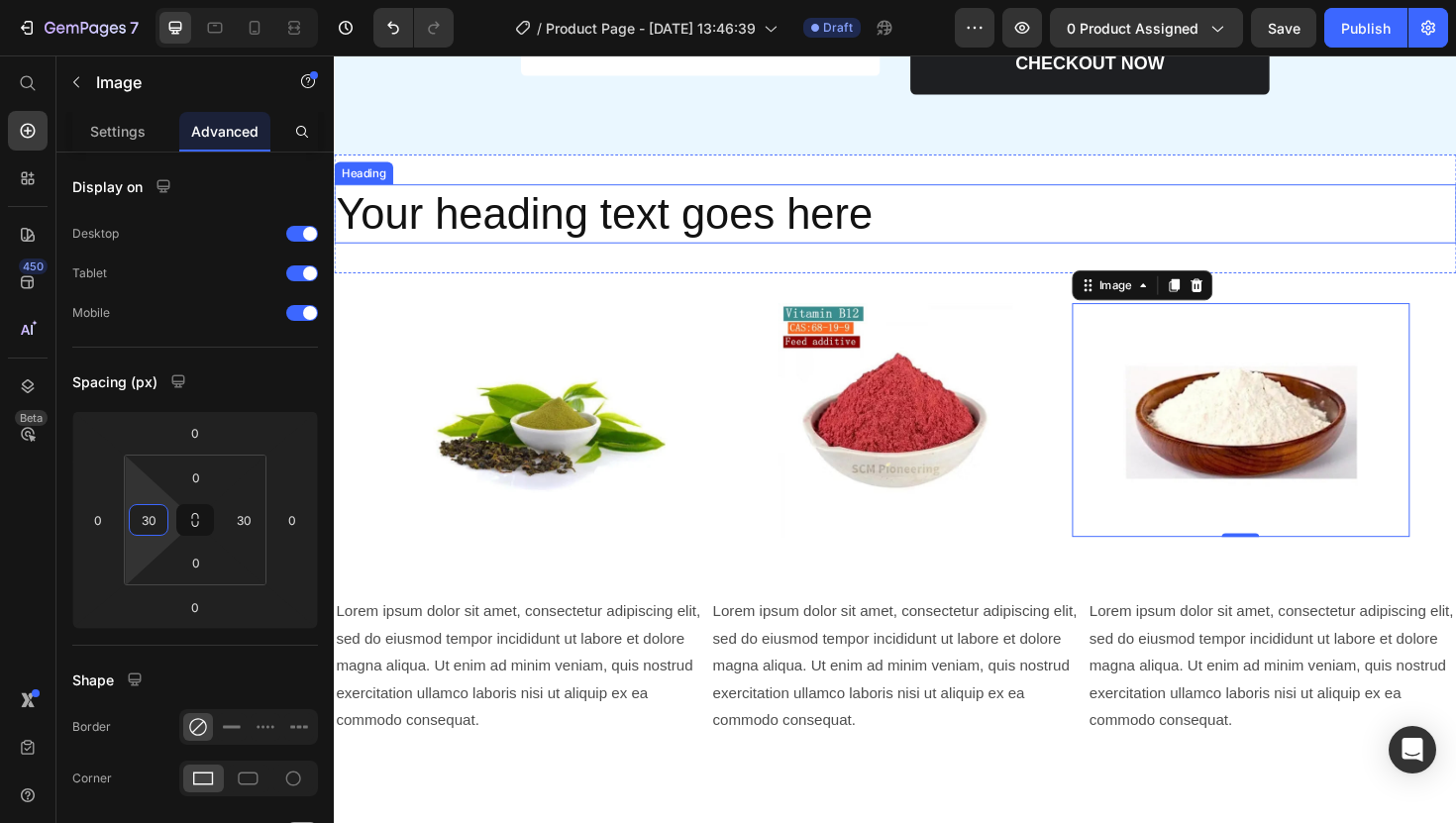 click on "Your heading text goes here" at bounding box center (928, 224) 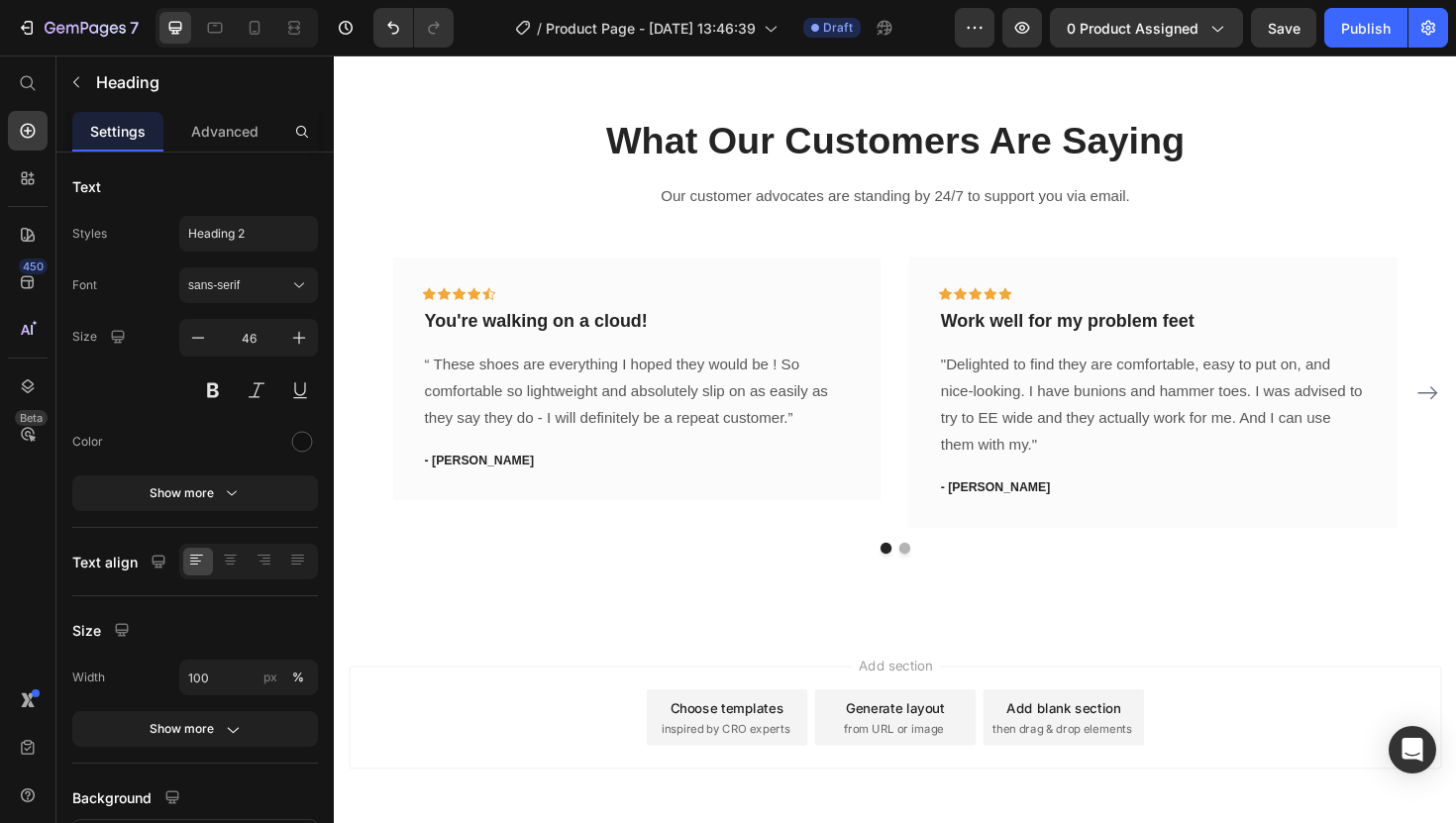 scroll, scrollTop: 3333, scrollLeft: 0, axis: vertical 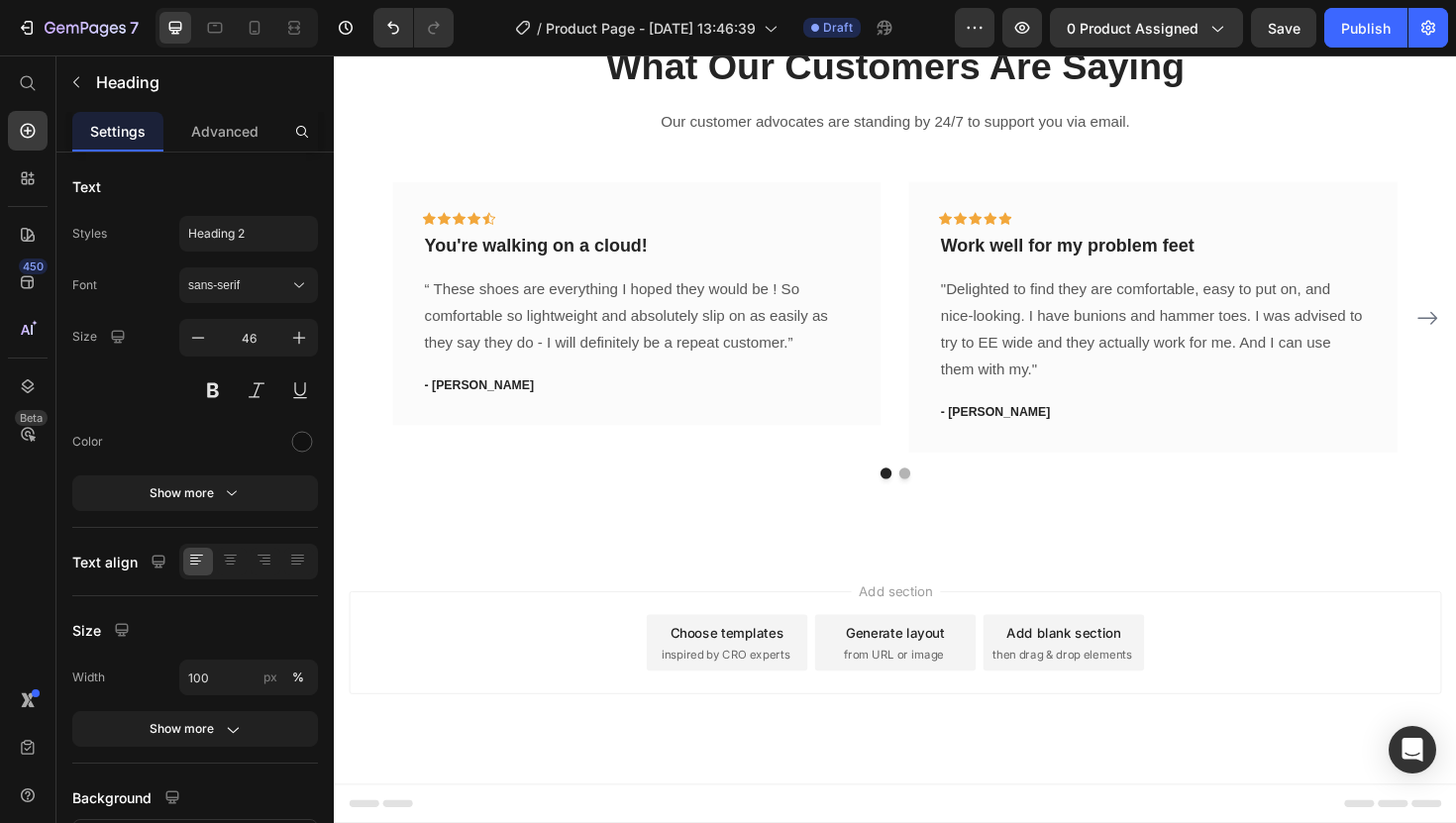 click on "Choose templates" at bounding box center (750, 667) 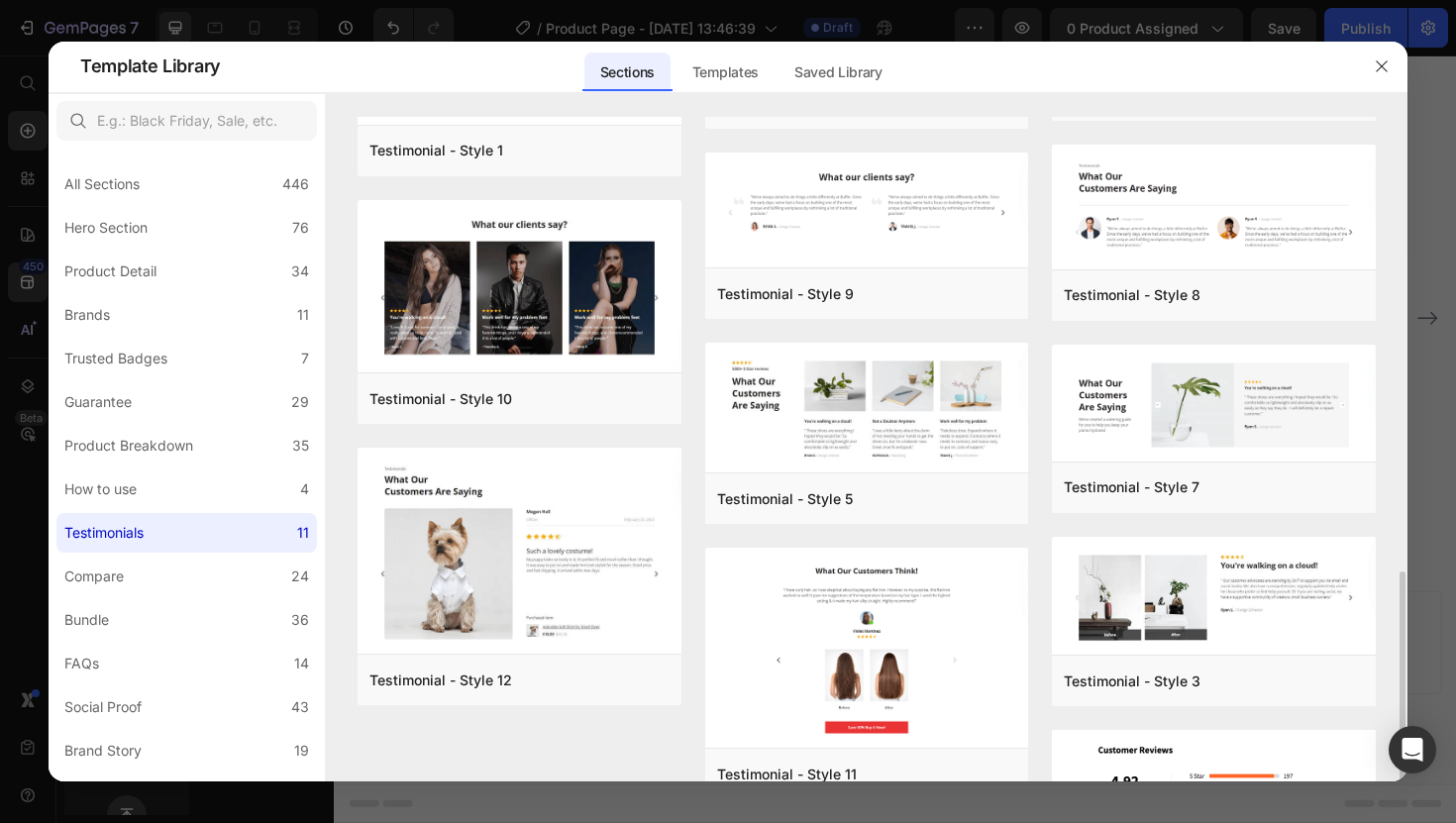 scroll, scrollTop: 406, scrollLeft: 0, axis: vertical 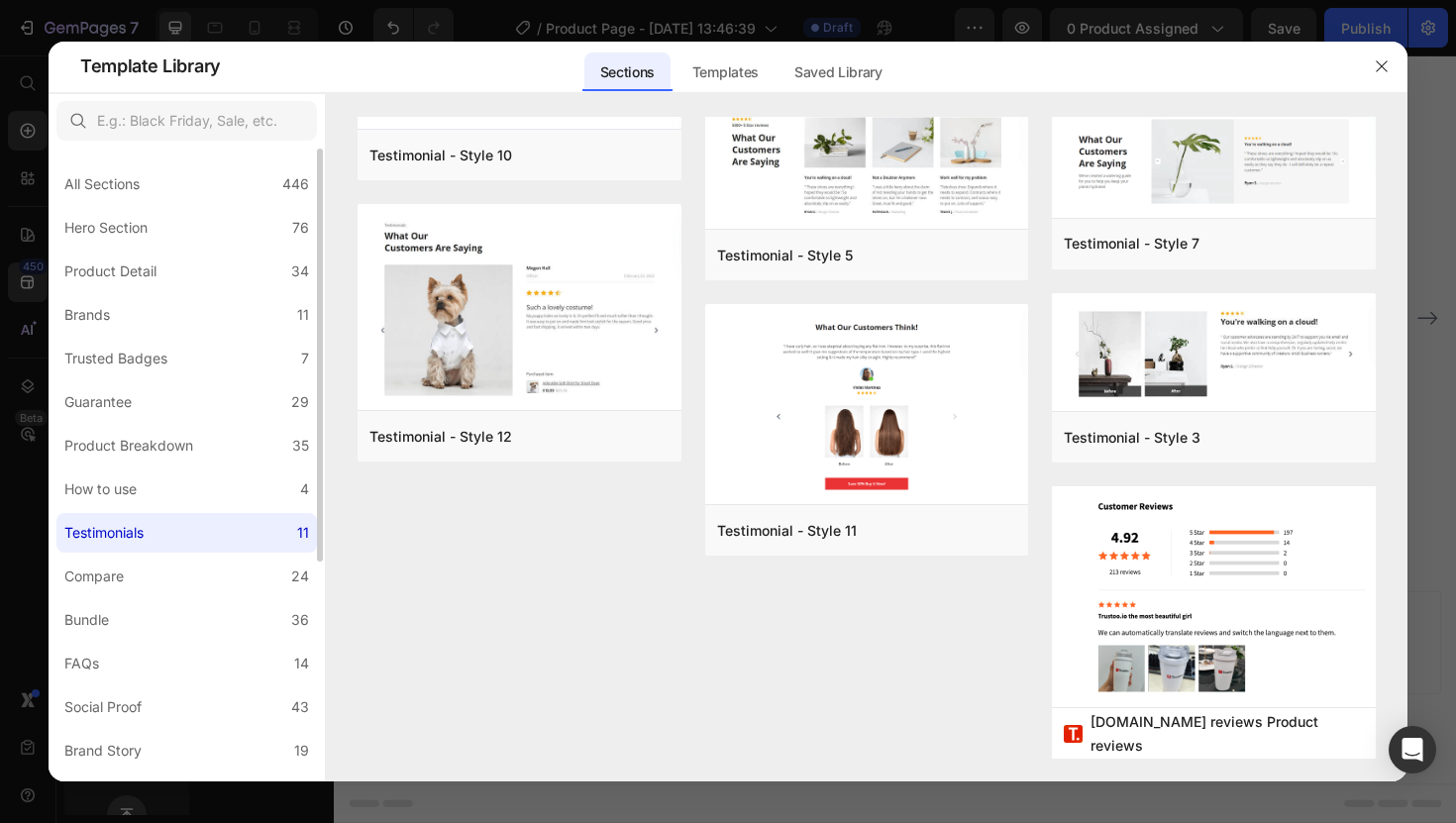 click on "Testimonials 11" 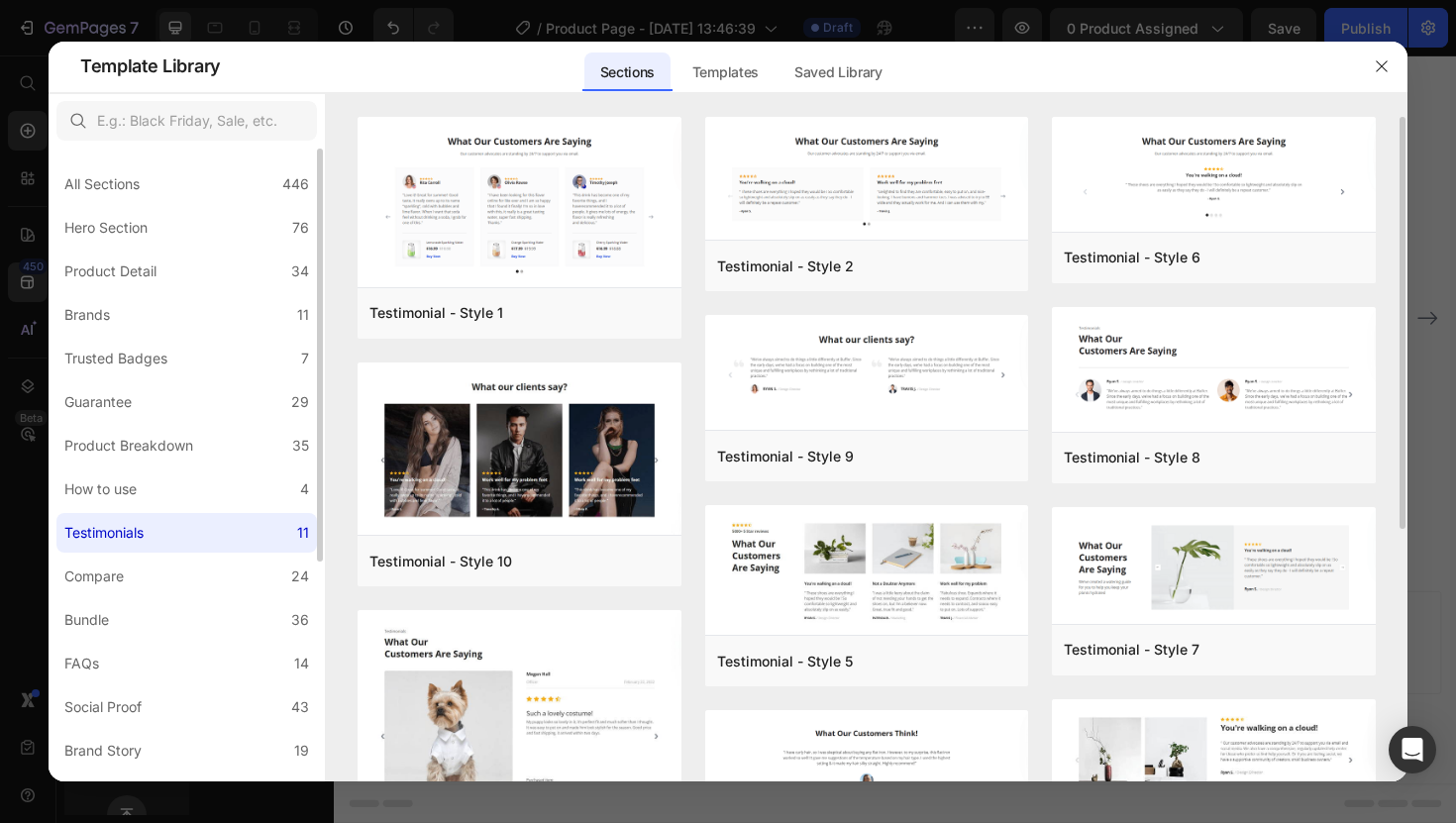 click on "Testimonials 11" 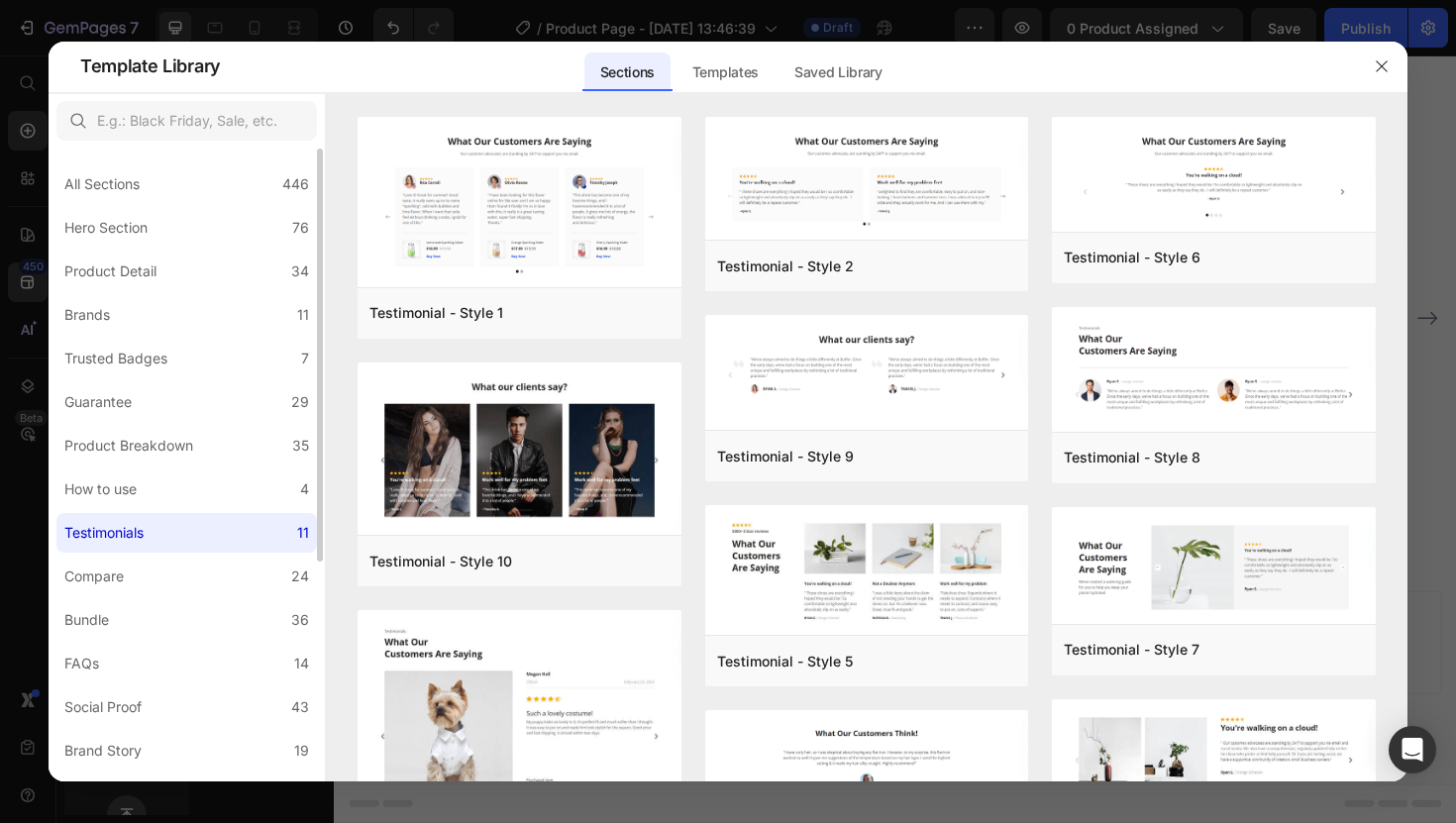 click on "Testimonials 11" 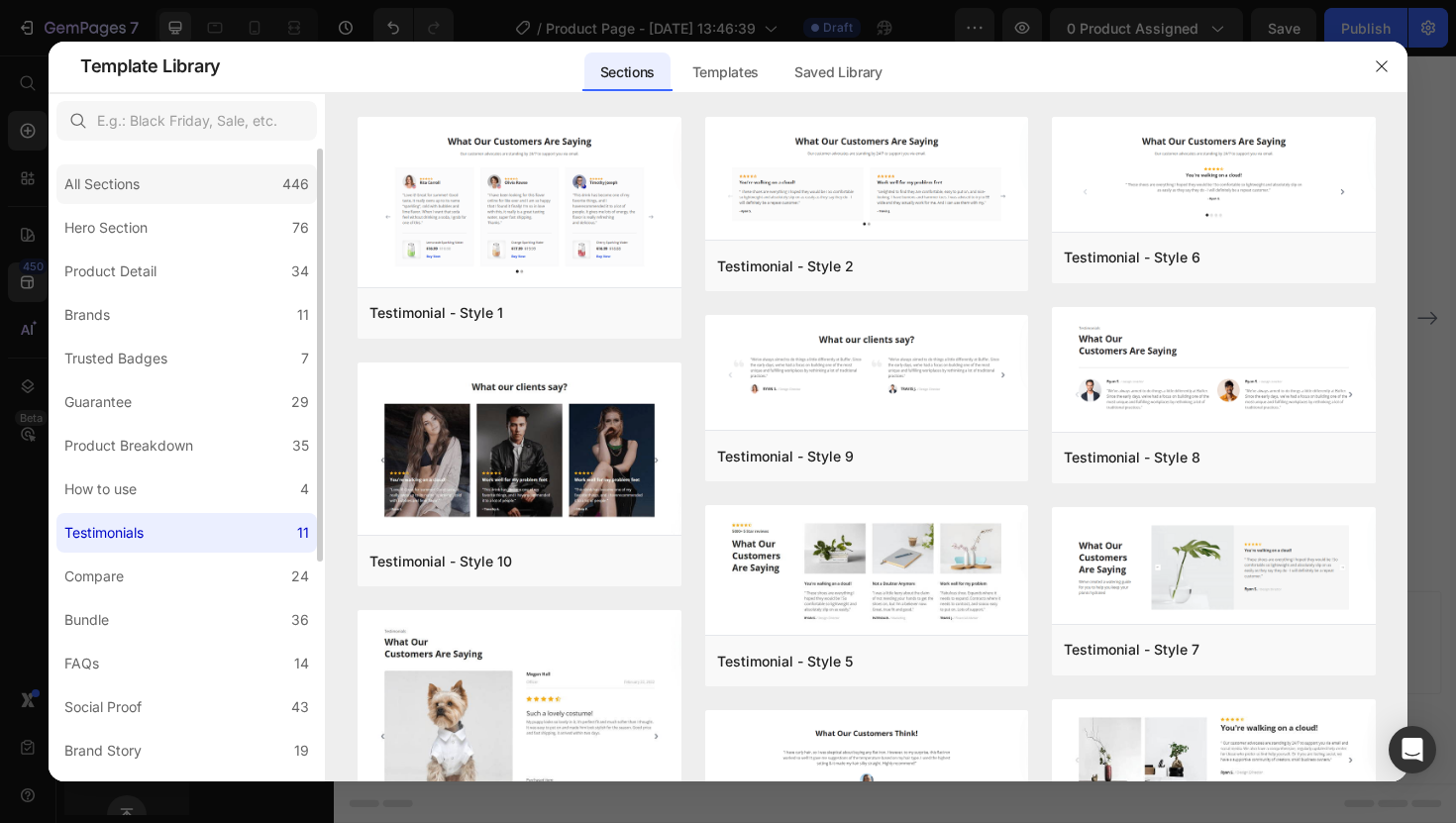 click on "All Sections 446" 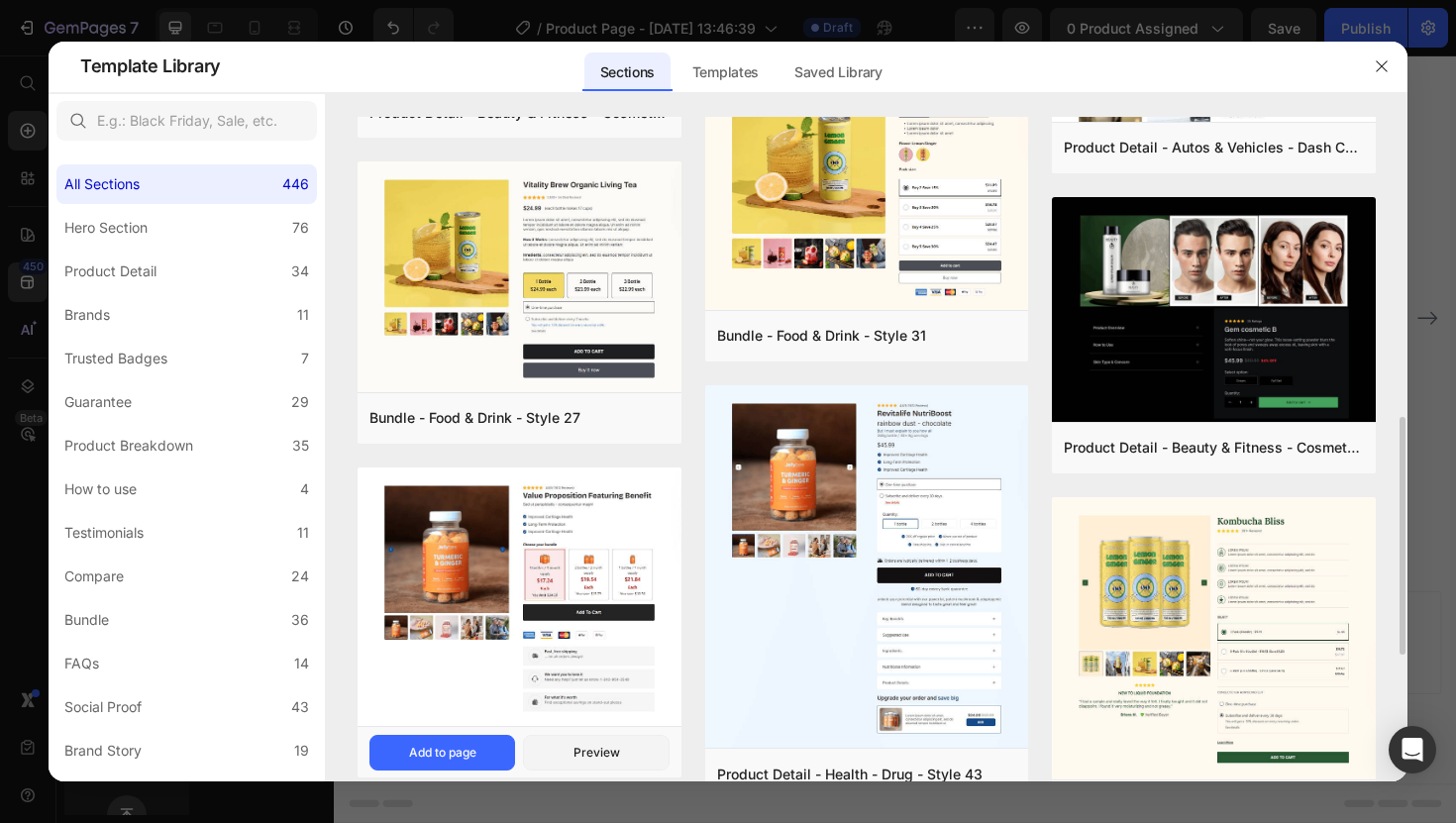 scroll, scrollTop: 840, scrollLeft: 0, axis: vertical 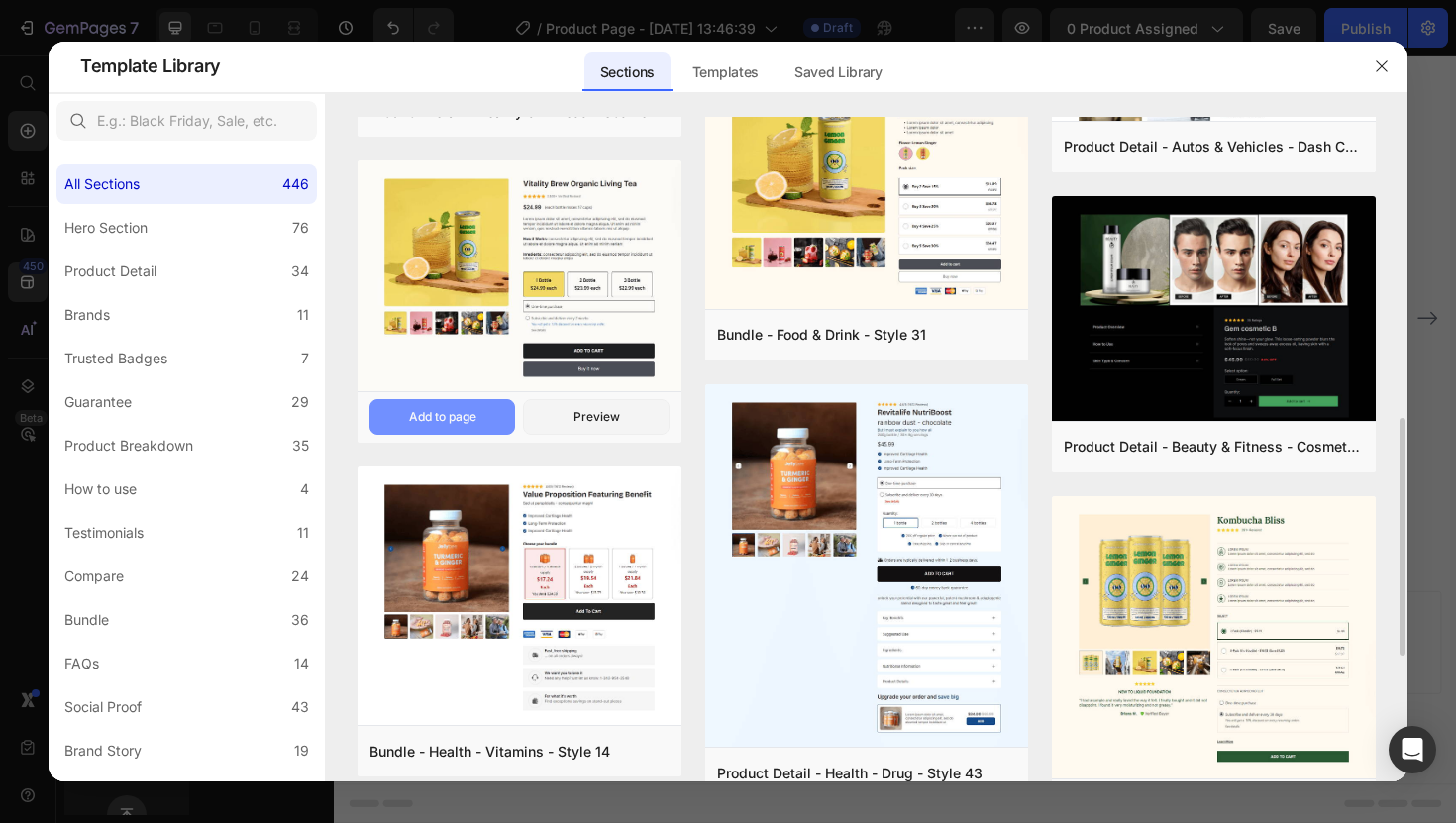 click on "Add to page" at bounding box center [442, 417] 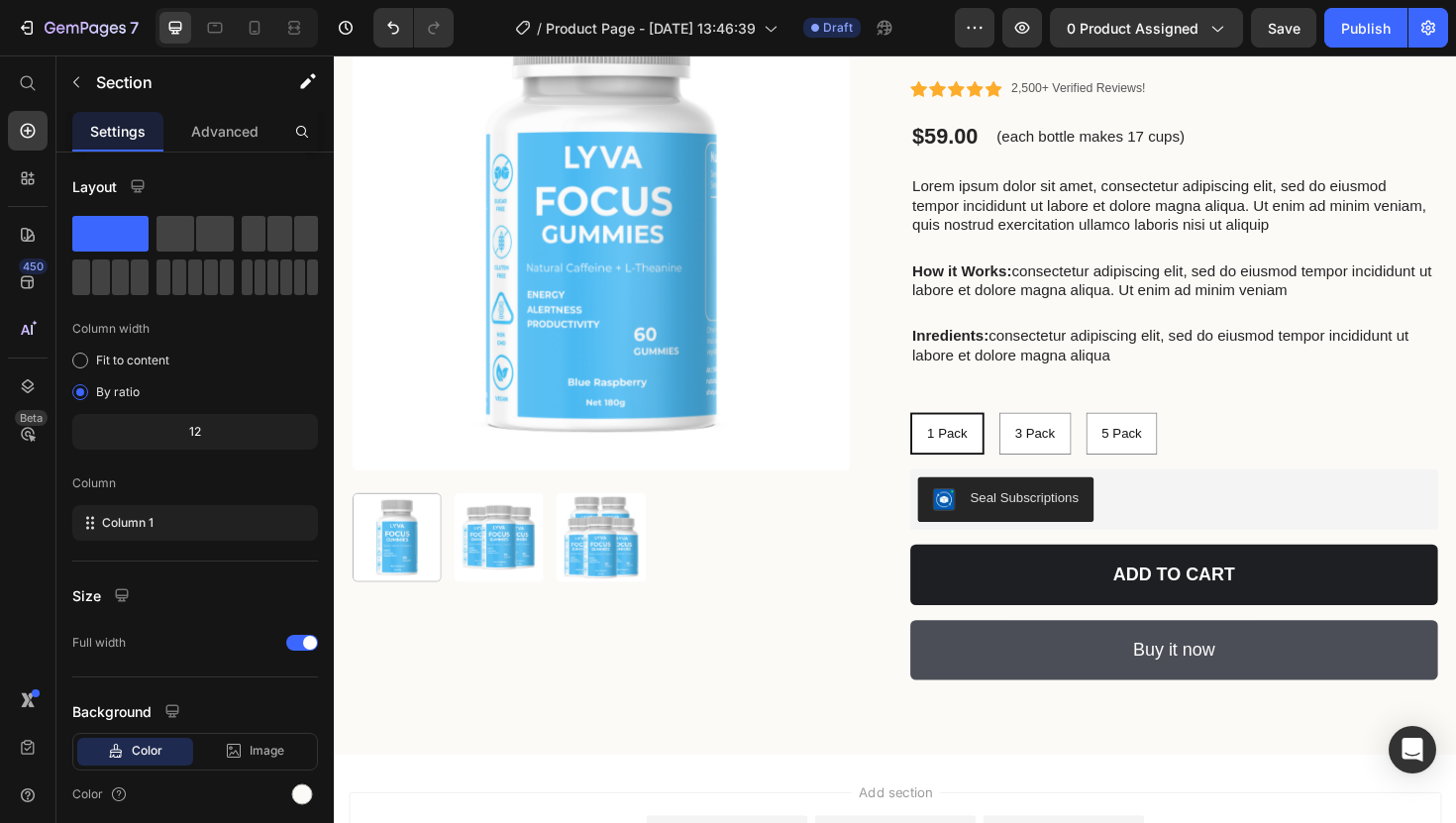 scroll, scrollTop: 4241, scrollLeft: 0, axis: vertical 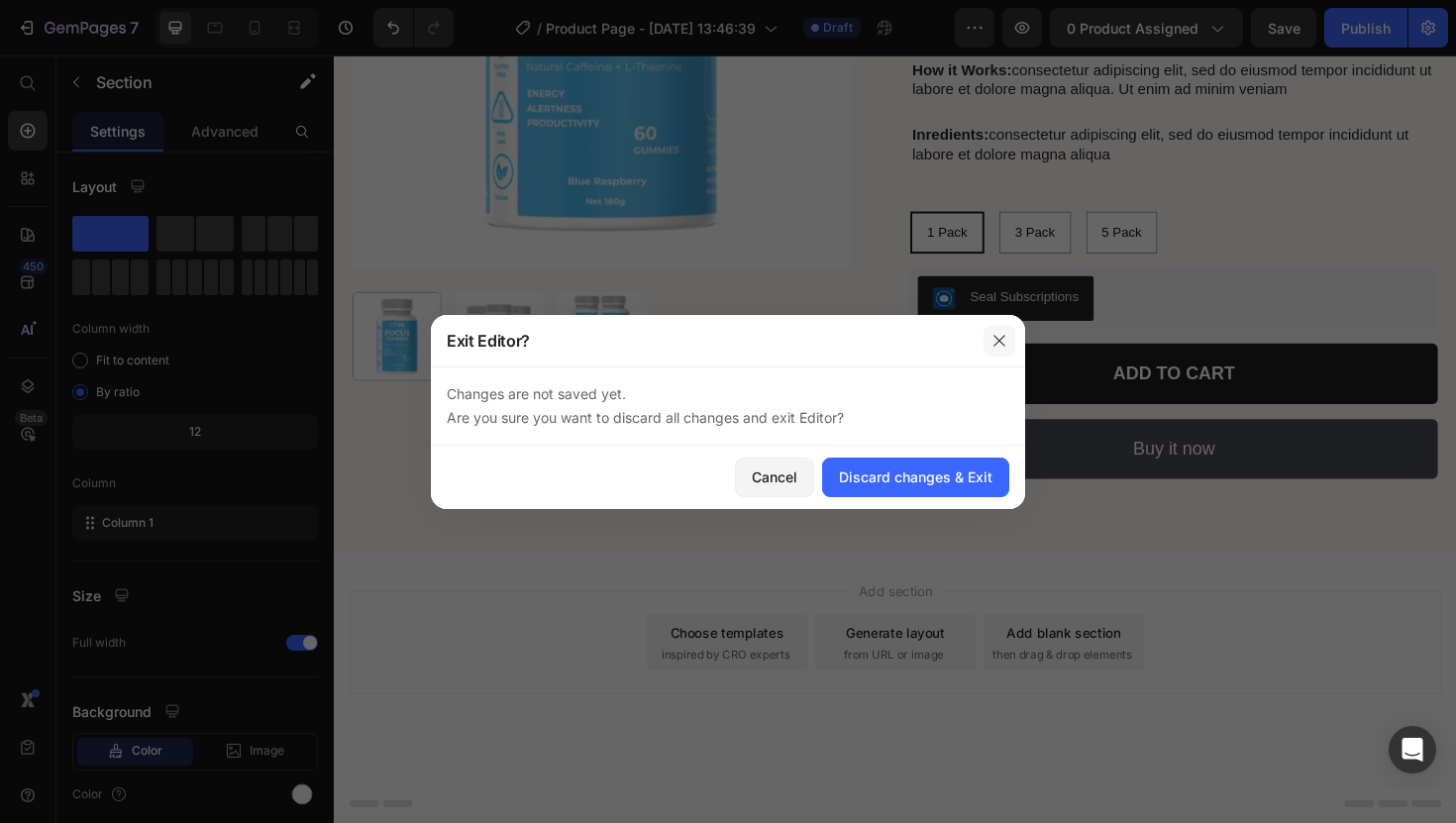 click 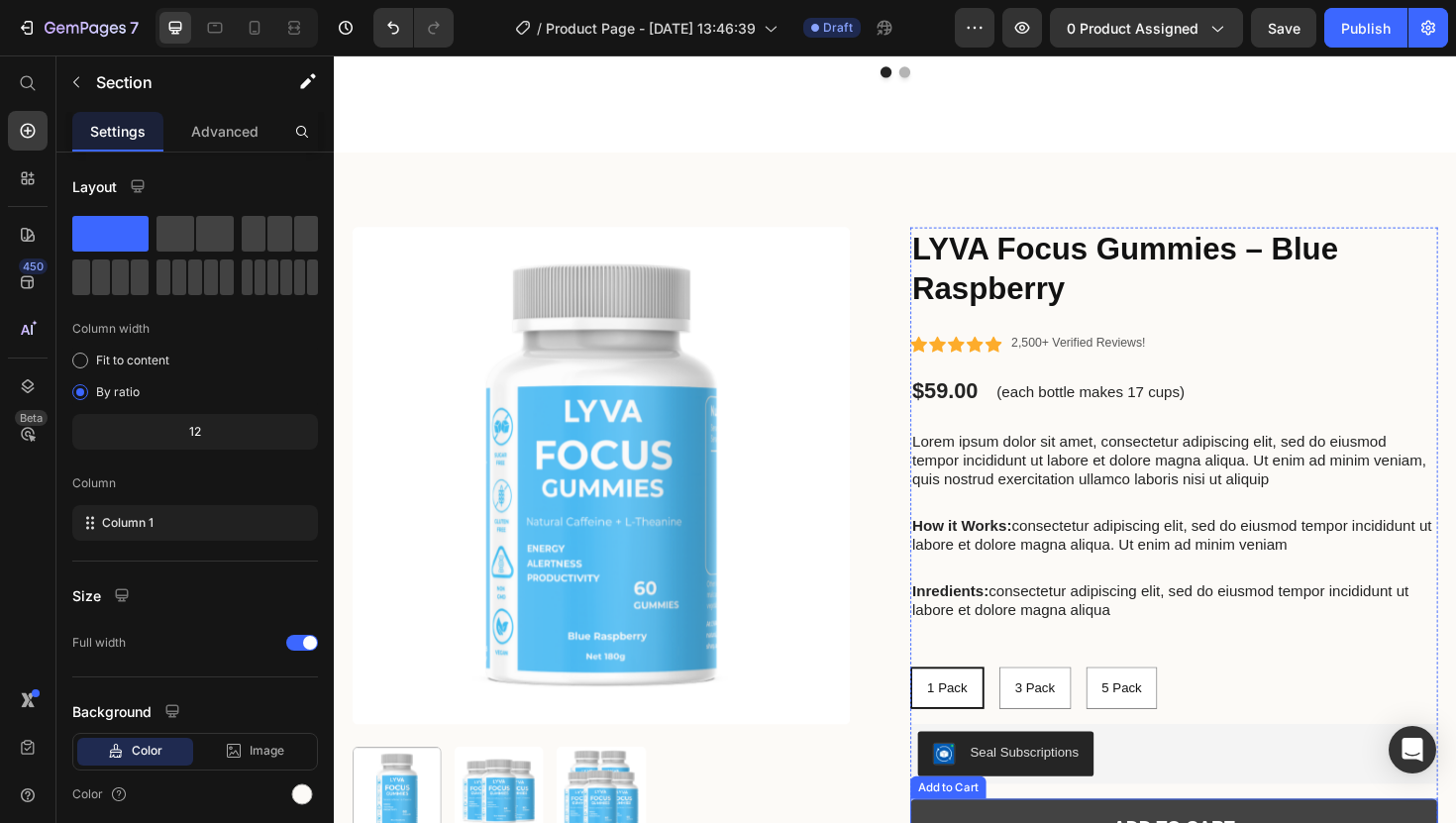 scroll, scrollTop: 3520, scrollLeft: 0, axis: vertical 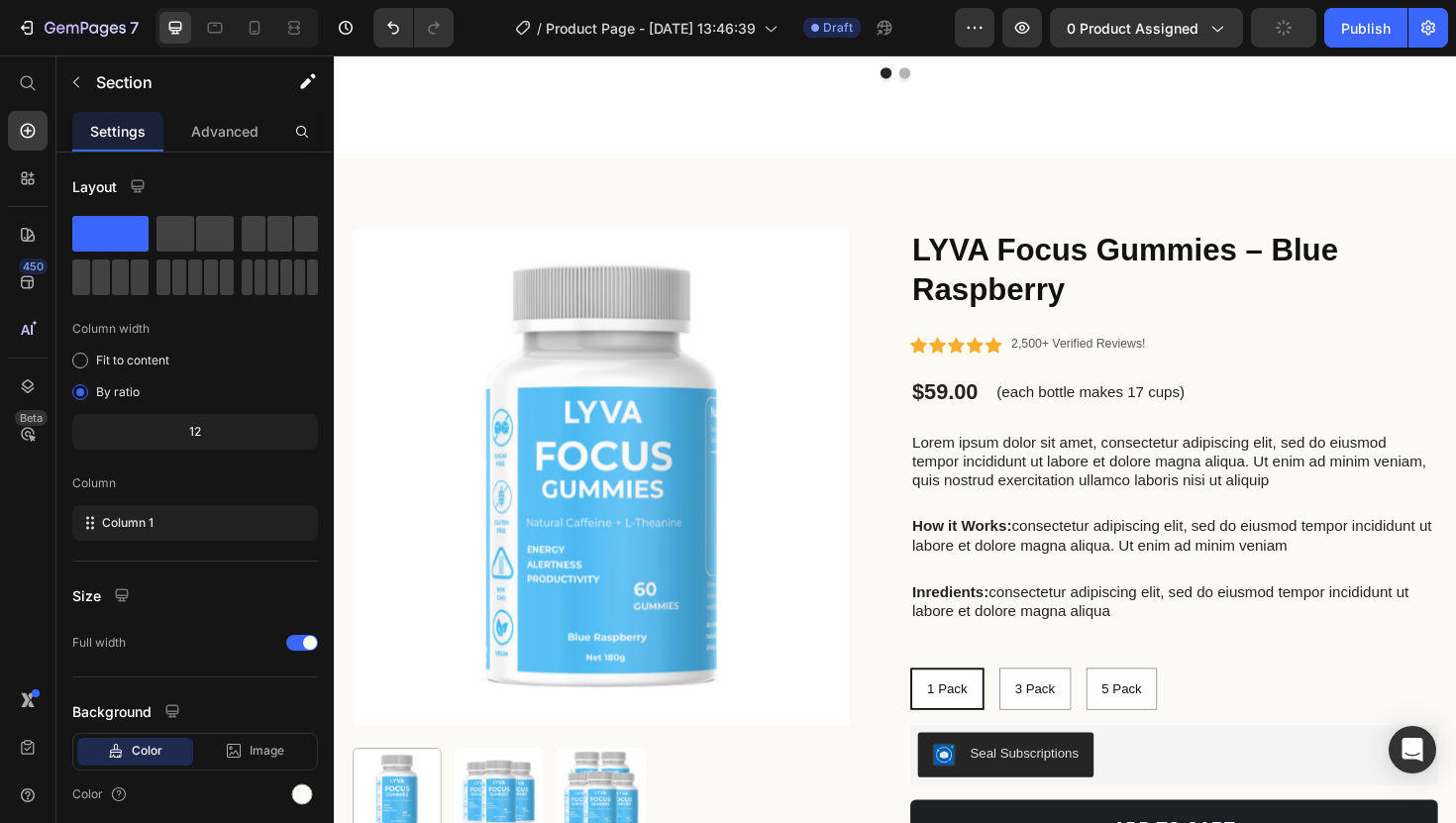 click on "Product Images LYVA Focus Gummies – Blue Raspberry Product Title Icon Icon Icon Icon Icon Icon List 2,500+ Verified Reviews! Text Block Row $59.00 Product Price (each bottle makes 17 cups) Text Block Row Lorem ipsum dolor sit amet, consectetur adipiscing elit, sed do eiusmod tempor incididunt ut labore et dolore magna aliqua. Ut enim ad minim veniam, quis nostrud exercitation ullamco laboris nisi ut aliquip Text Block How it Works:  consectetur adipiscing elit, sed do eiusmod tempor incididunt ut labore et dolore magna aliqua. Ut enim ad minim veniam Text Block Inredients:  consectetur adipiscing elit, sed do eiusmod tempor incididunt ut labore et dolore magna aliqua Text Block Row 1 Pack 1 Pack 1 Pack 3 Pack 3 Pack 3 Pack 5 Pack 5 Pack 5 Pack Product Variants & Swatches Seal Subscriptions Seal Subscriptions Add to cart Add to Cart Buy it now Dynamic Checkout Text Block How it Works:  consectetur adipiscing elit, sed do eiusmod tempor incididunt ut labore et dolore magna aliqua. Ut enim ad minim veniam Row" at bounding box center (928, 613) 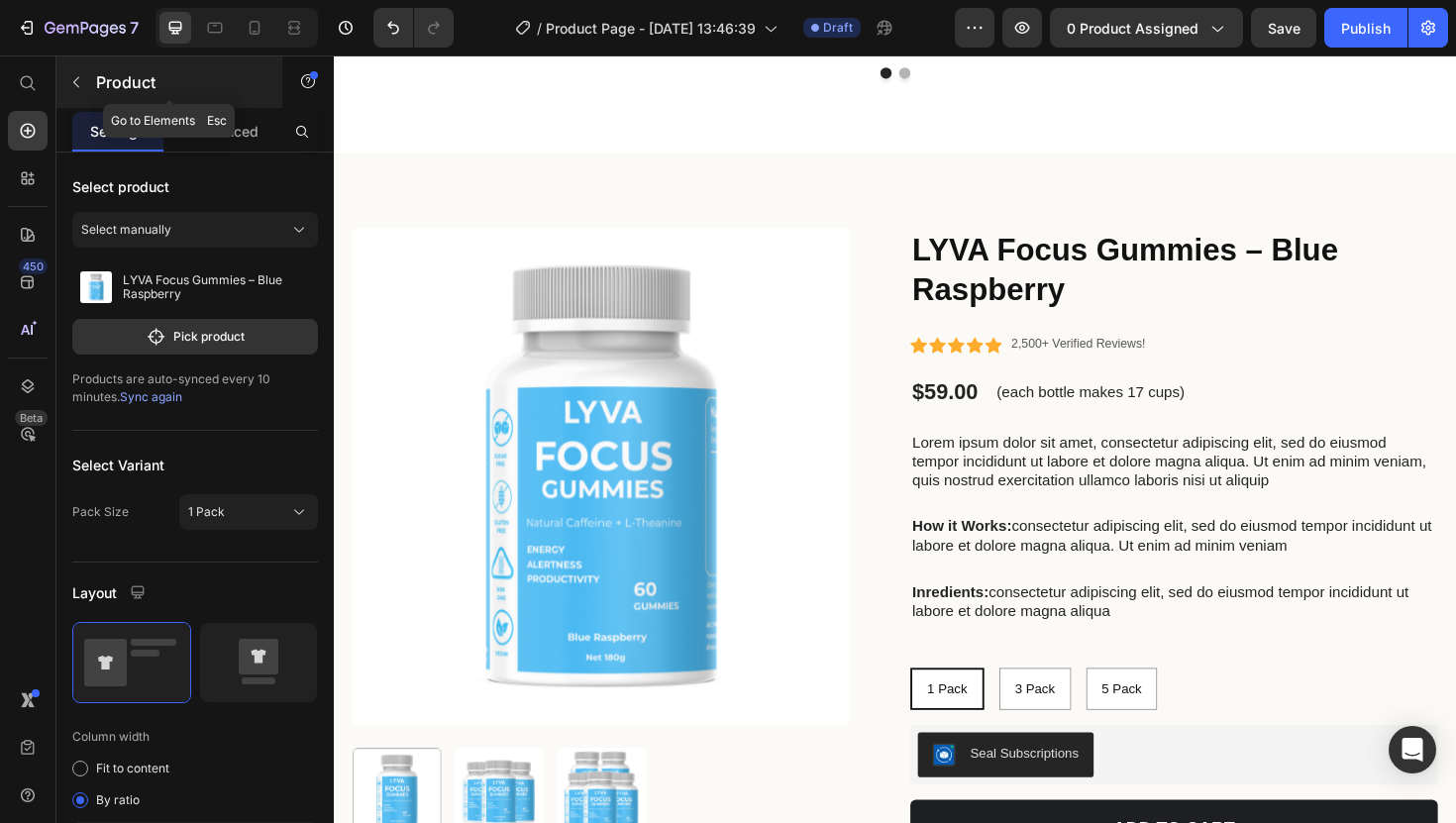click 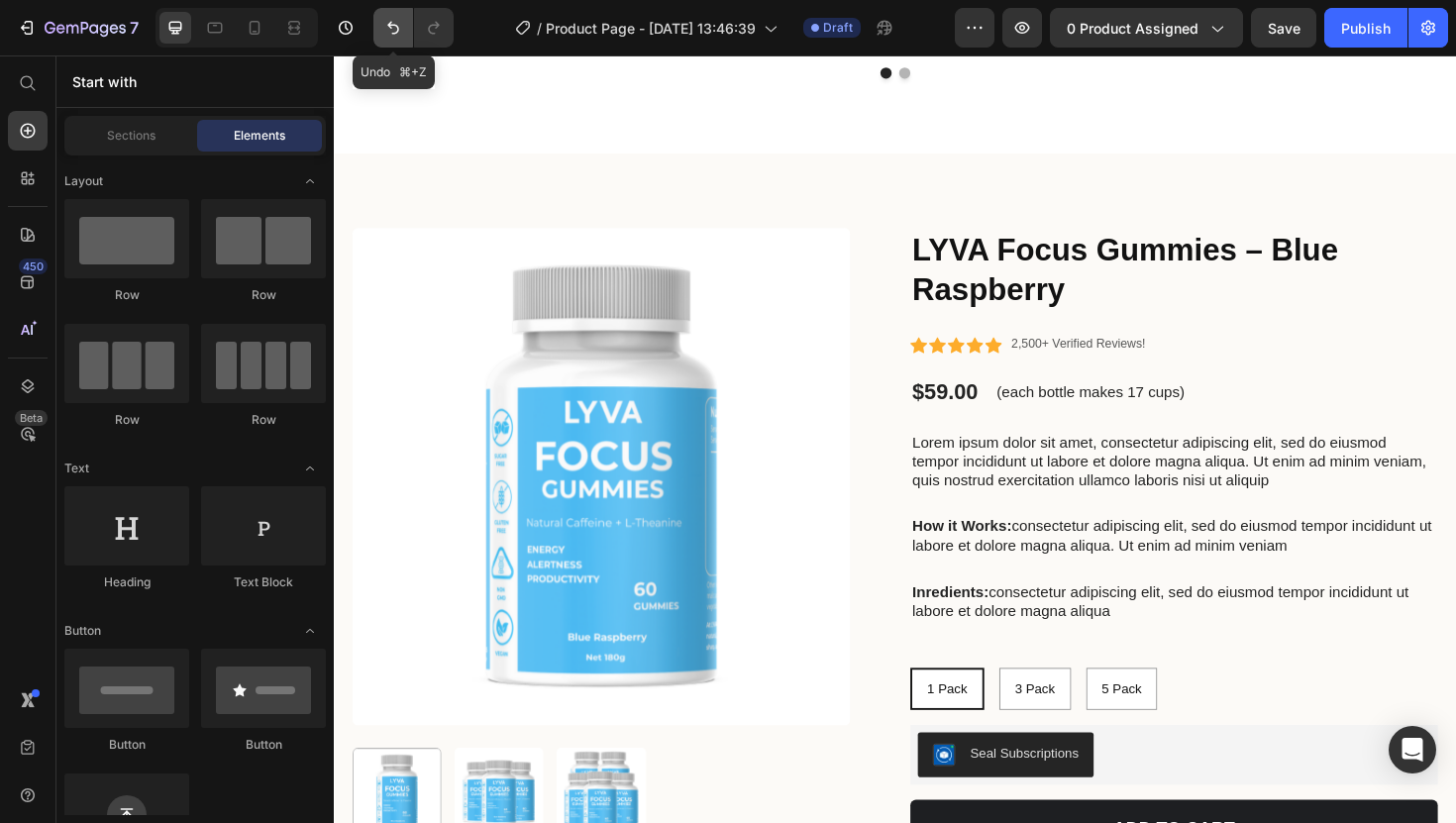 click 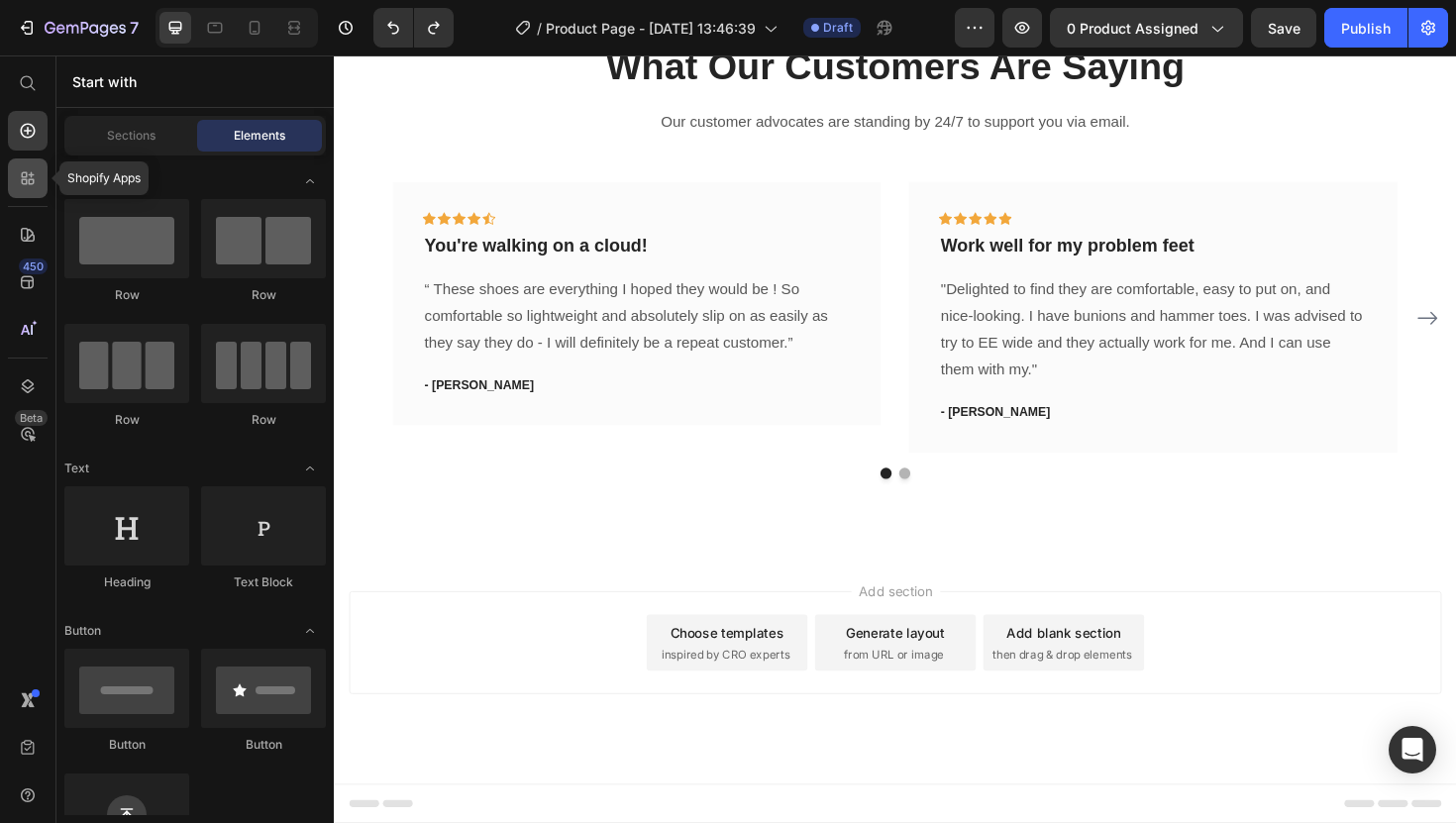 click 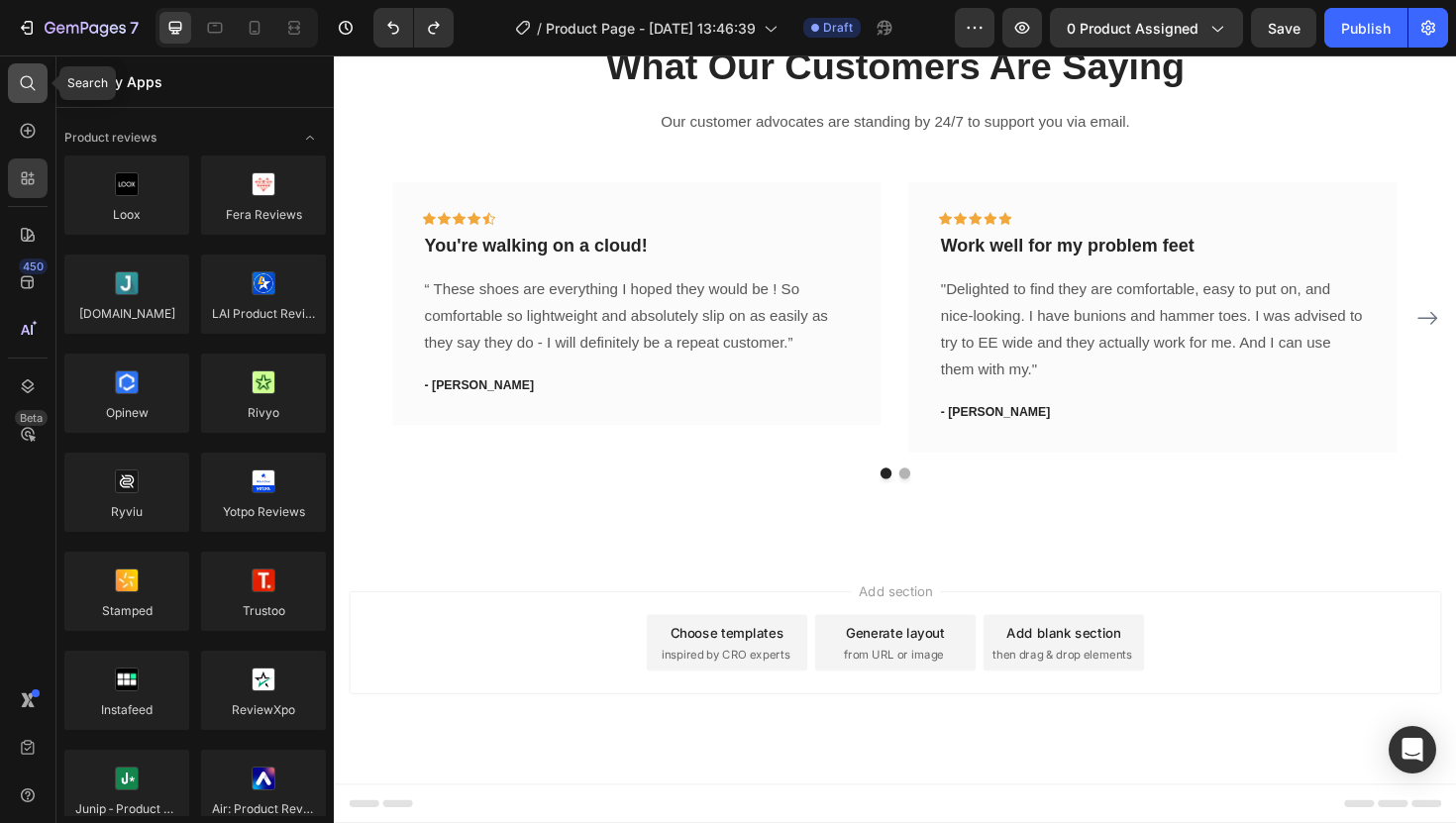 click 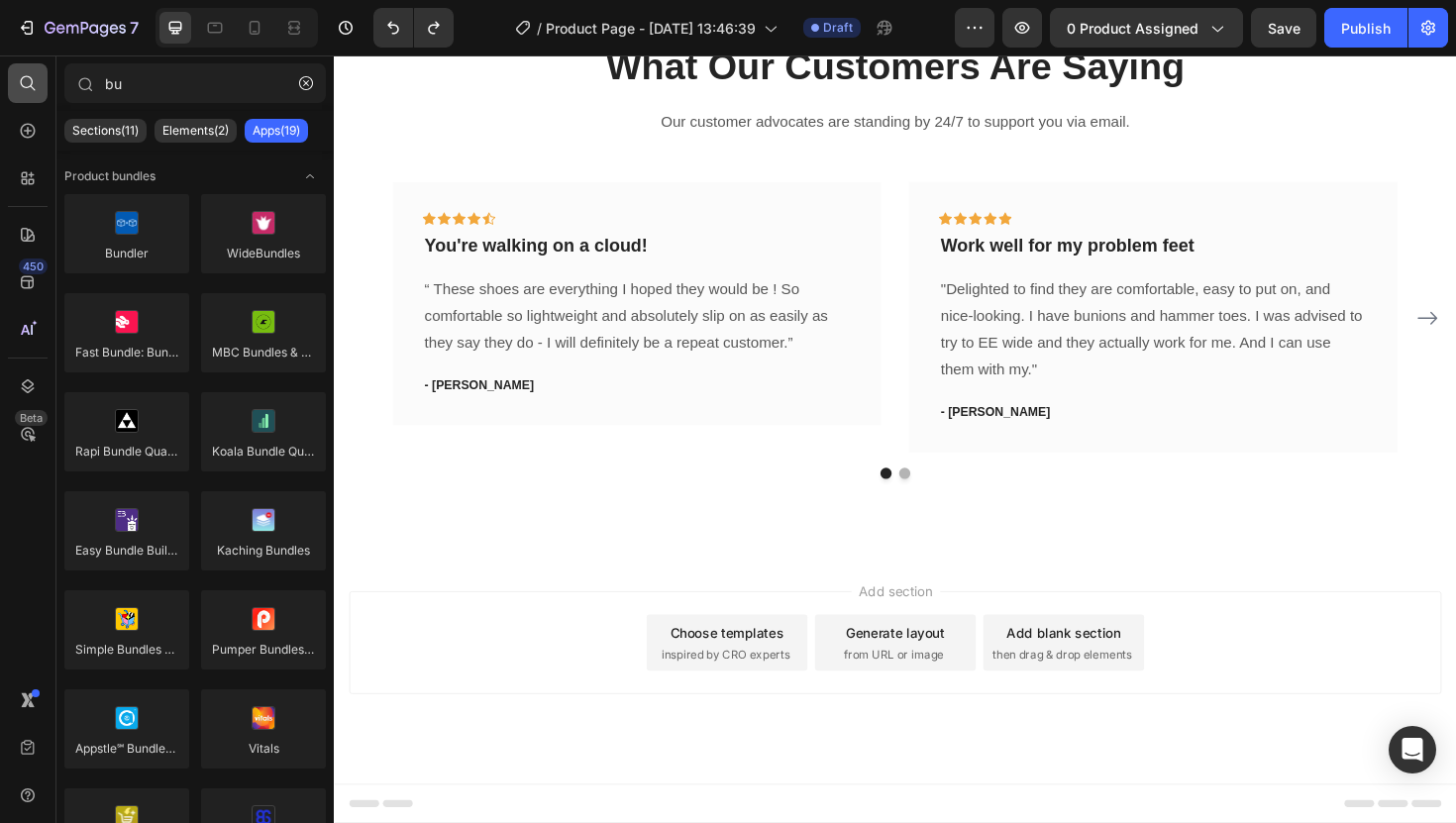 type on "b" 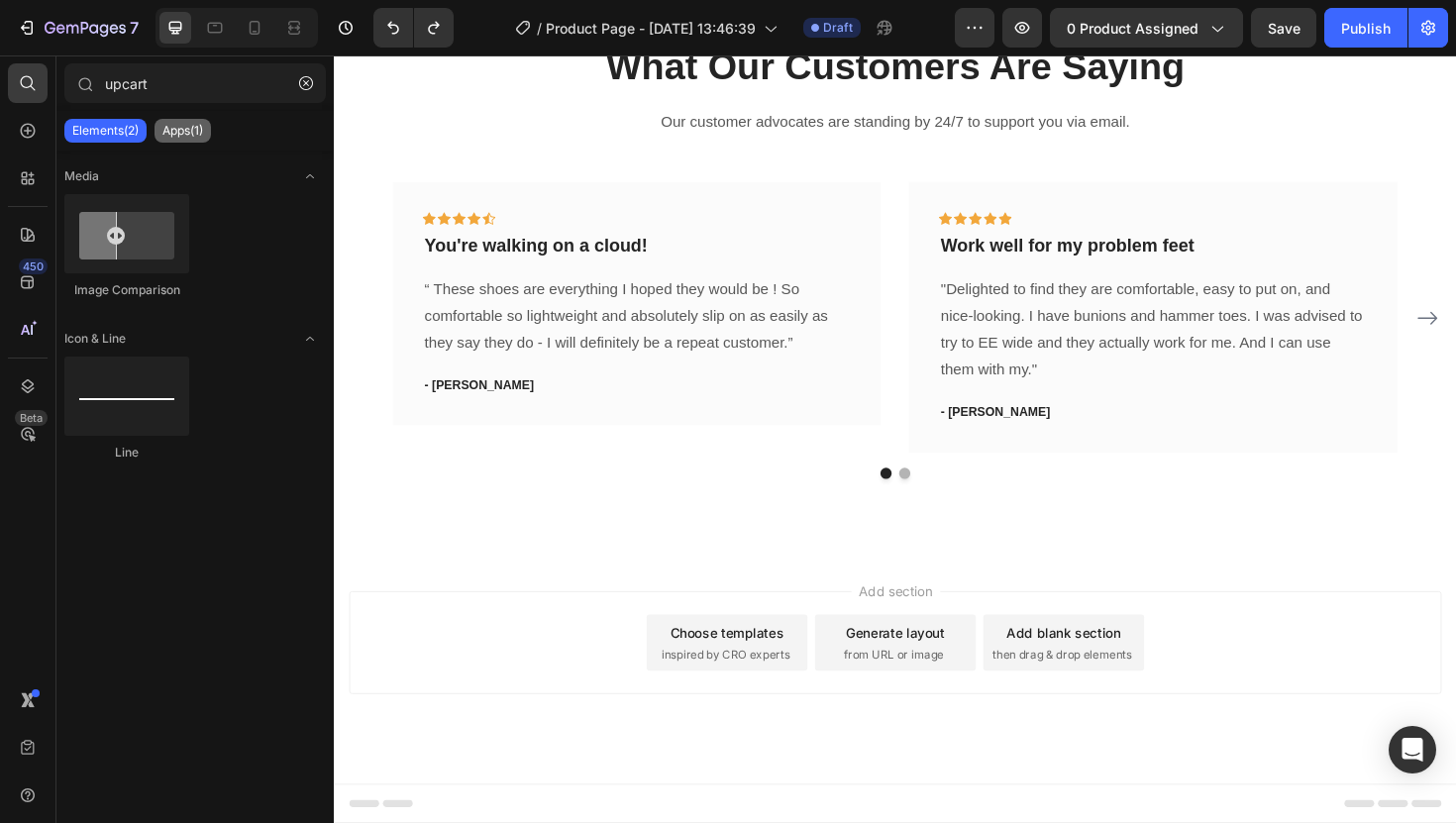 type on "upcart" 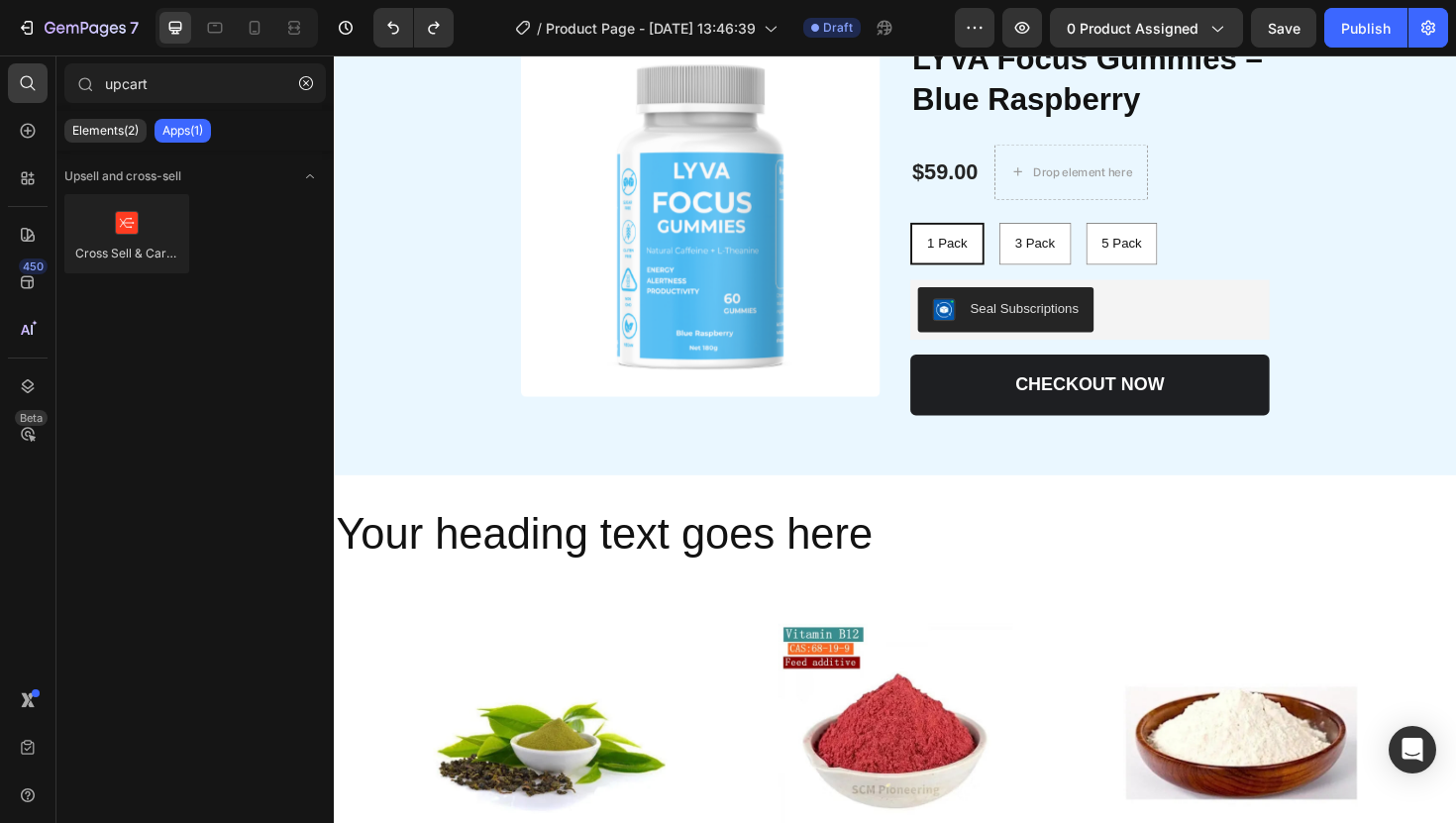 scroll, scrollTop: 0, scrollLeft: 0, axis: both 